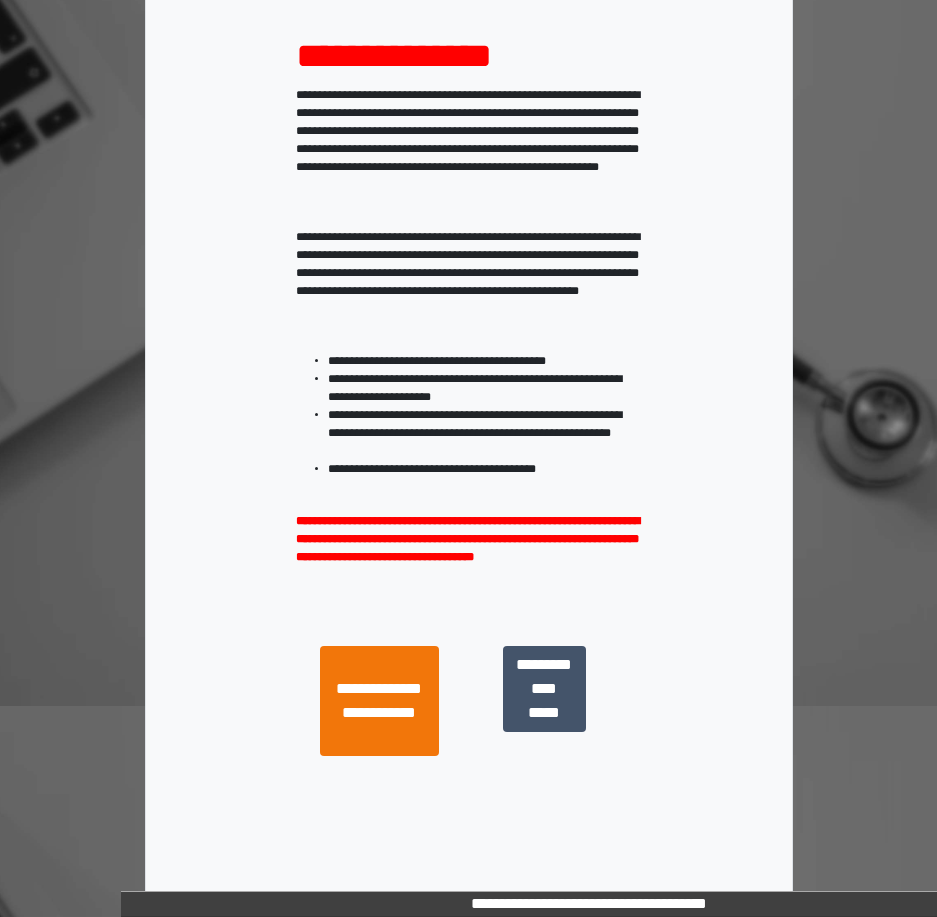scroll, scrollTop: 250, scrollLeft: 0, axis: vertical 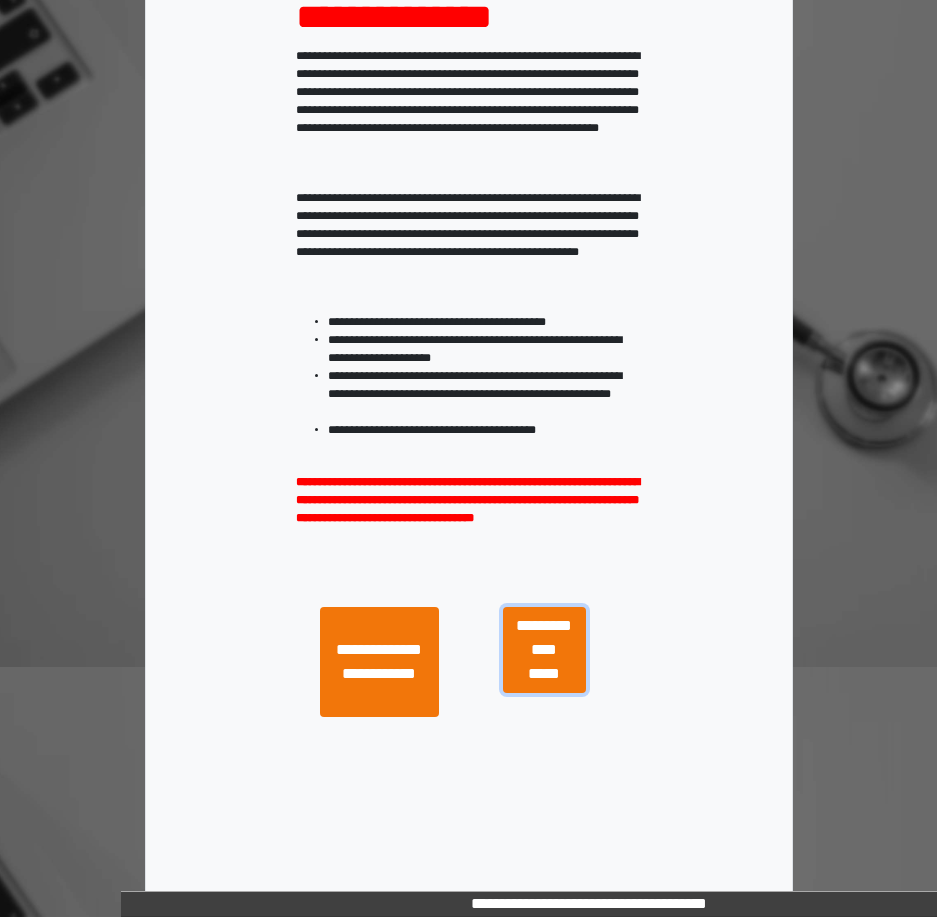 click on "**********" at bounding box center [544, 650] 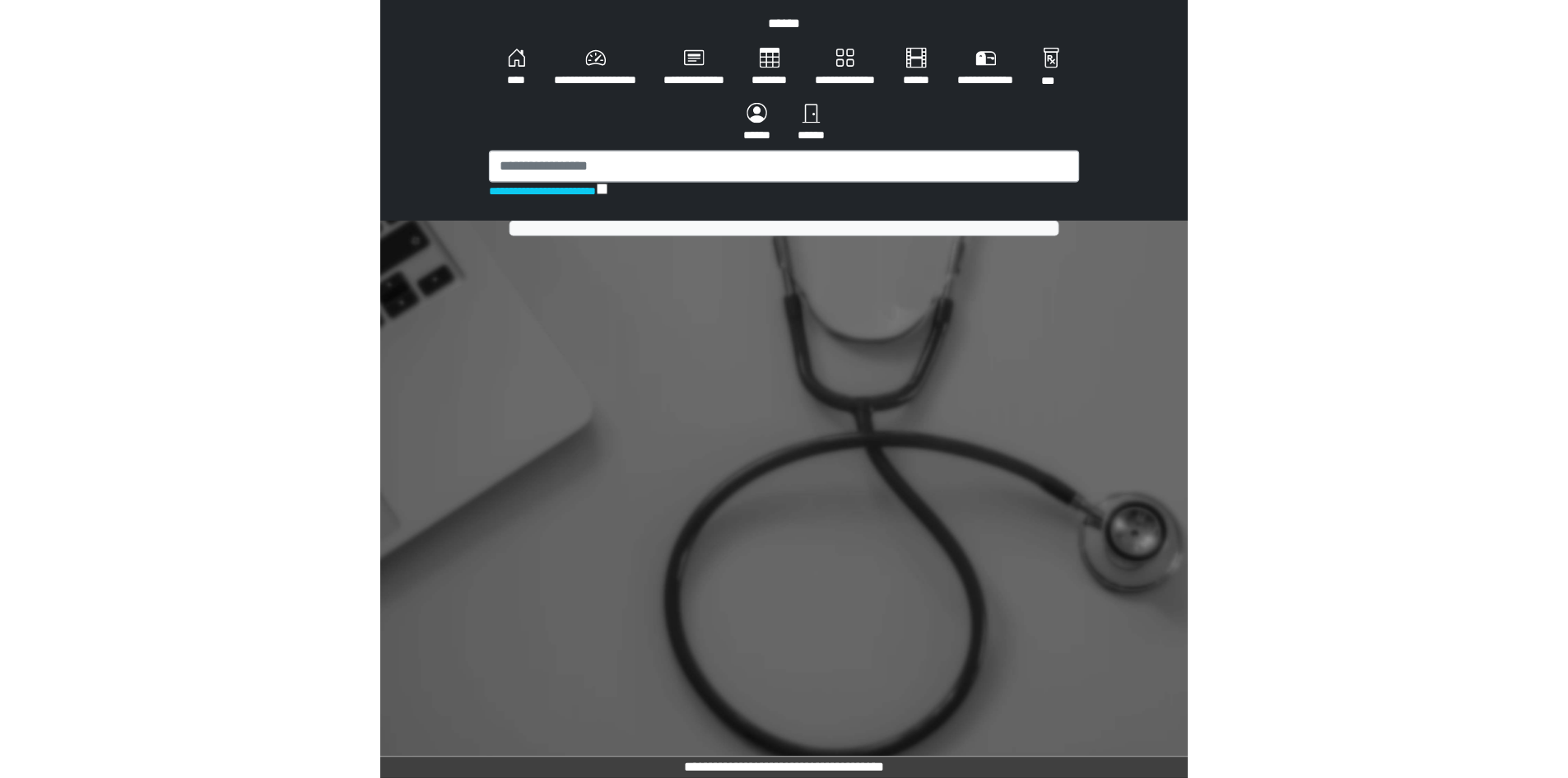 scroll, scrollTop: 0, scrollLeft: 0, axis: both 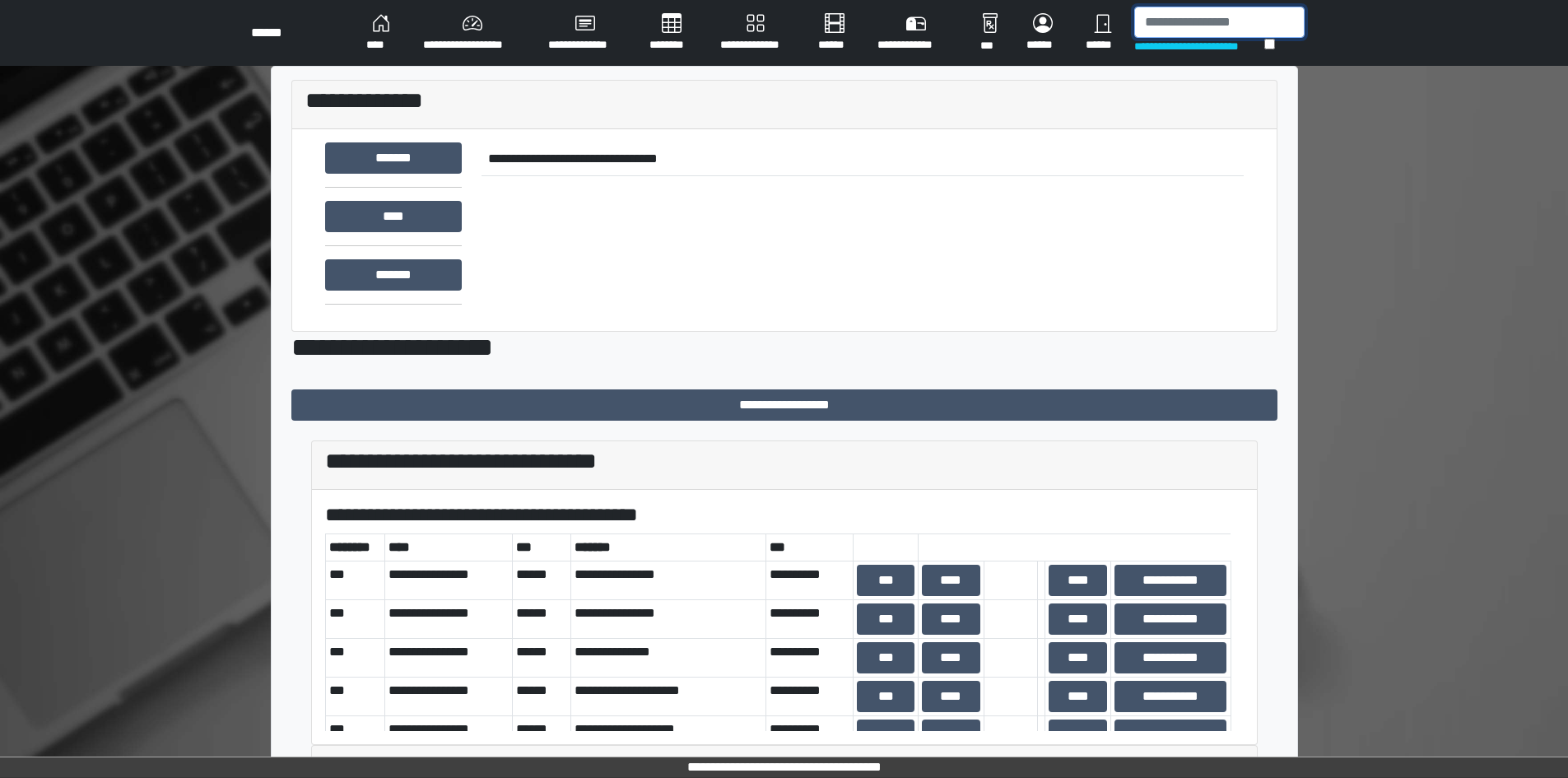 click at bounding box center [1219, 22] 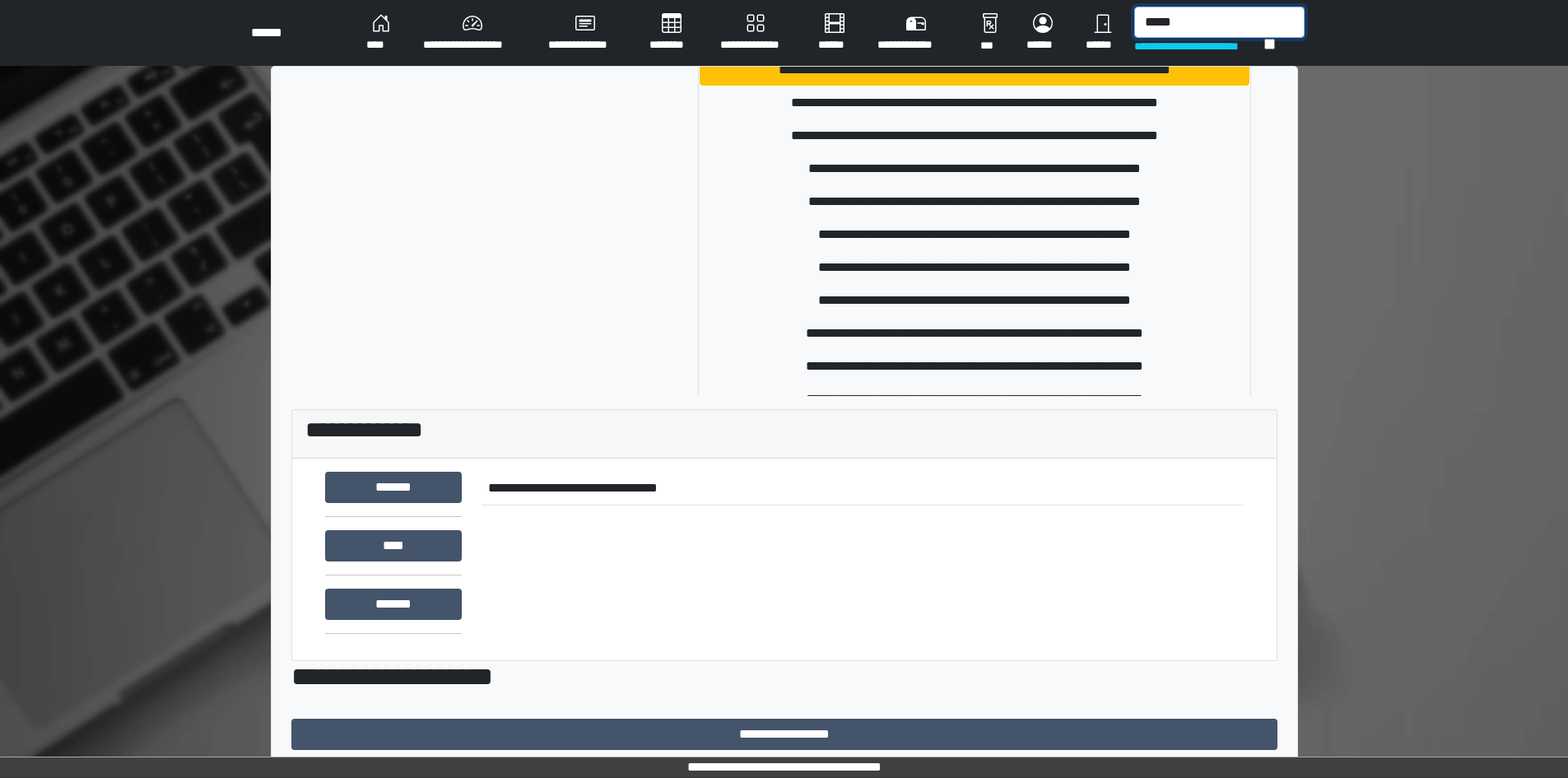 scroll, scrollTop: 494, scrollLeft: 0, axis: vertical 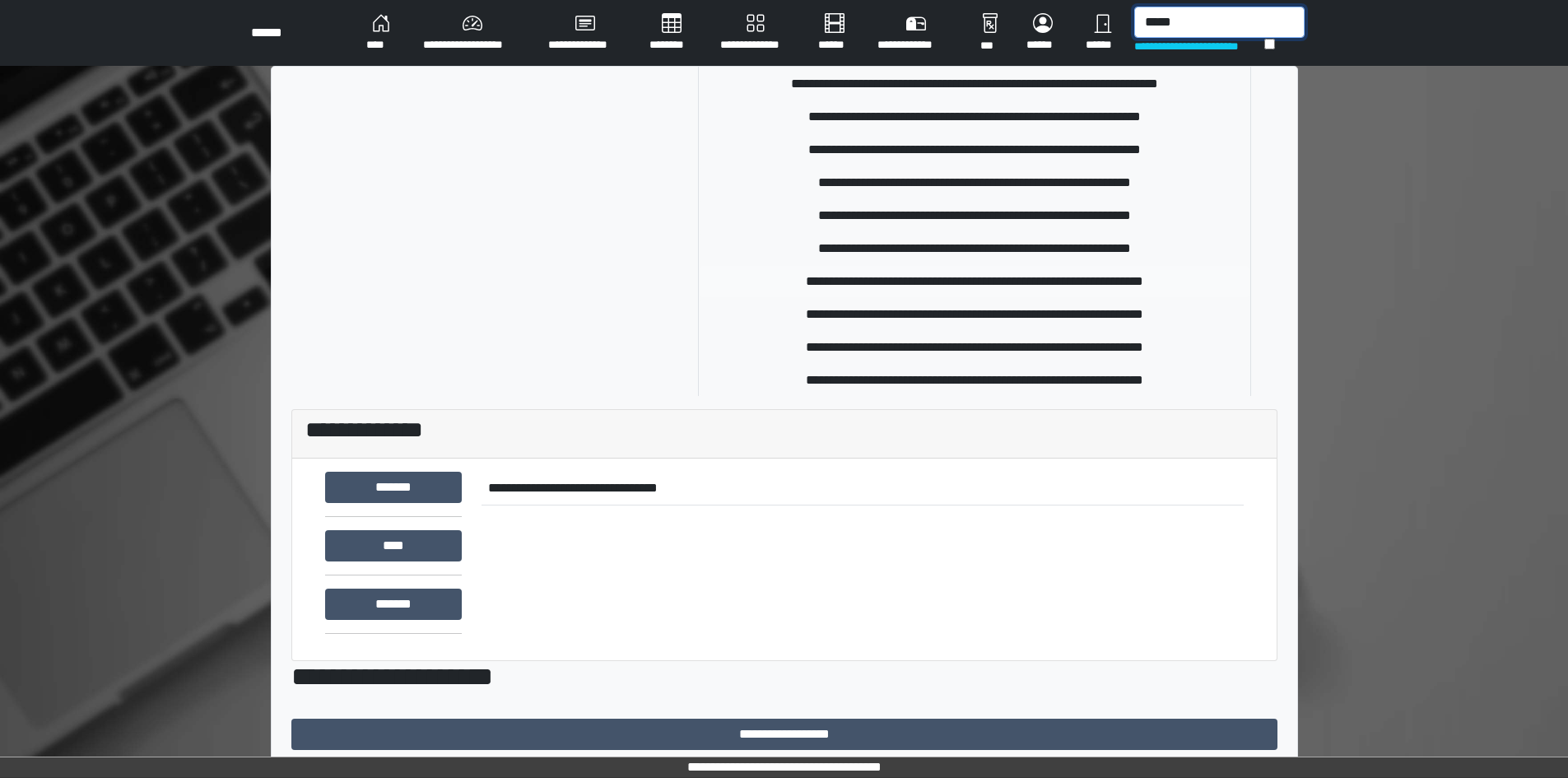 type on "*****" 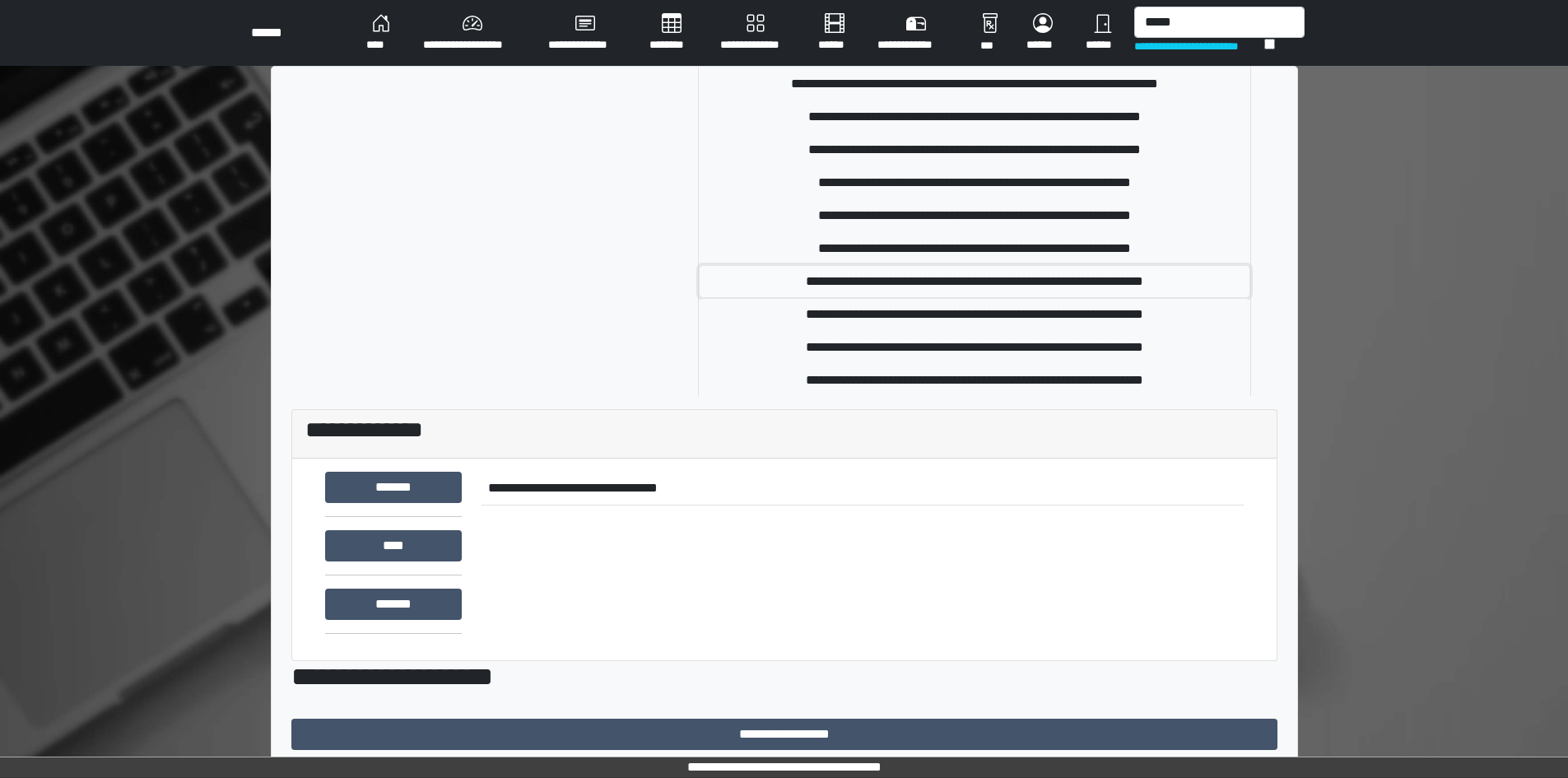 click on "**********" at bounding box center [975, 282] 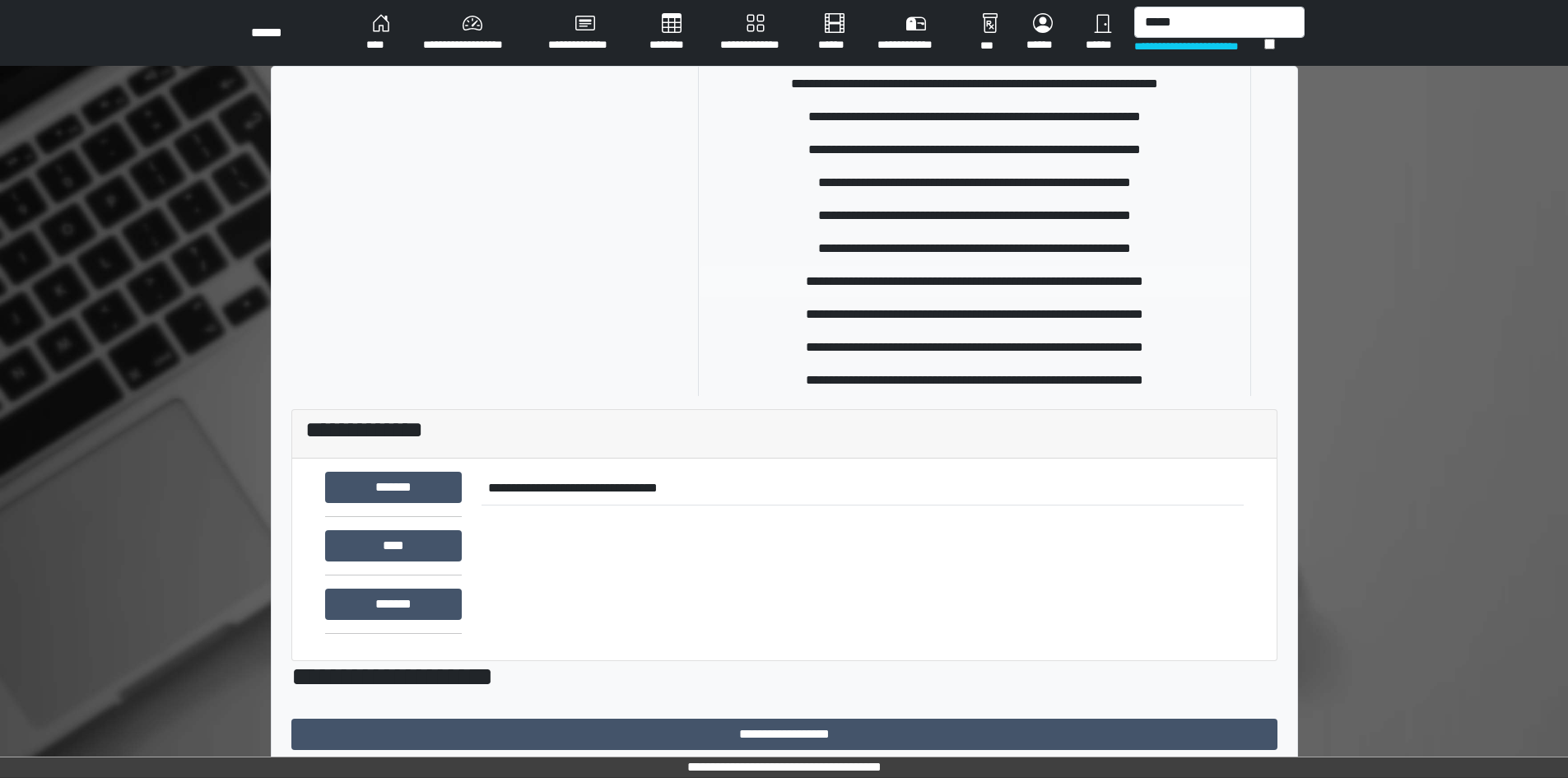 type 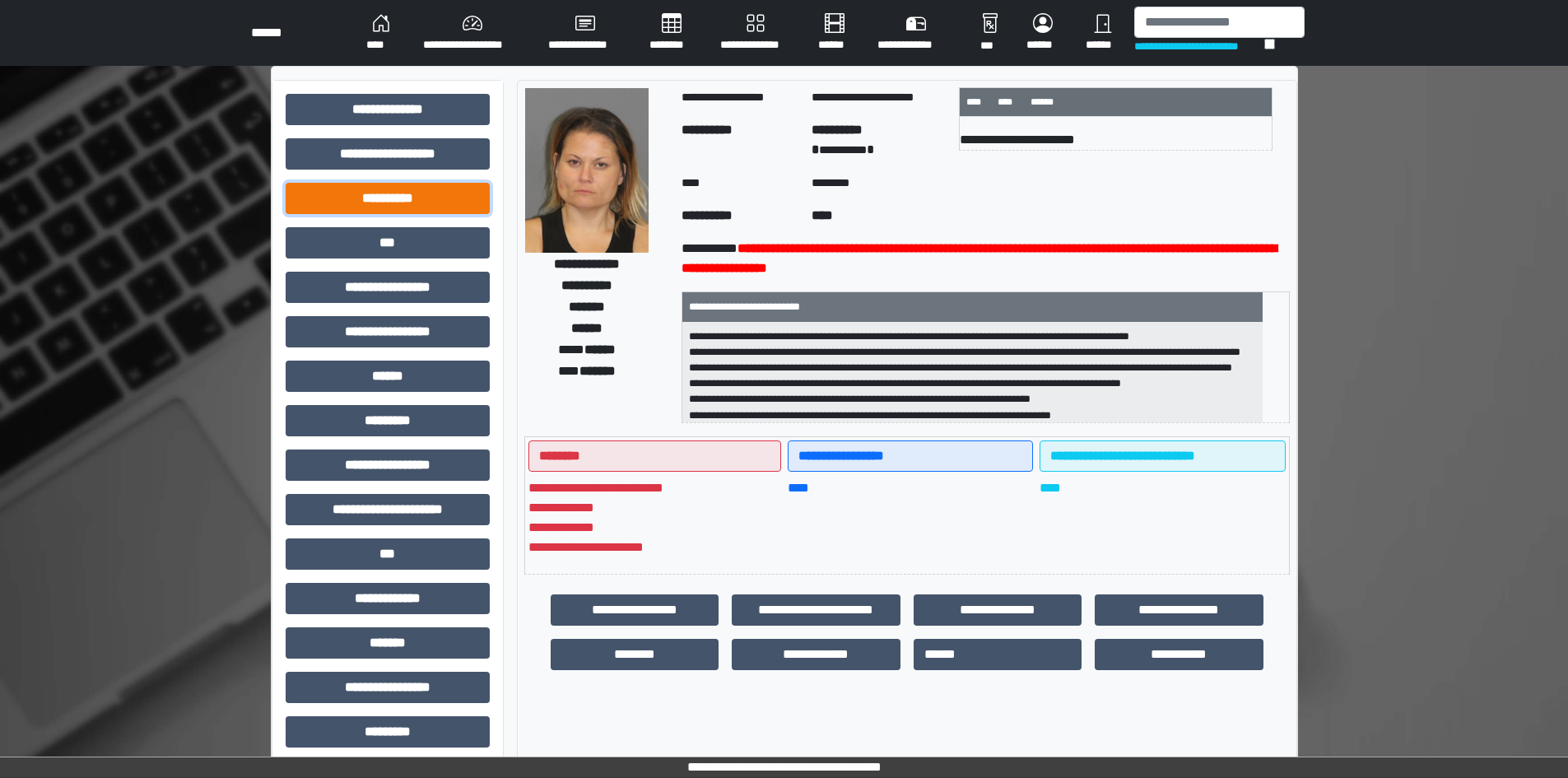 click on "**********" at bounding box center [388, 198] 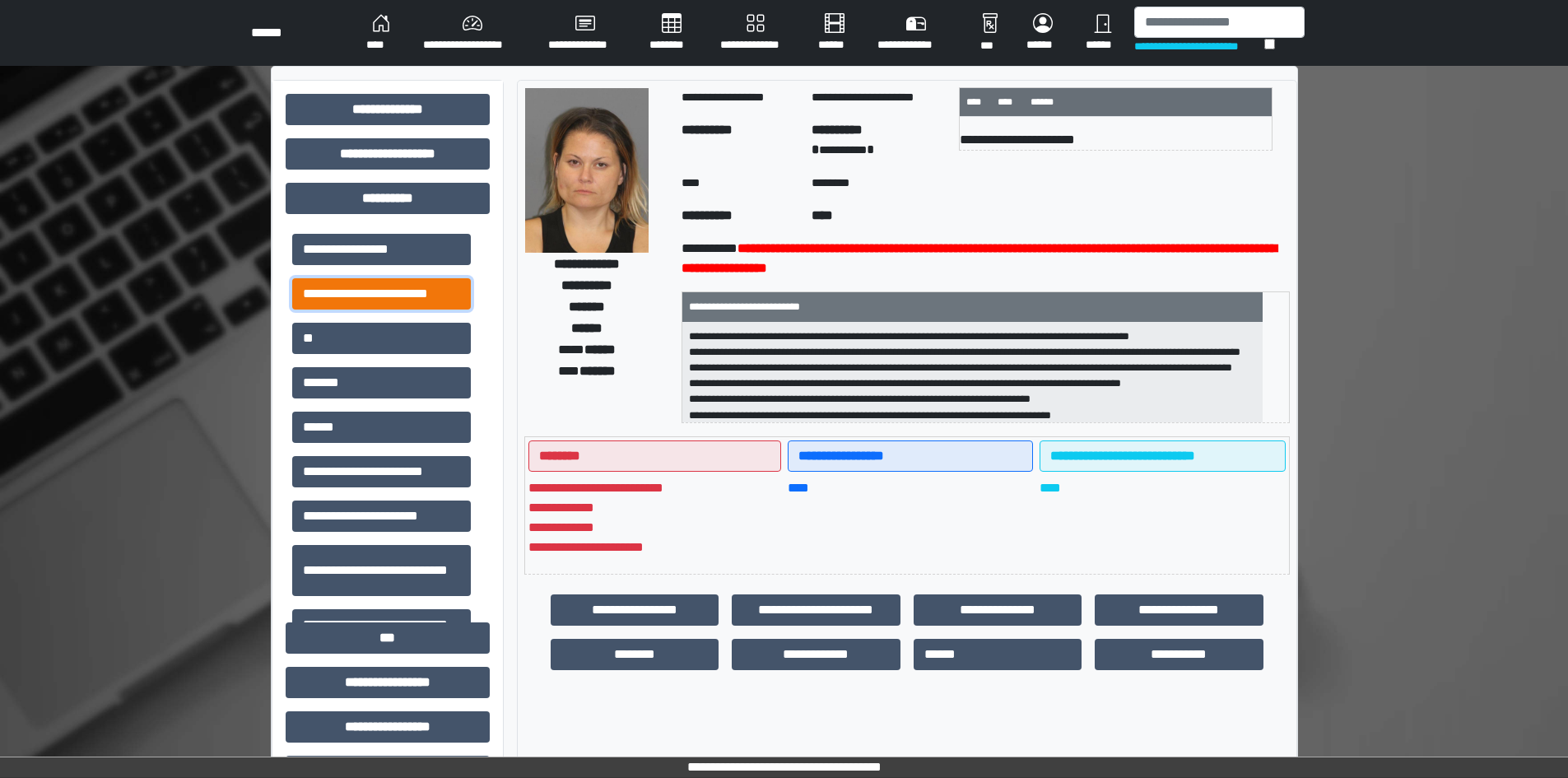 click on "**********" at bounding box center (381, 294) 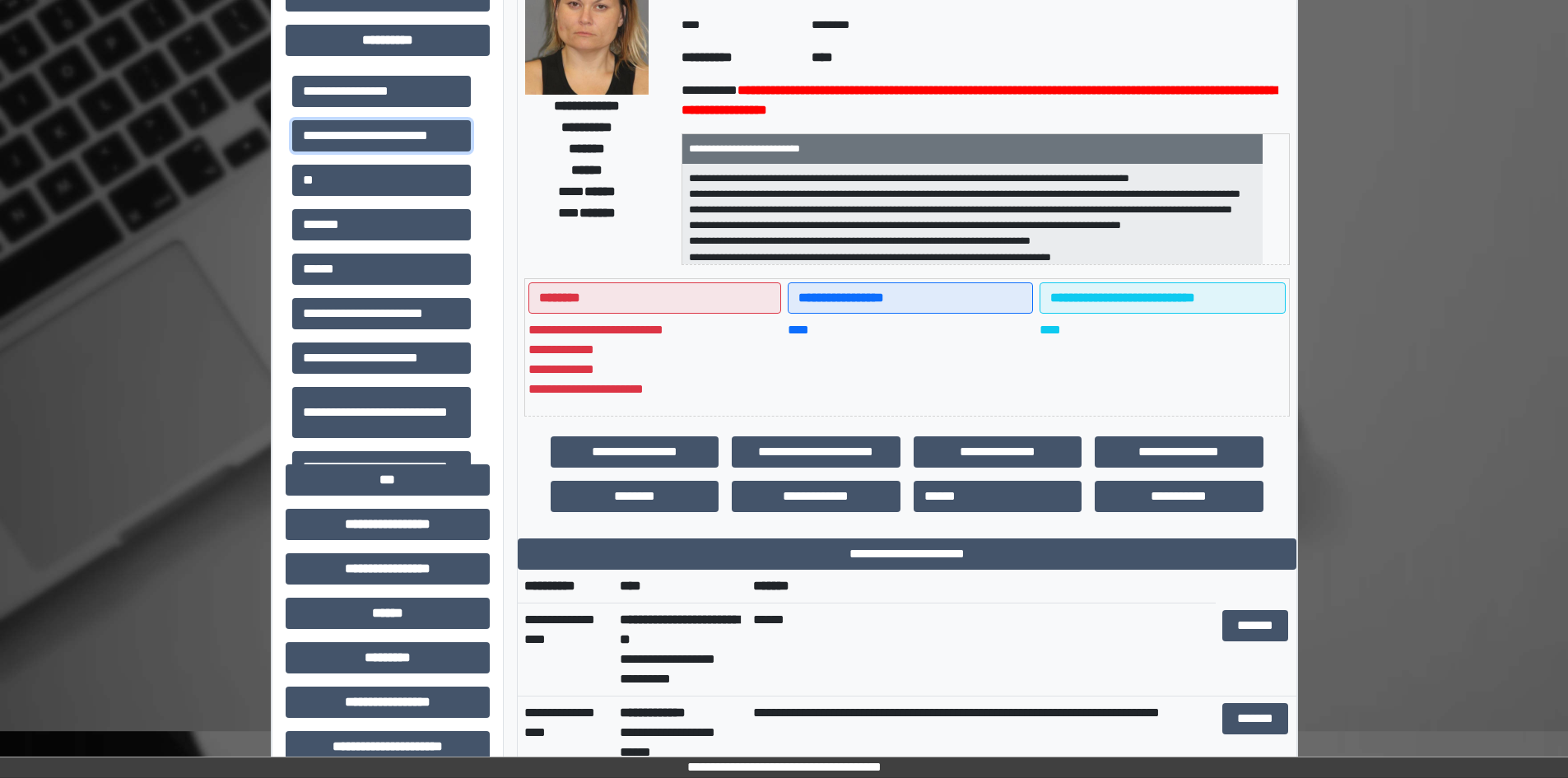 scroll, scrollTop: 165, scrollLeft: 0, axis: vertical 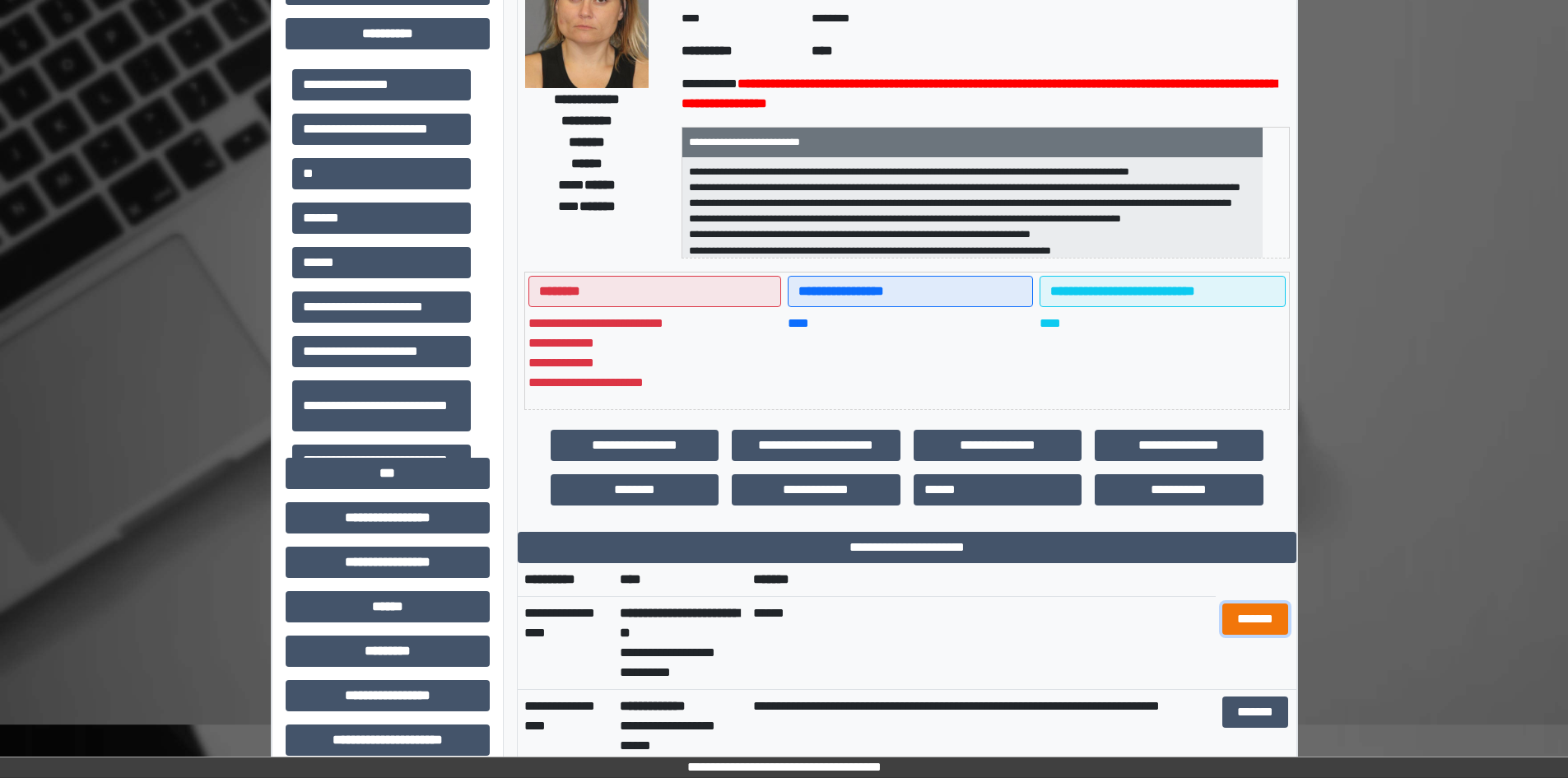 click on "*******" at bounding box center (1255, 619) 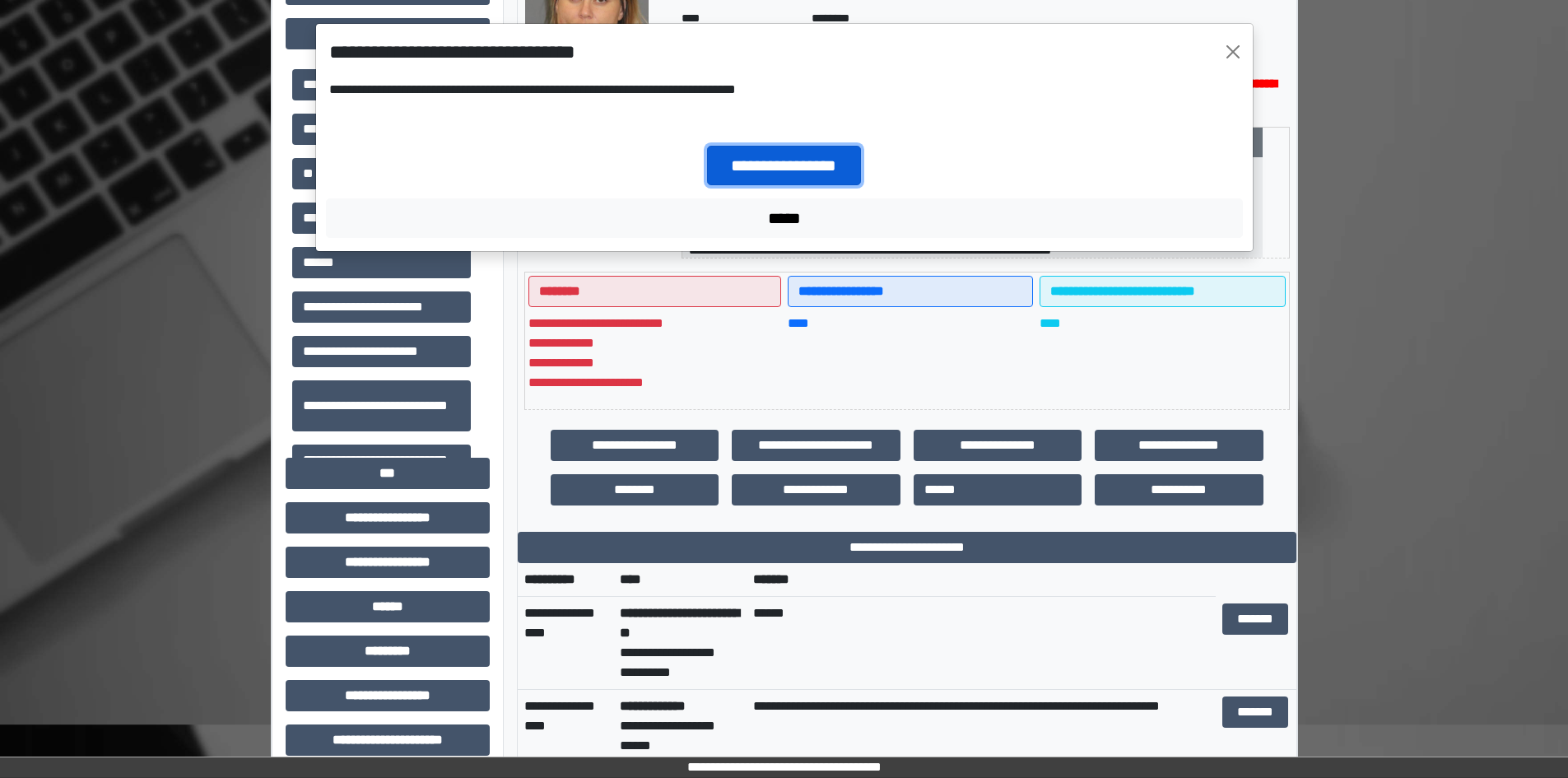 click on "**********" at bounding box center (784, 165) 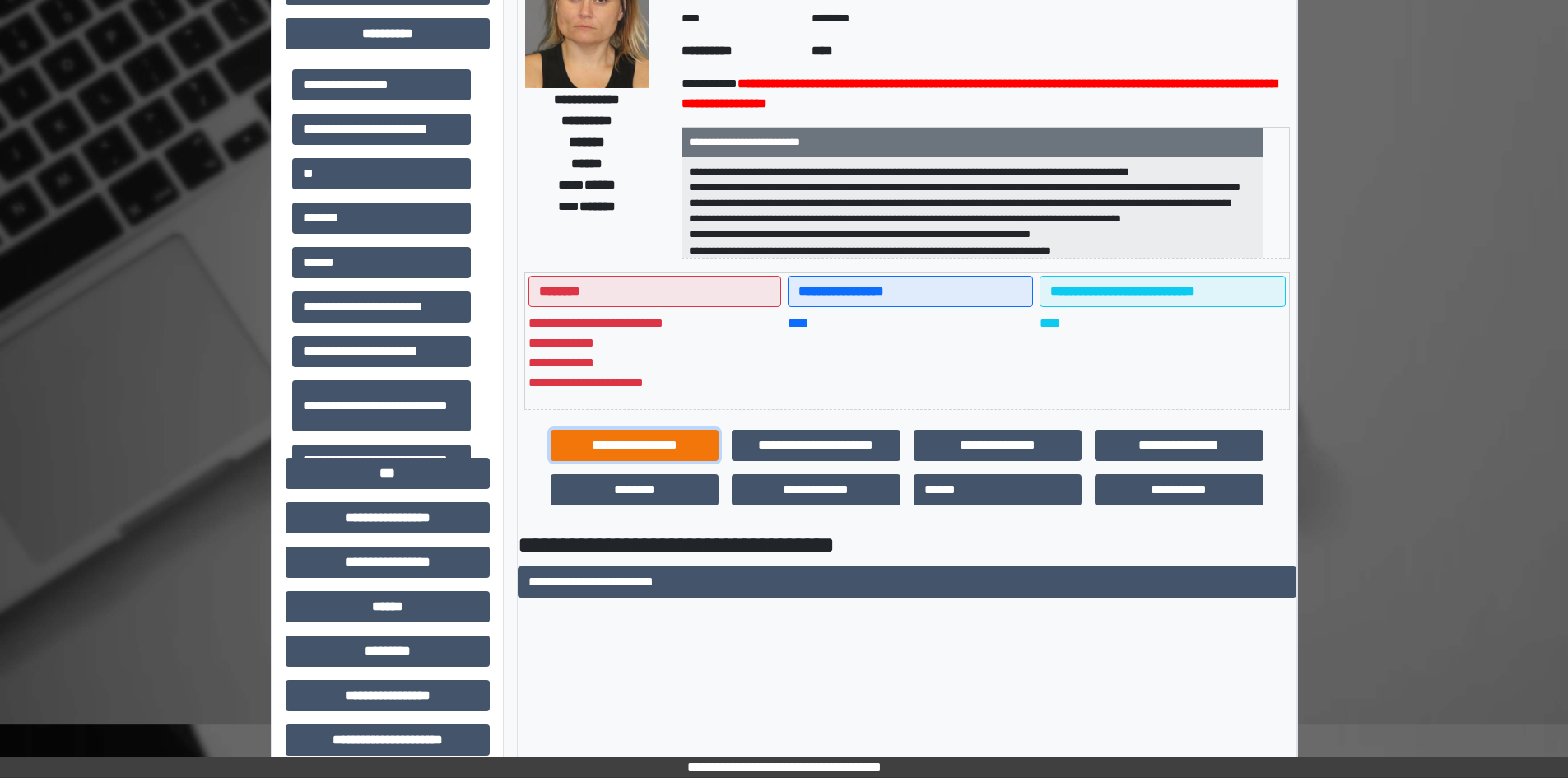 click on "**********" at bounding box center (635, 445) 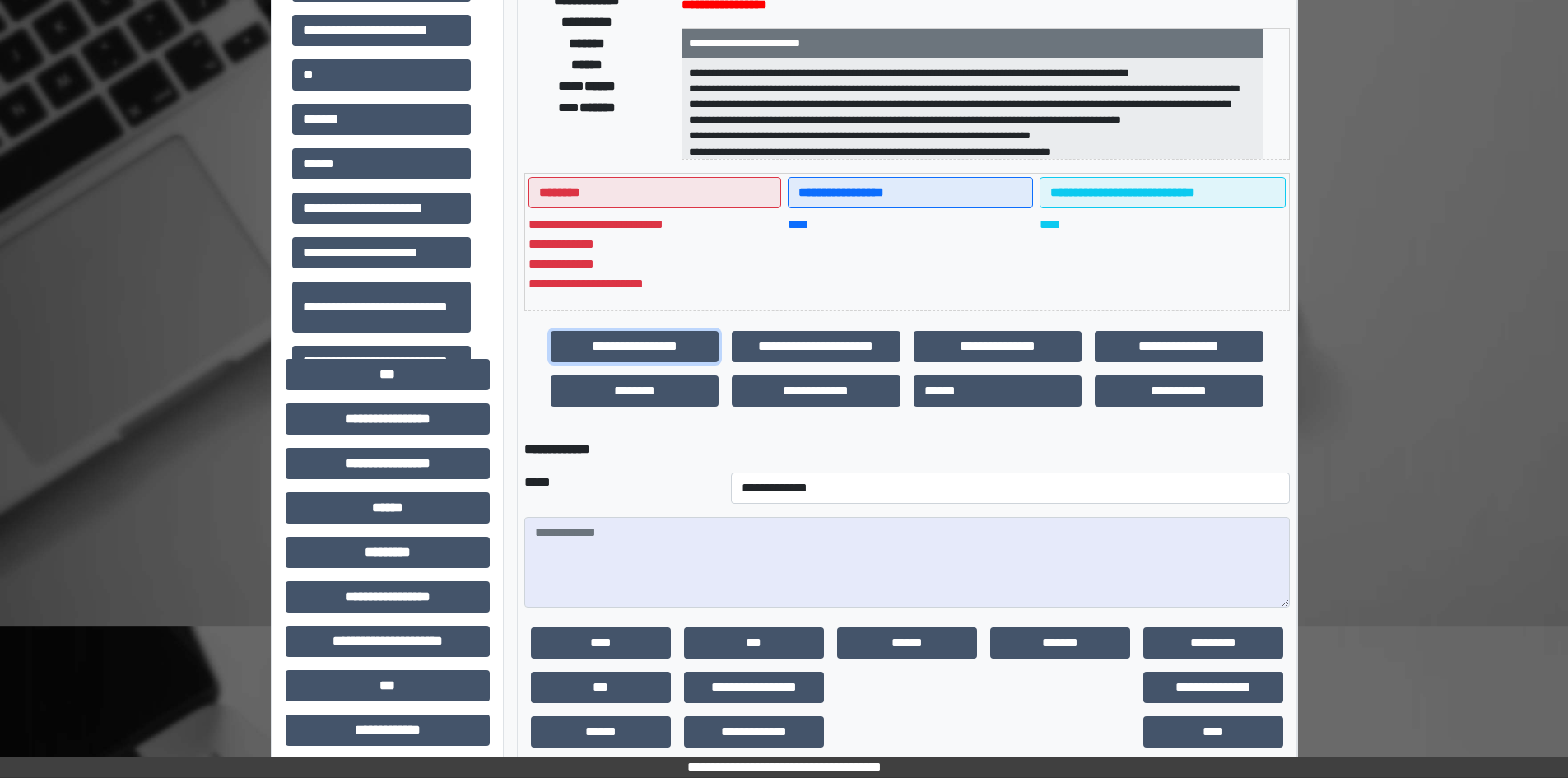scroll, scrollTop: 329, scrollLeft: 0, axis: vertical 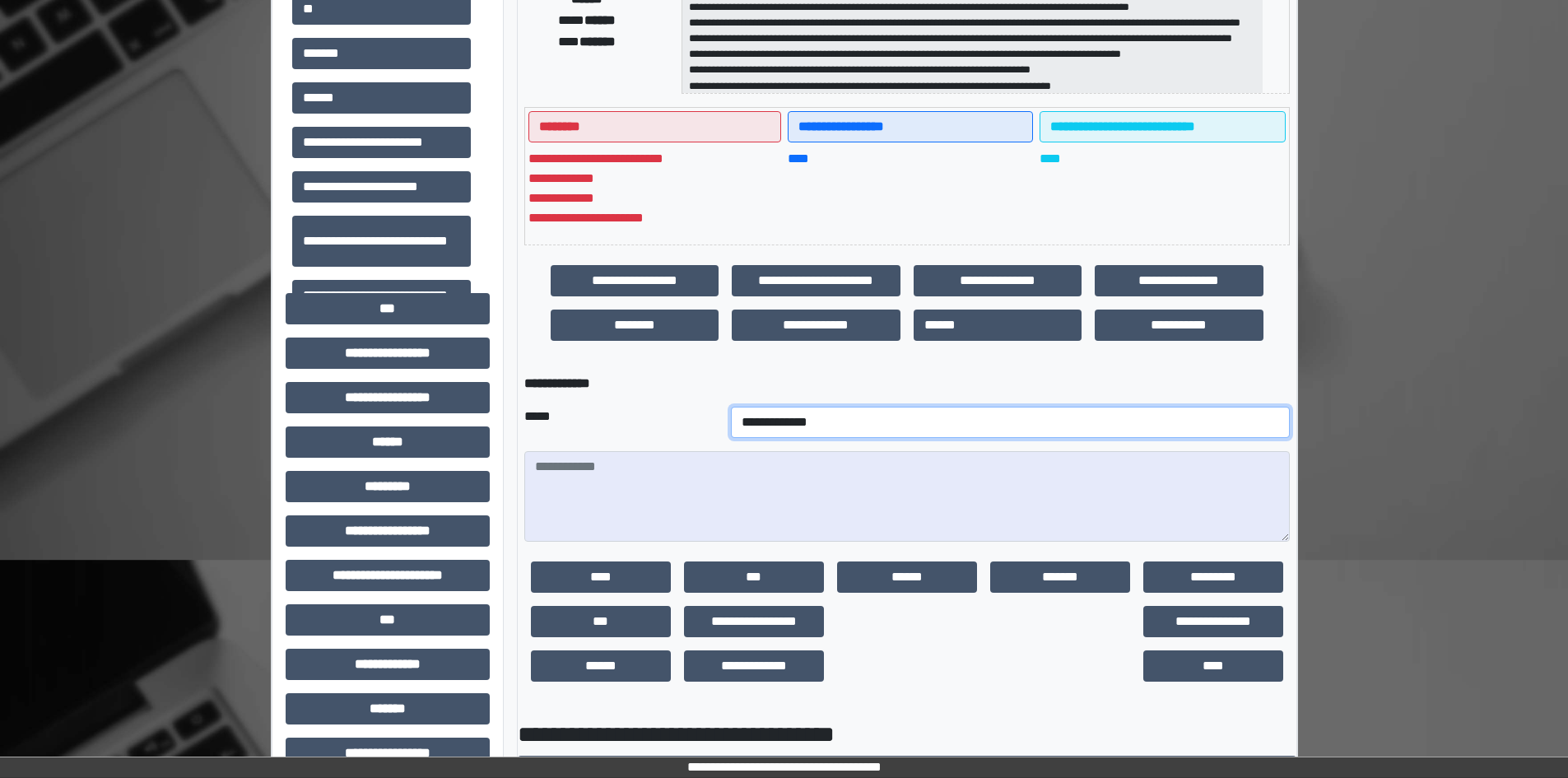 click on "**********" at bounding box center (1010, 422) 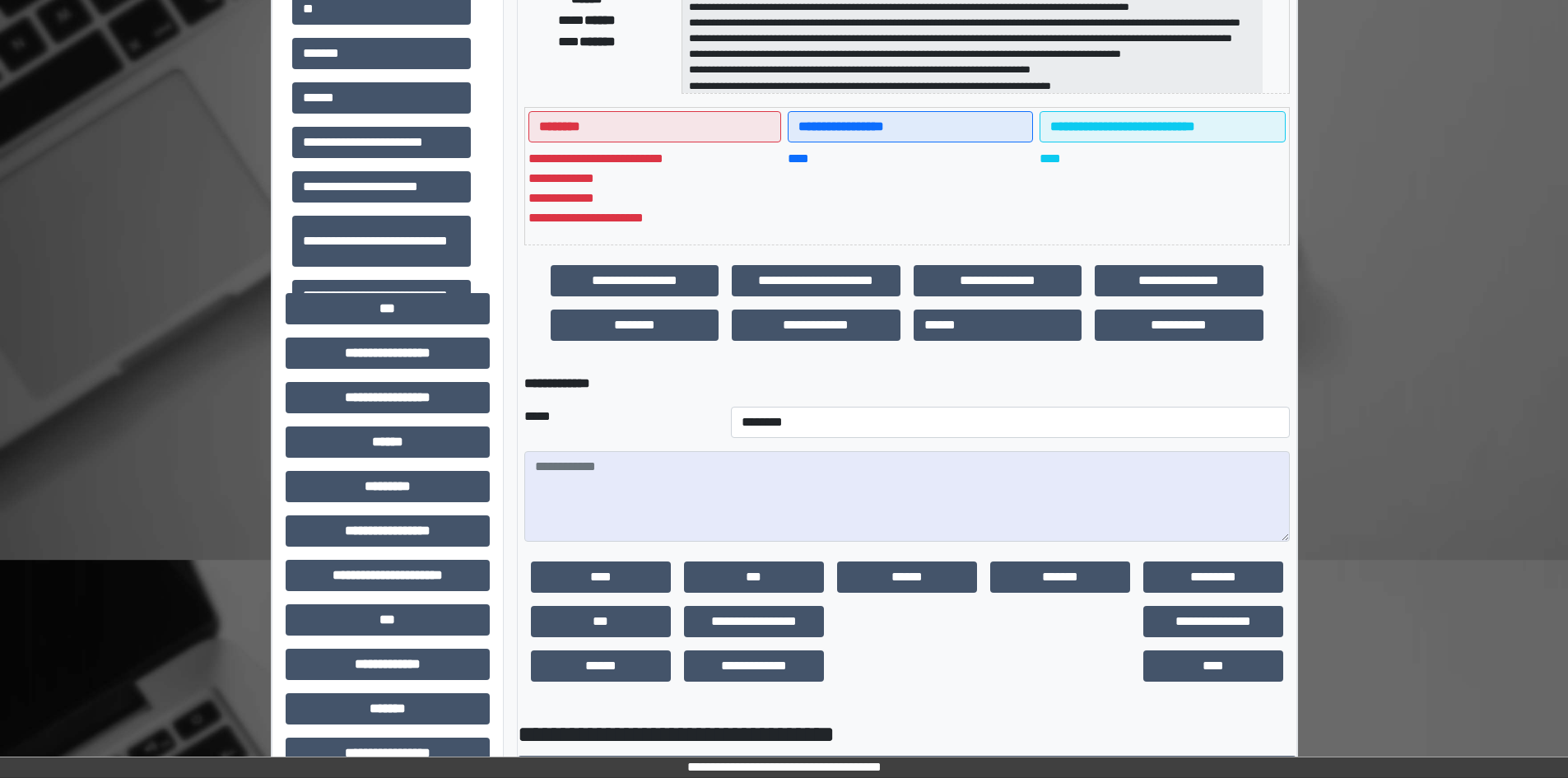 click on "**********" at bounding box center [784, 384] 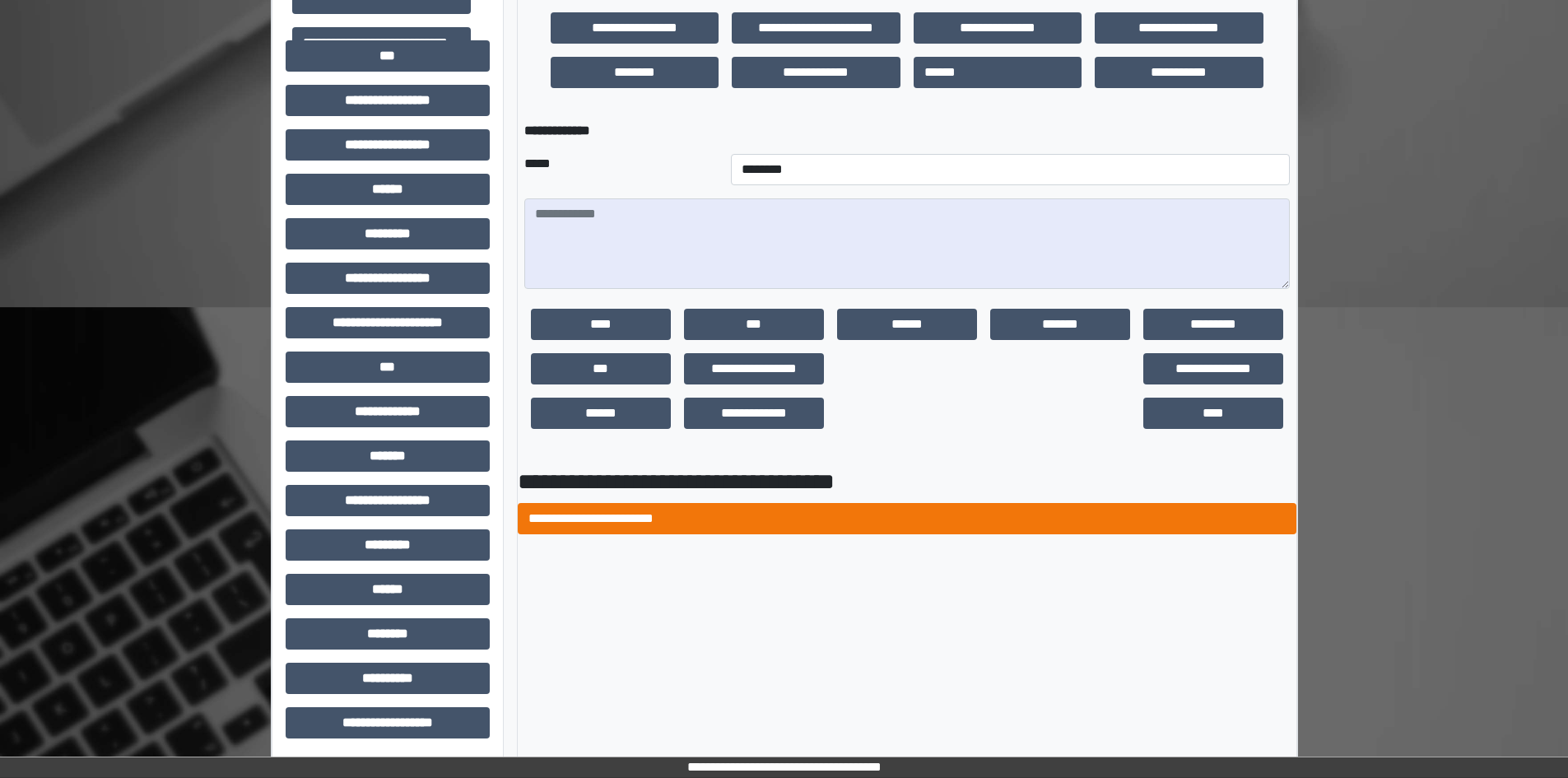scroll, scrollTop: 584, scrollLeft: 0, axis: vertical 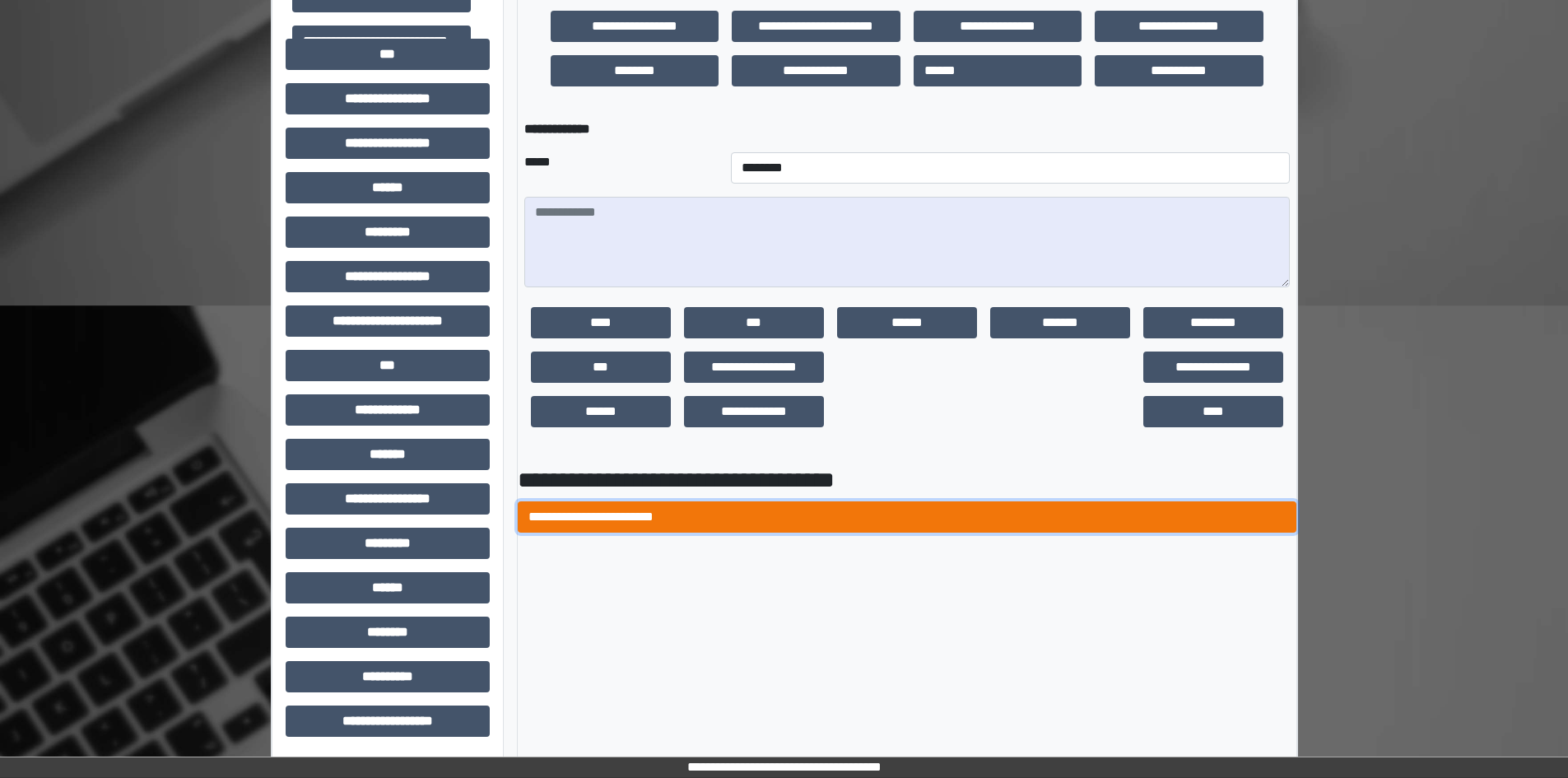 click on "**********" at bounding box center (907, 517) 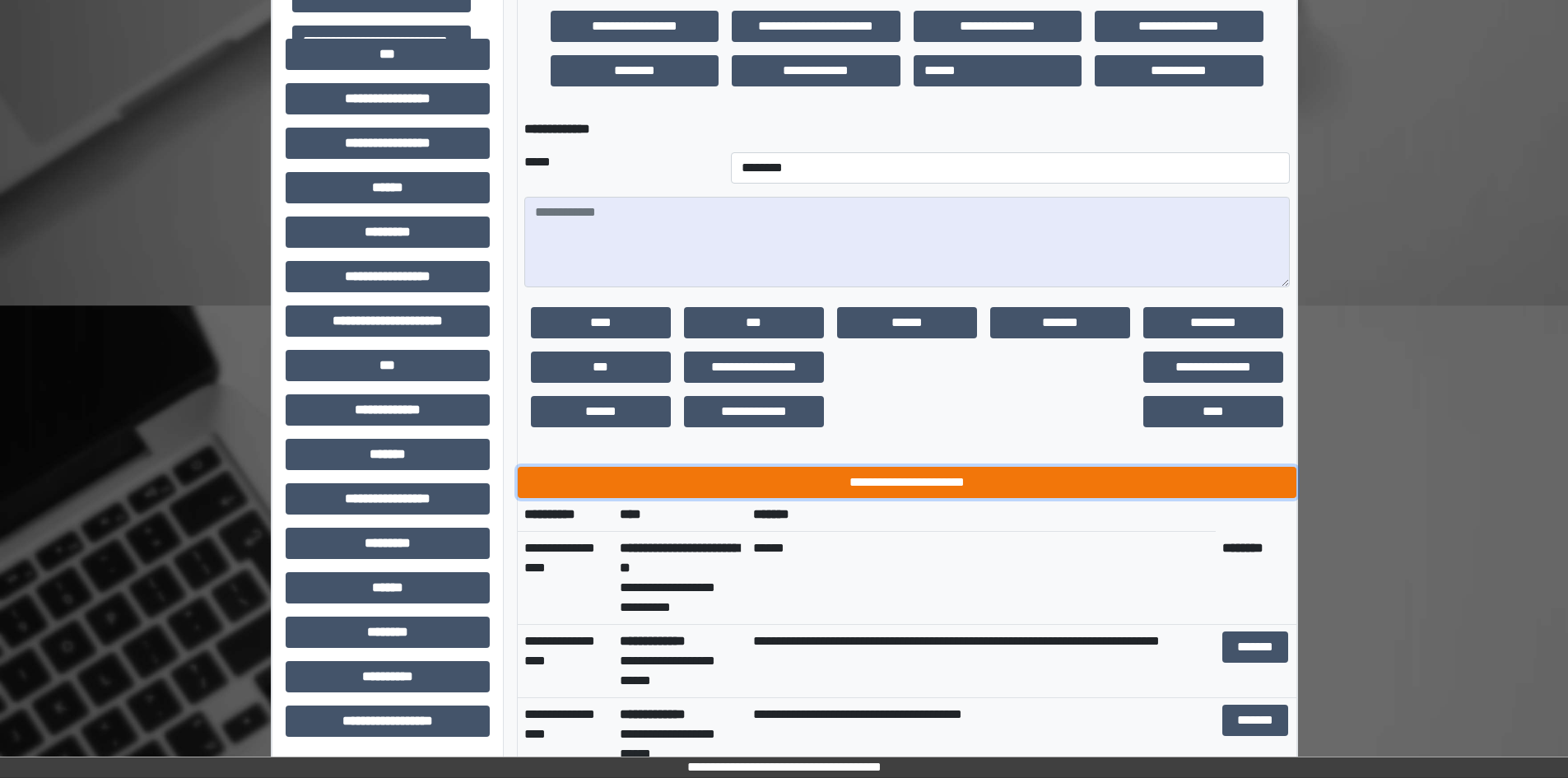 click on "**********" at bounding box center (907, 482) 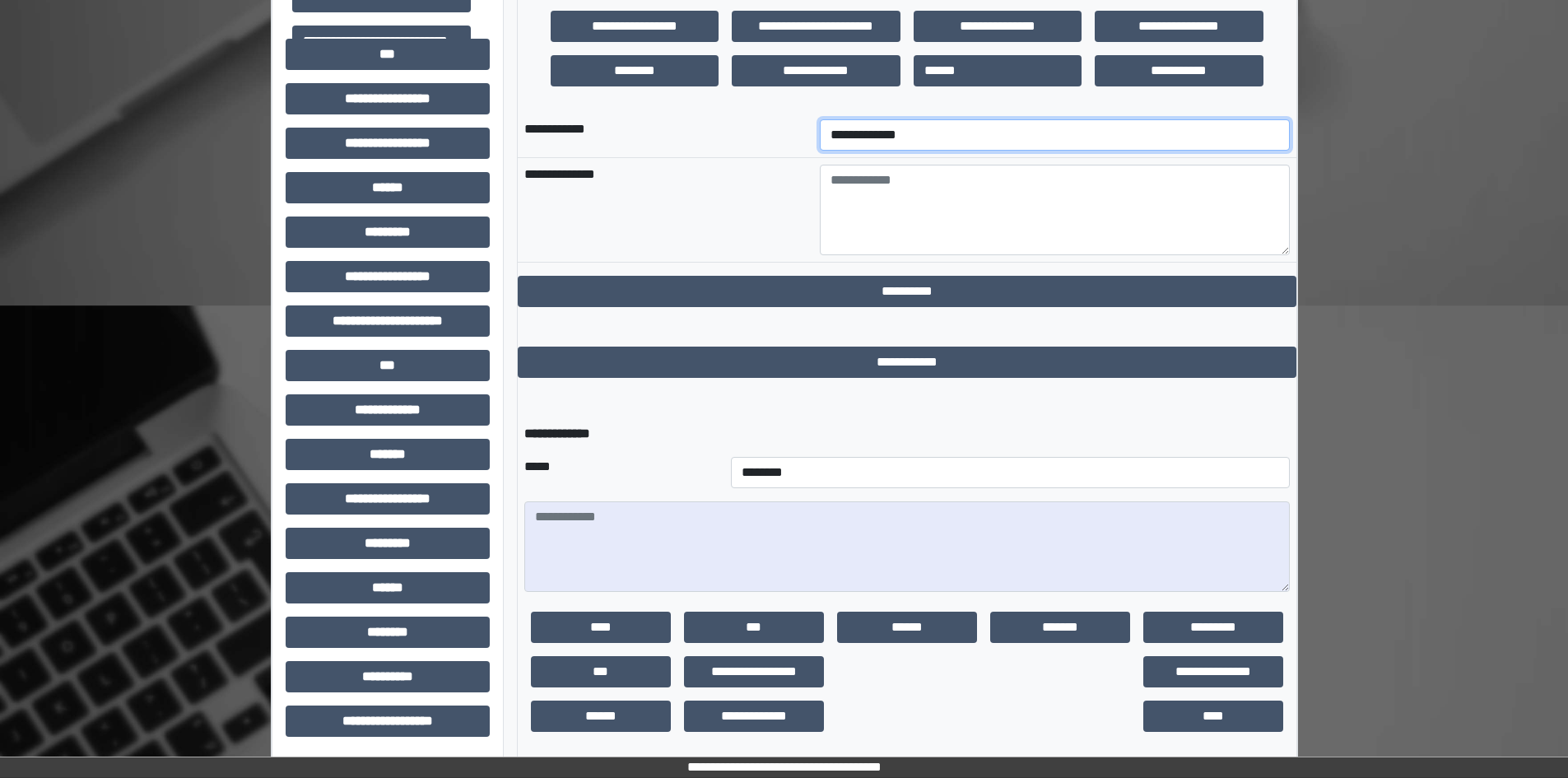 click on "**********" at bounding box center [1054, 135] 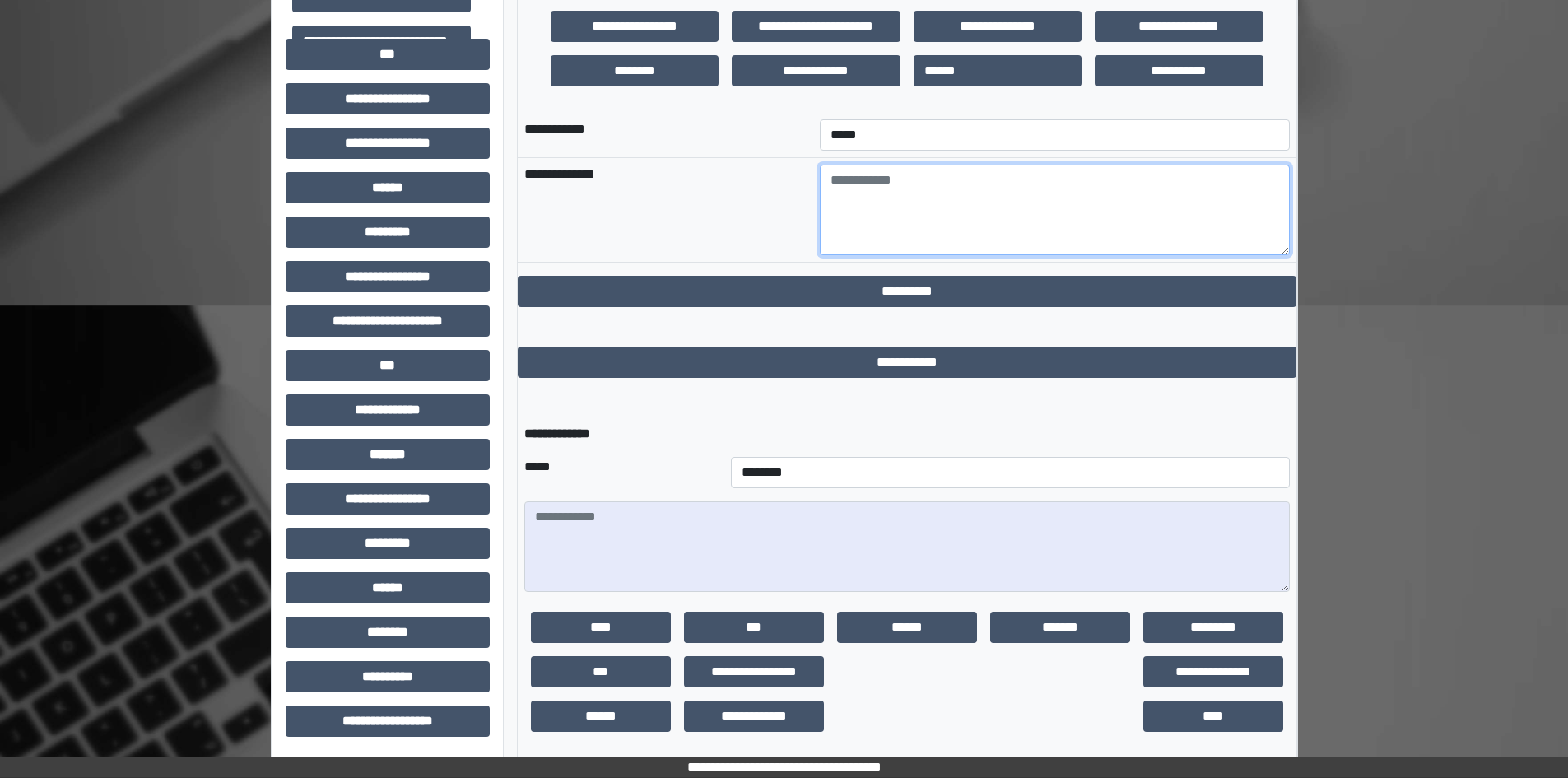 click at bounding box center (1054, 210) 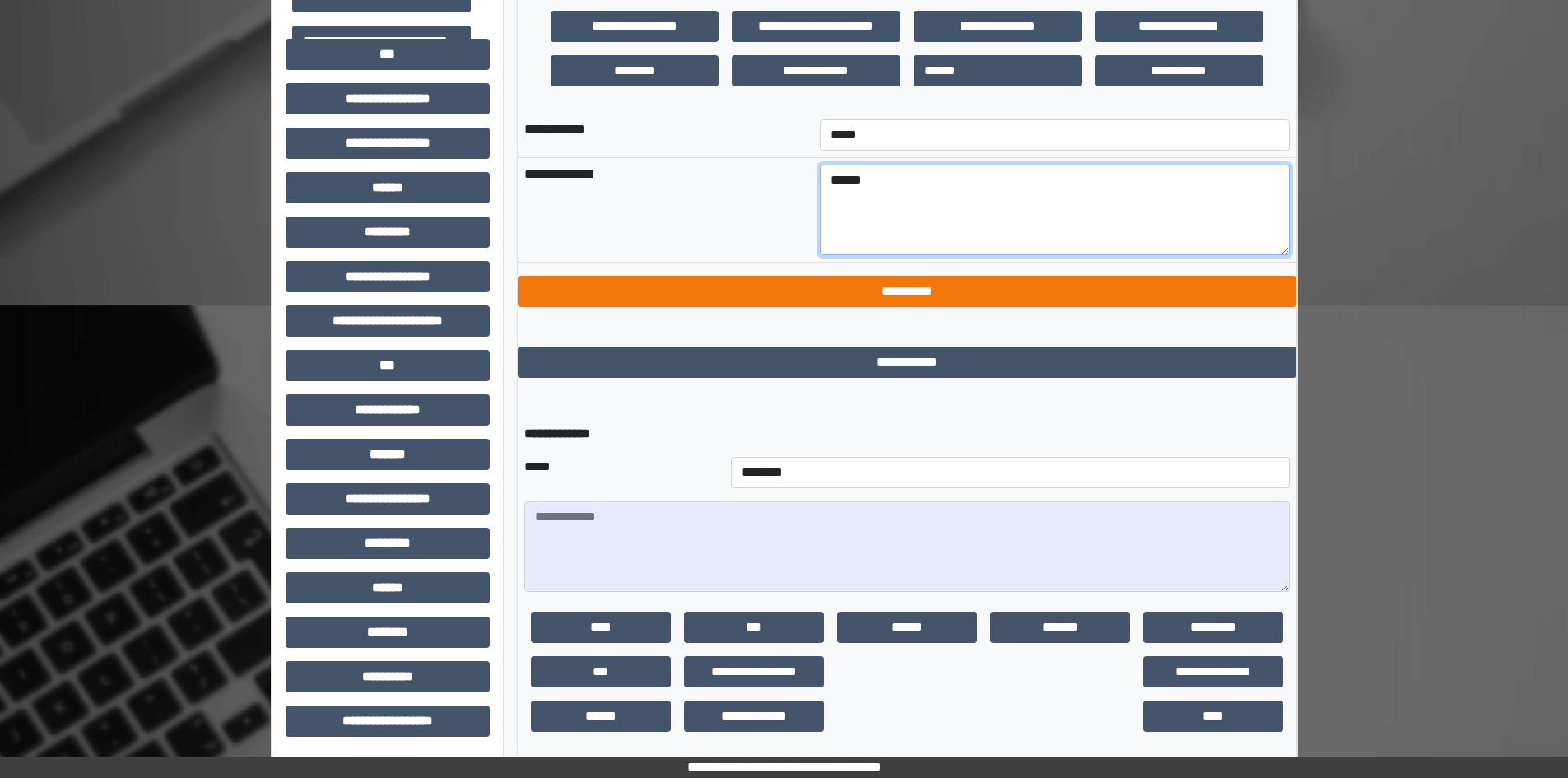 type on "******" 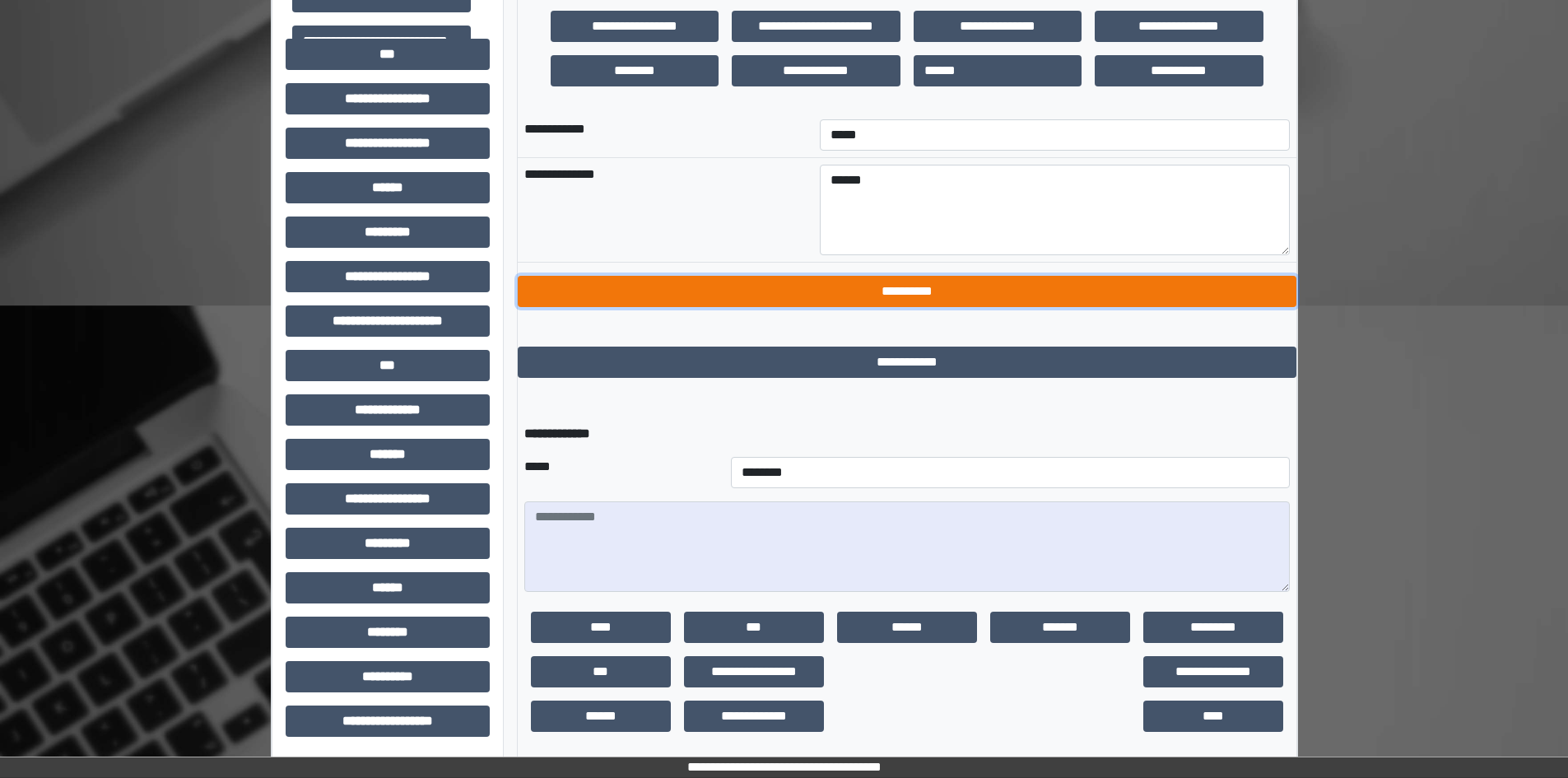 click on "**********" at bounding box center (907, 291) 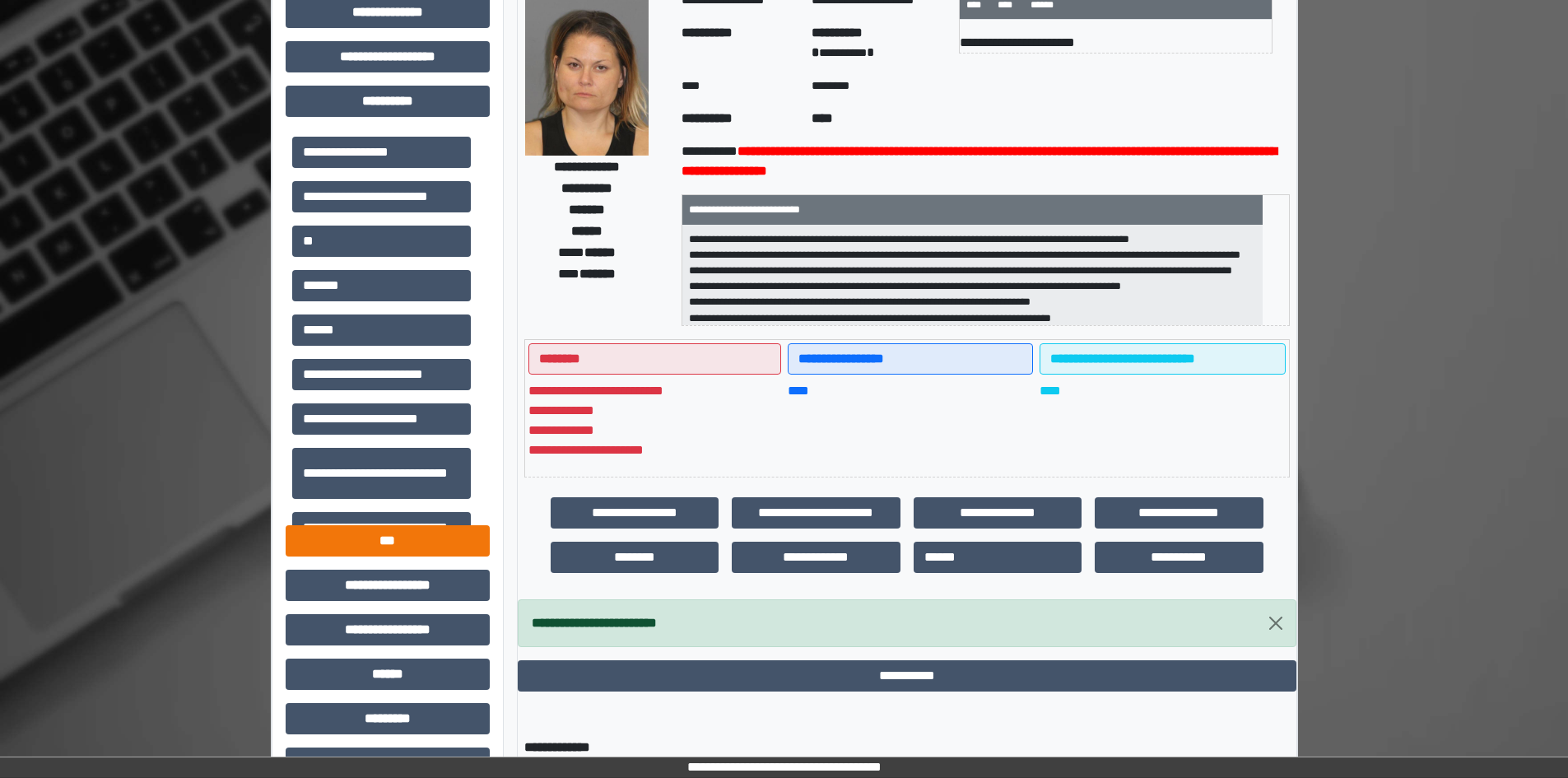 scroll, scrollTop: 90, scrollLeft: 0, axis: vertical 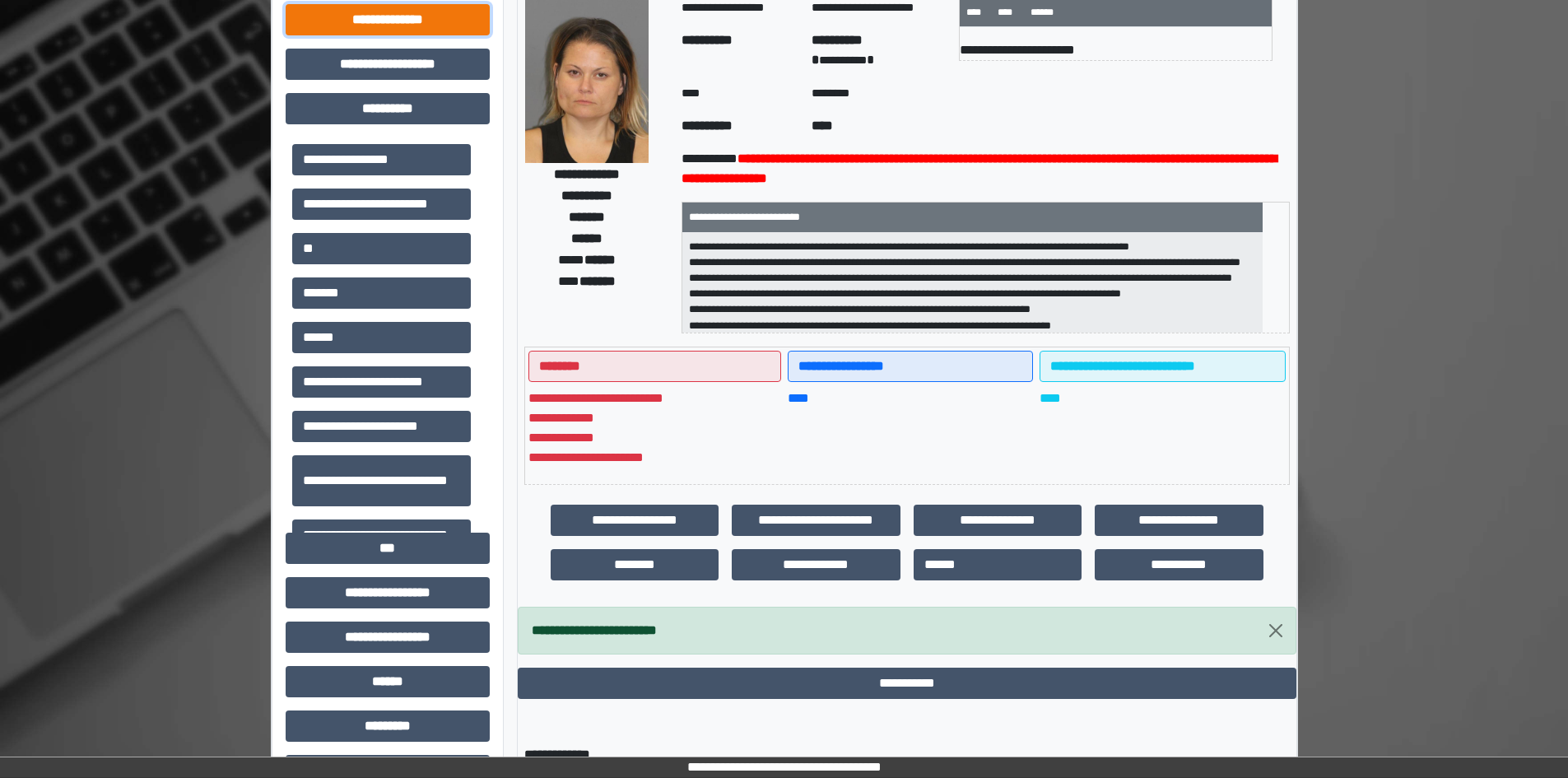 click on "**********" at bounding box center [388, 20] 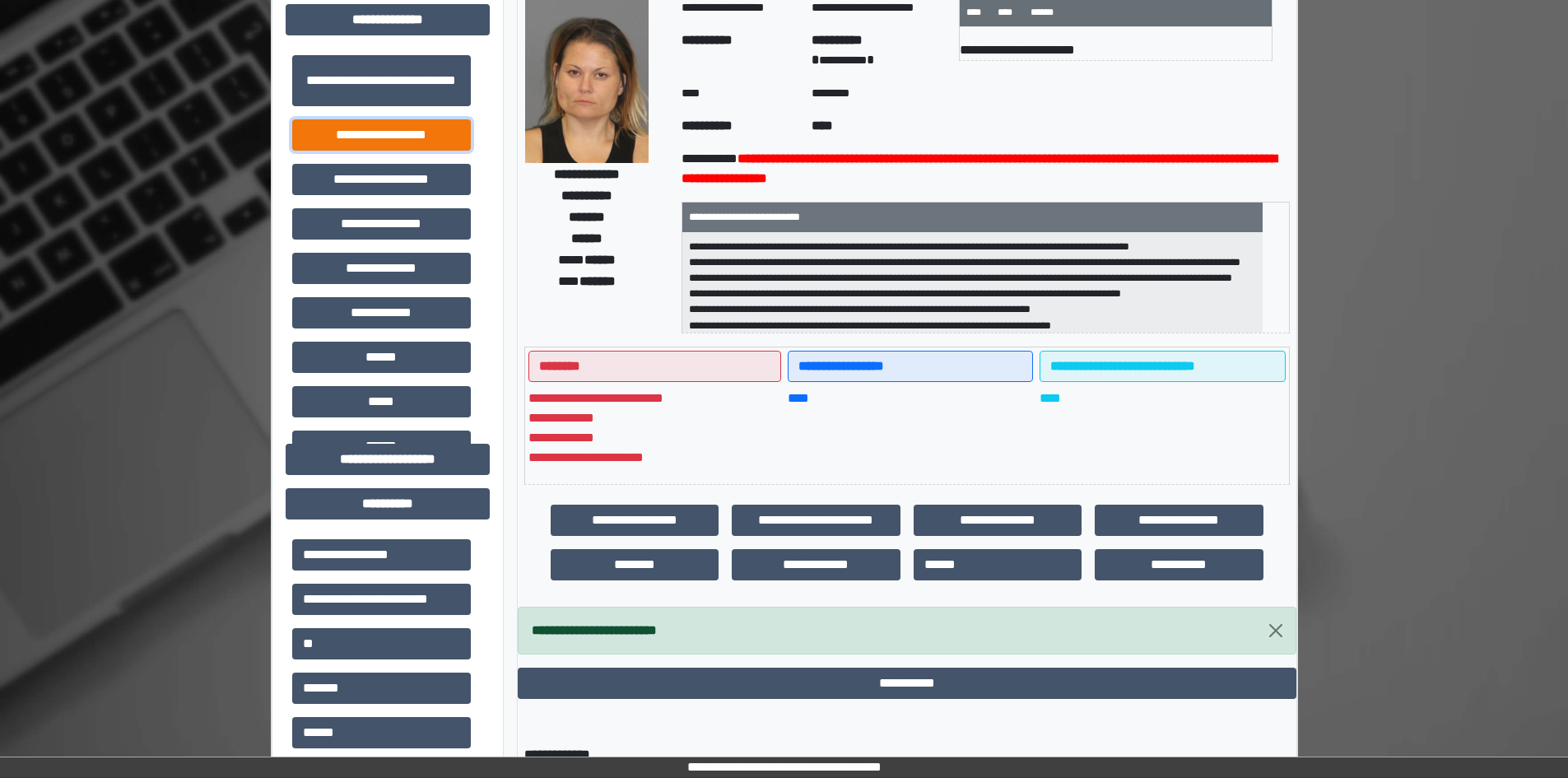 click on "**********" at bounding box center (381, 135) 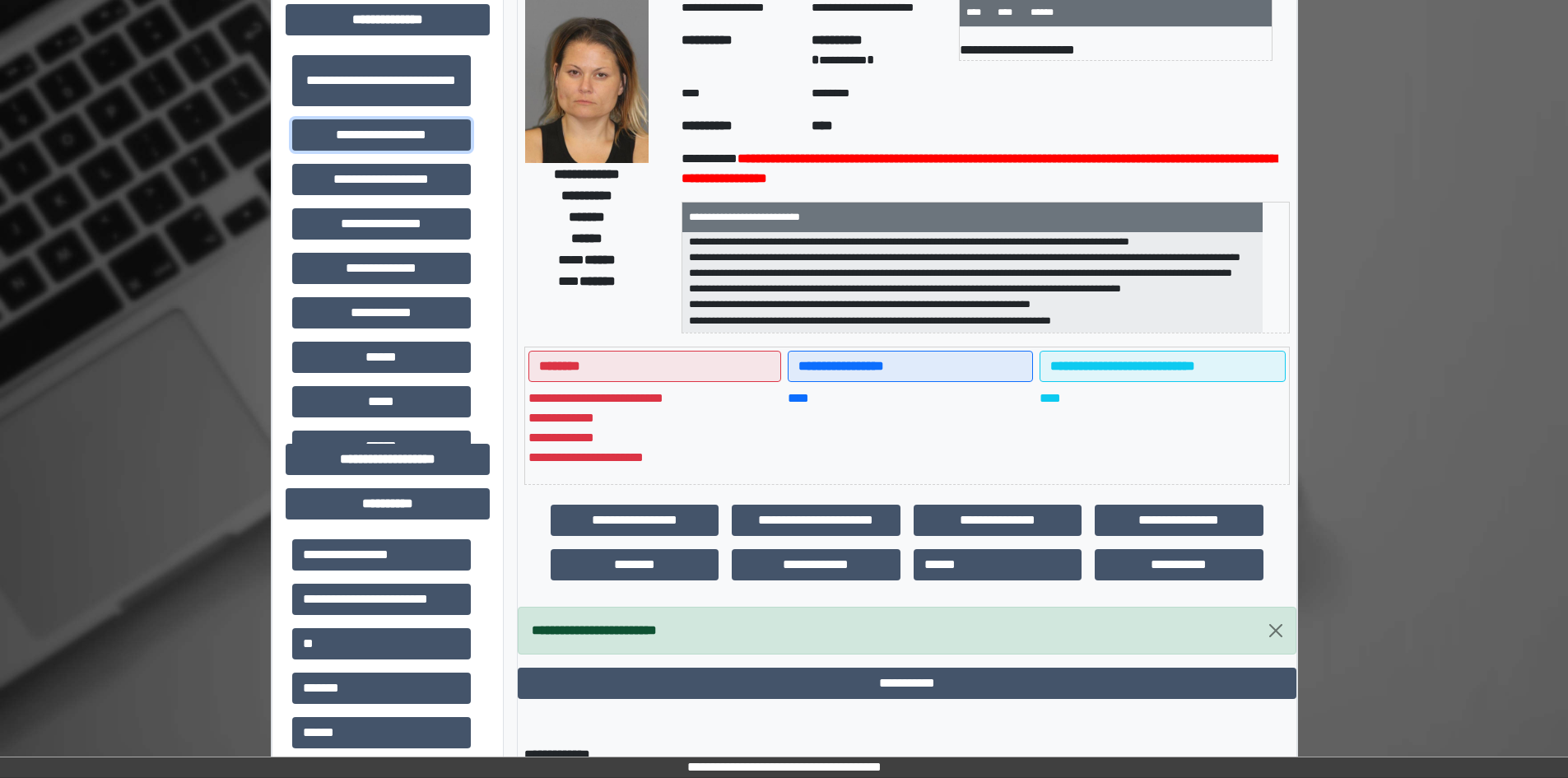 scroll, scrollTop: 21, scrollLeft: 0, axis: vertical 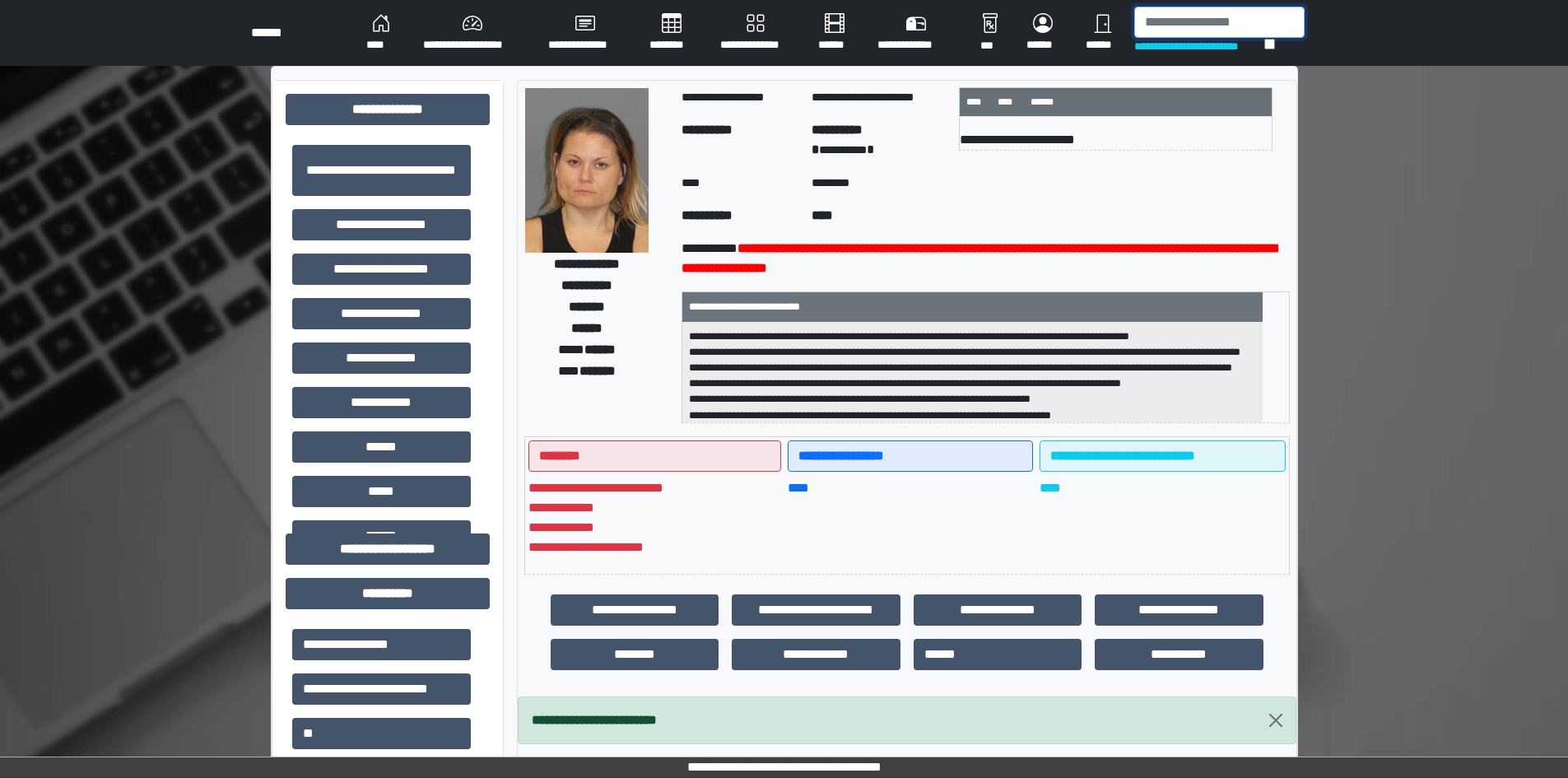 click at bounding box center [1219, 22] 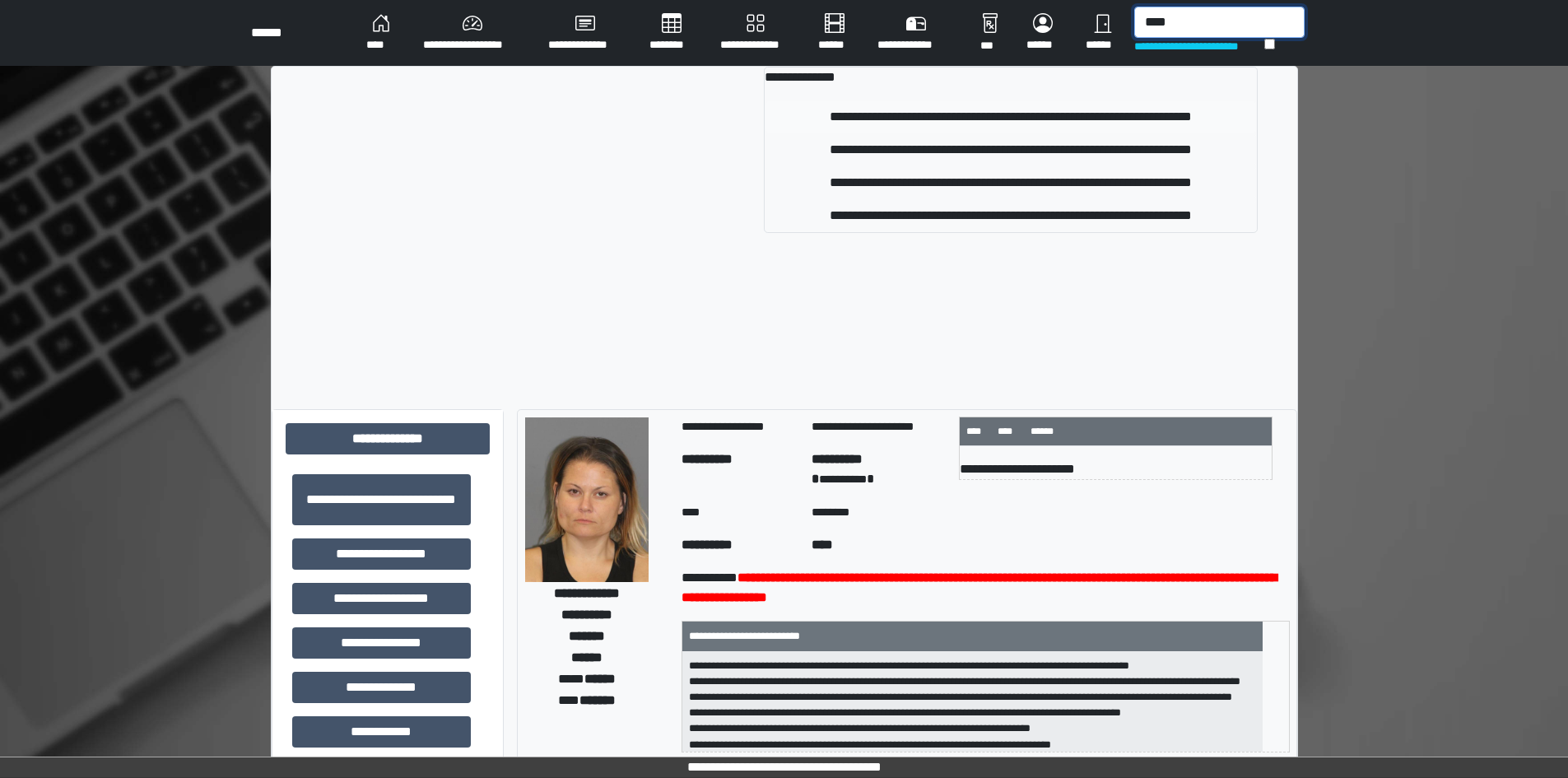 type on "****" 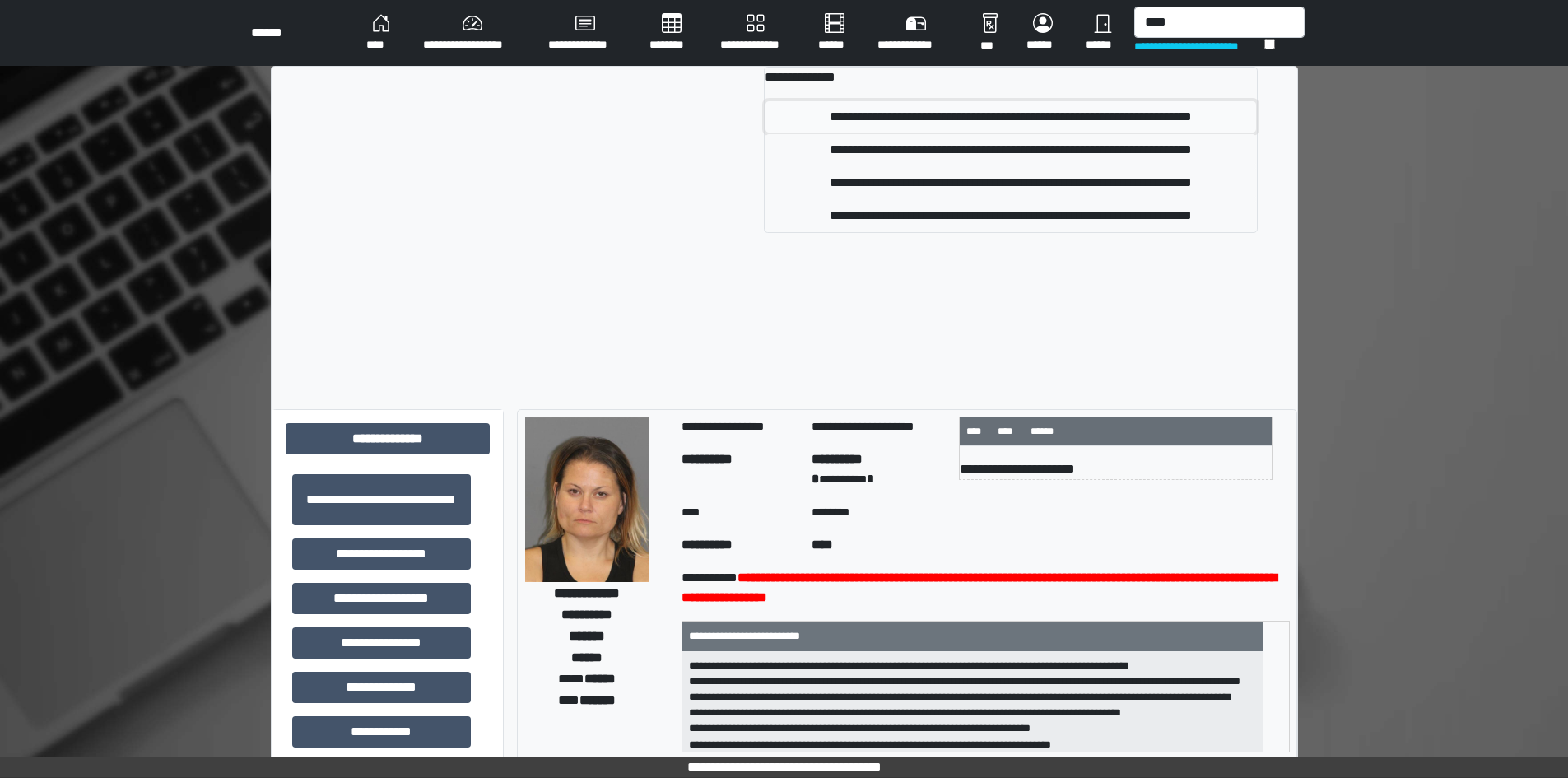 click on "**********" at bounding box center (1010, 117) 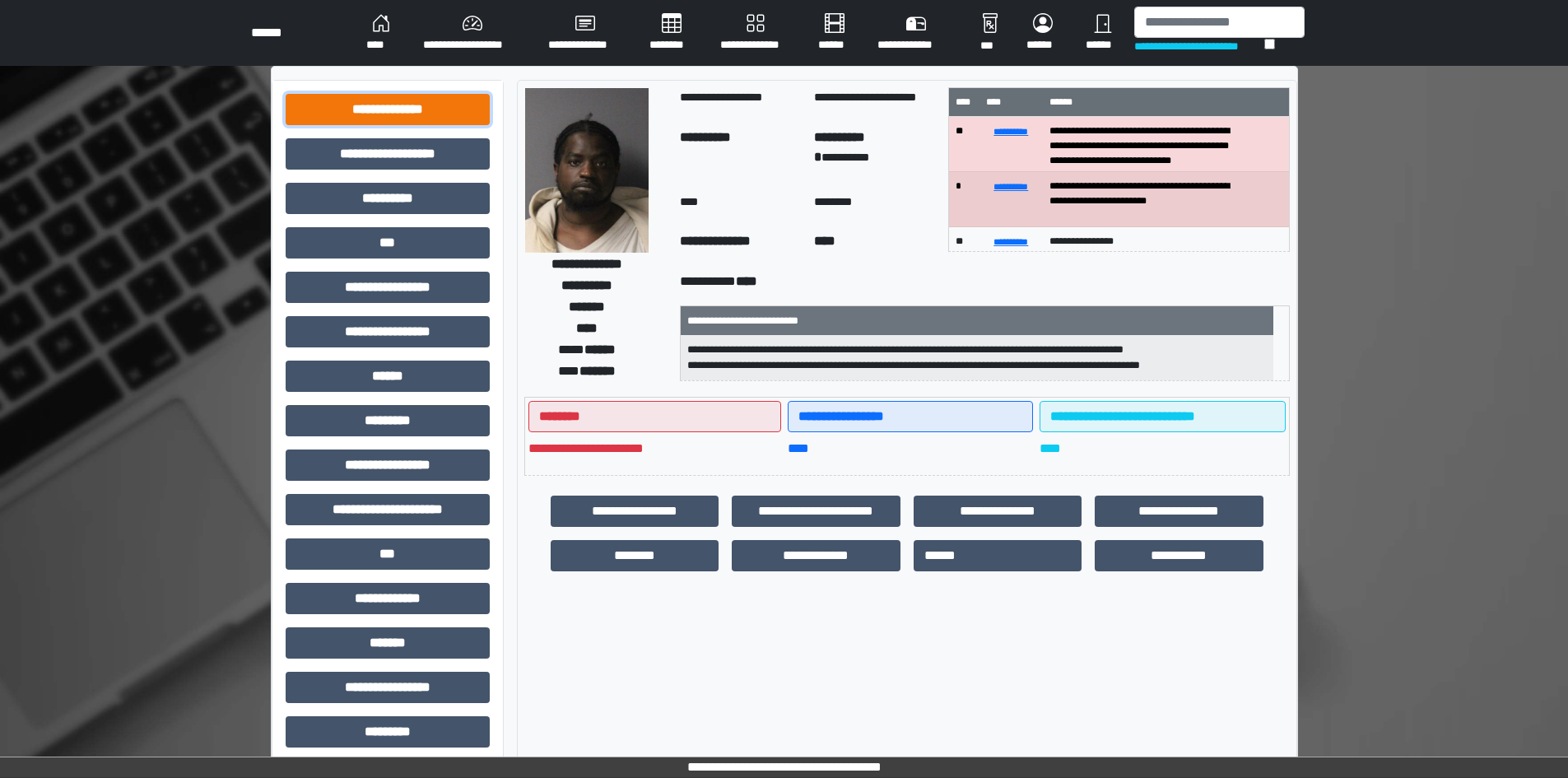 click on "**********" at bounding box center (388, 109) 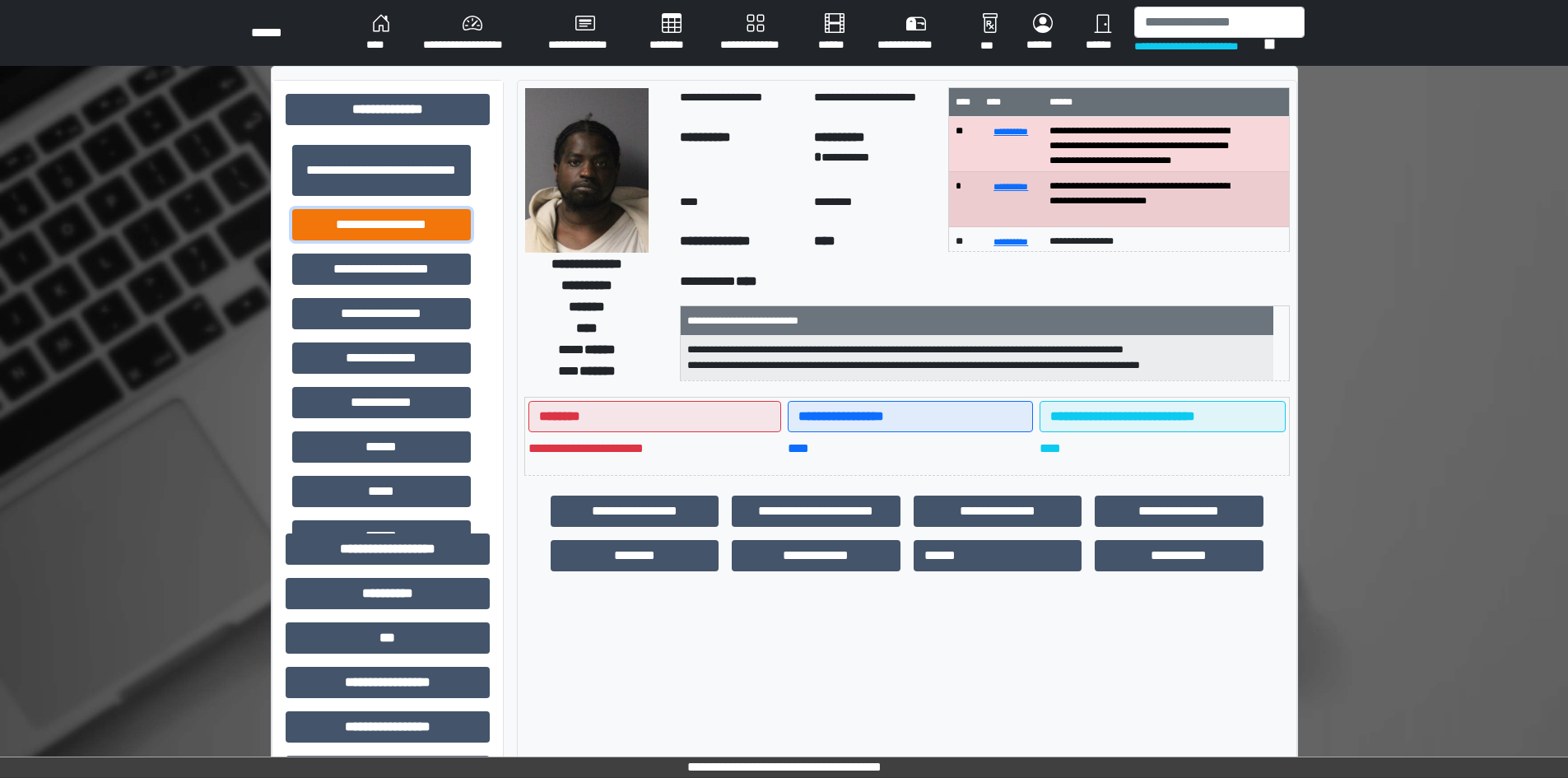 click on "**********" at bounding box center (381, 225) 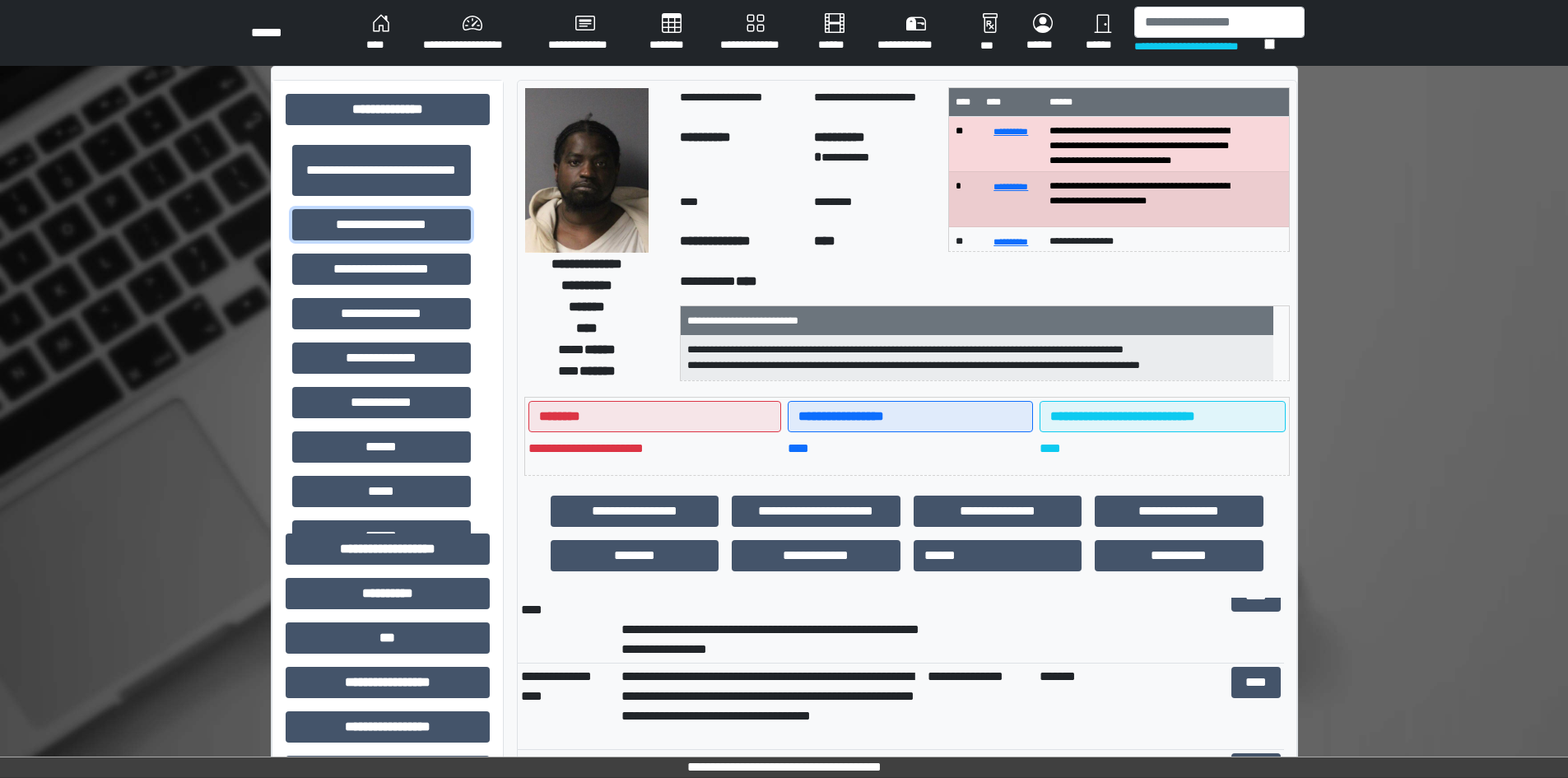 scroll, scrollTop: 329, scrollLeft: 0, axis: vertical 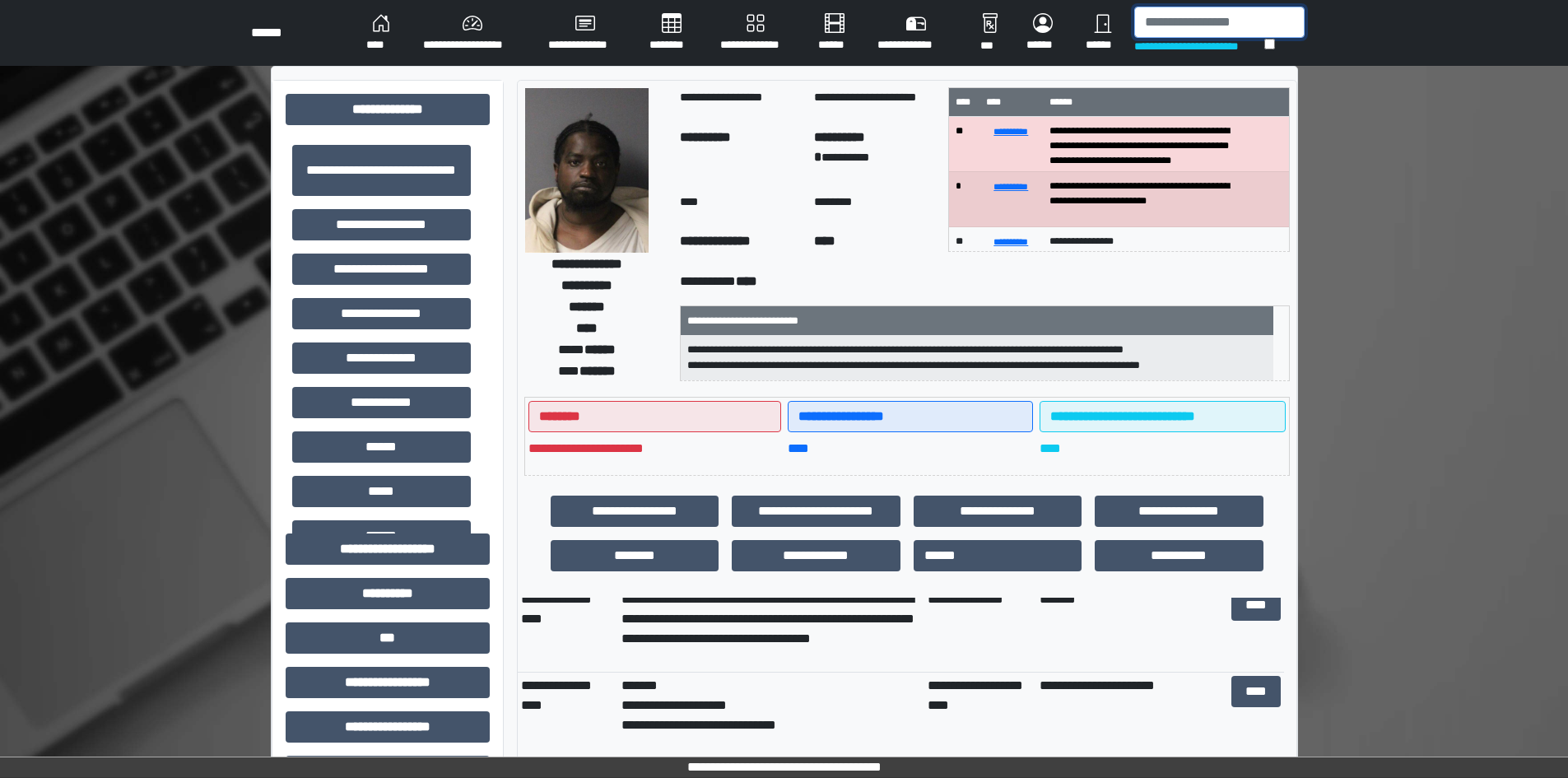 click at bounding box center (1219, 22) 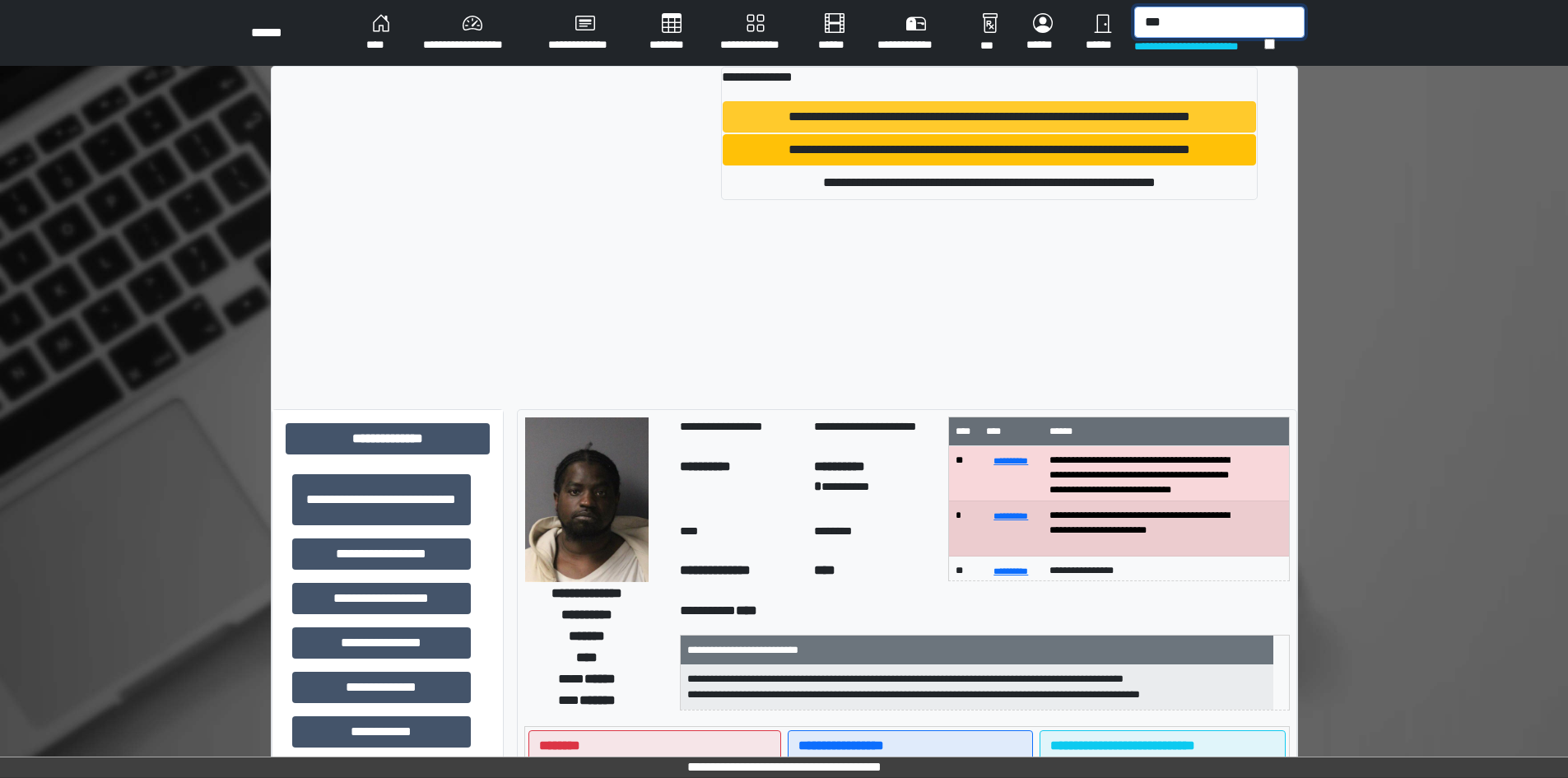 type on "***" 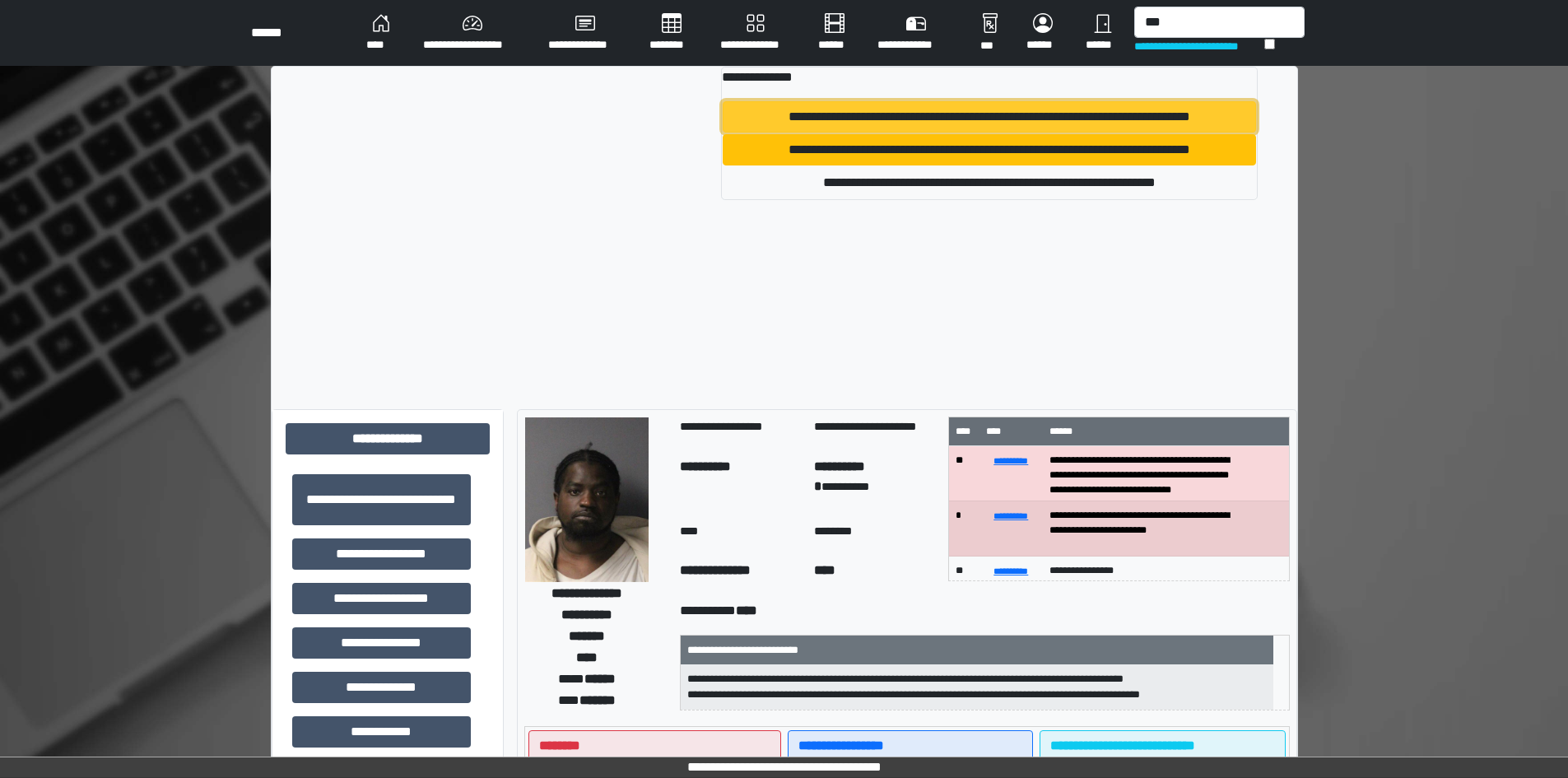 click on "**********" at bounding box center [989, 117] 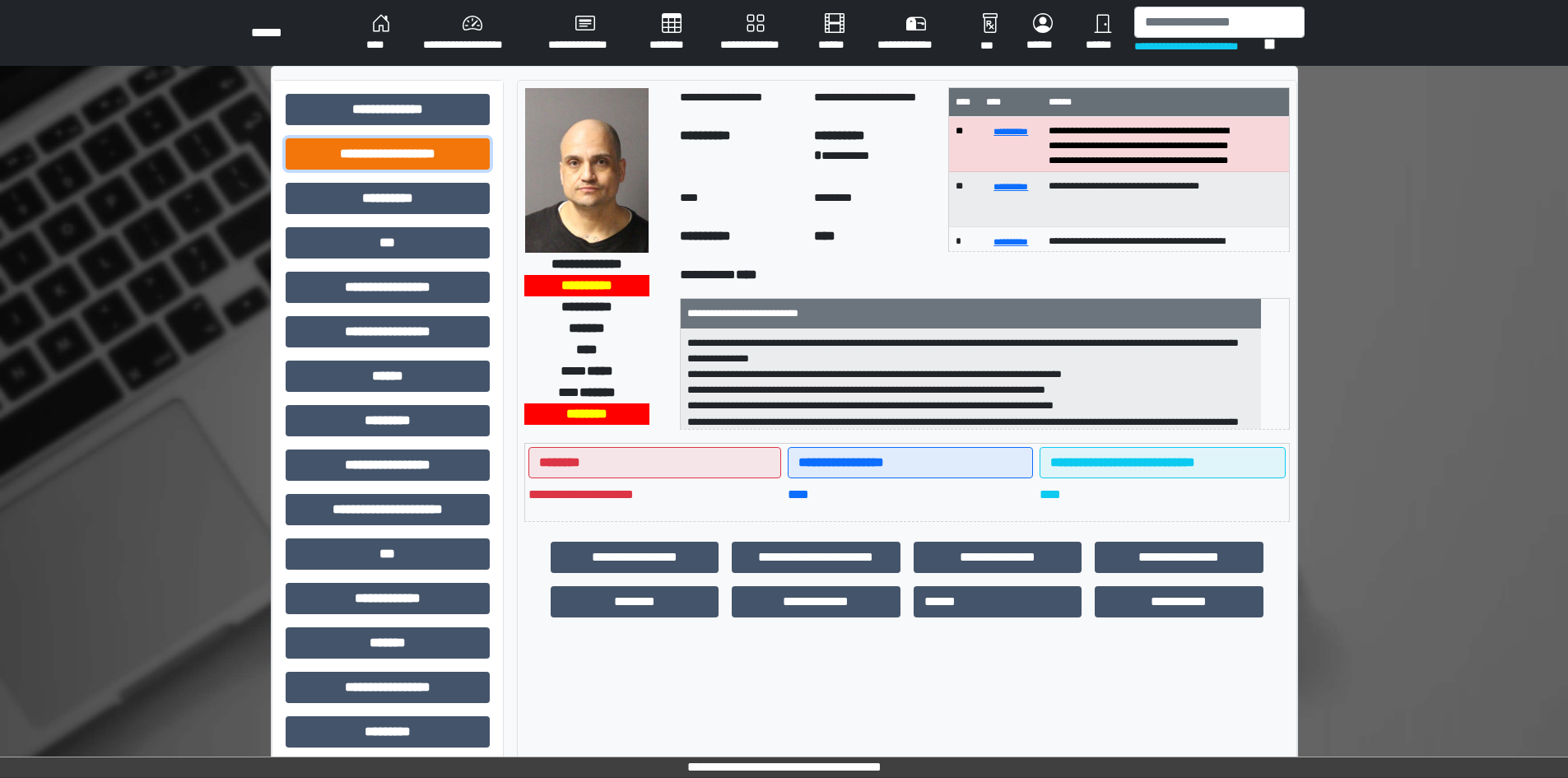 click on "**********" at bounding box center [388, 154] 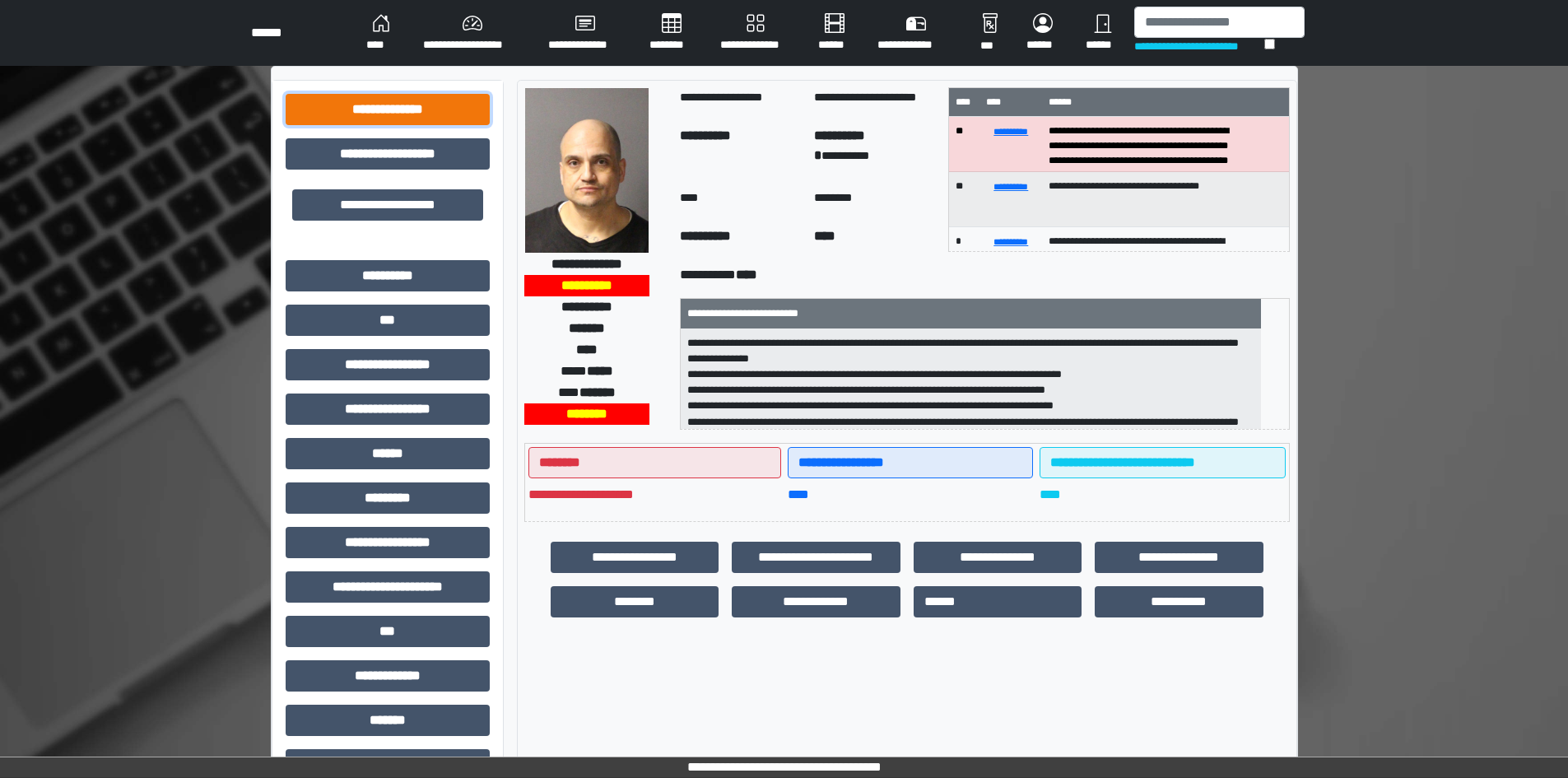 click on "**********" at bounding box center [388, 109] 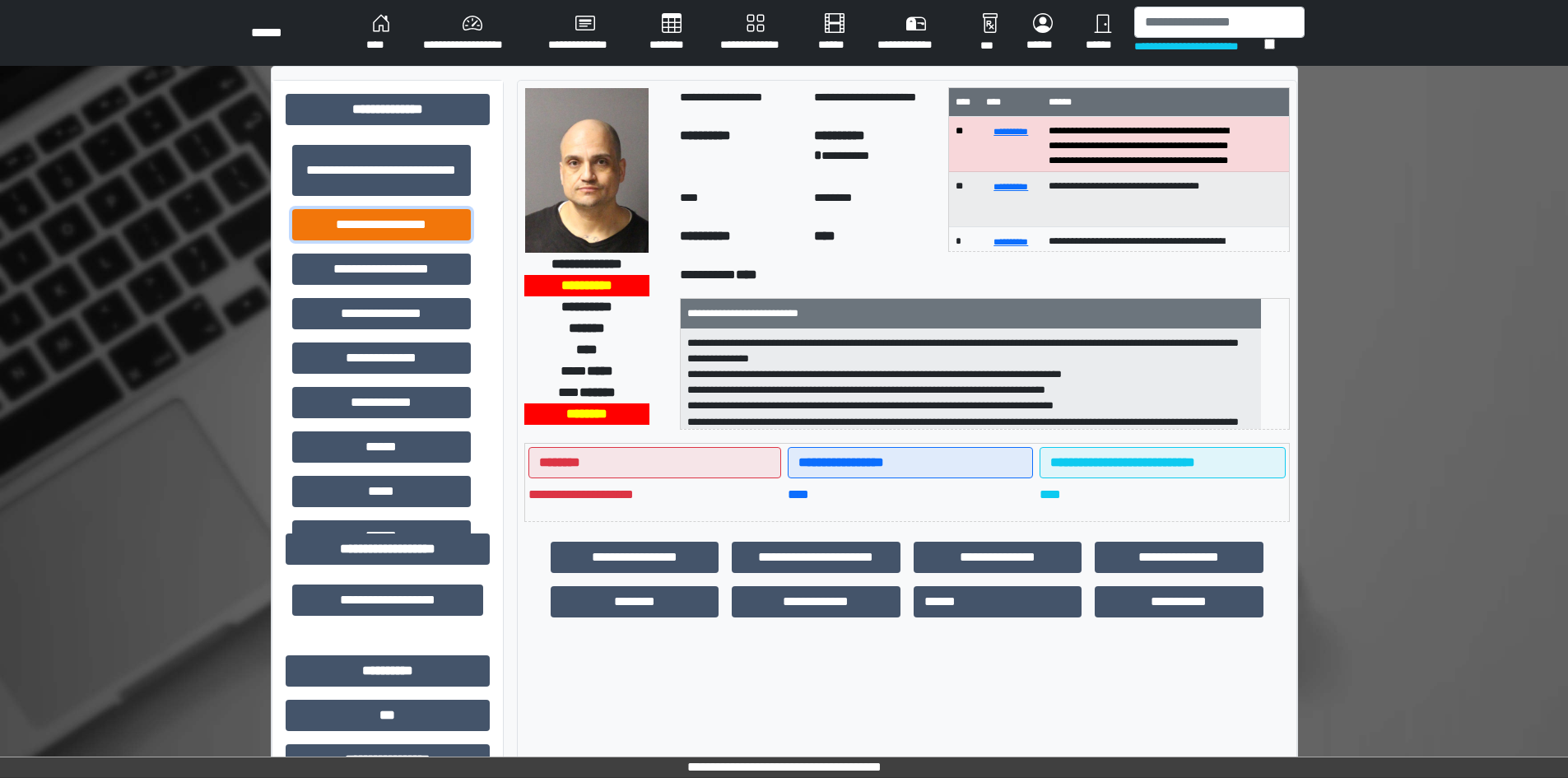 click on "**********" at bounding box center [381, 225] 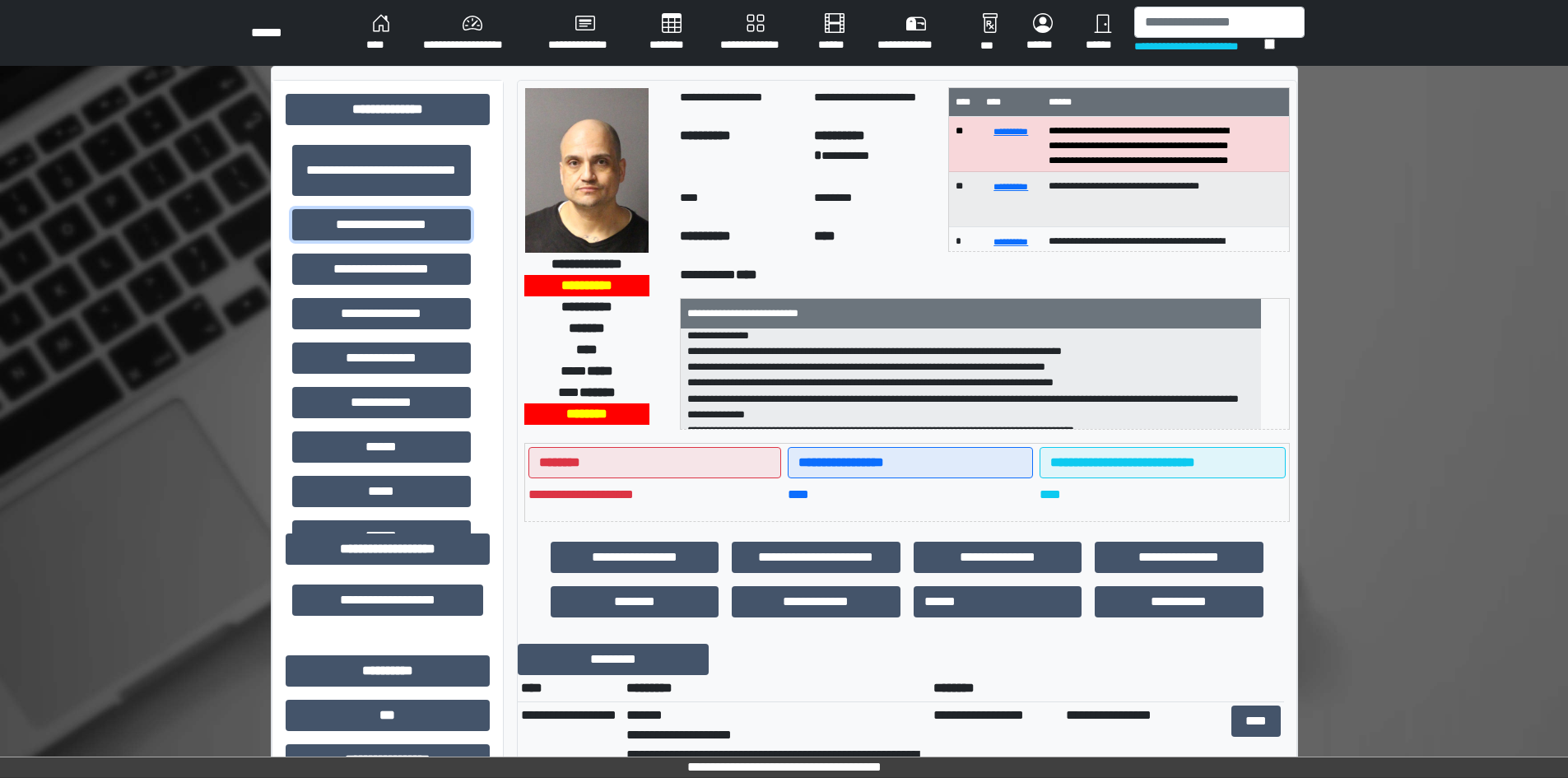 scroll, scrollTop: 36, scrollLeft: 0, axis: vertical 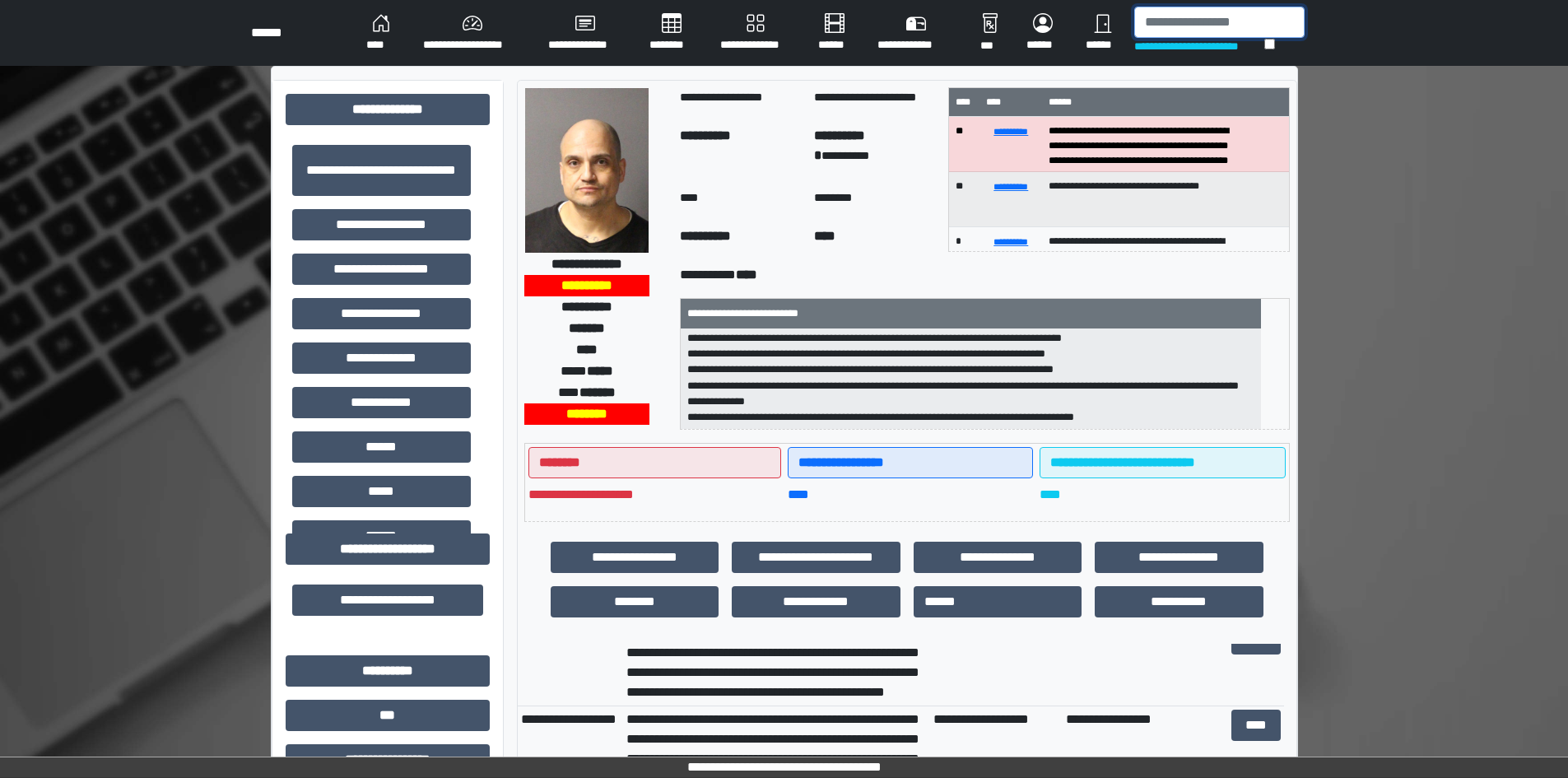 click at bounding box center [1219, 22] 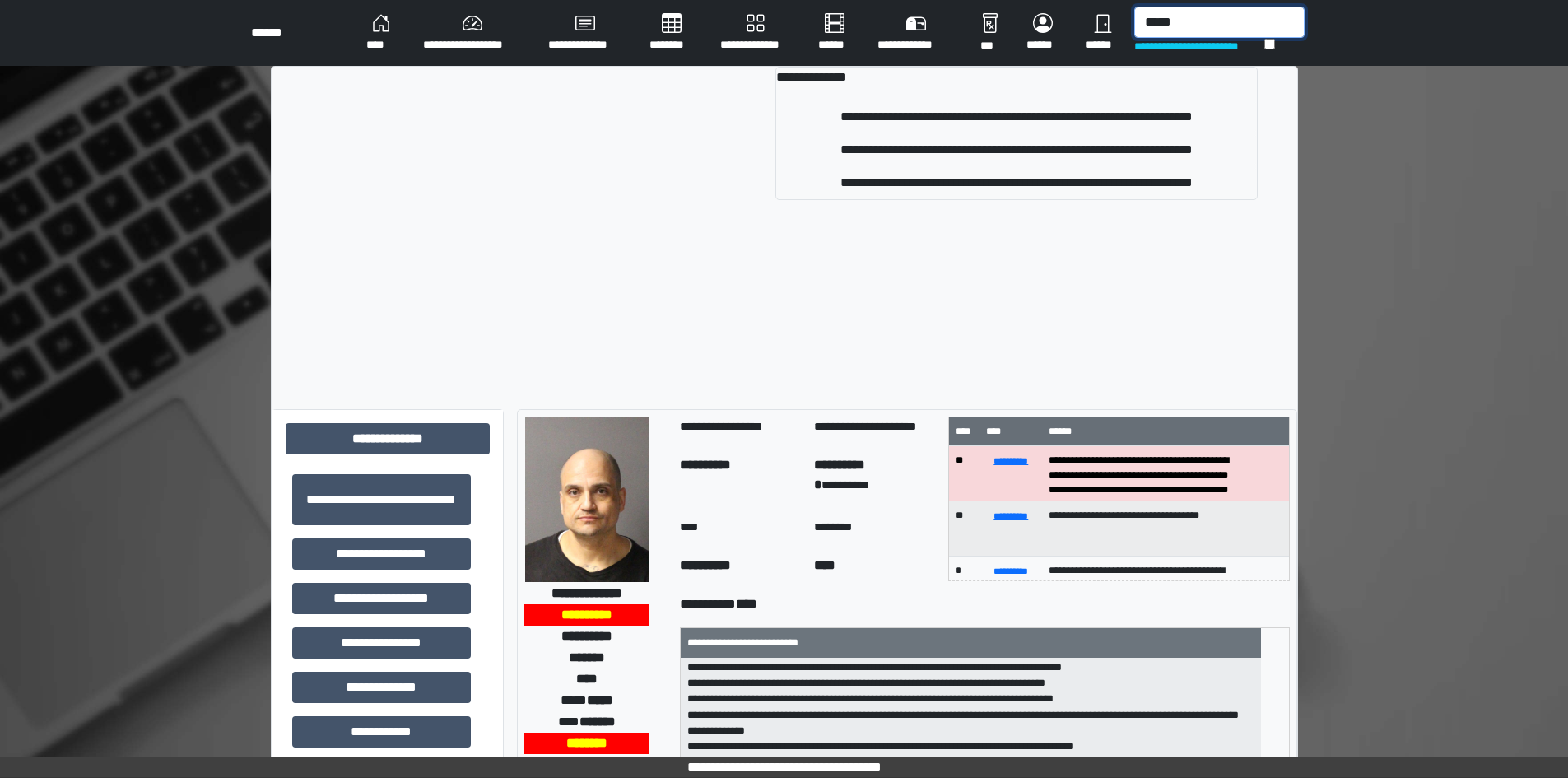 type on "*****" 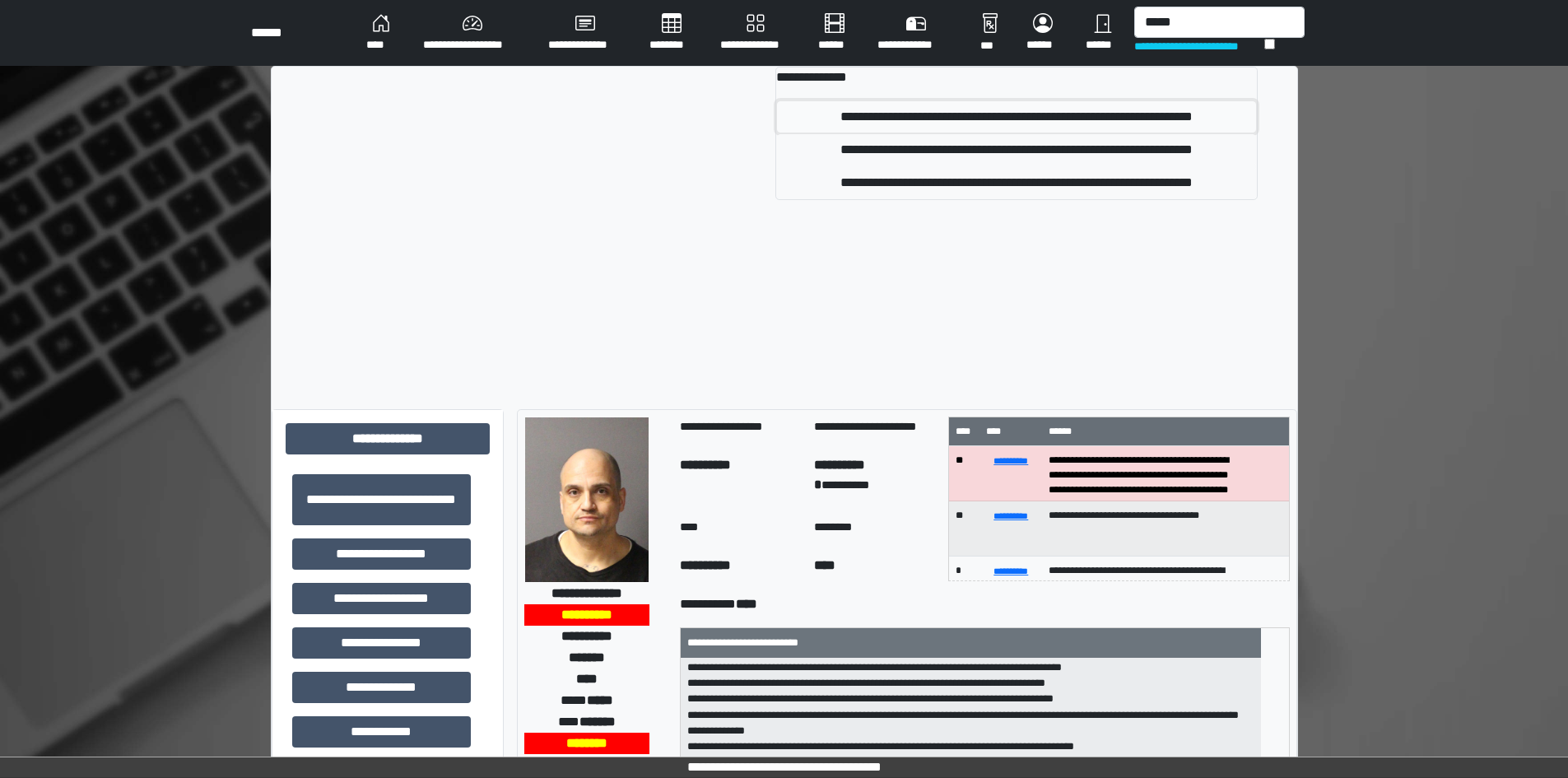 click on "**********" at bounding box center [1017, 117] 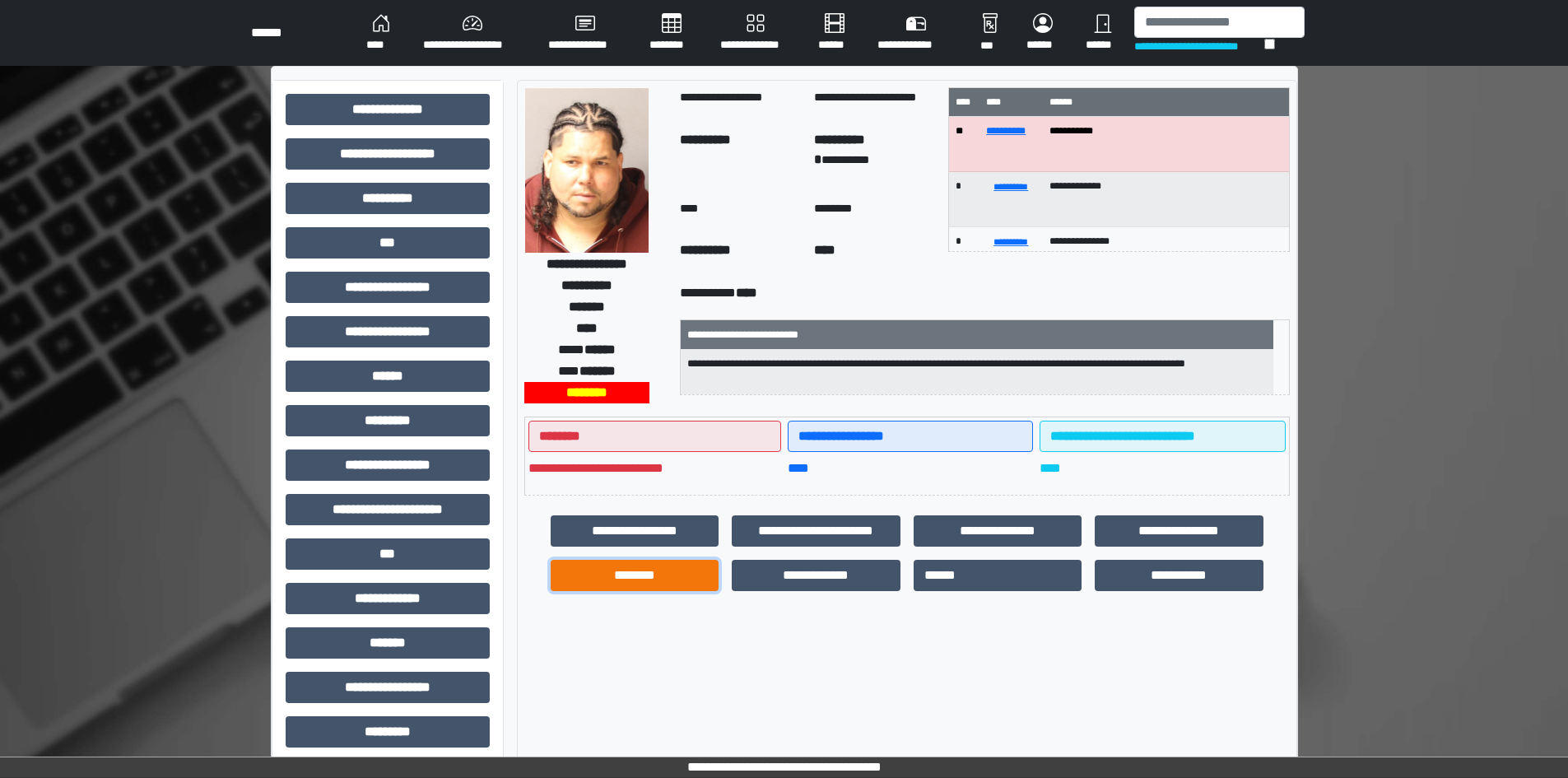 click on "********" at bounding box center (635, 575) 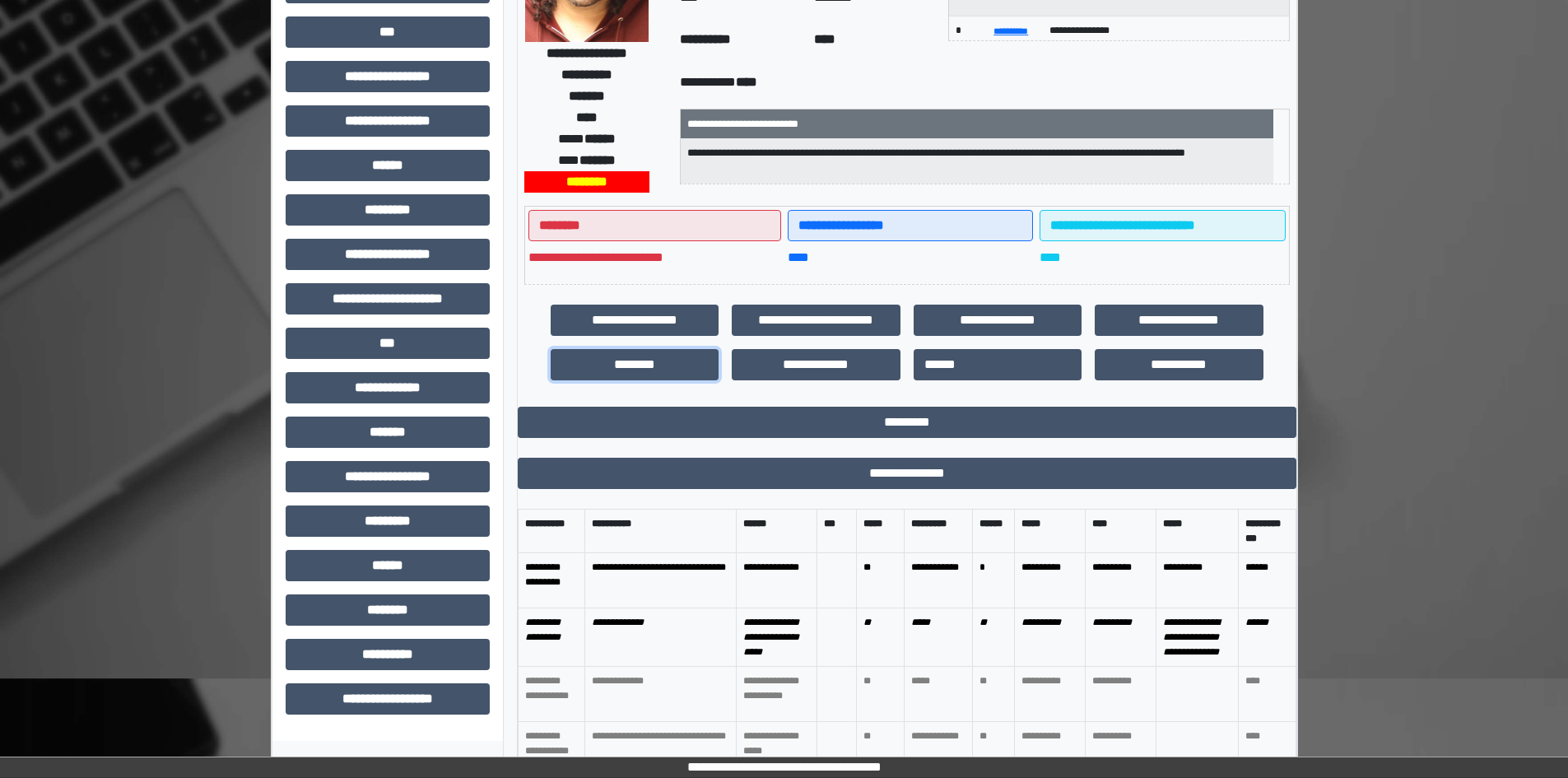 scroll, scrollTop: 247, scrollLeft: 0, axis: vertical 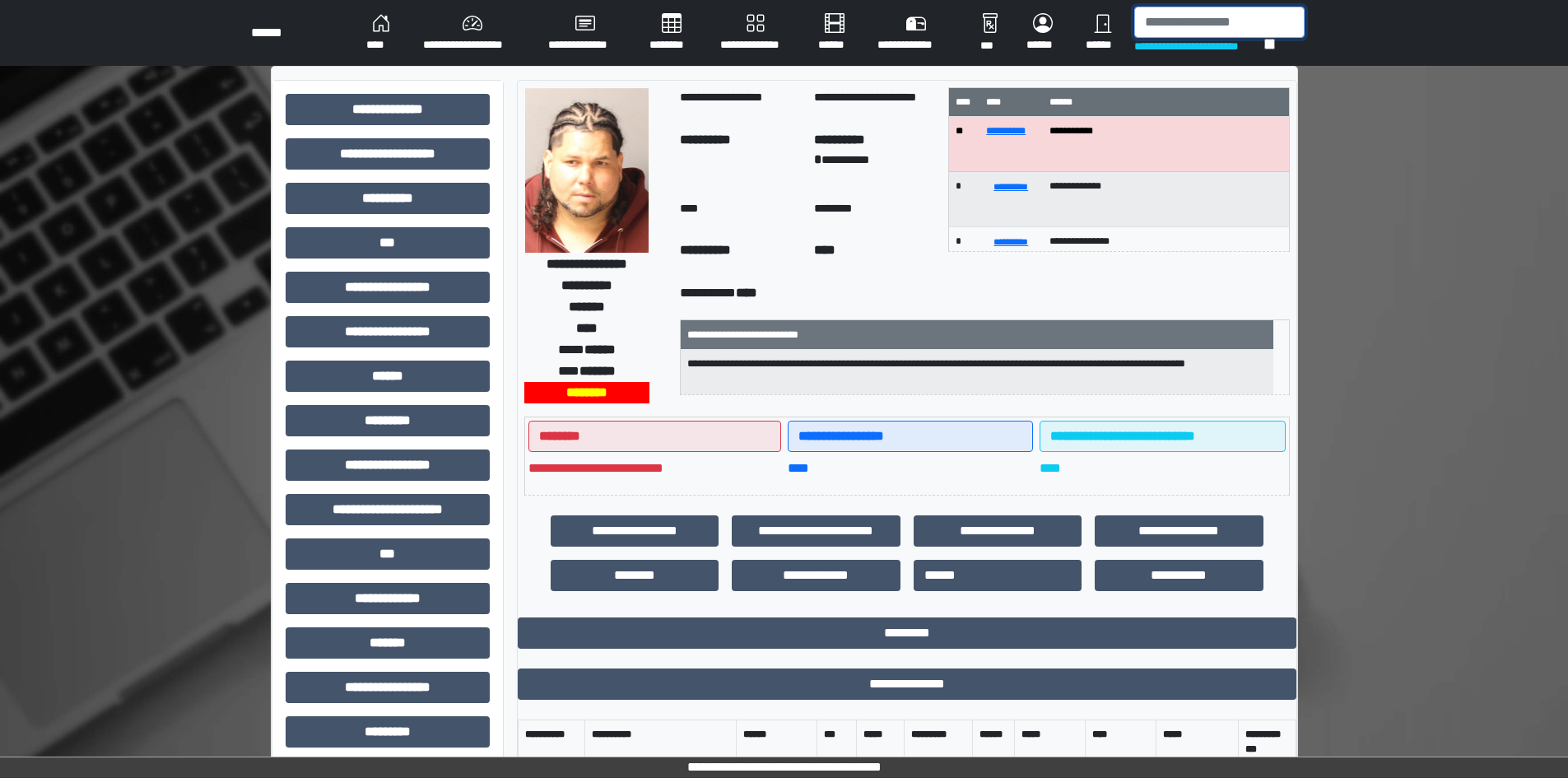 click at bounding box center [1219, 22] 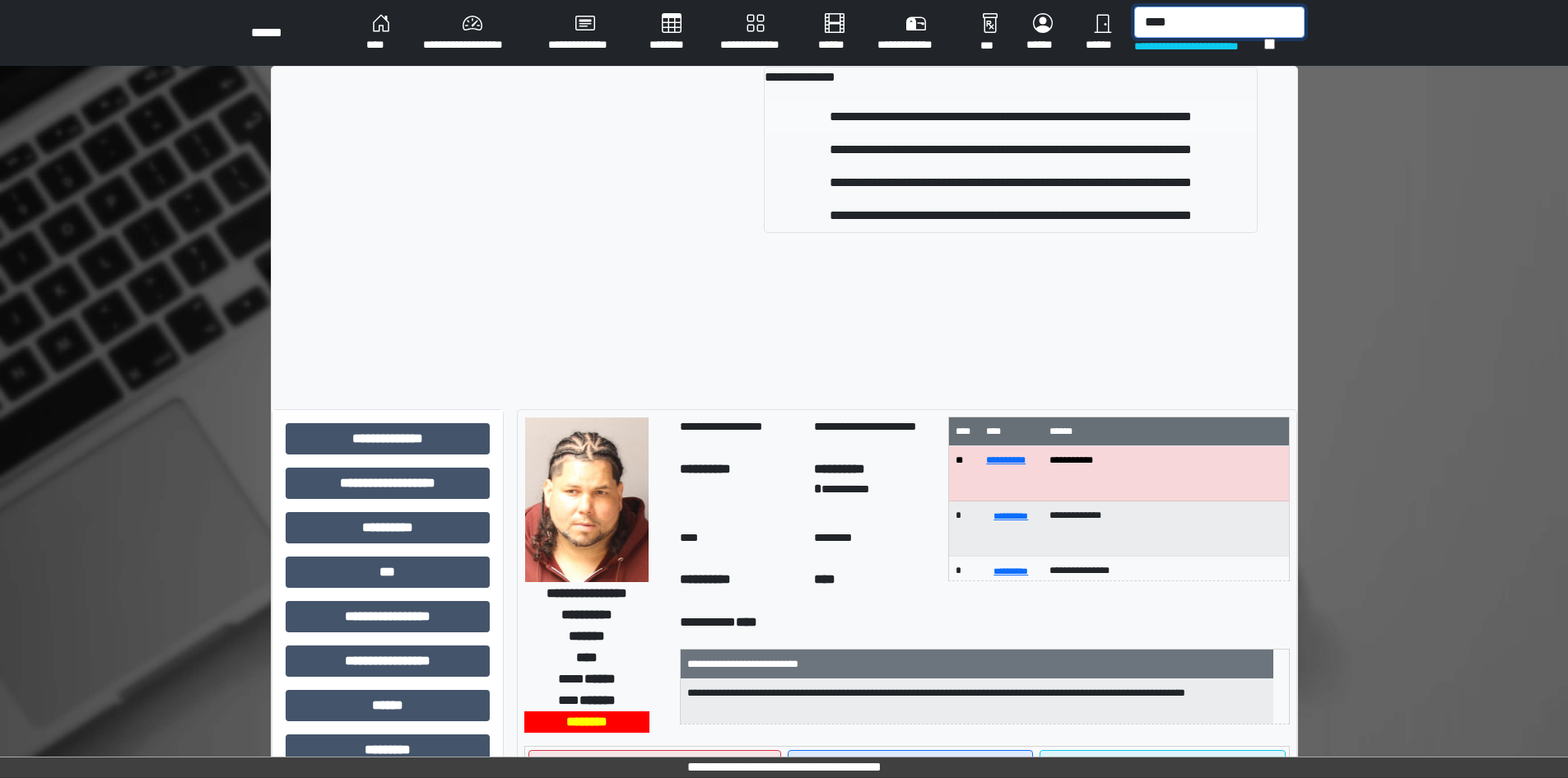 type on "****" 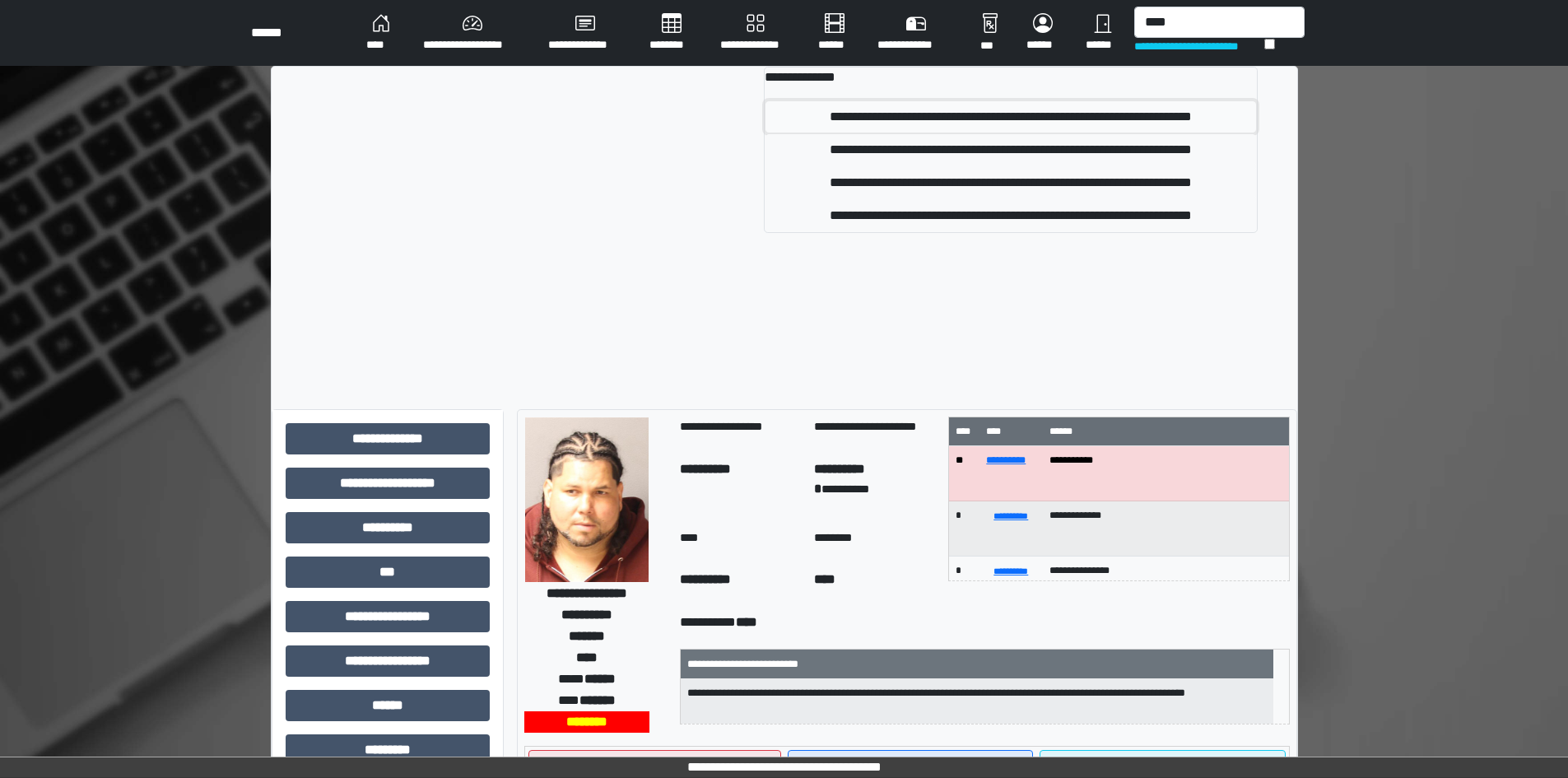click on "**********" at bounding box center (1010, 117) 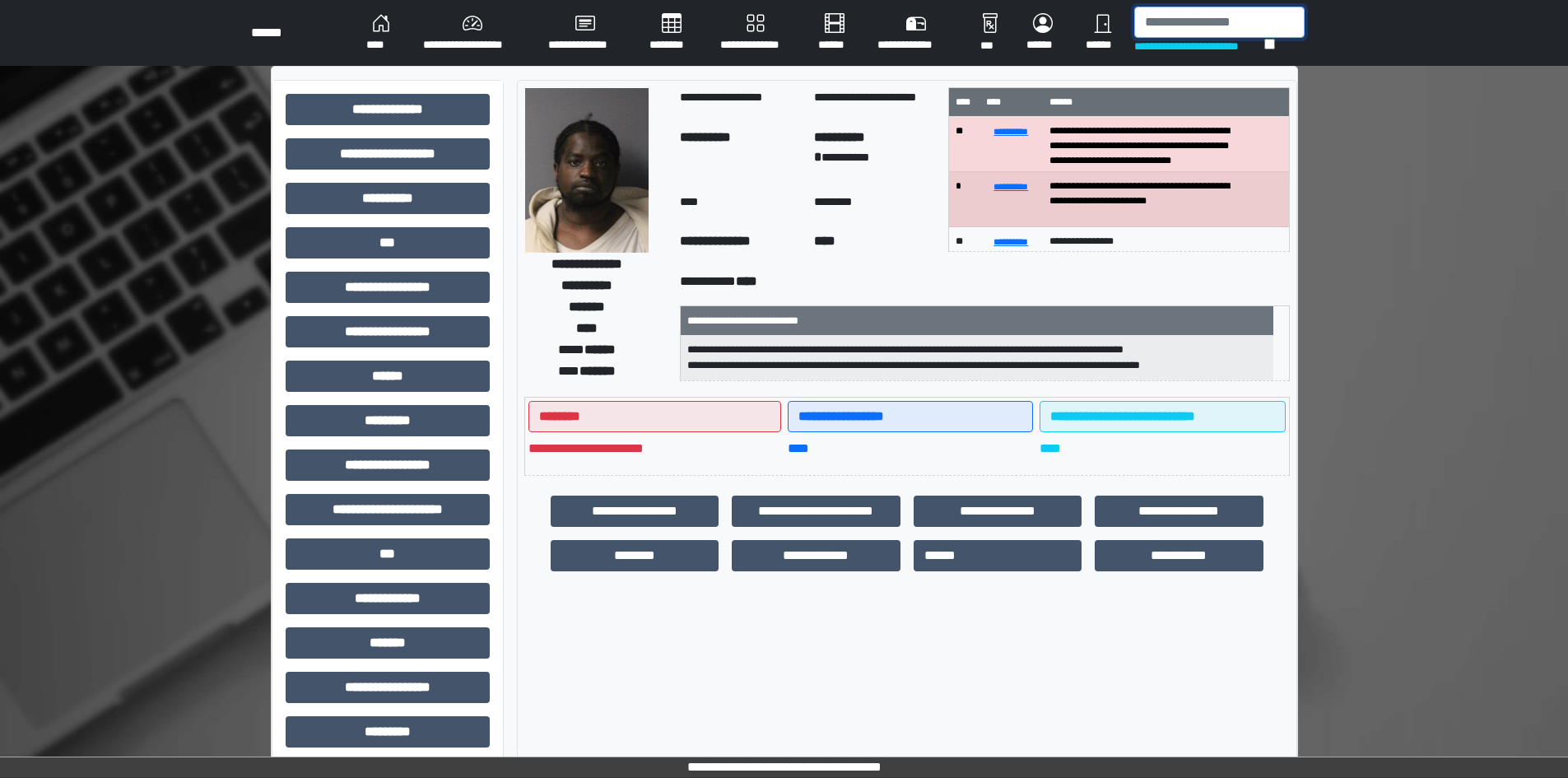 click at bounding box center [1219, 22] 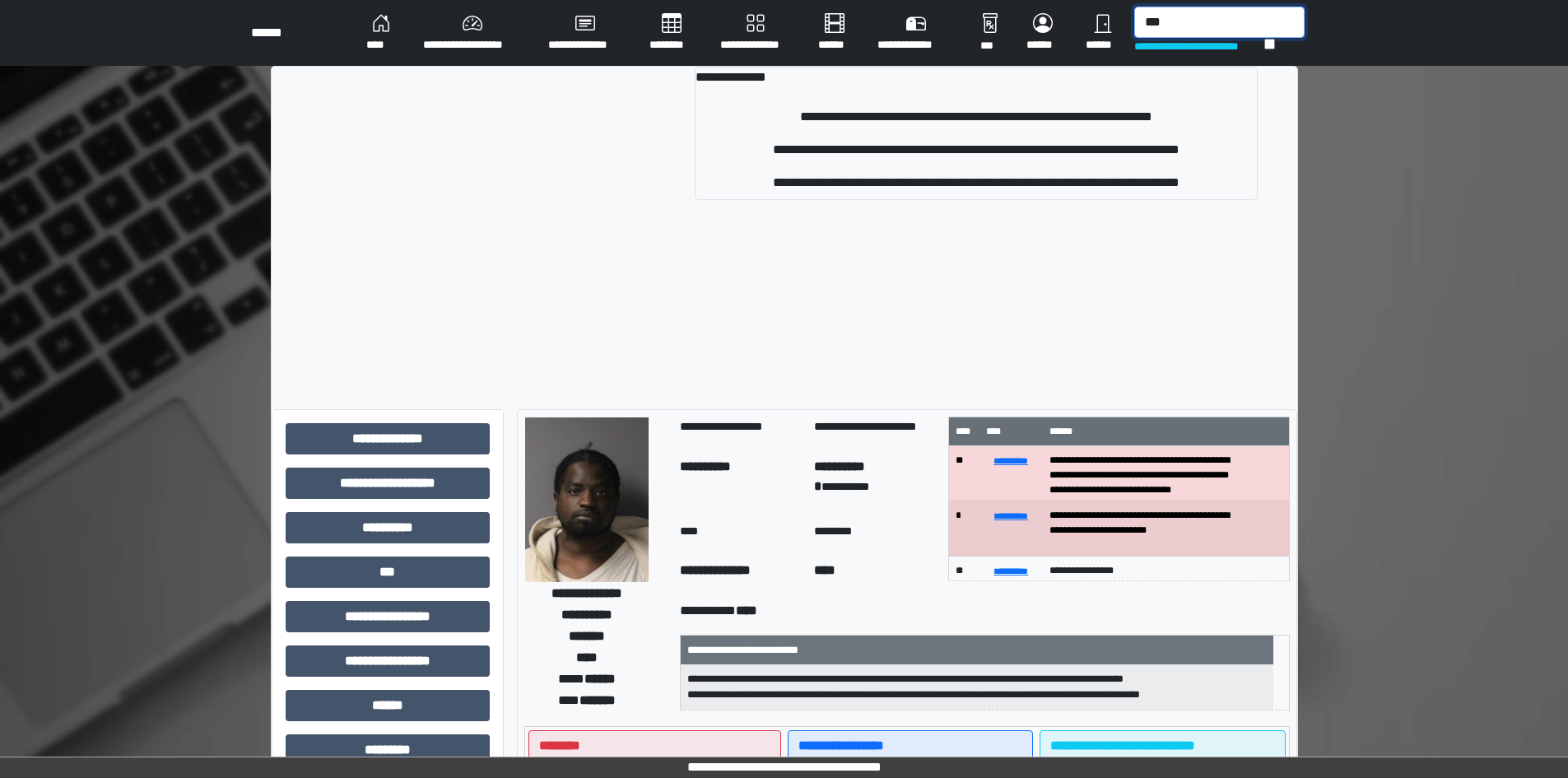 type on "***" 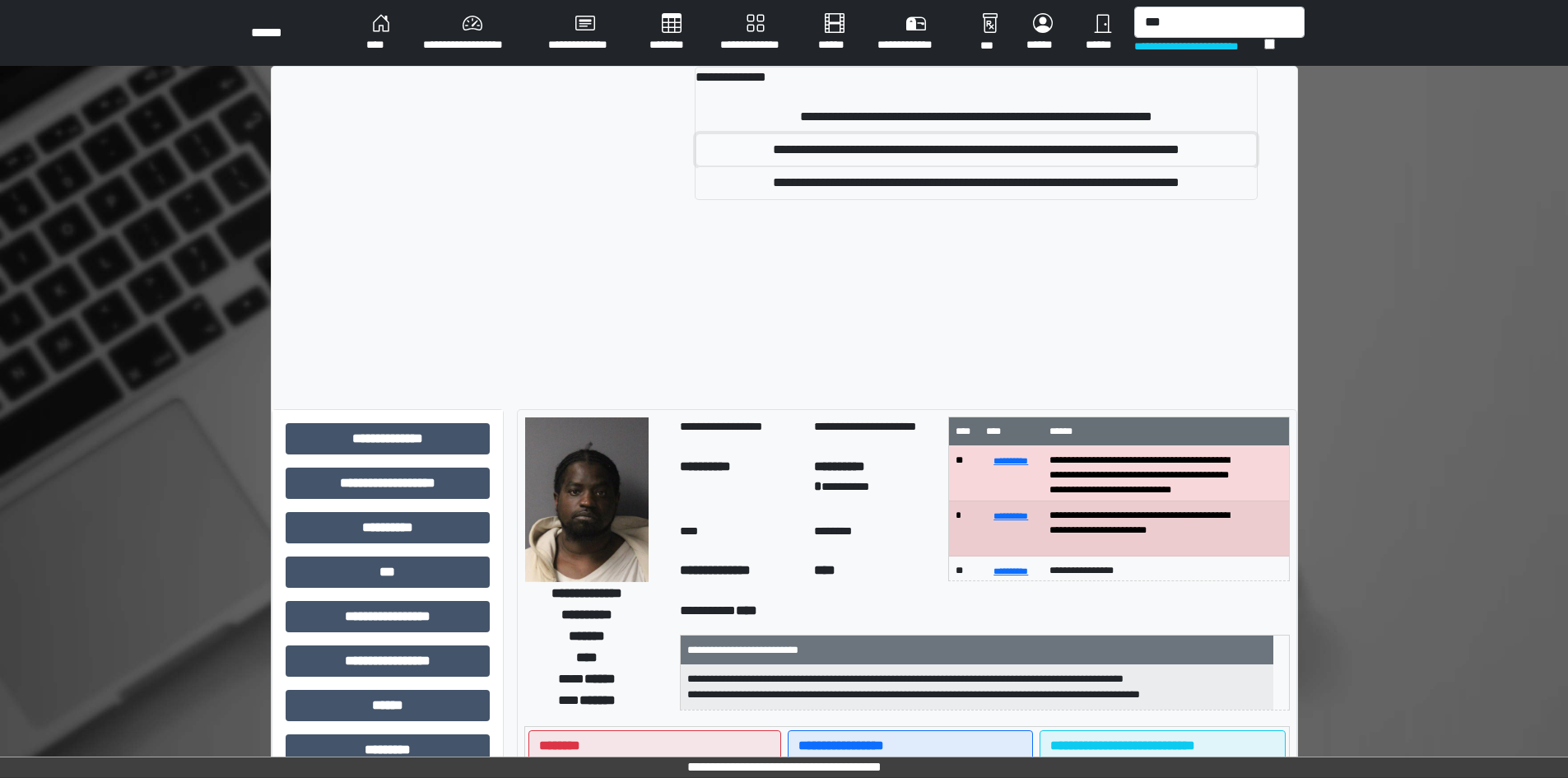 click on "**********" at bounding box center (975, 150) 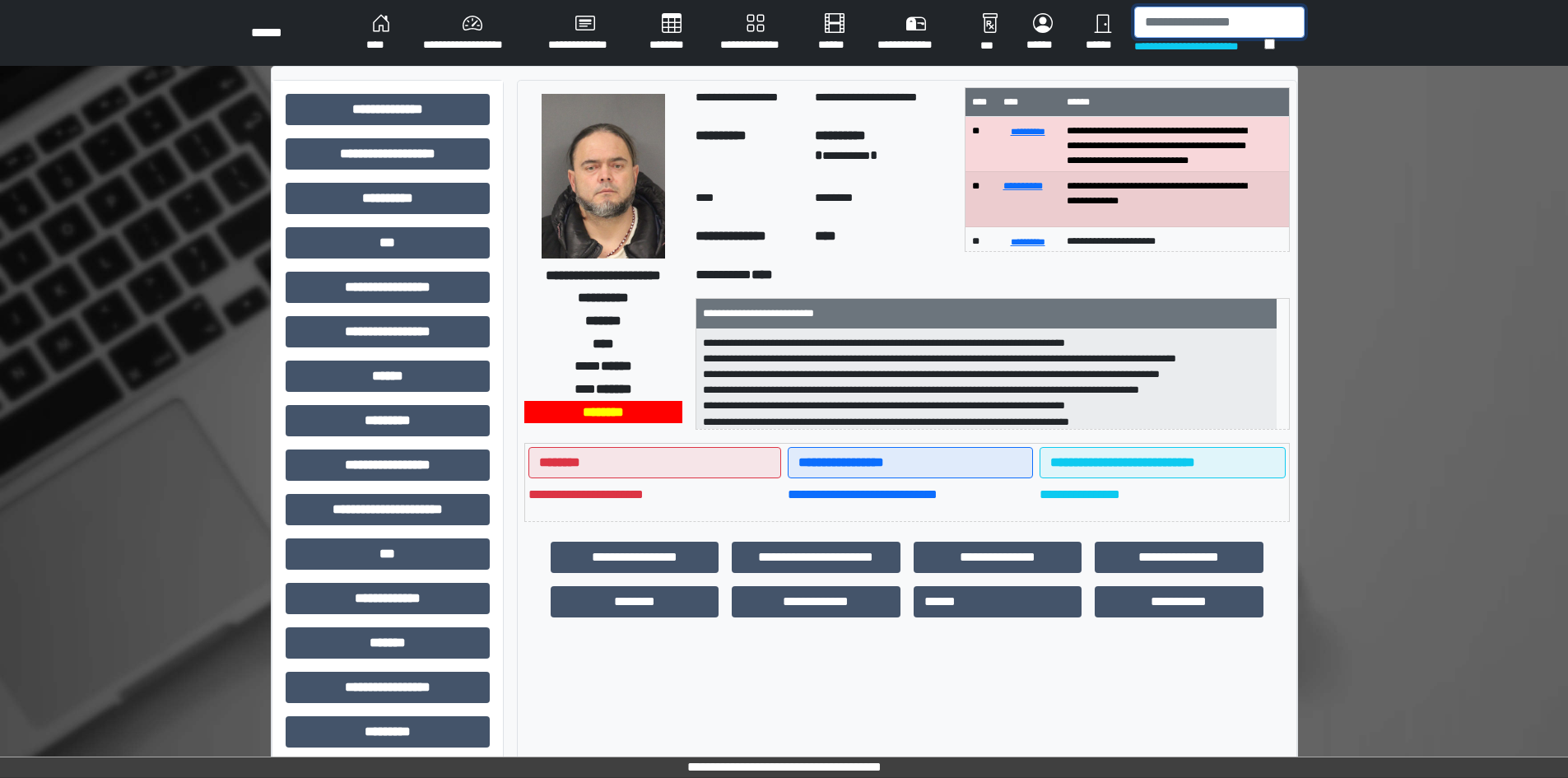 click at bounding box center [1219, 22] 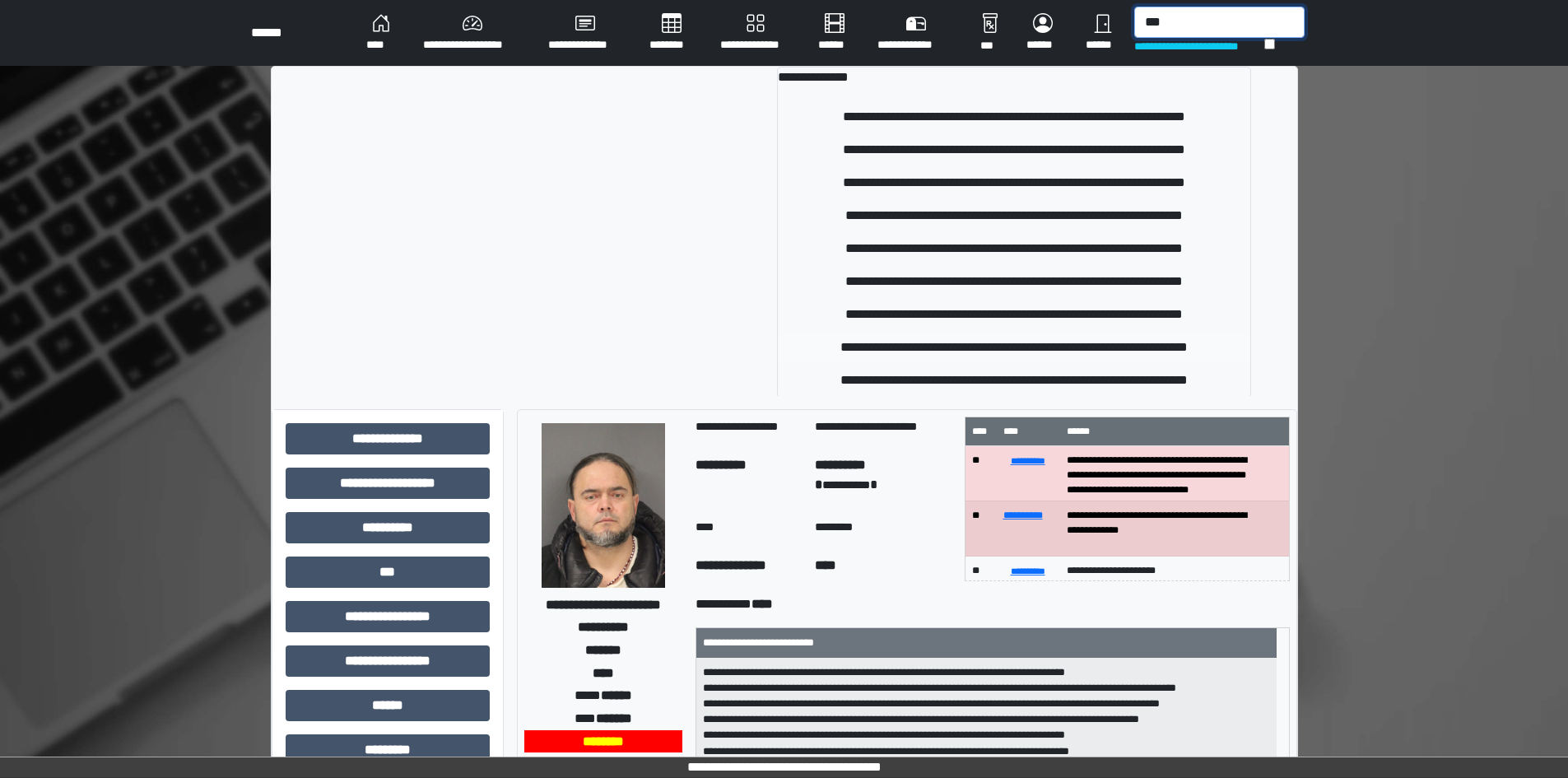 type on "***" 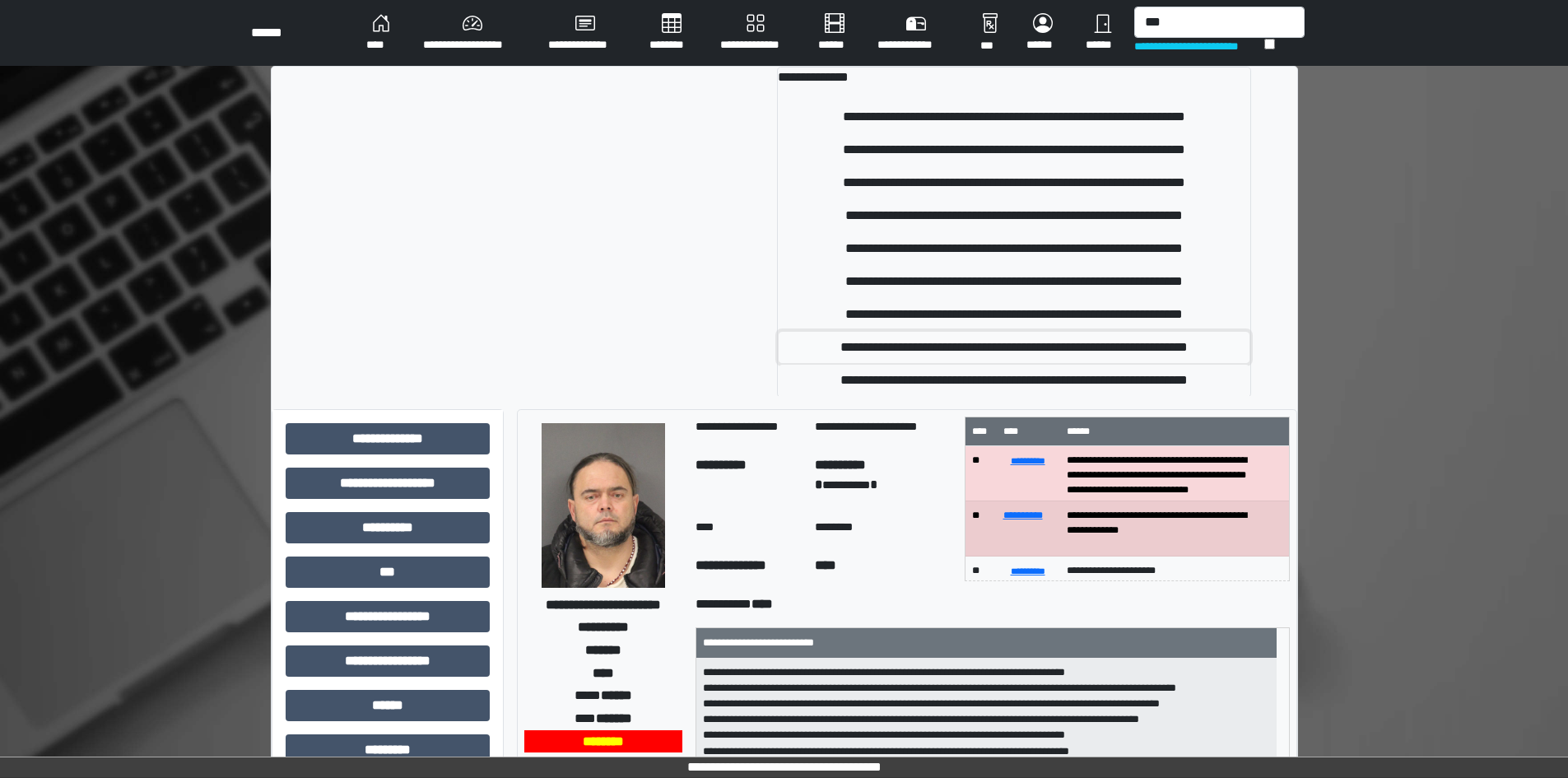 click on "**********" at bounding box center [1014, 347] 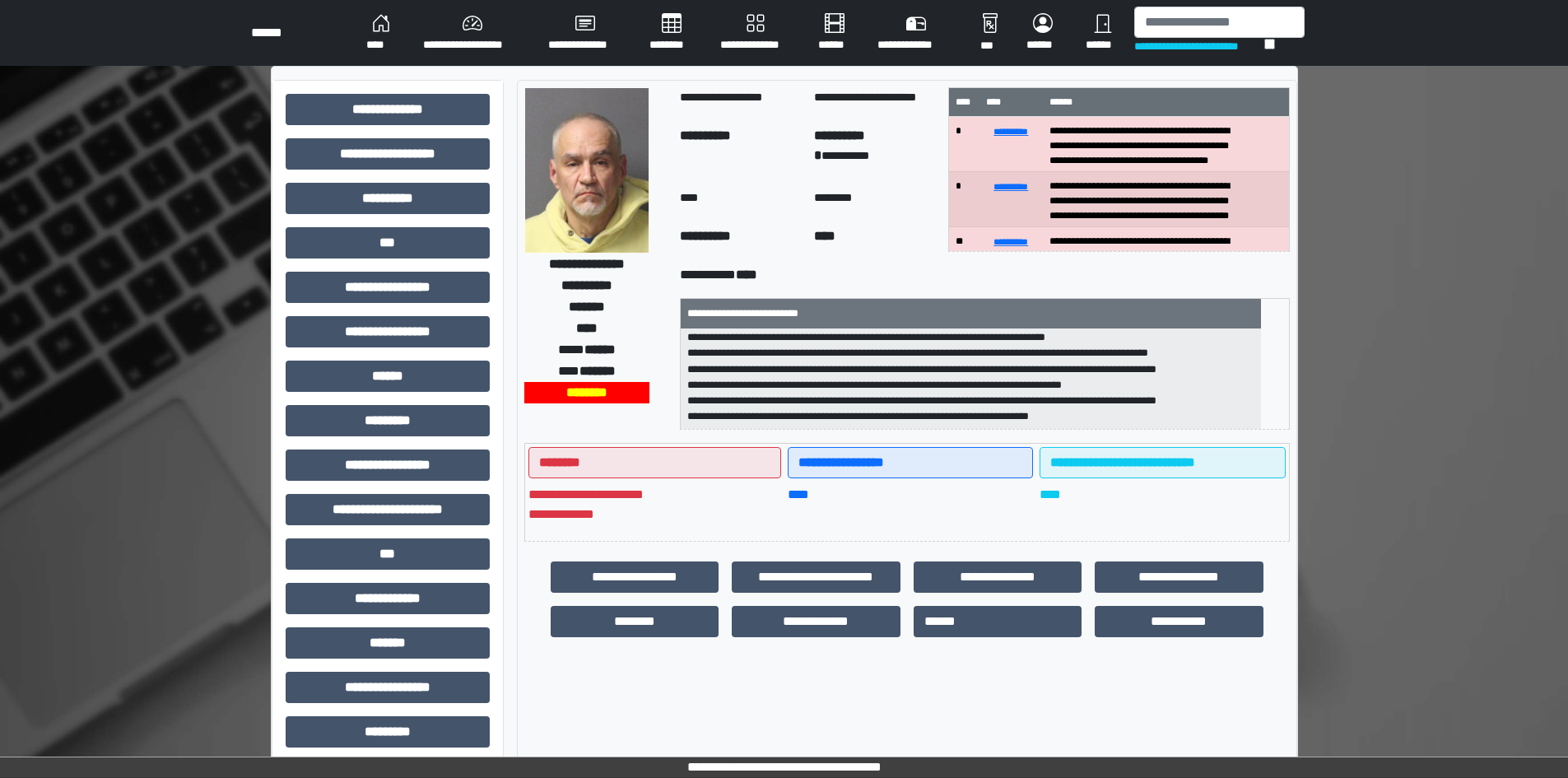 scroll, scrollTop: 100, scrollLeft: 0, axis: vertical 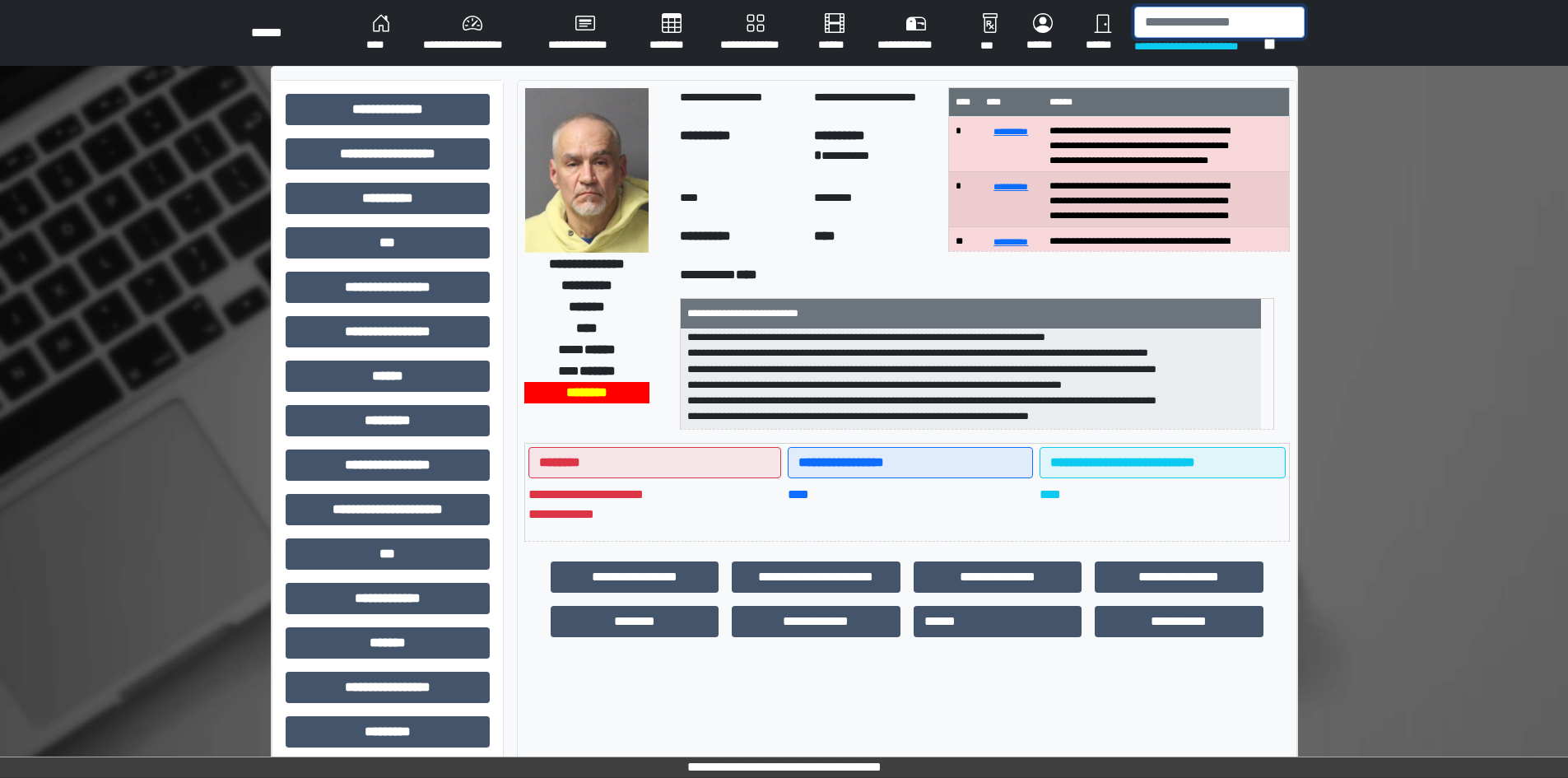 click at bounding box center (1219, 22) 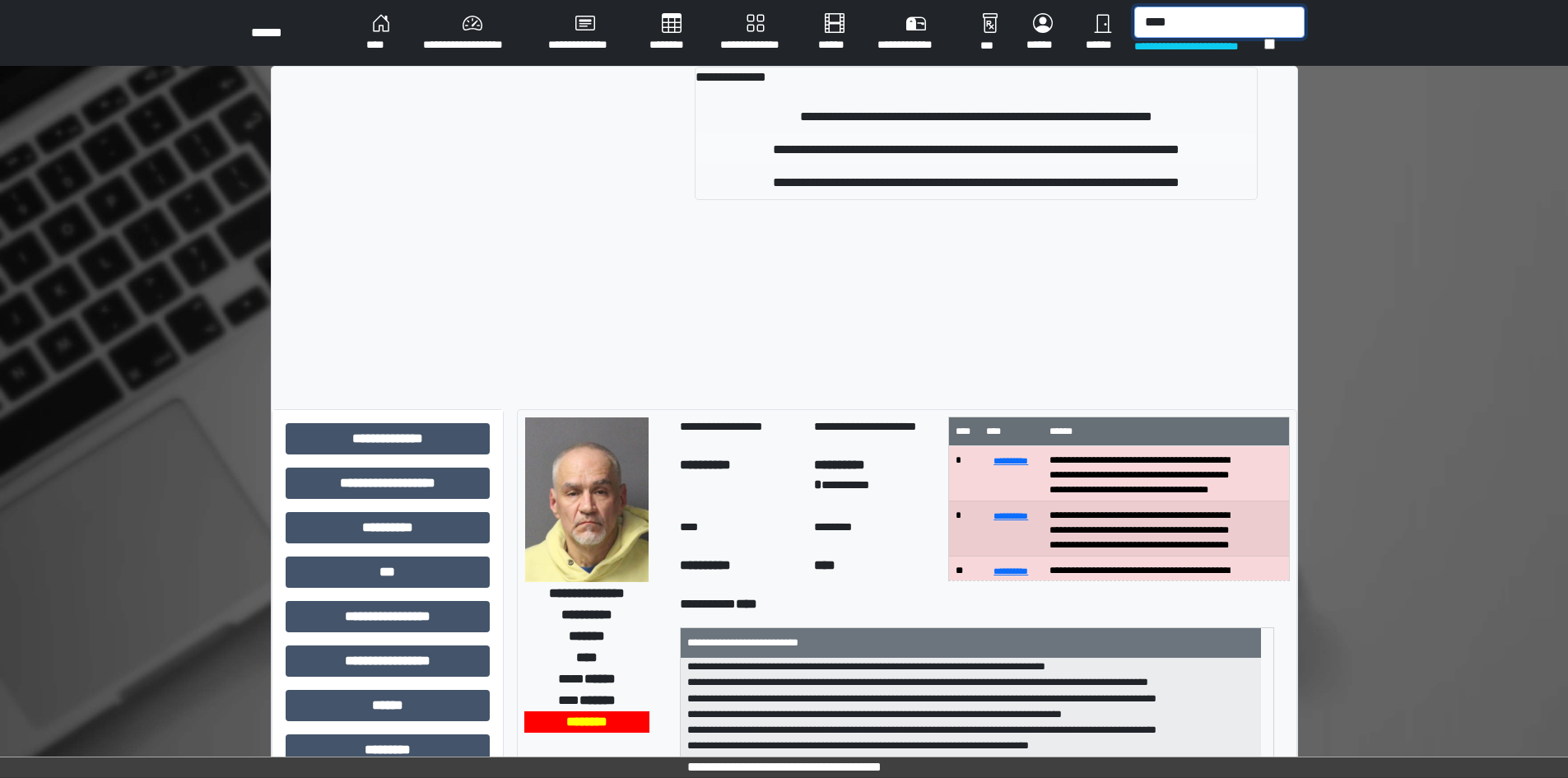 type on "****" 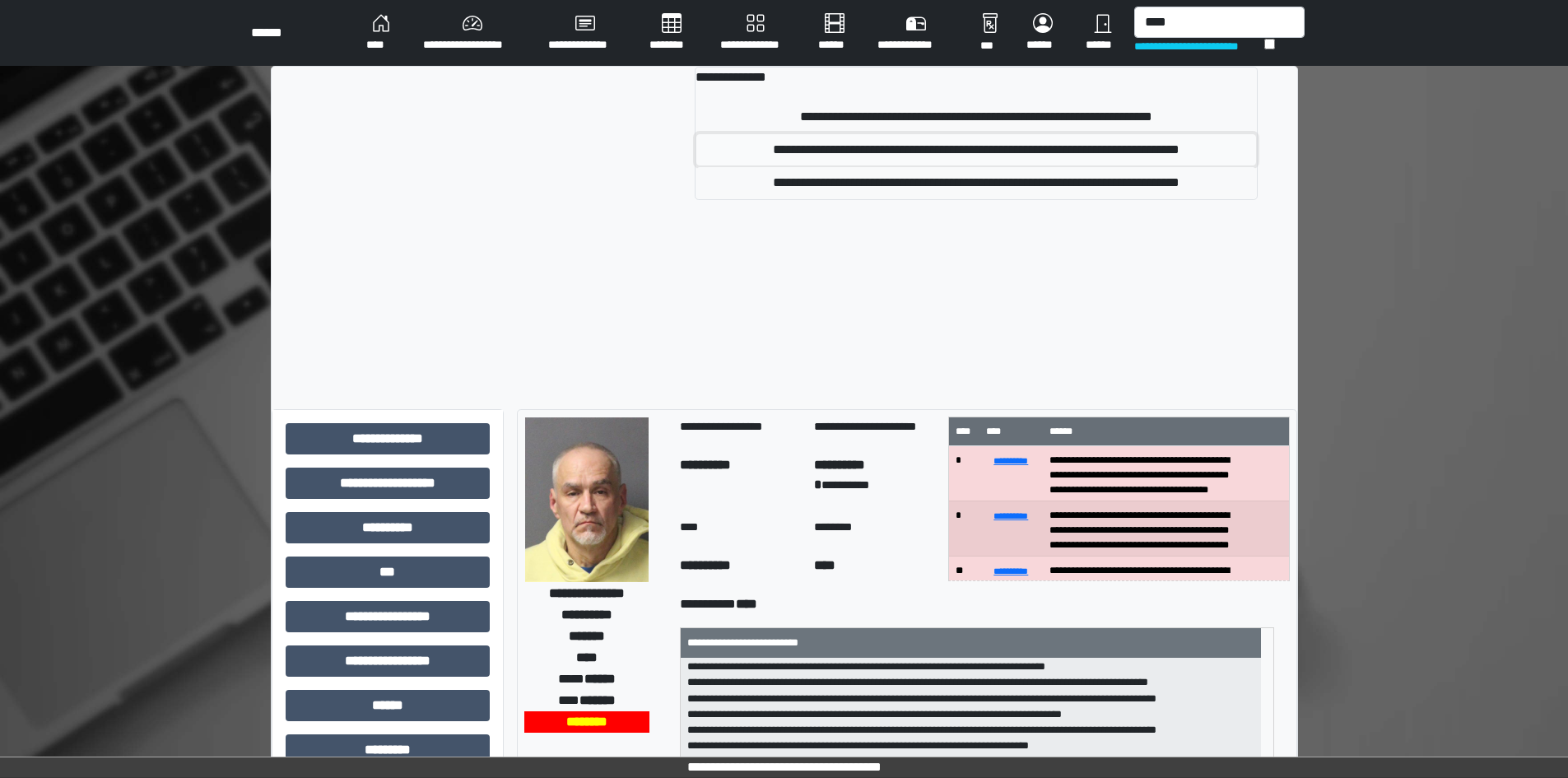 click on "**********" at bounding box center [975, 150] 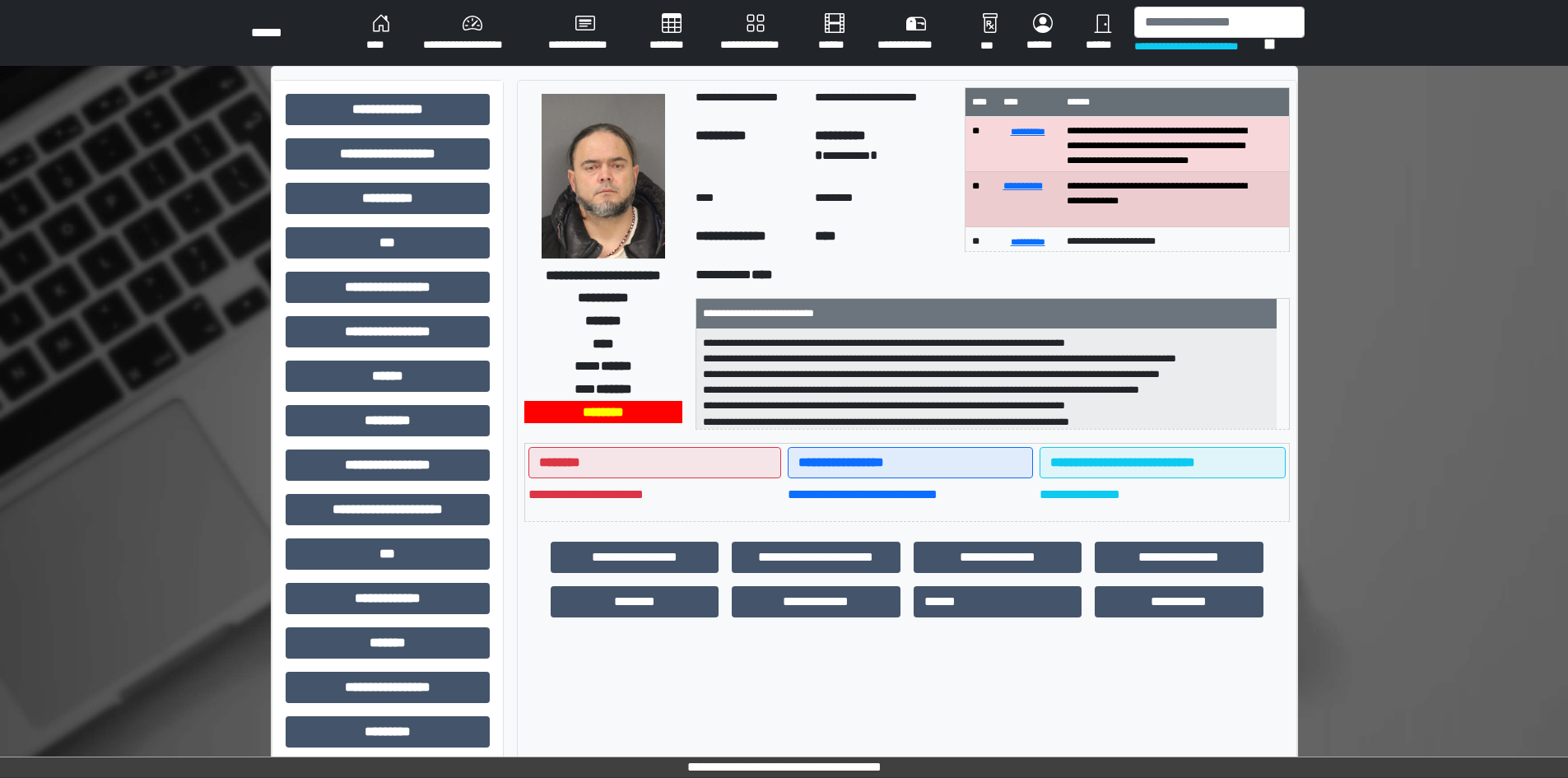 scroll, scrollTop: 36, scrollLeft: 0, axis: vertical 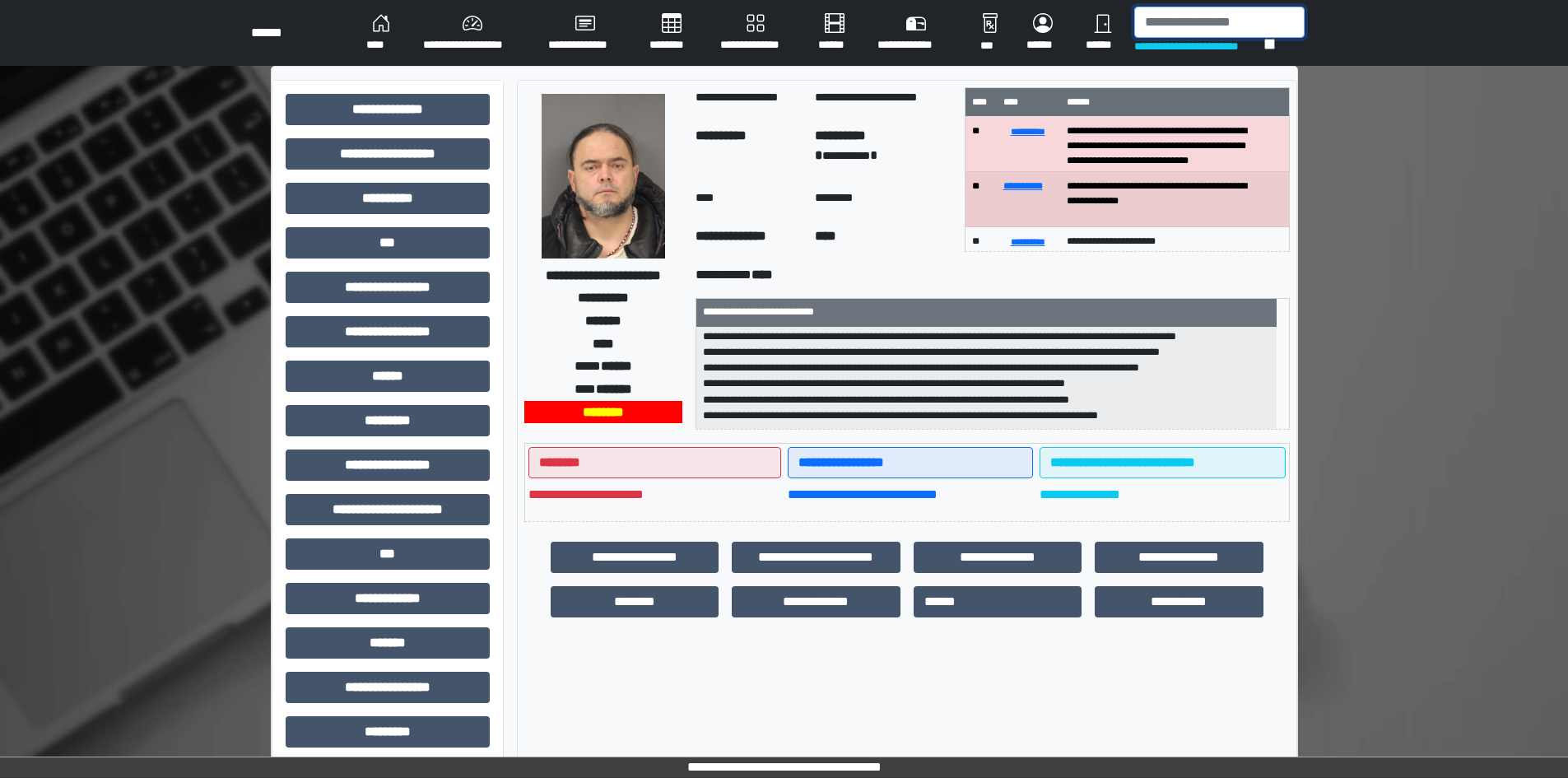 click at bounding box center [1219, 22] 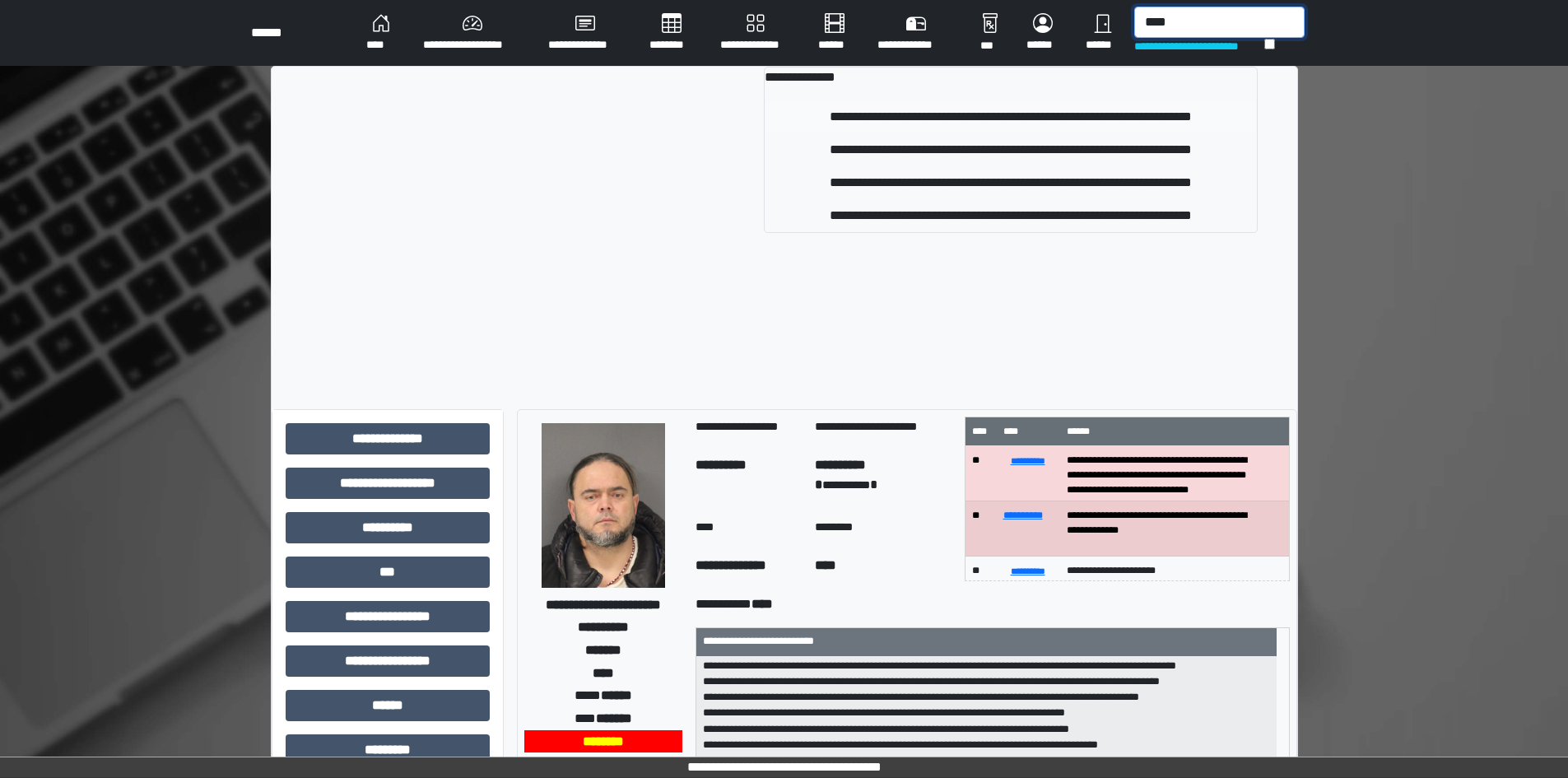 type on "****" 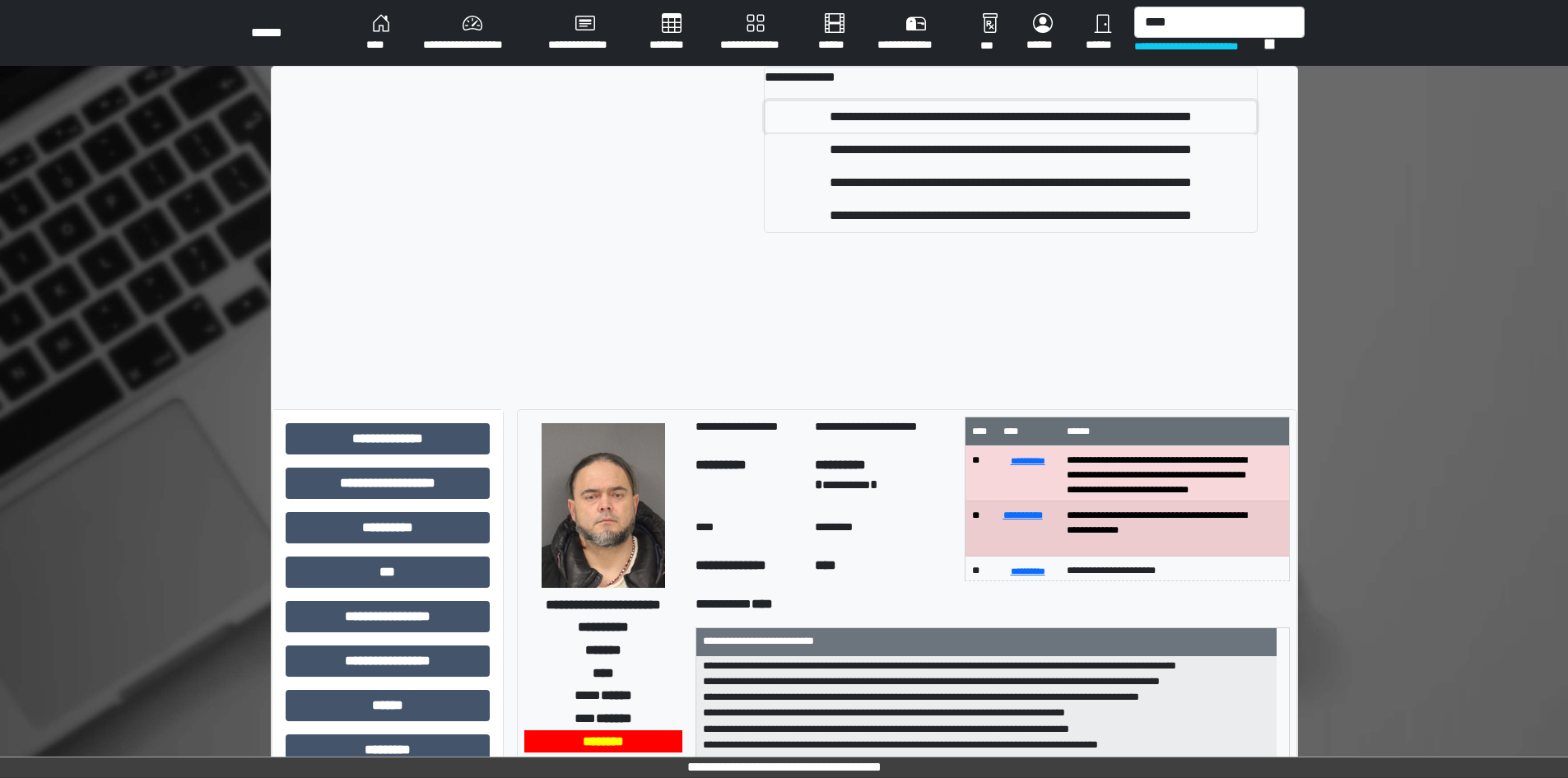 click on "**********" at bounding box center [1010, 117] 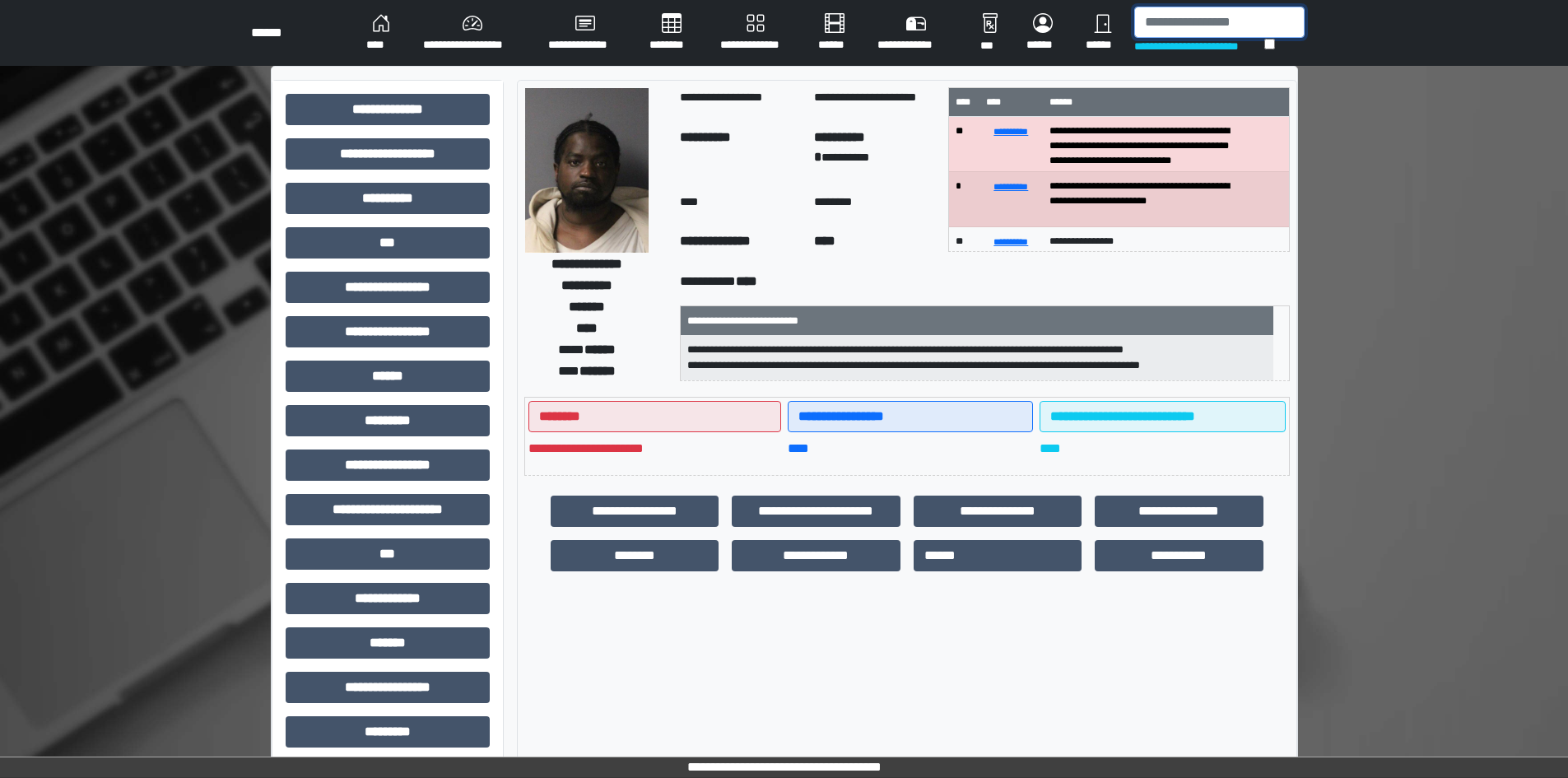 click at bounding box center [1219, 22] 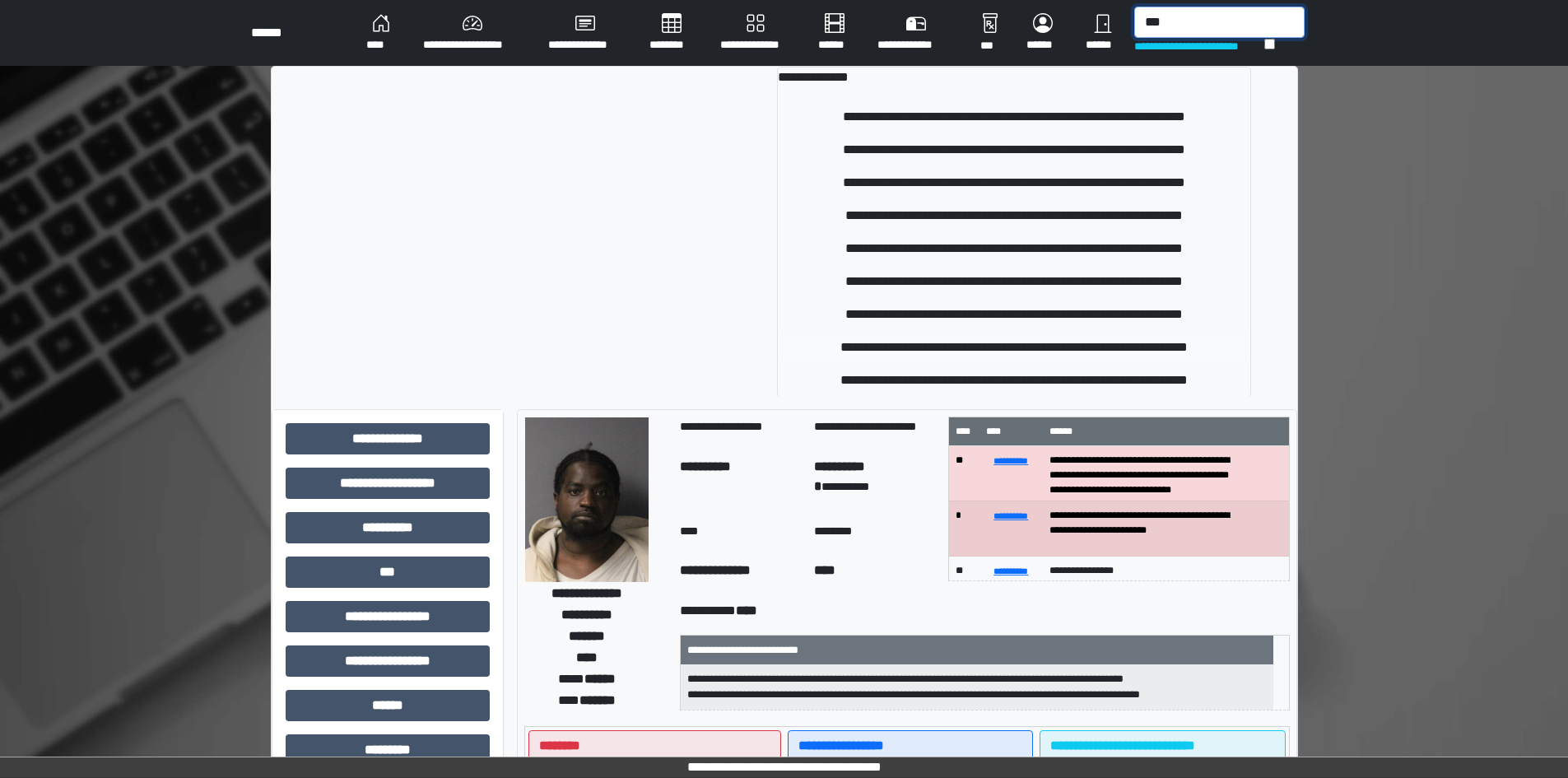 type on "***" 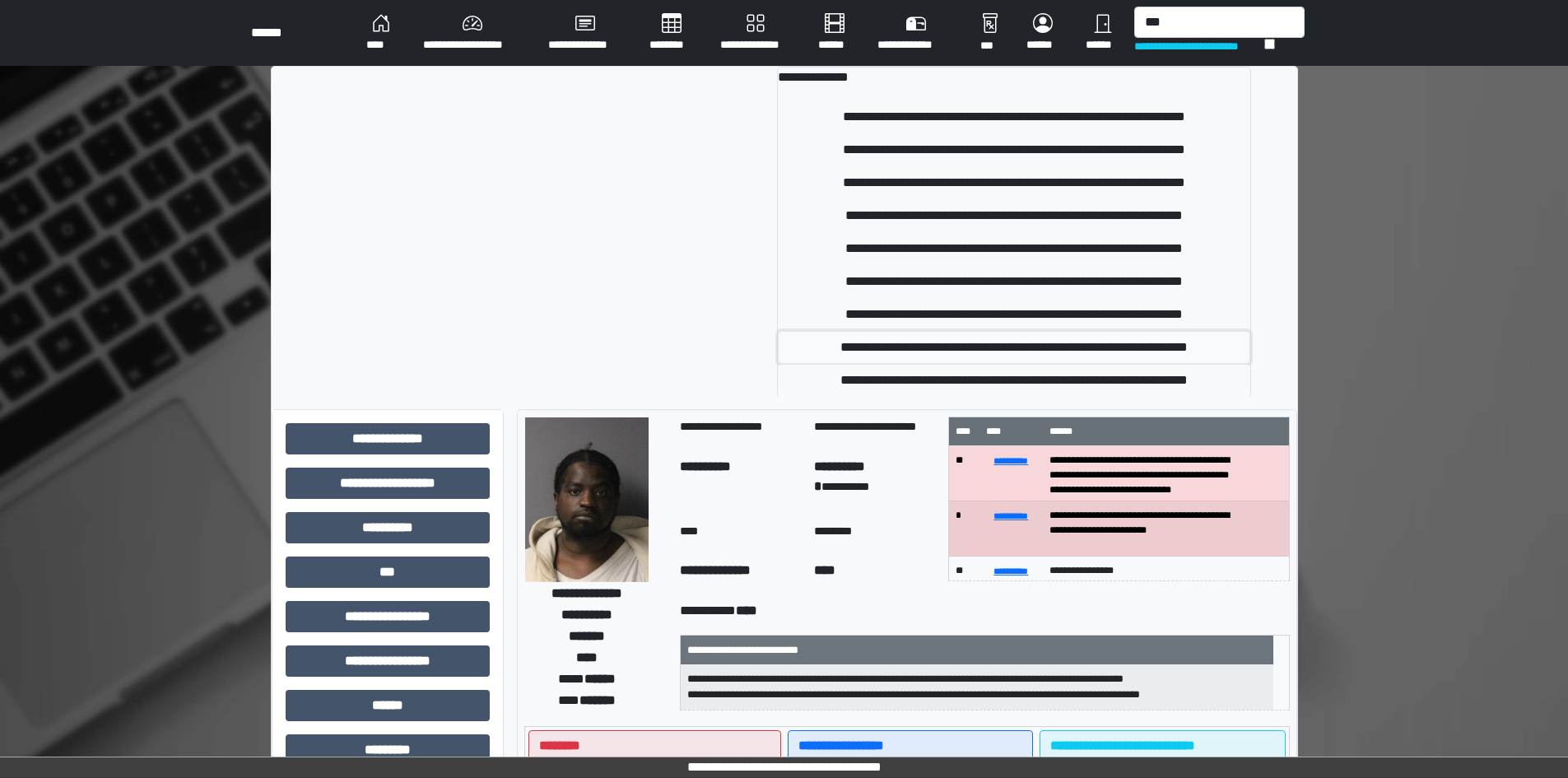 click on "**********" at bounding box center (1014, 347) 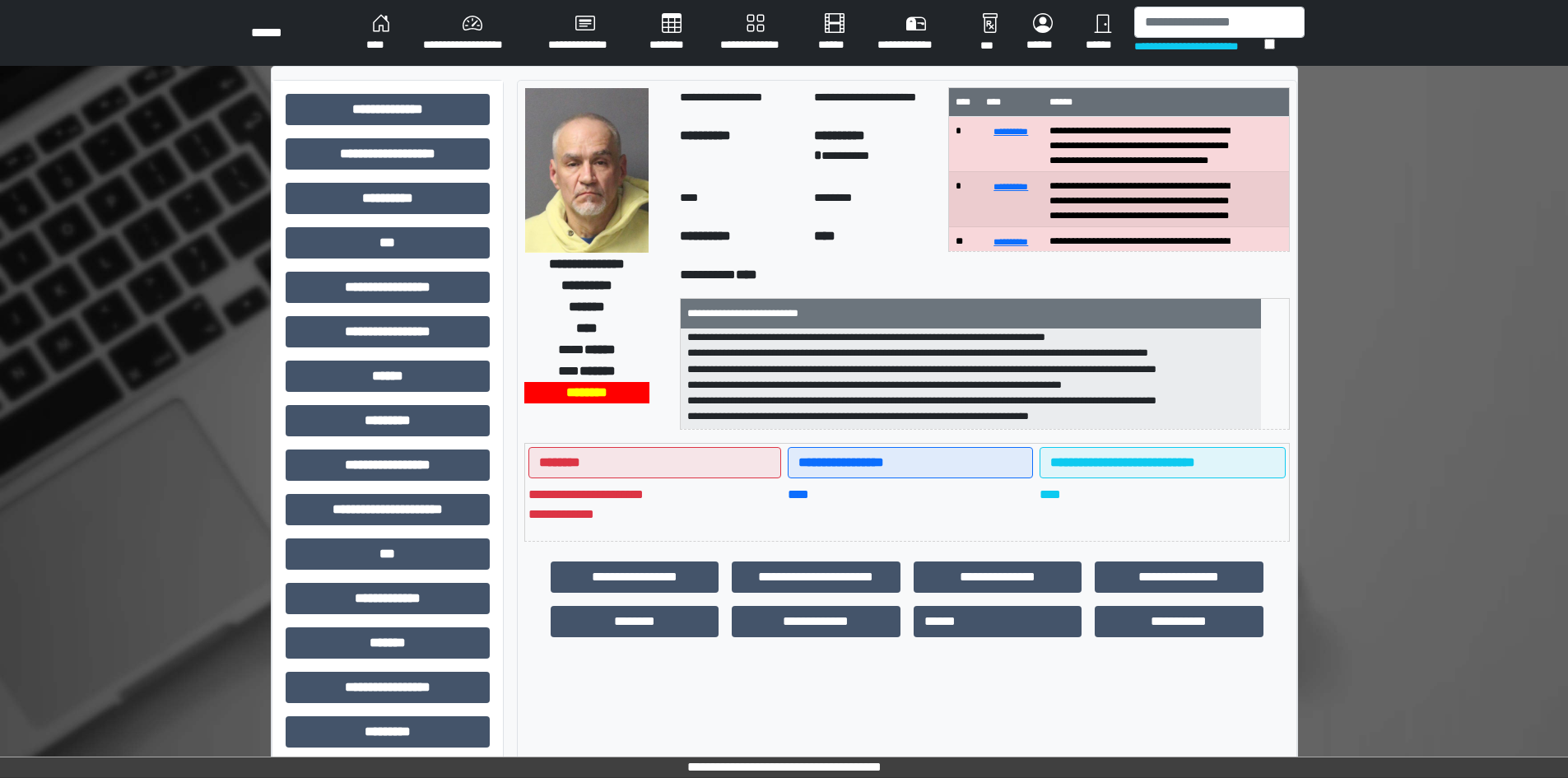 scroll, scrollTop: 100, scrollLeft: 0, axis: vertical 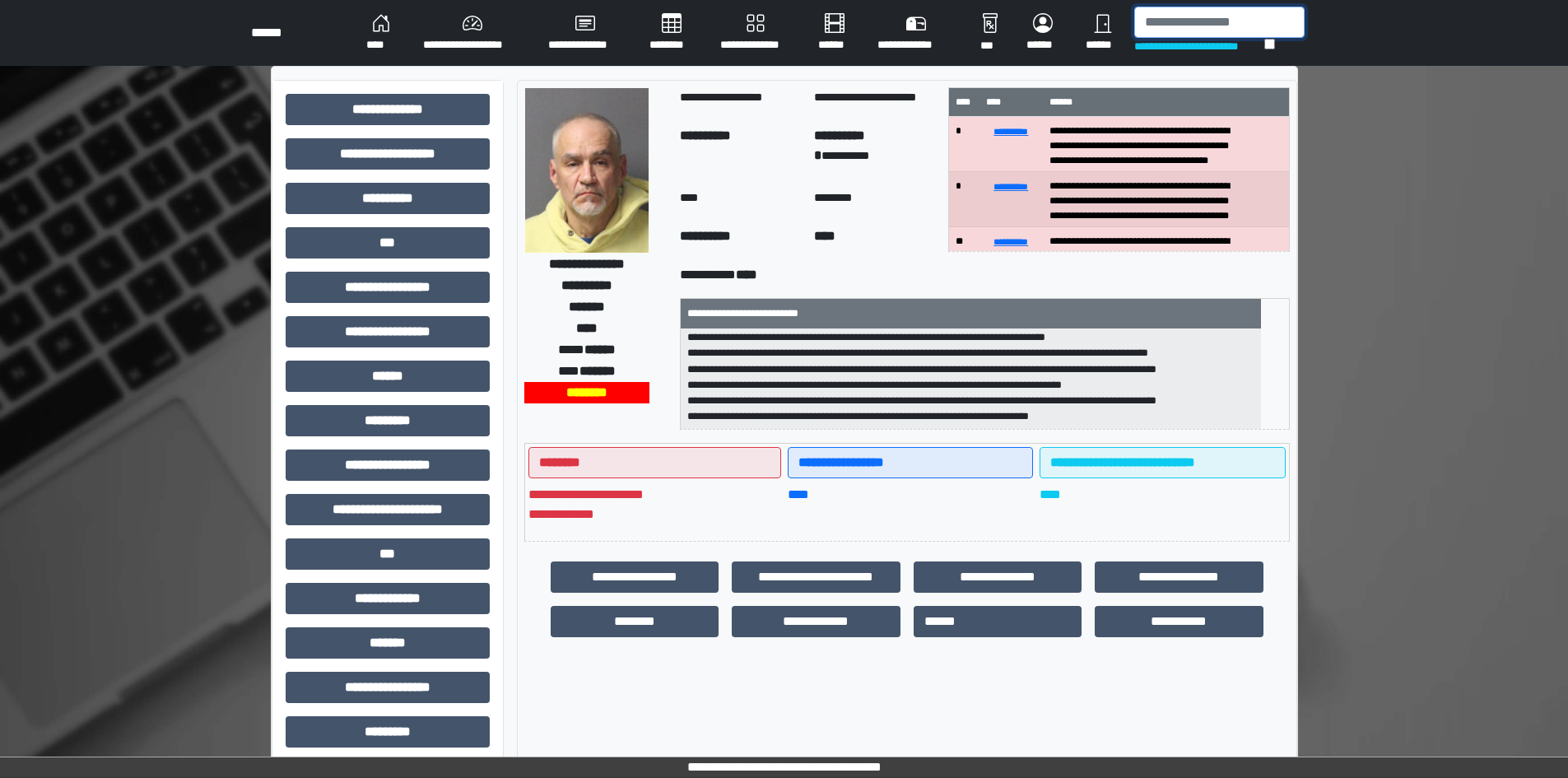click at bounding box center [1219, 22] 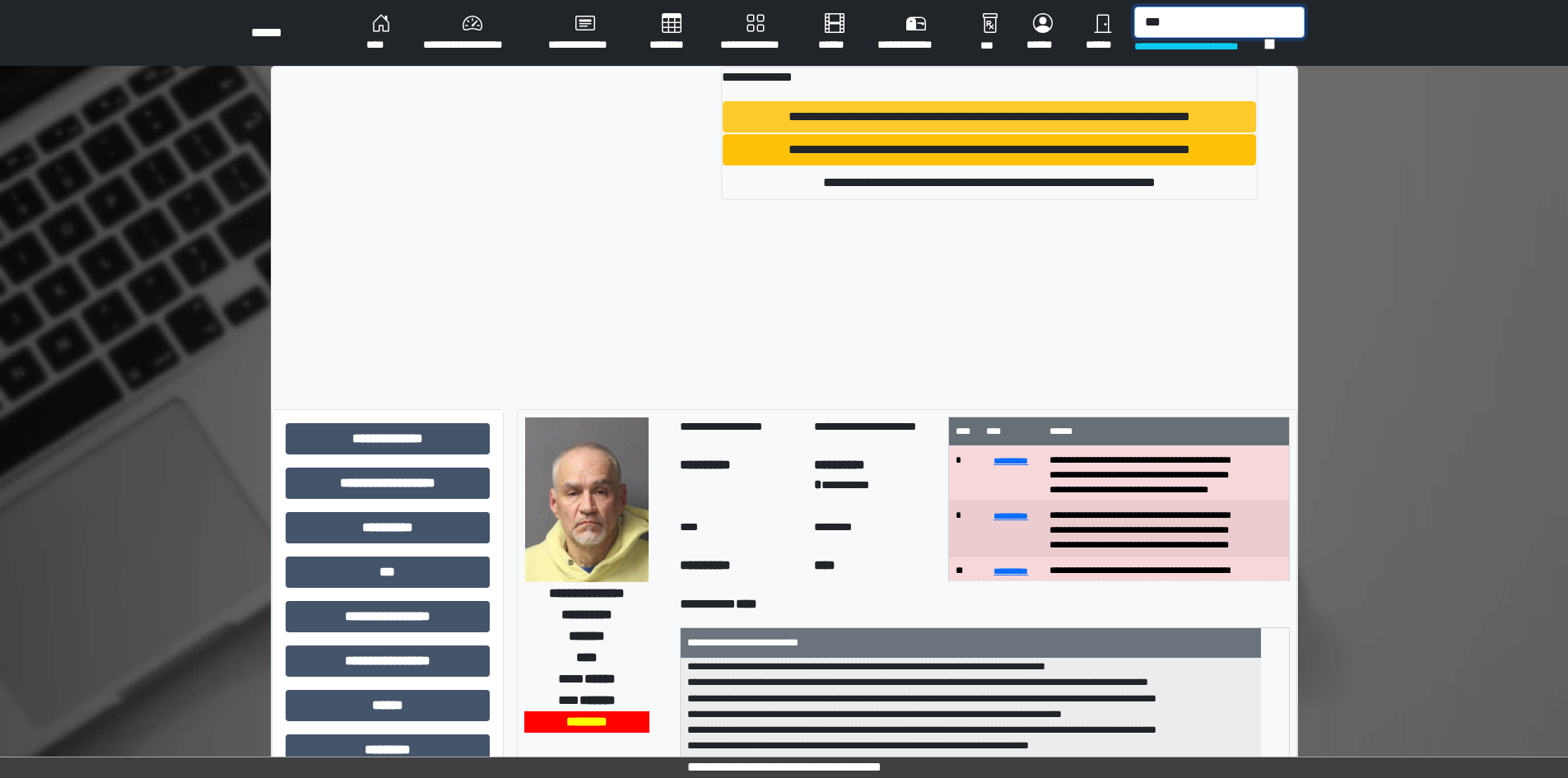 type on "***" 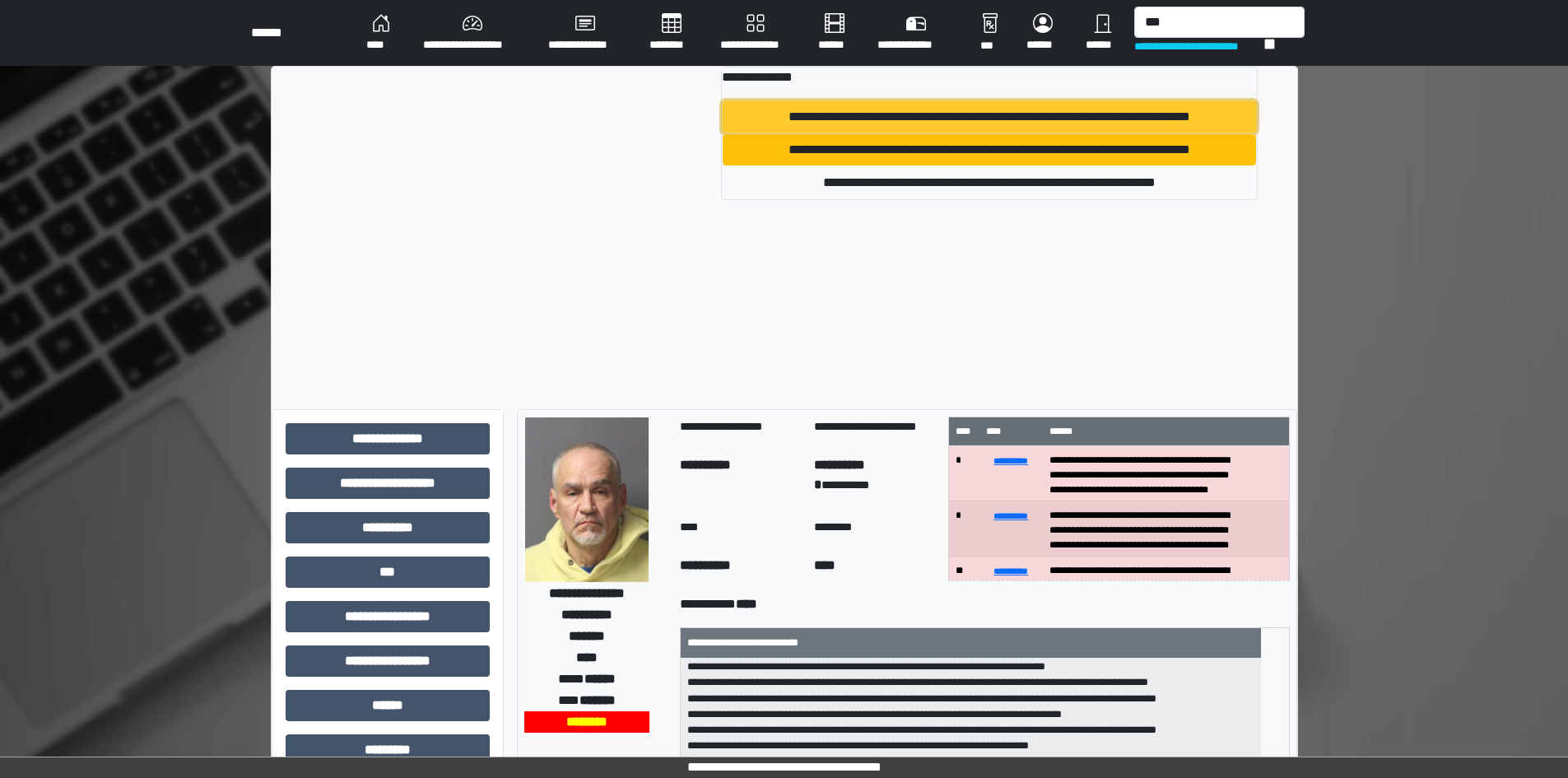 click on "**********" at bounding box center (989, 117) 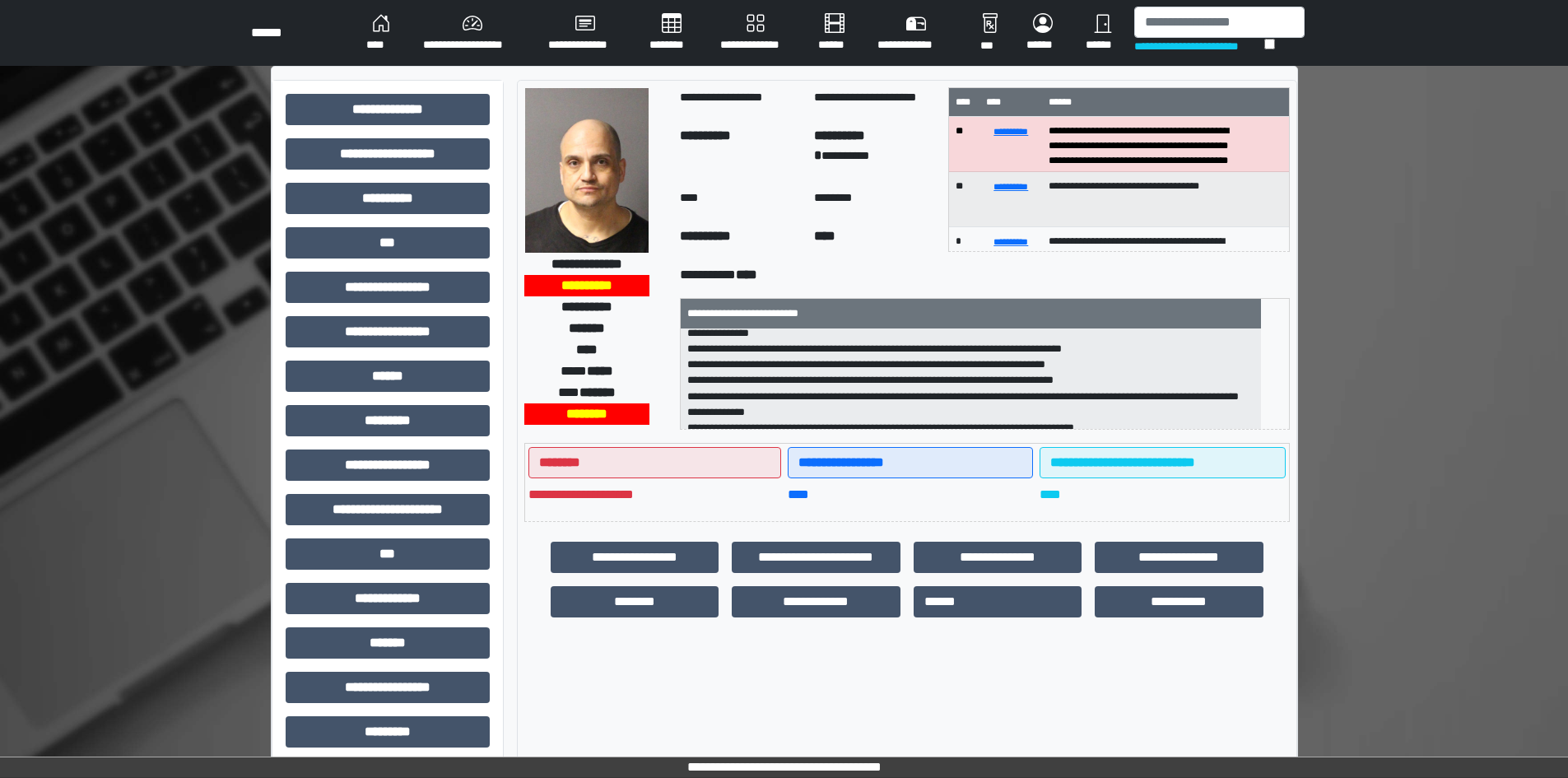 scroll, scrollTop: 36, scrollLeft: 0, axis: vertical 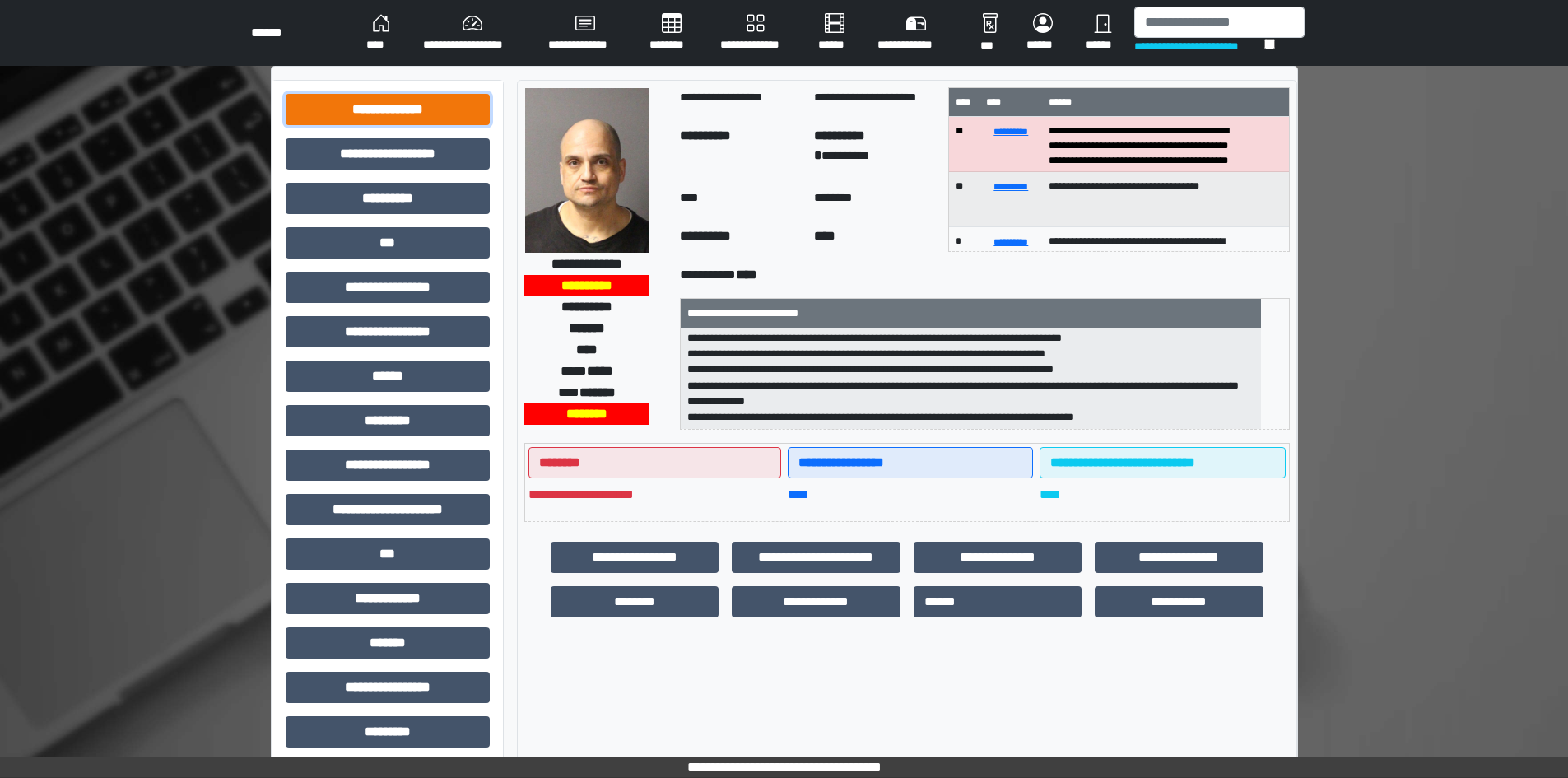 click on "**********" at bounding box center (388, 109) 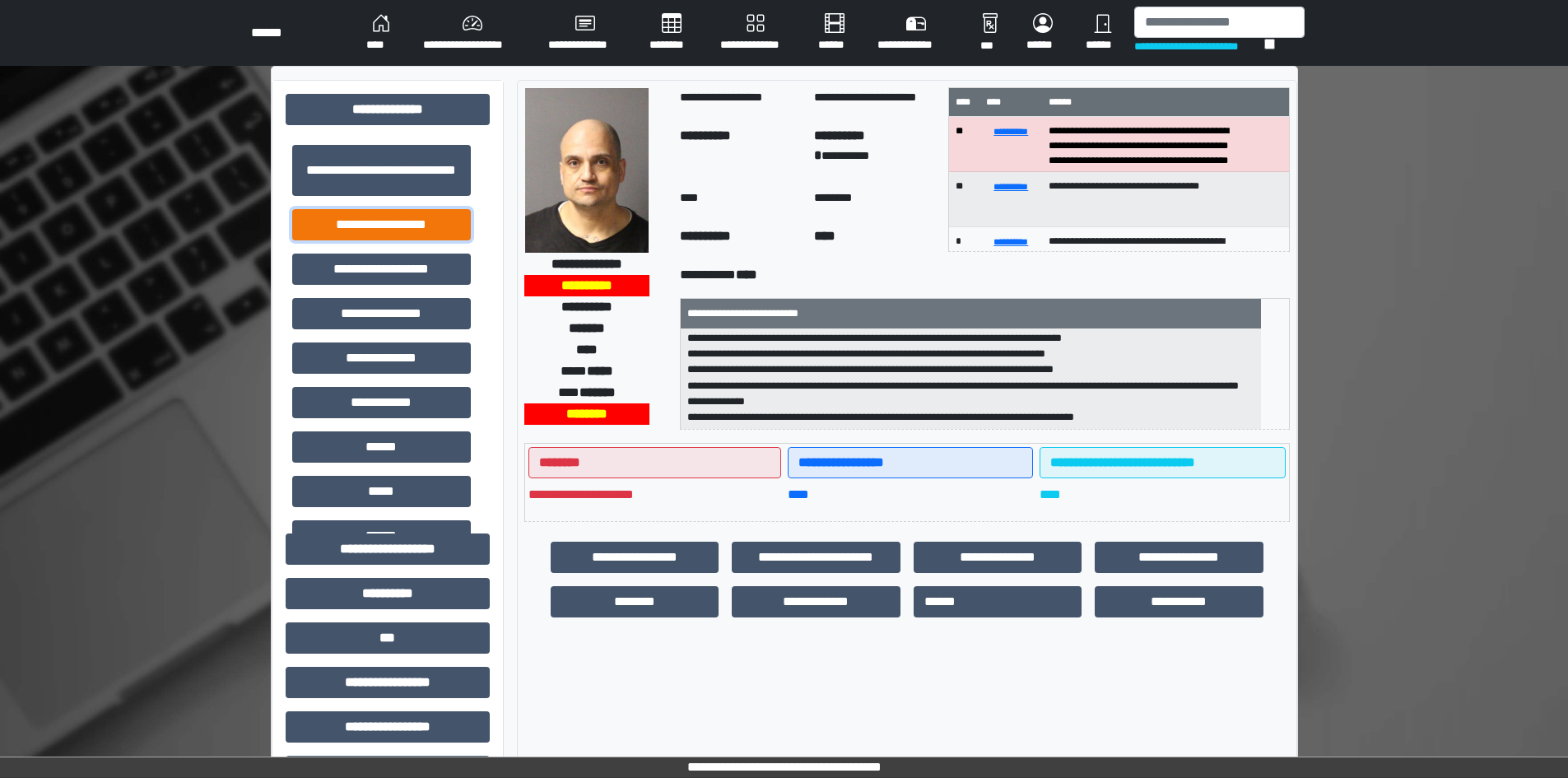 click on "**********" at bounding box center (381, 225) 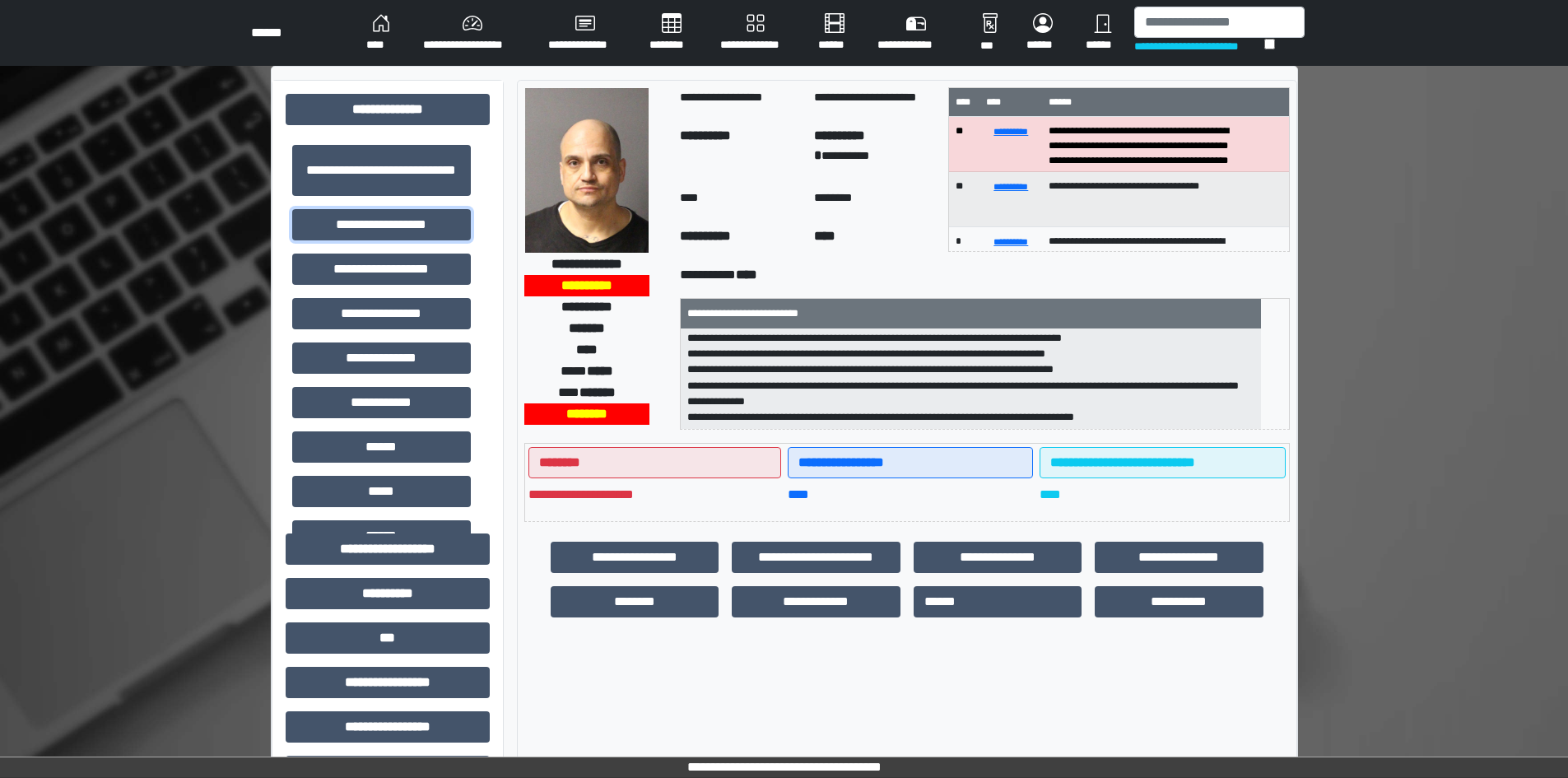 scroll, scrollTop: 2, scrollLeft: 0, axis: vertical 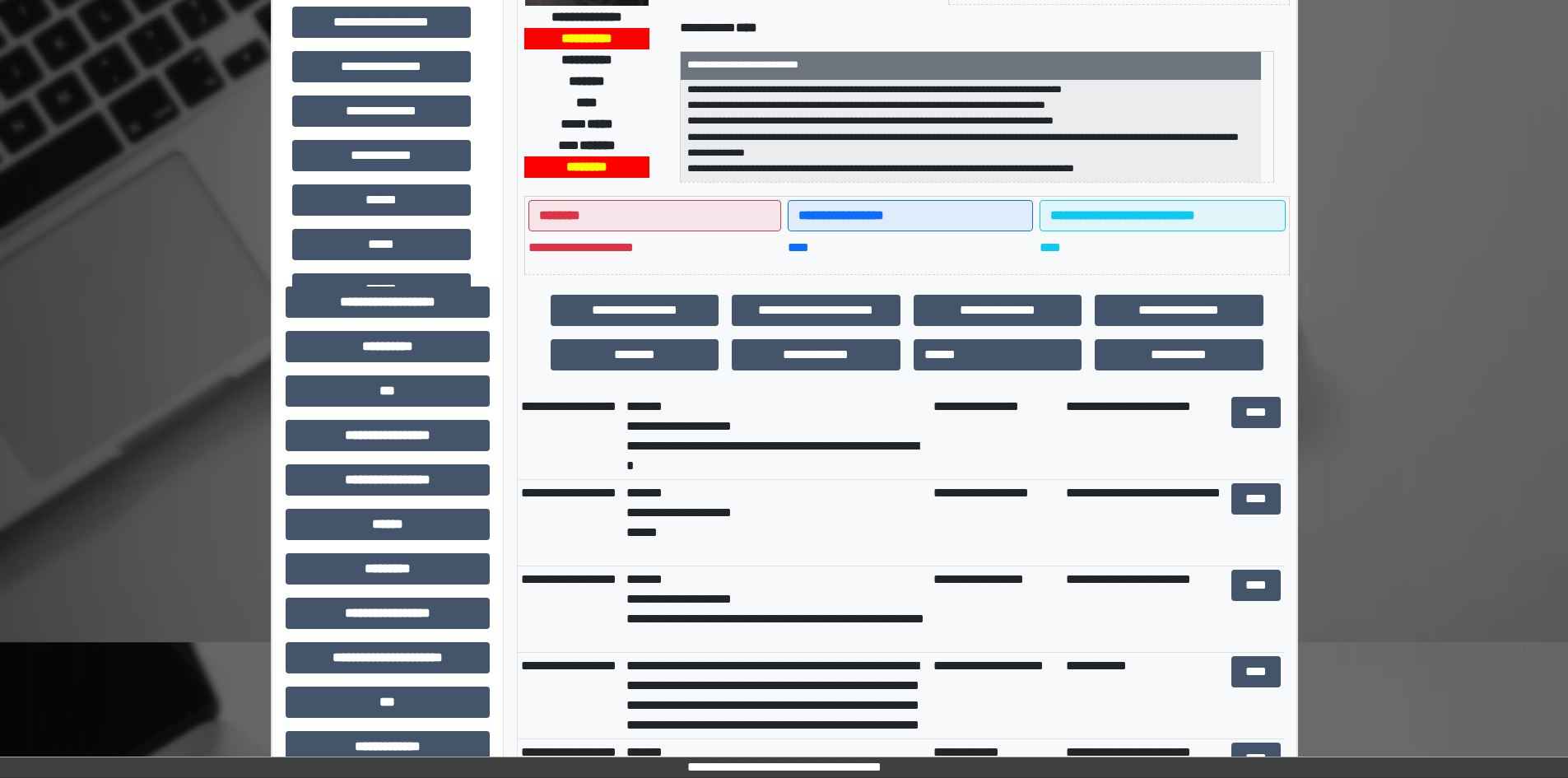 click on "**********" at bounding box center [776, 696] 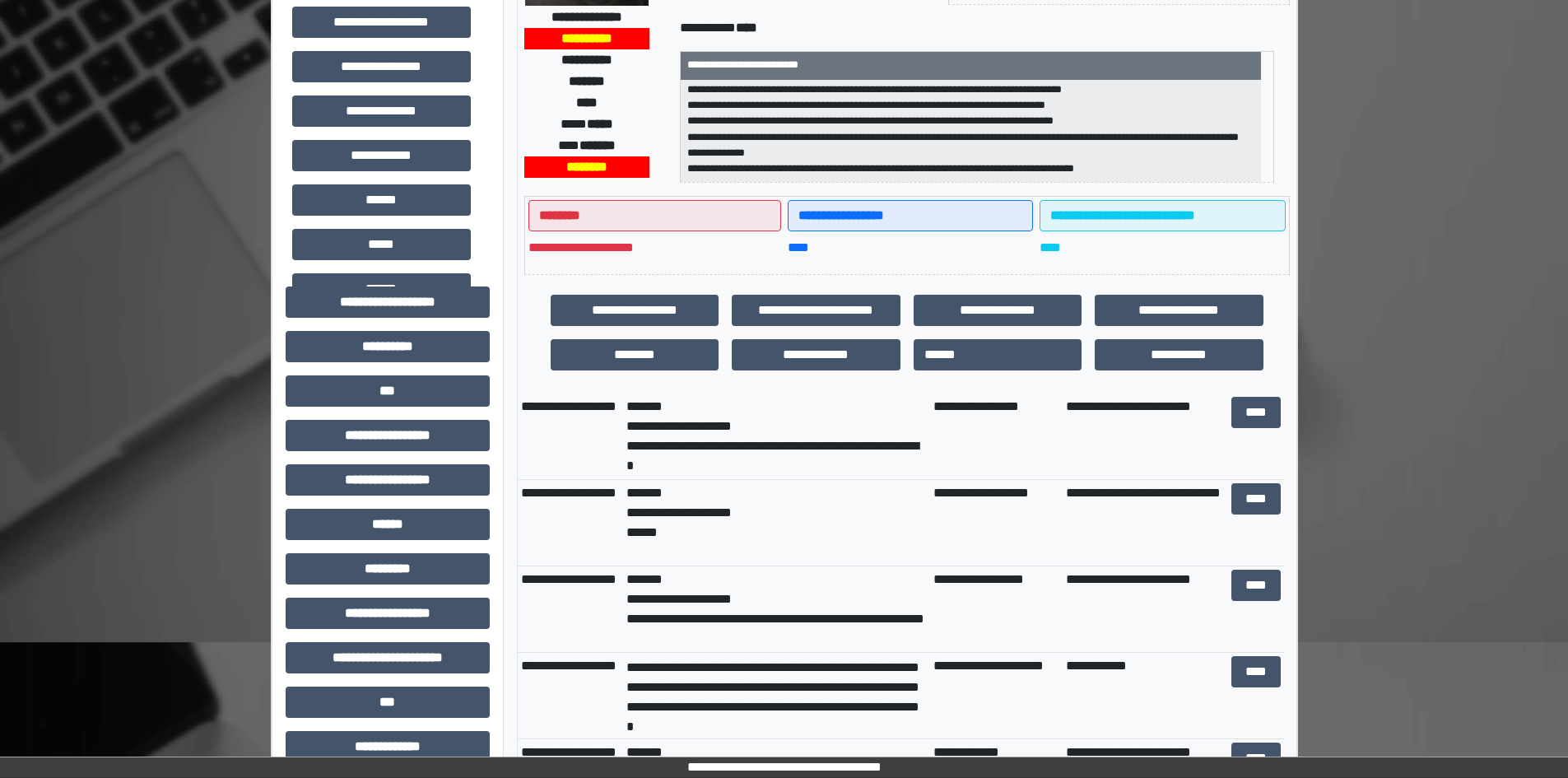 scroll, scrollTop: 59, scrollLeft: 0, axis: vertical 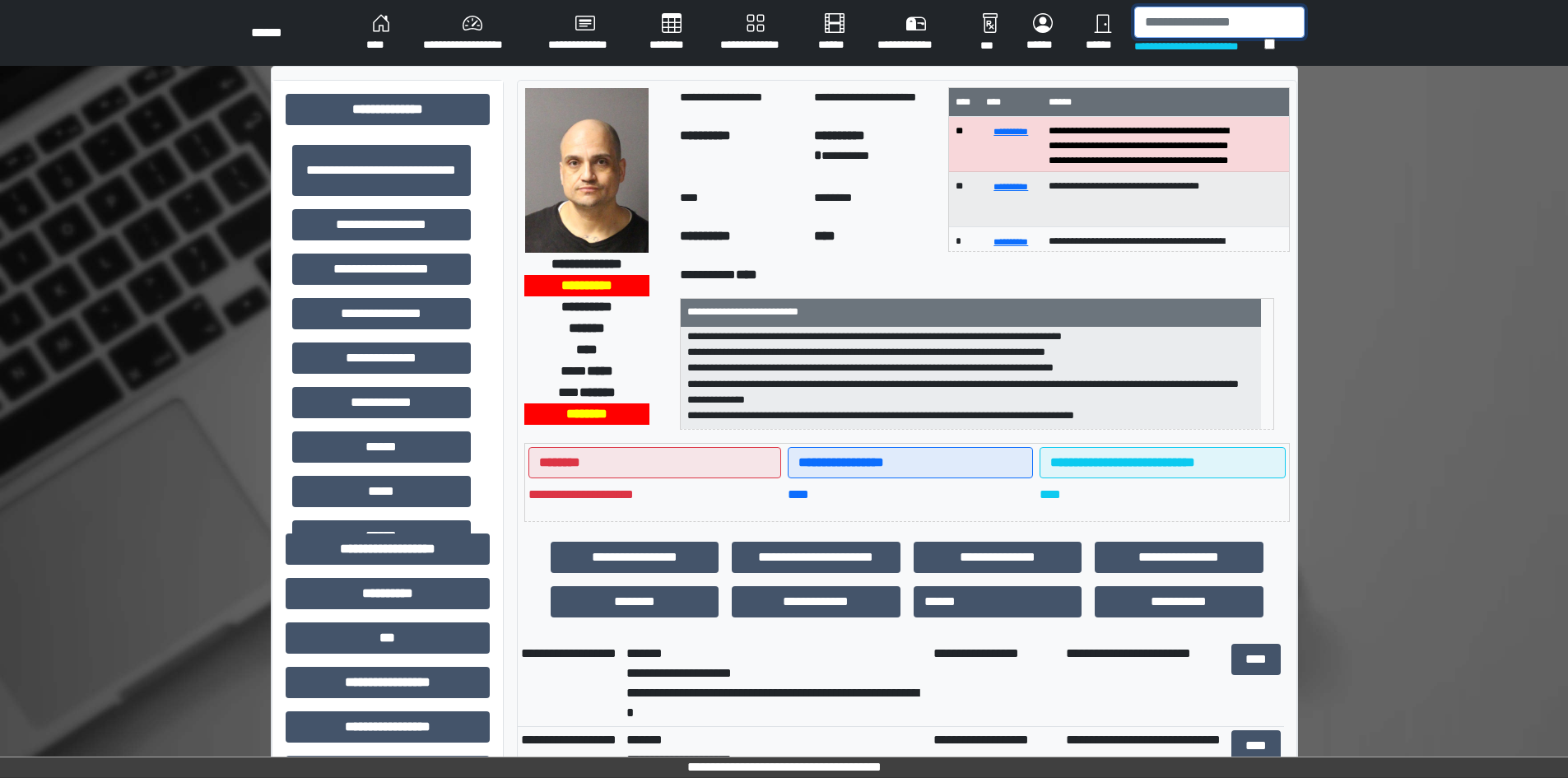 click at bounding box center (1219, 22) 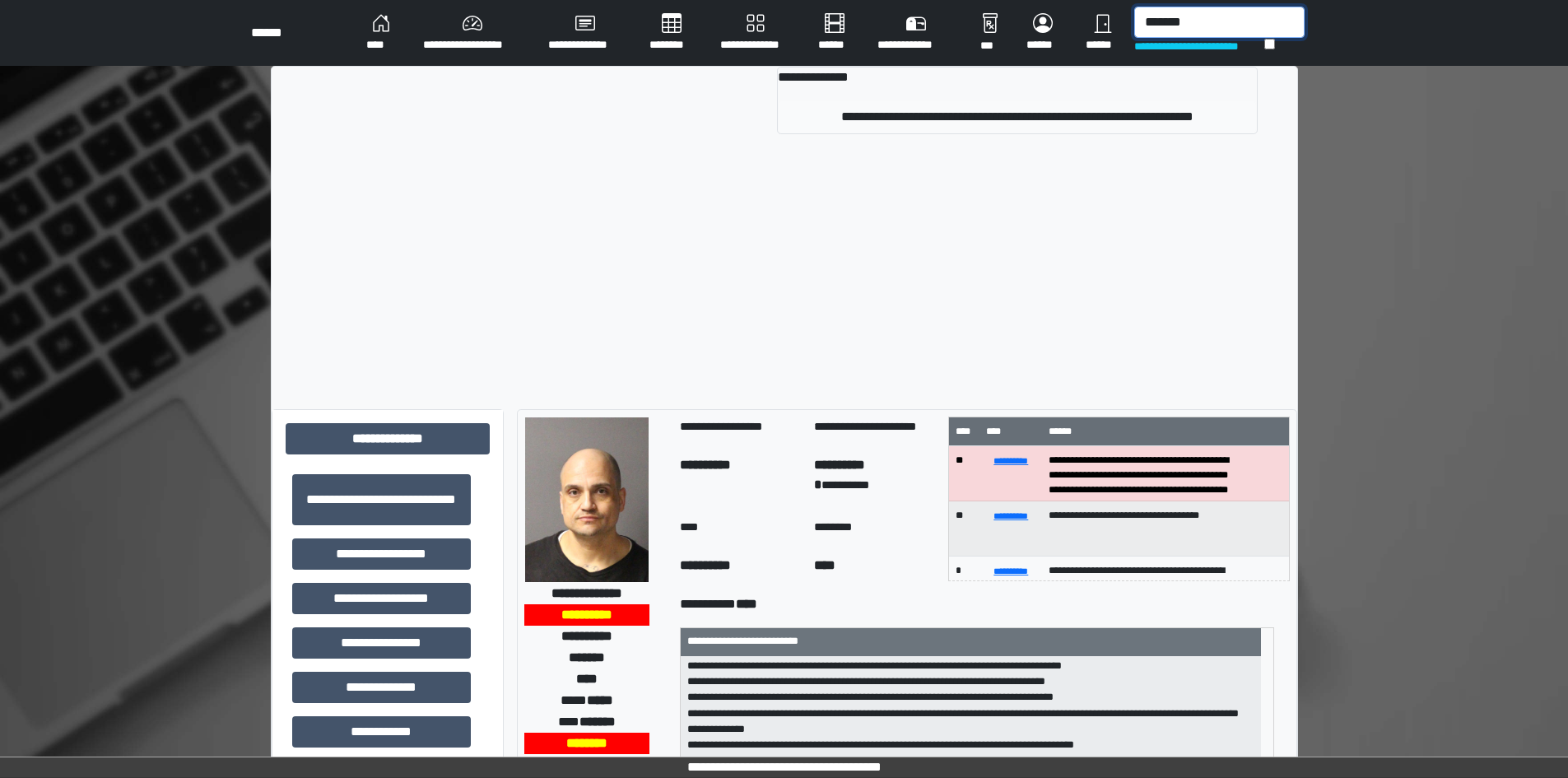 type on "*******" 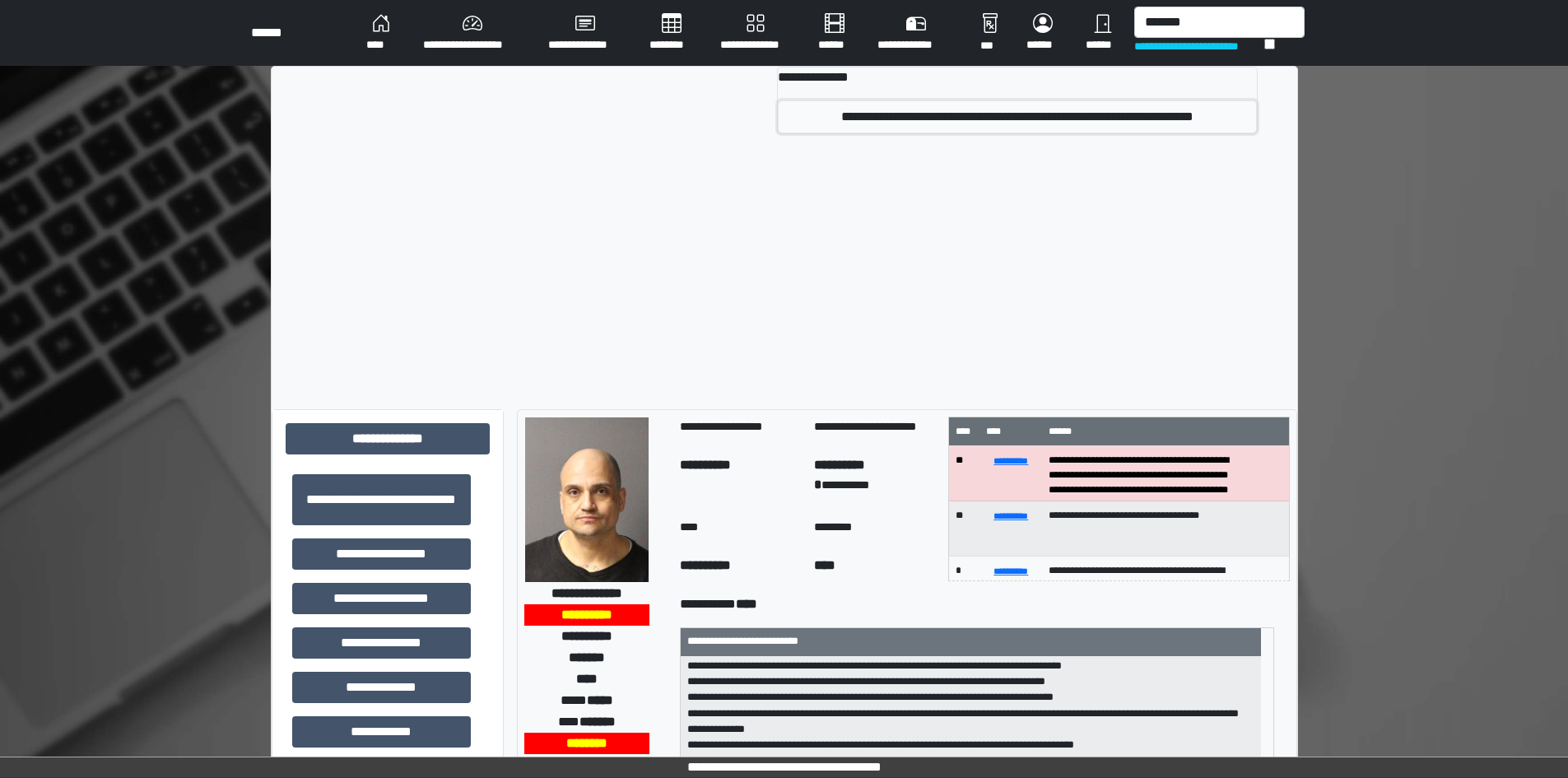 click on "**********" at bounding box center [1017, 117] 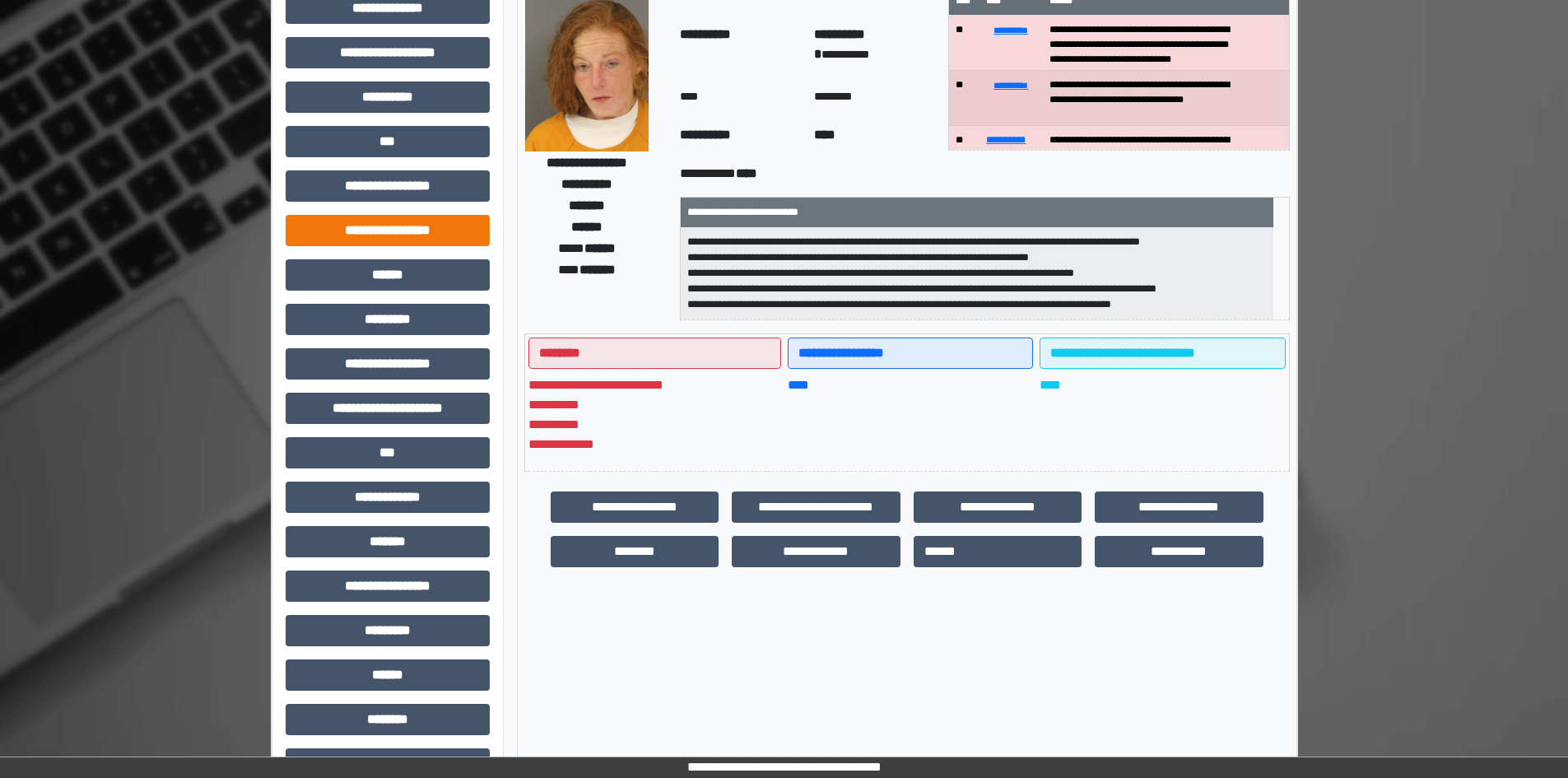 scroll, scrollTop: 24, scrollLeft: 0, axis: vertical 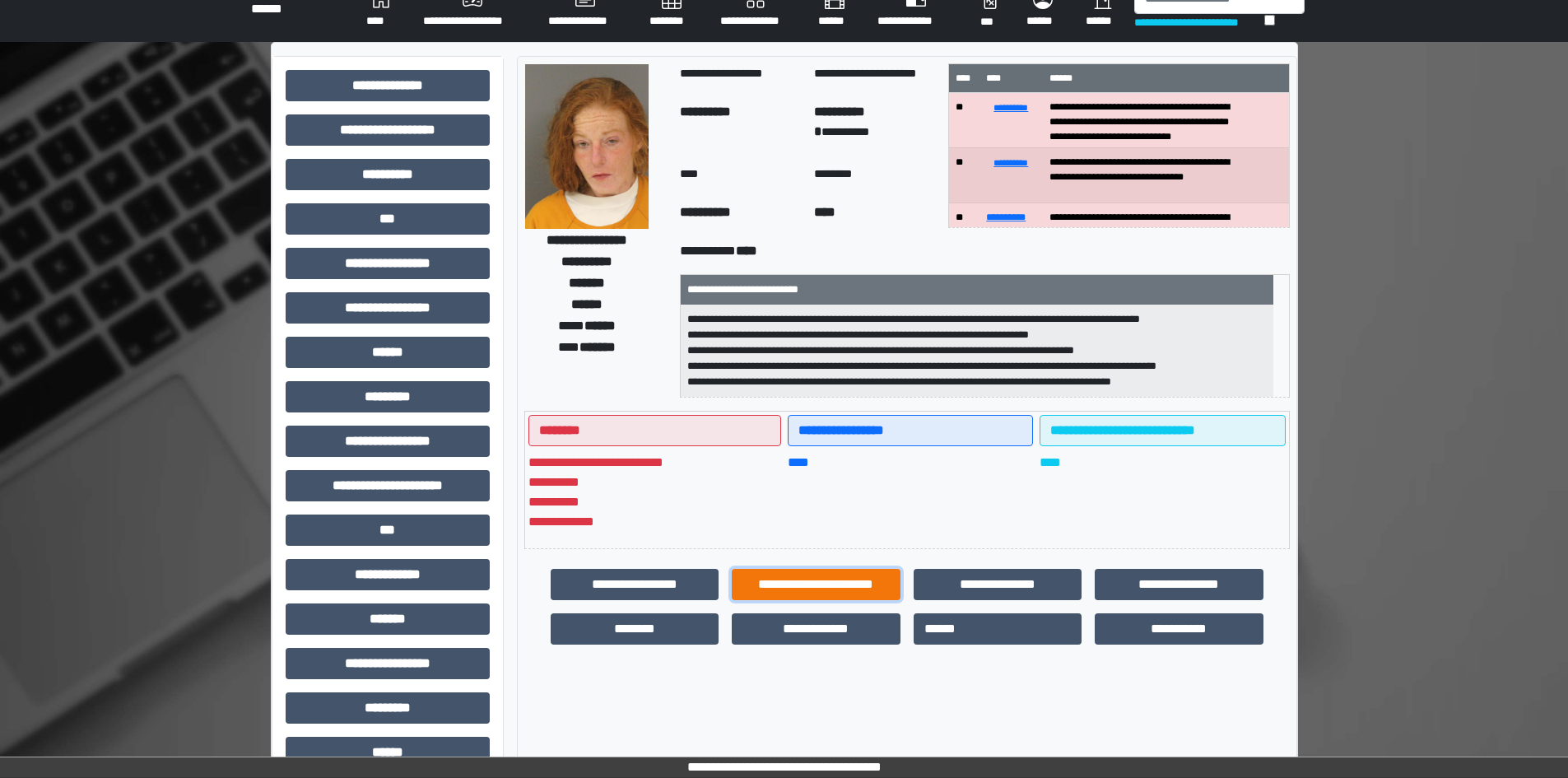 click on "**********" at bounding box center [816, 585] 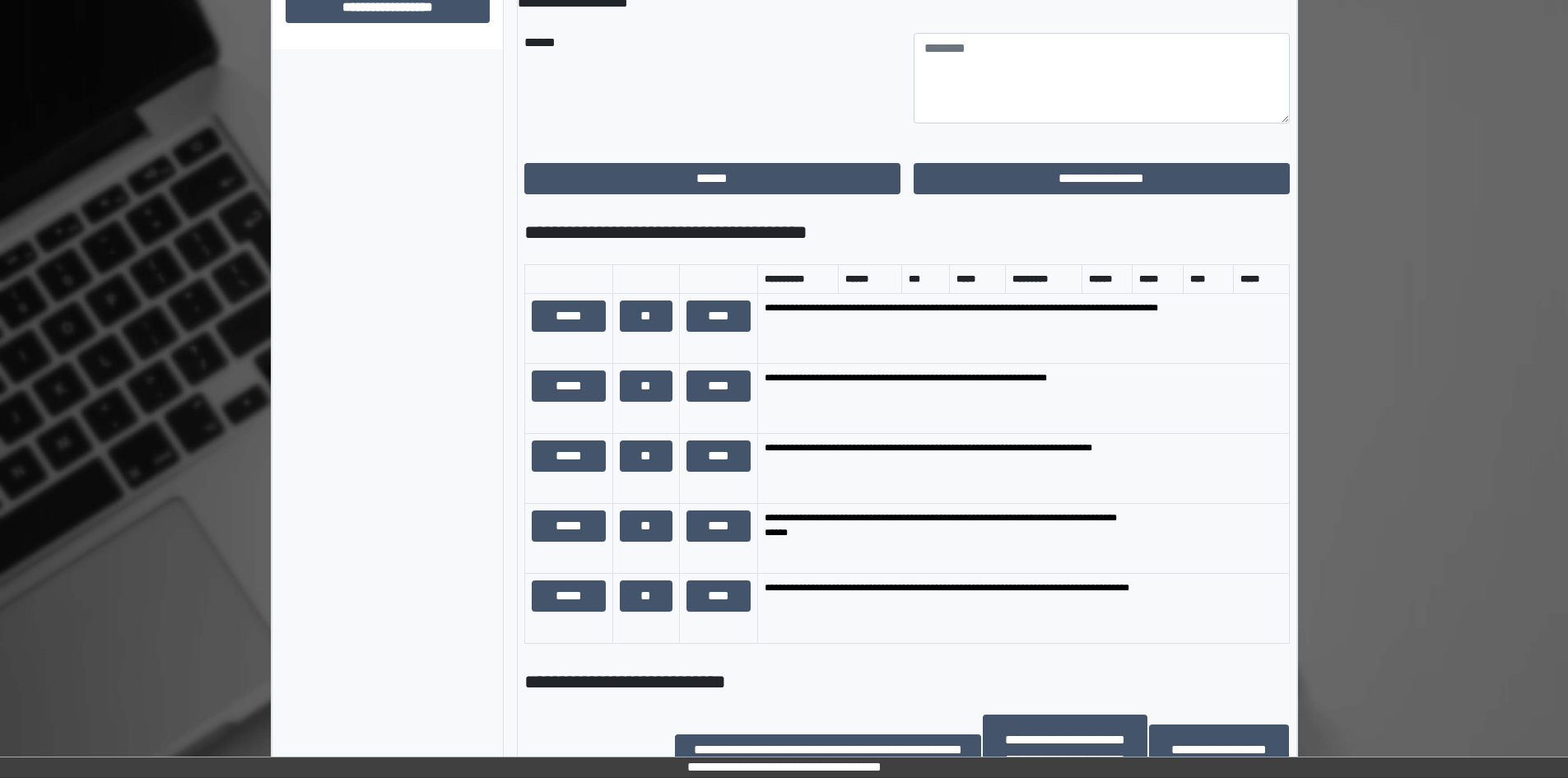 scroll, scrollTop: 929, scrollLeft: 0, axis: vertical 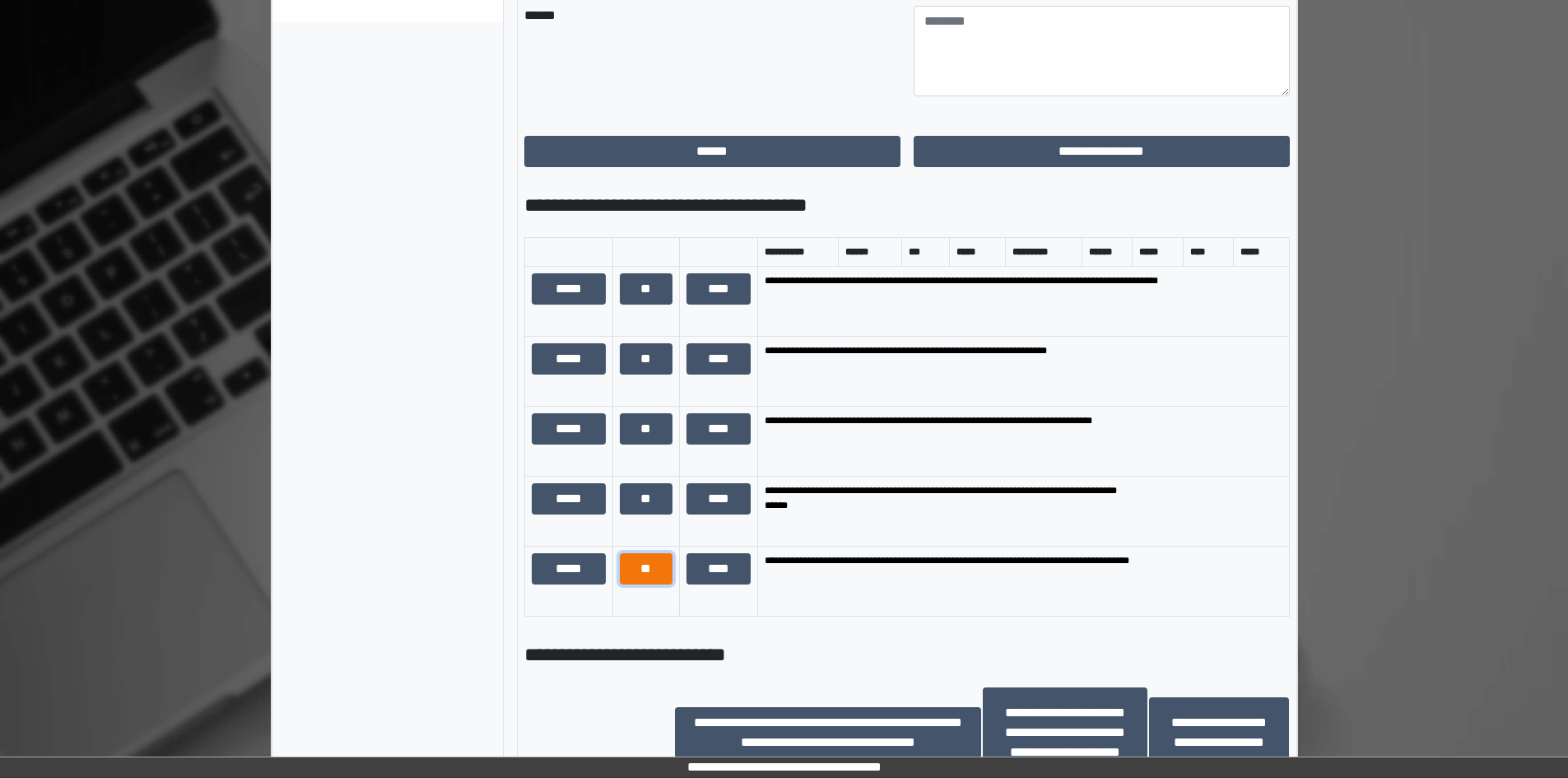 click on "**" at bounding box center [646, 569] 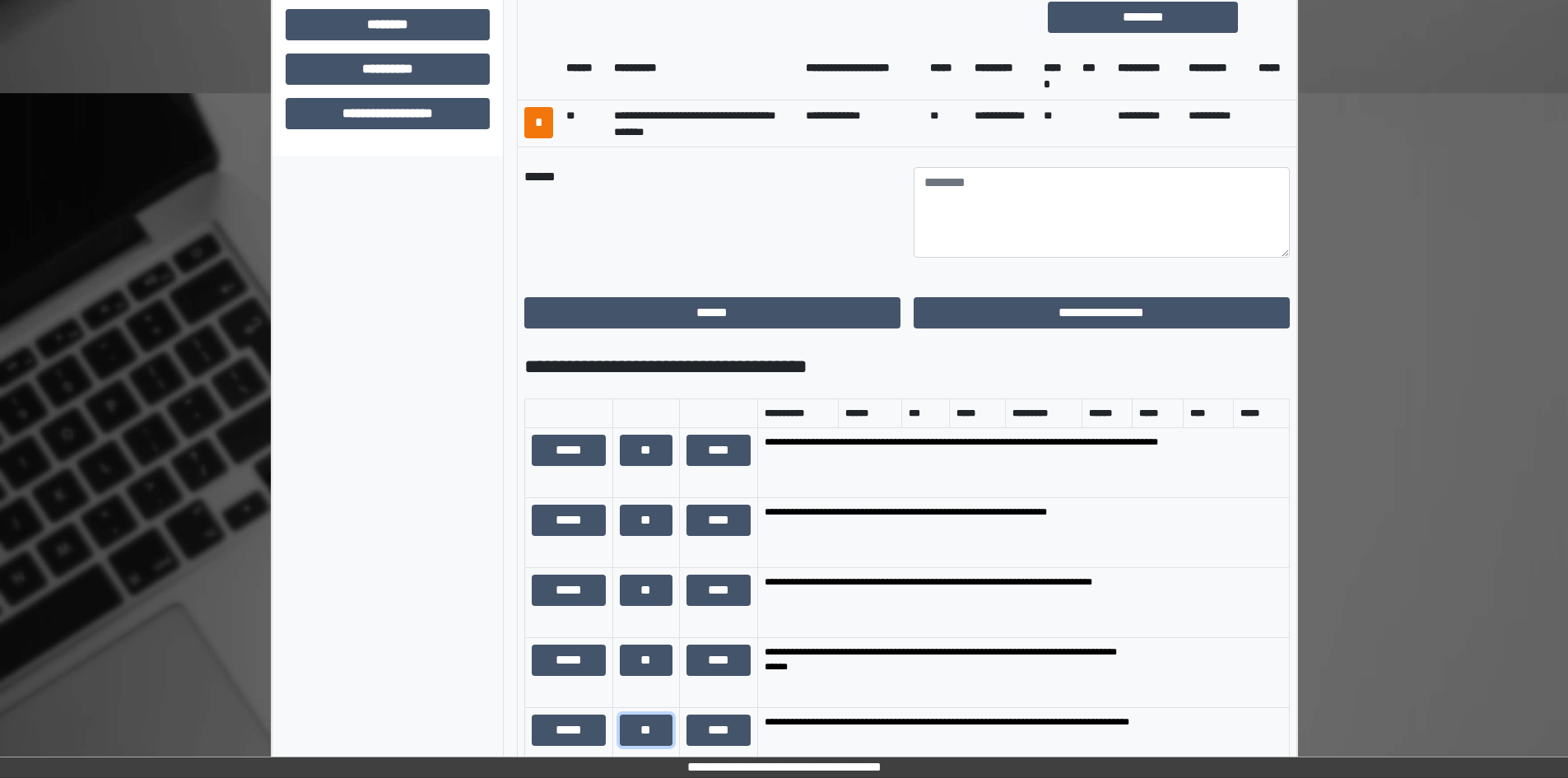 scroll, scrollTop: 765, scrollLeft: 0, axis: vertical 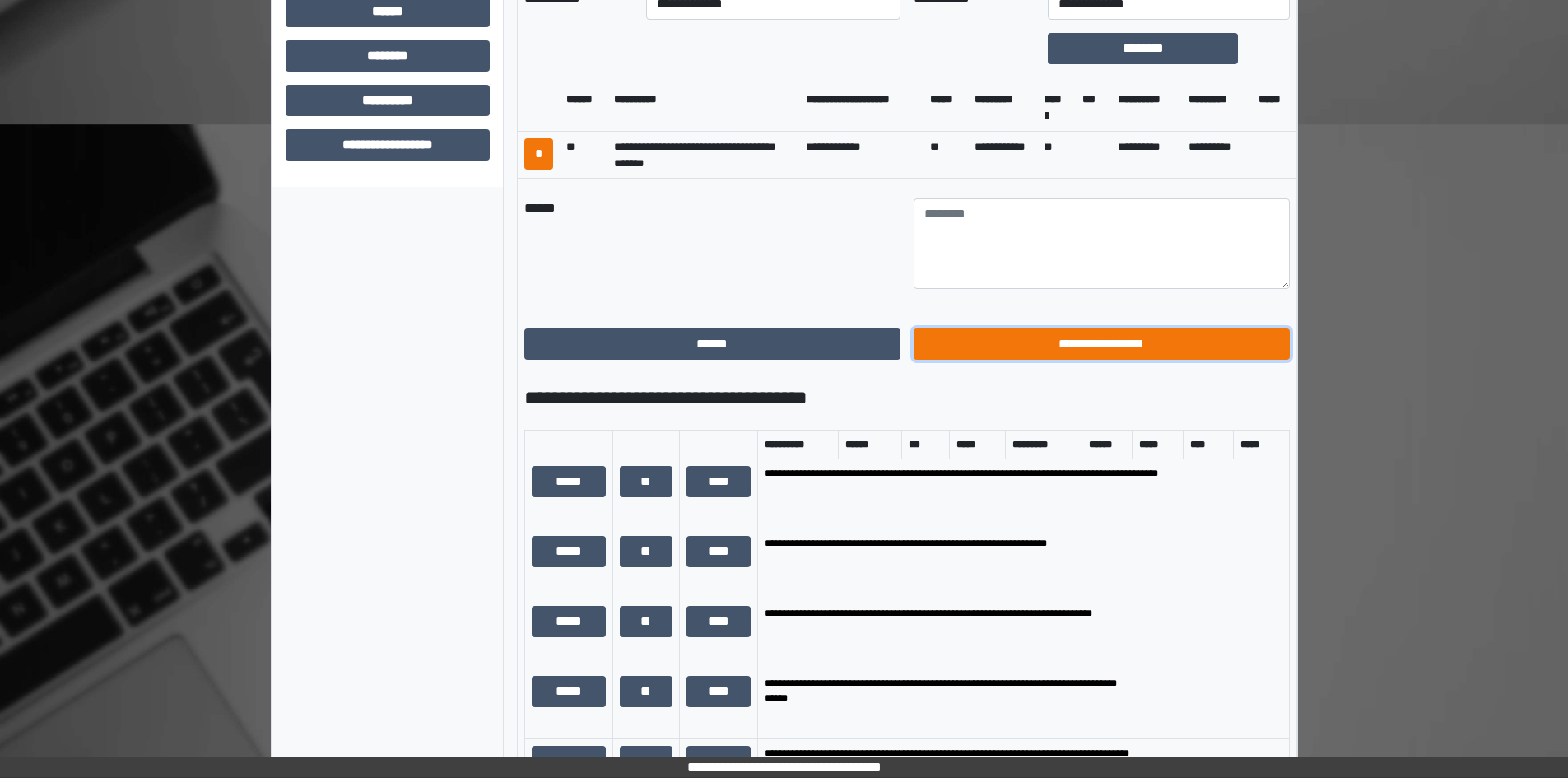 click on "**********" at bounding box center (1101, 344) 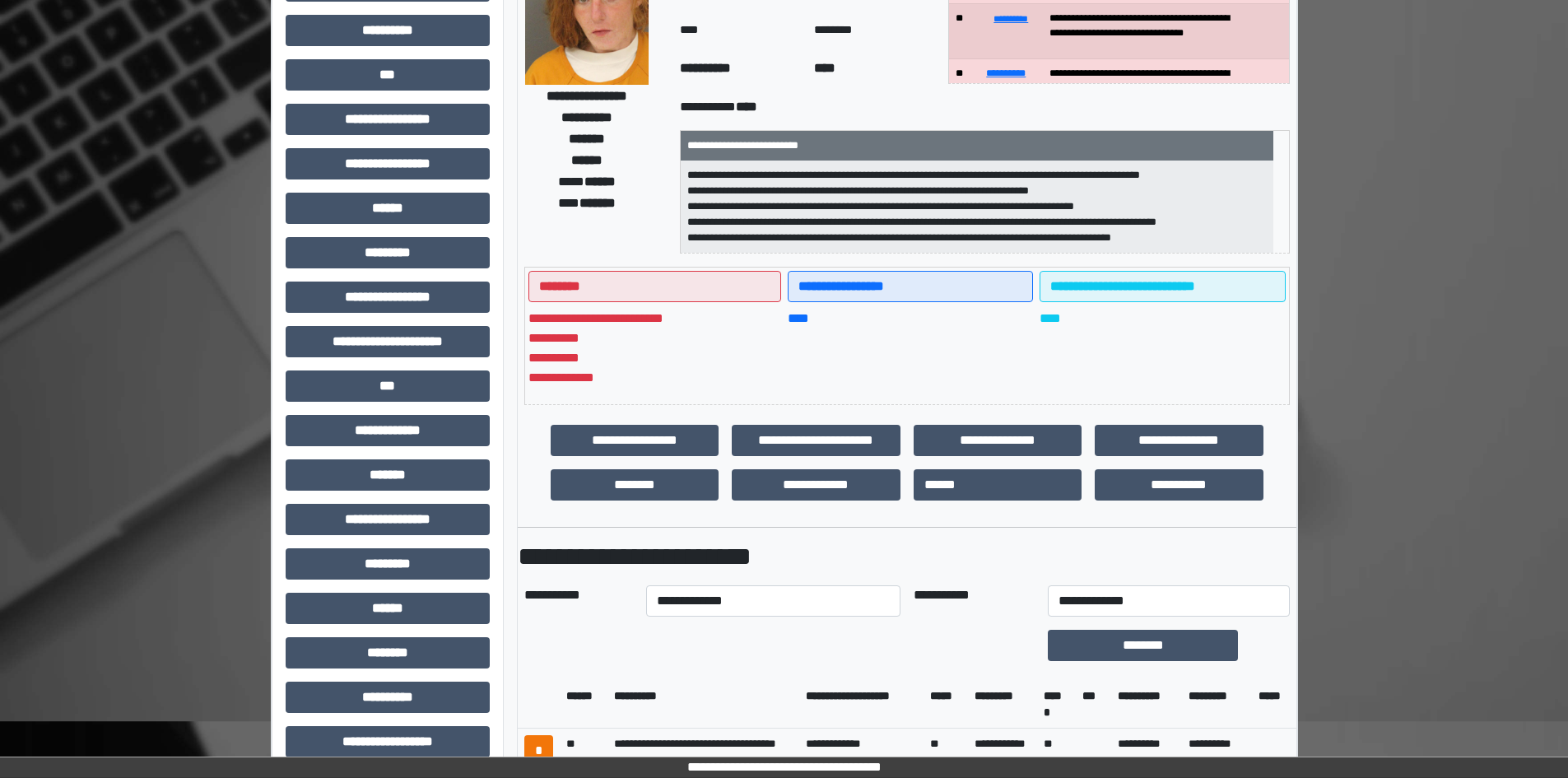 scroll, scrollTop: 68, scrollLeft: 0, axis: vertical 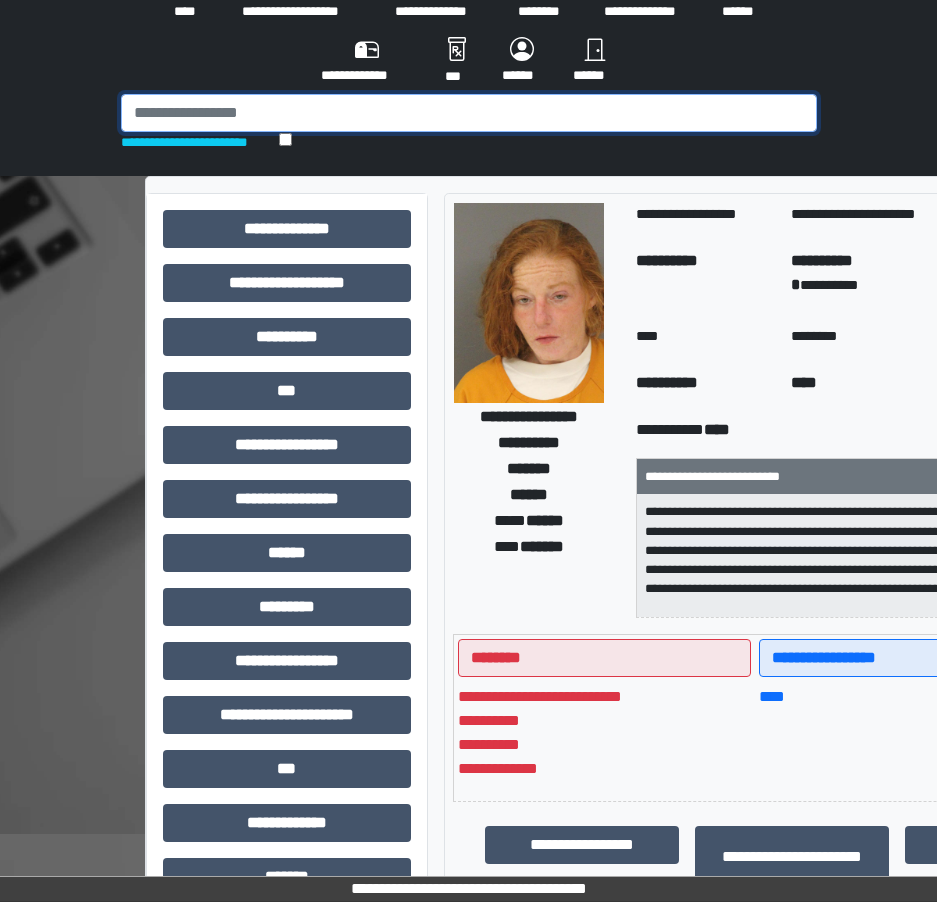 click at bounding box center (469, 113) 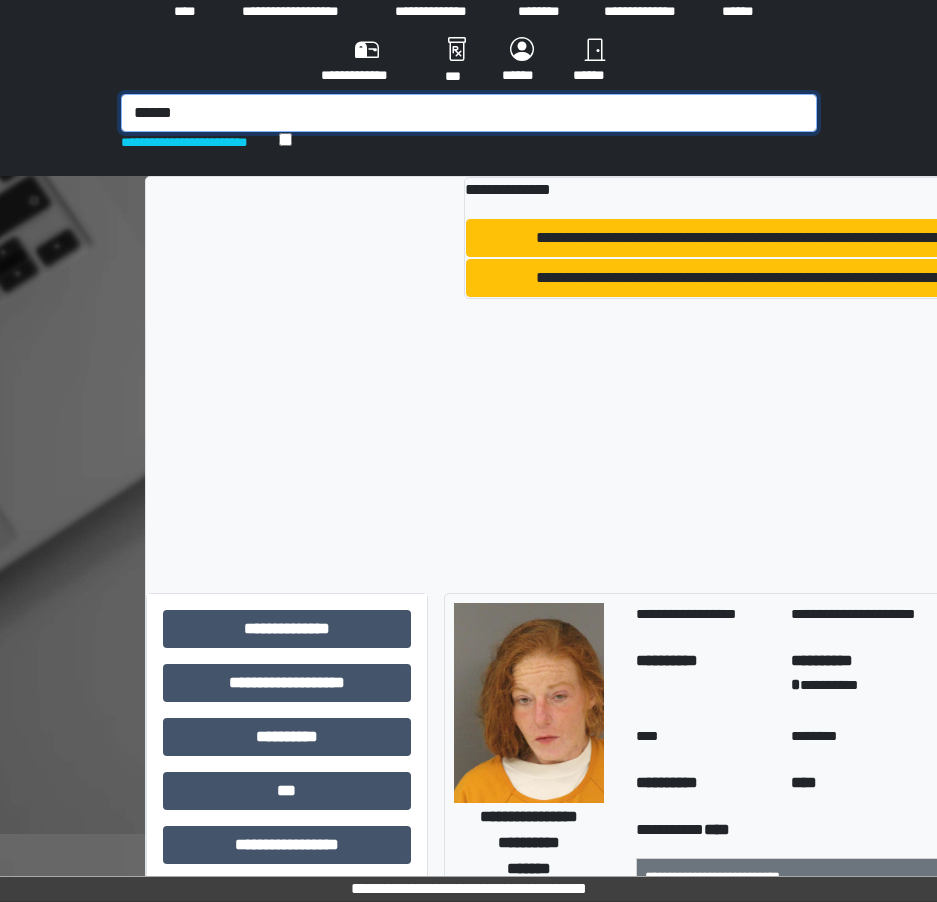 type on "******" 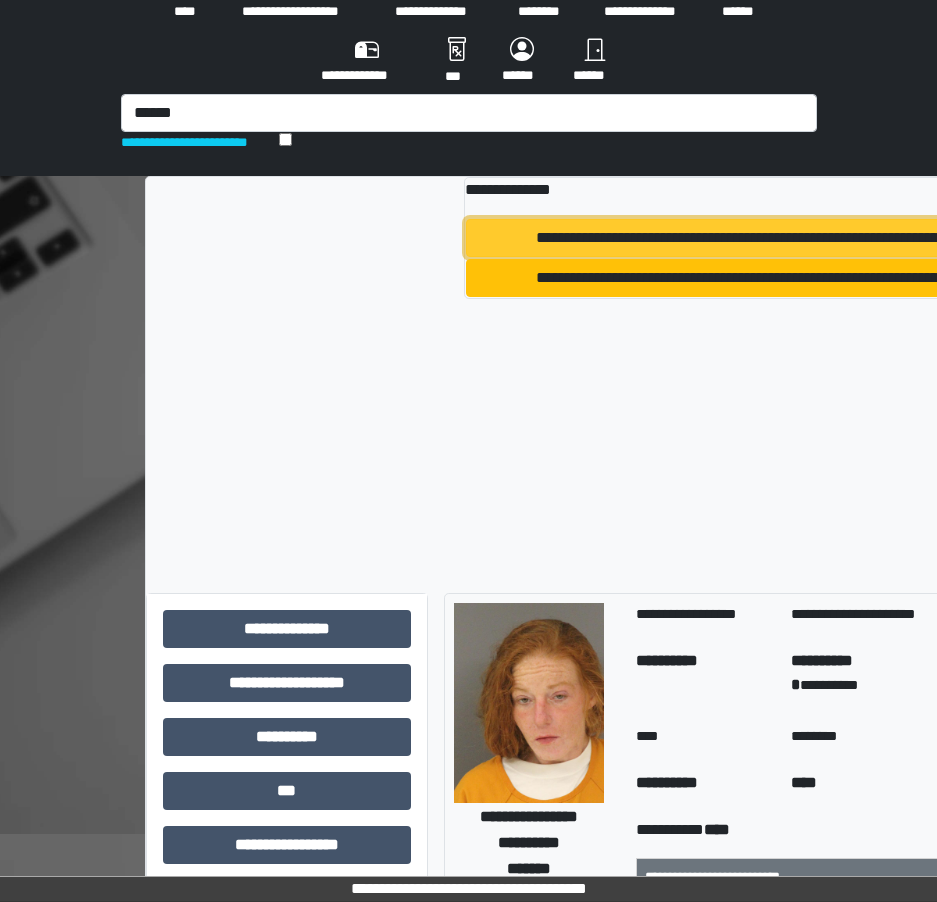click on "**********" at bounding box center [762, 238] 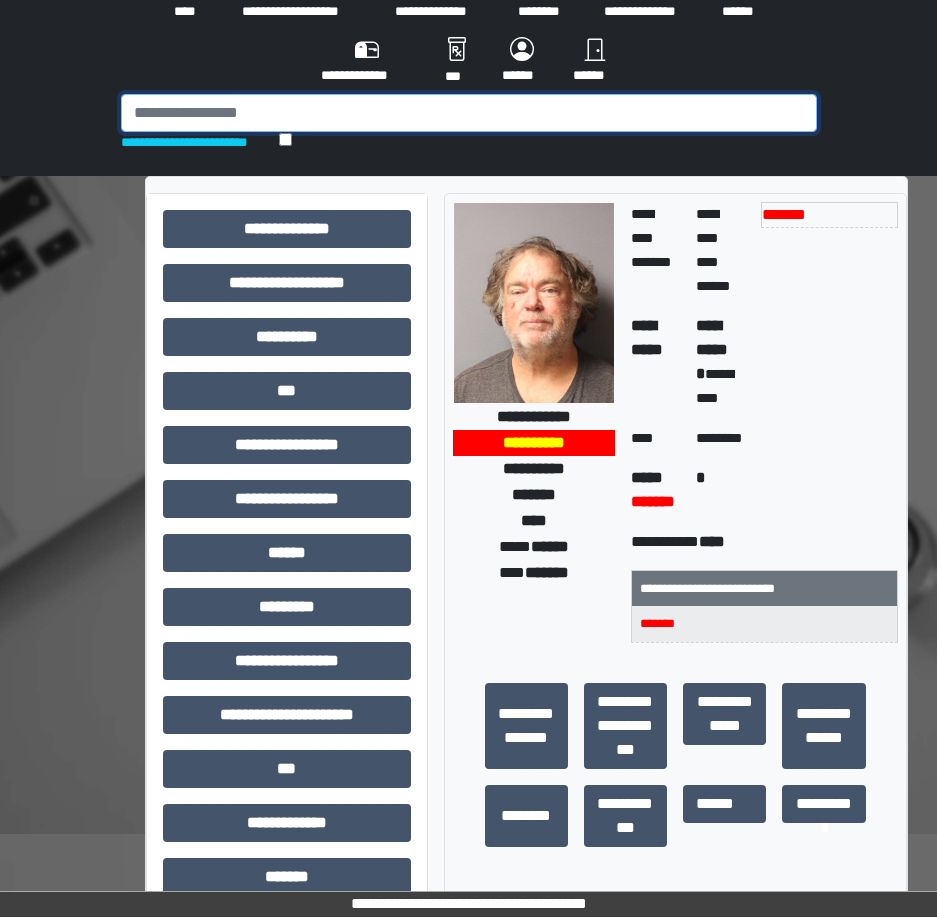 click at bounding box center (469, 113) 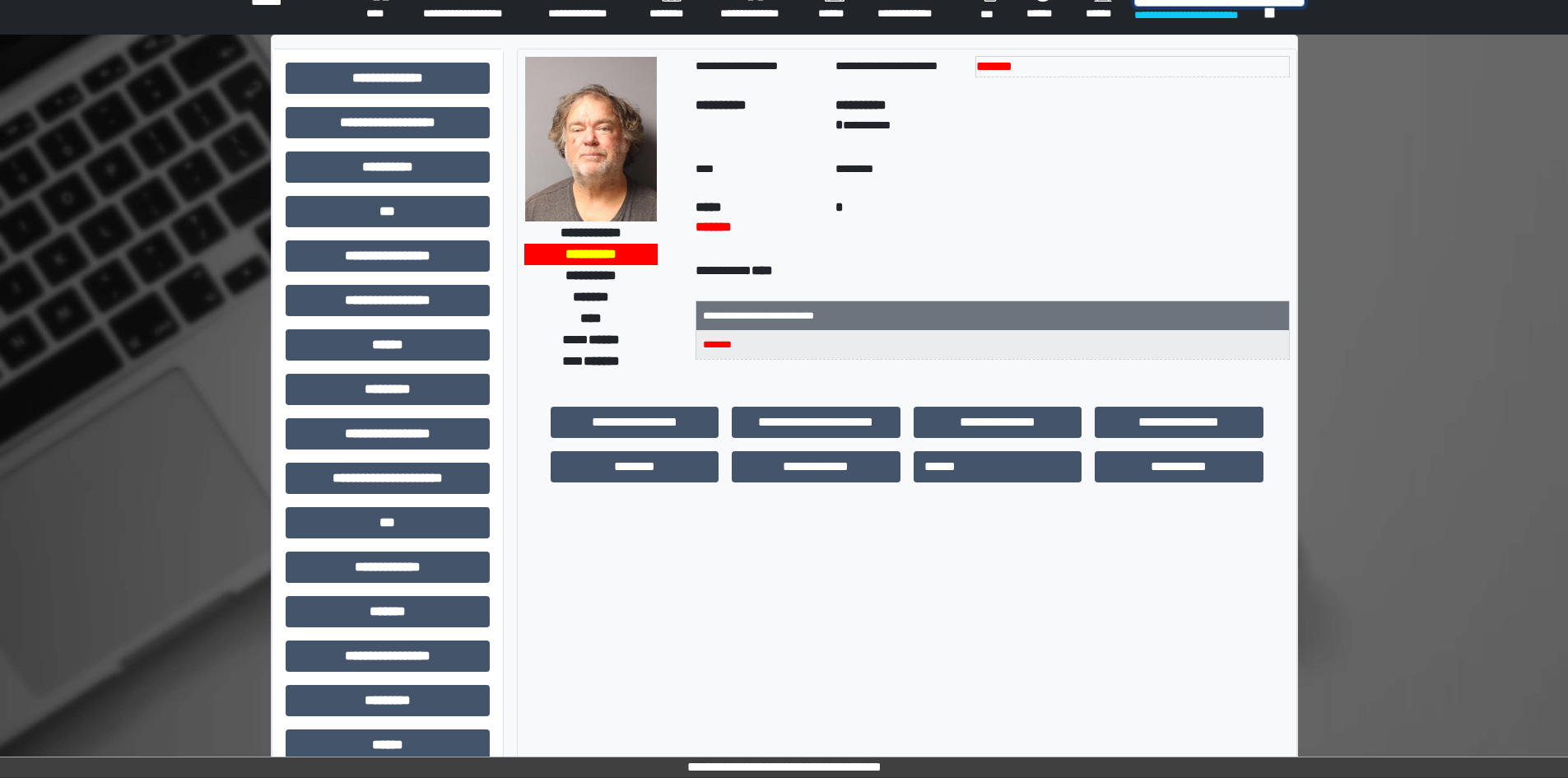 scroll, scrollTop: 0, scrollLeft: 0, axis: both 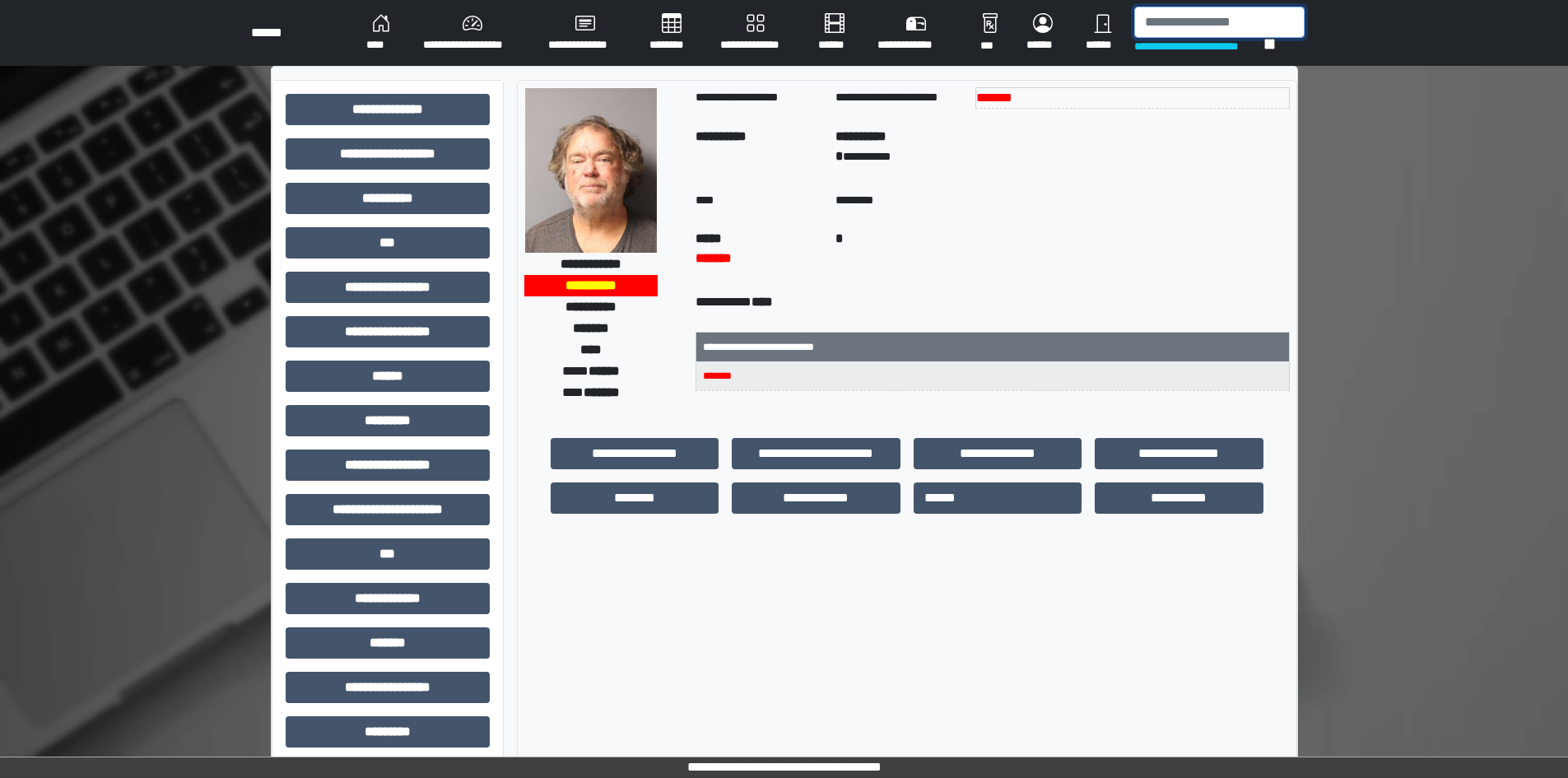 click at bounding box center (1219, 22) 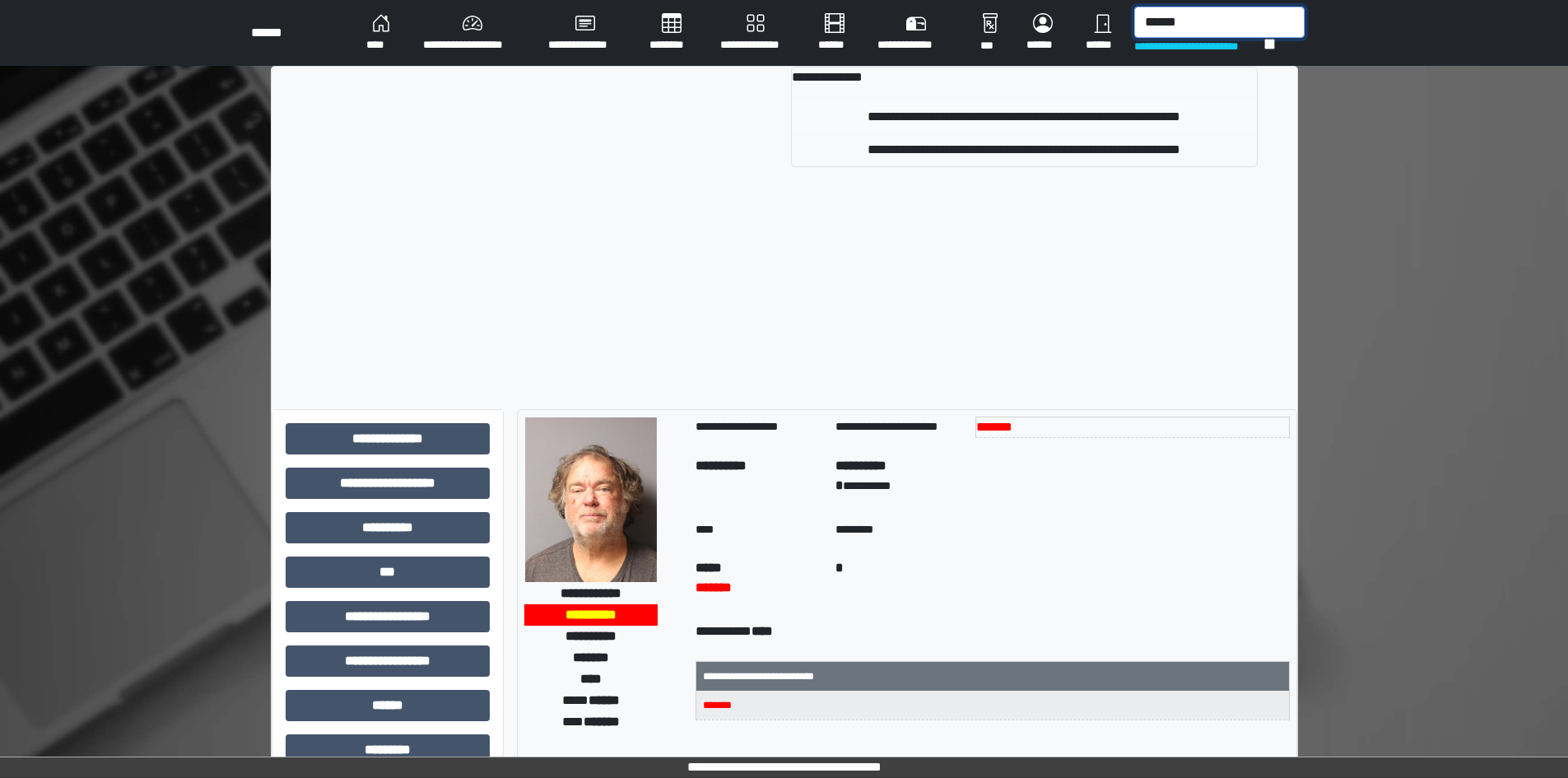 type on "******" 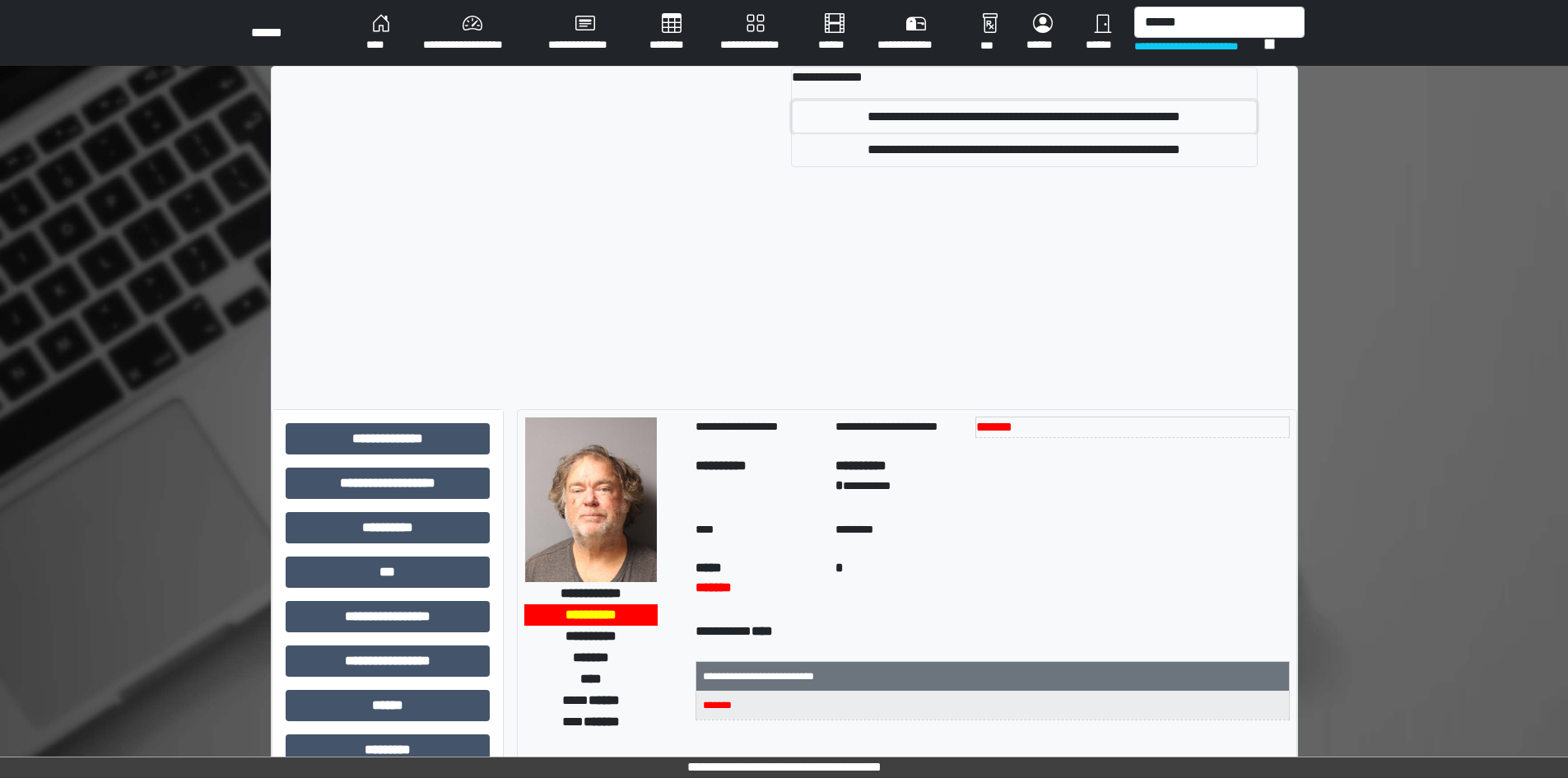click on "**********" at bounding box center [1024, 117] 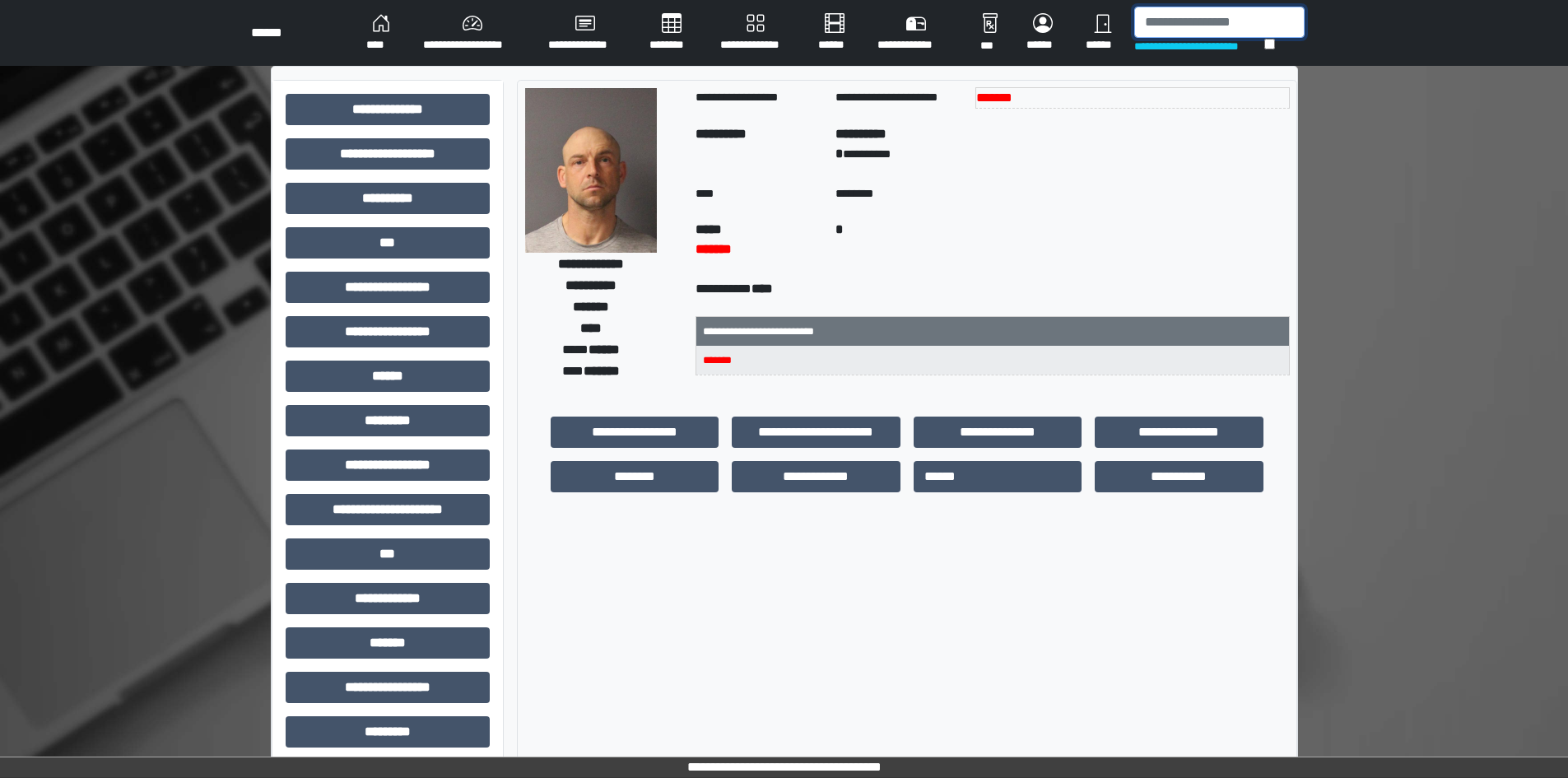 click at bounding box center [1219, 22] 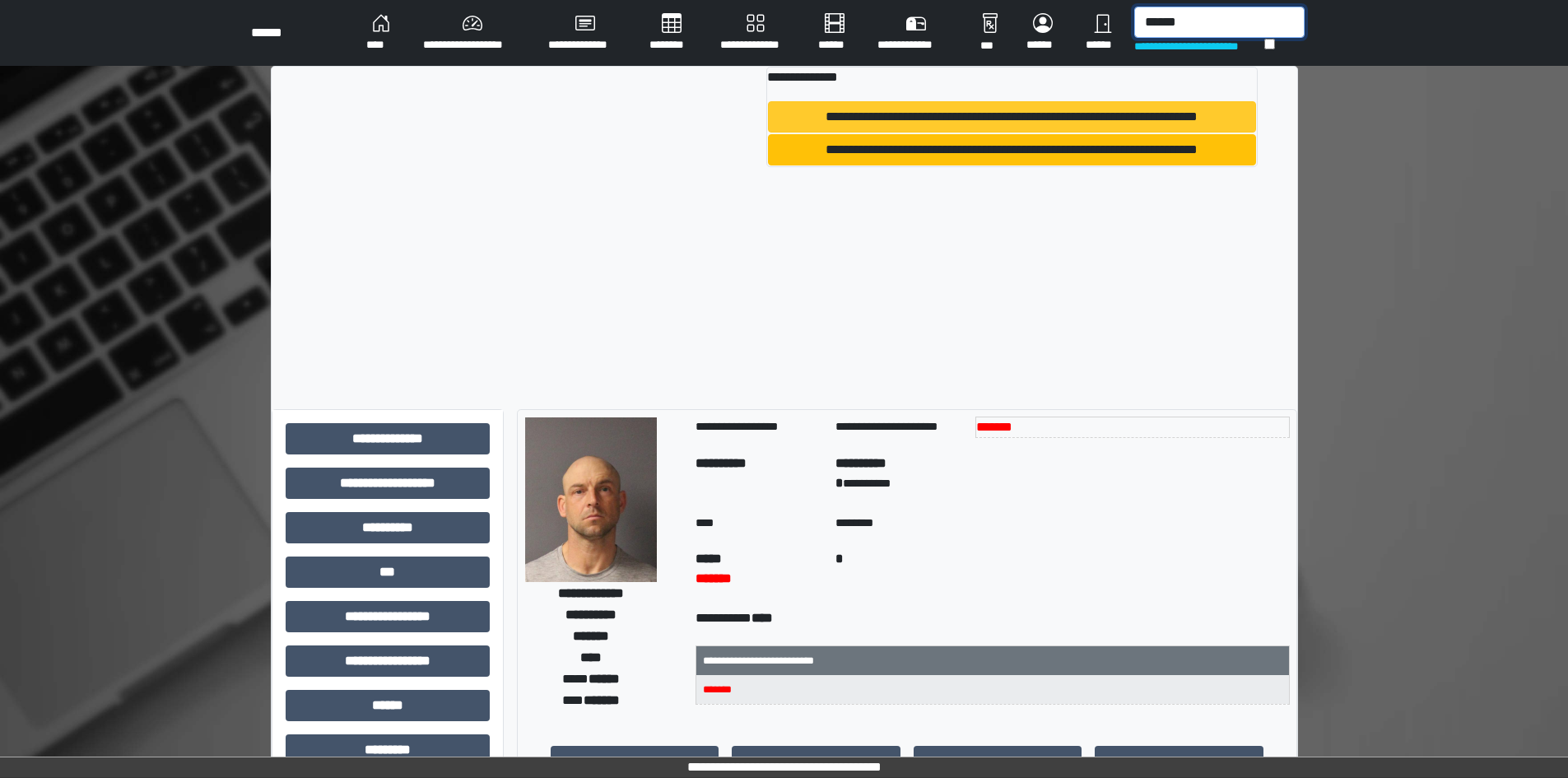 type on "******" 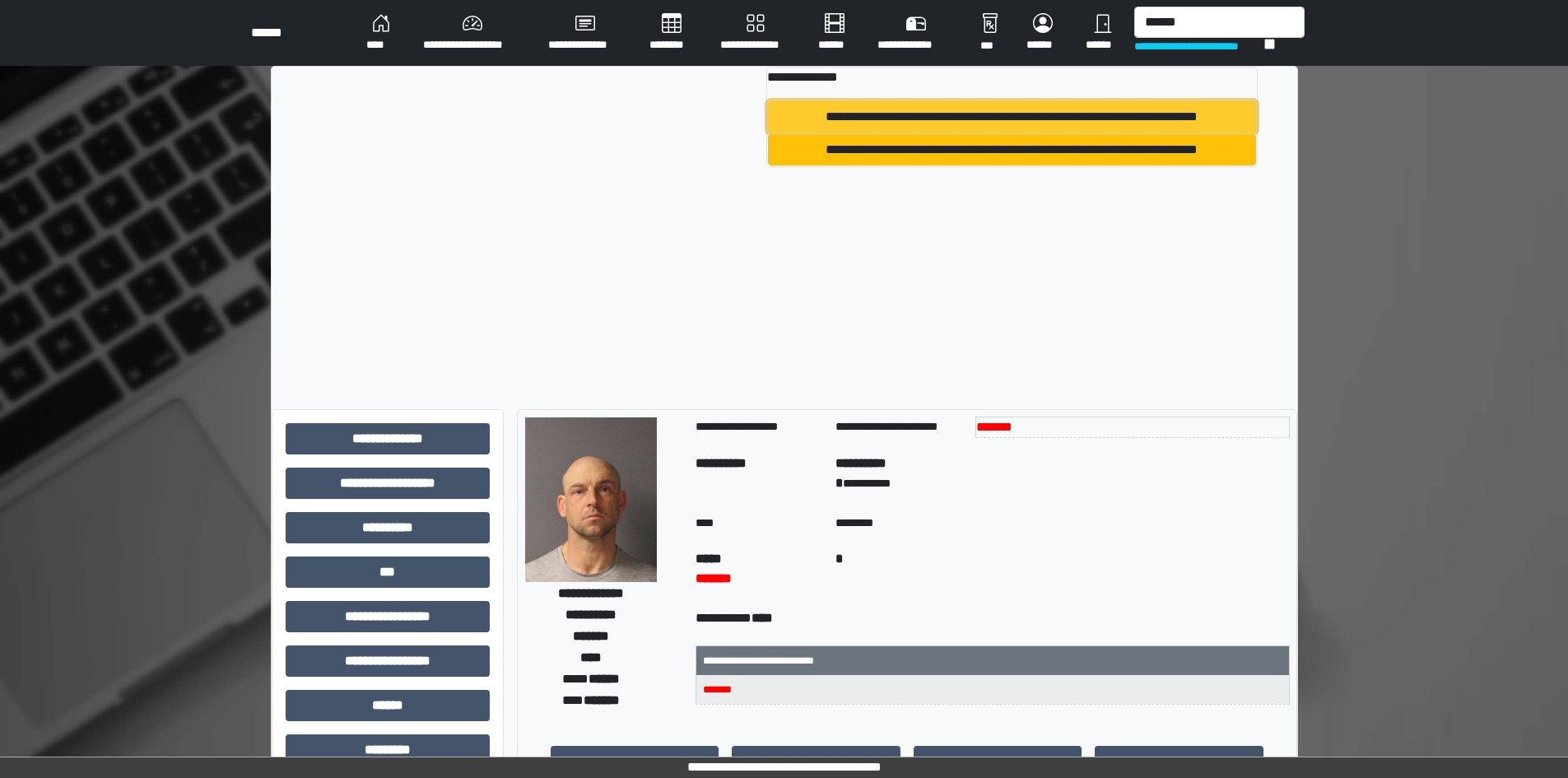 click on "**********" at bounding box center [1012, 117] 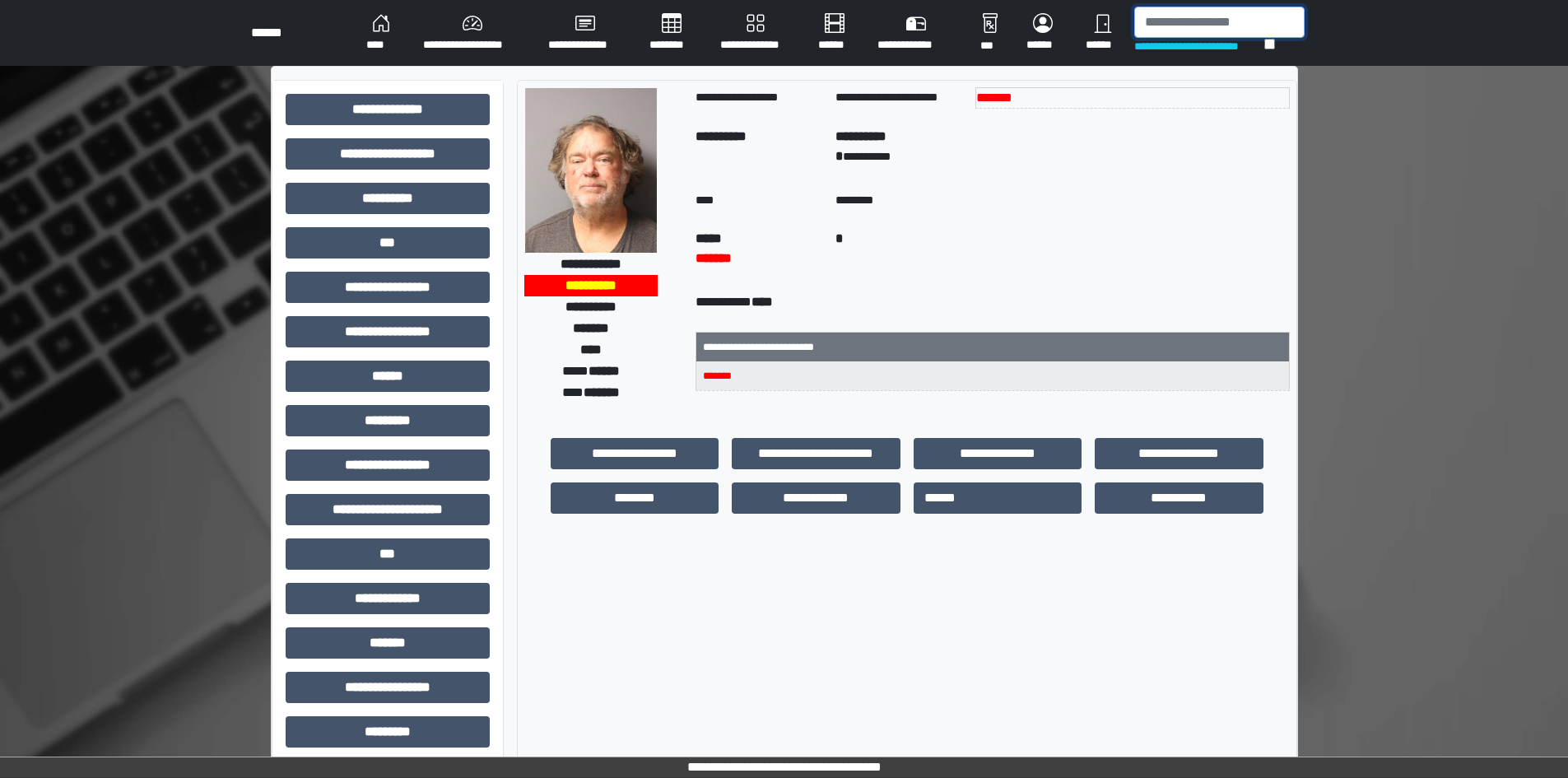click at bounding box center [1219, 22] 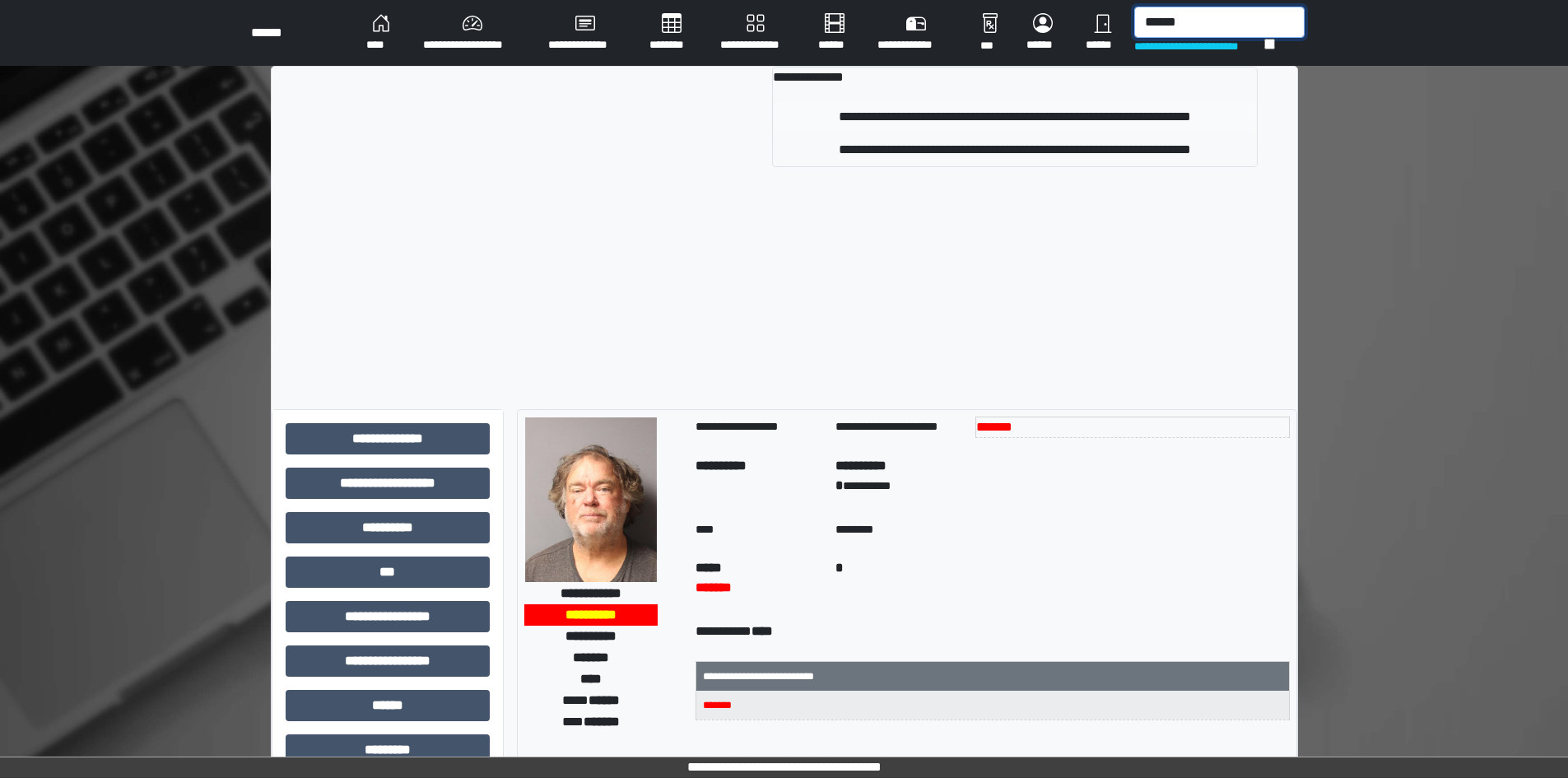type on "******" 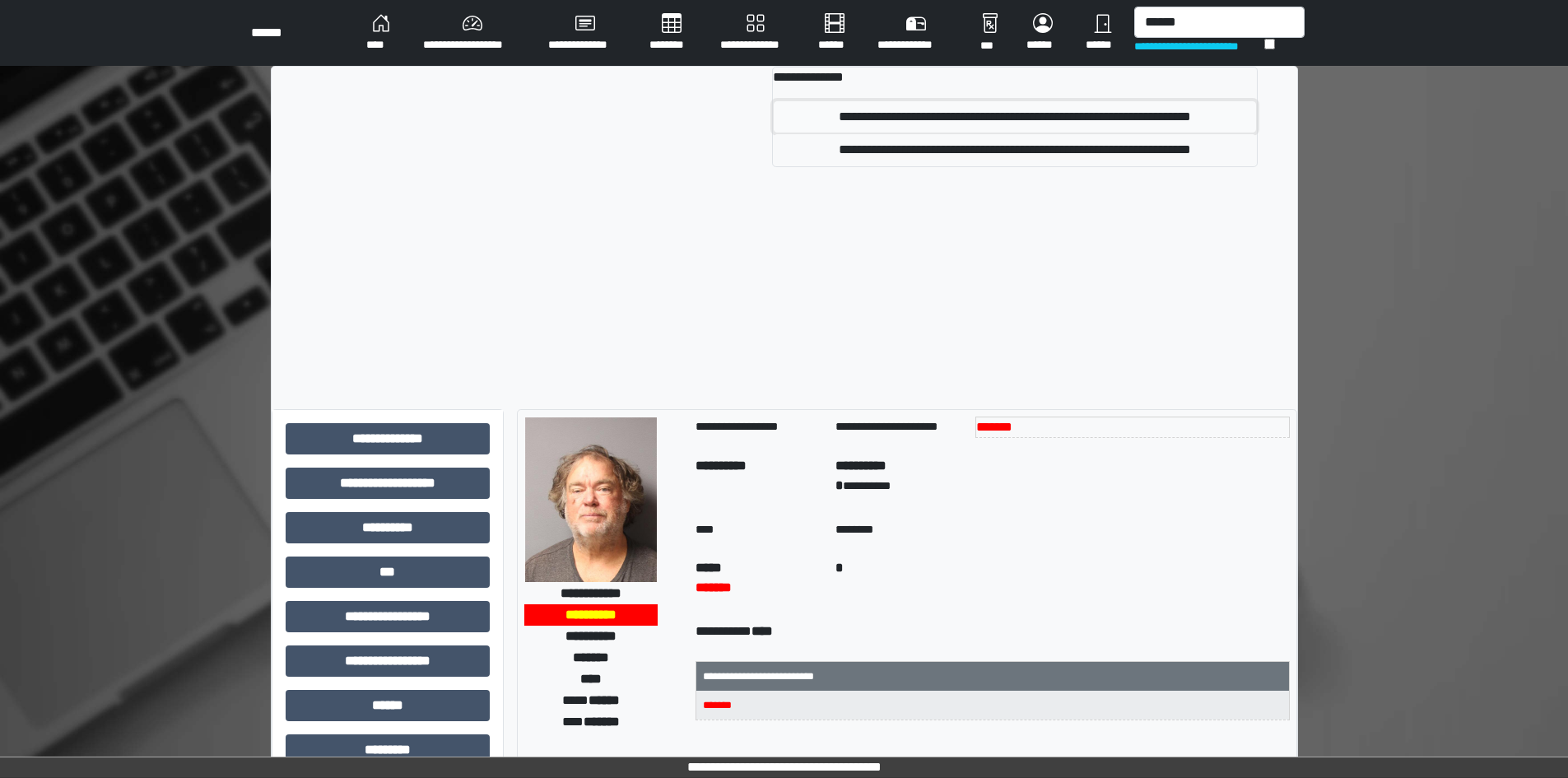 click on "**********" at bounding box center (1014, 117) 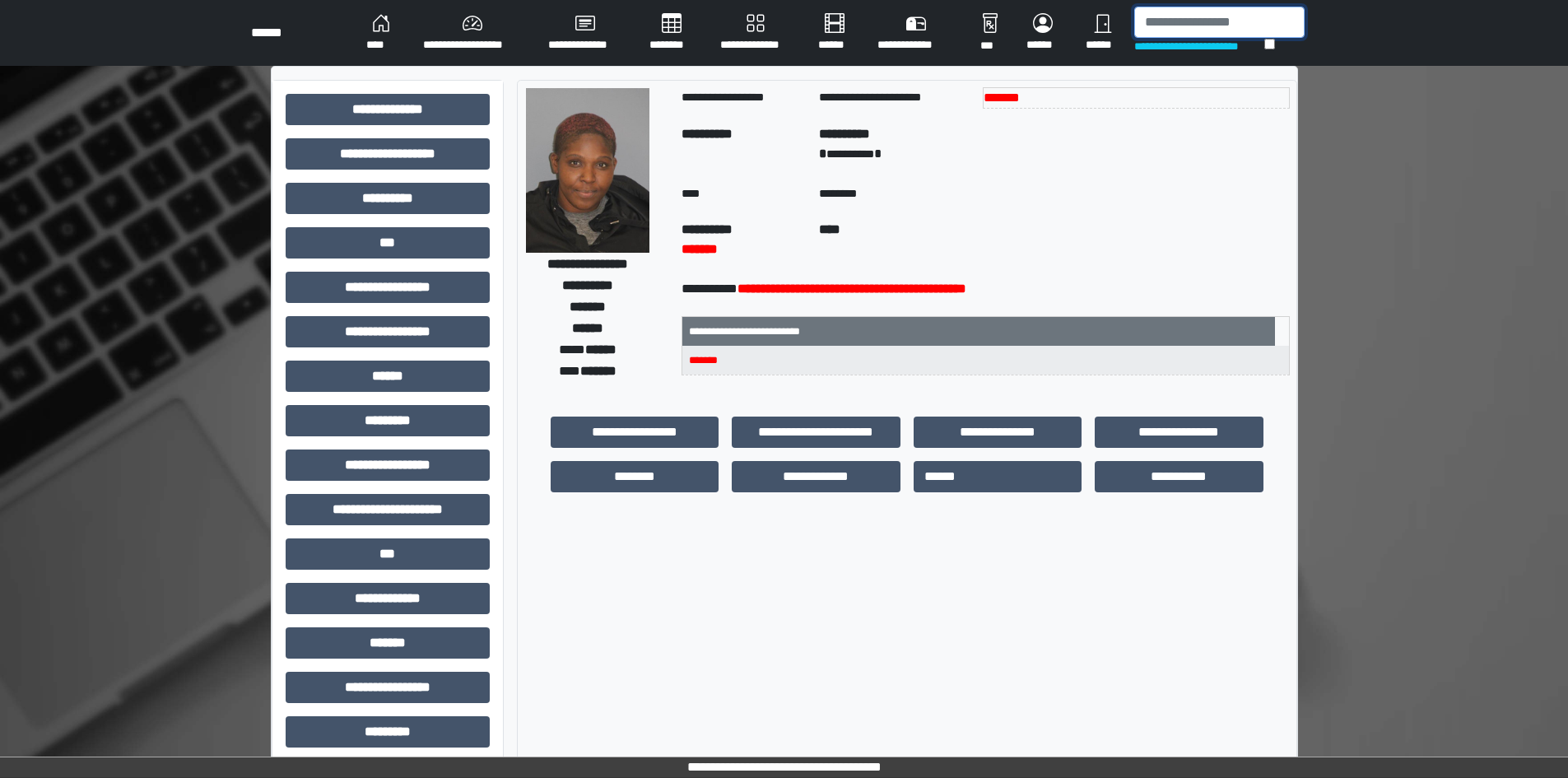 click at bounding box center (1219, 22) 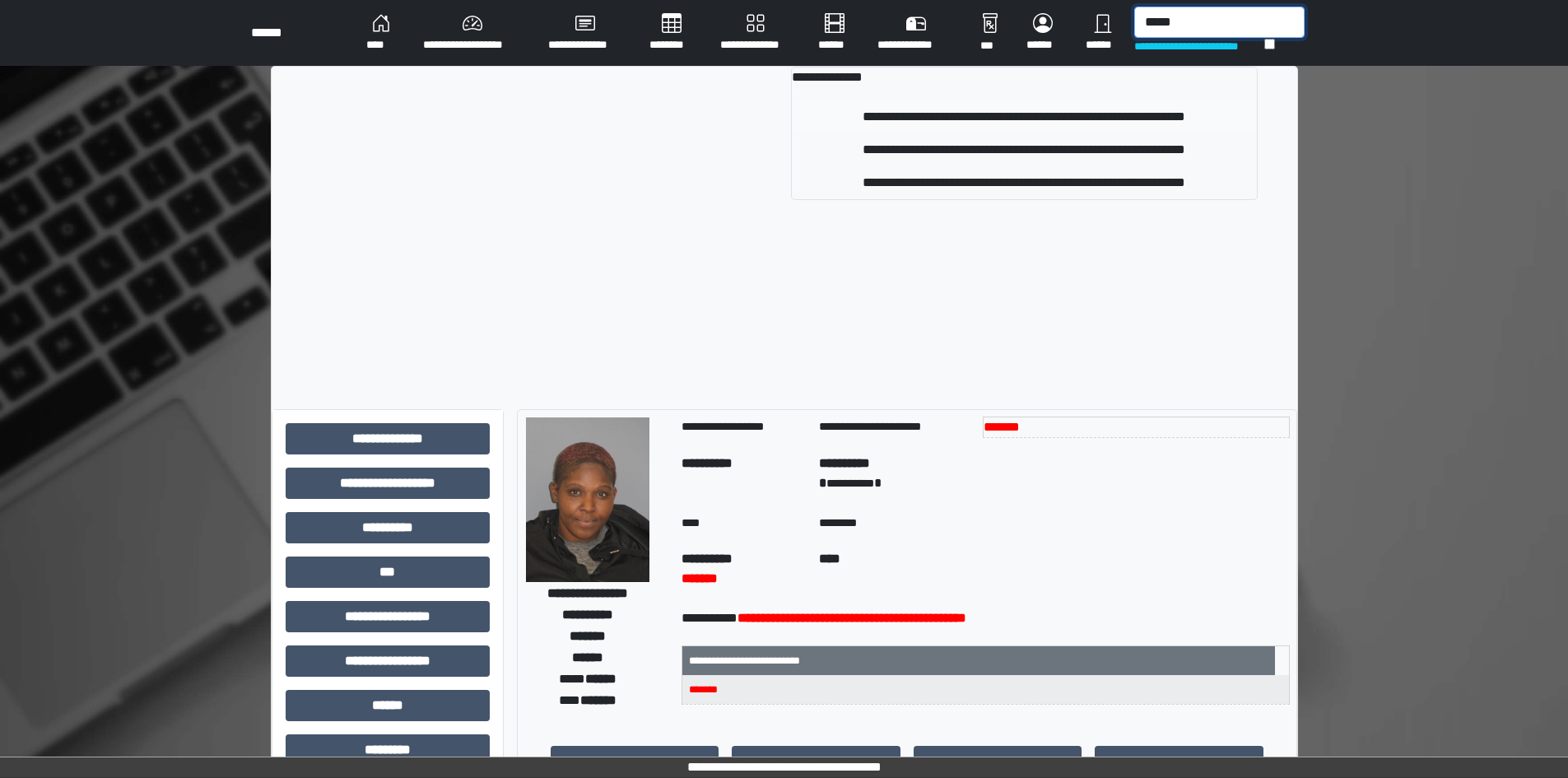 type on "*****" 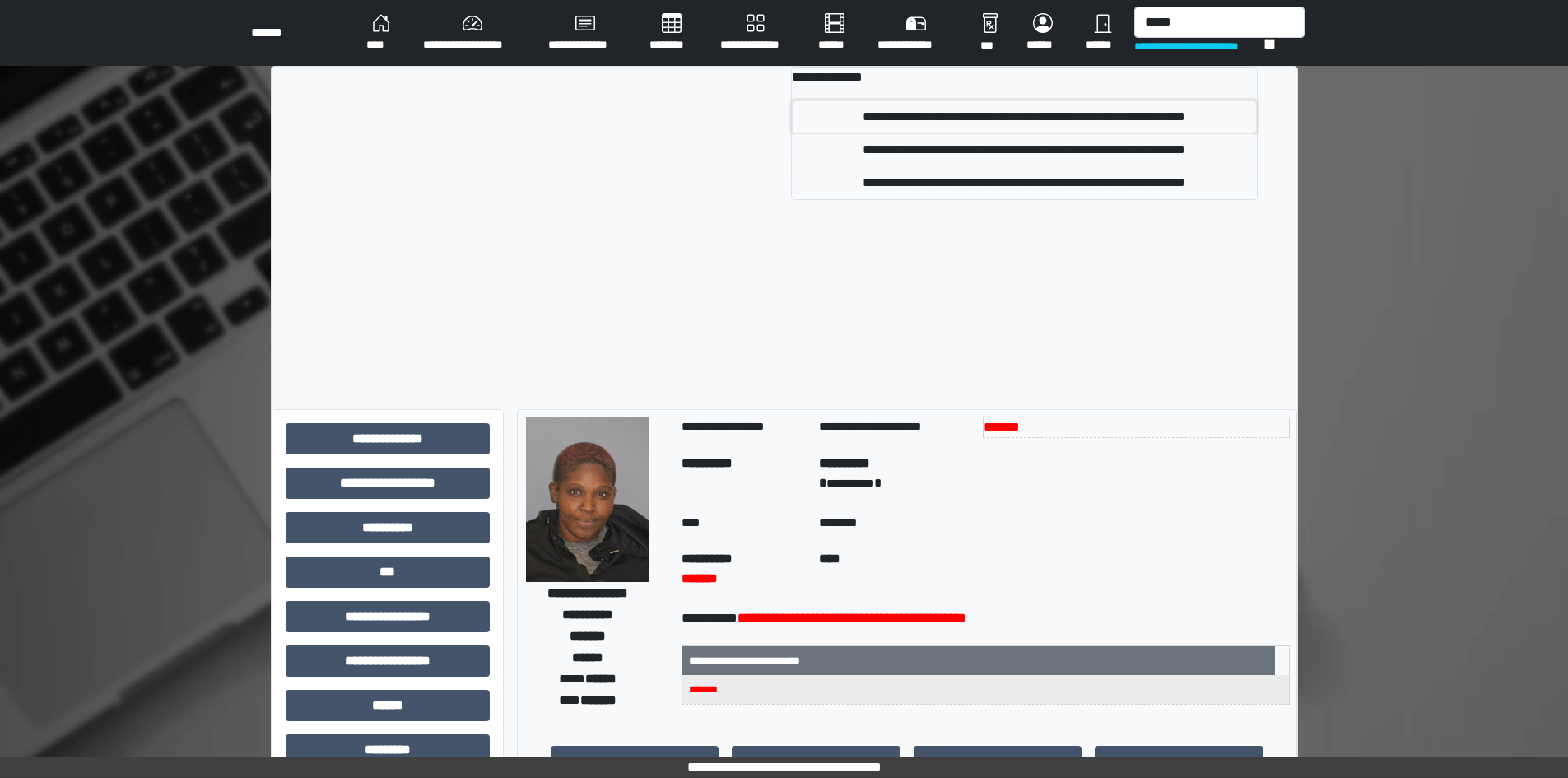 click on "**********" at bounding box center (1024, 117) 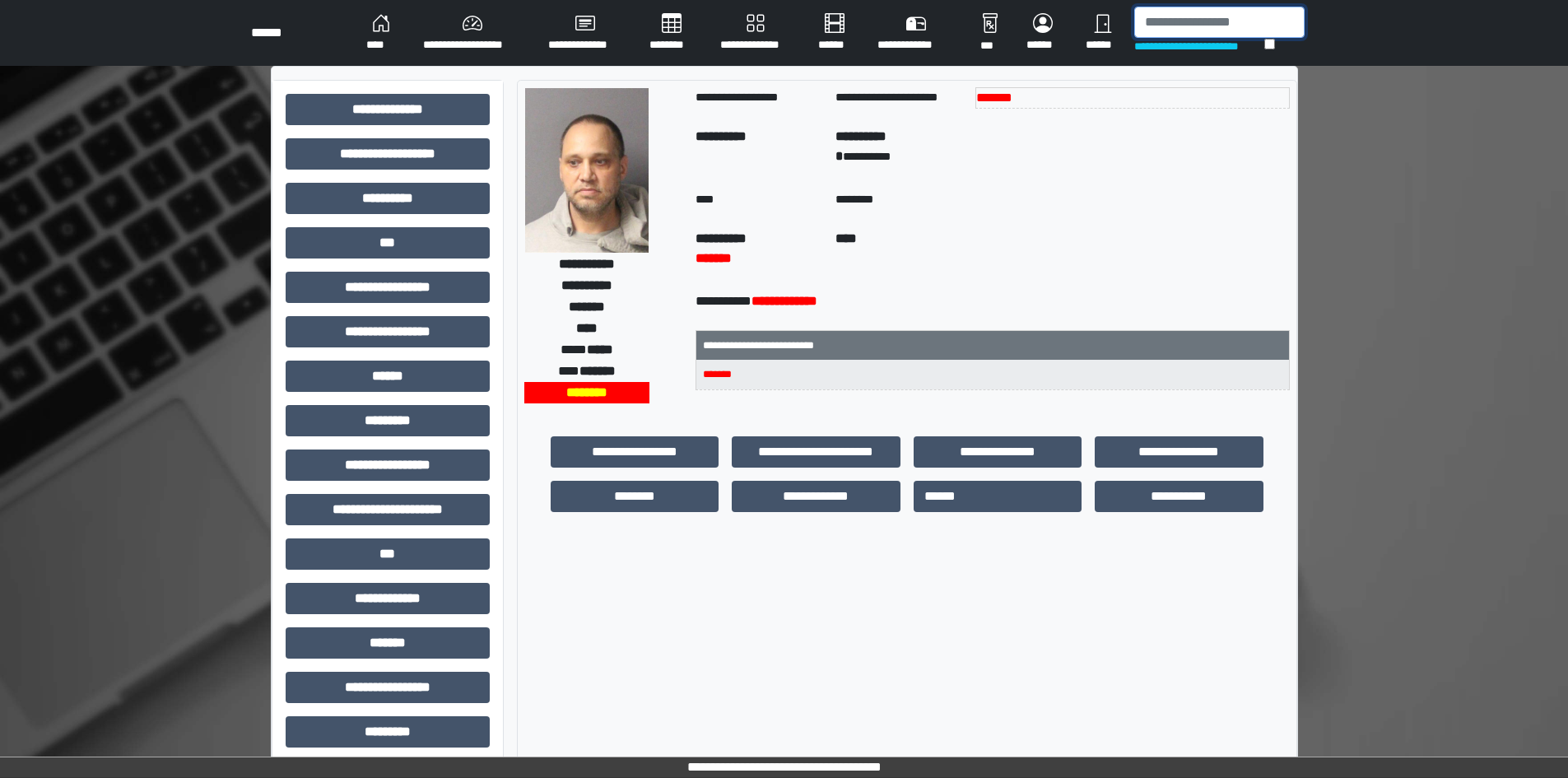 click at bounding box center [1219, 22] 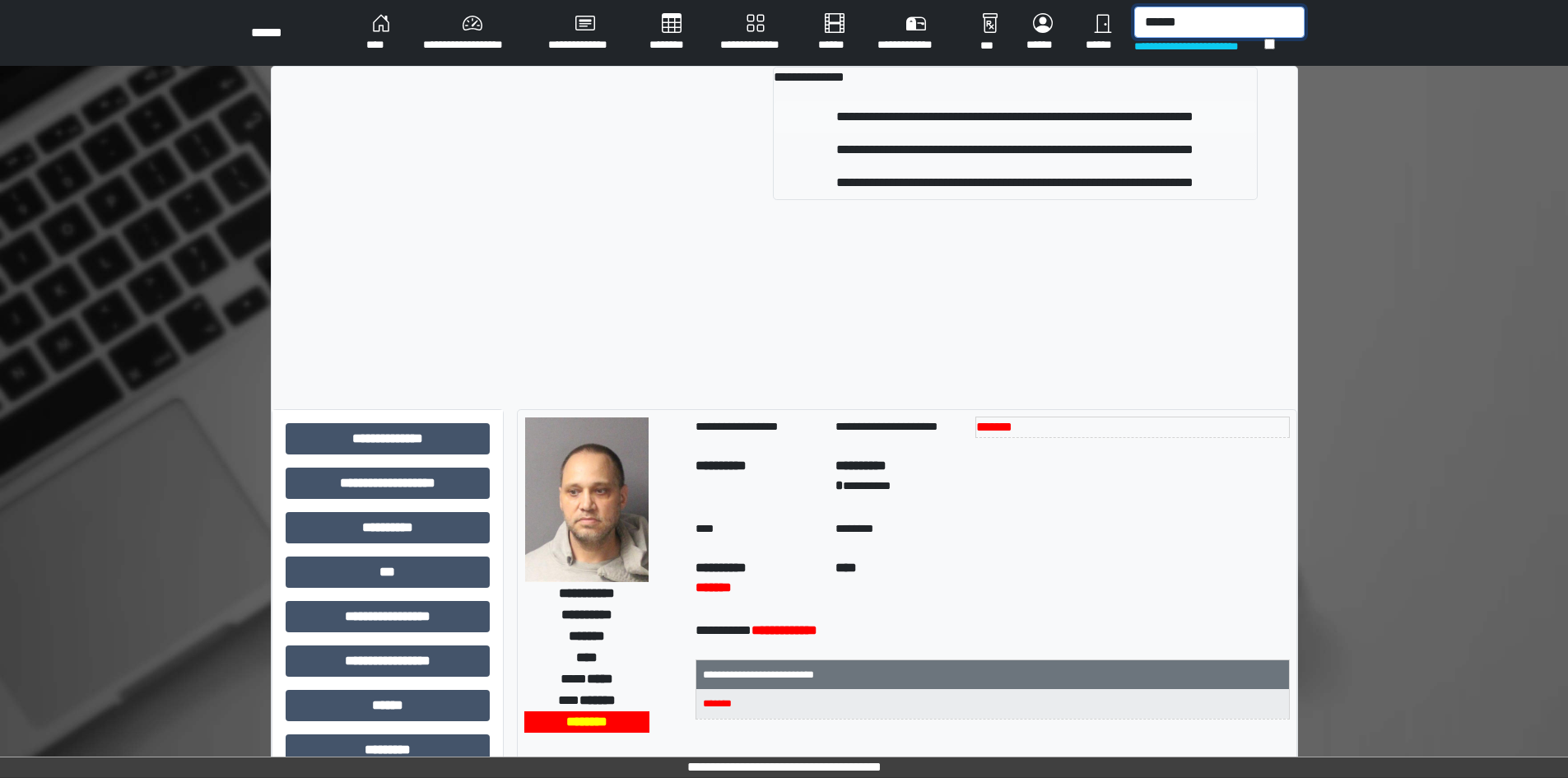 type on "******" 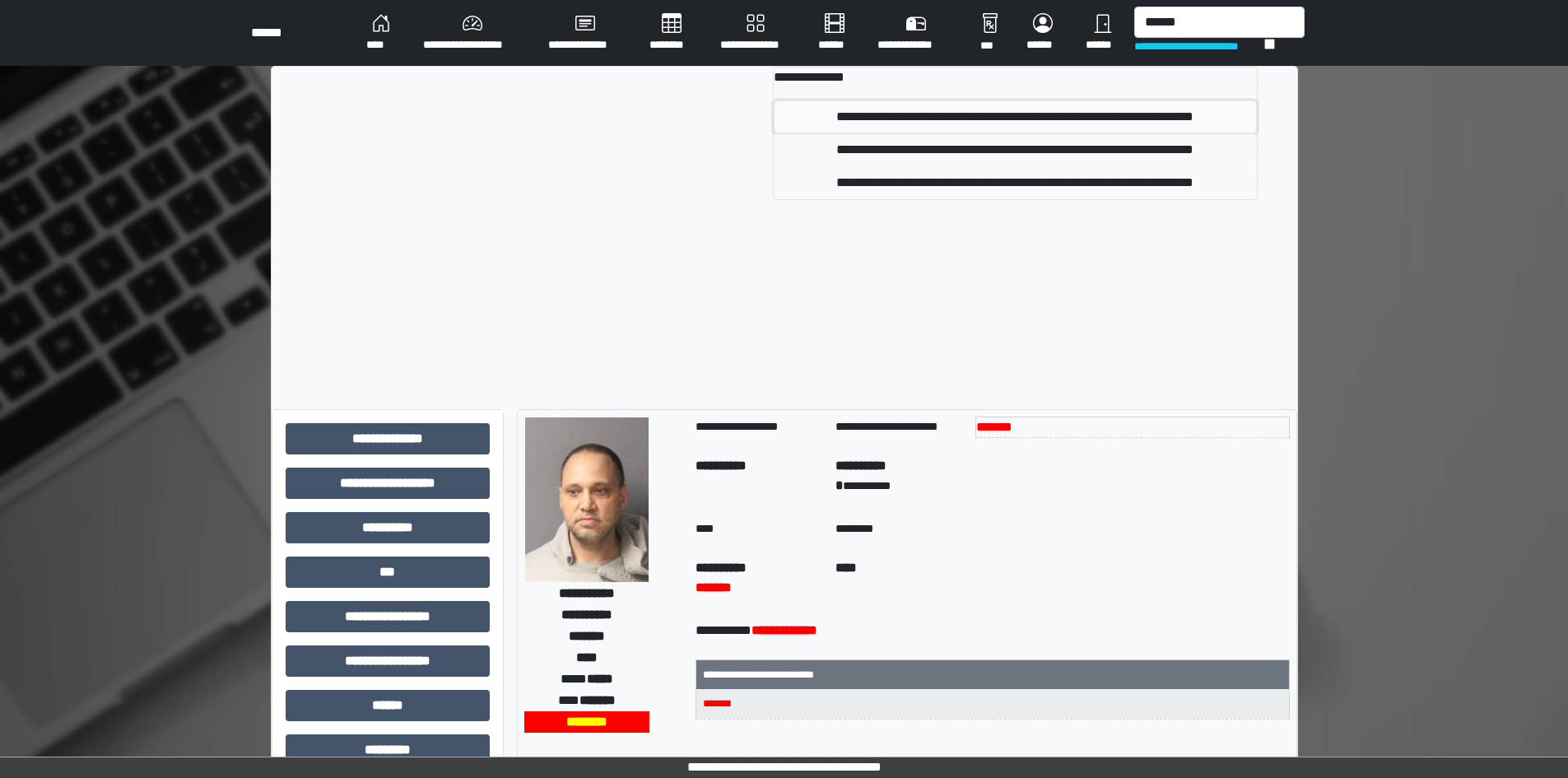 click on "**********" at bounding box center [1015, 117] 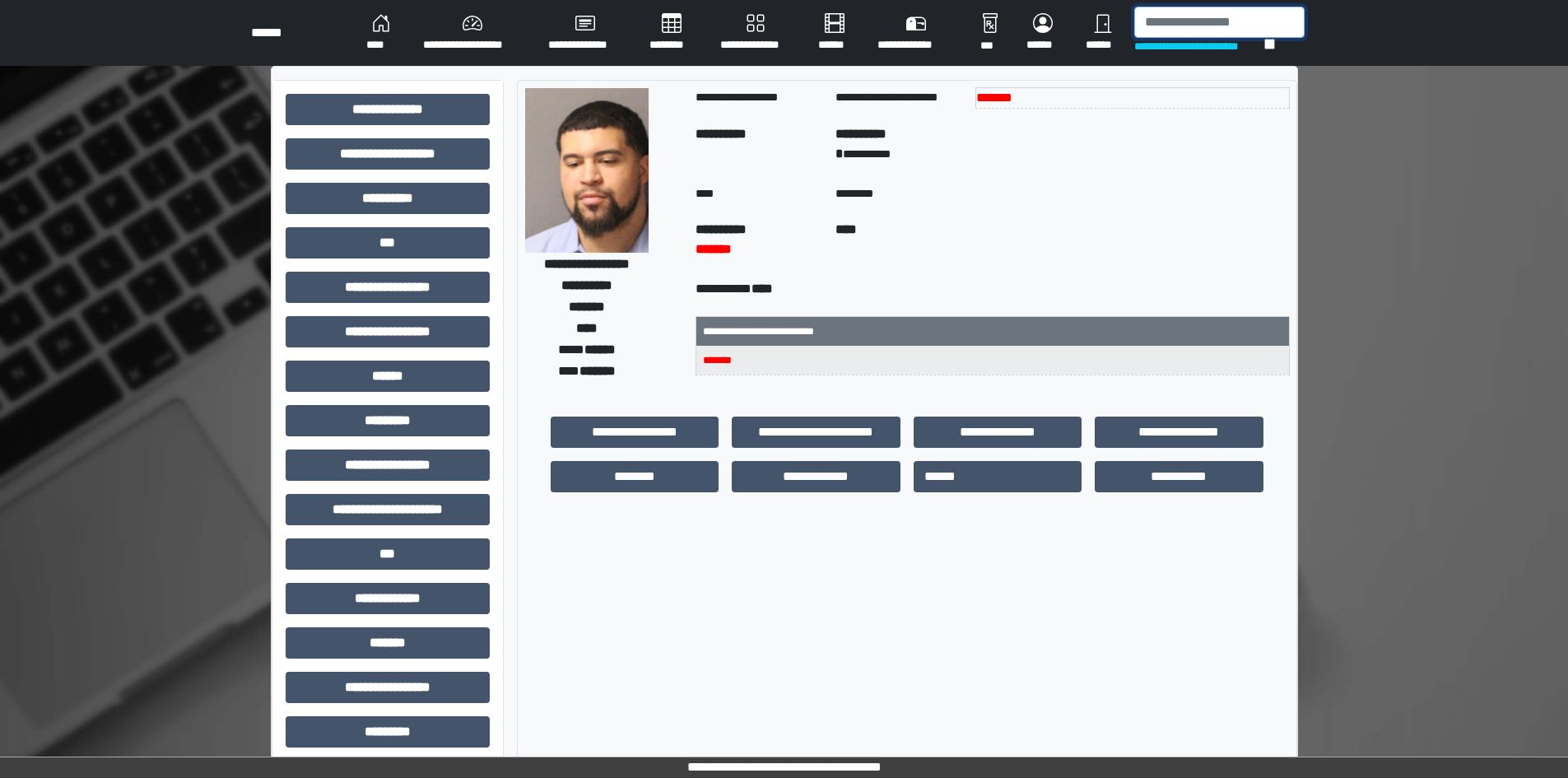 click at bounding box center (1219, 22) 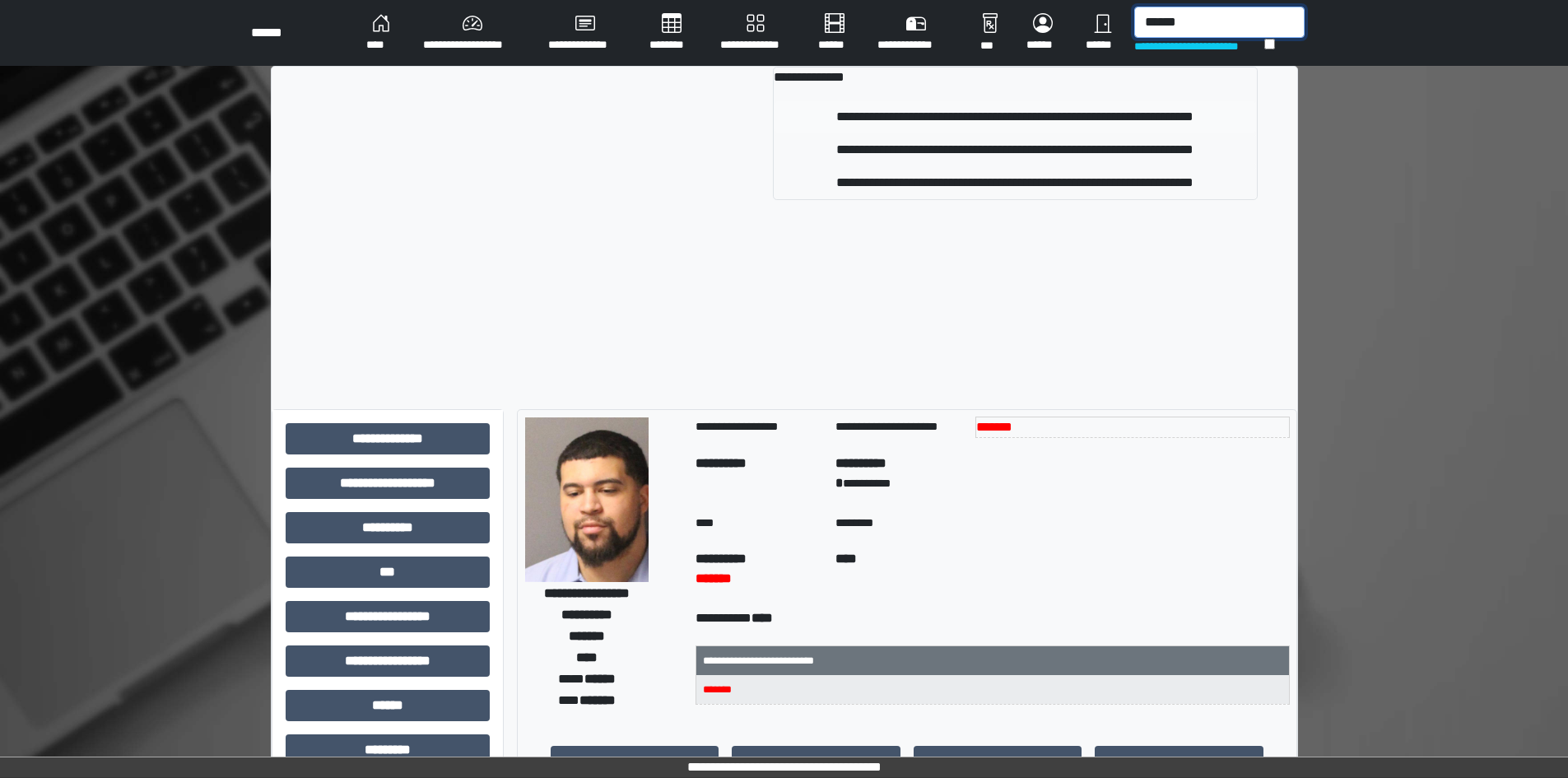 type on "******" 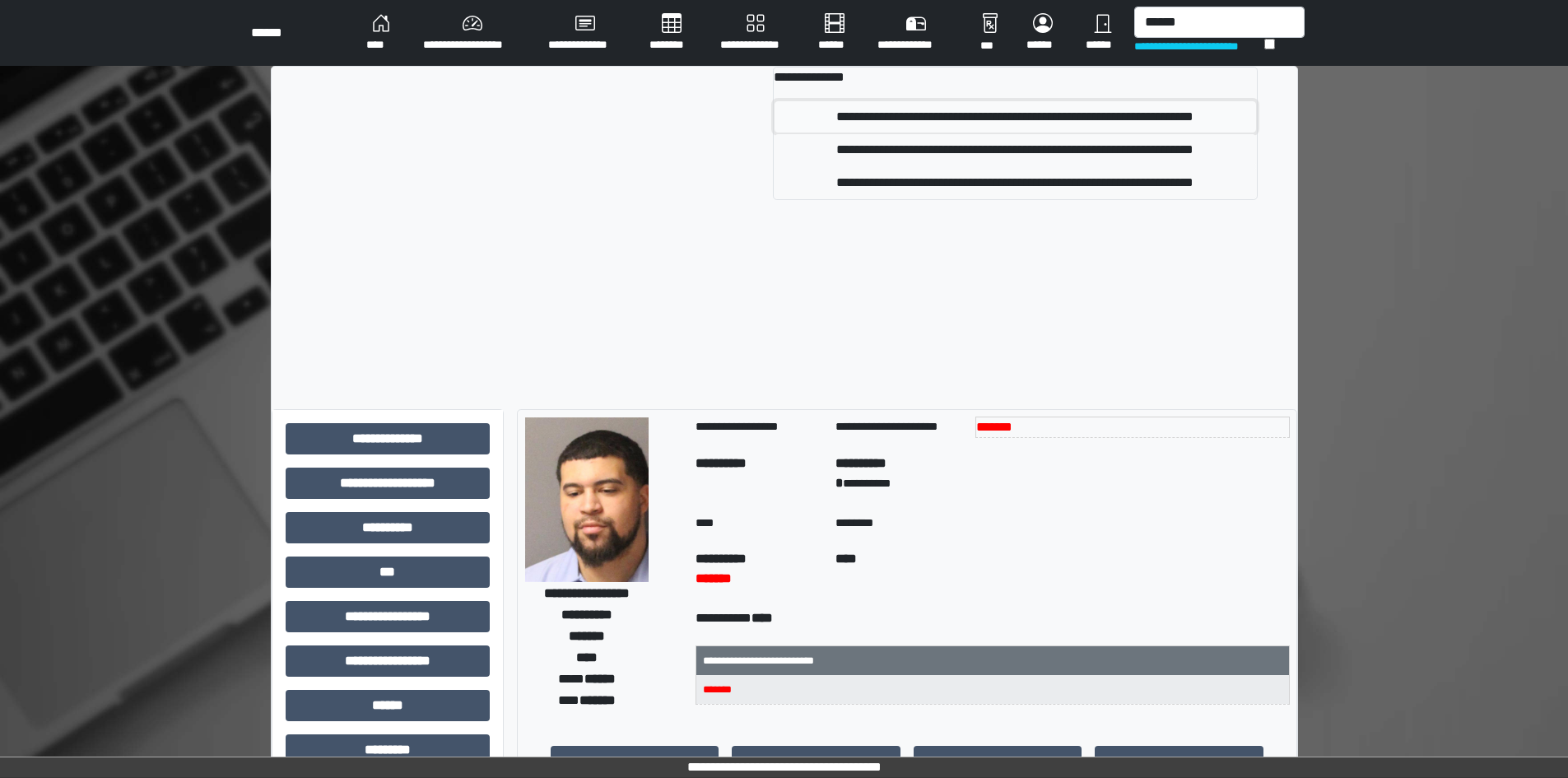click on "**********" at bounding box center (1015, 117) 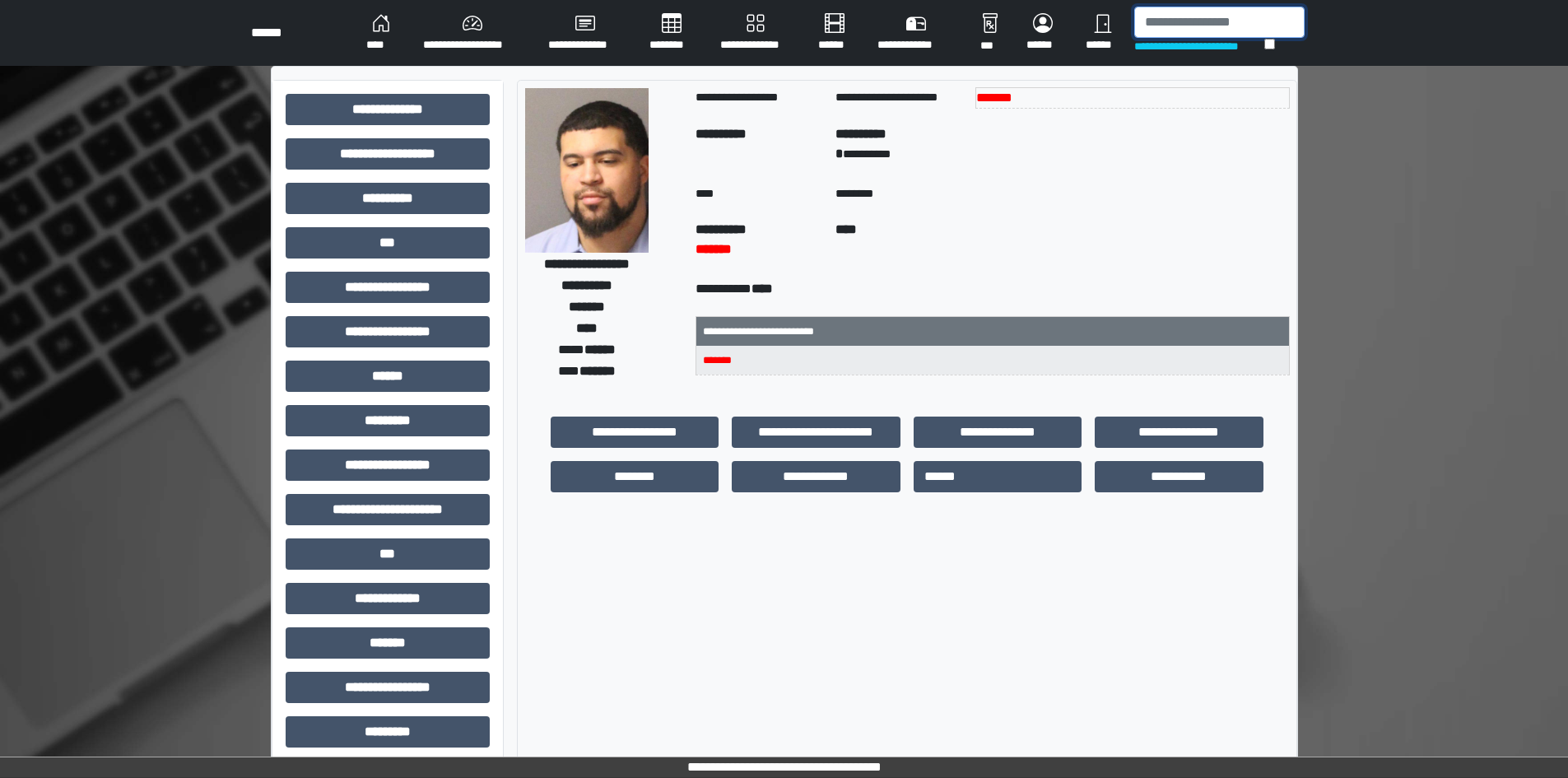 click at bounding box center [1219, 22] 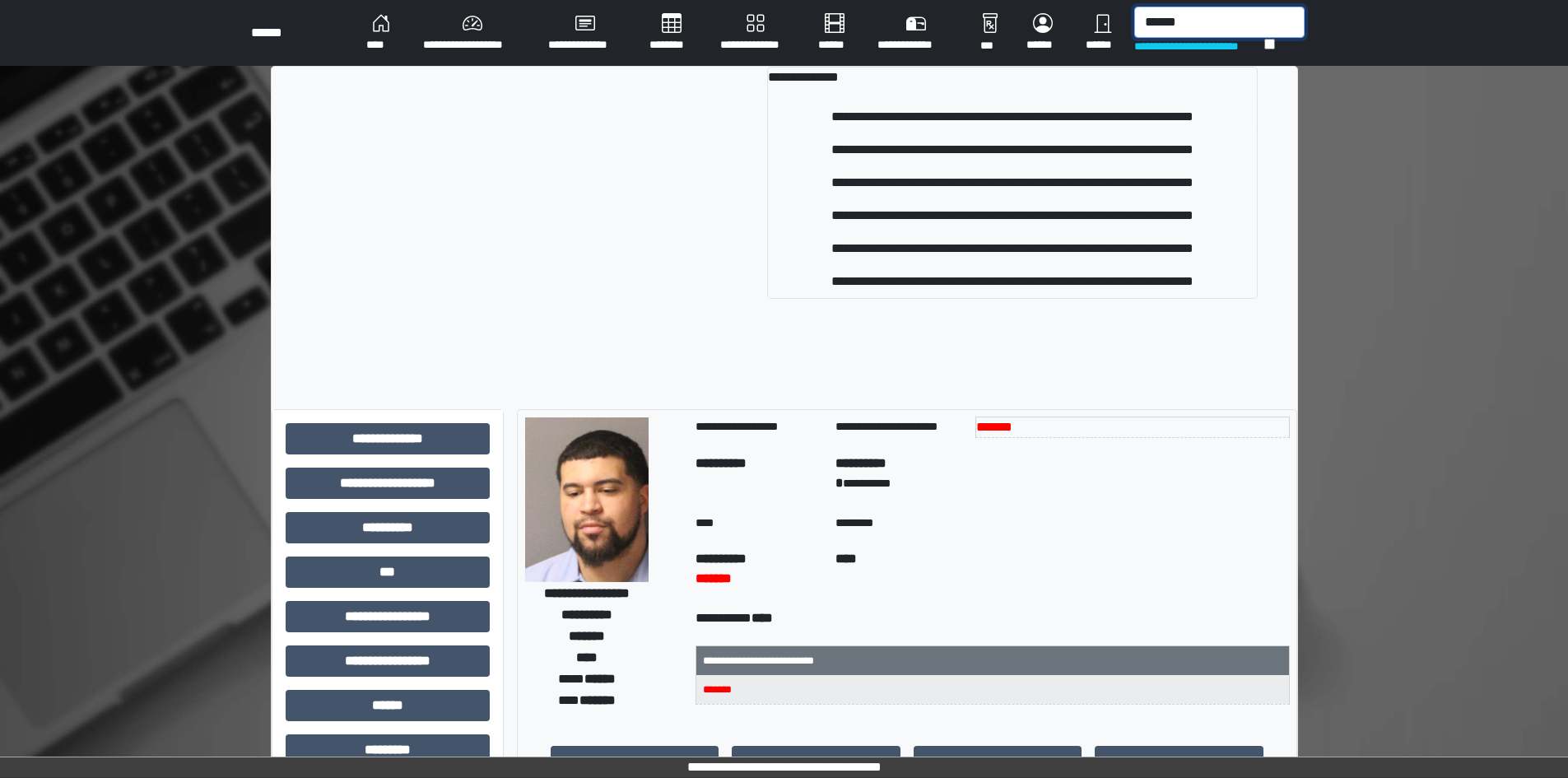 type on "******" 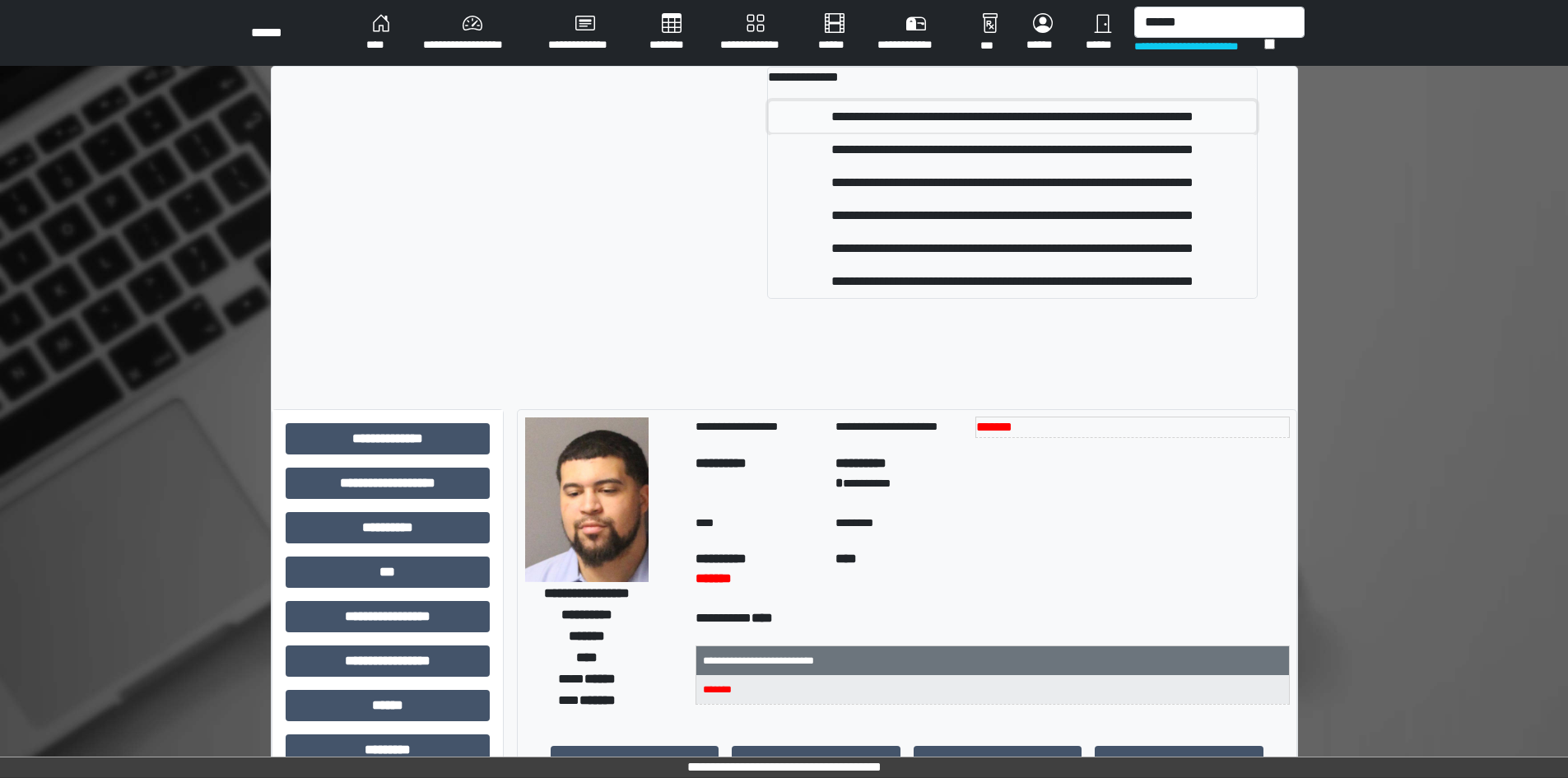 click on "**********" at bounding box center [1012, 117] 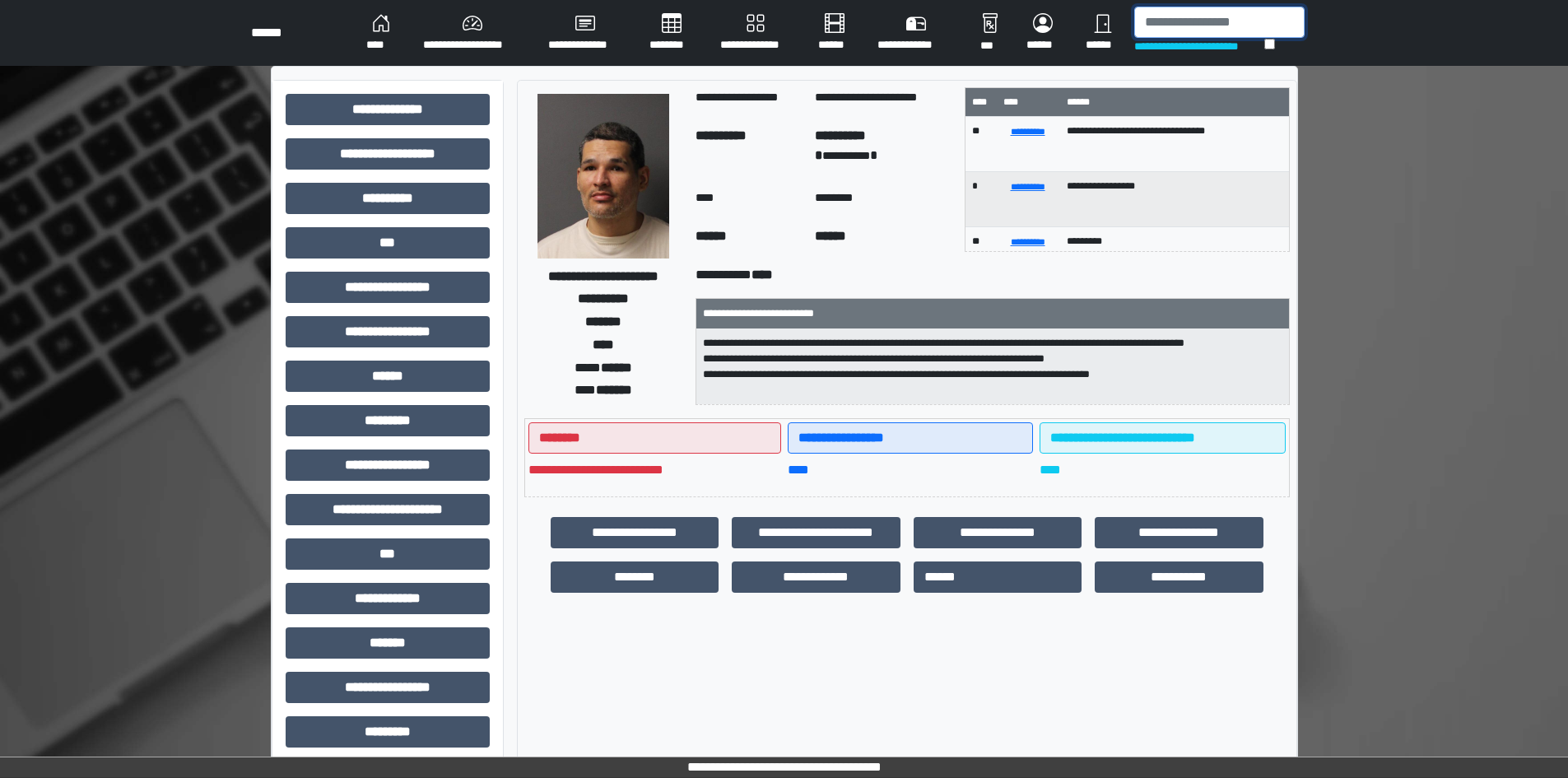 click at bounding box center (1219, 22) 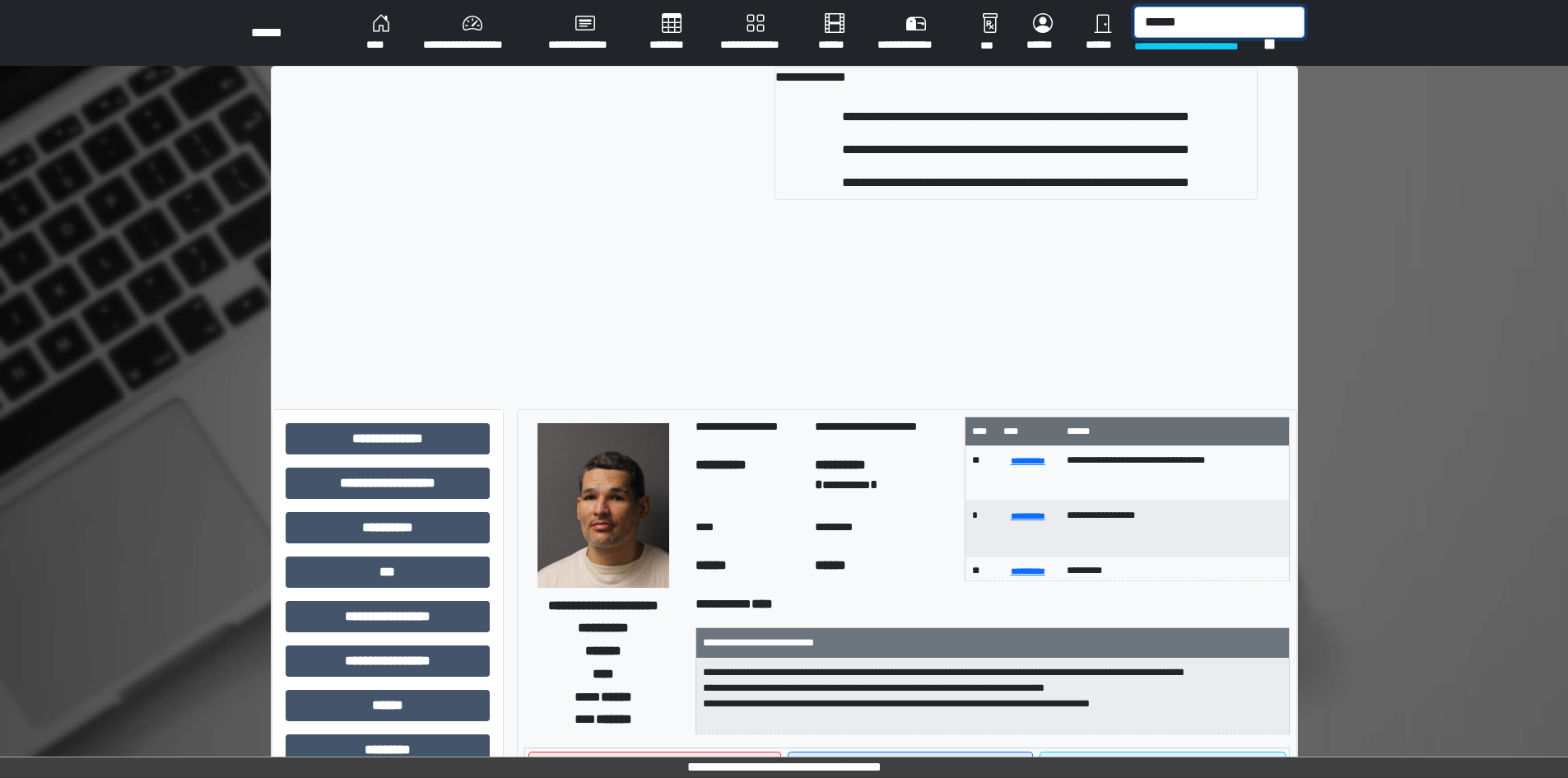 type on "******" 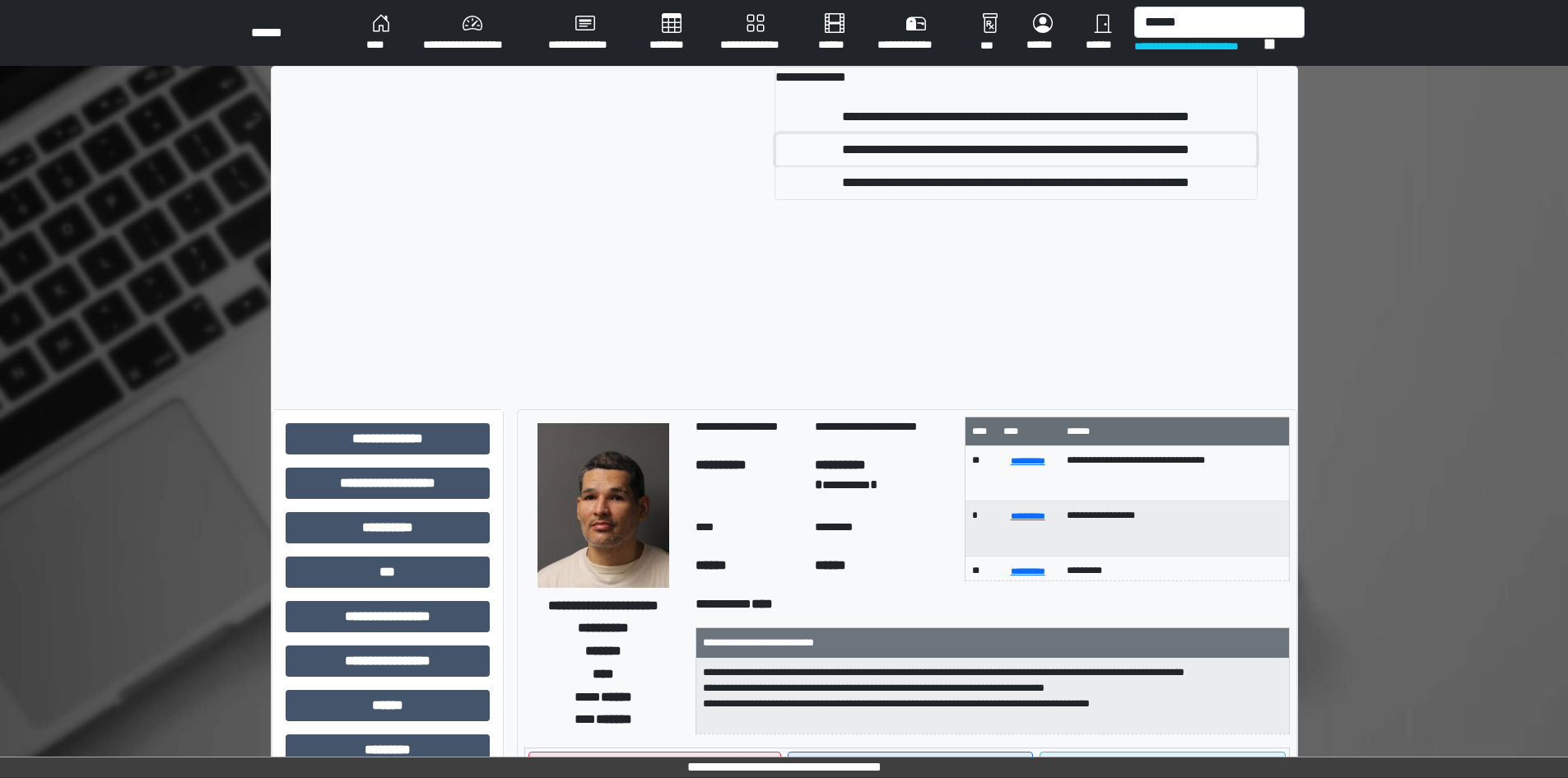 click on "**********" at bounding box center [1016, 150] 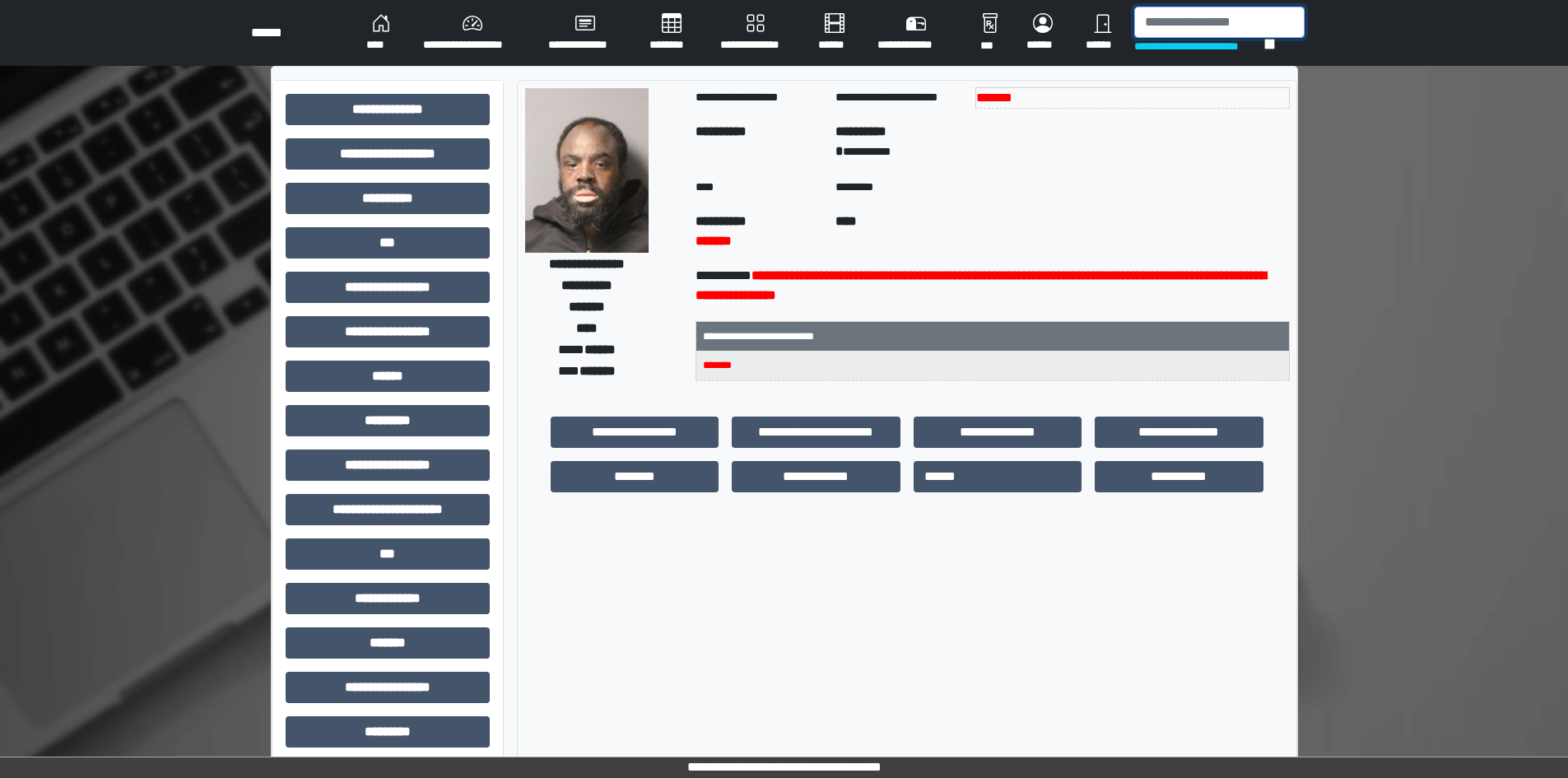 click at bounding box center (1219, 22) 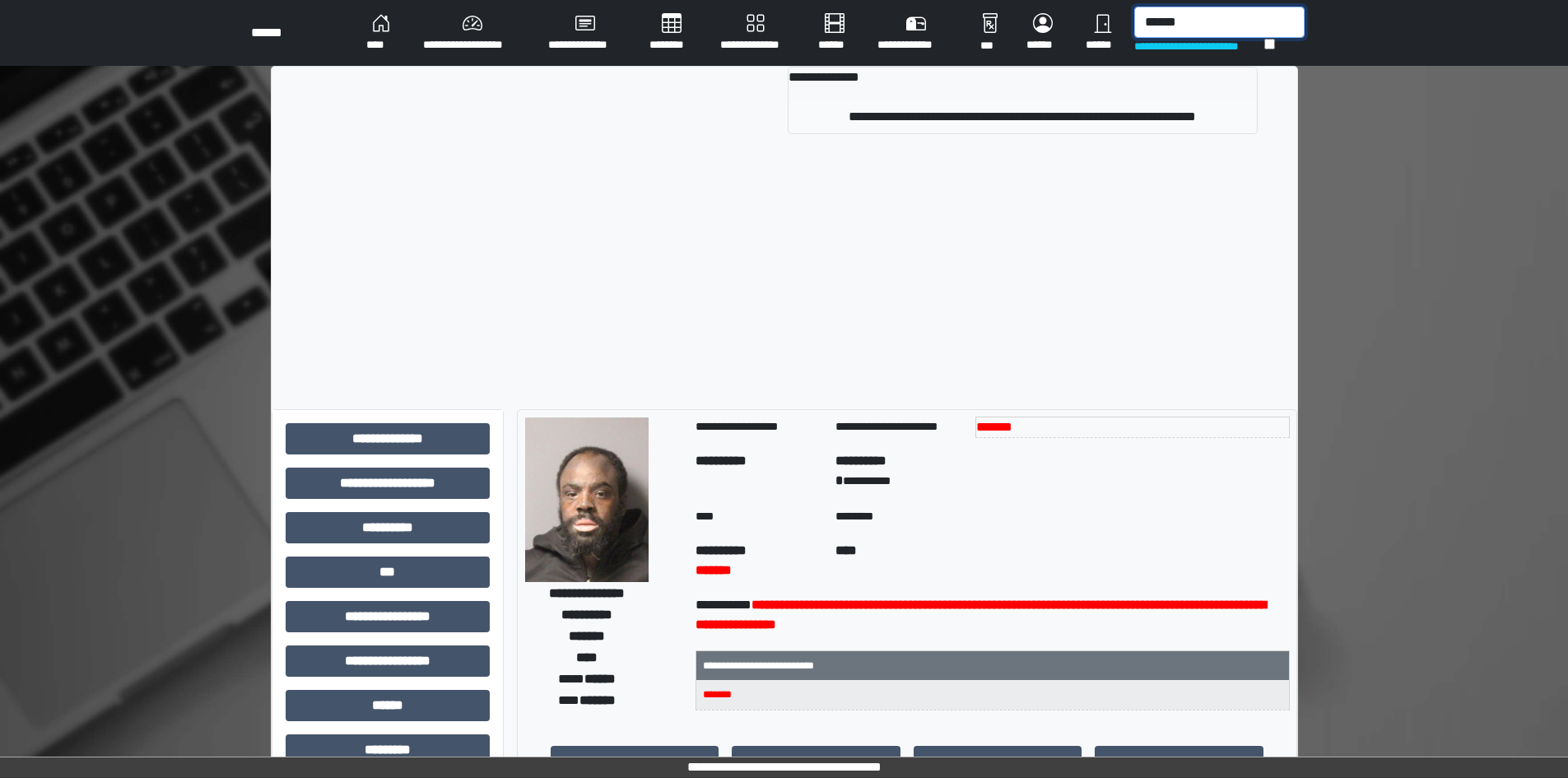 type on "******" 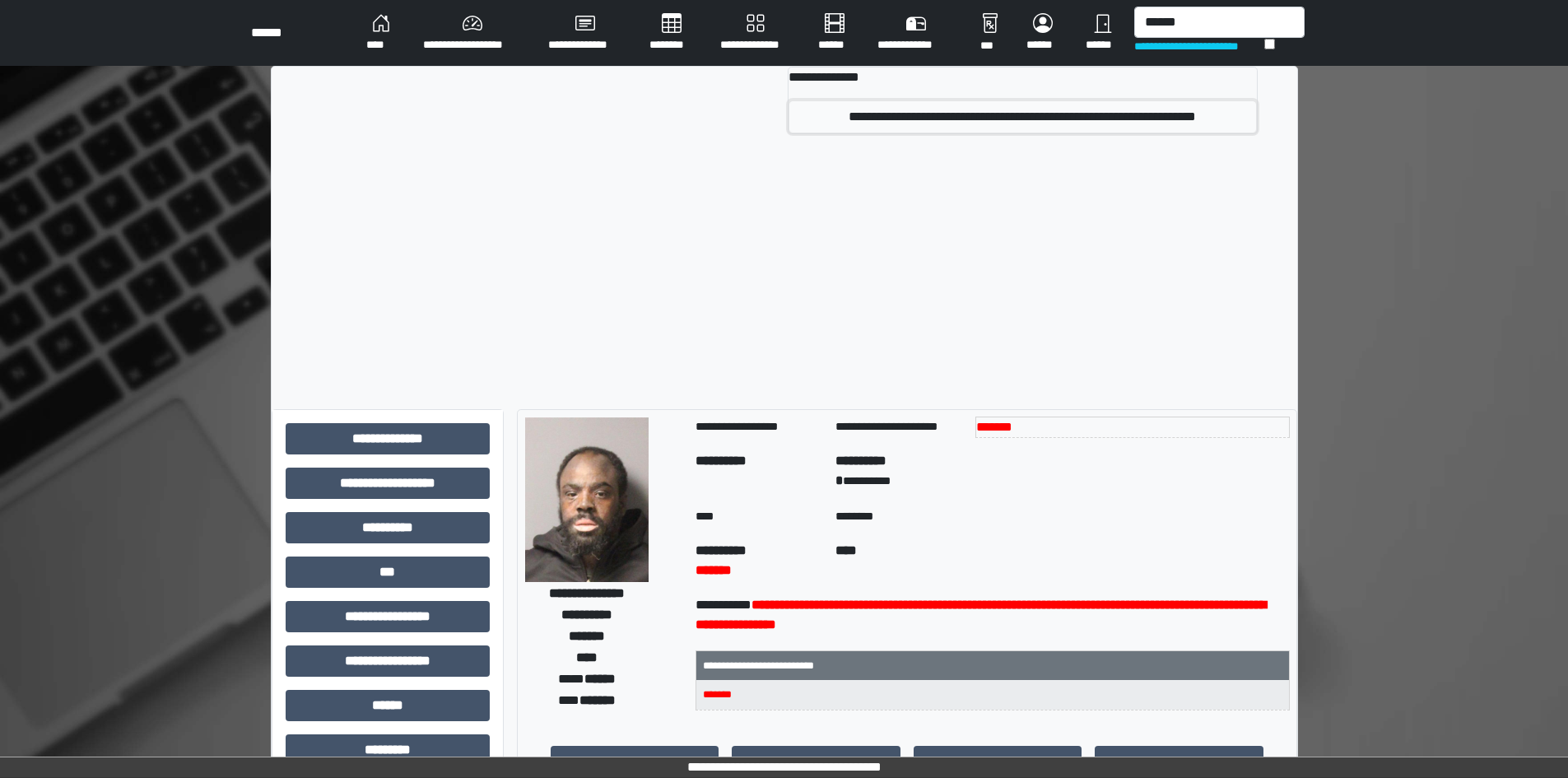 click on "**********" at bounding box center (1022, 117) 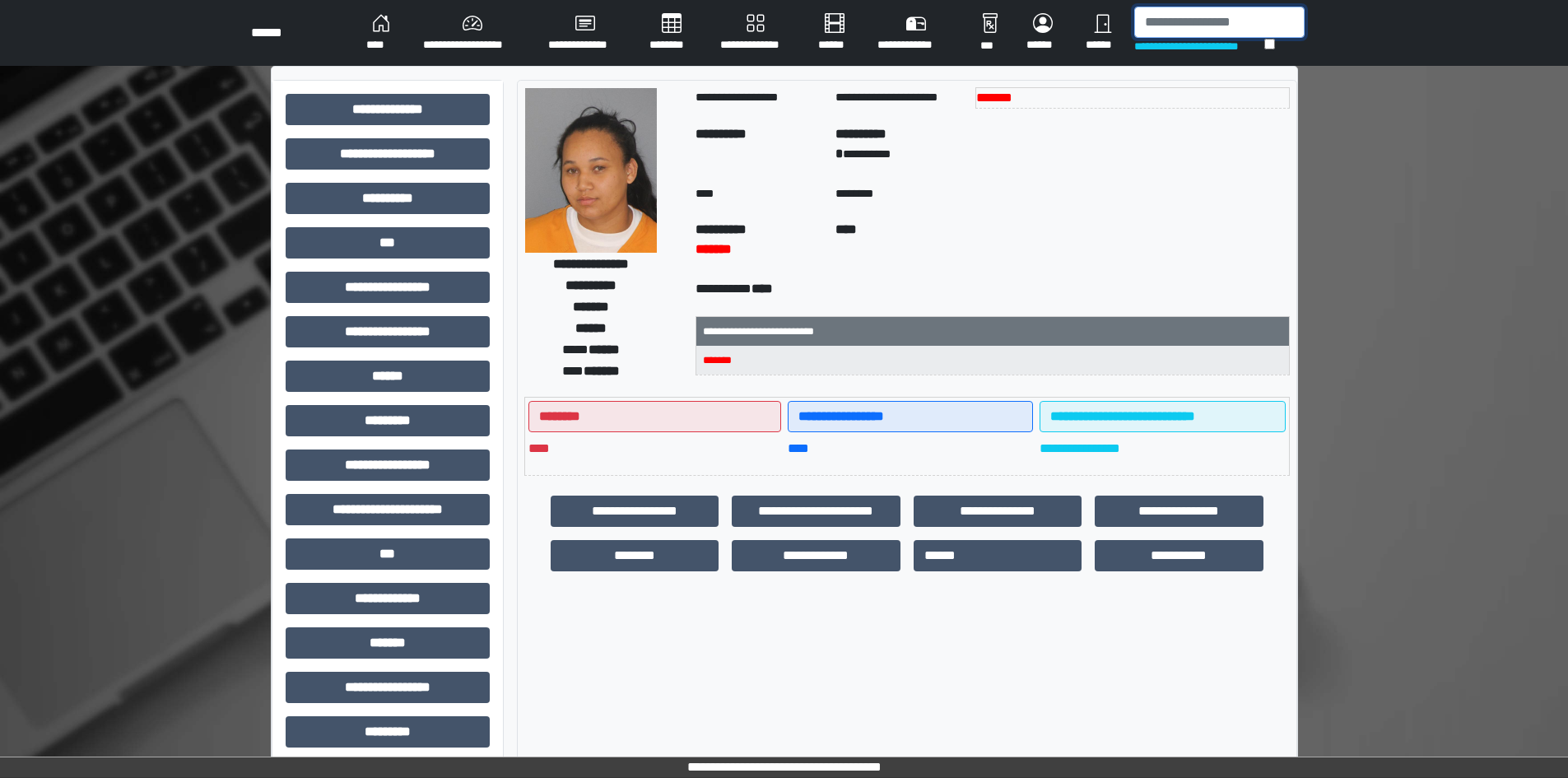 click at bounding box center (1219, 22) 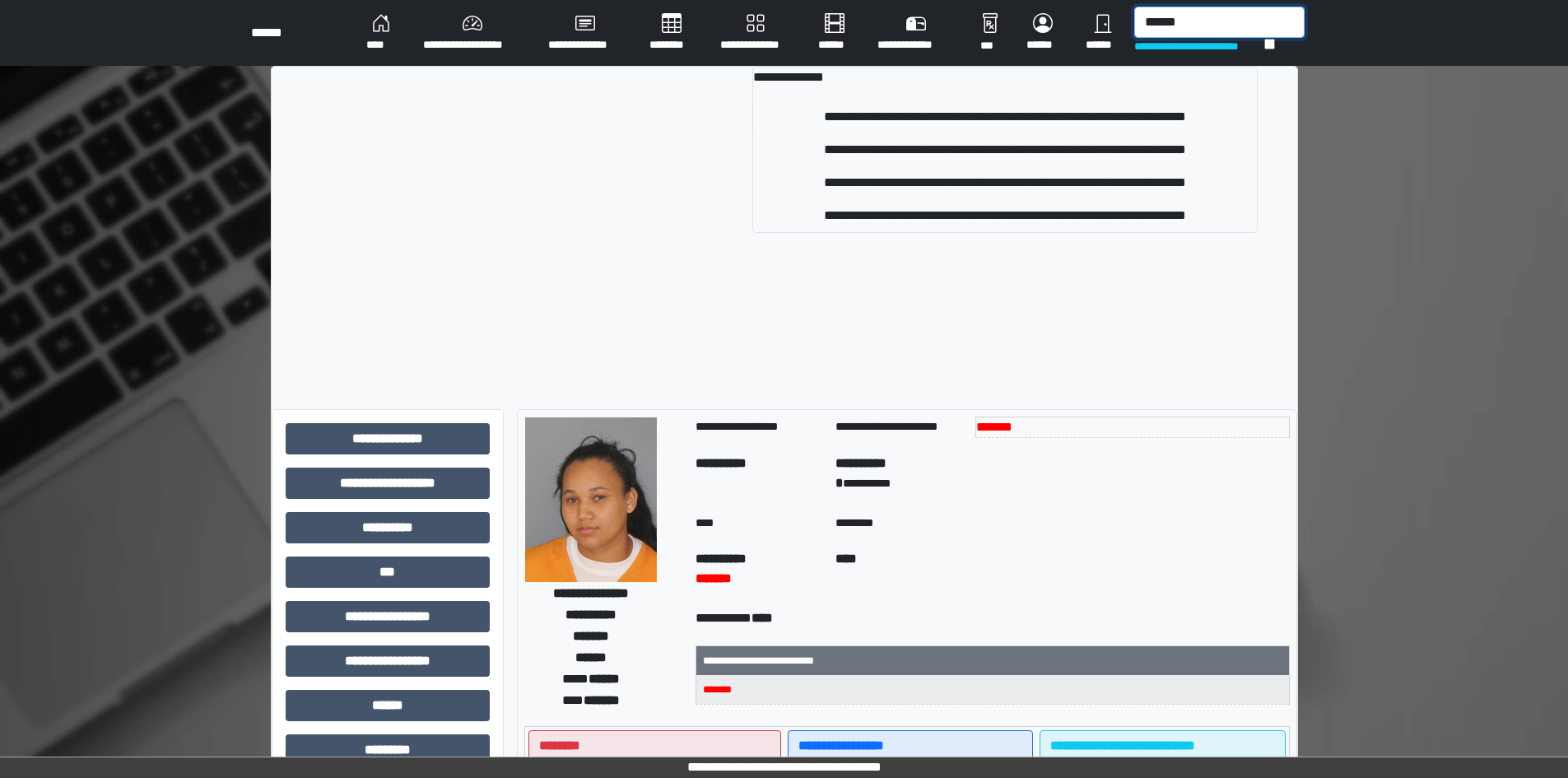 type on "******" 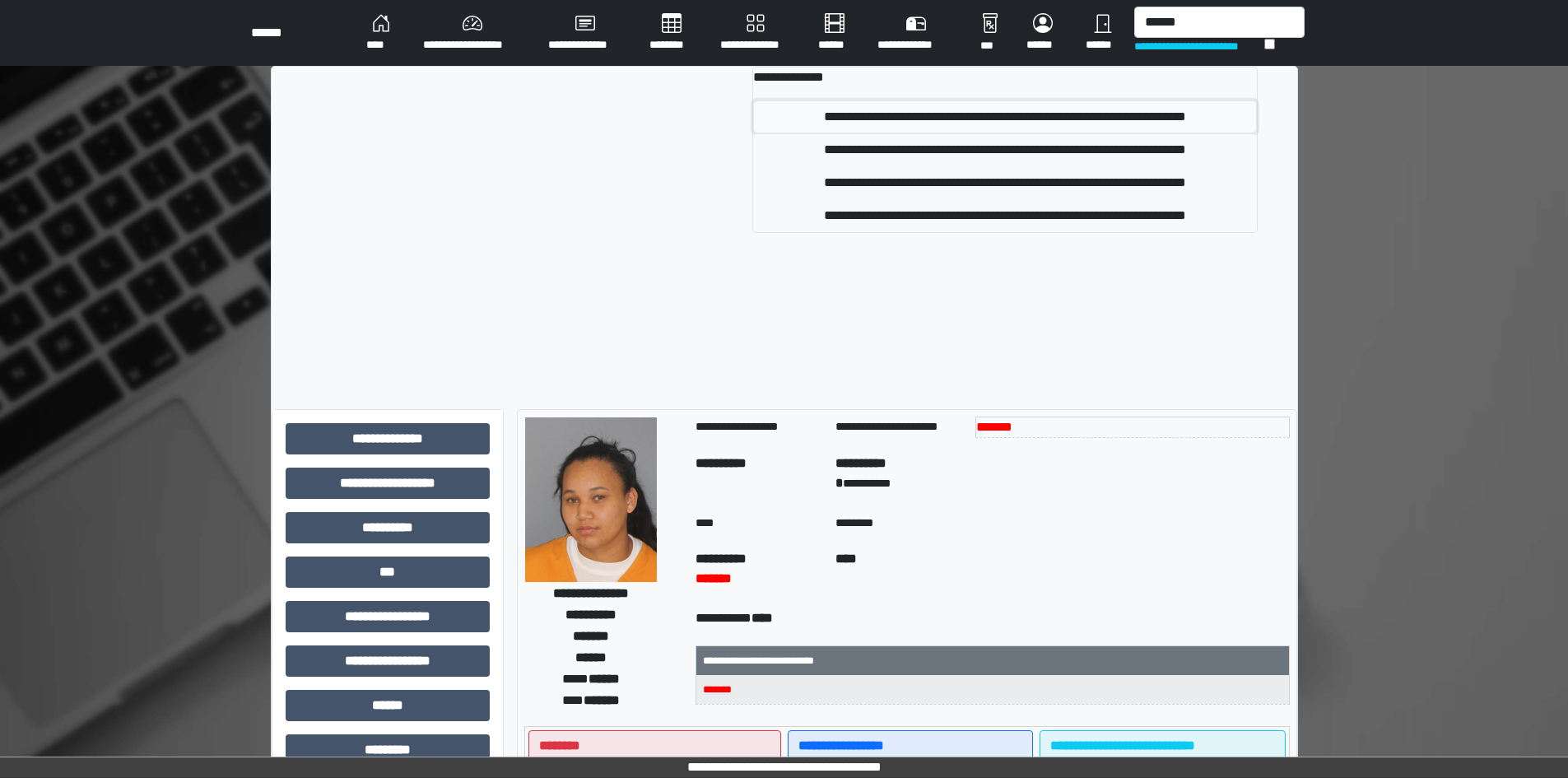 click on "**********" at bounding box center [1005, 117] 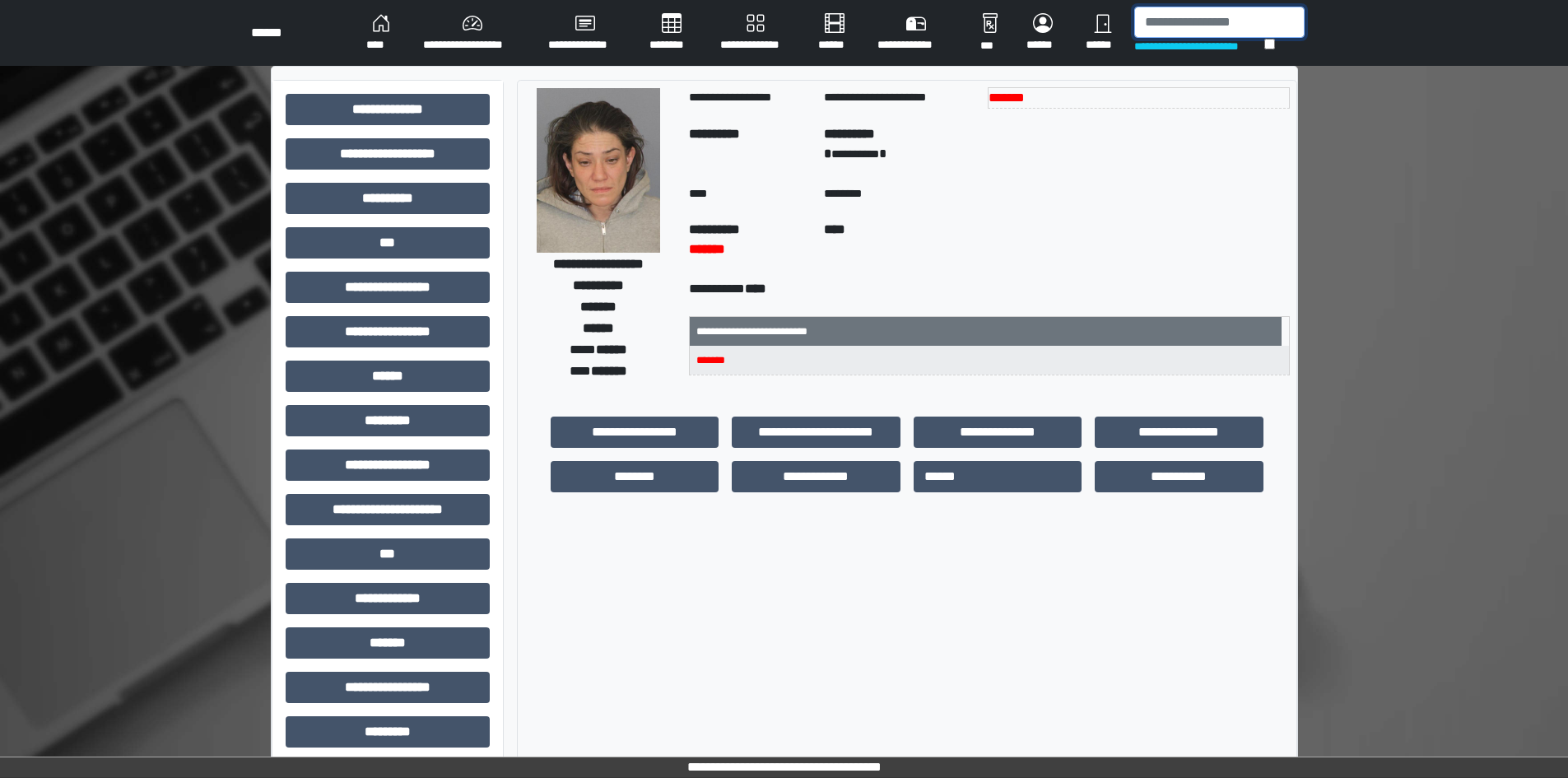 click at bounding box center [1219, 22] 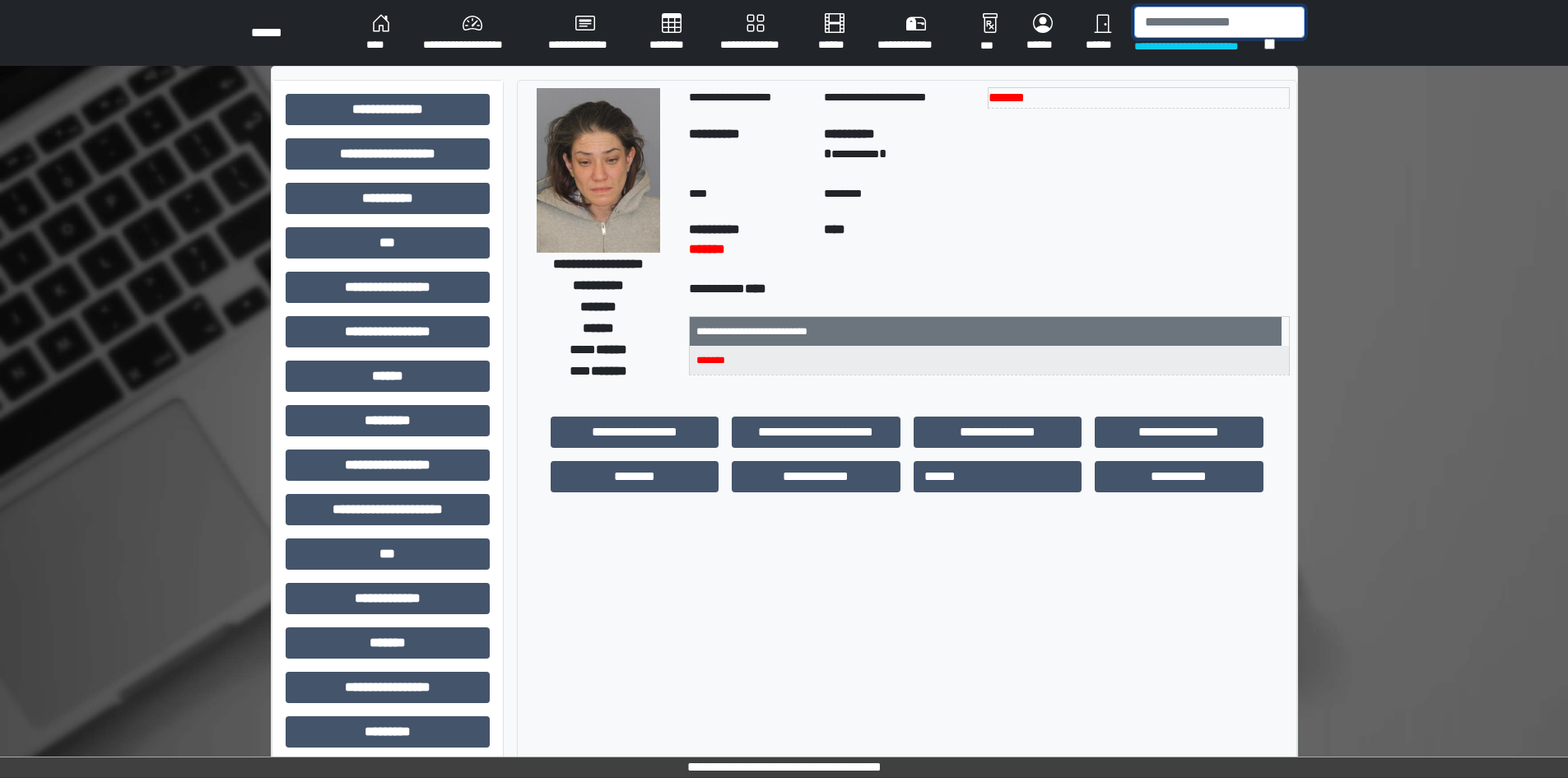 click at bounding box center (1219, 22) 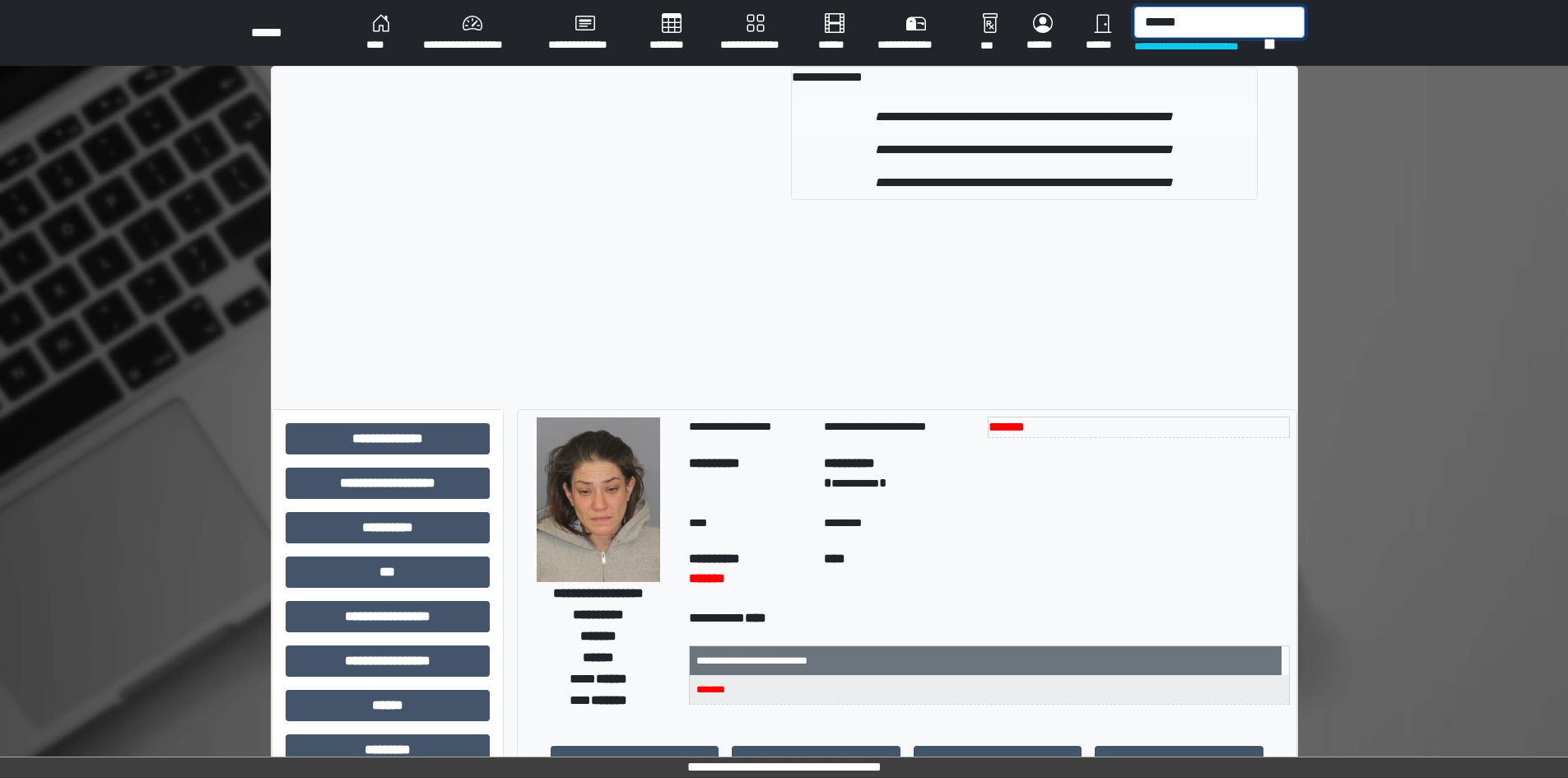 type on "******" 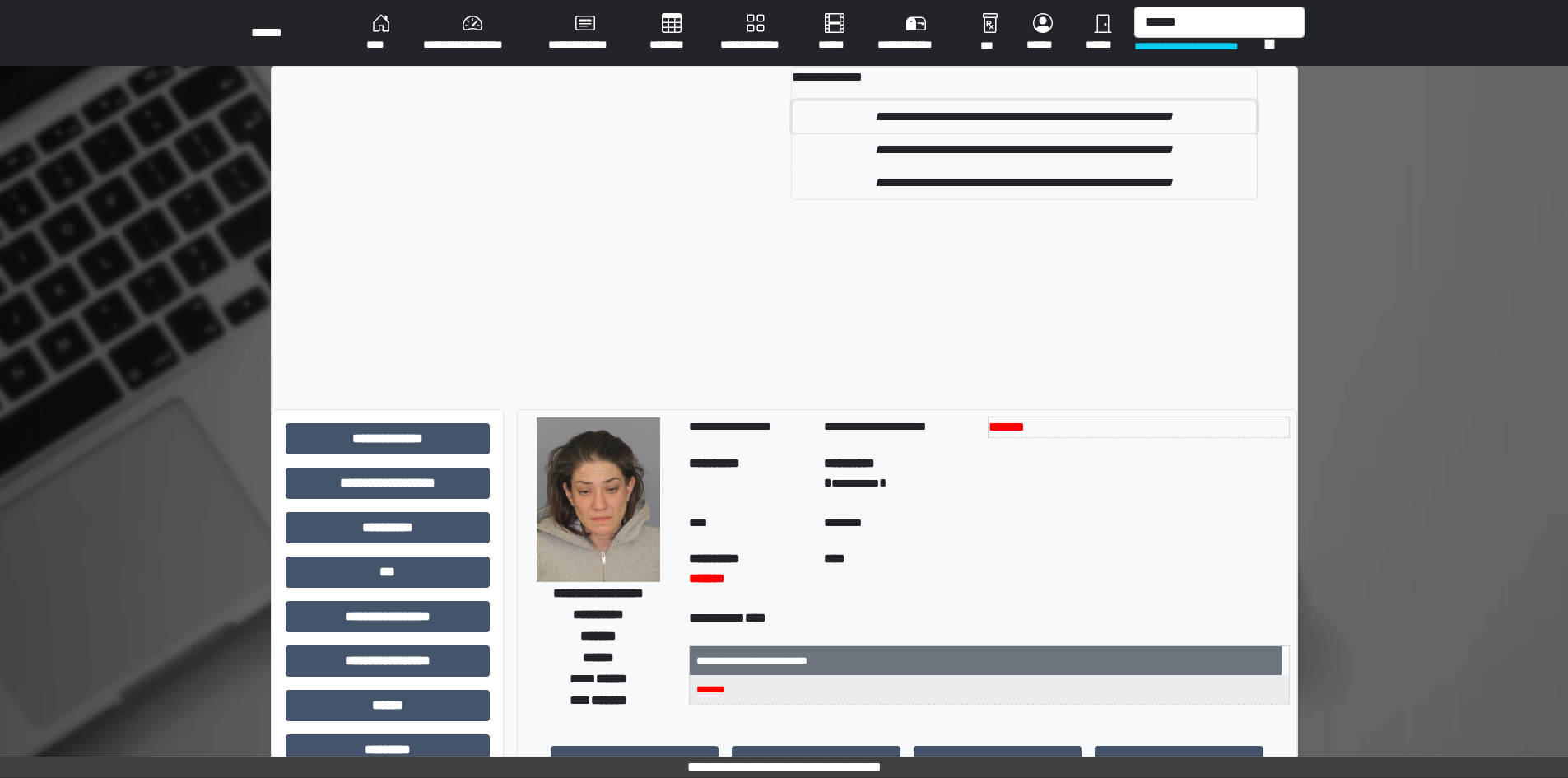 click on "**********" at bounding box center [1024, 117] 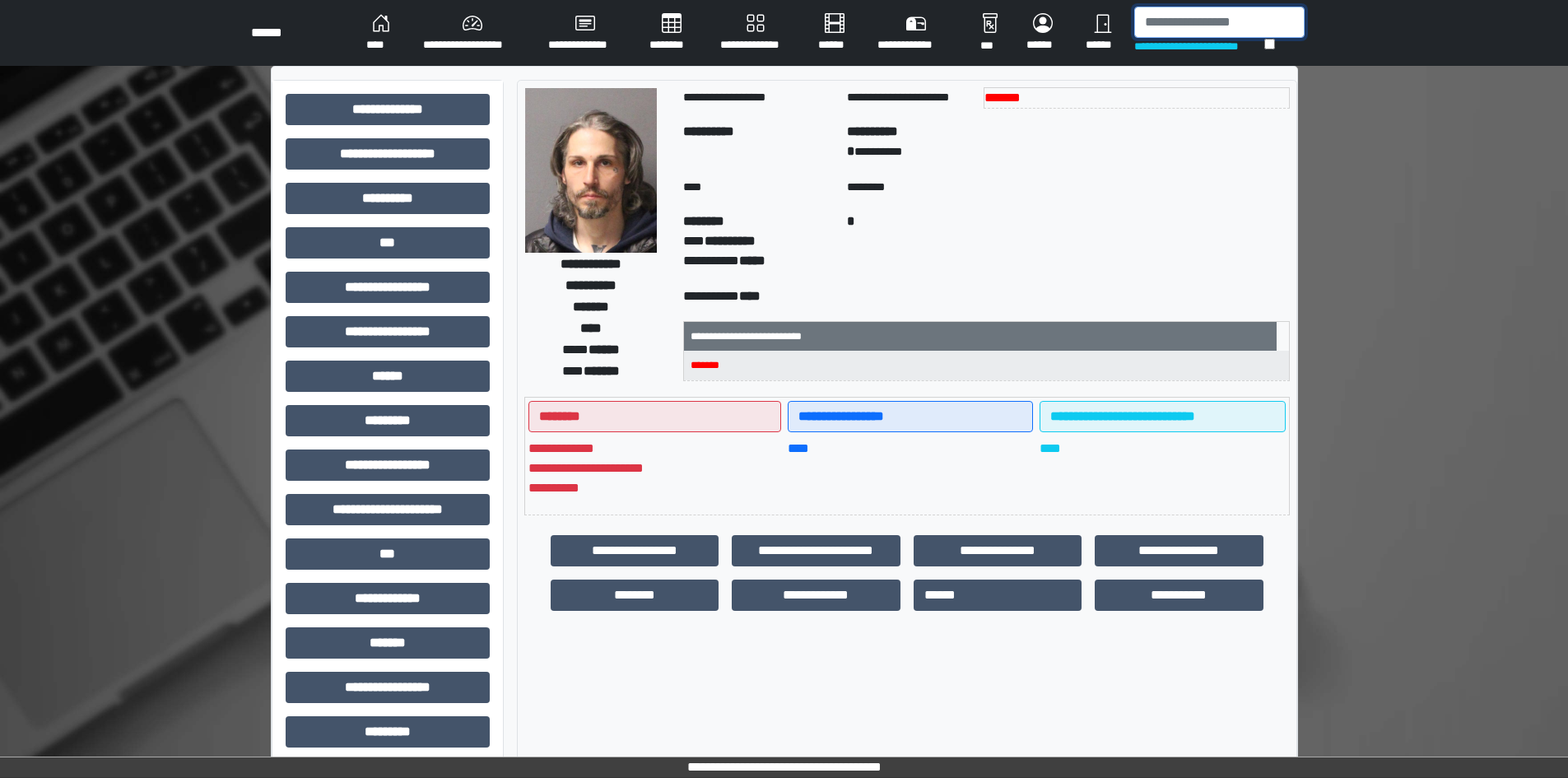 click at bounding box center (1219, 22) 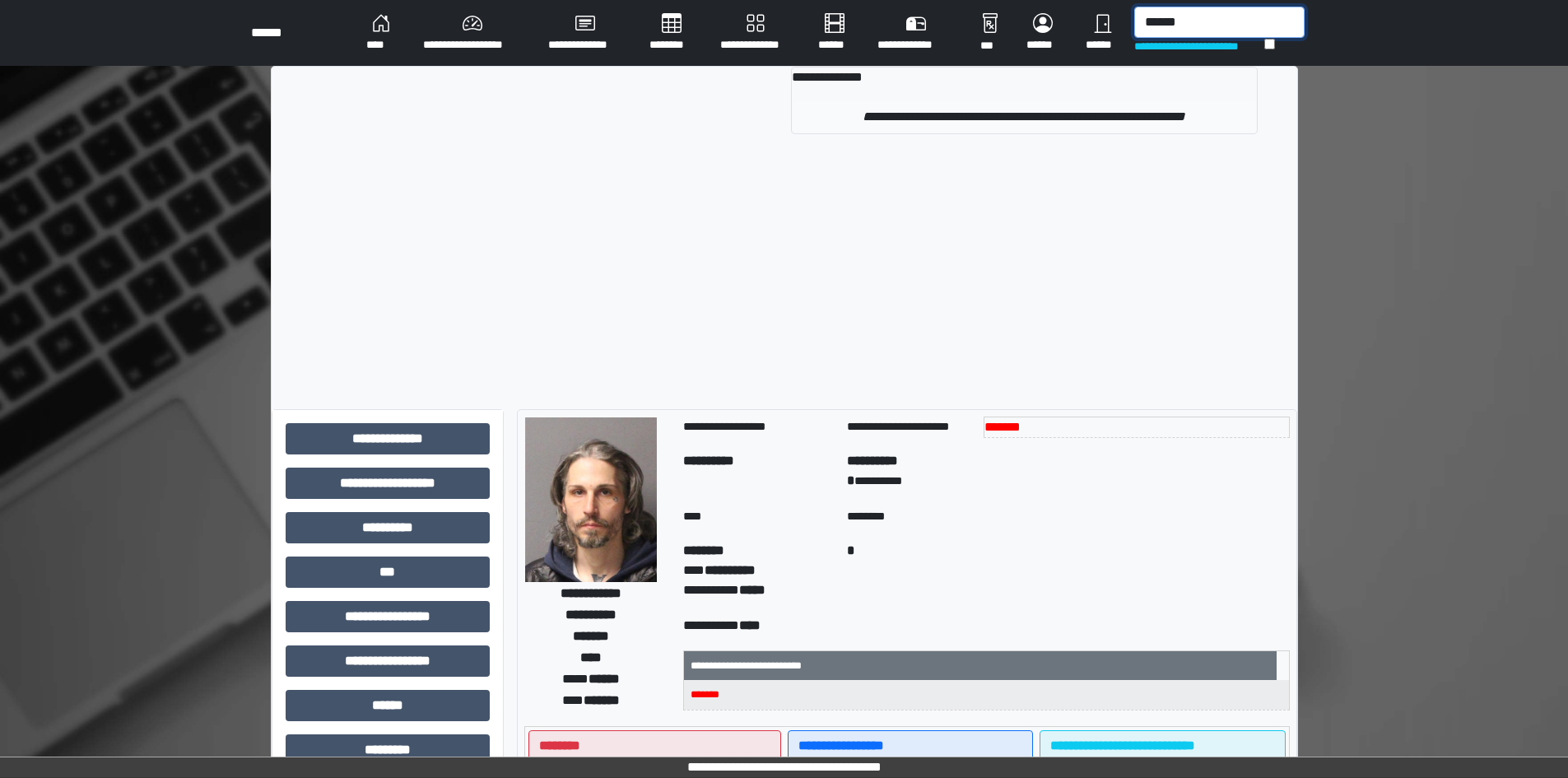 type on "******" 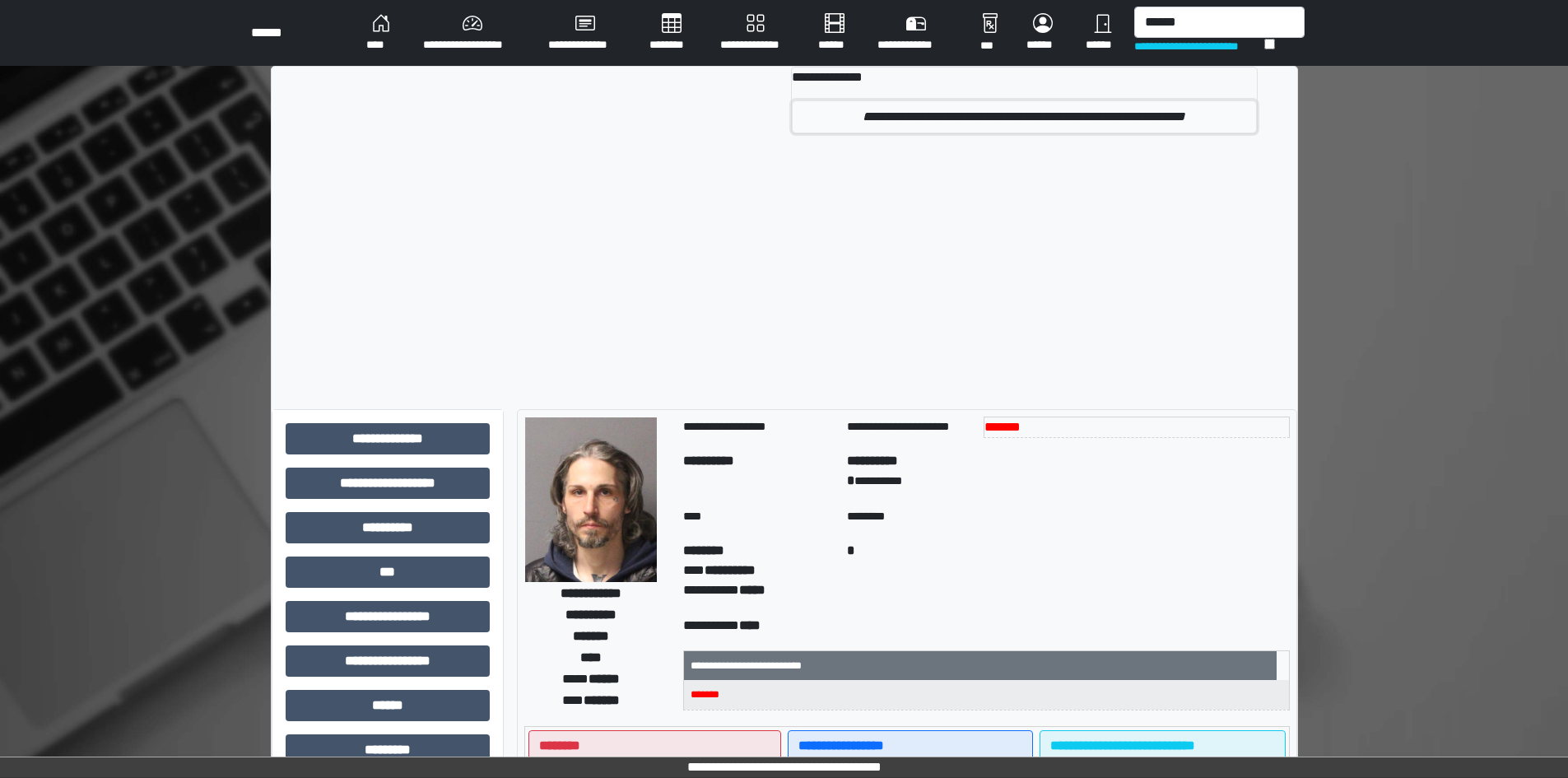 click on "**********" at bounding box center [1024, 117] 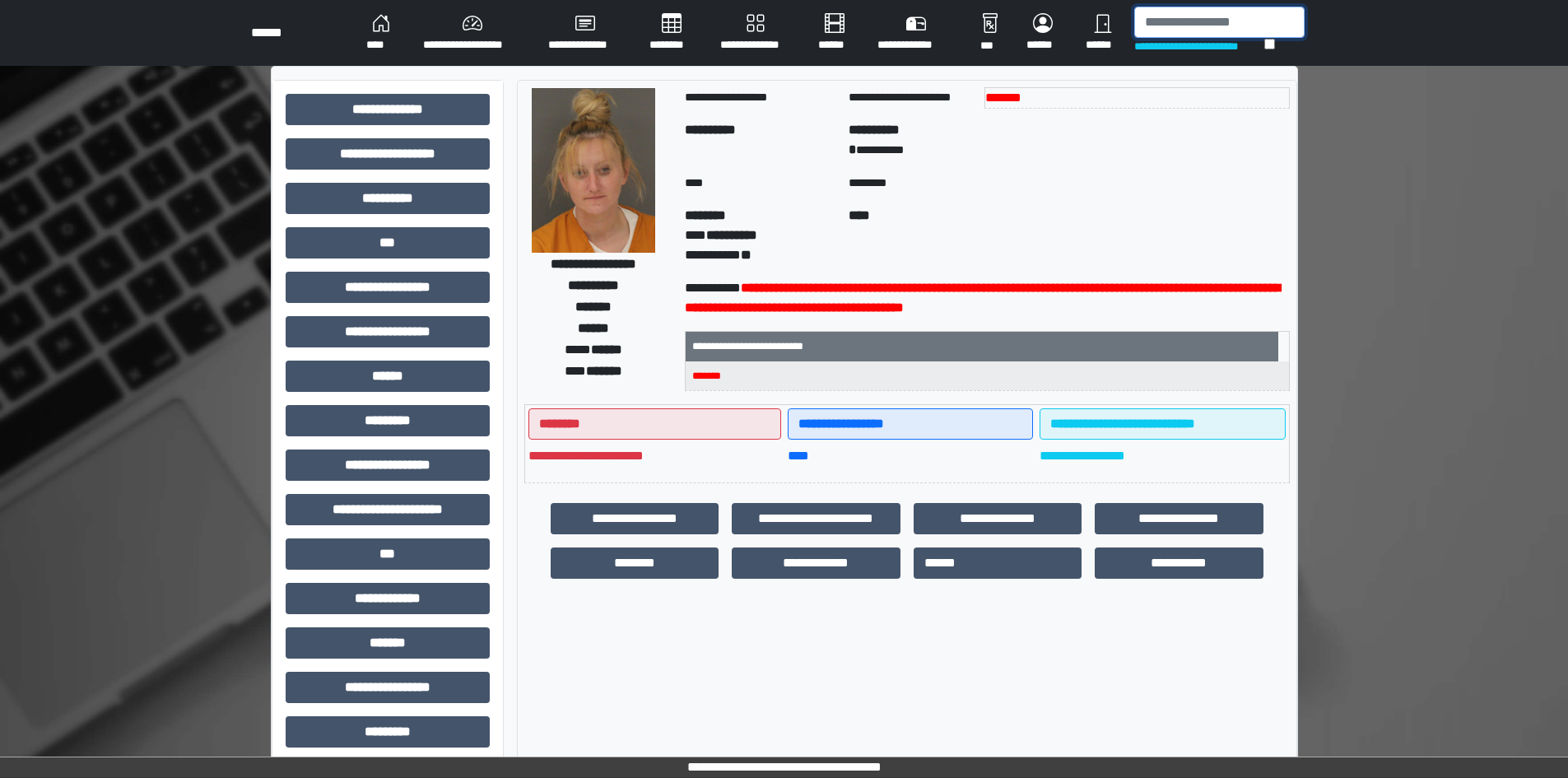 click at bounding box center [1219, 22] 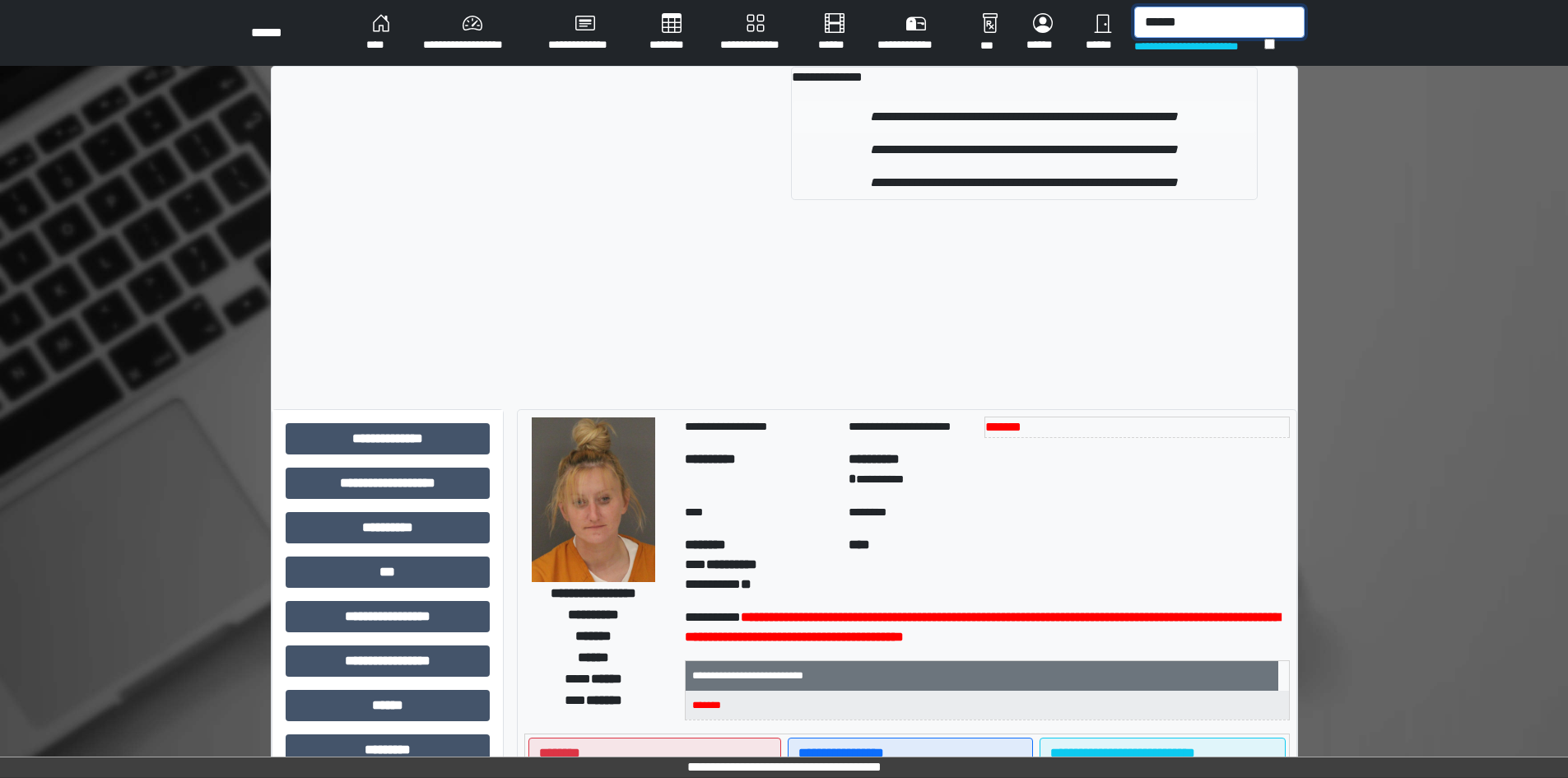 type on "******" 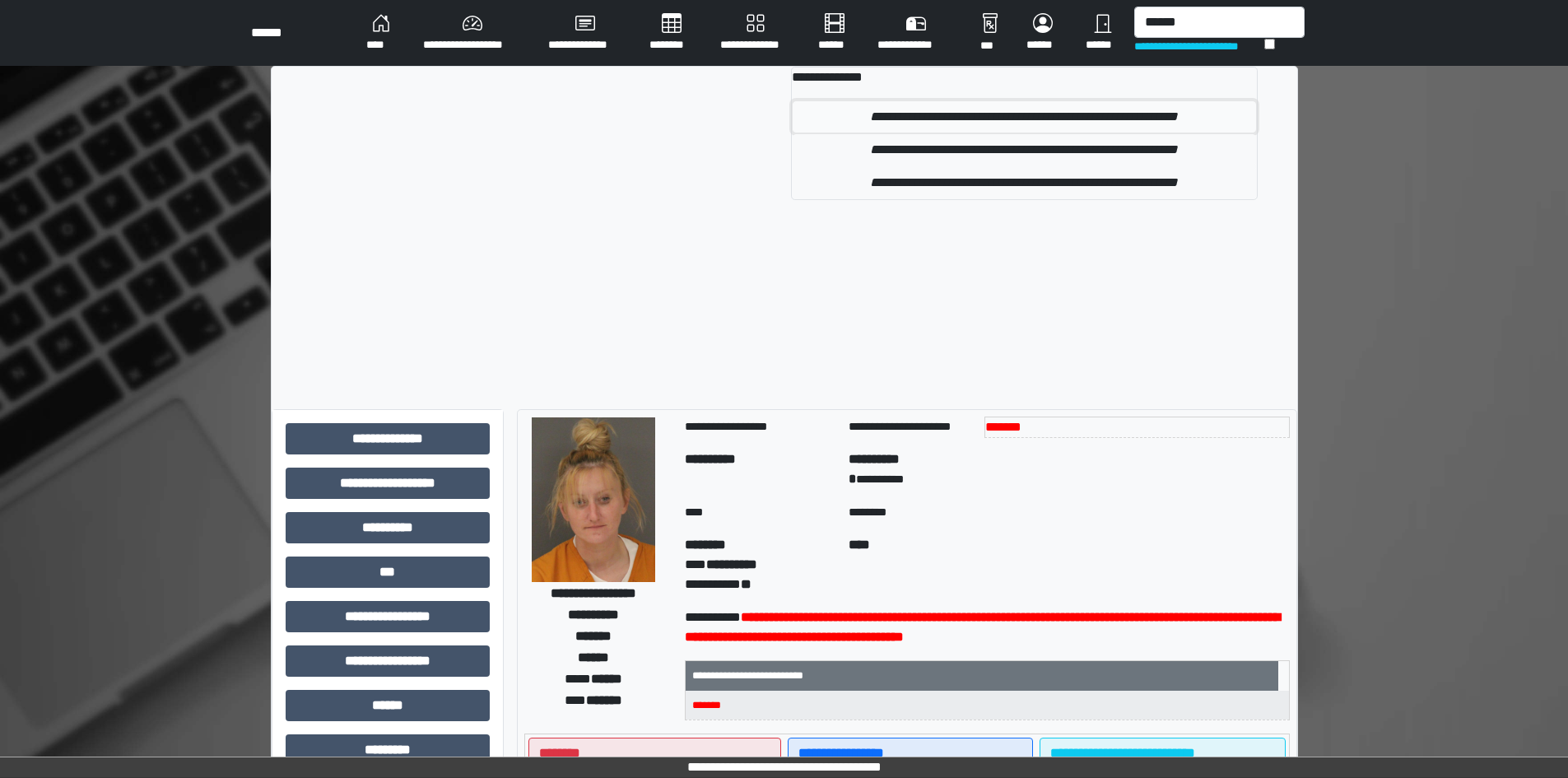 click on "**********" at bounding box center [1024, 117] 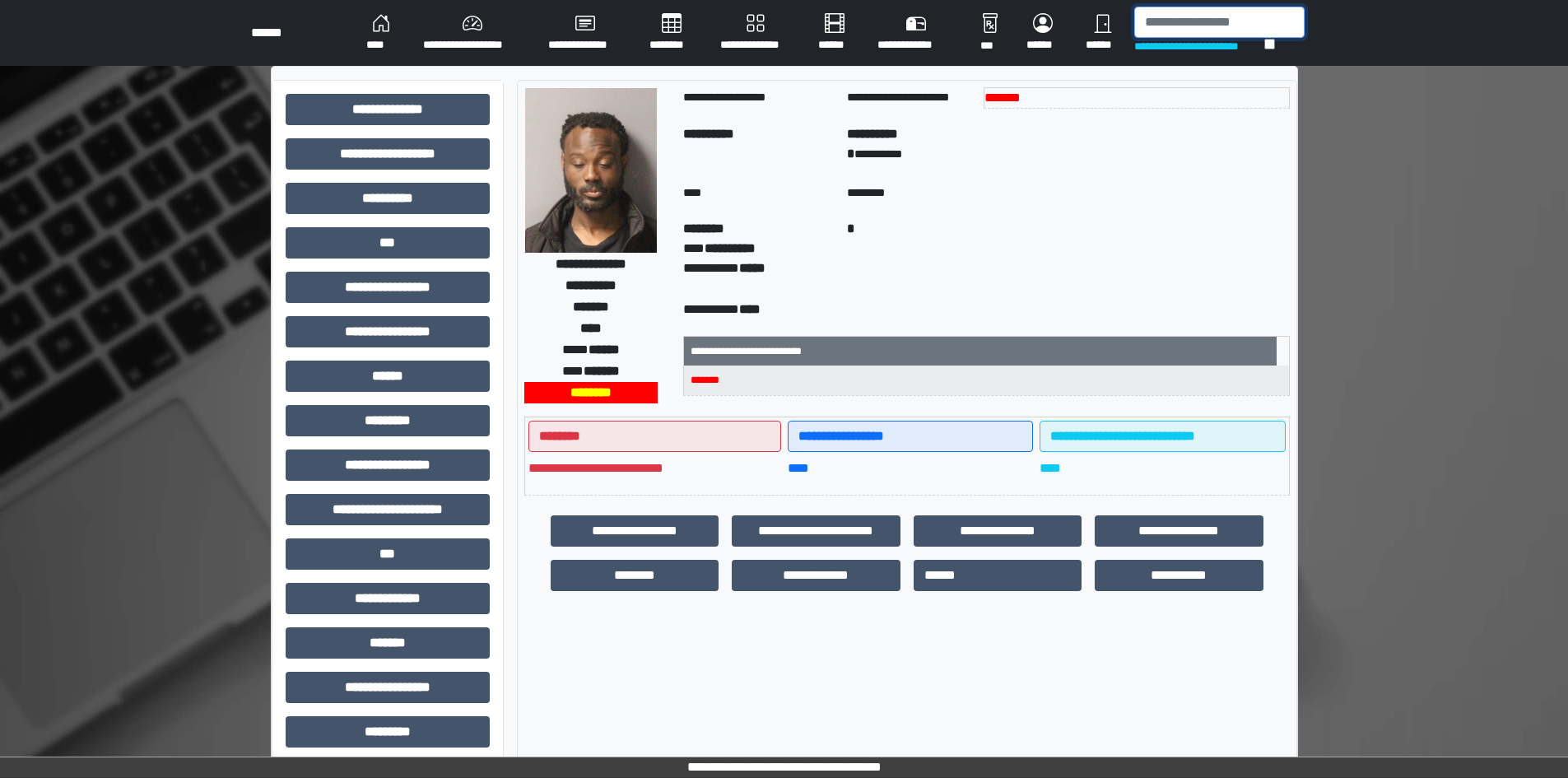 click at bounding box center [1219, 22] 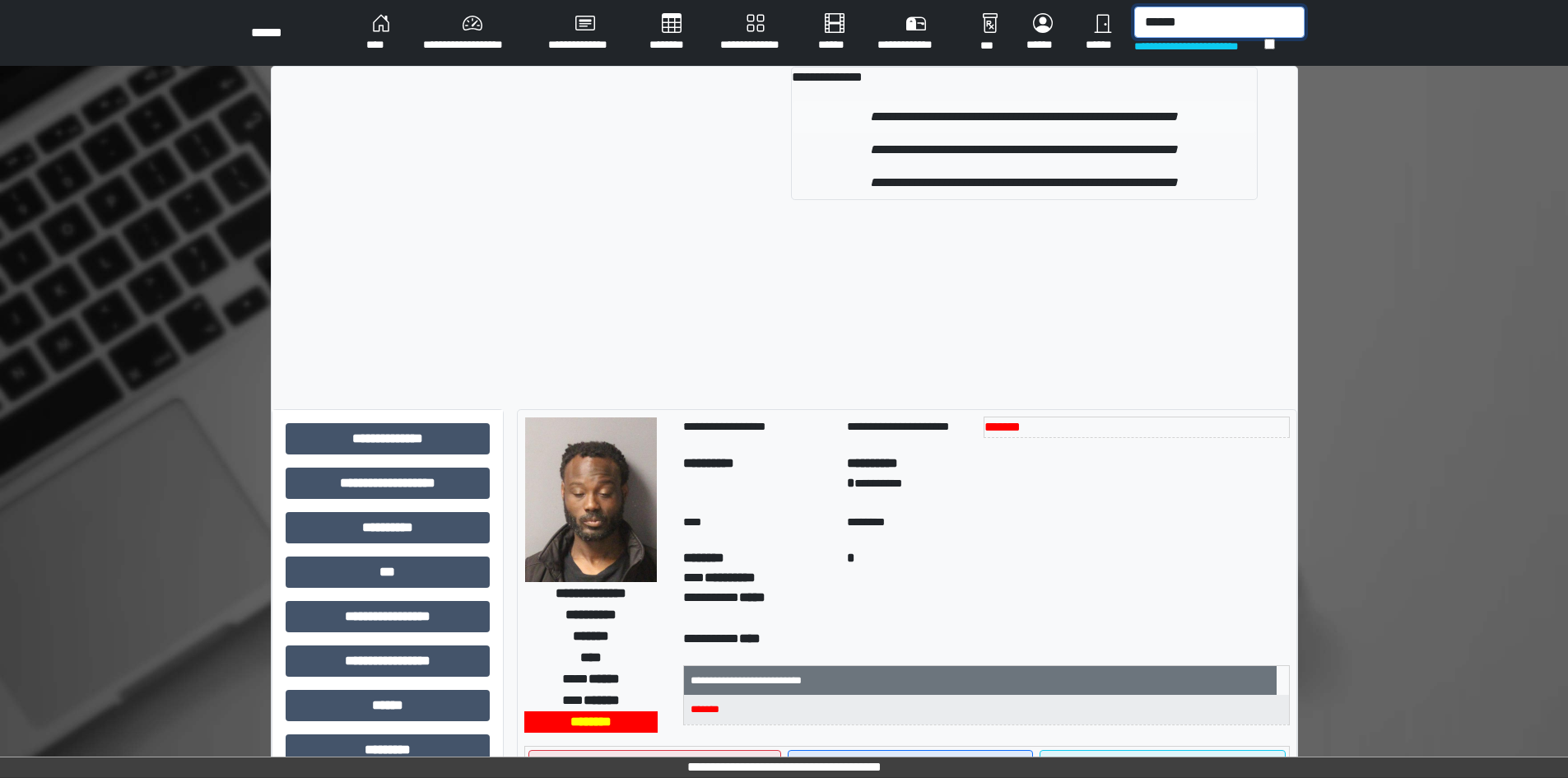type on "******" 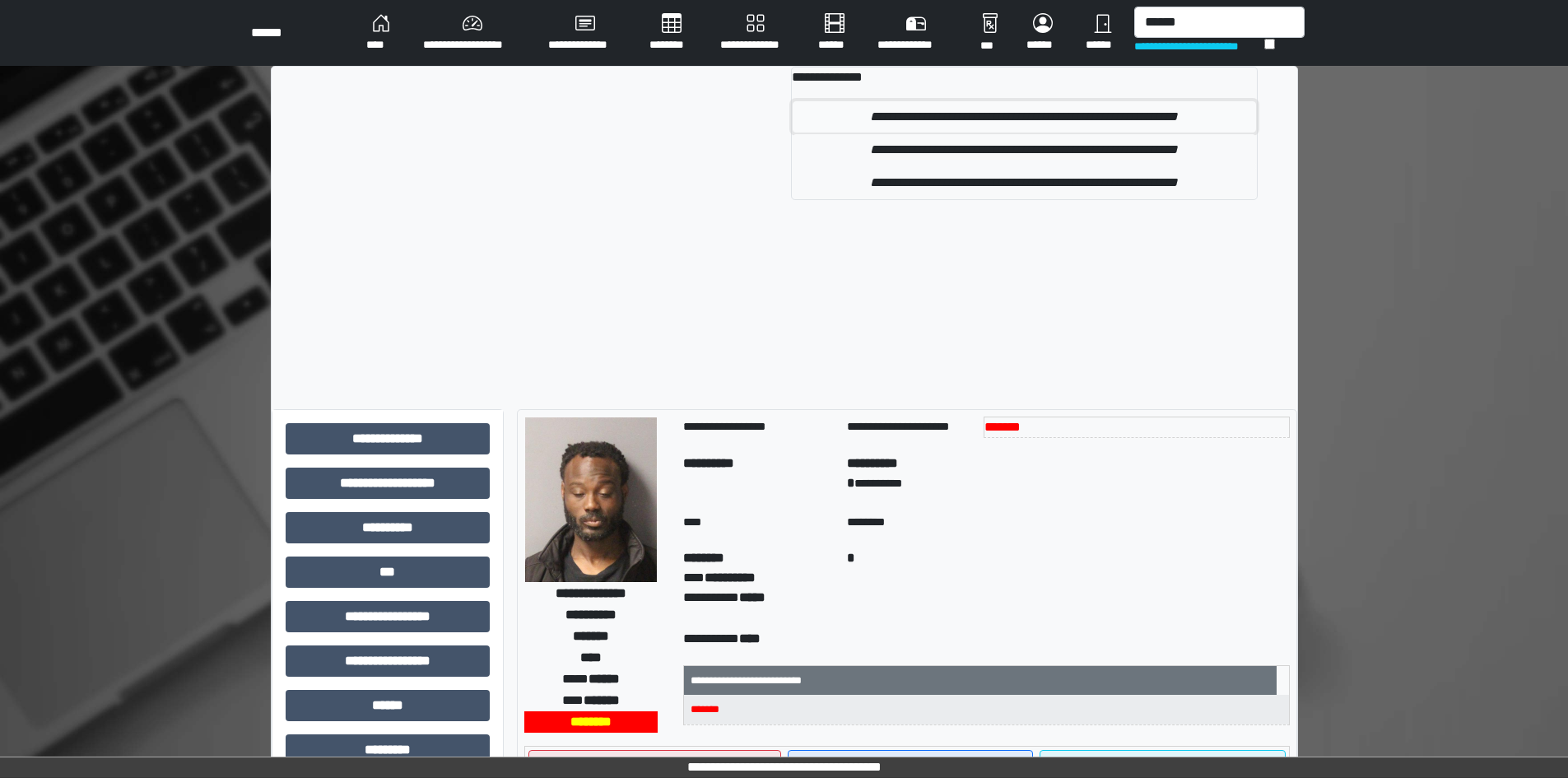 click on "**********" at bounding box center (1024, 117) 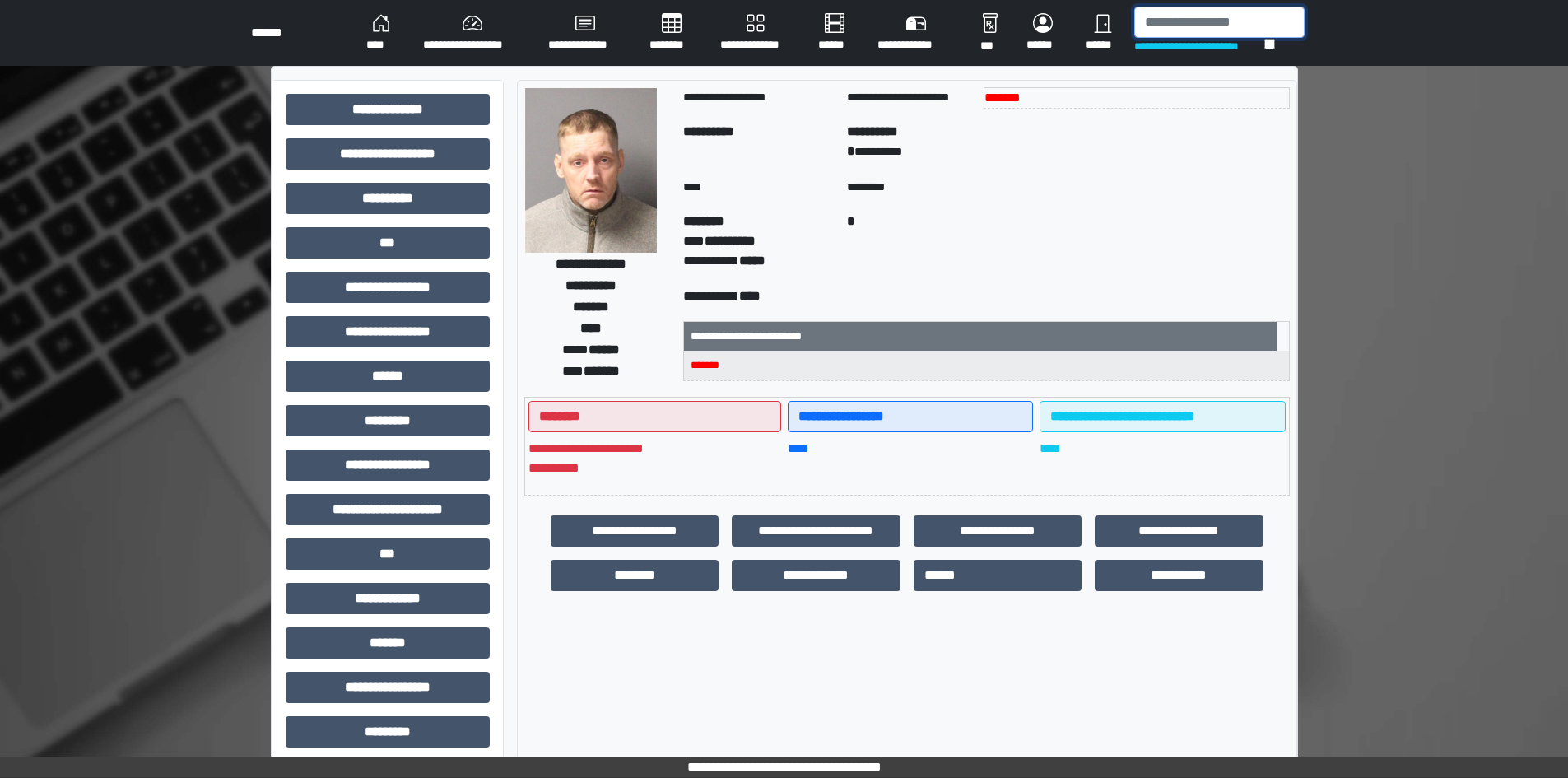 click at bounding box center (1219, 22) 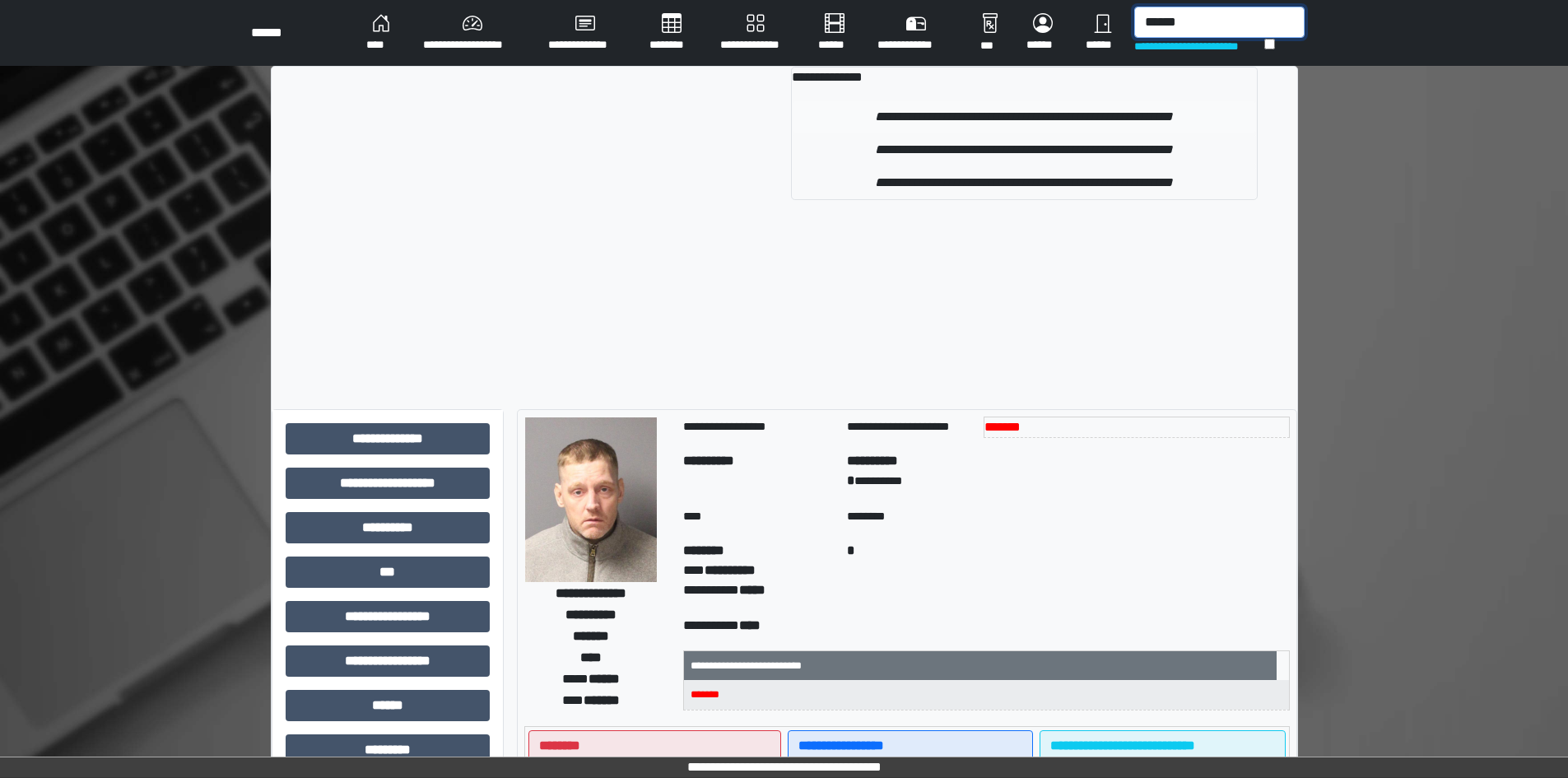 type on "******" 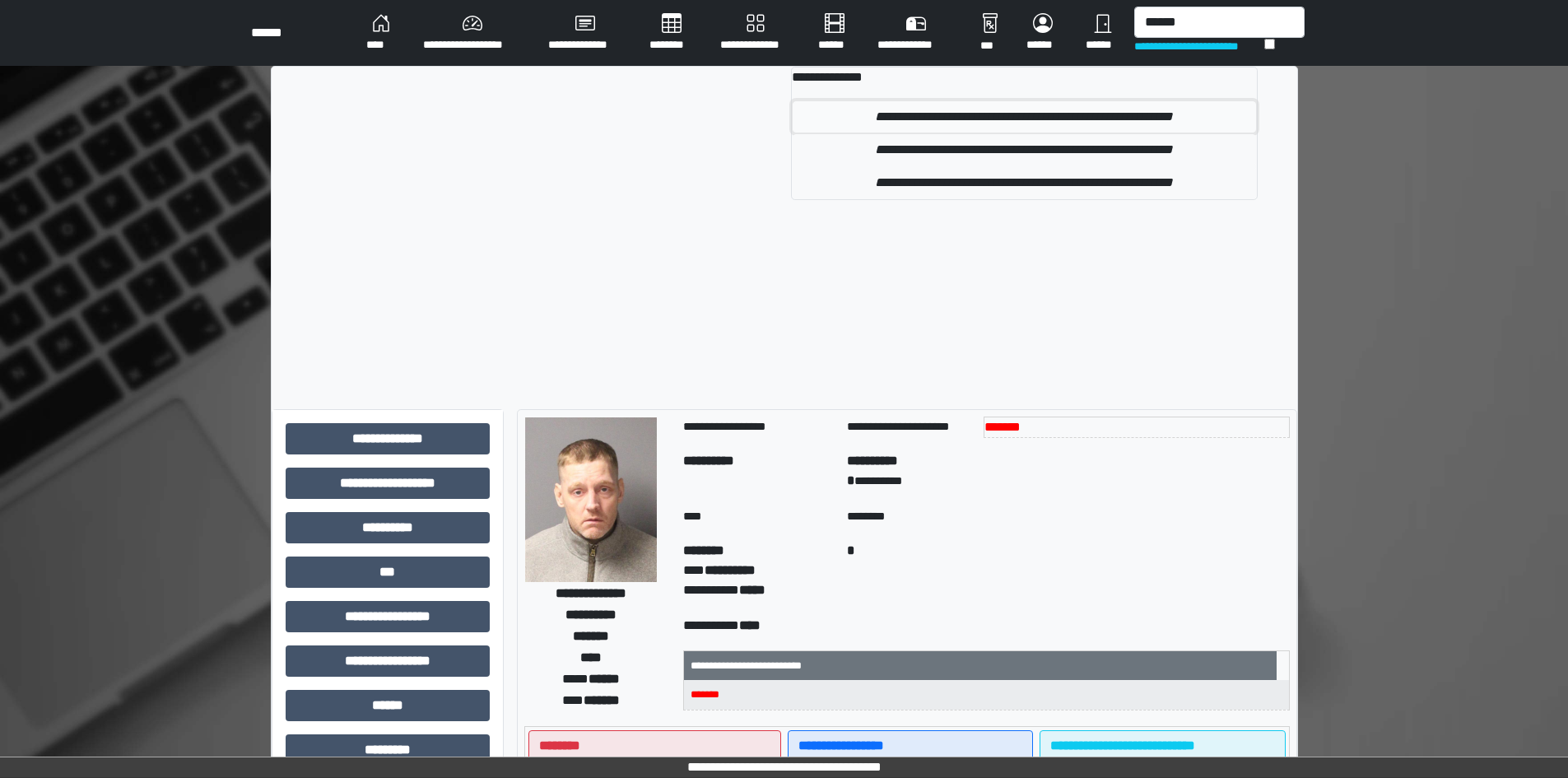 click on "**********" at bounding box center [1024, 117] 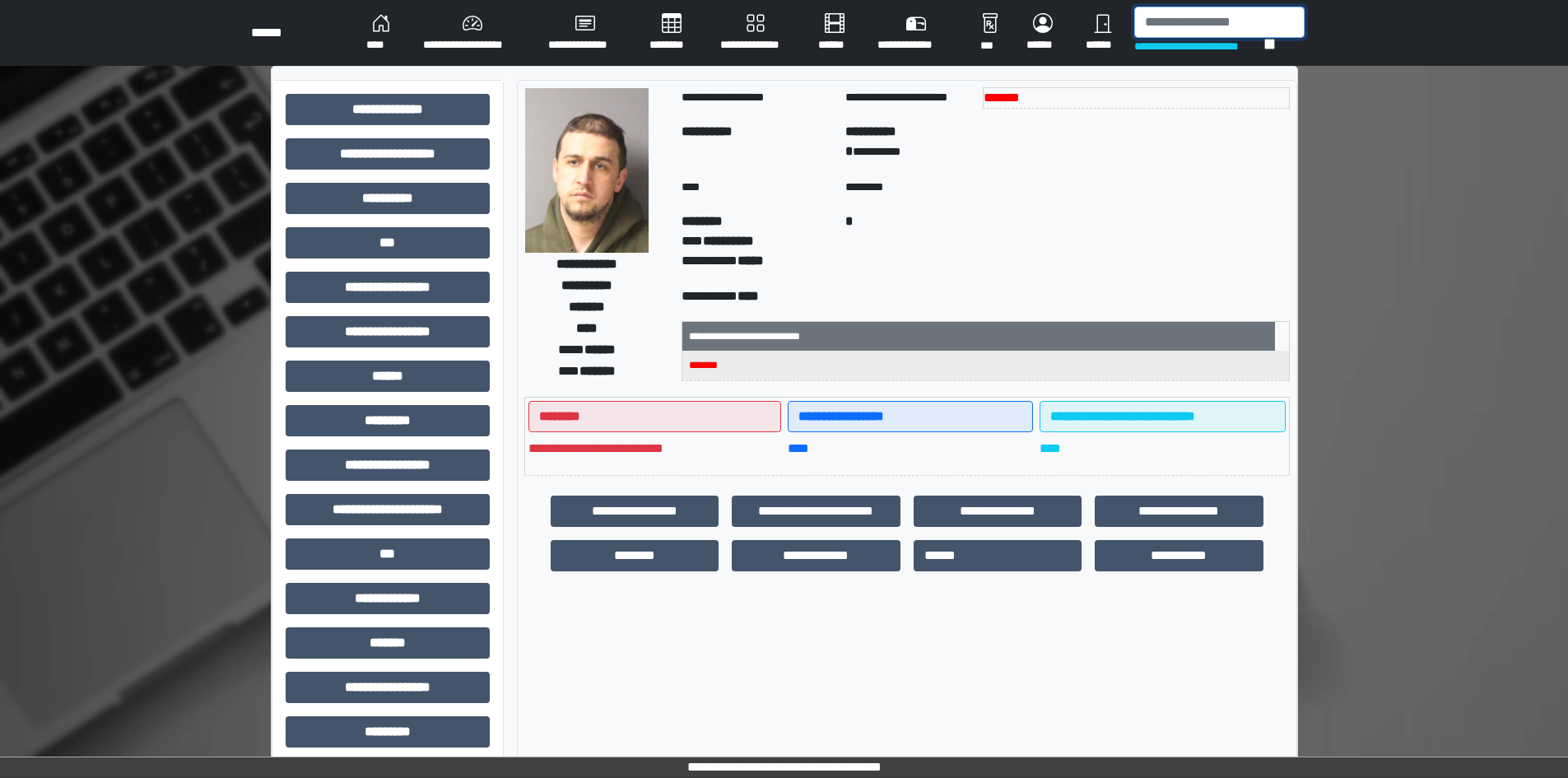 click at bounding box center [1219, 22] 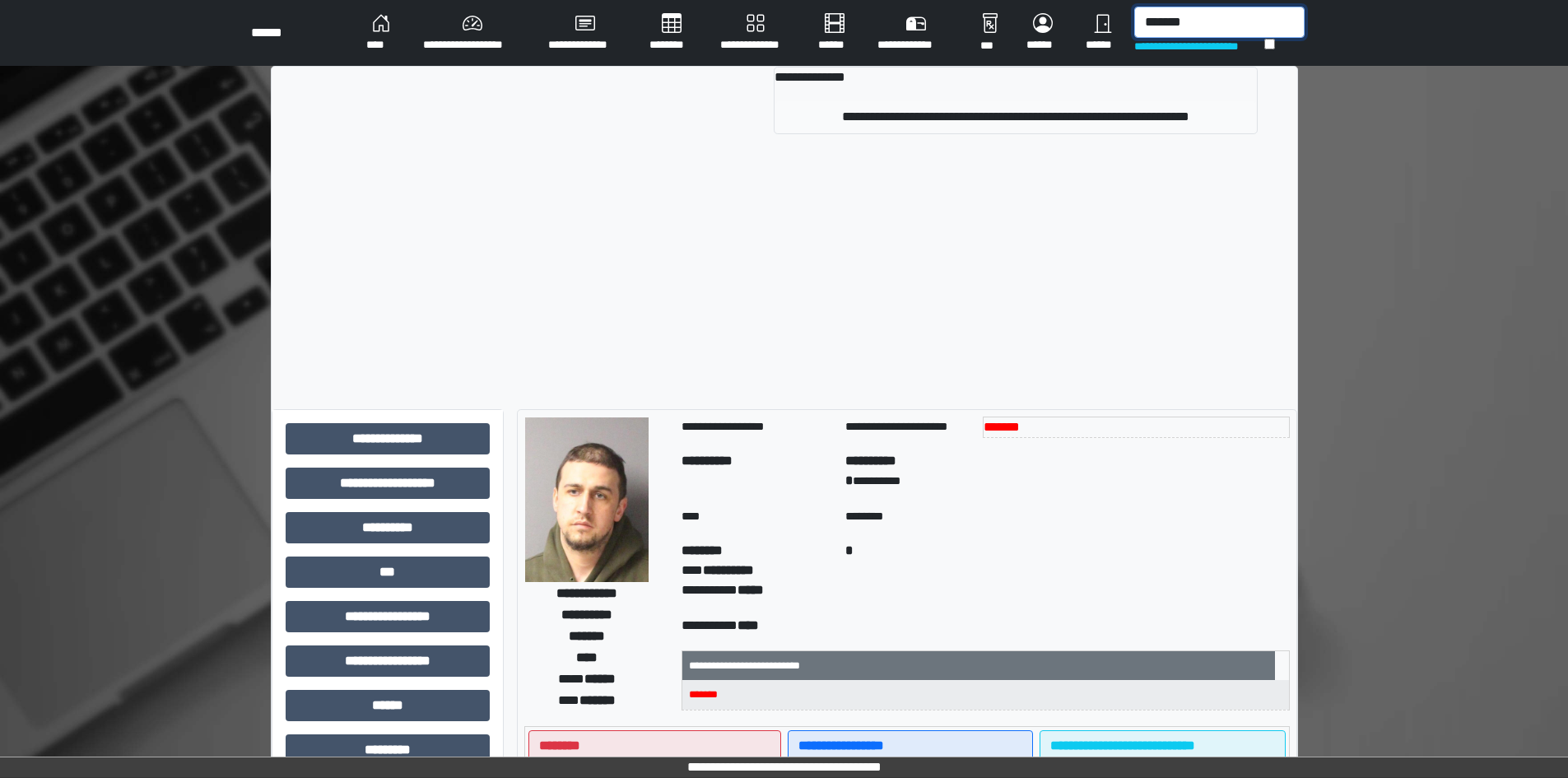type on "*******" 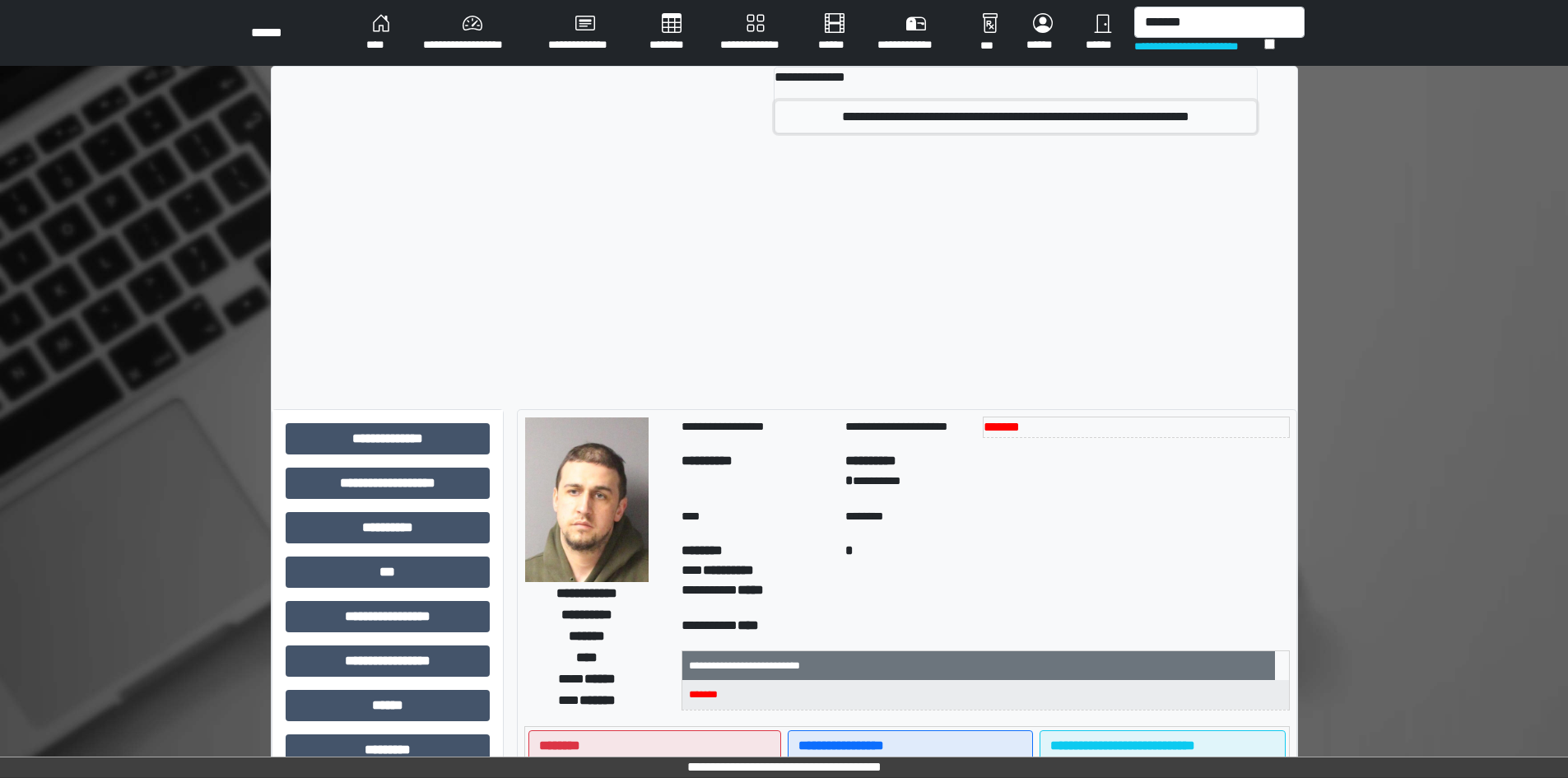 click on "**********" at bounding box center (1016, 117) 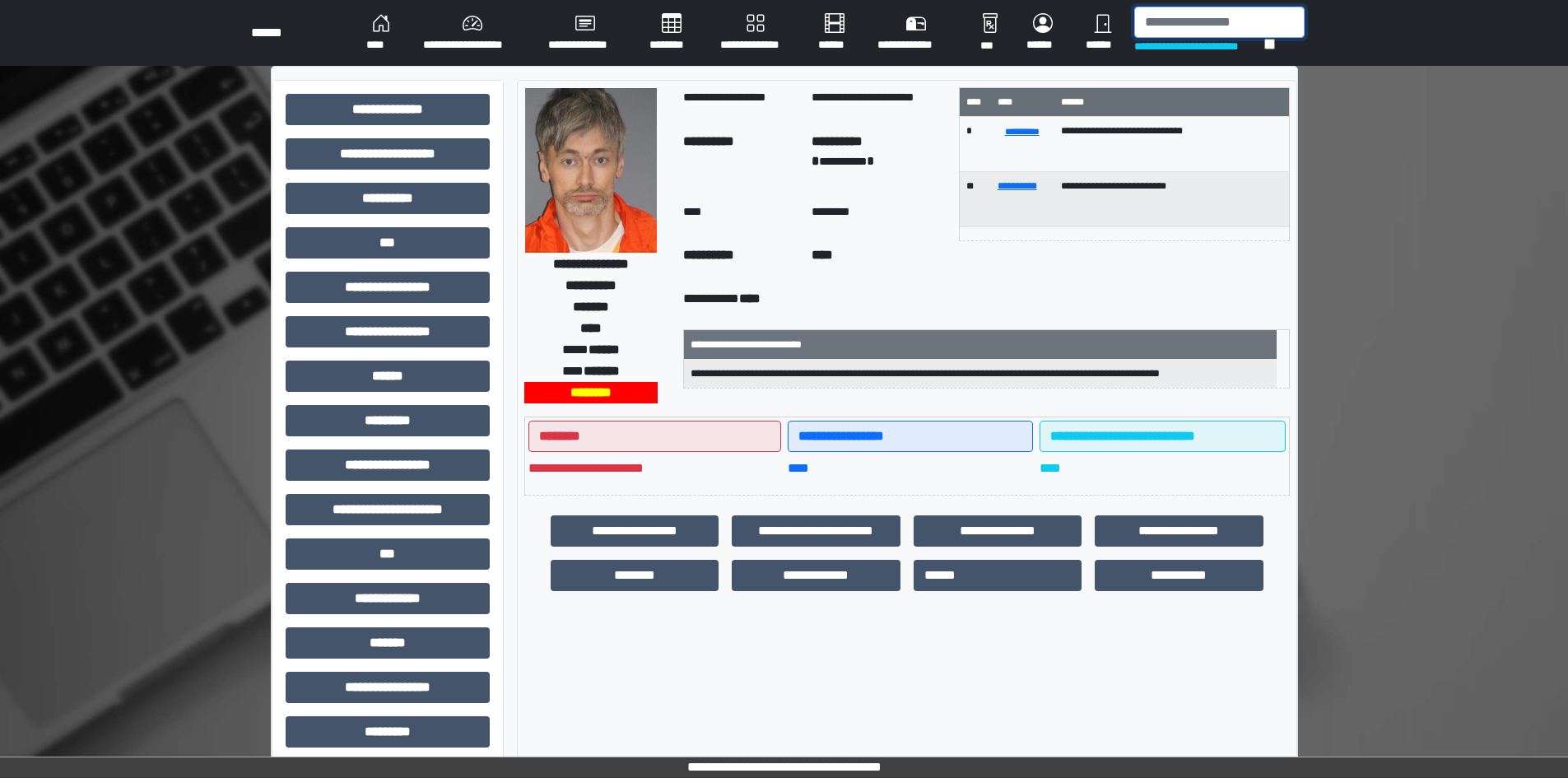 click at bounding box center (1219, 22) 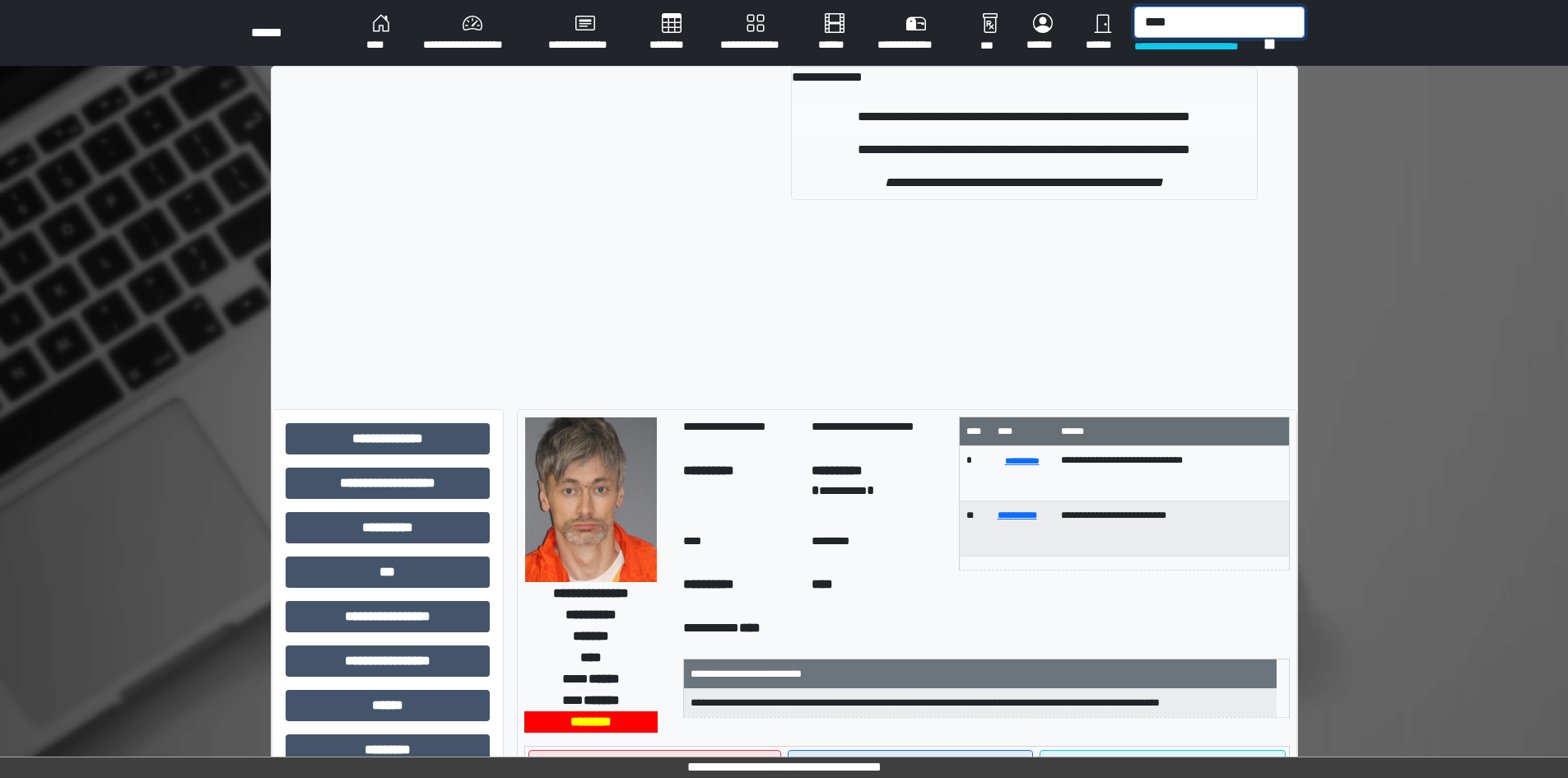 type on "****" 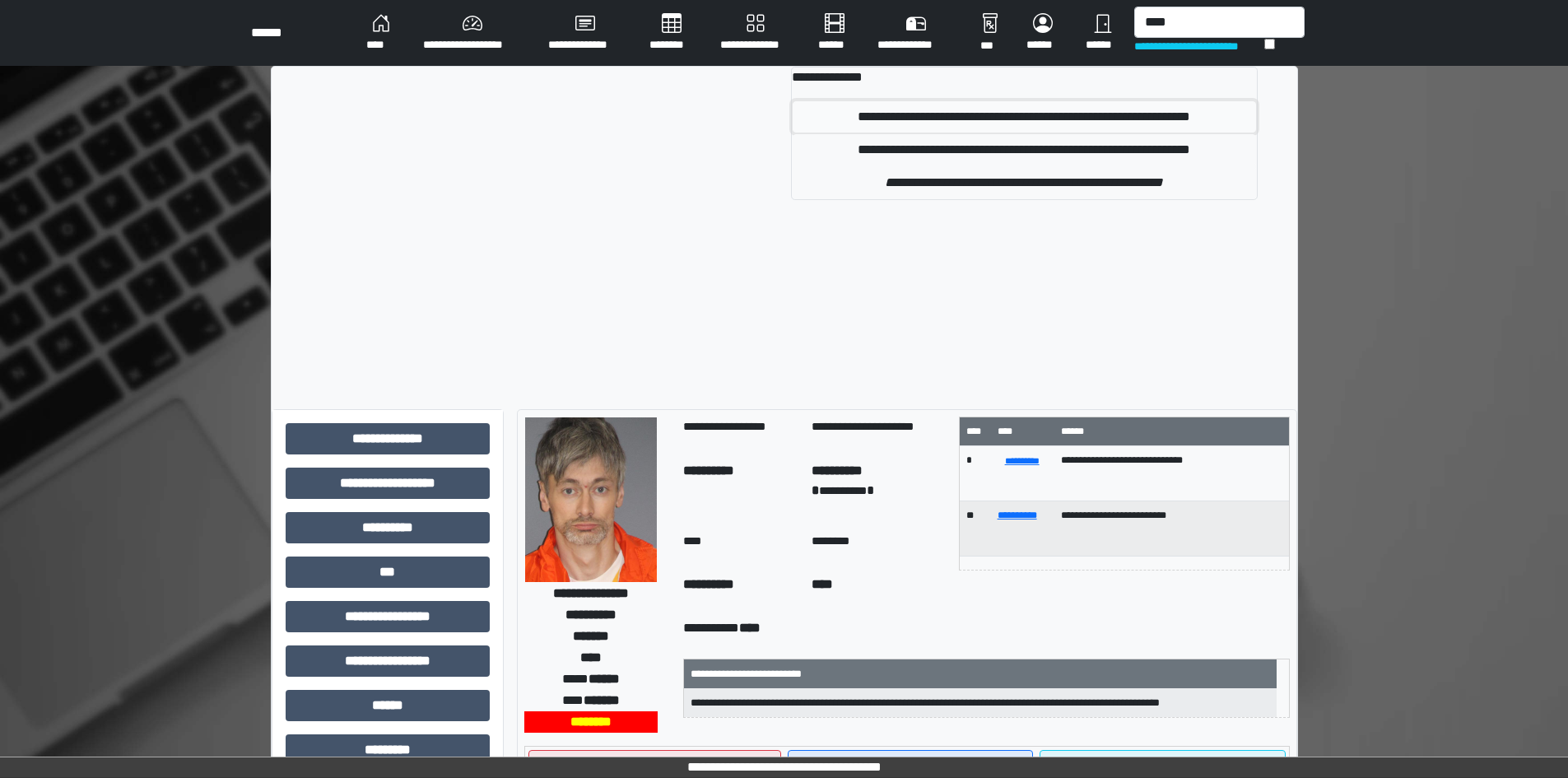 click on "**********" at bounding box center (1024, 117) 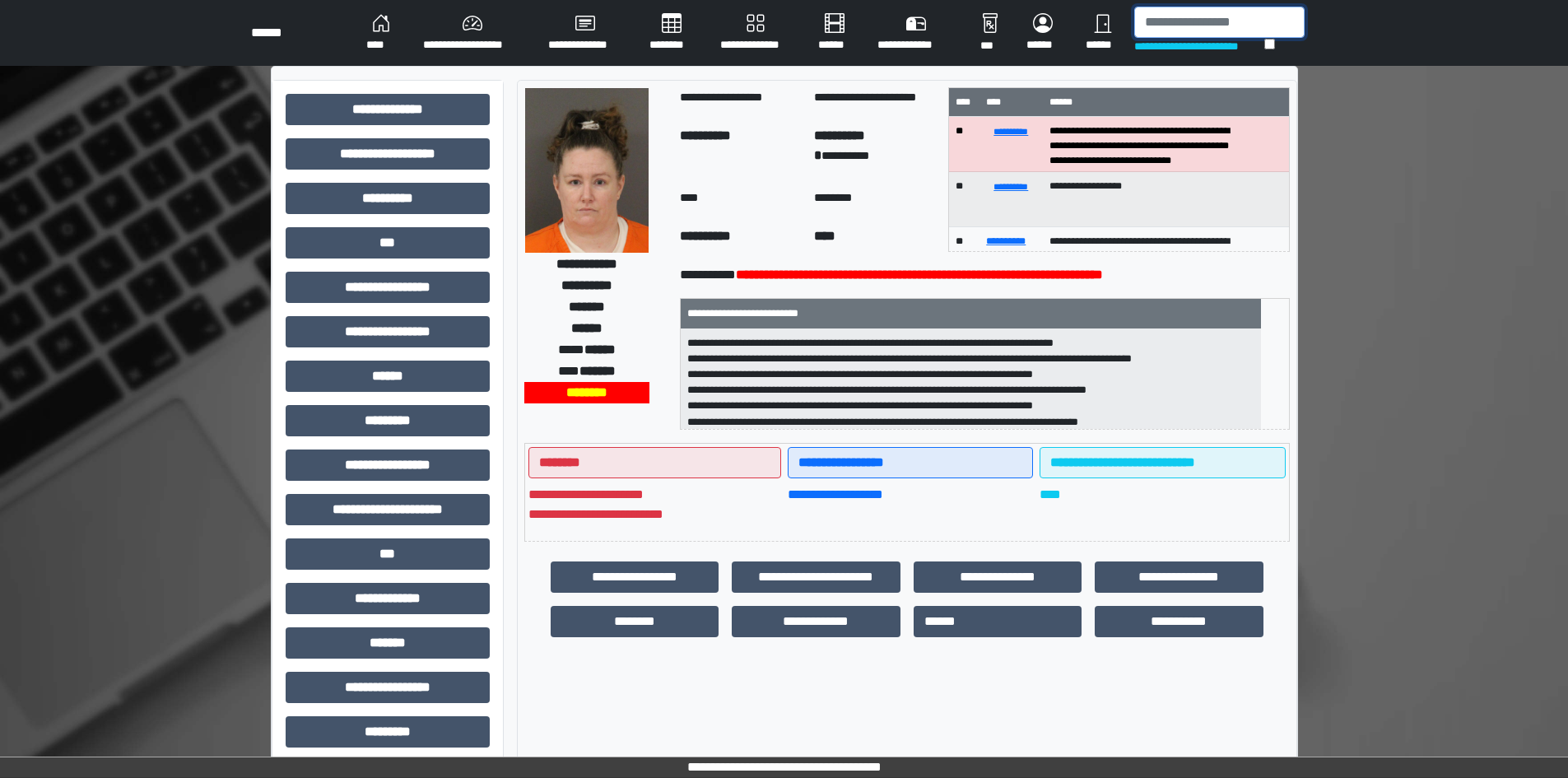 click at bounding box center (1219, 22) 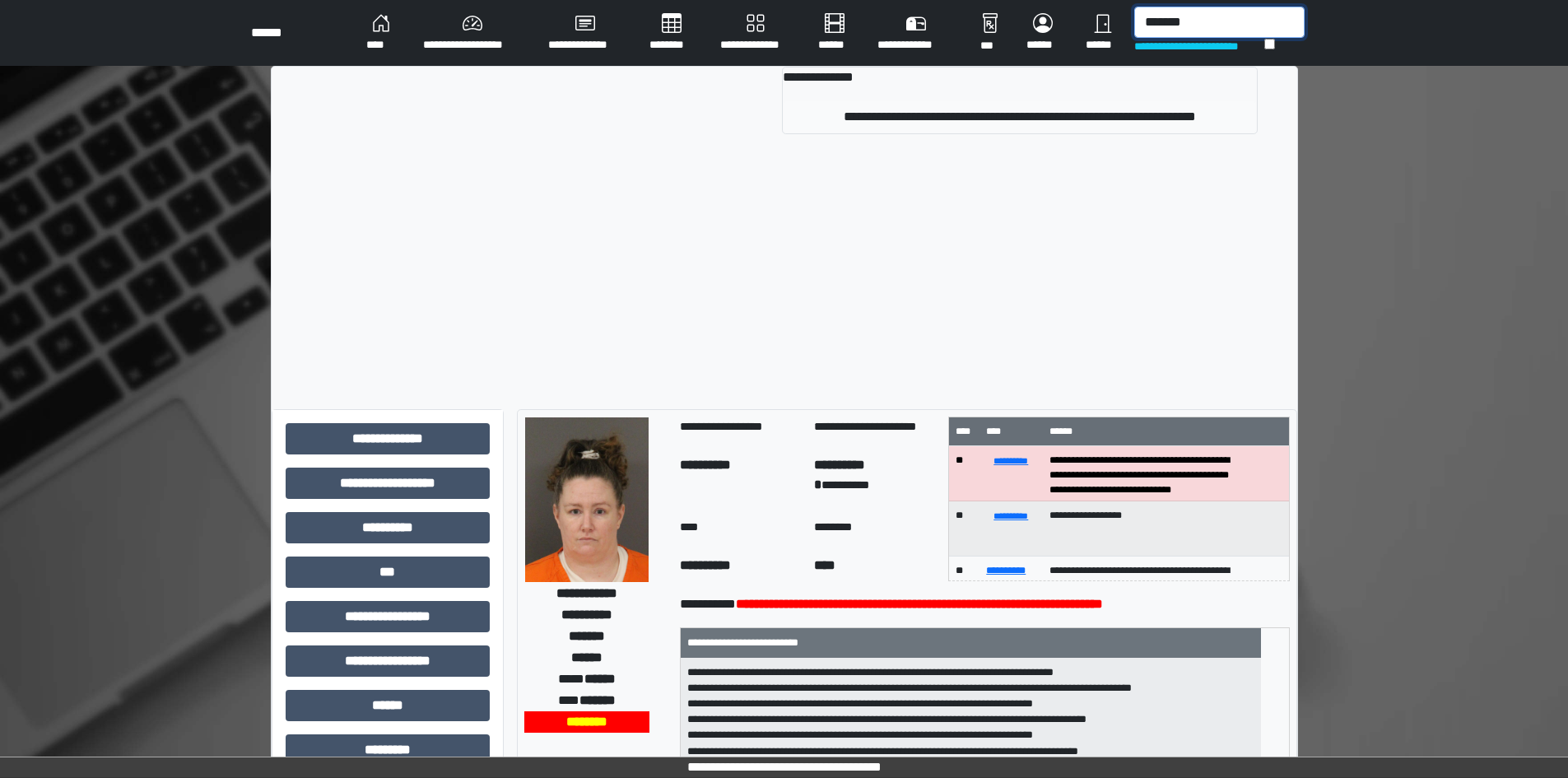type on "*******" 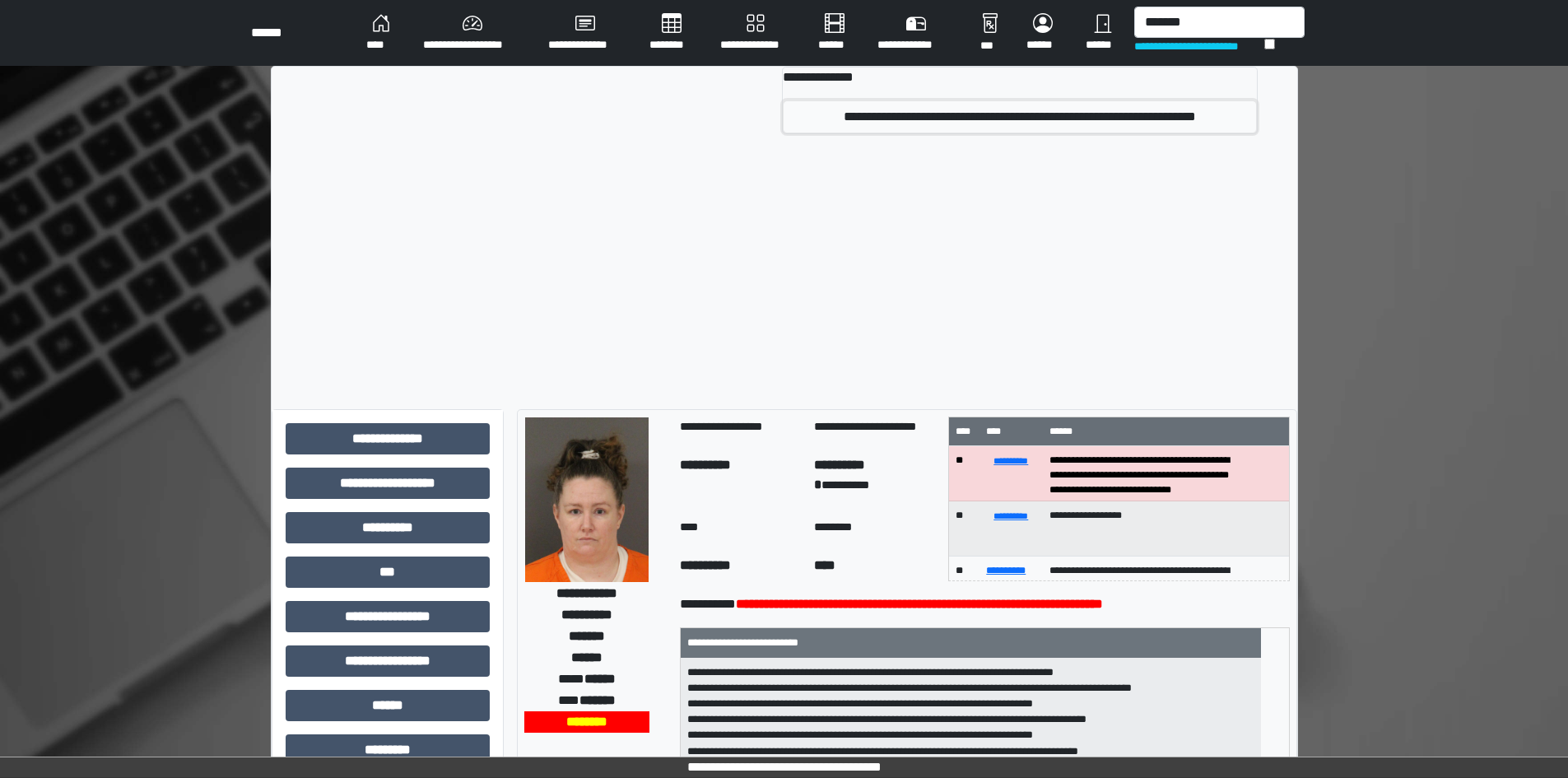 click on "**********" at bounding box center (1019, 117) 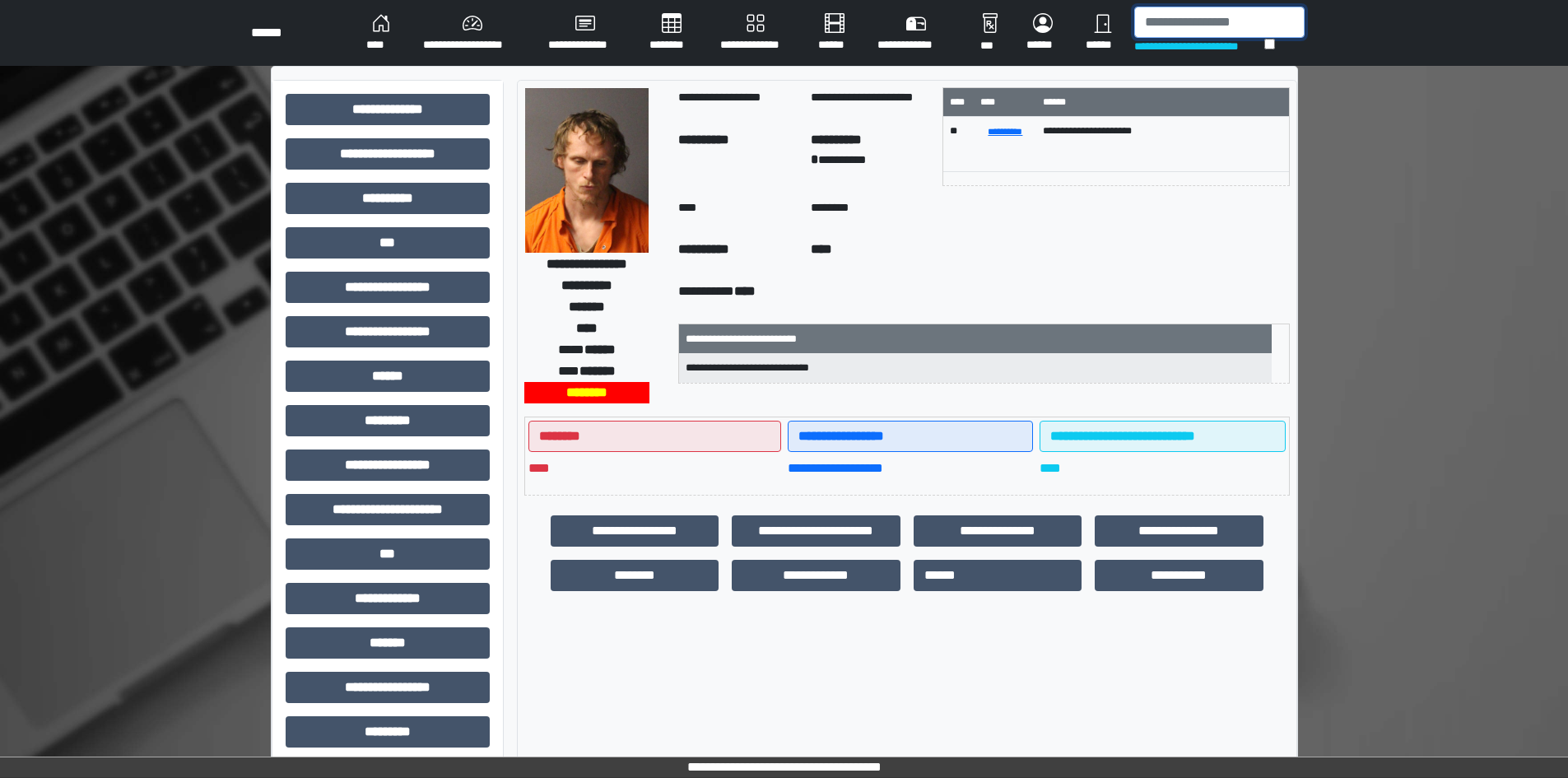 click at bounding box center [1219, 22] 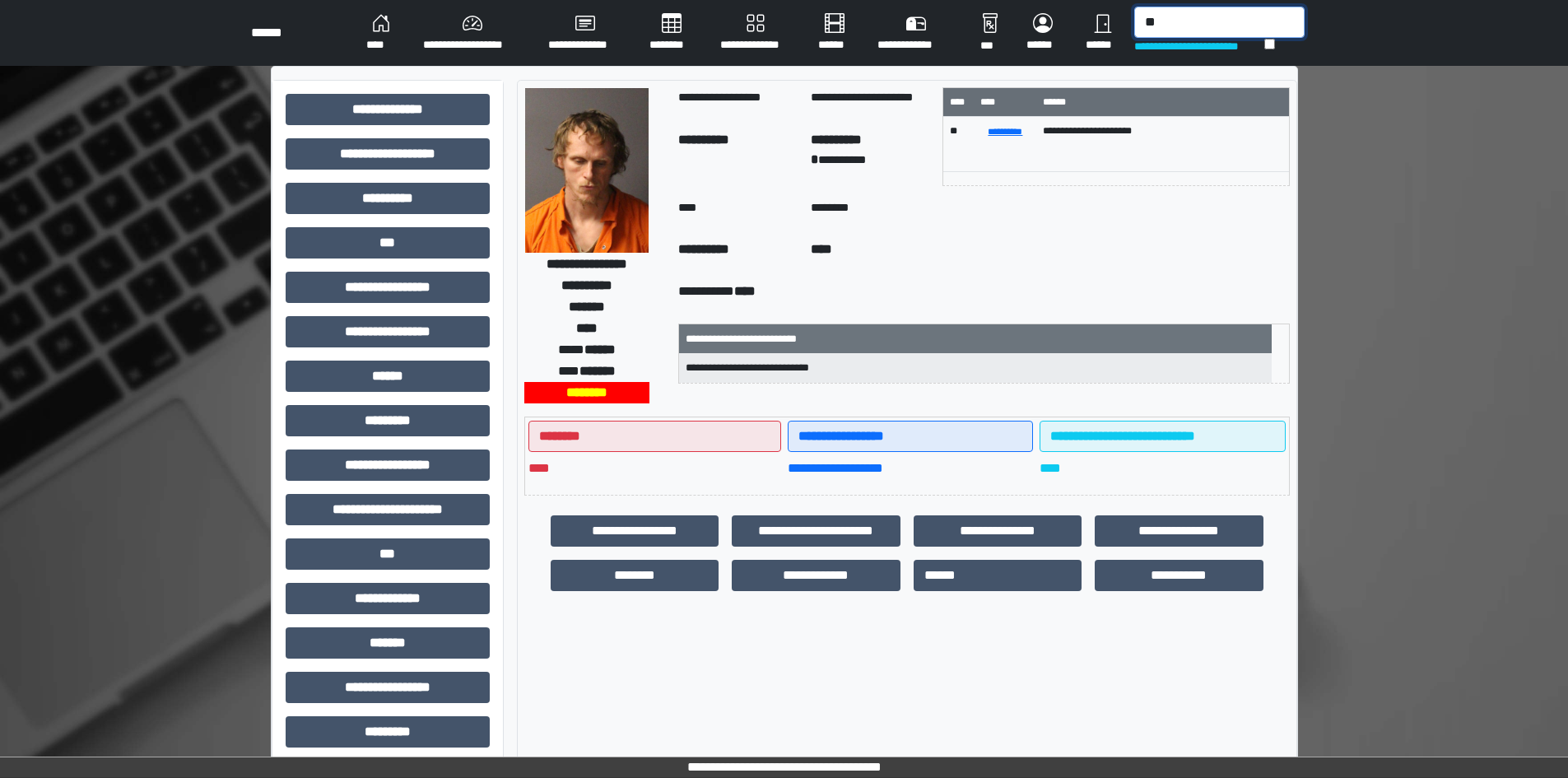 type on "*" 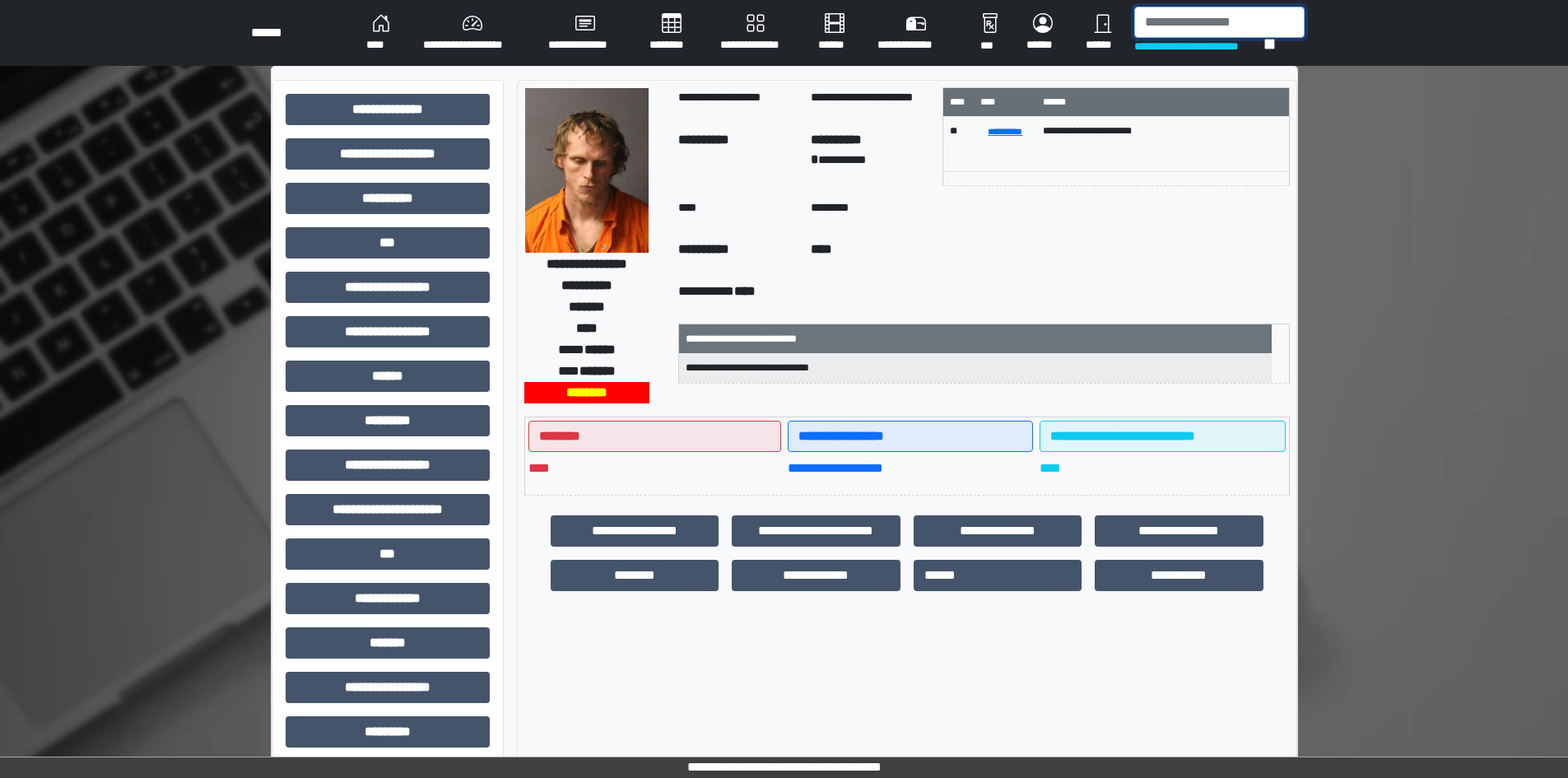 click at bounding box center [1219, 22] 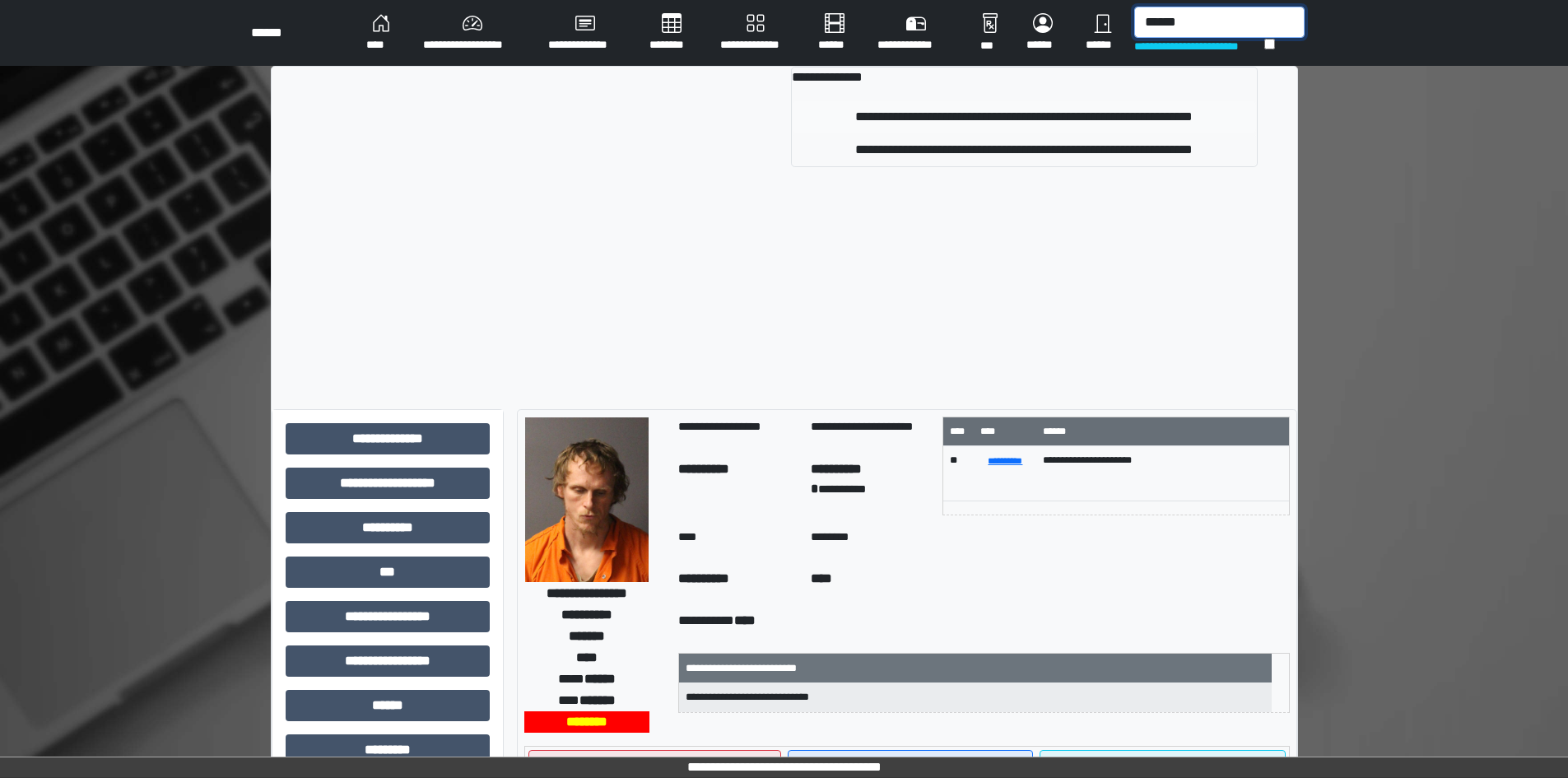 type on "******" 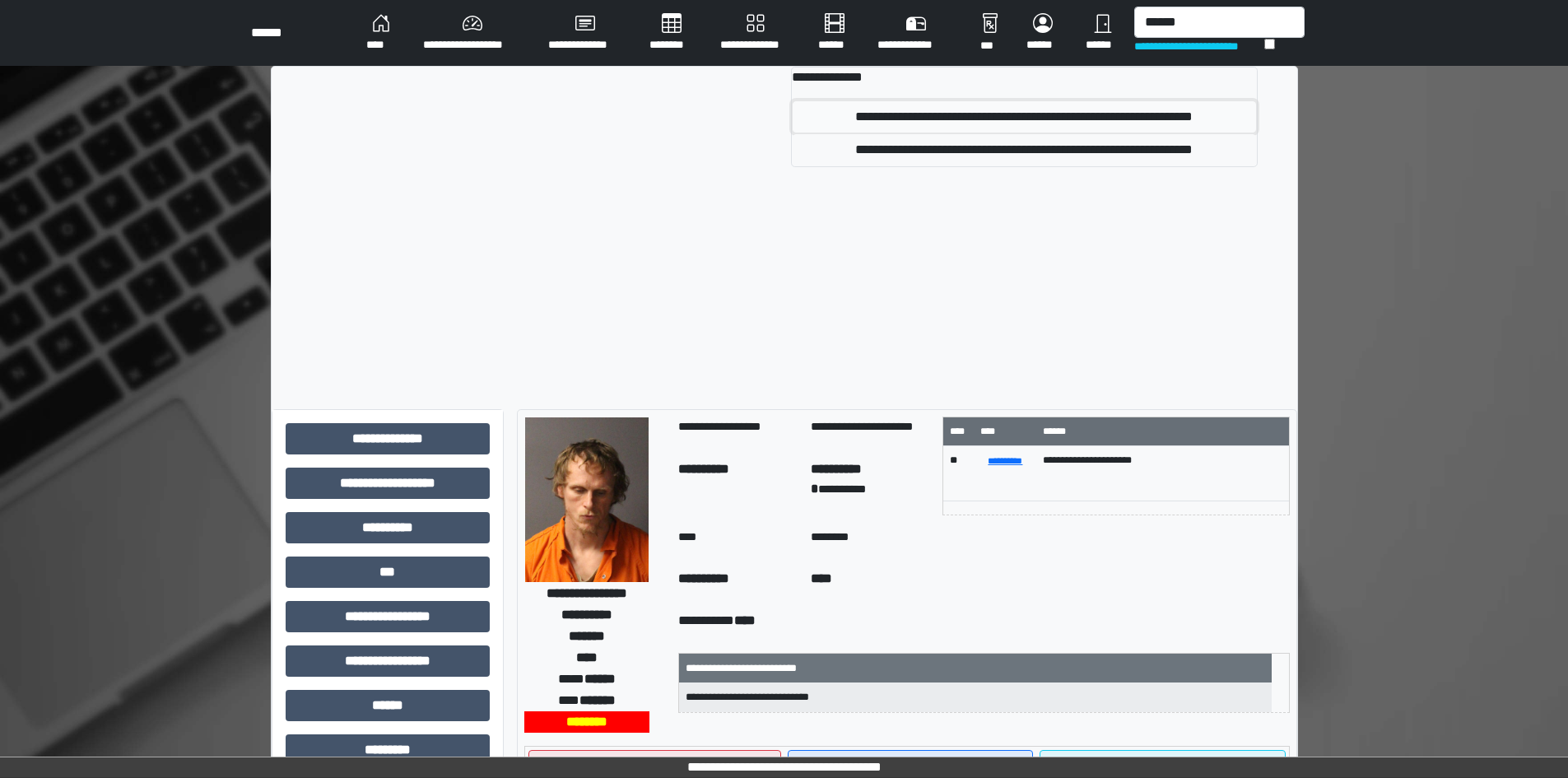 click on "**********" at bounding box center (1024, 117) 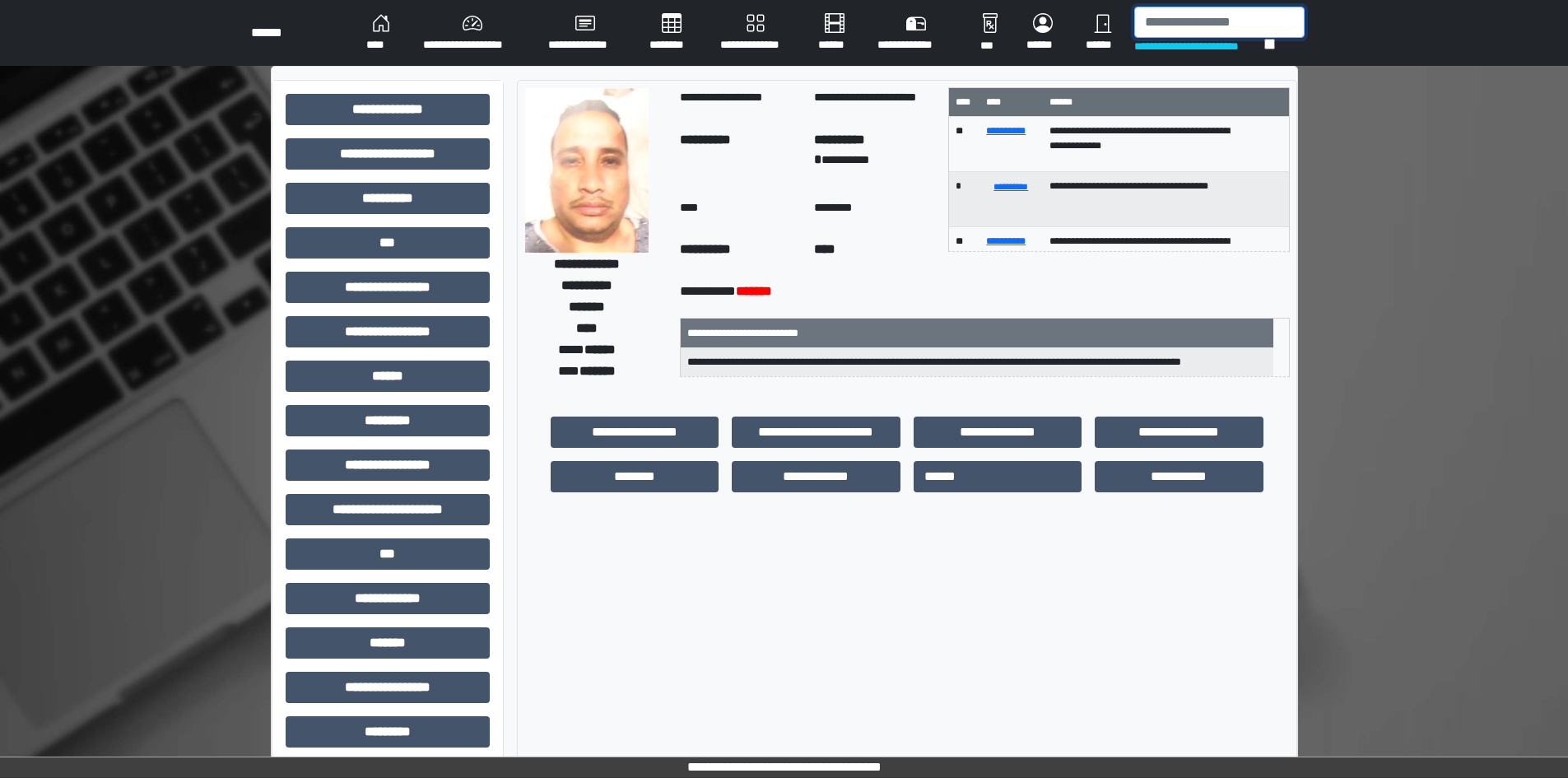 click at bounding box center [1219, 22] 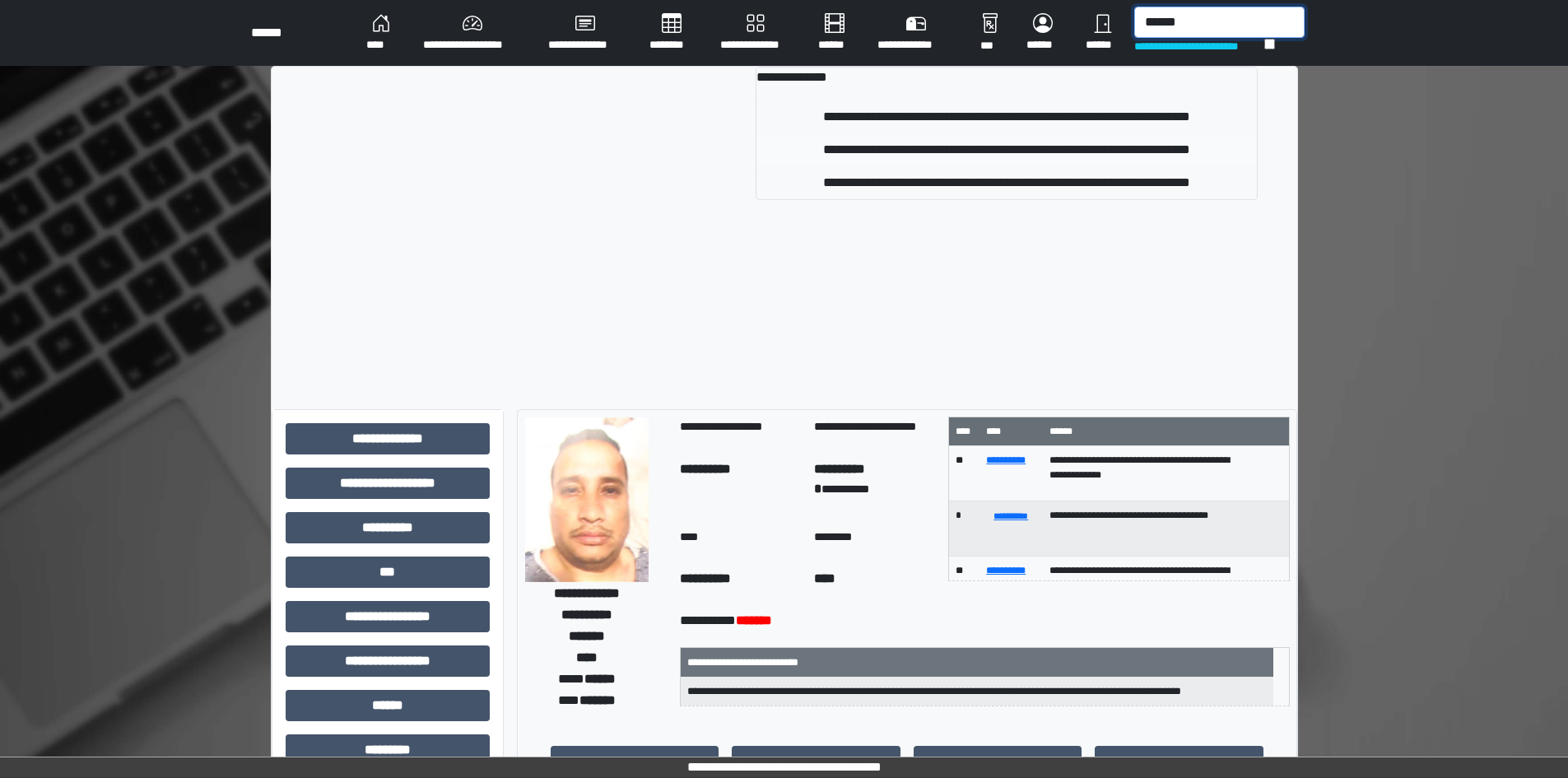 type on "******" 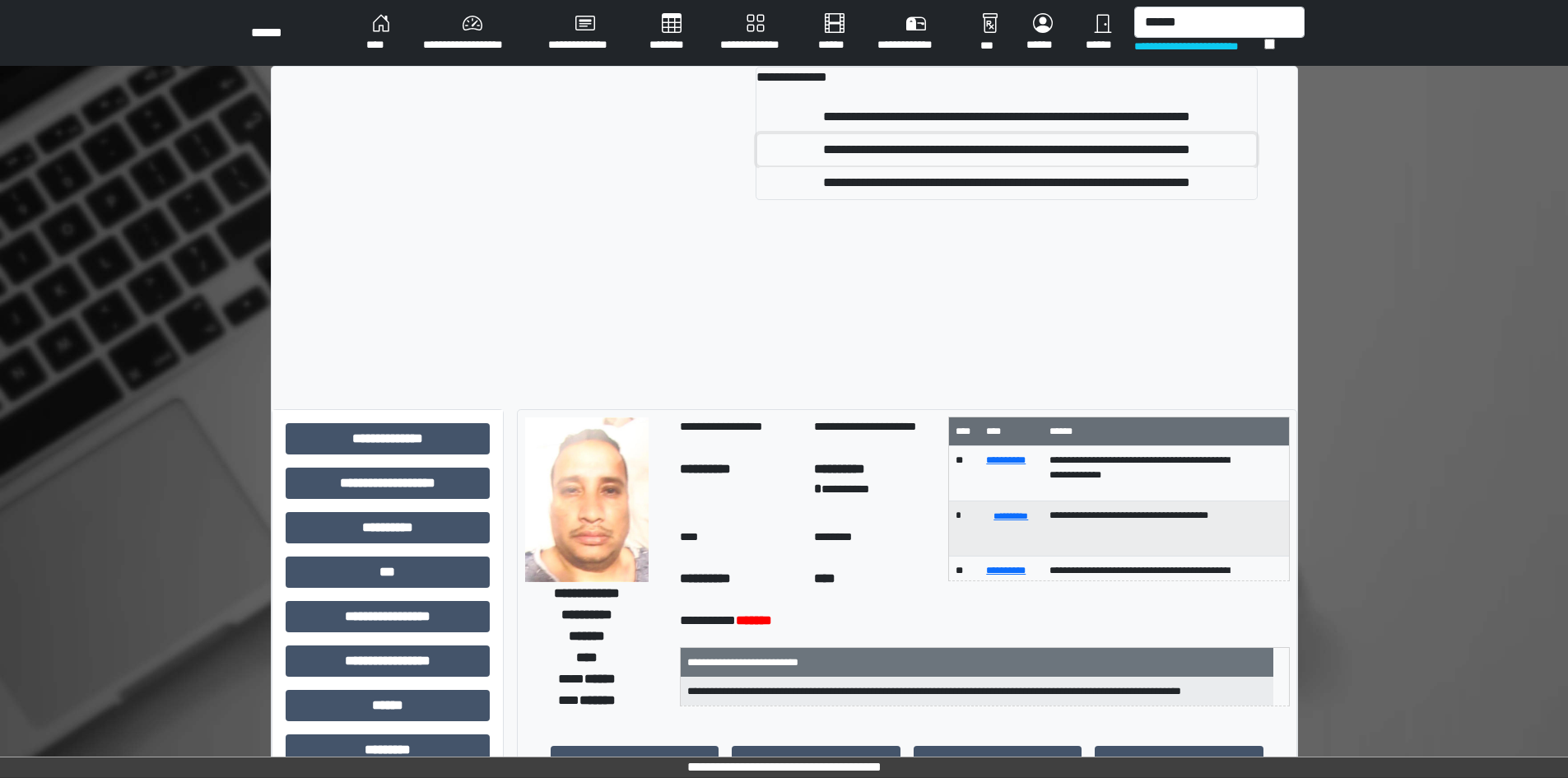 click on "**********" at bounding box center (1007, 150) 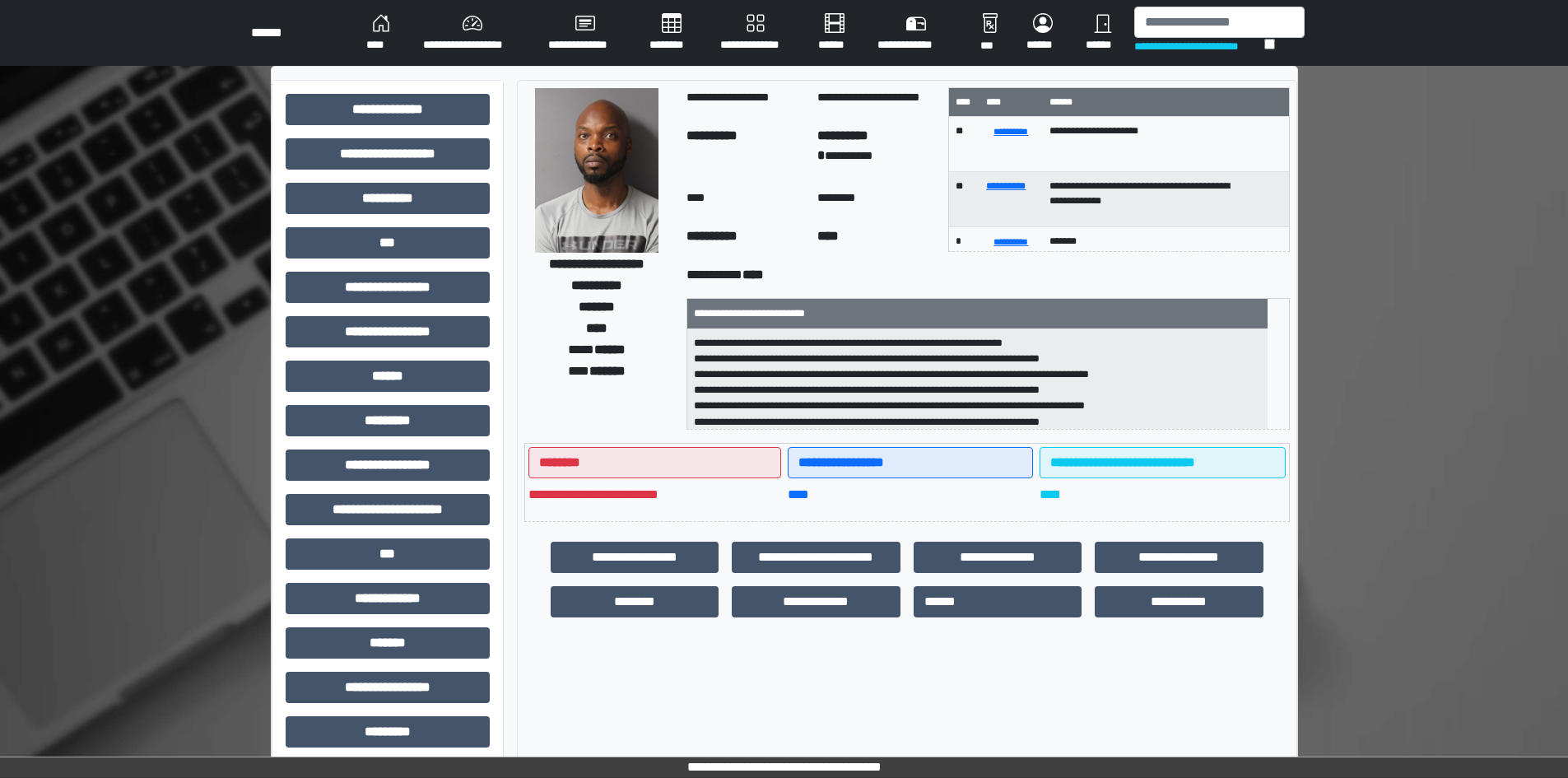 drag, startPoint x: 1129, startPoint y: 327, endPoint x: 1141, endPoint y: 391, distance: 65.11528 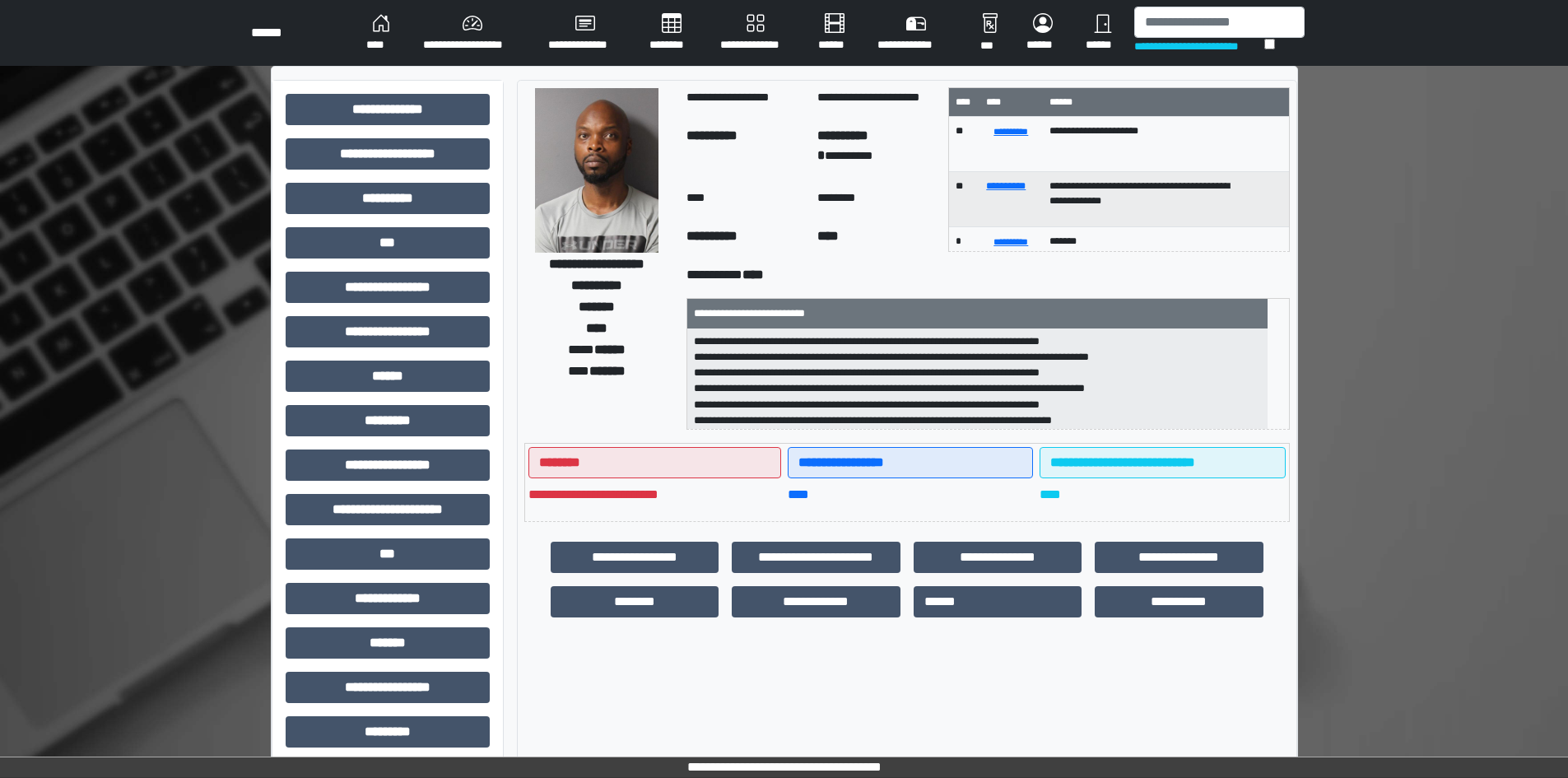scroll, scrollTop: 21, scrollLeft: 0, axis: vertical 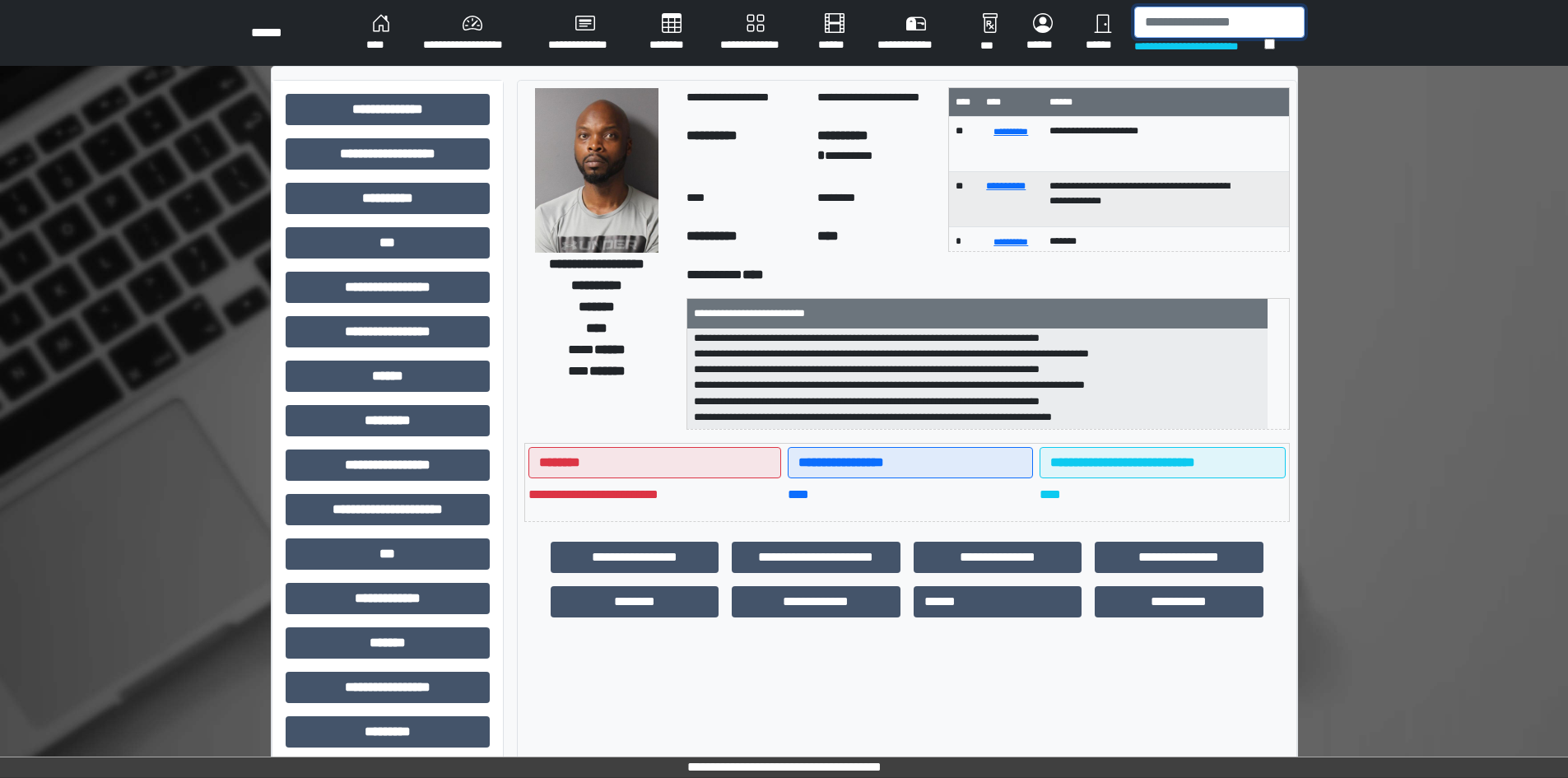 click at bounding box center (1219, 22) 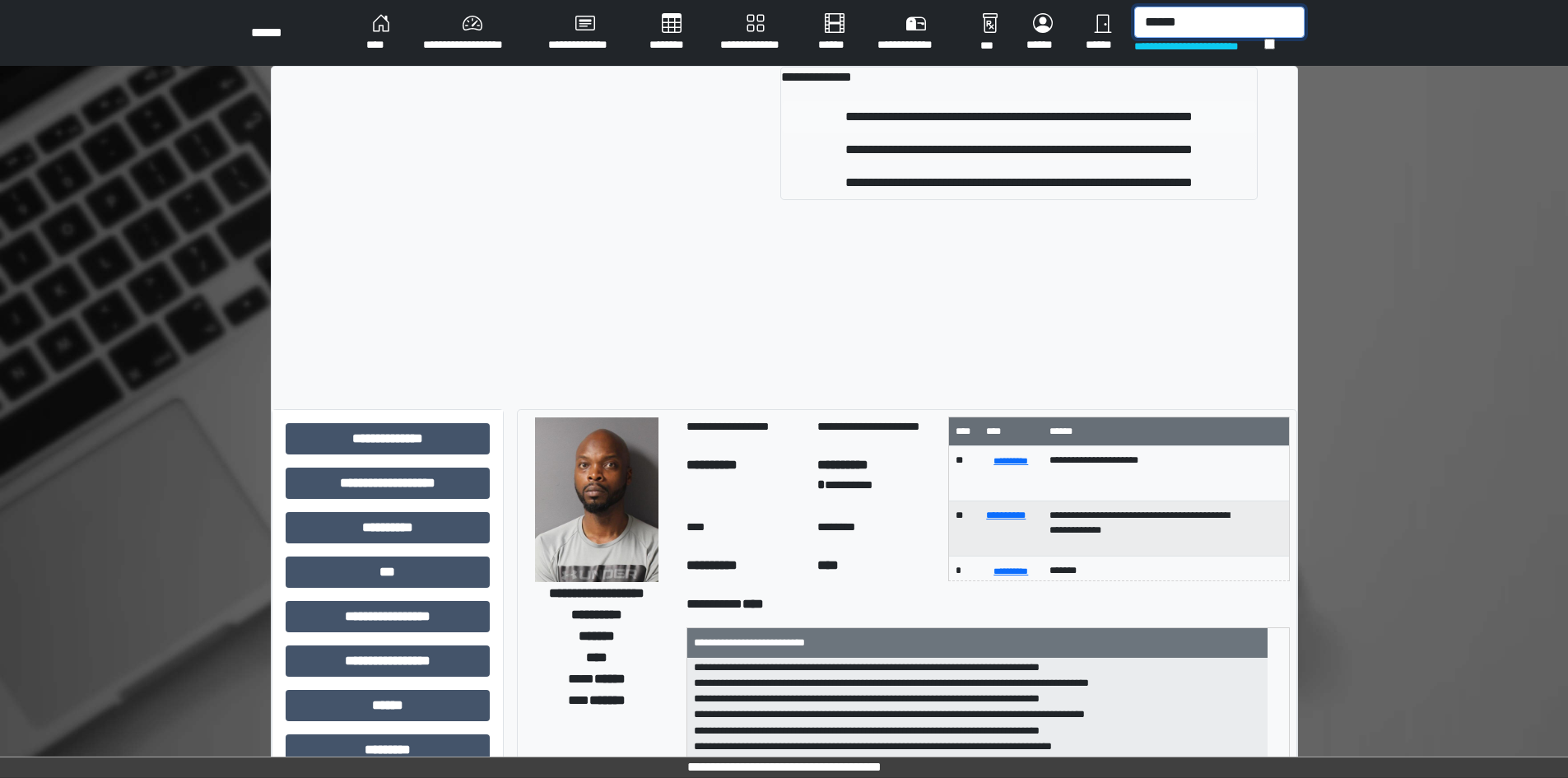 type on "******" 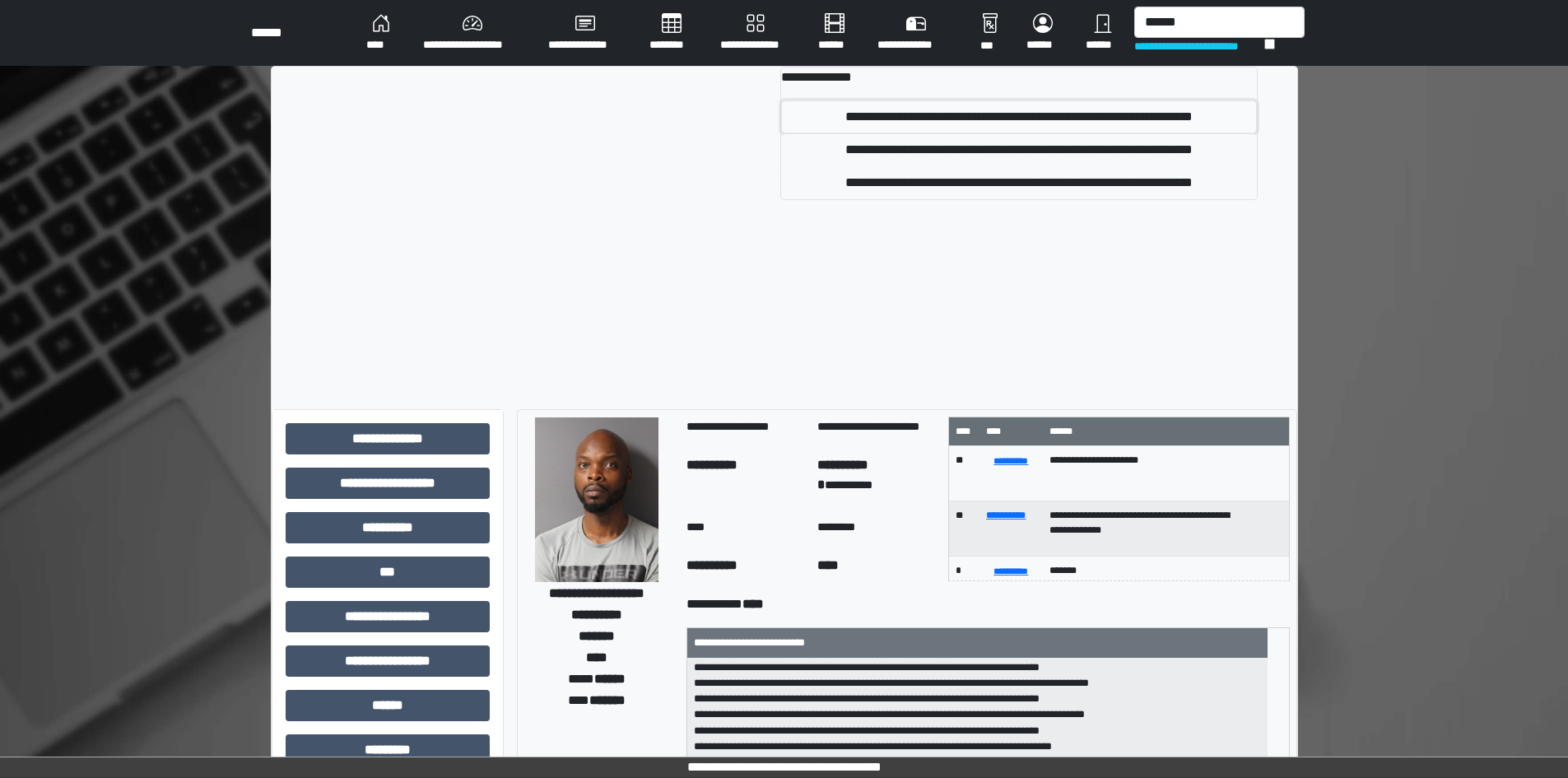 click on "**********" at bounding box center (1019, 117) 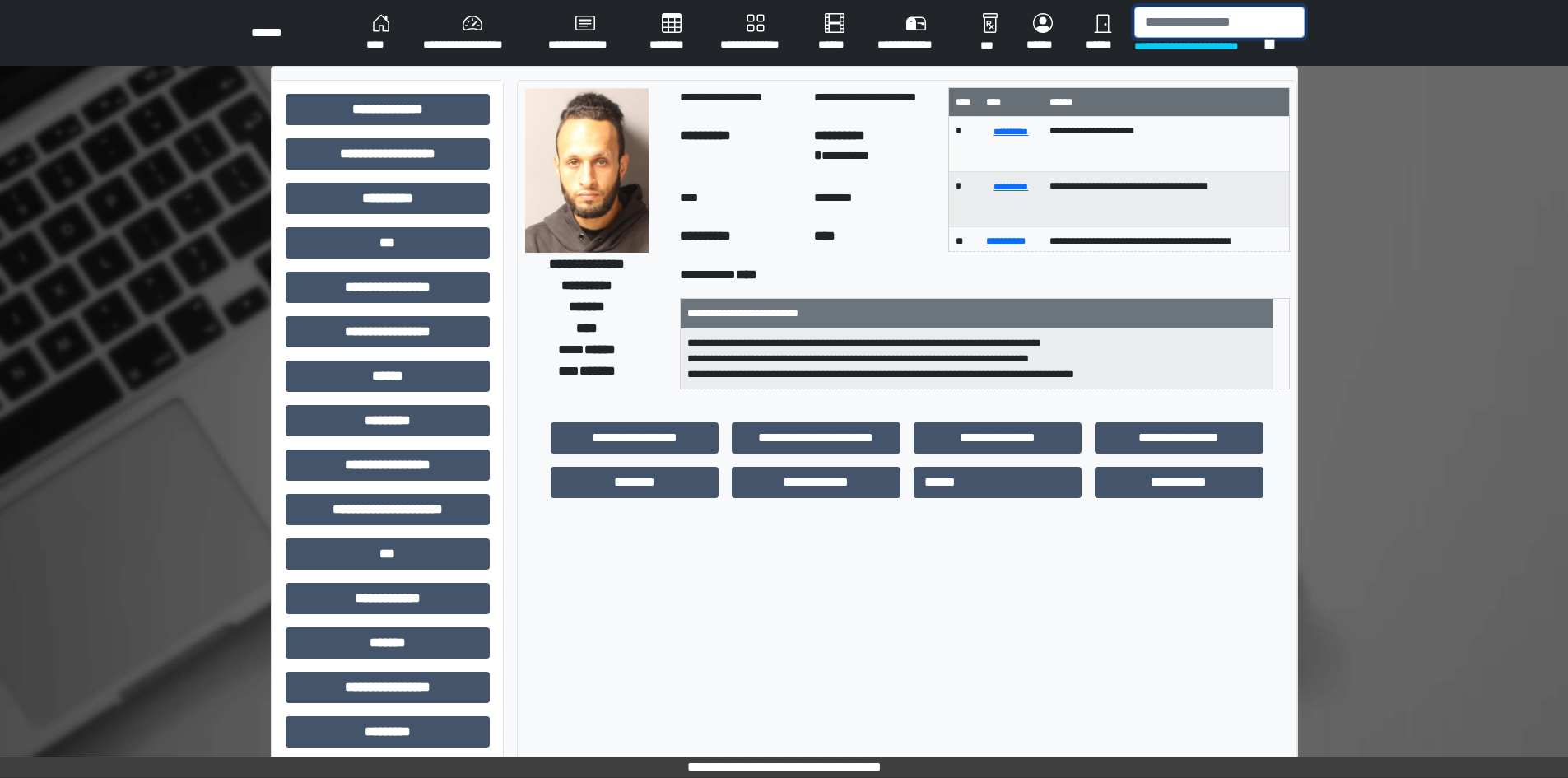 click at bounding box center [1219, 22] 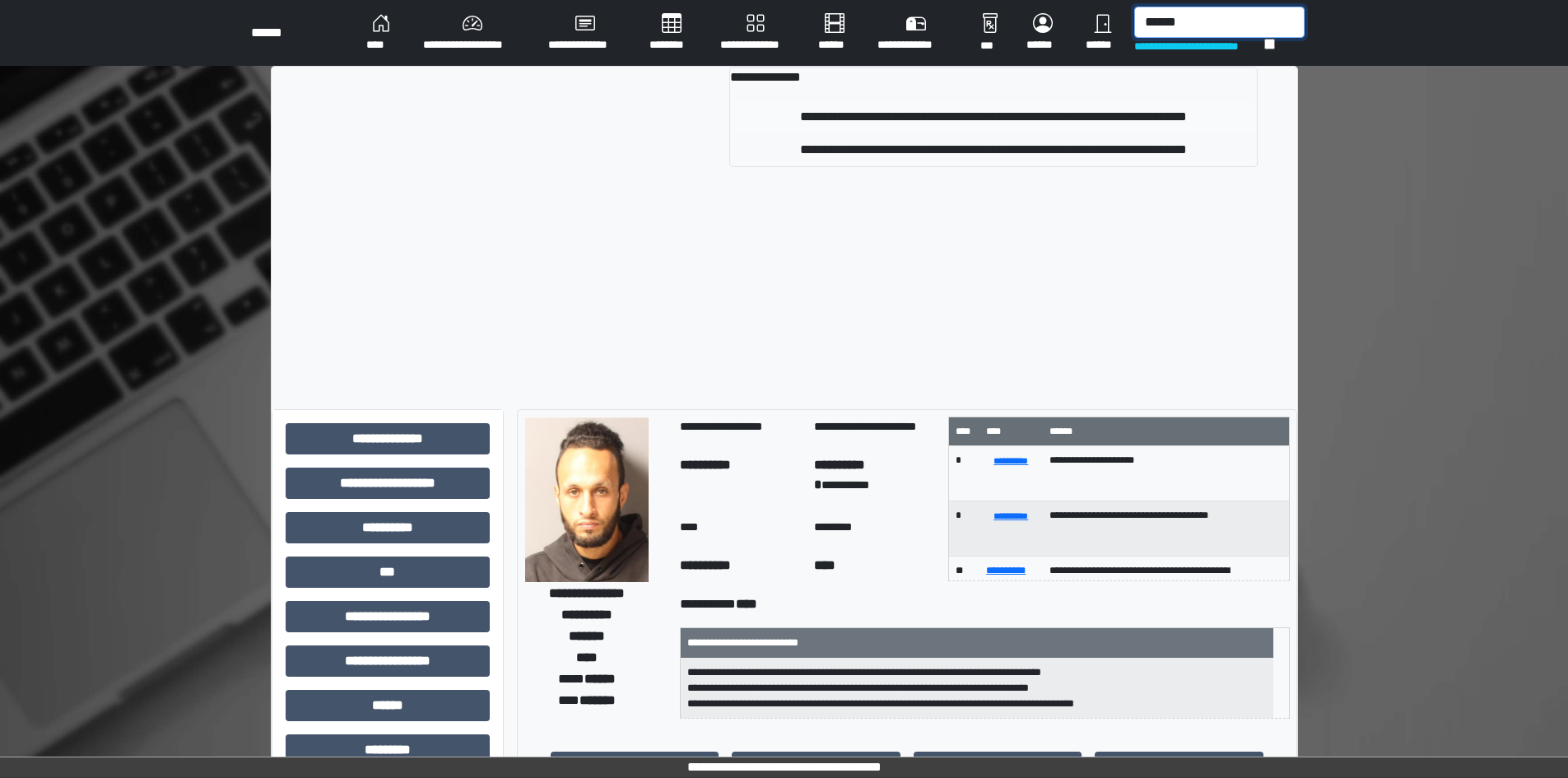 type on "******" 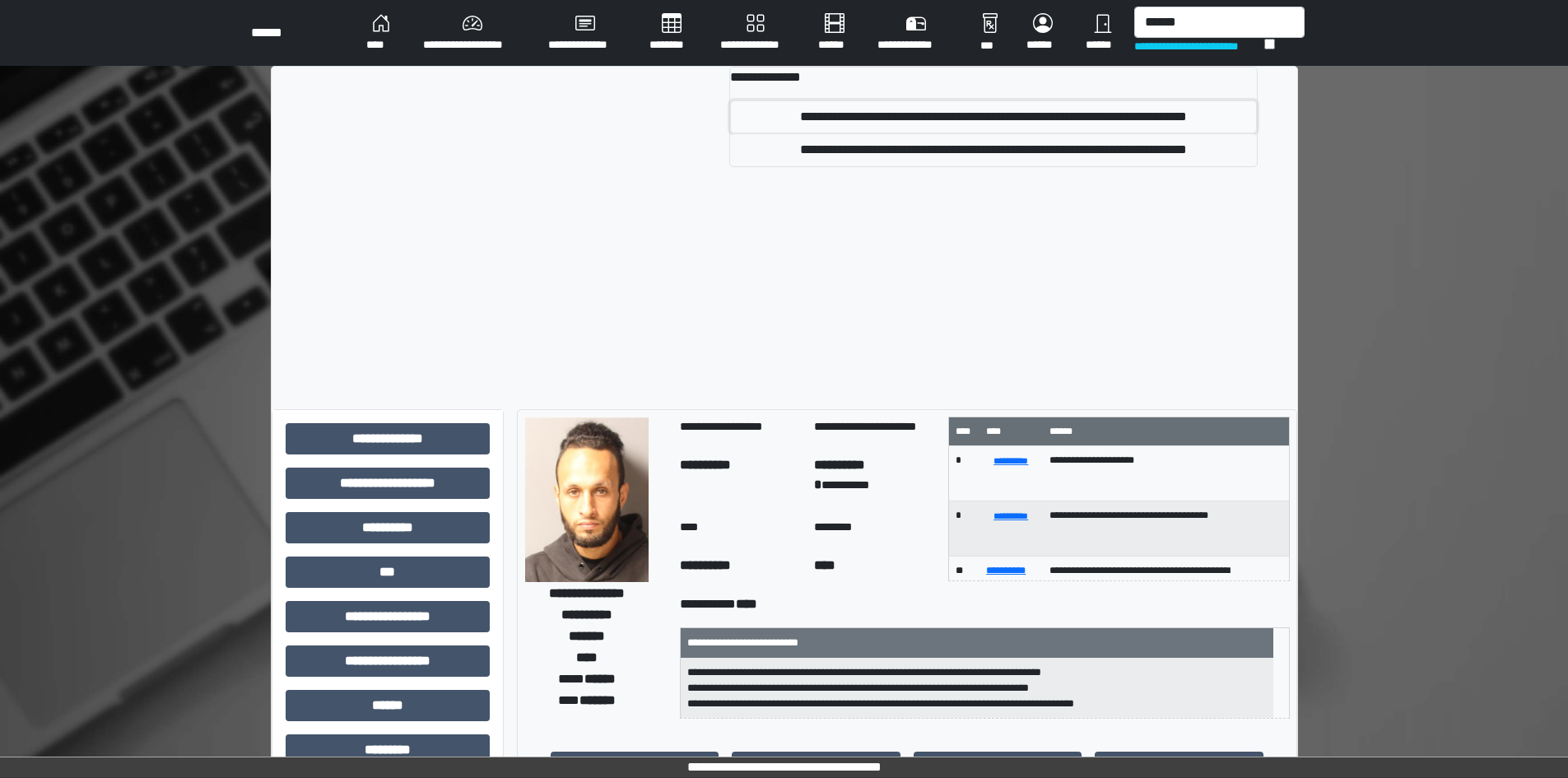 click on "**********" at bounding box center [993, 117] 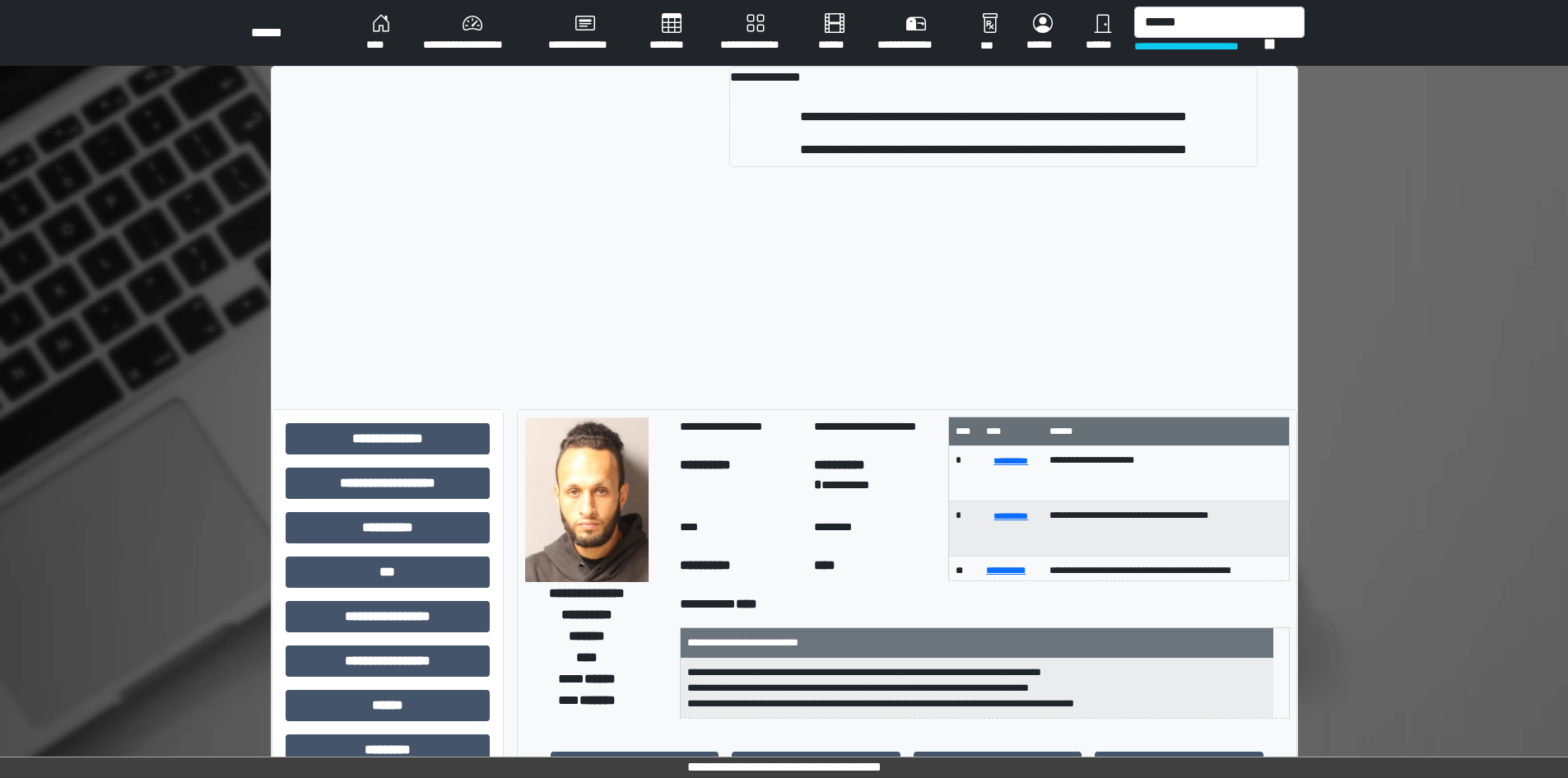 type 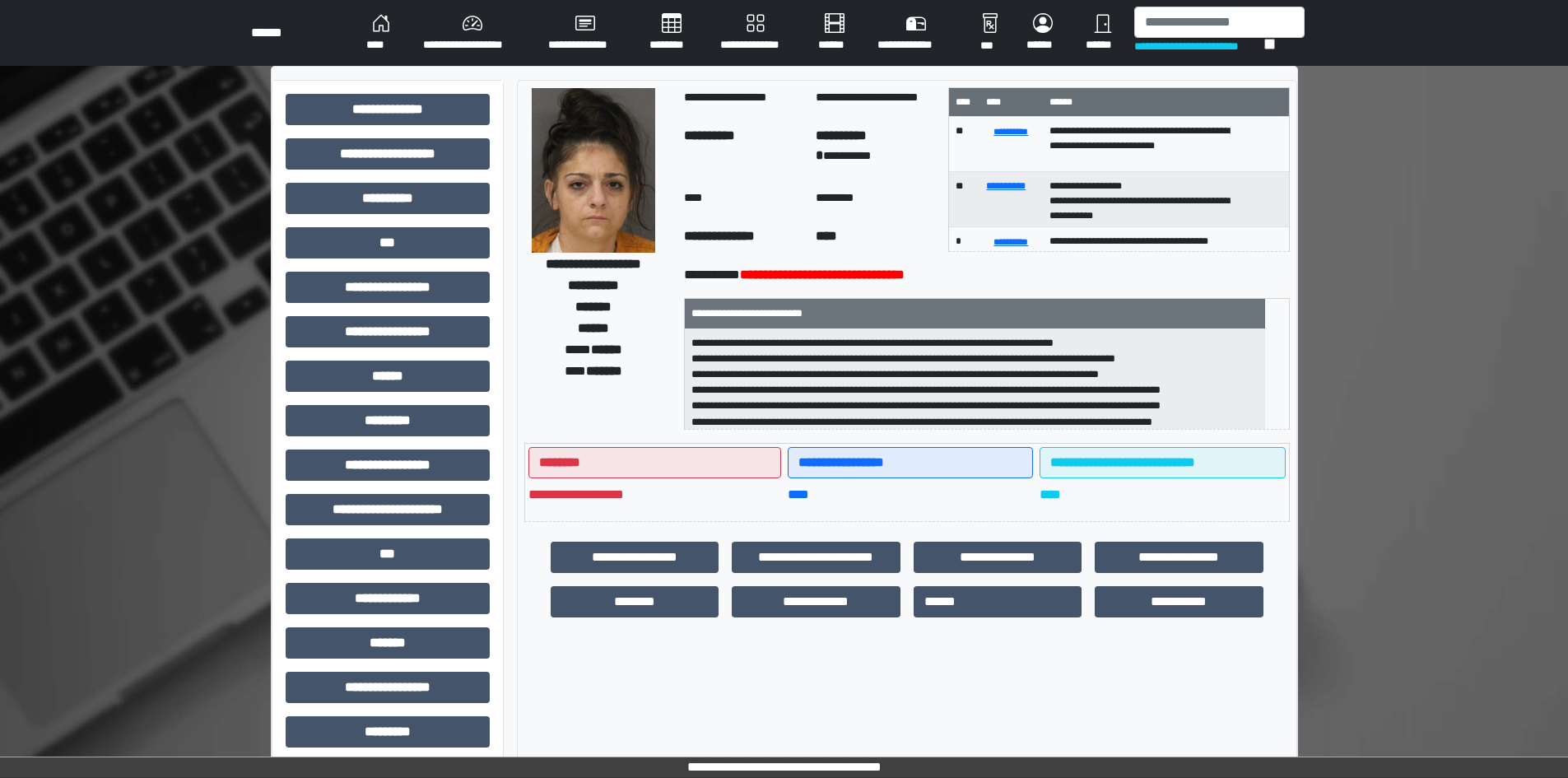 scroll, scrollTop: 21, scrollLeft: 0, axis: vertical 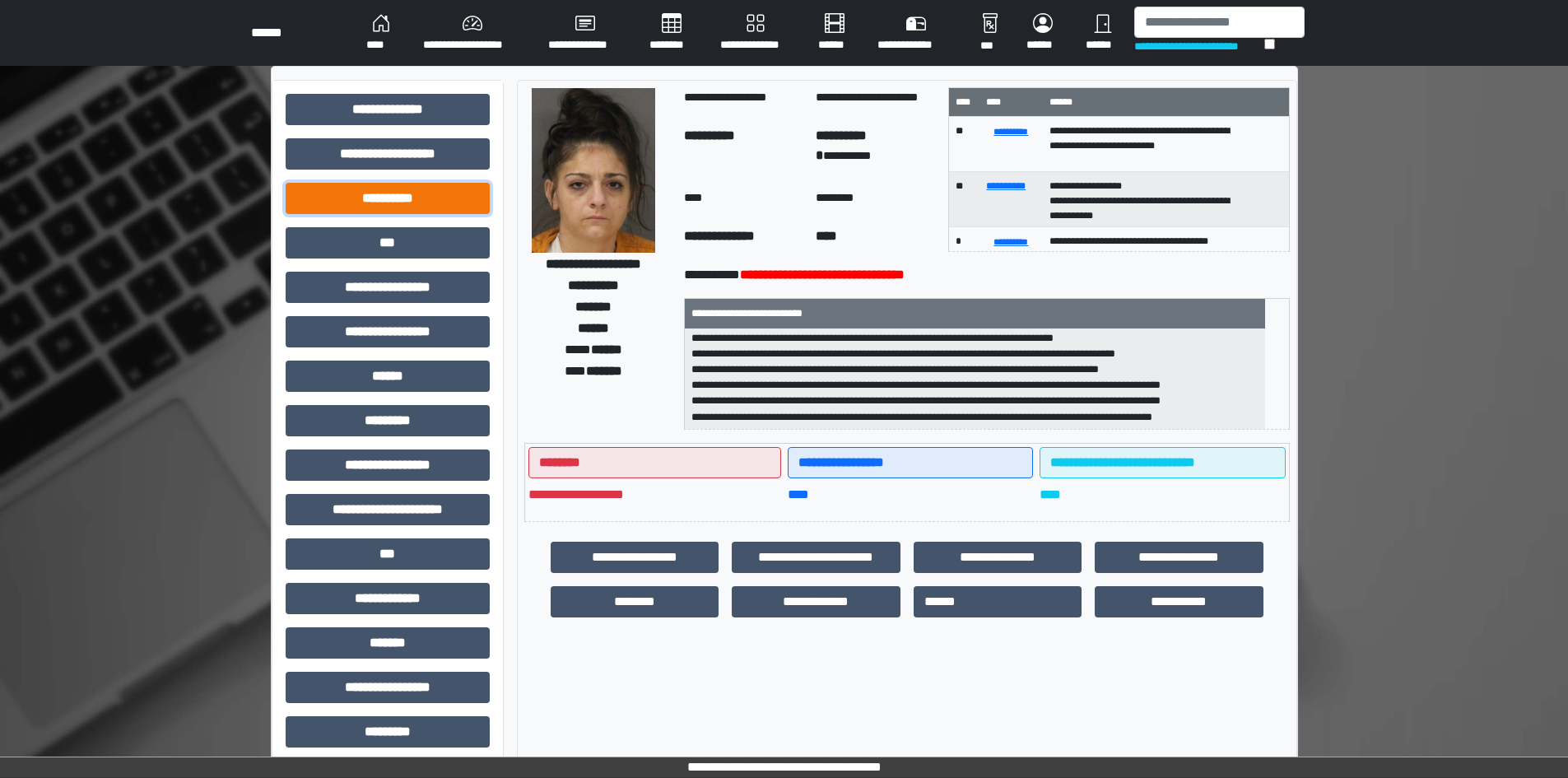 click on "**********" at bounding box center [388, 198] 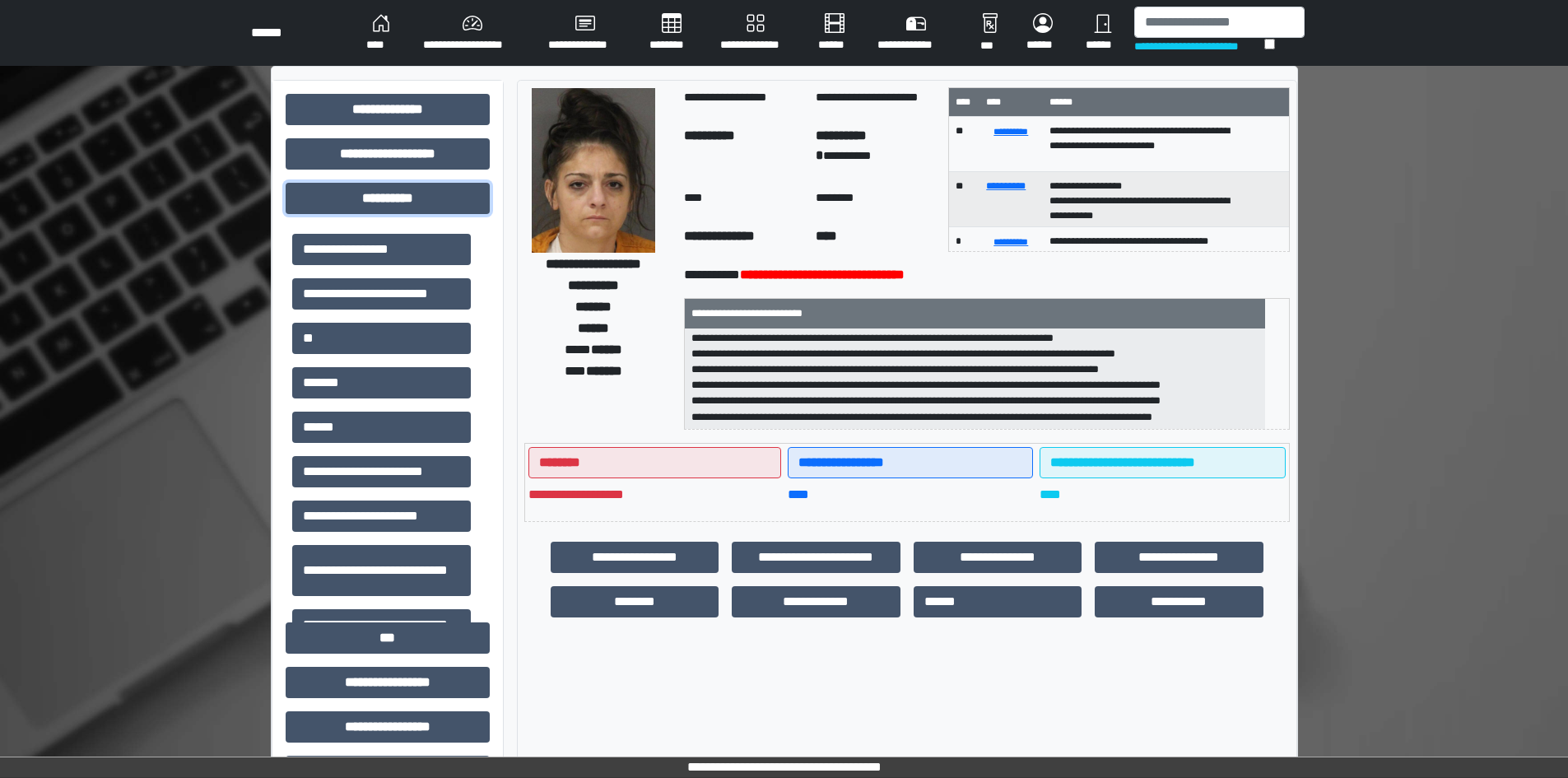 scroll, scrollTop: 2, scrollLeft: 0, axis: vertical 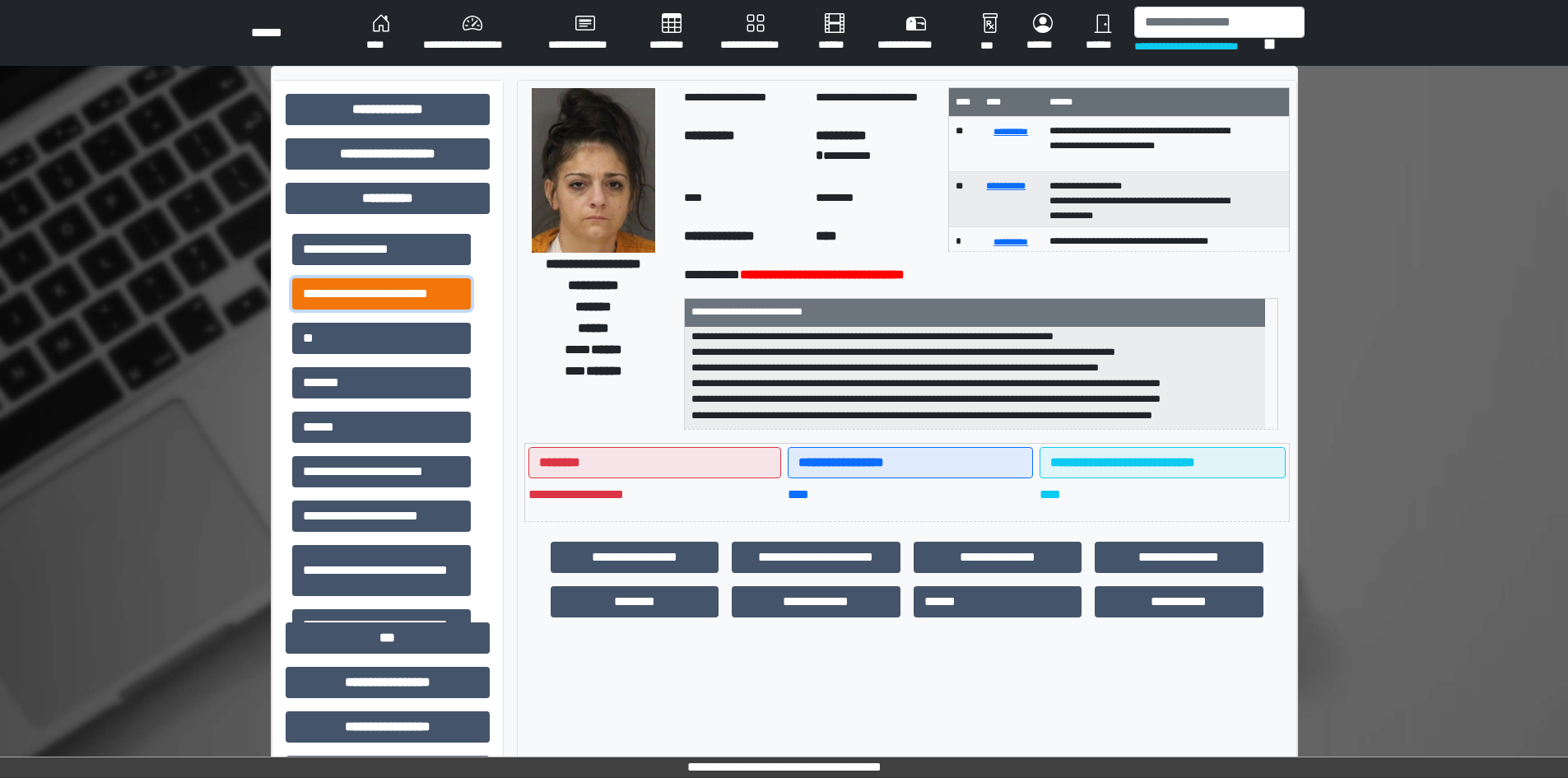 click on "**********" at bounding box center (381, 294) 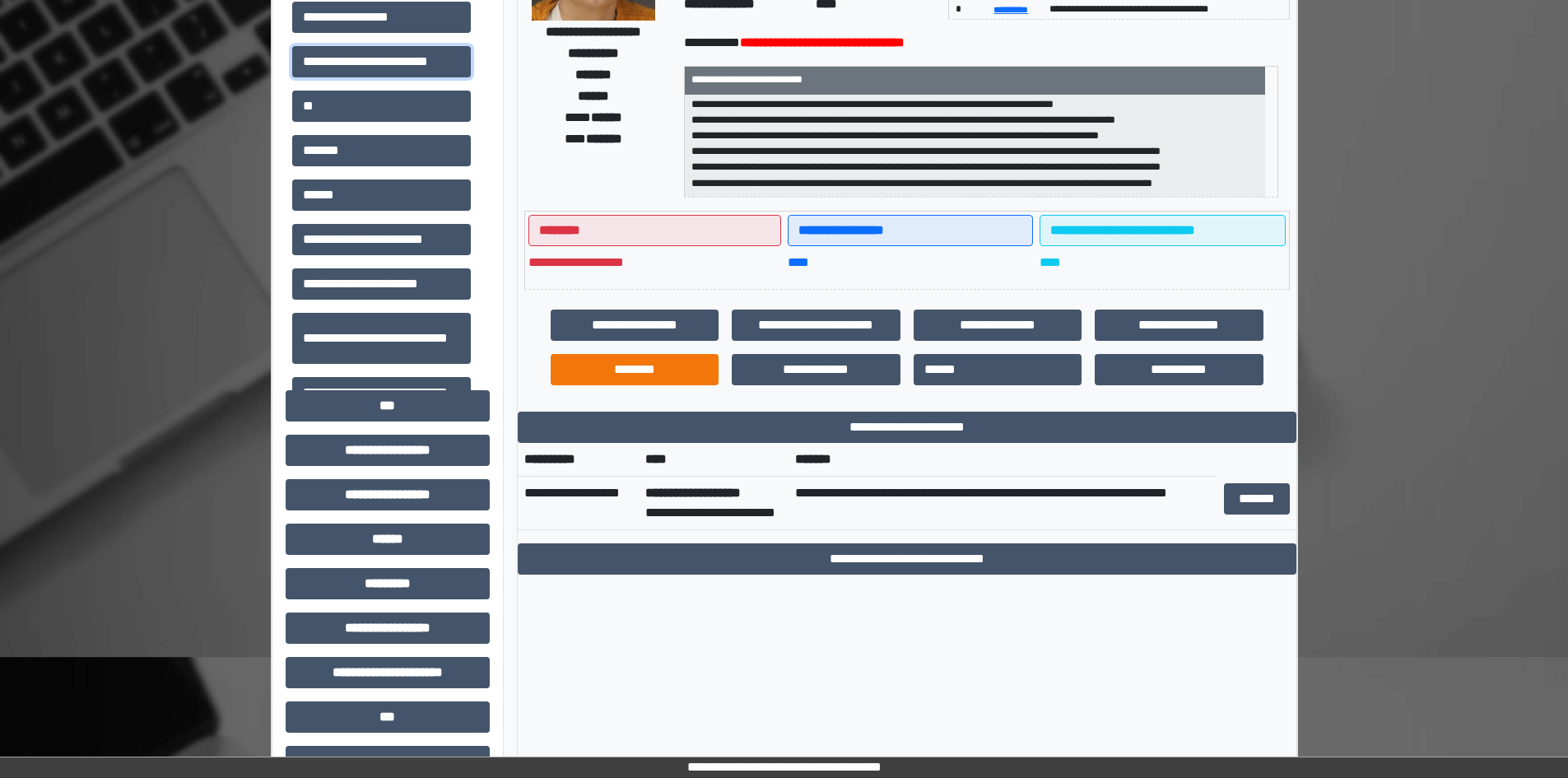 scroll, scrollTop: 247, scrollLeft: 0, axis: vertical 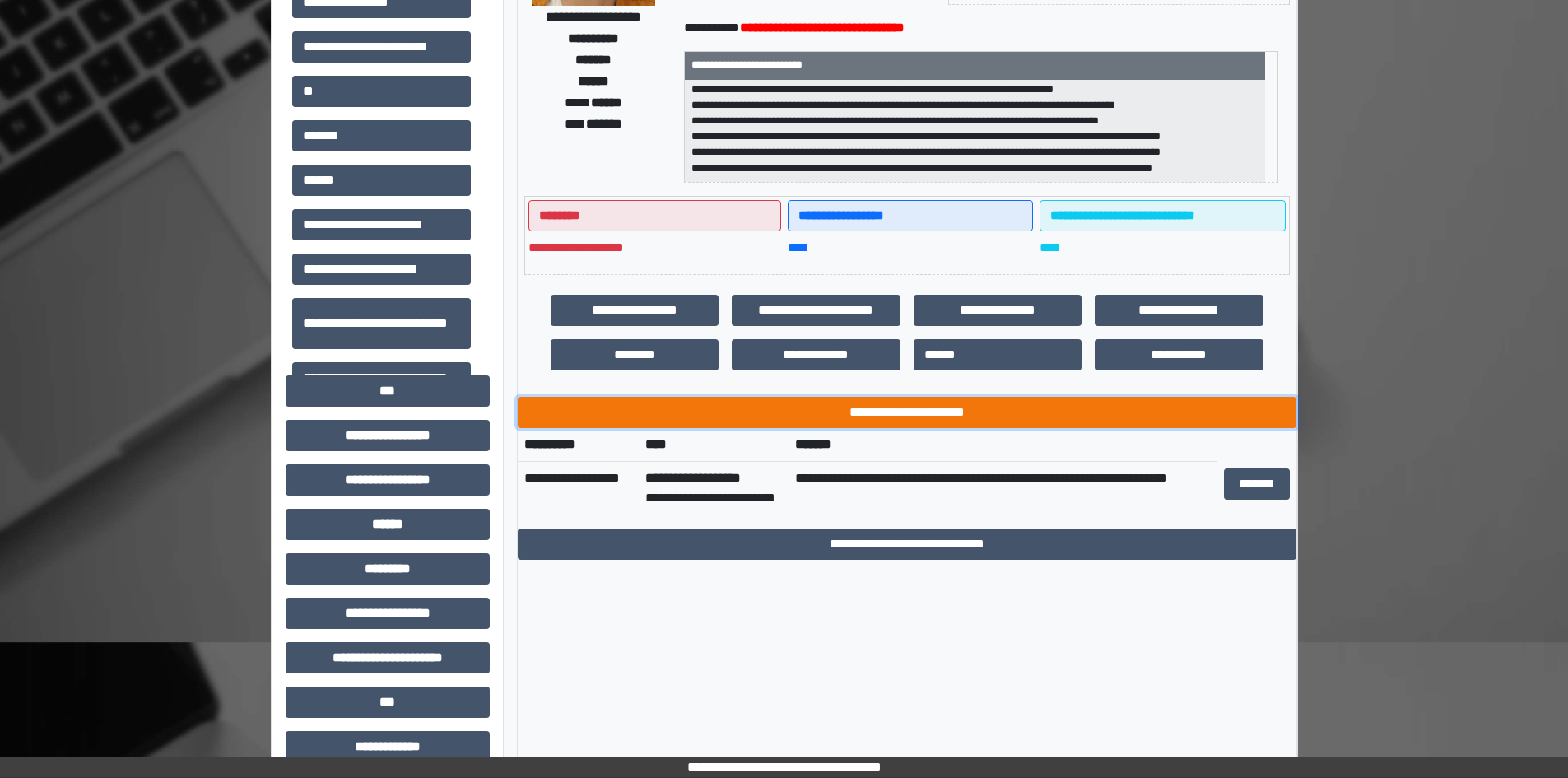 click on "**********" at bounding box center (907, 412) 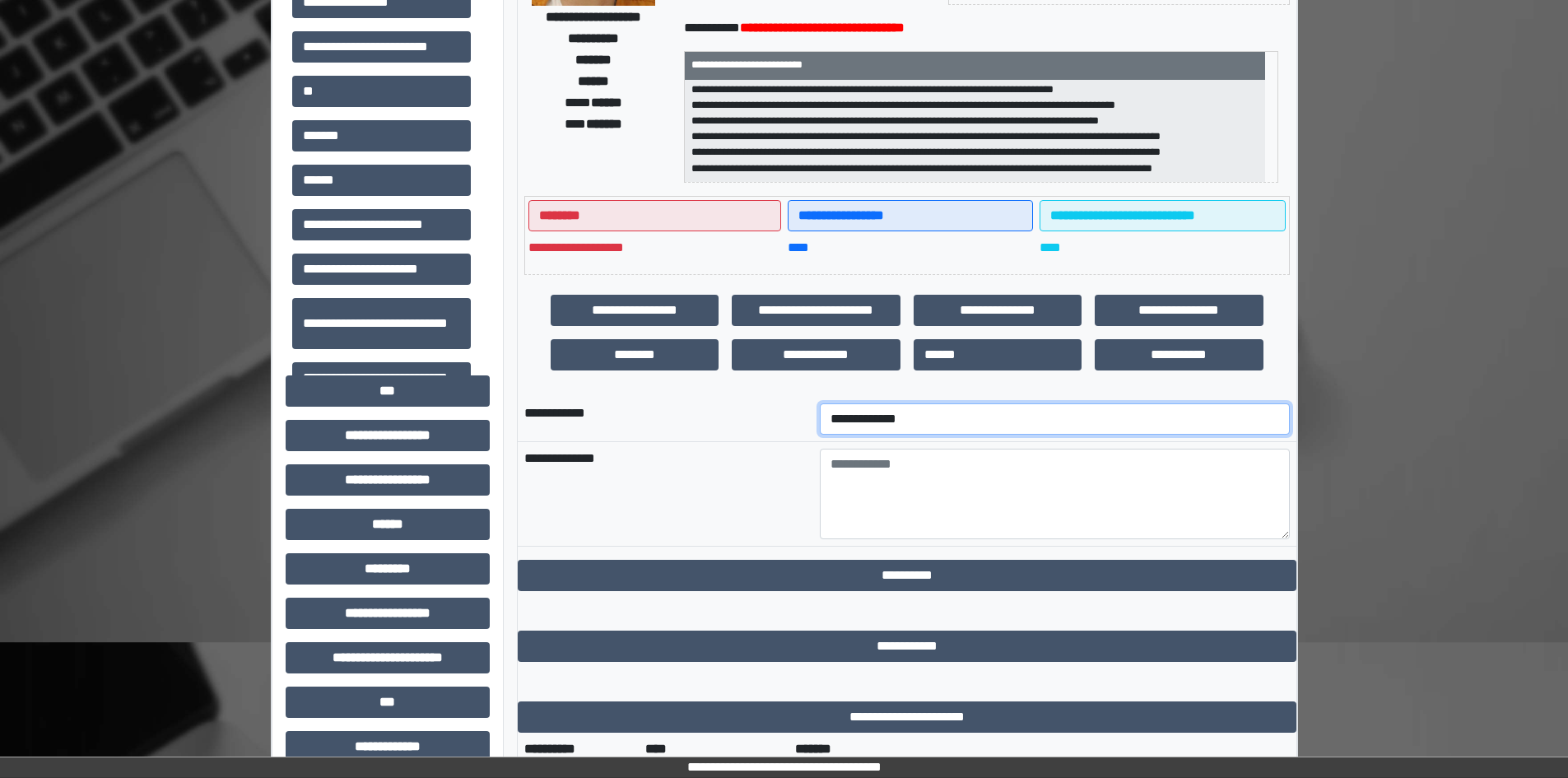 click on "**********" at bounding box center (1054, 419) 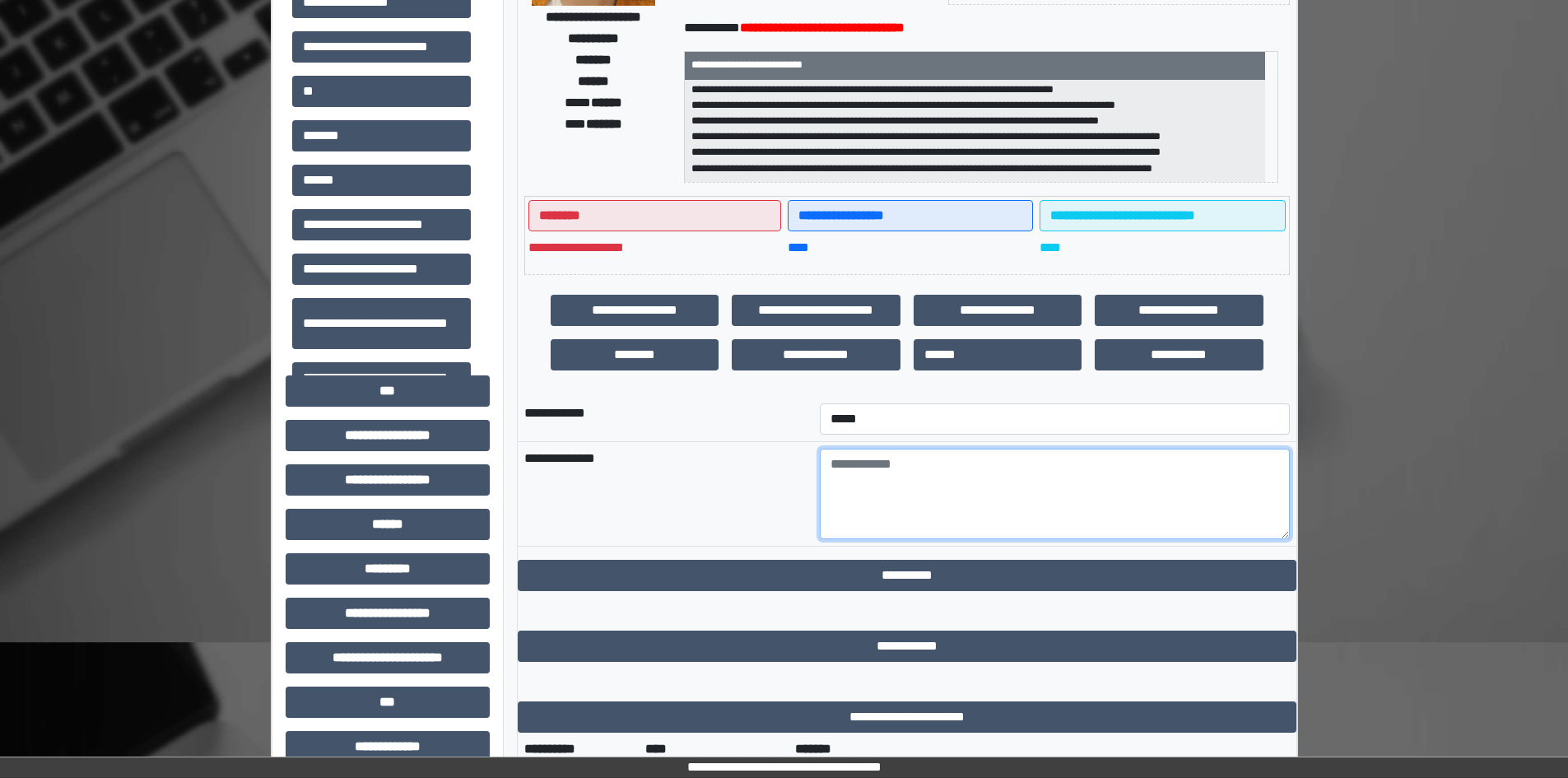 click at bounding box center (1054, 494) 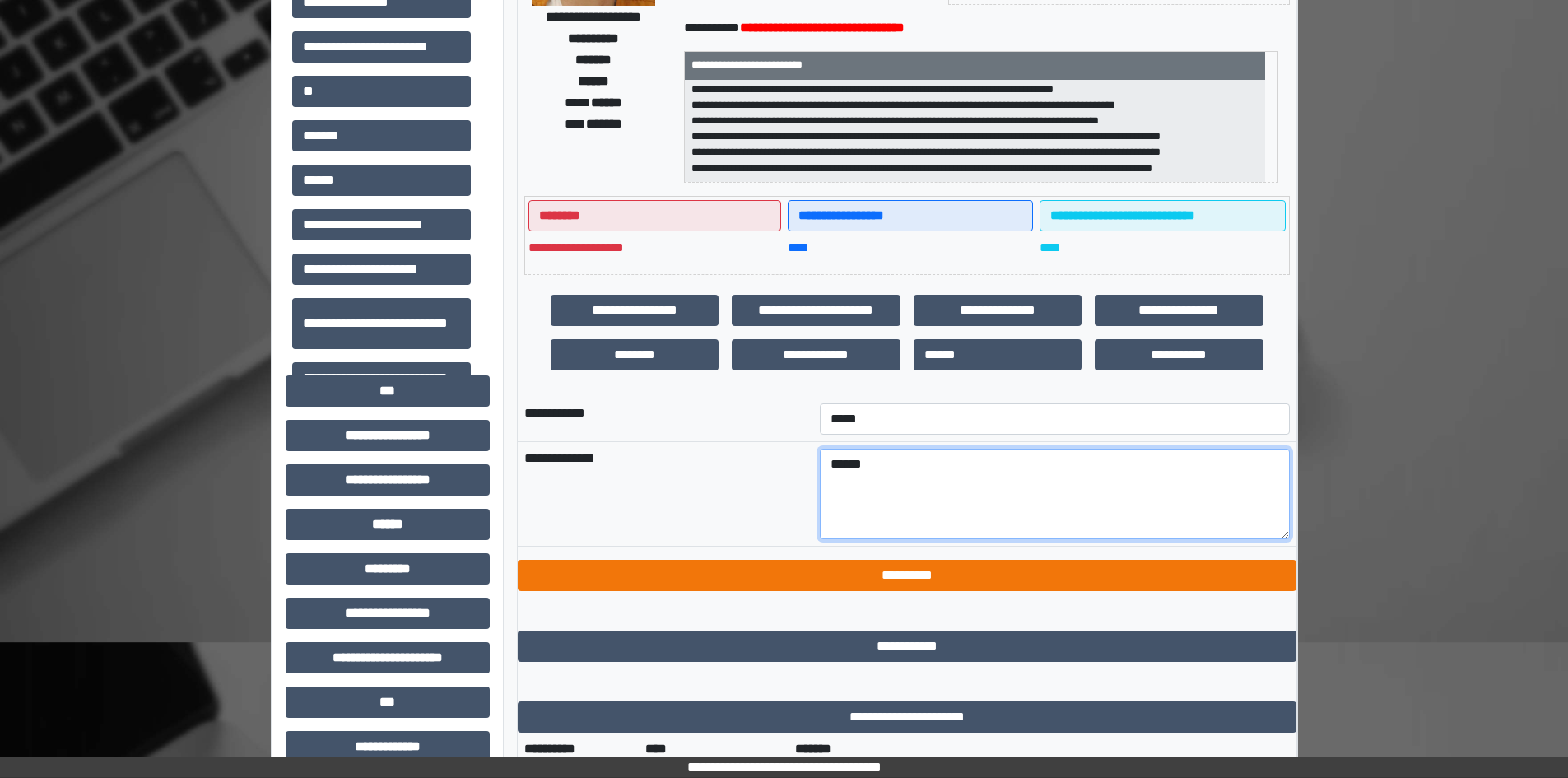 type on "******" 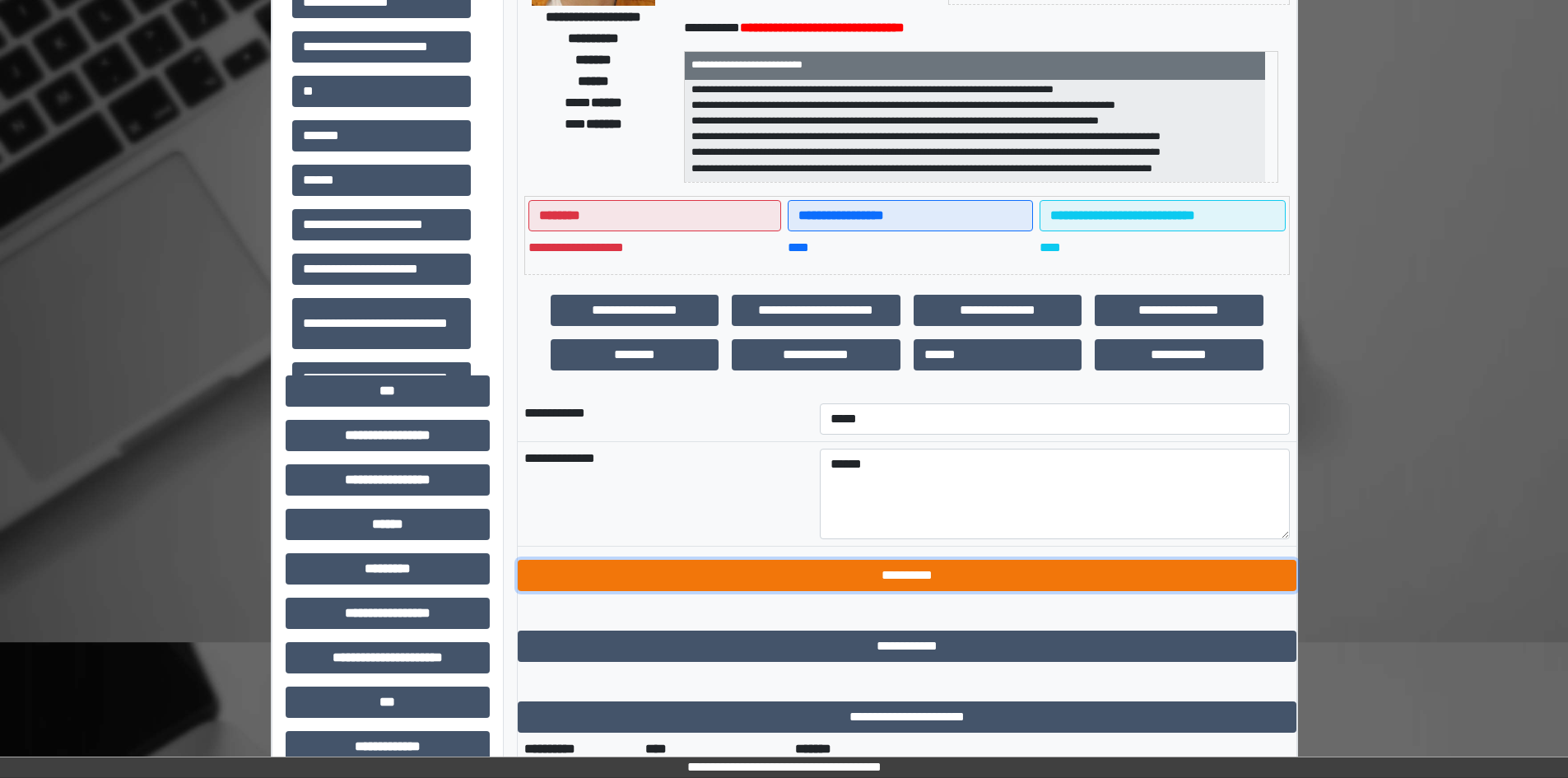 click on "**********" at bounding box center (907, 575) 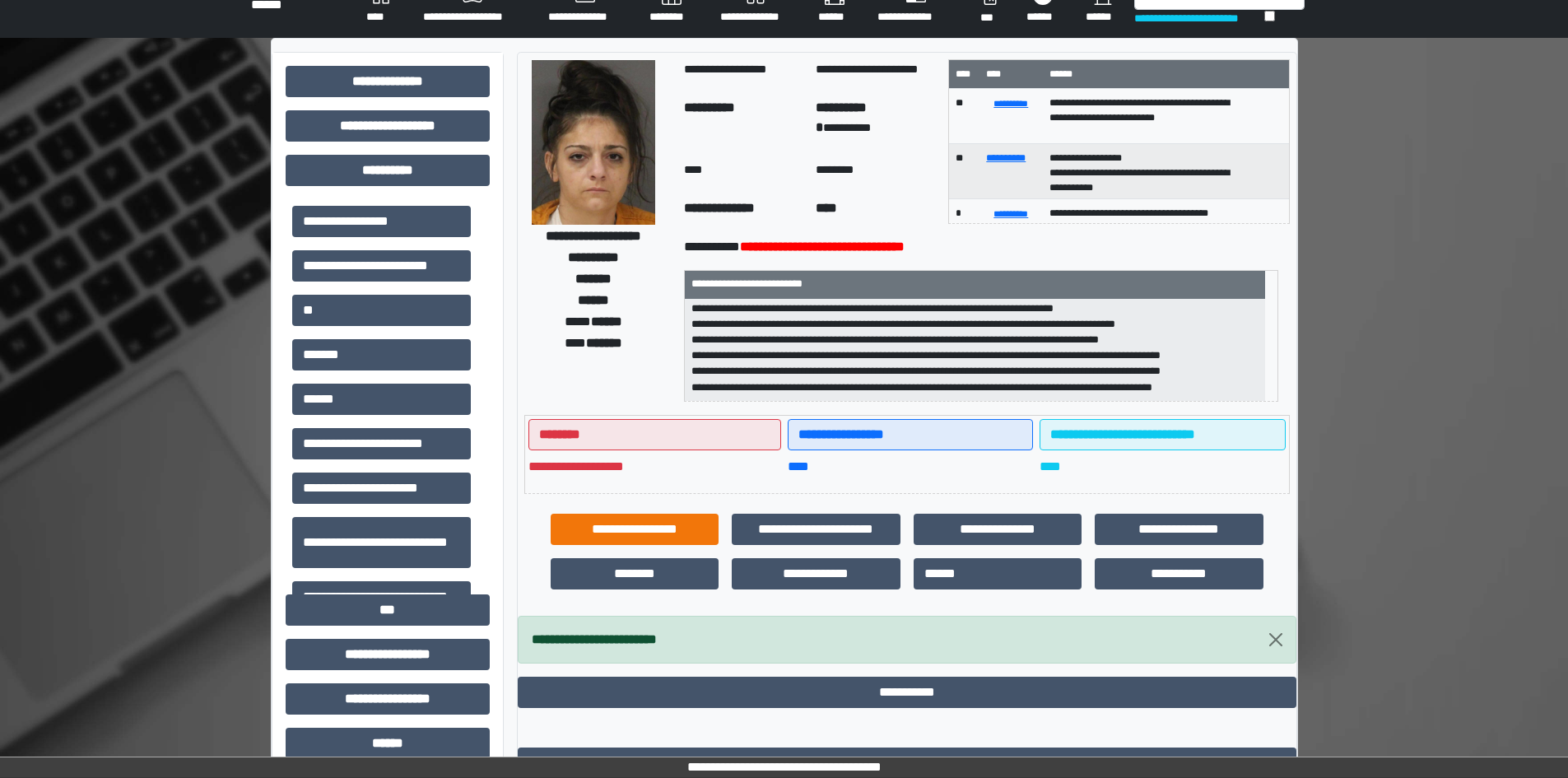 scroll, scrollTop: 0, scrollLeft: 0, axis: both 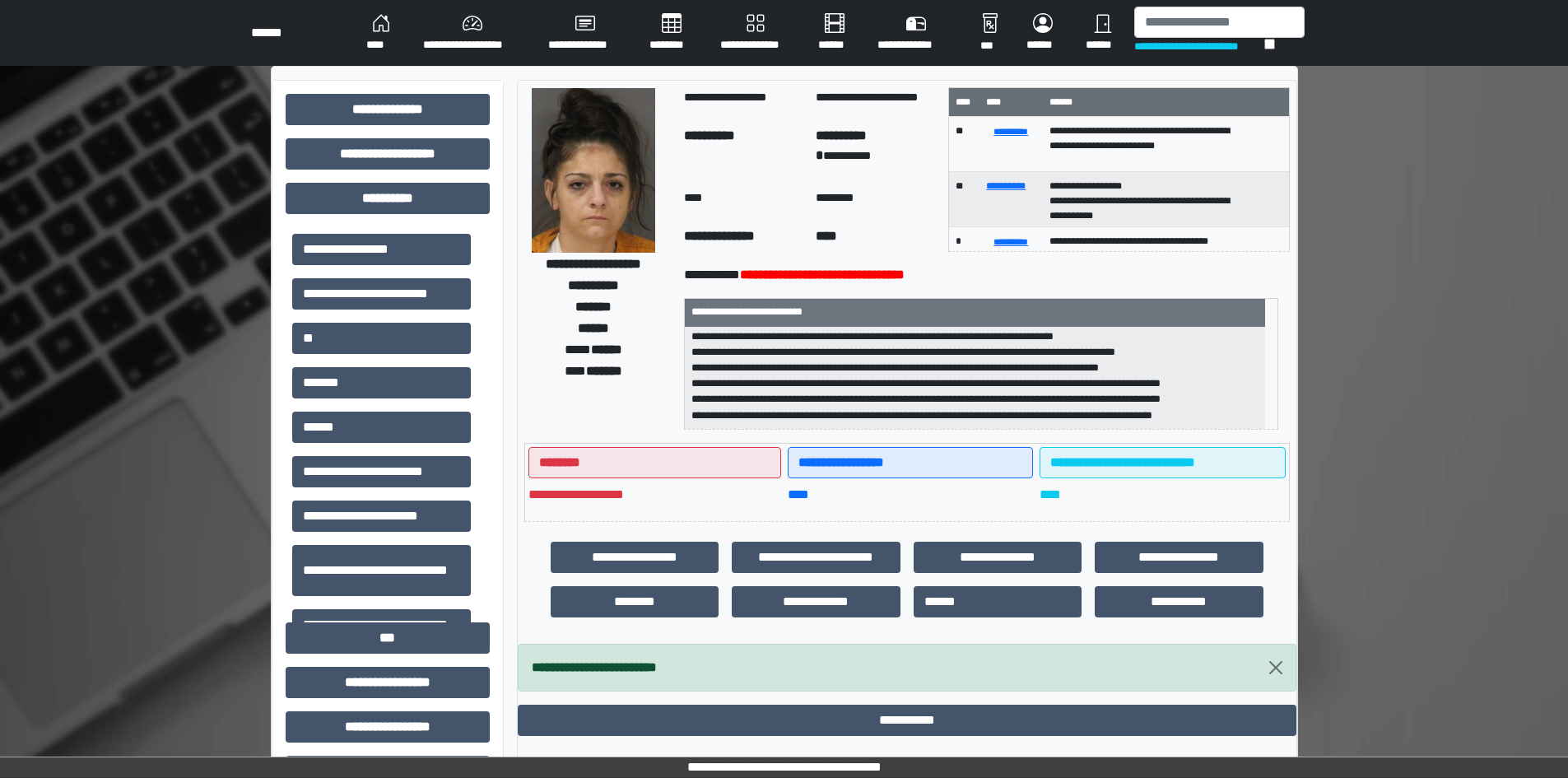 click on "******" at bounding box center (381, 427) 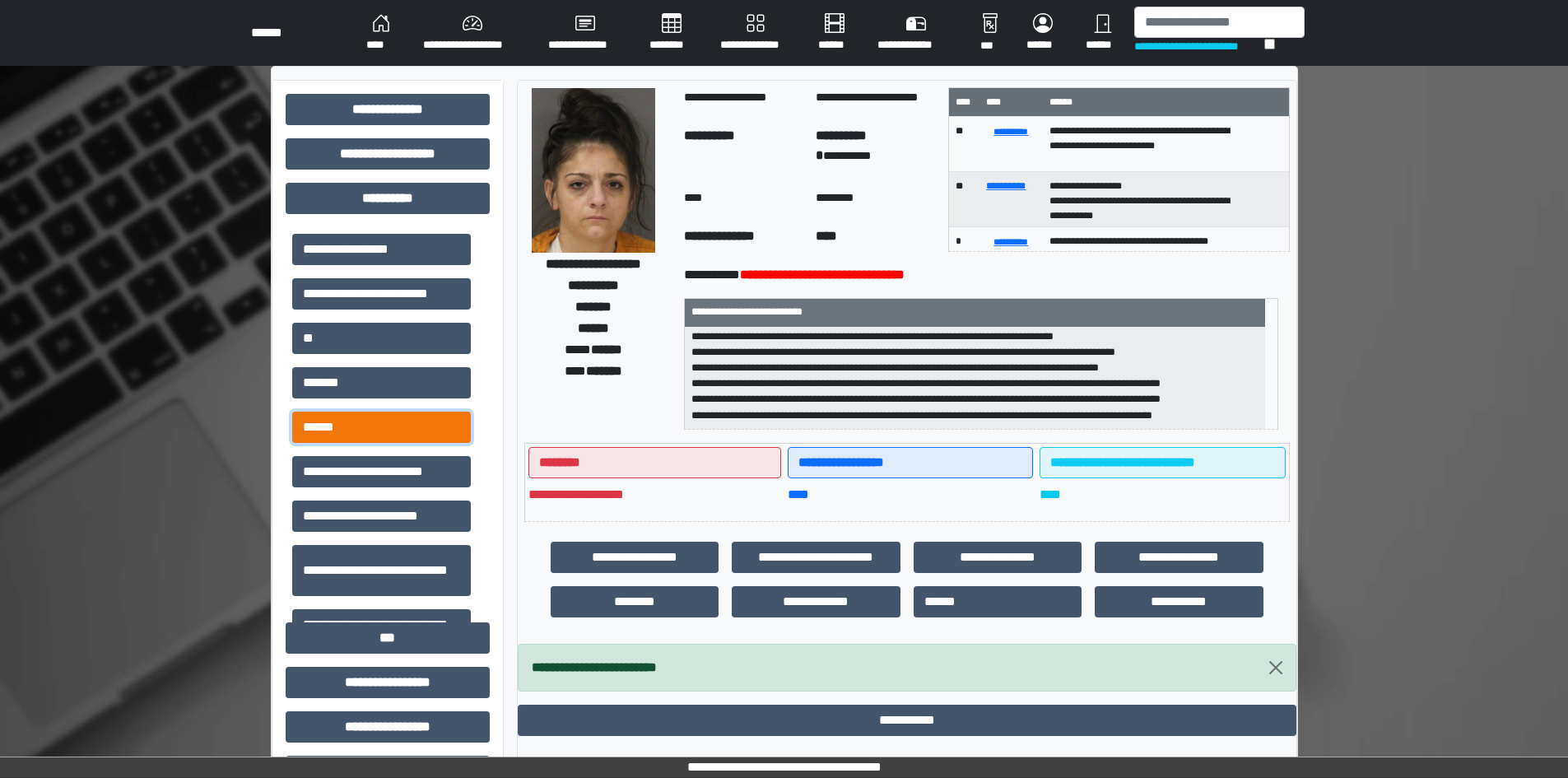 click on "******" at bounding box center [381, 427] 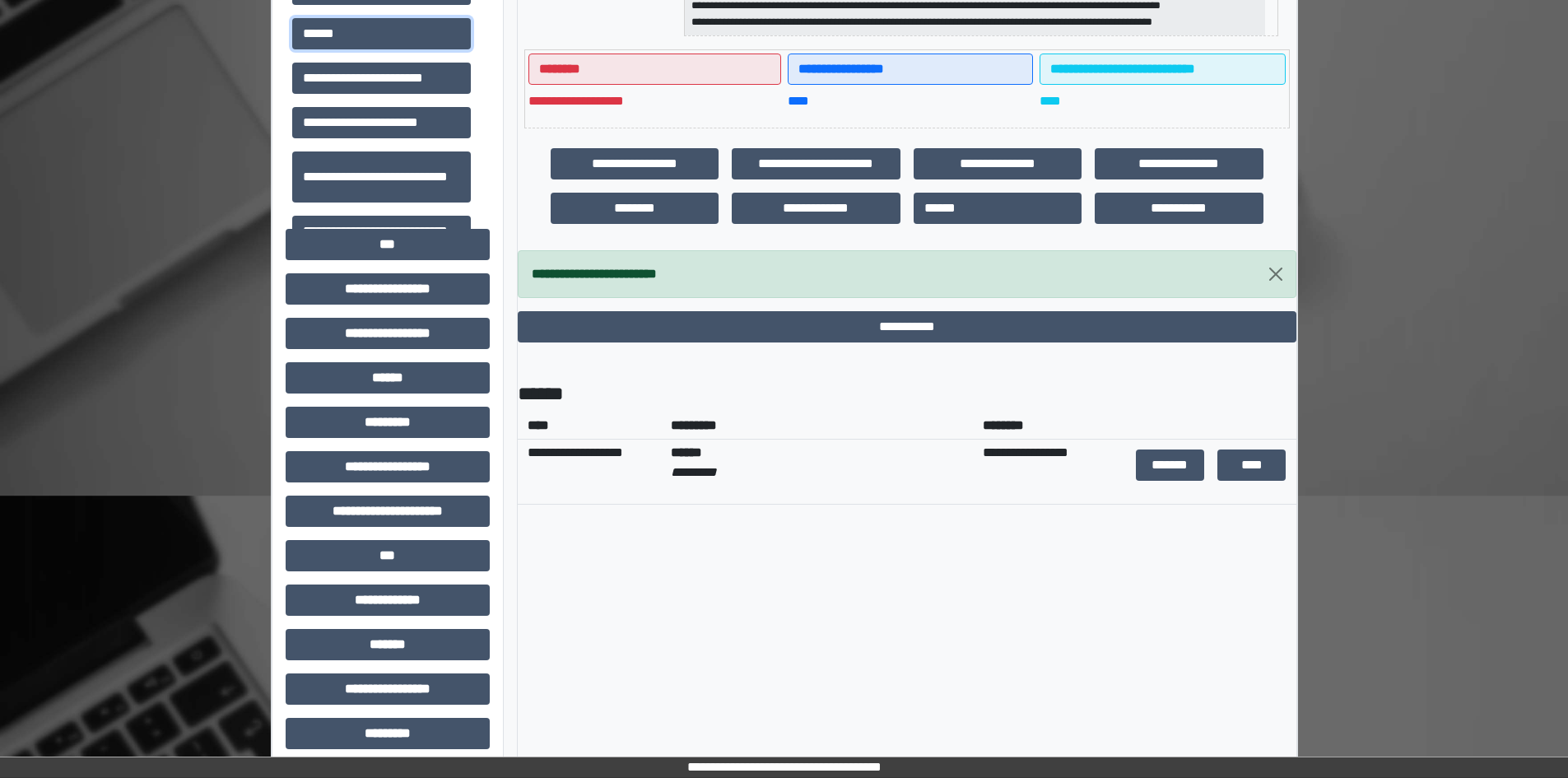 scroll, scrollTop: 412, scrollLeft: 0, axis: vertical 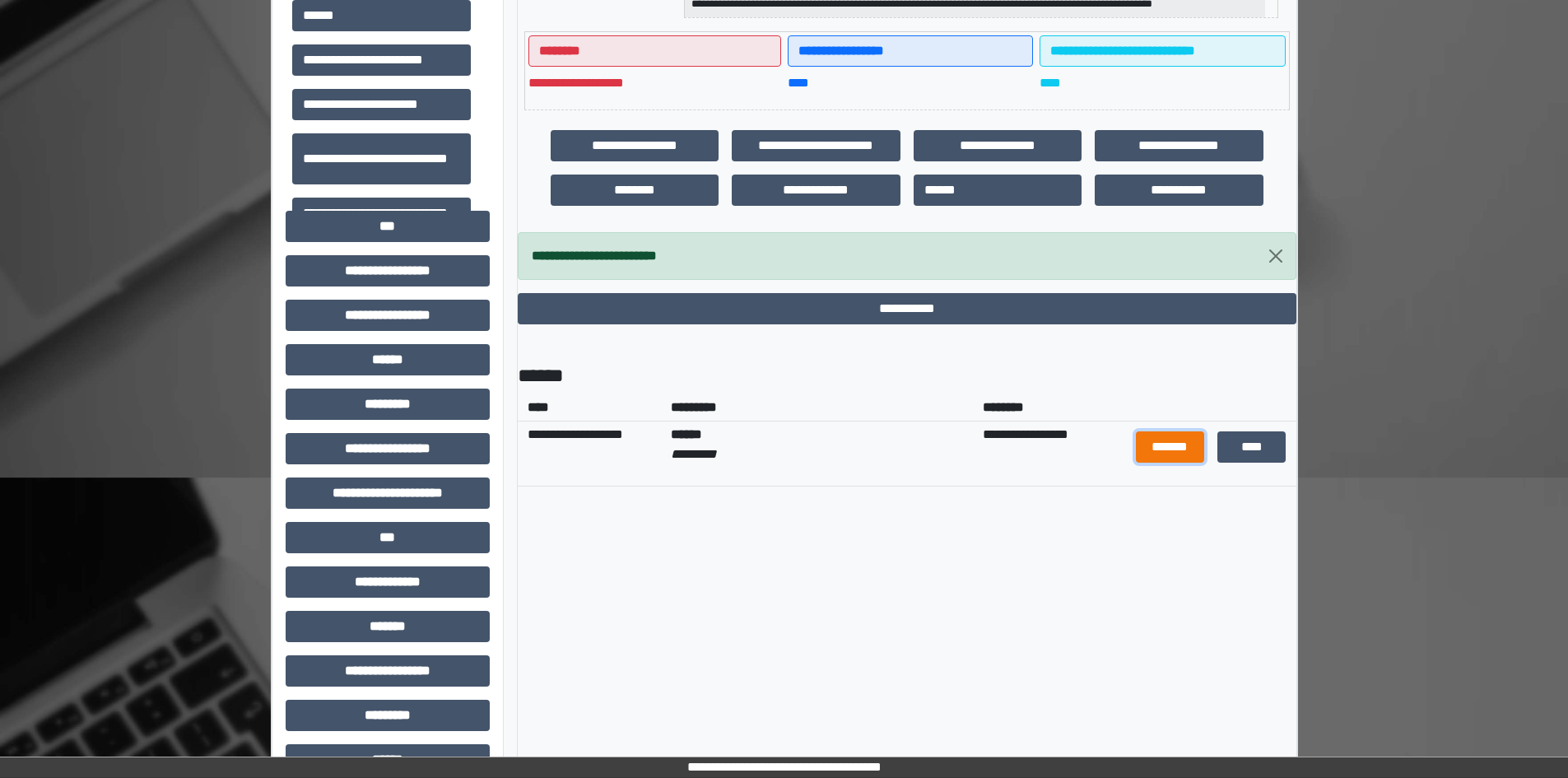 click on "*******" at bounding box center (1170, 447) 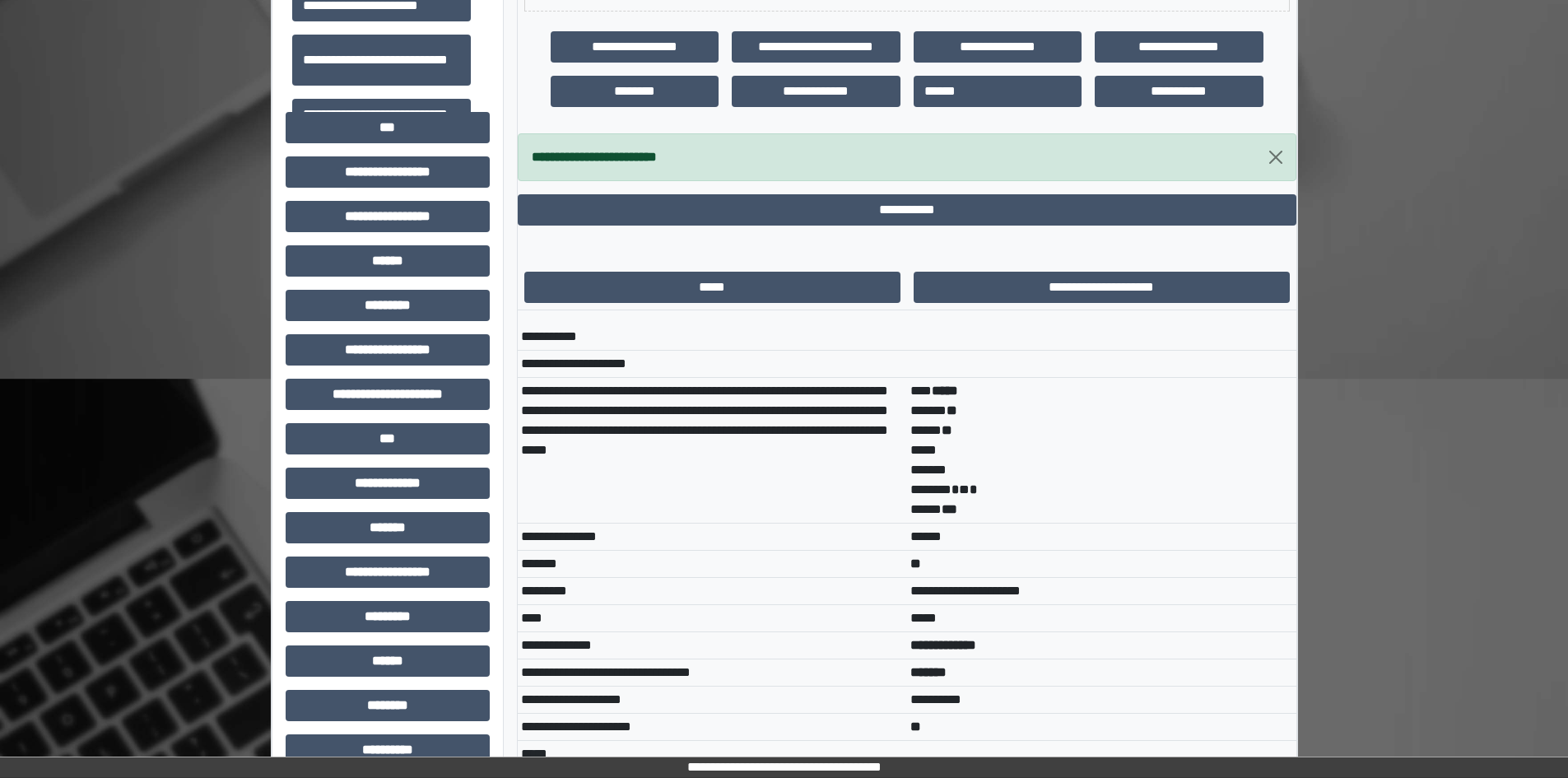 scroll, scrollTop: 540, scrollLeft: 0, axis: vertical 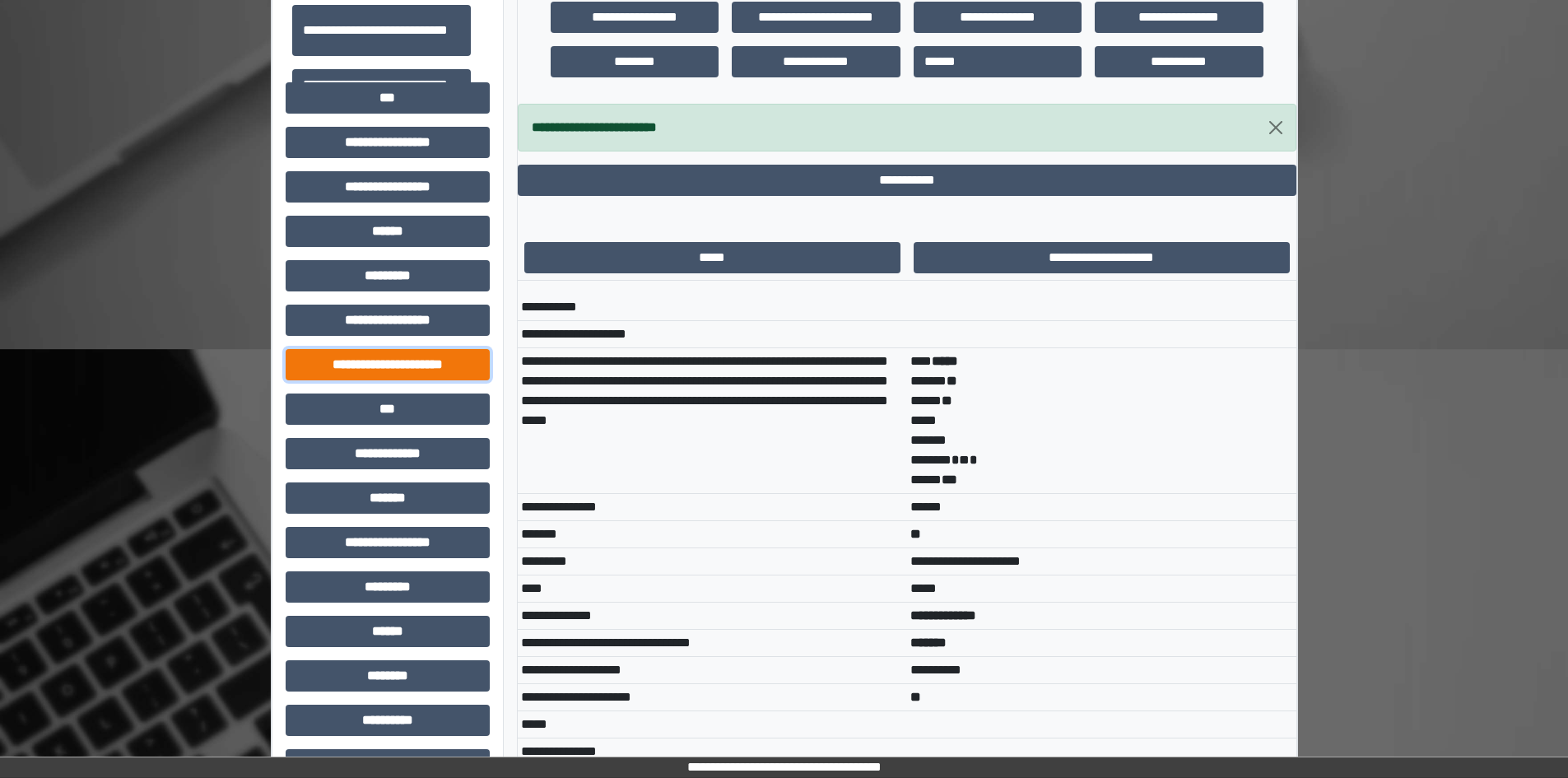 click on "**********" at bounding box center [388, 365] 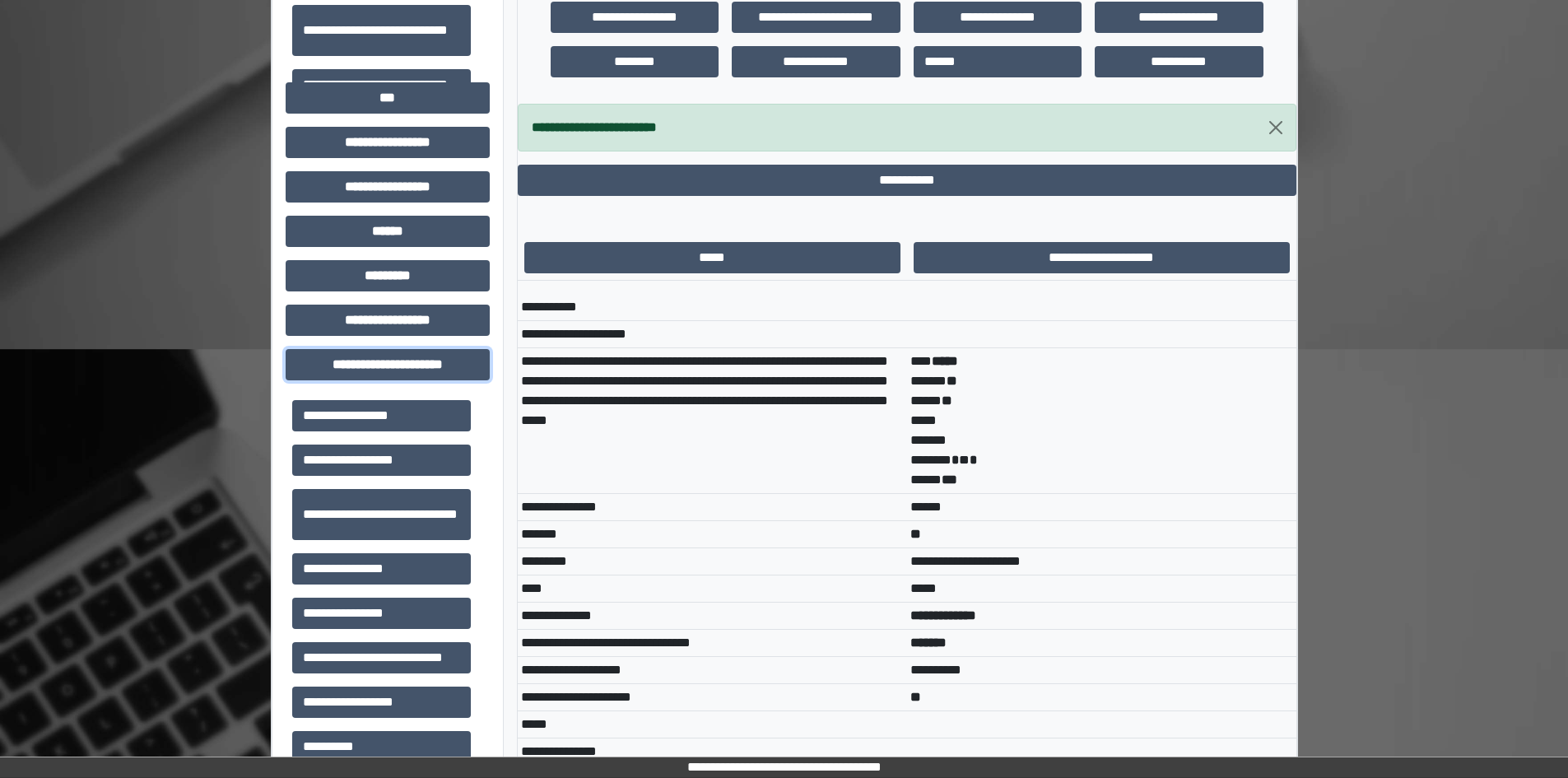 scroll, scrollTop: 38, scrollLeft: 0, axis: vertical 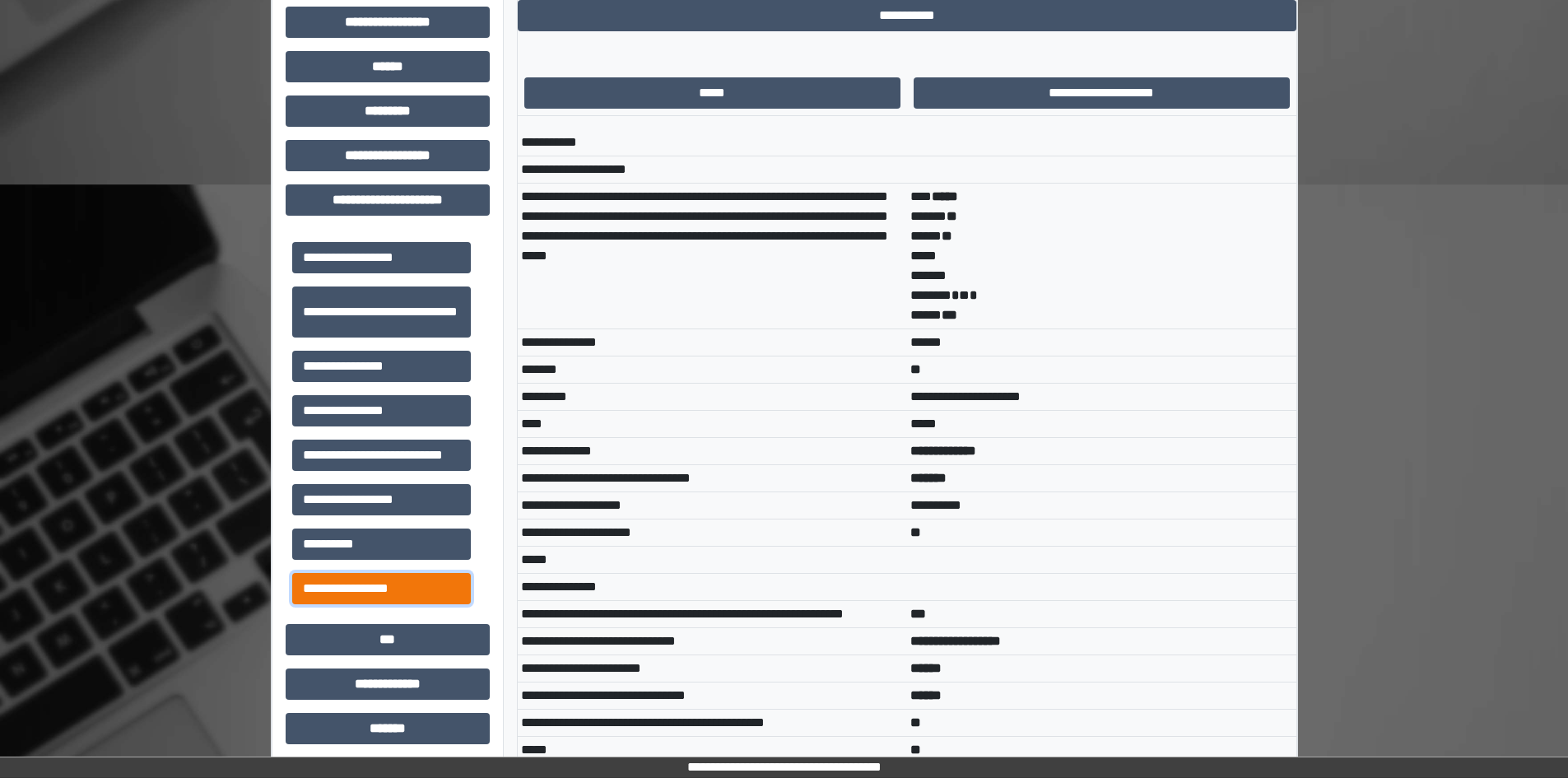click on "**********" at bounding box center (381, 589) 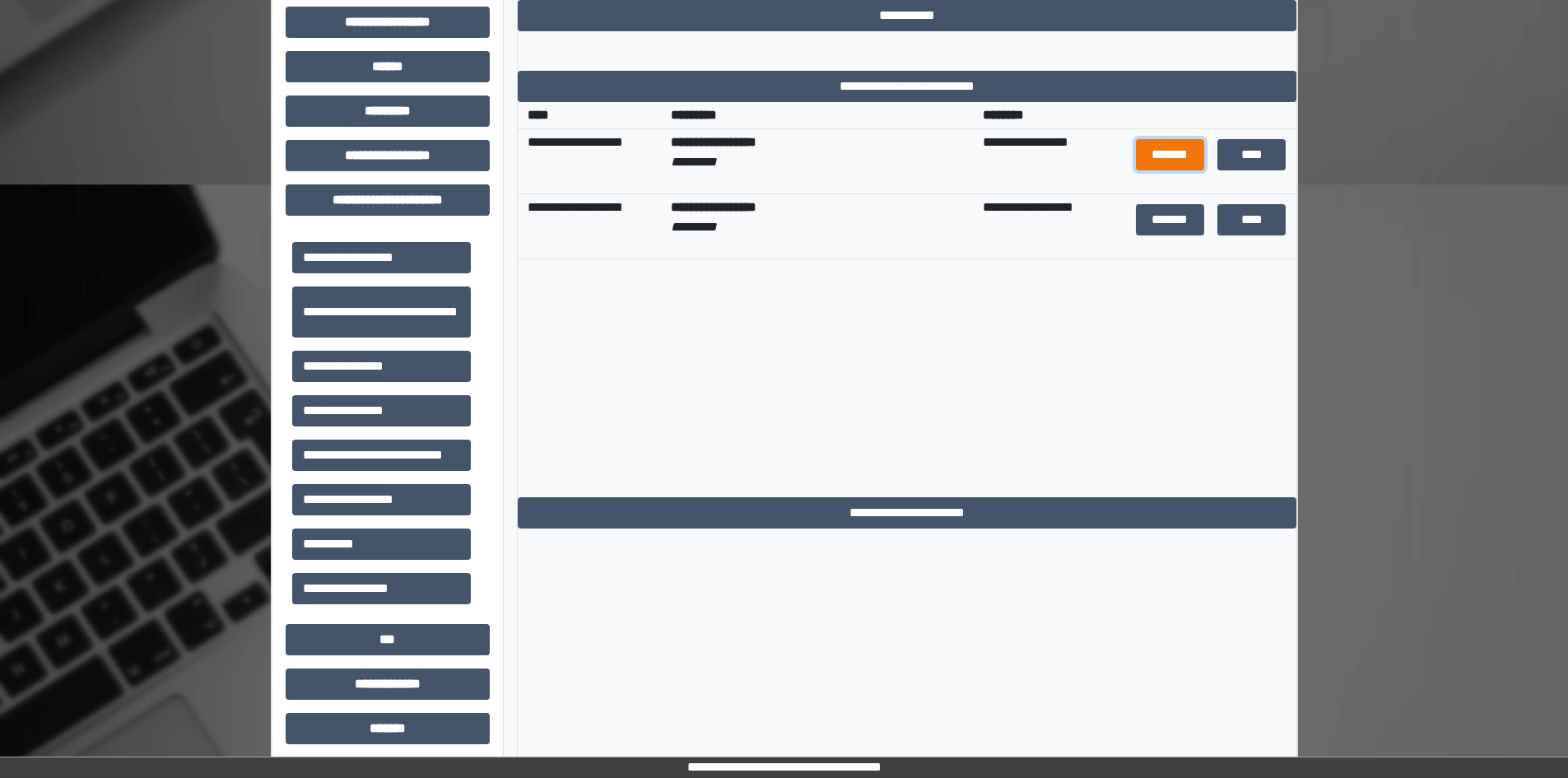 click on "*******" at bounding box center (1170, 155) 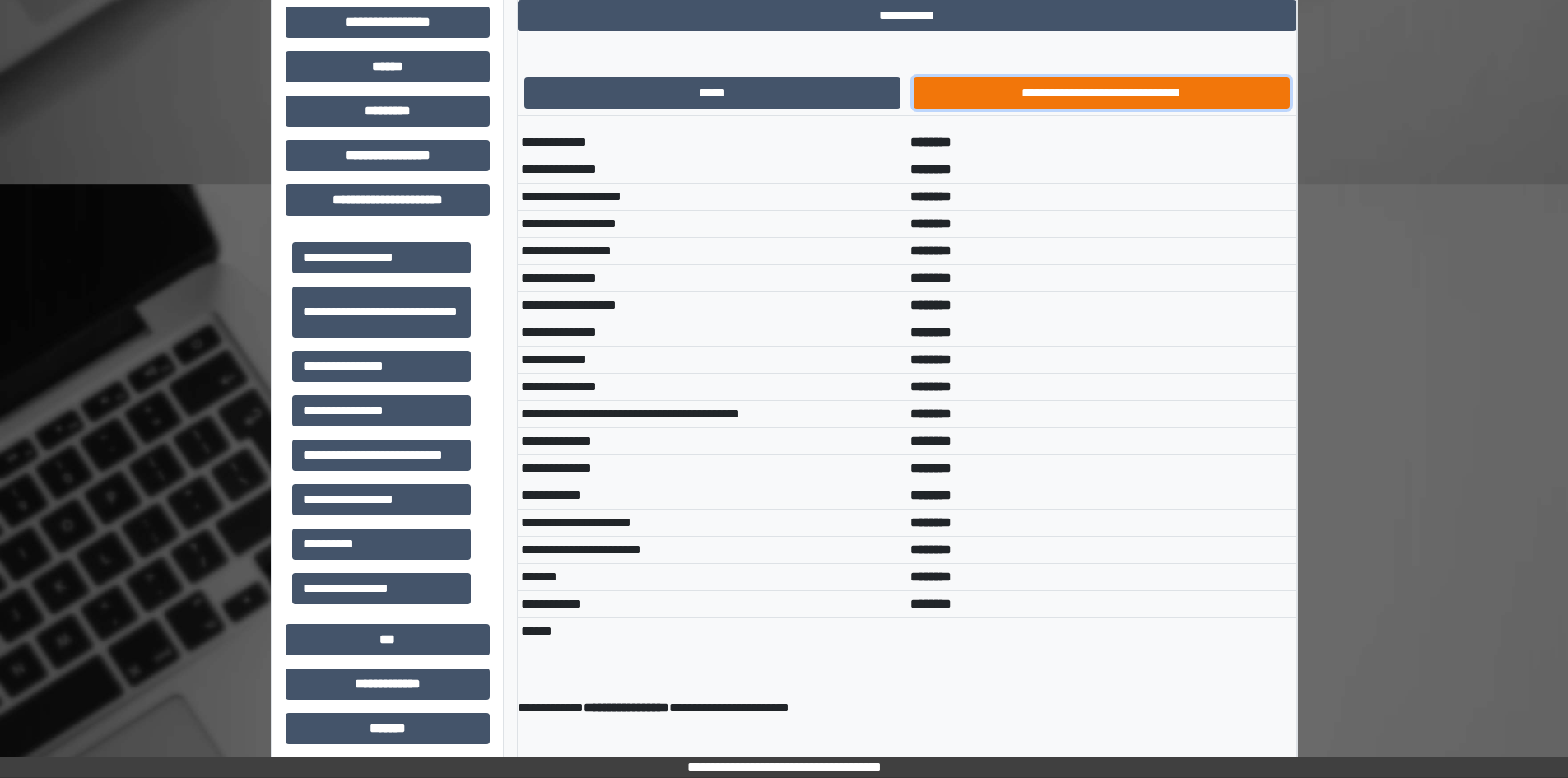 click on "**********" at bounding box center [1101, 93] 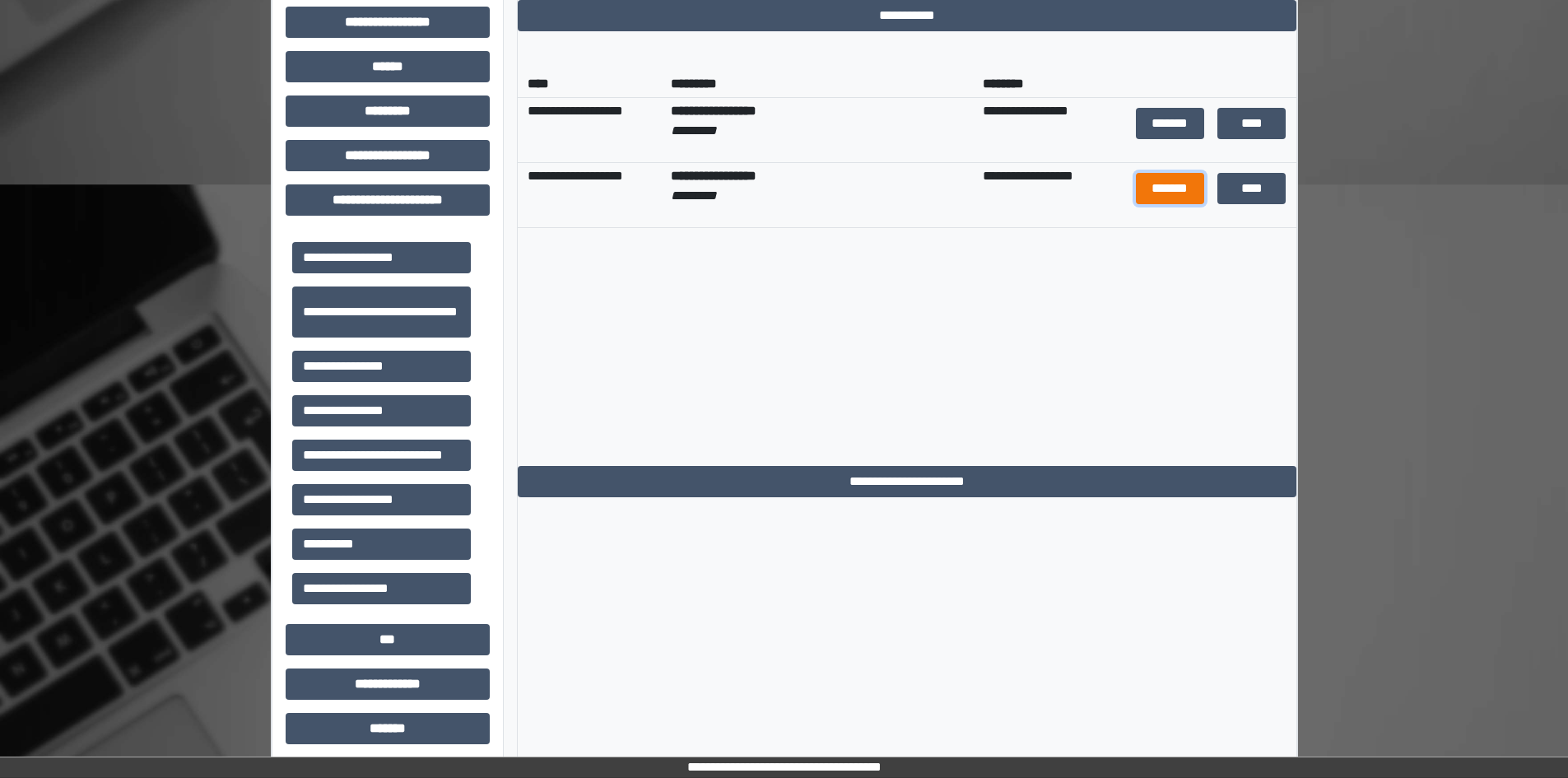 click on "*******" at bounding box center [1170, 189] 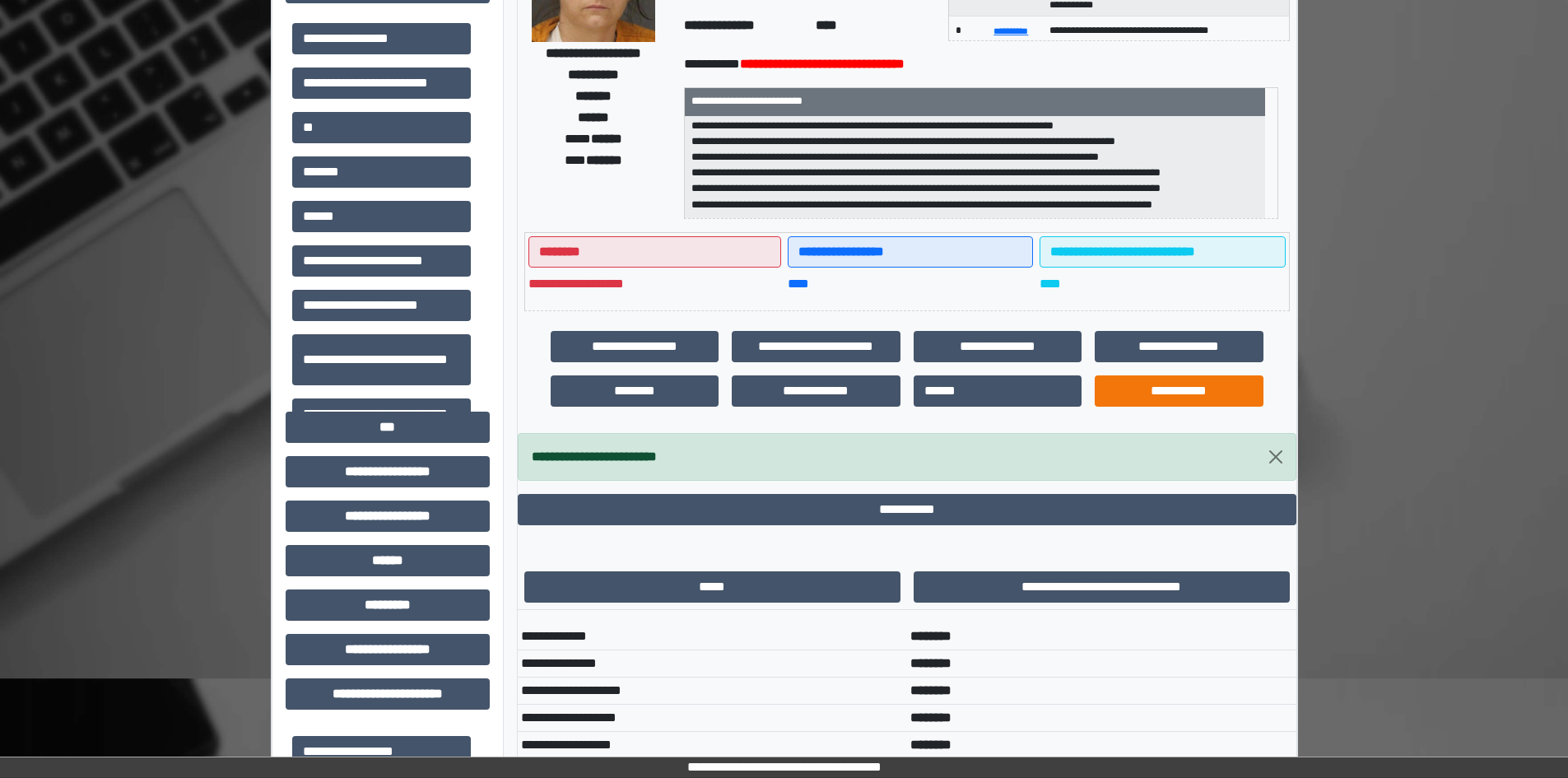 scroll, scrollTop: 0, scrollLeft: 0, axis: both 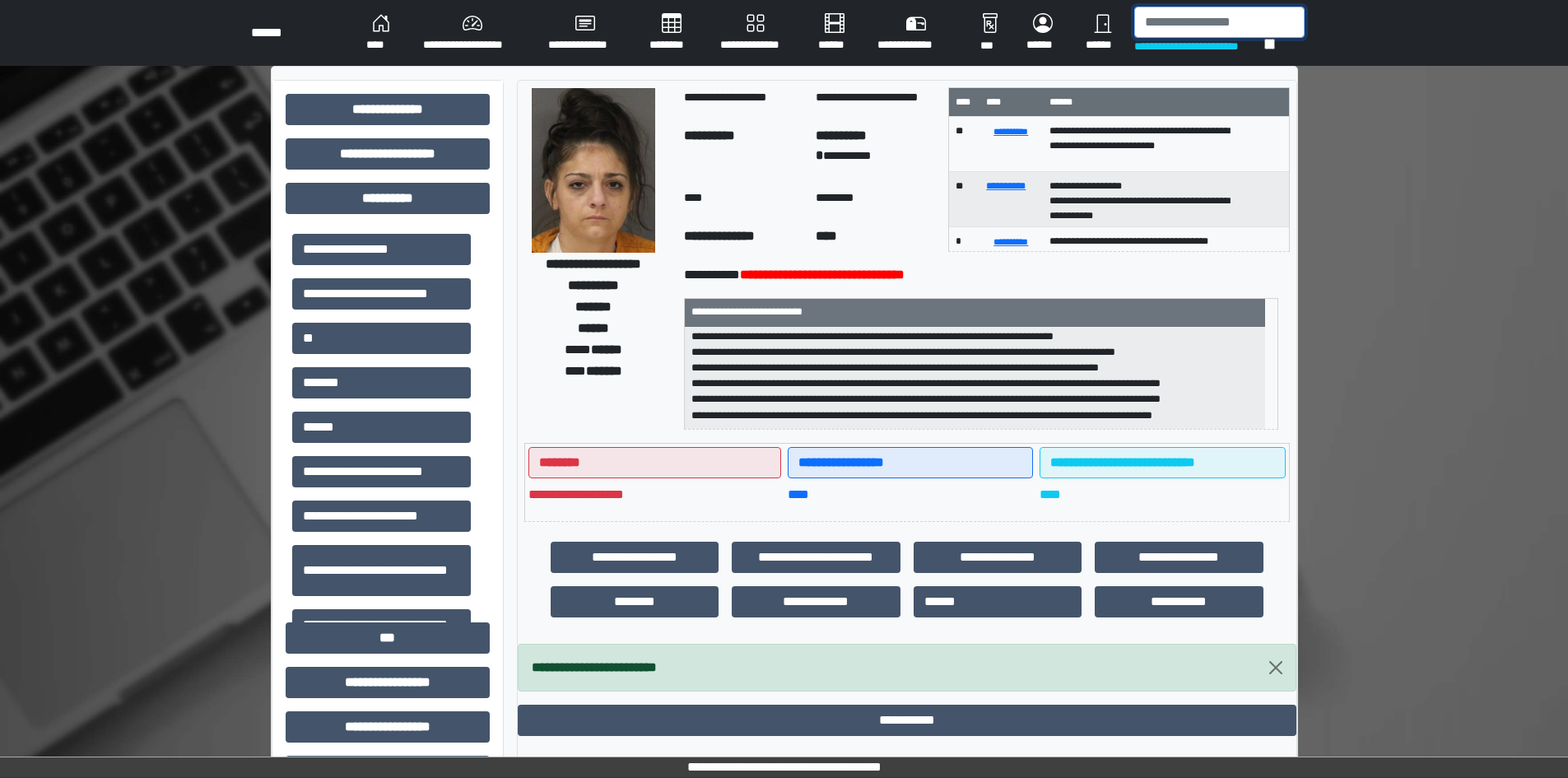 click at bounding box center (1219, 22) 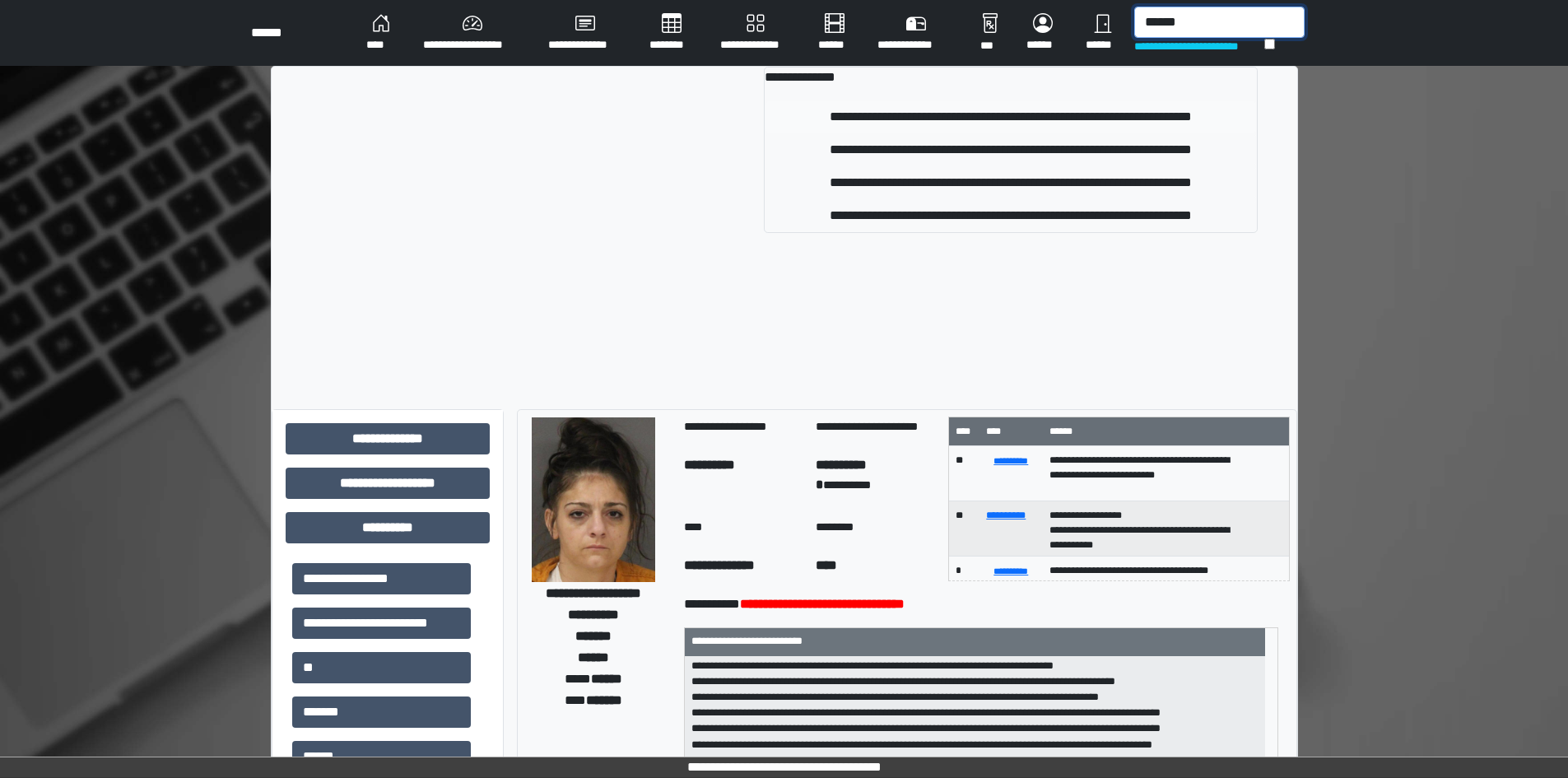 type on "******" 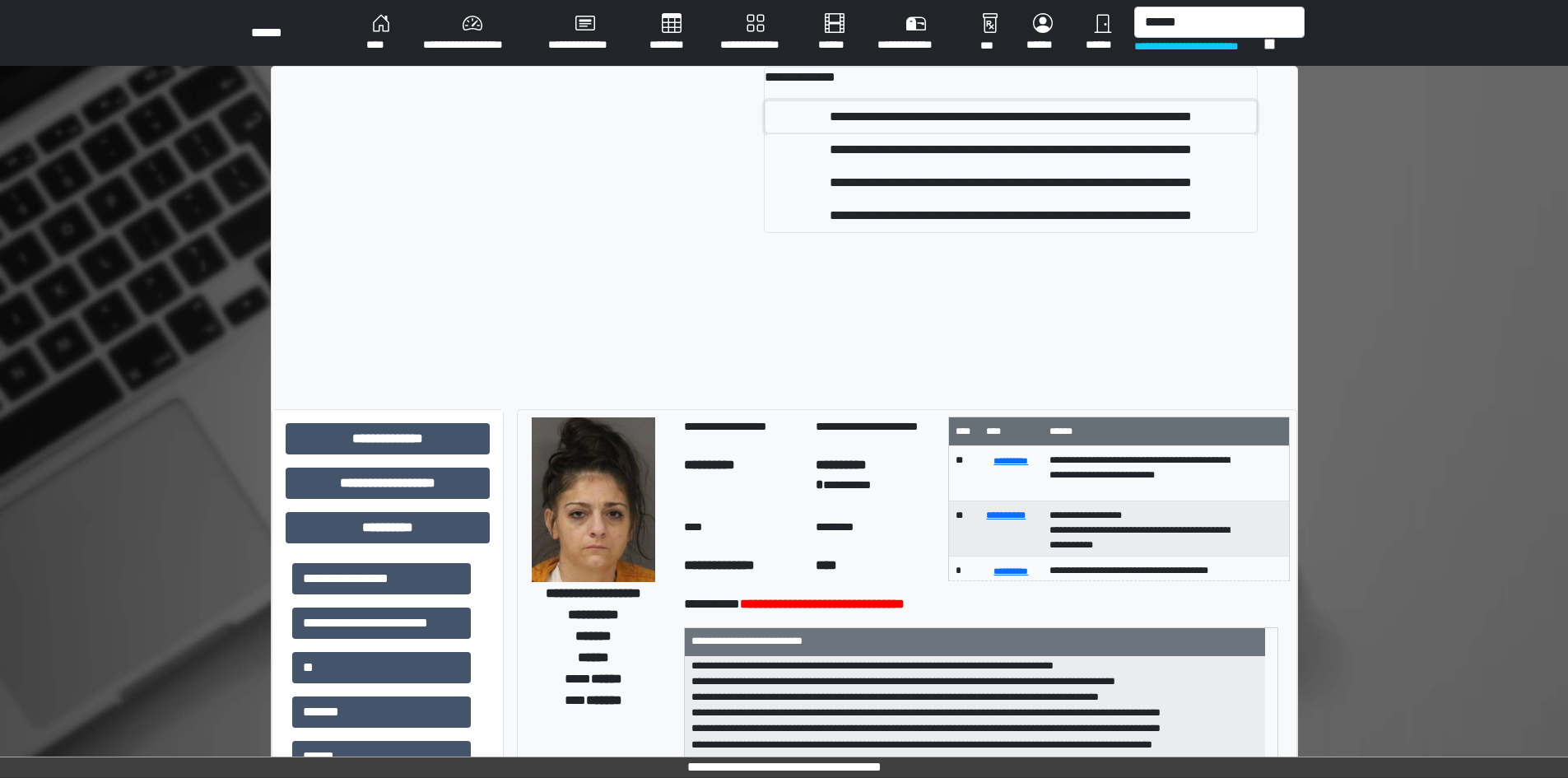 click on "**********" at bounding box center [1011, 117] 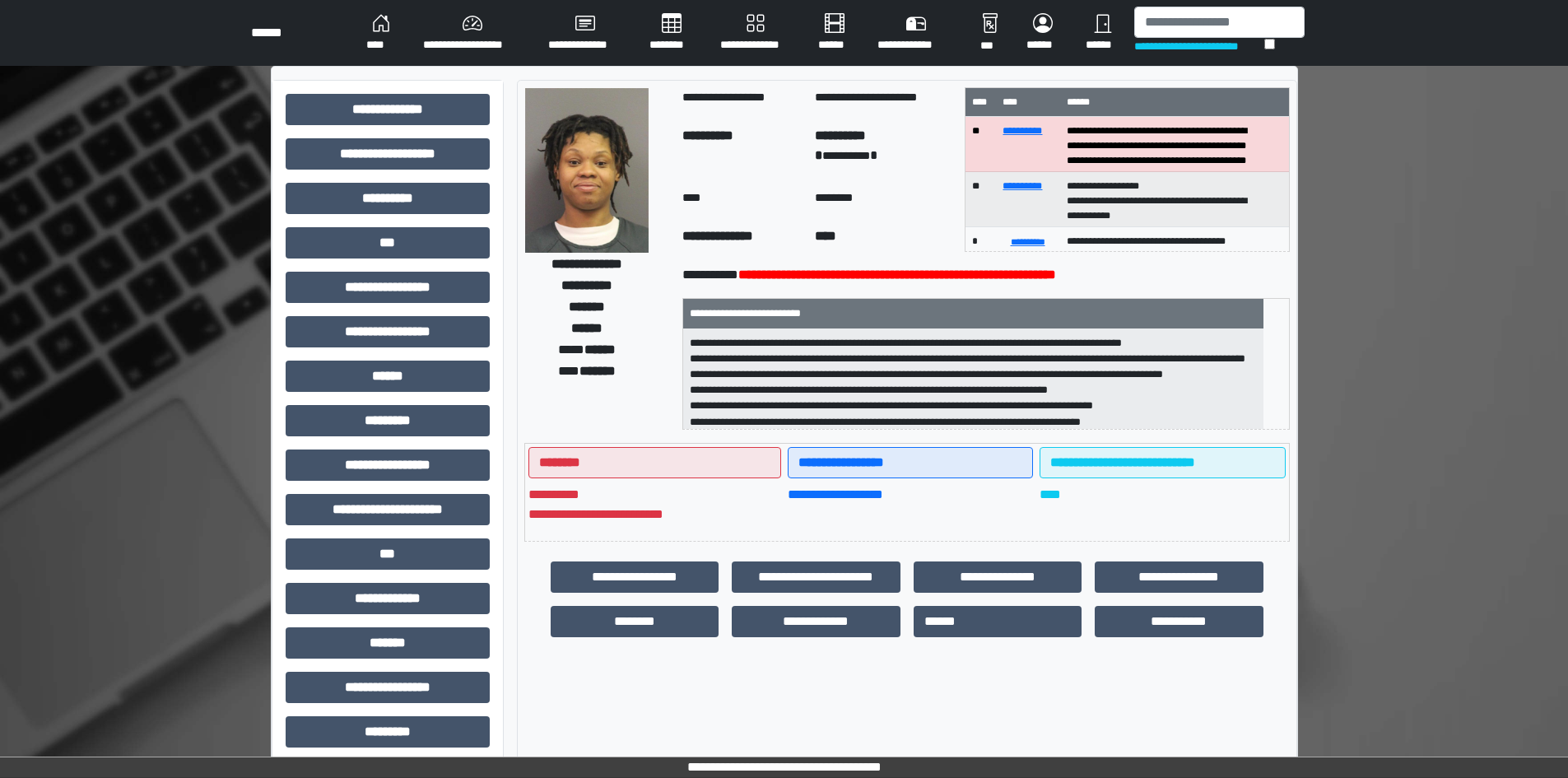 scroll, scrollTop: 52, scrollLeft: 0, axis: vertical 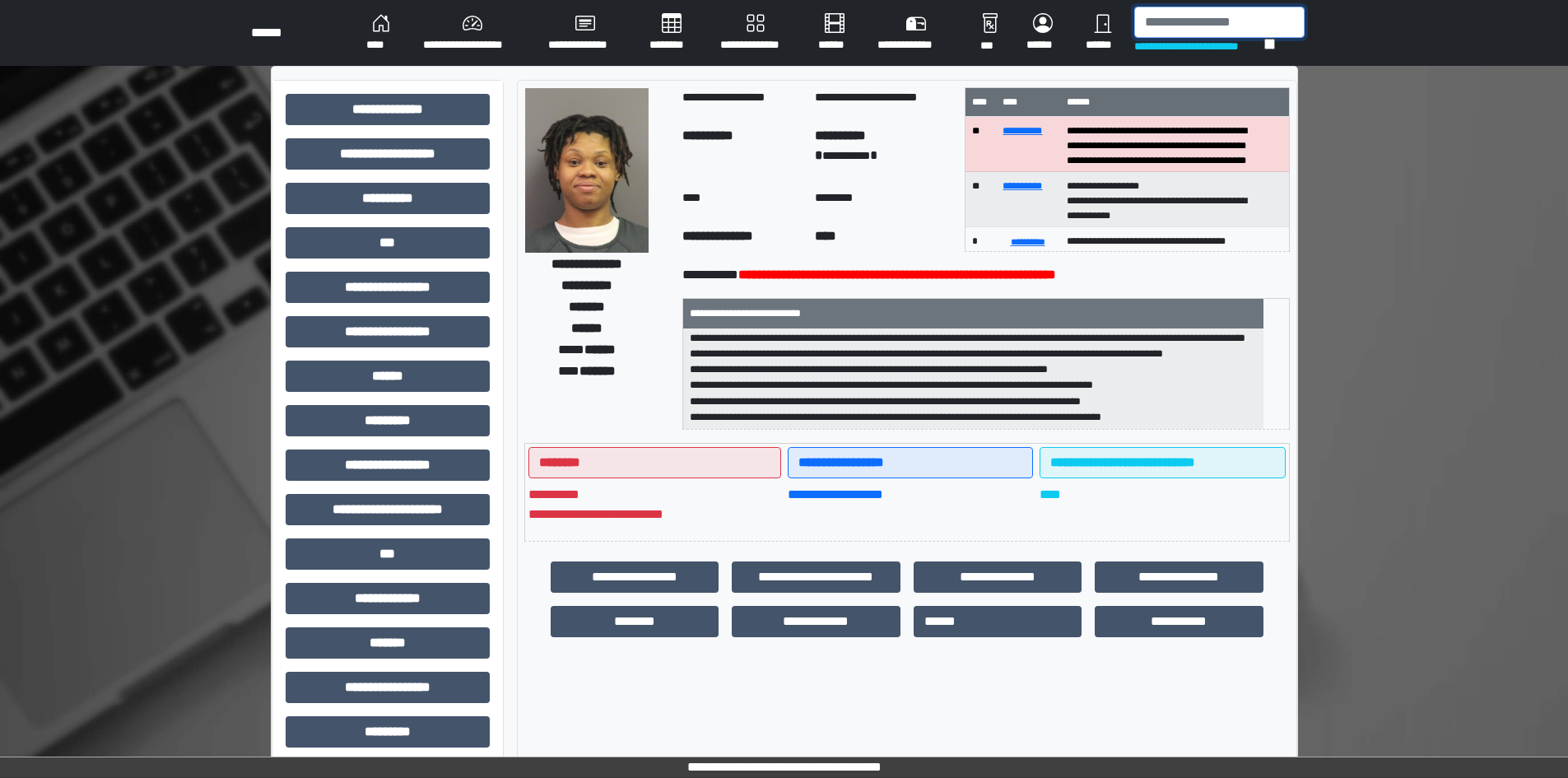 click at bounding box center (1219, 22) 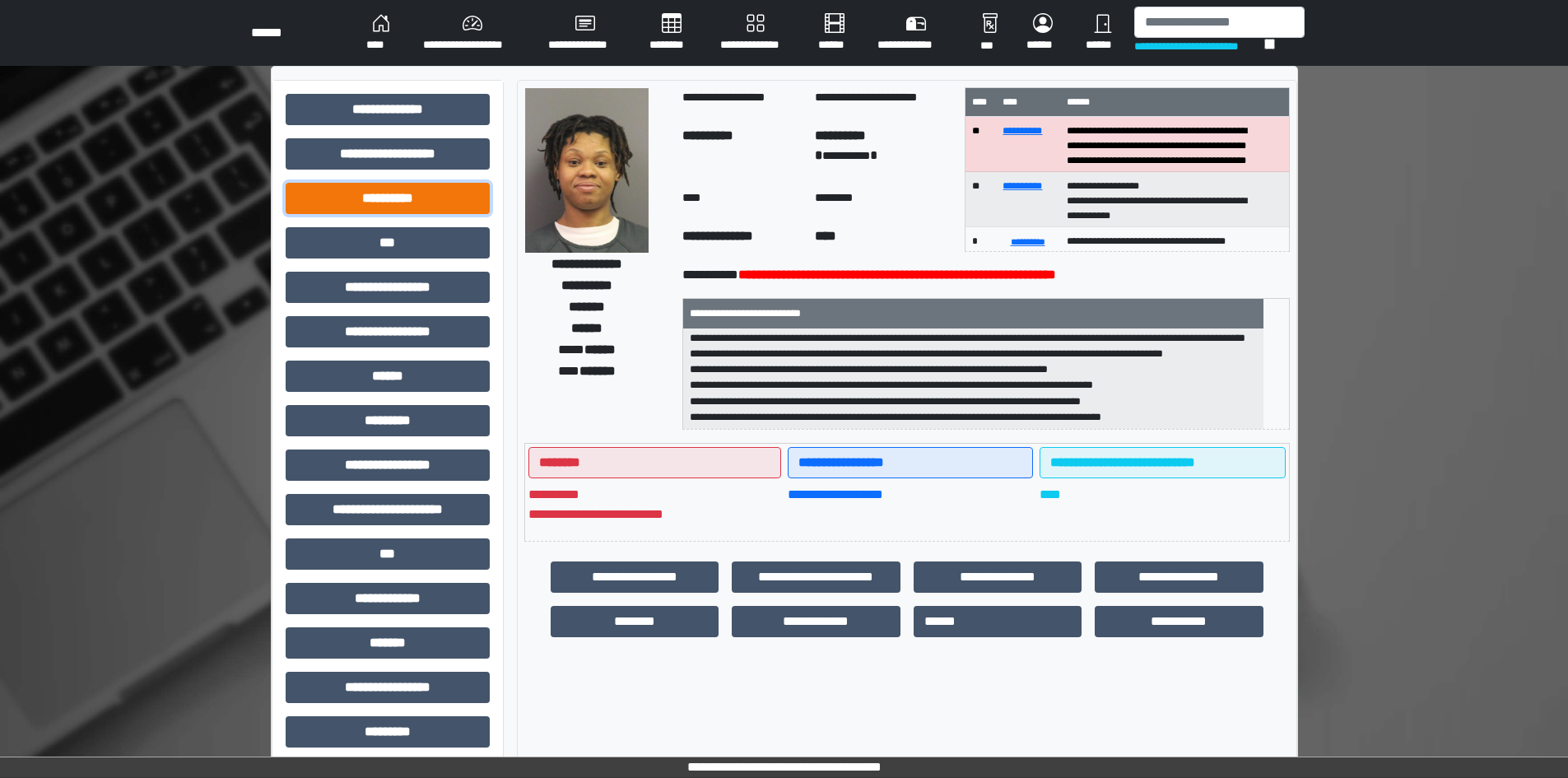 click on "**********" at bounding box center [388, 198] 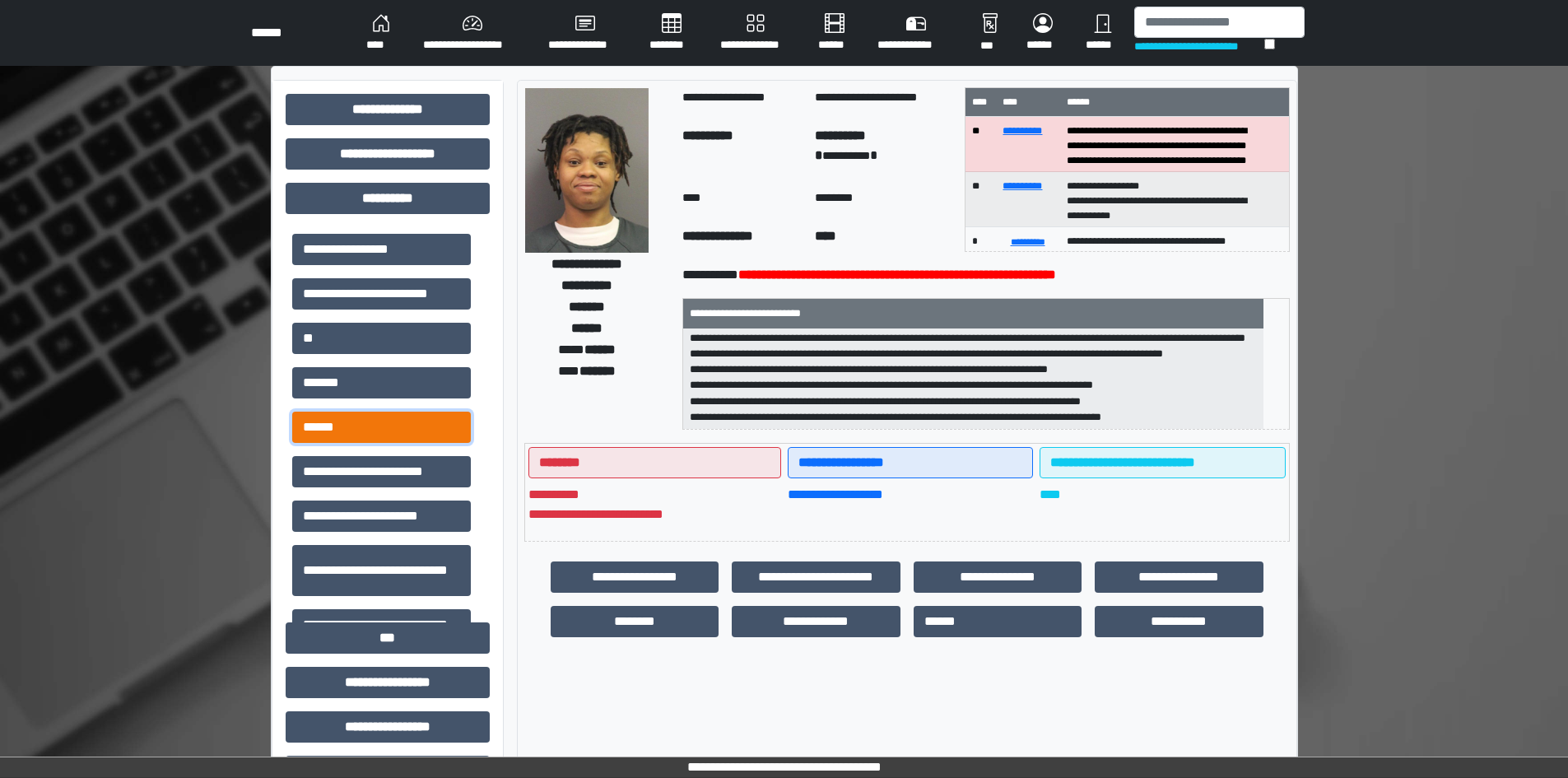 click on "******" at bounding box center [381, 427] 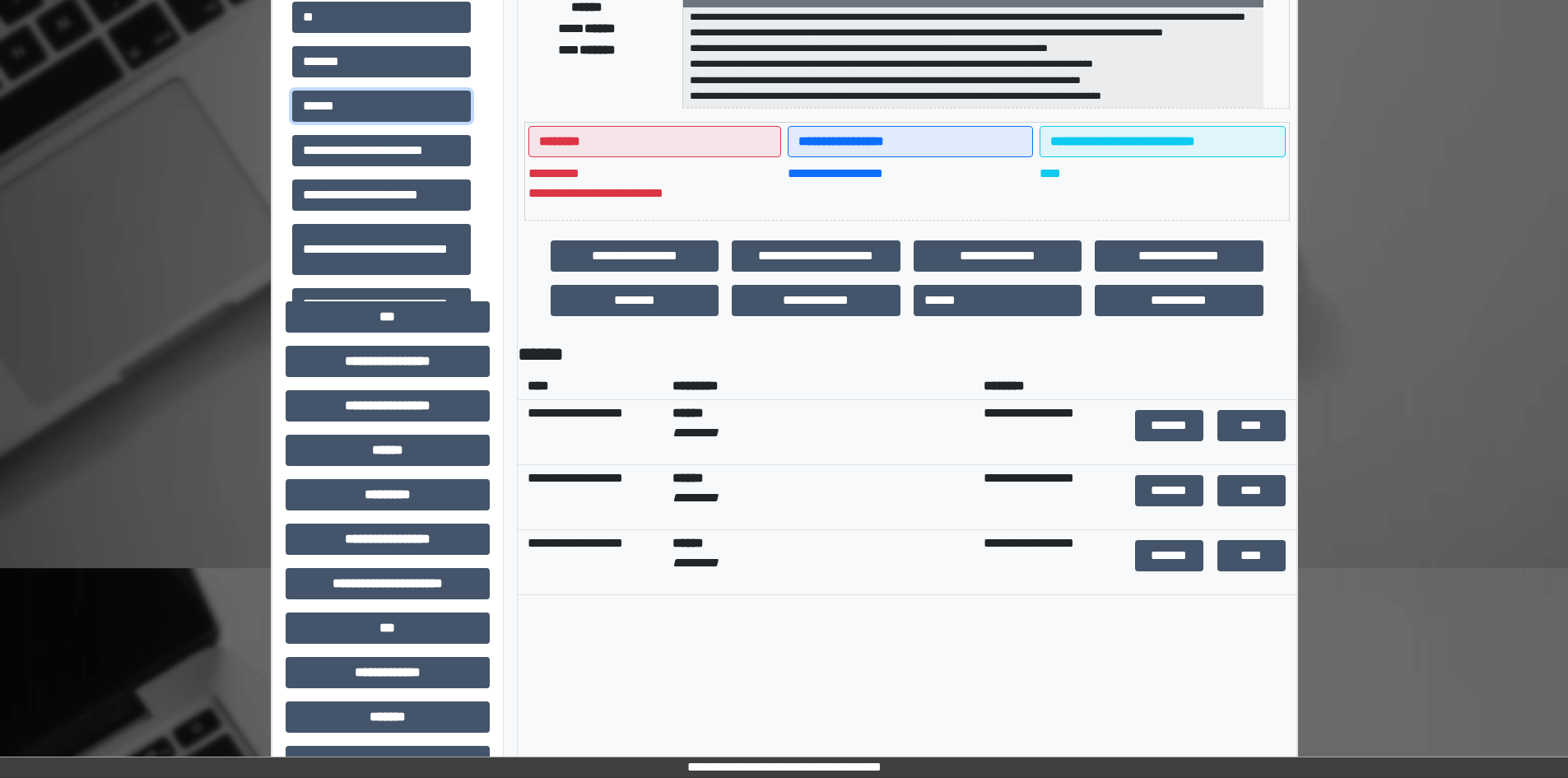 scroll, scrollTop: 329, scrollLeft: 0, axis: vertical 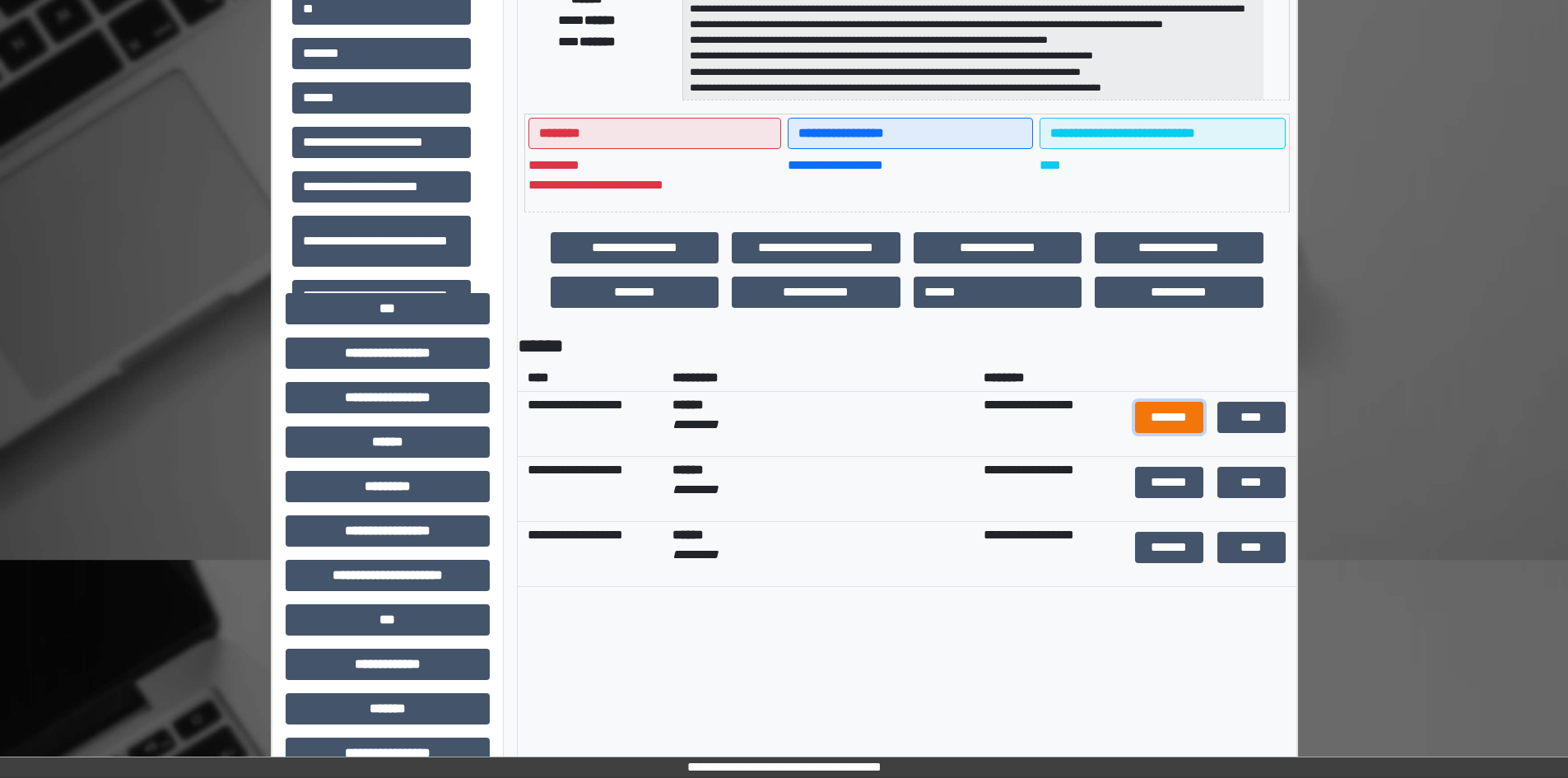 click on "*******" at bounding box center (1170, 417) 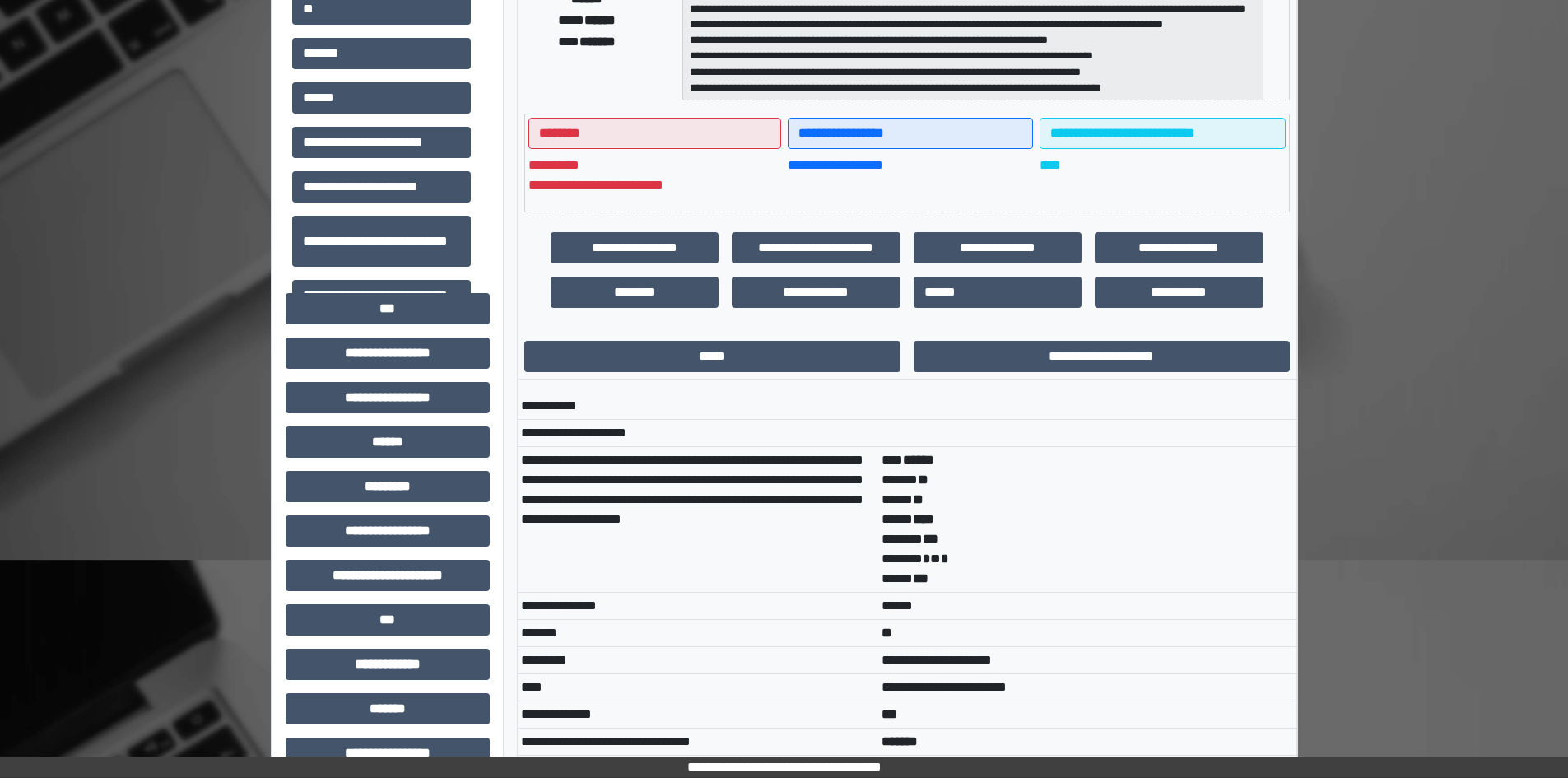scroll, scrollTop: 872, scrollLeft: 0, axis: vertical 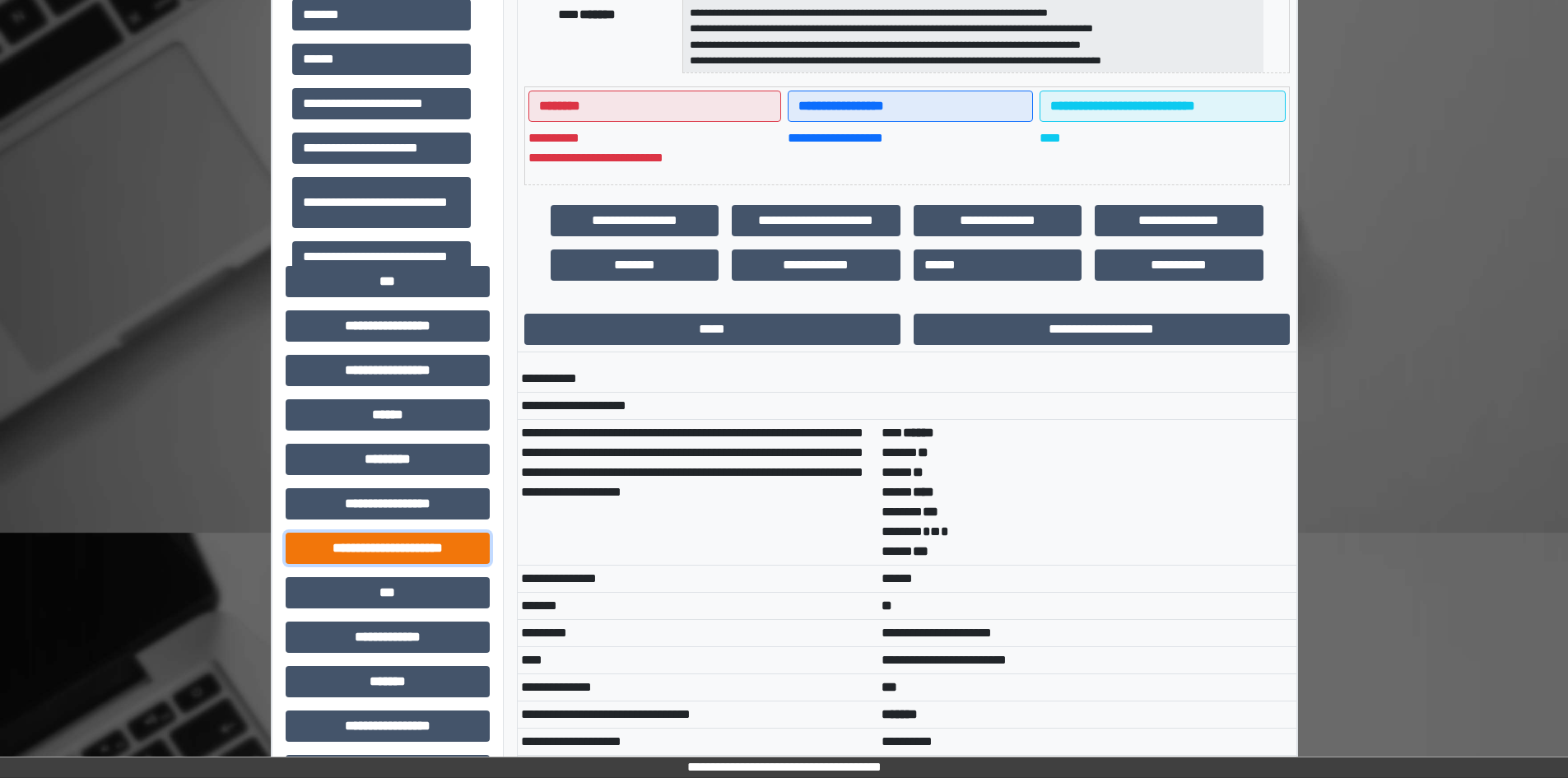 click on "**********" at bounding box center (388, 548) 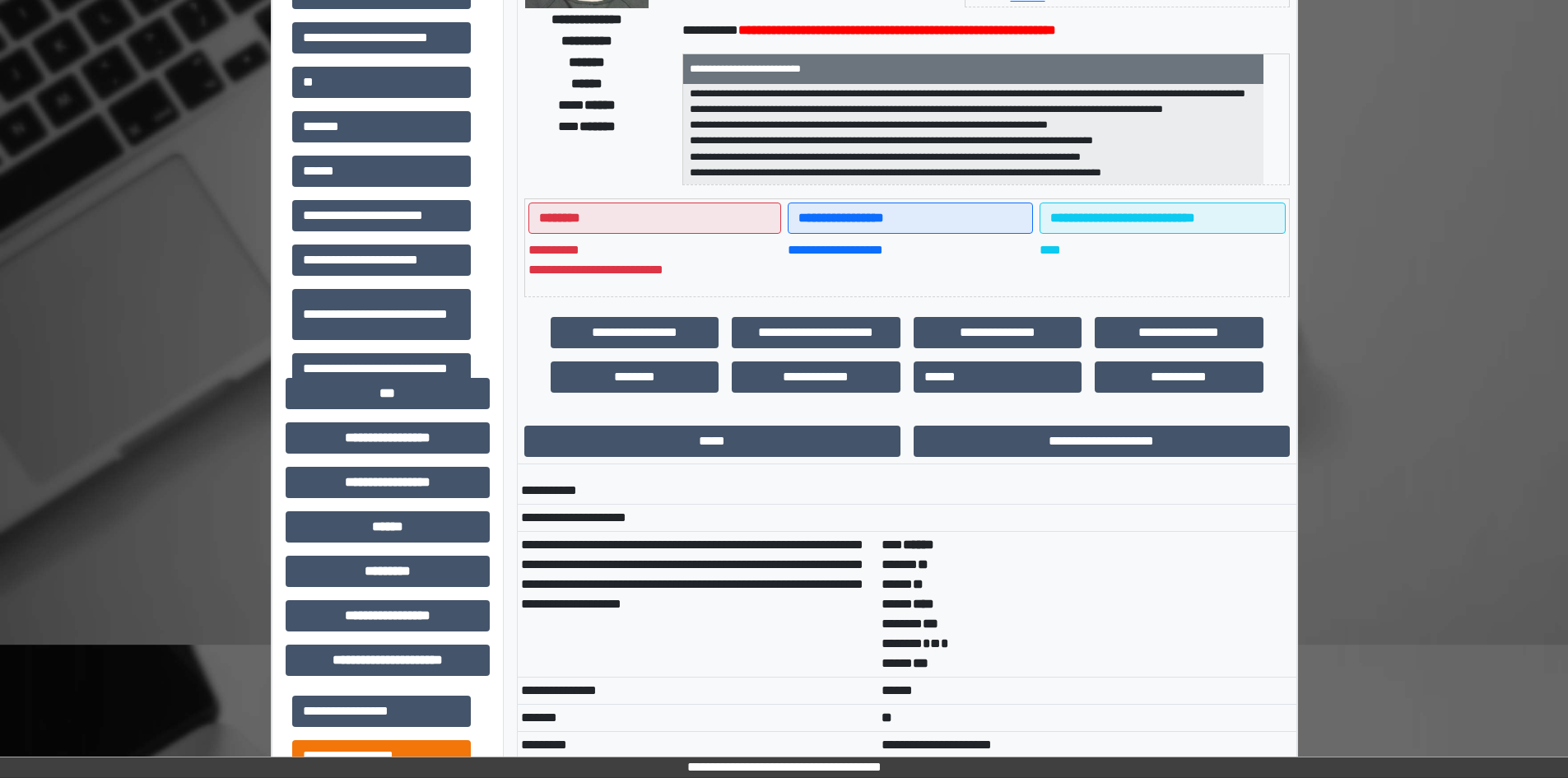 scroll, scrollTop: 356, scrollLeft: 0, axis: vertical 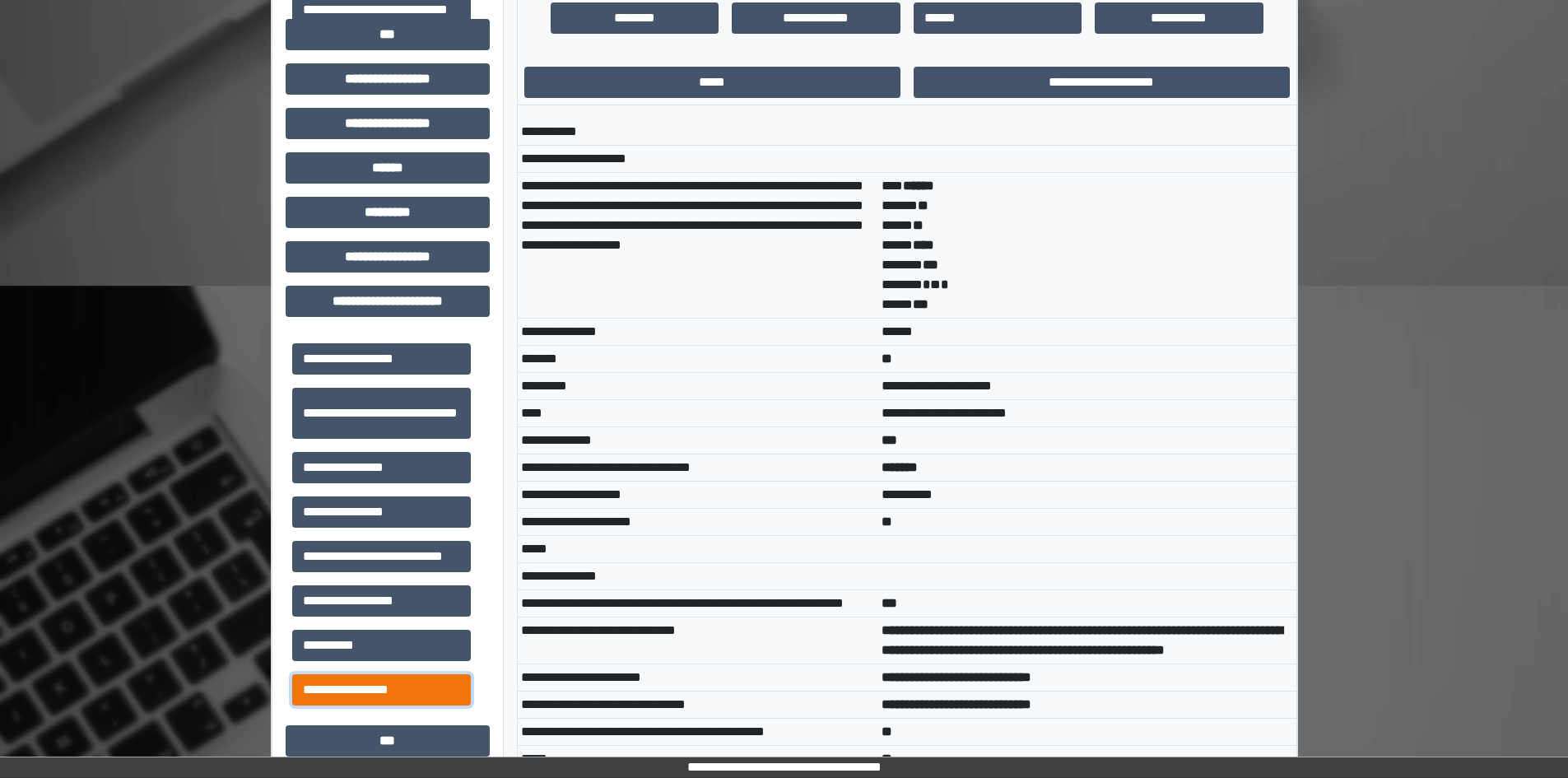 click on "**********" at bounding box center [381, 690] 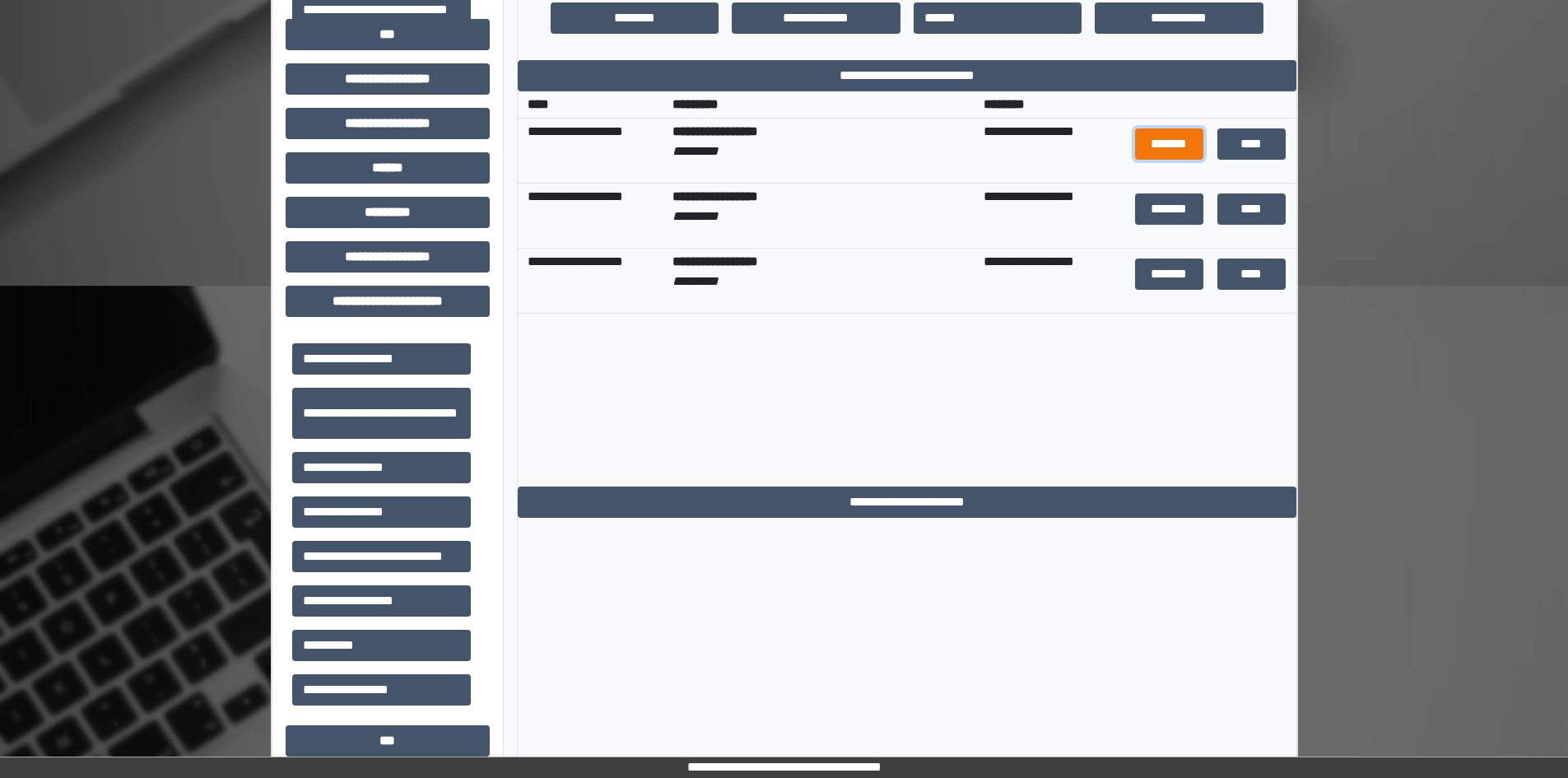 click on "*******" at bounding box center (1170, 144) 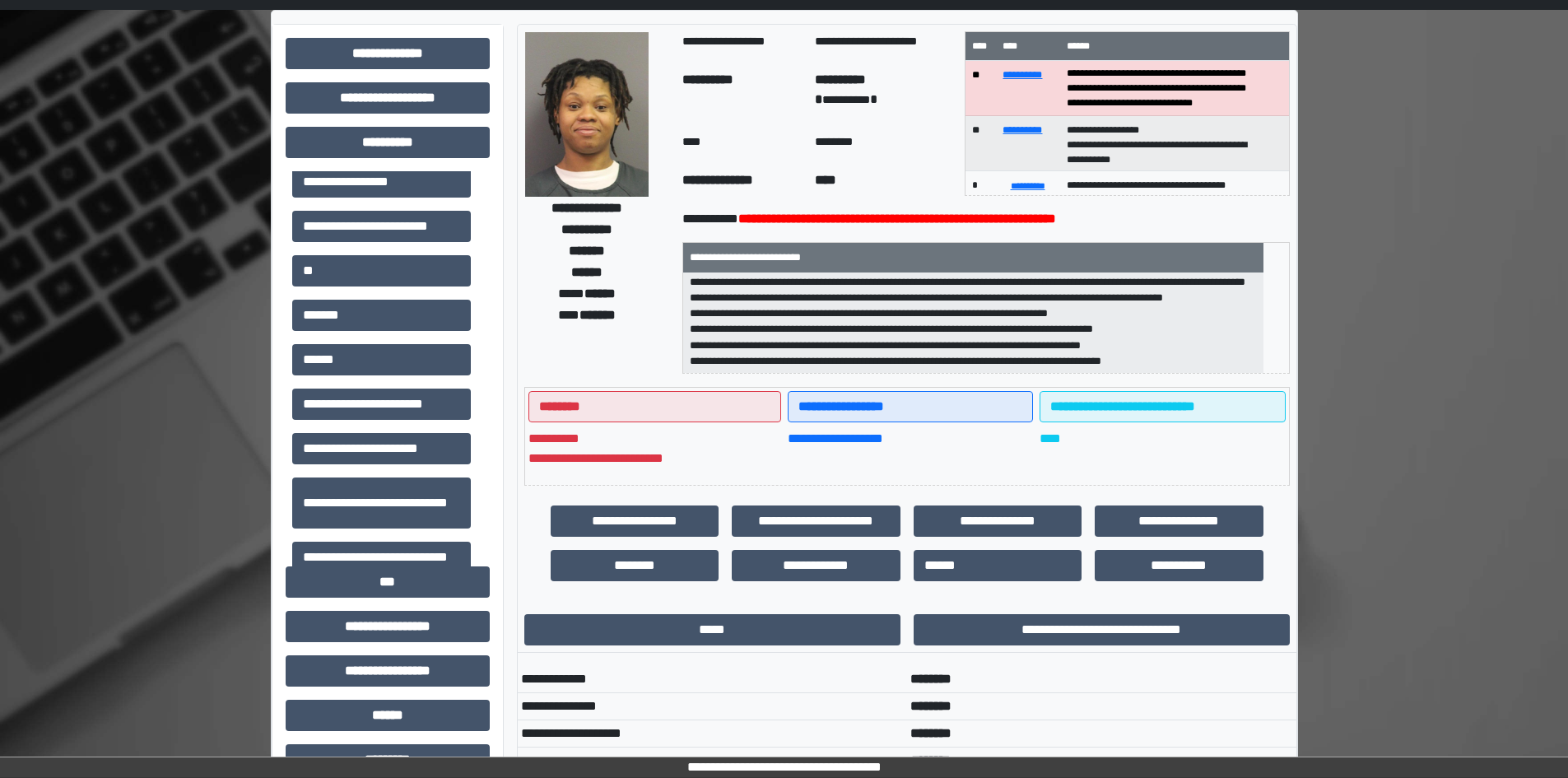 scroll, scrollTop: 0, scrollLeft: 0, axis: both 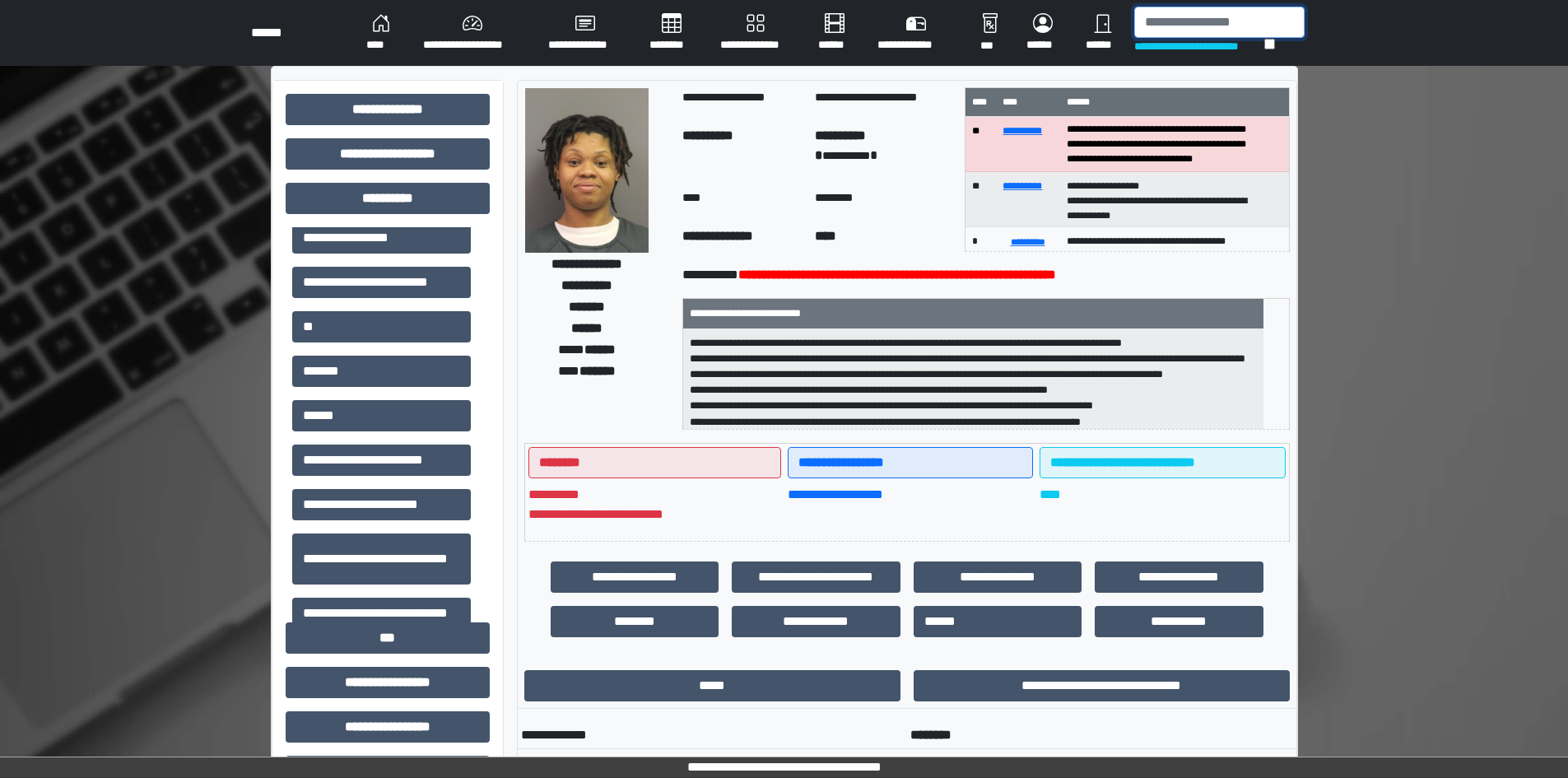 click at bounding box center [1219, 22] 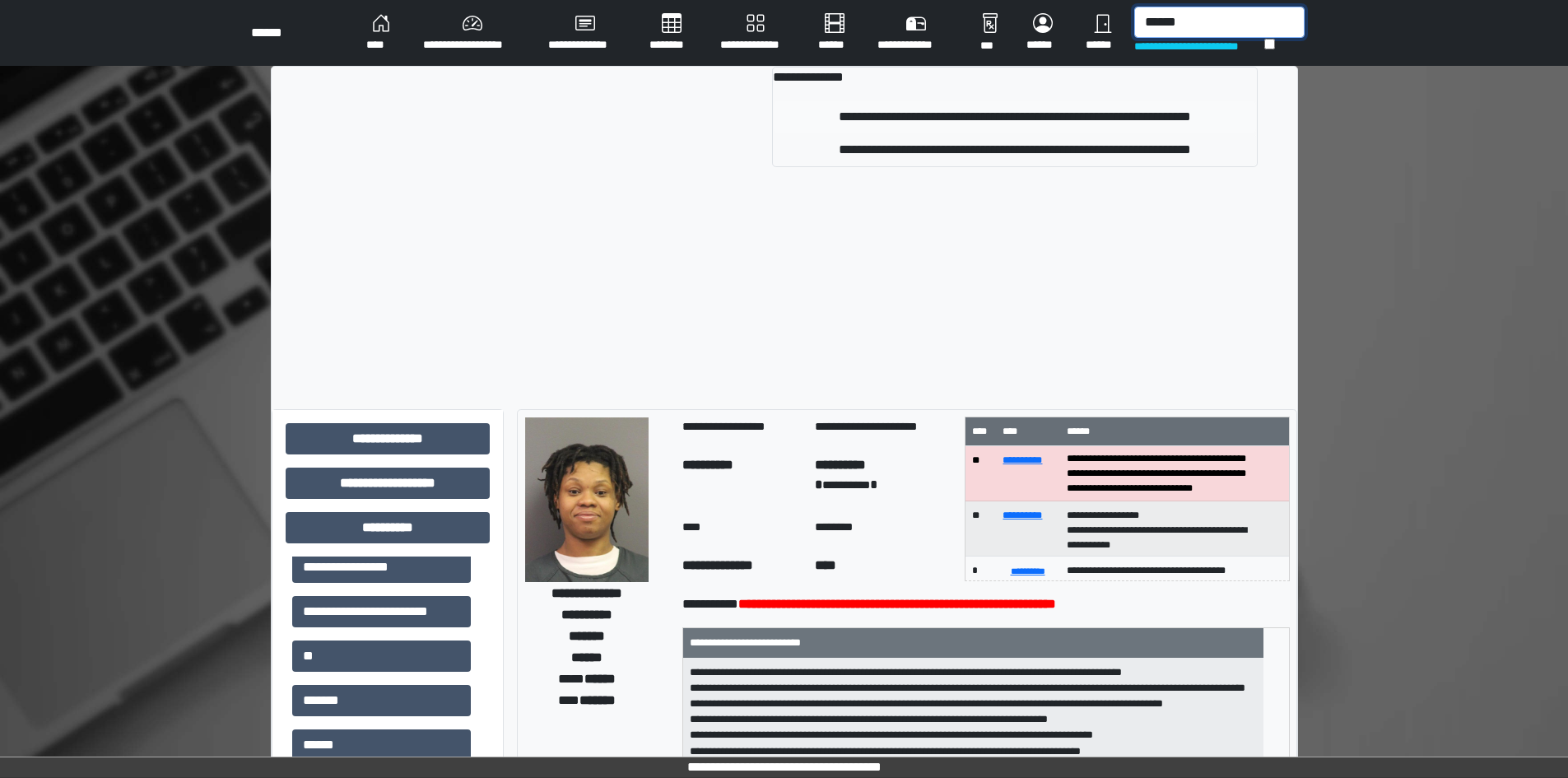 type on "******" 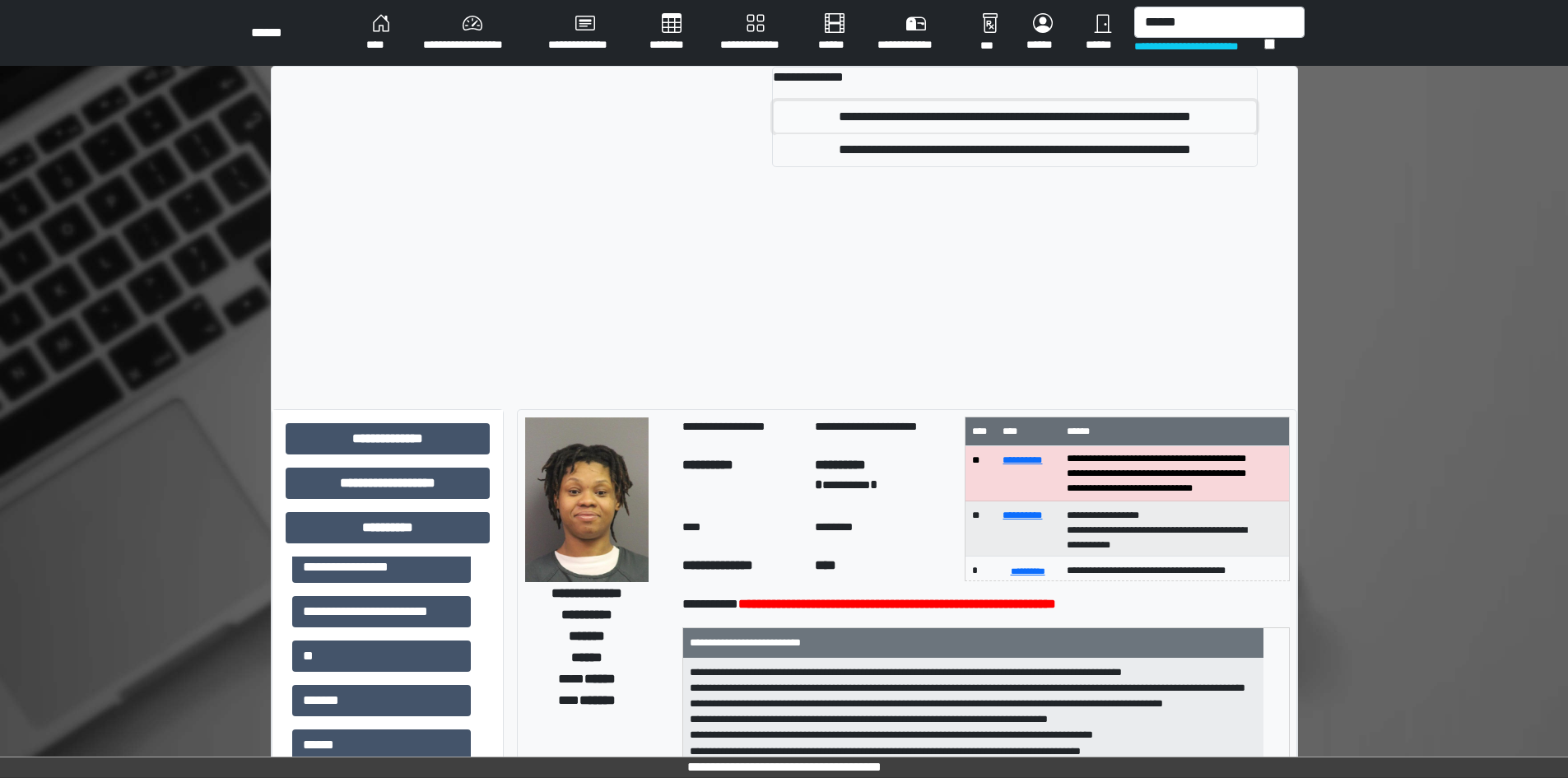 click on "**********" at bounding box center [1014, 117] 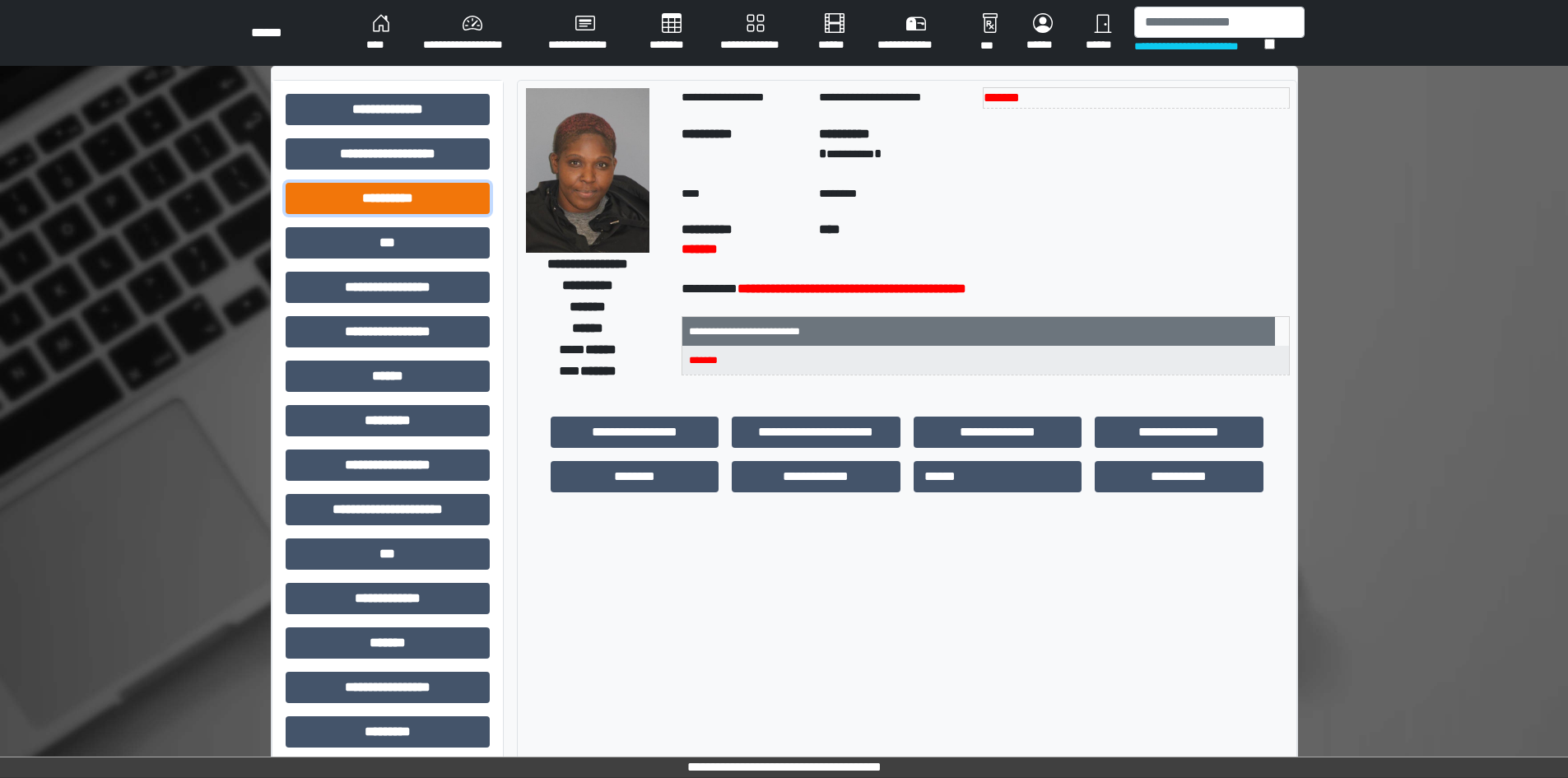 click on "**********" at bounding box center [388, 198] 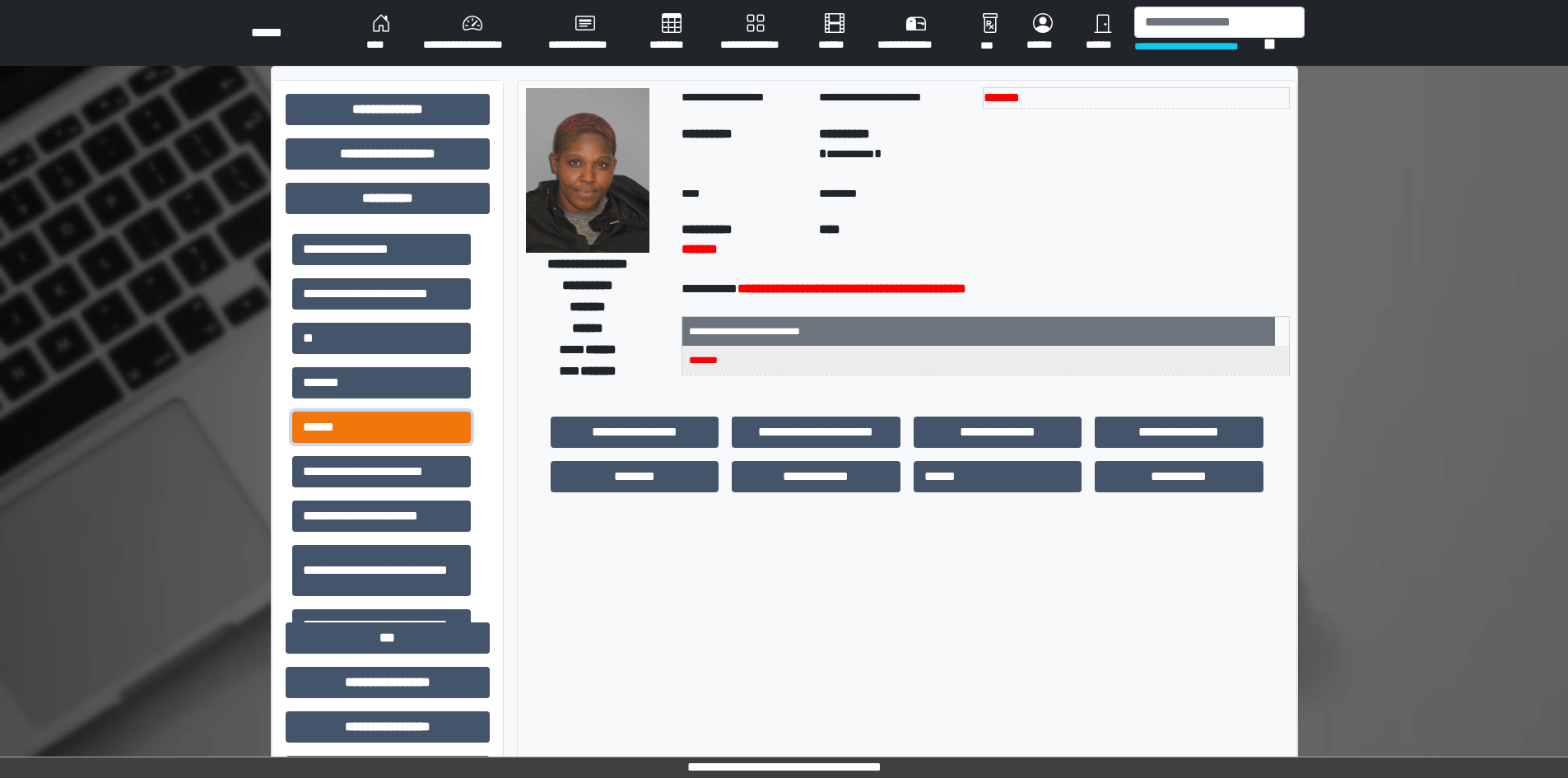 click on "******" at bounding box center (381, 427) 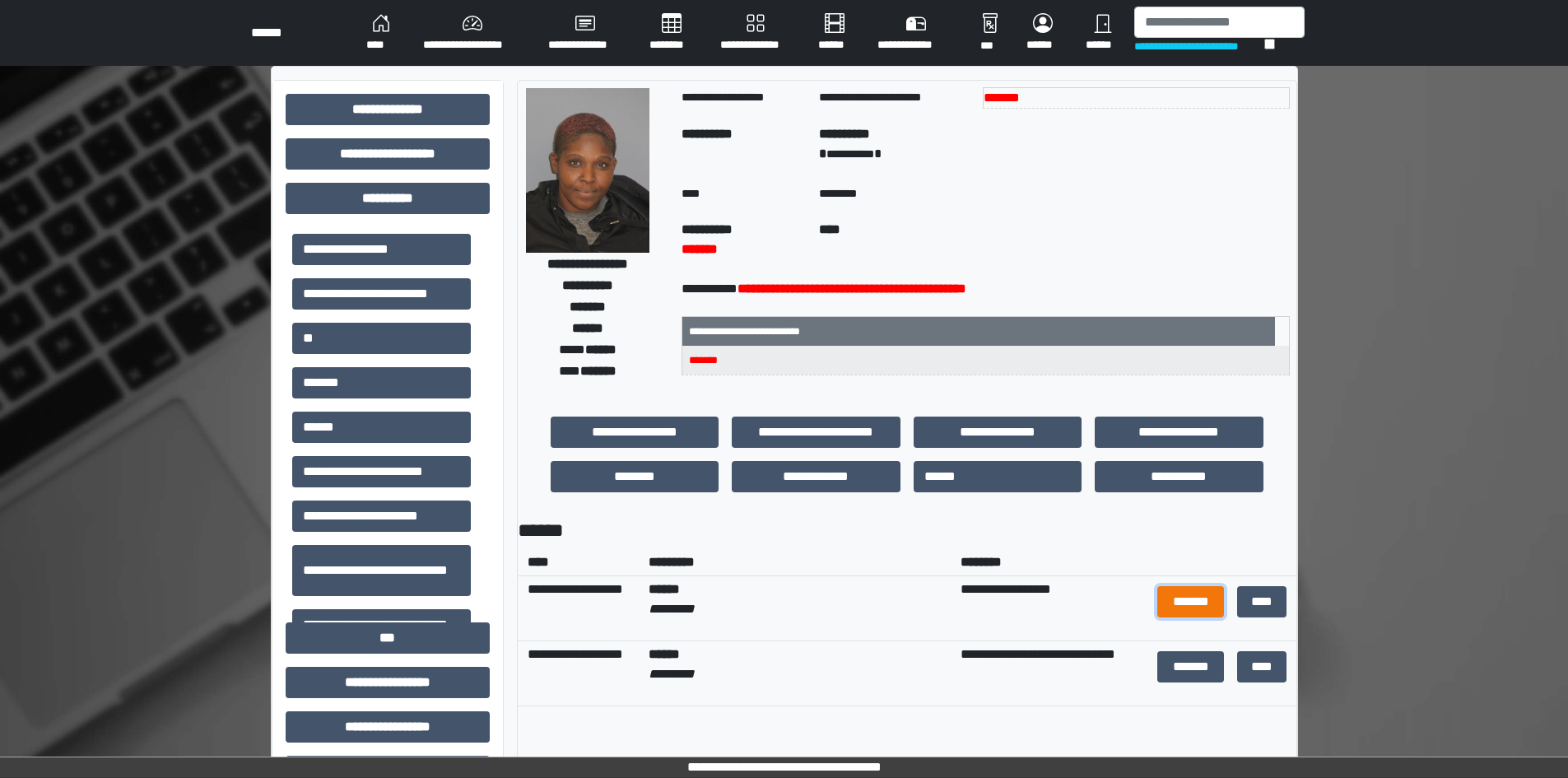 click on "*******" at bounding box center (1190, 602) 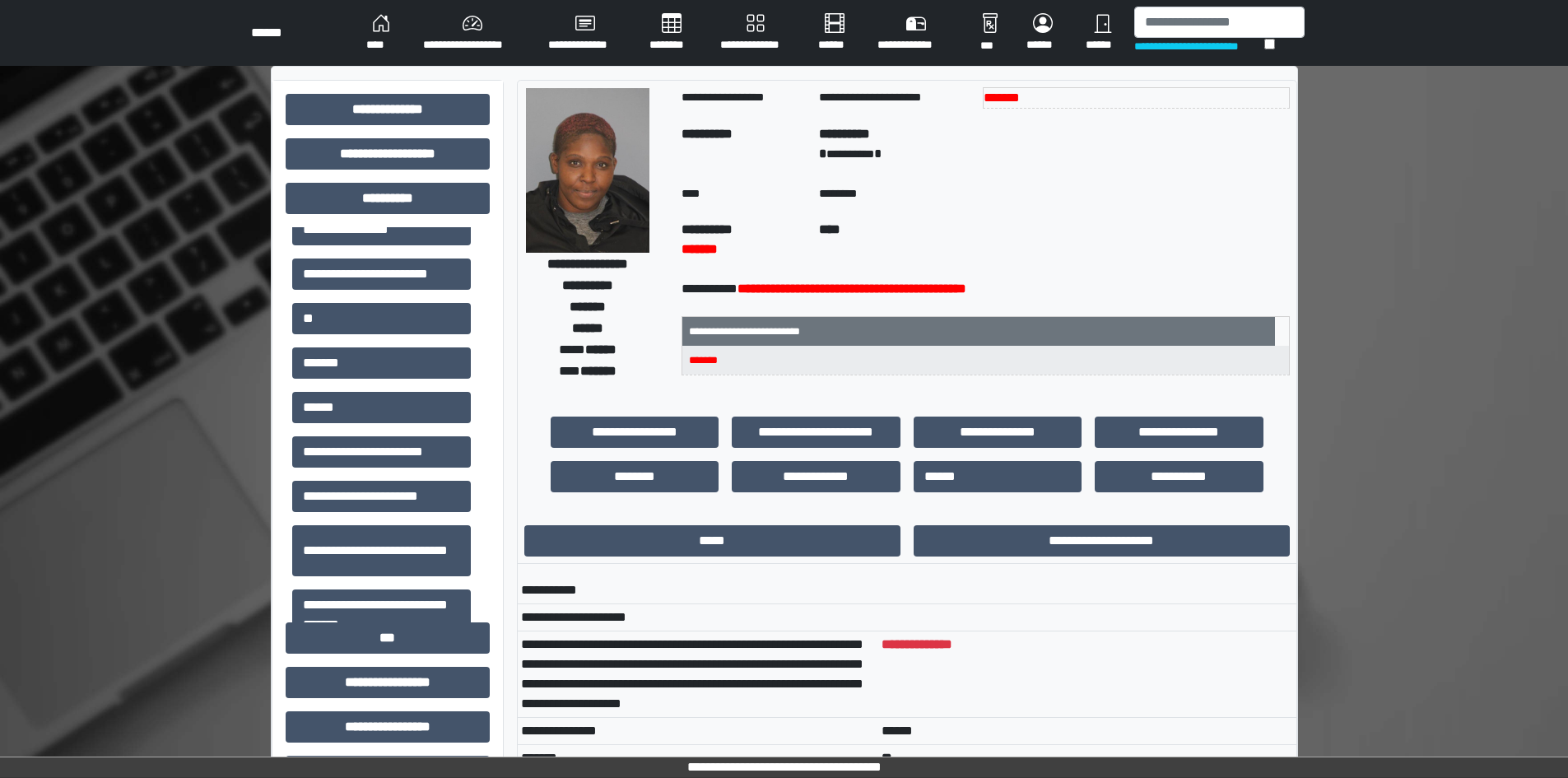 scroll, scrollTop: 2, scrollLeft: 0, axis: vertical 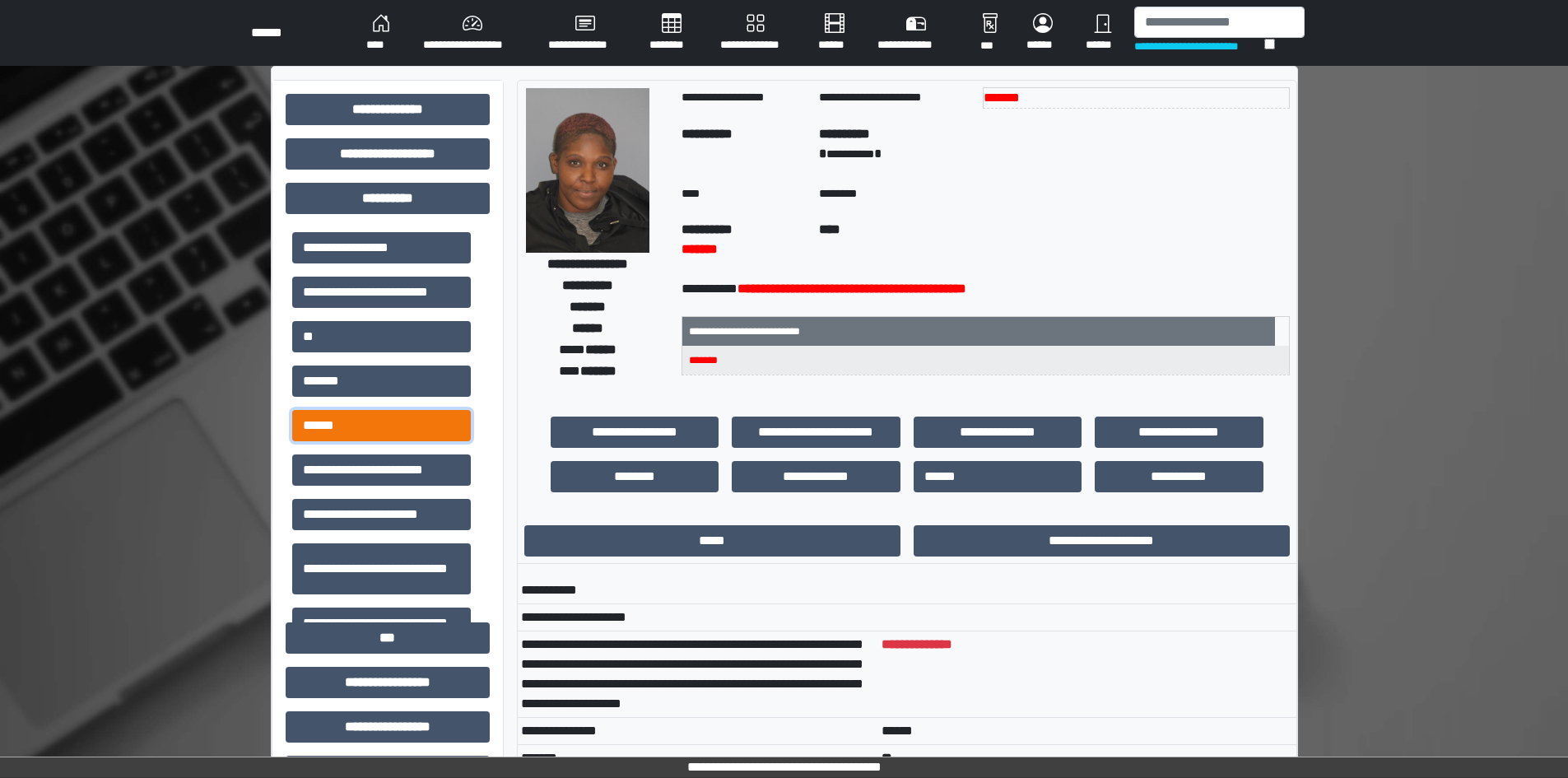 click on "******" at bounding box center (381, 426) 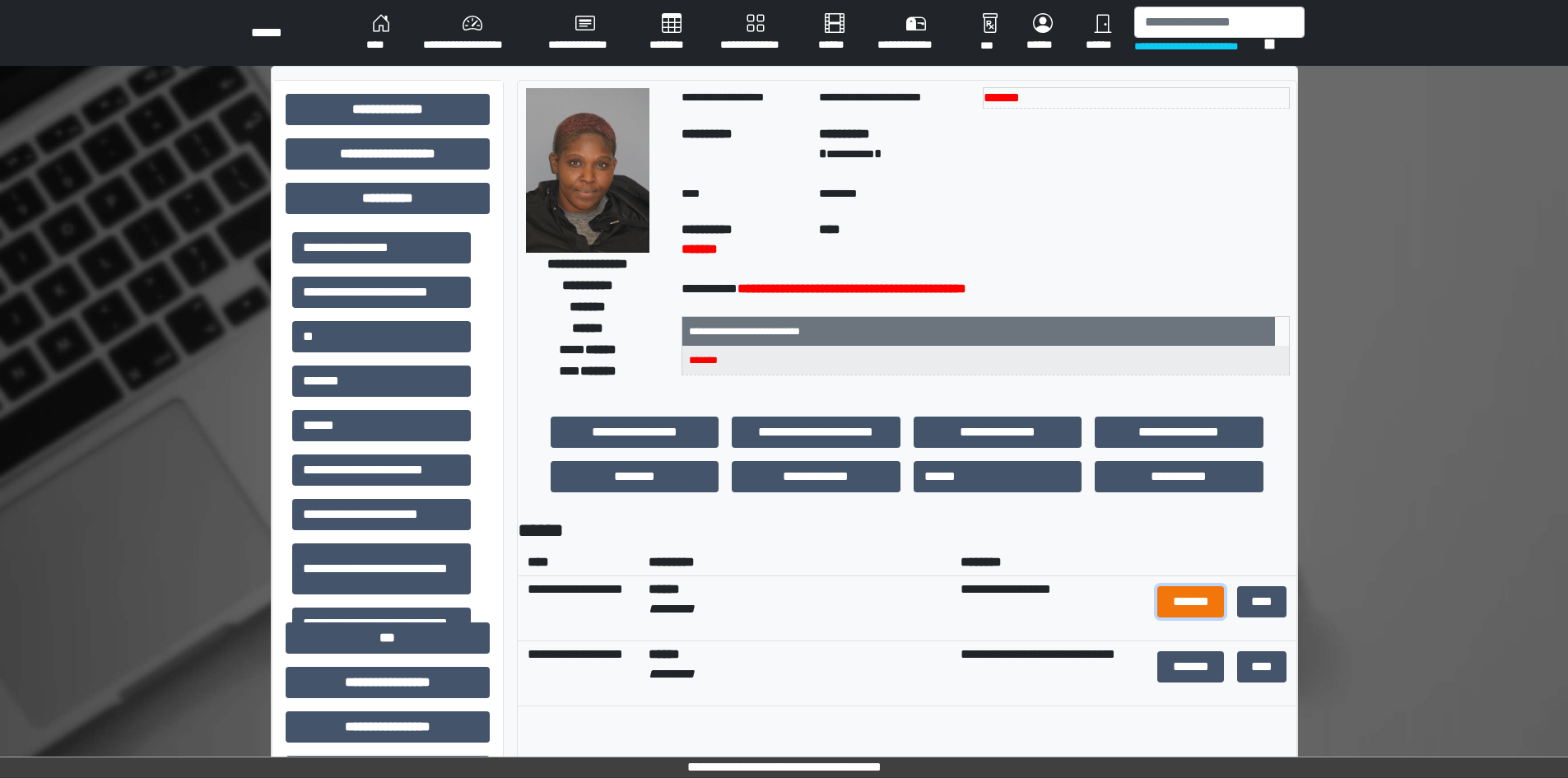 click on "*******" at bounding box center [1190, 602] 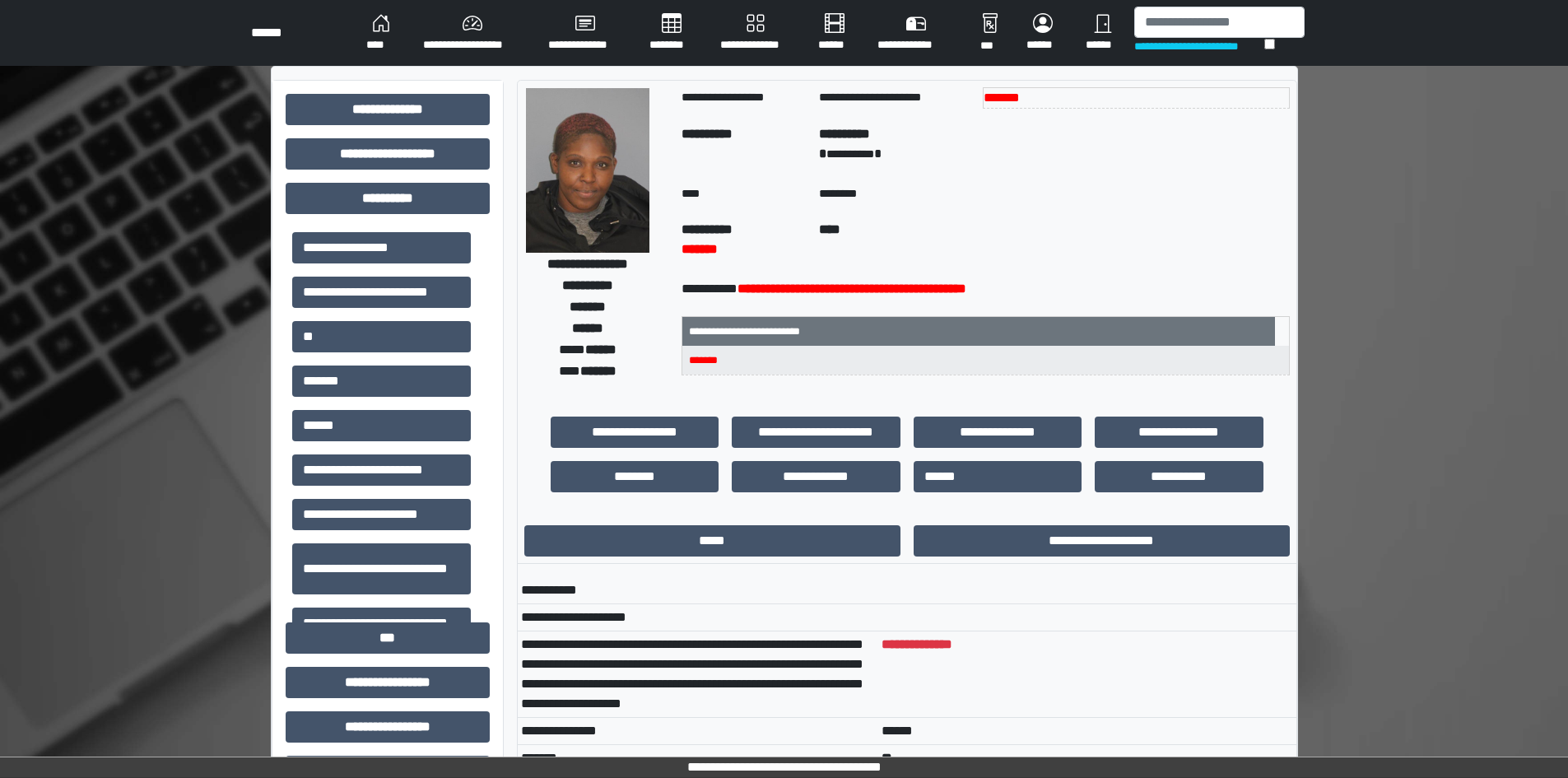 scroll, scrollTop: 12, scrollLeft: 0, axis: vertical 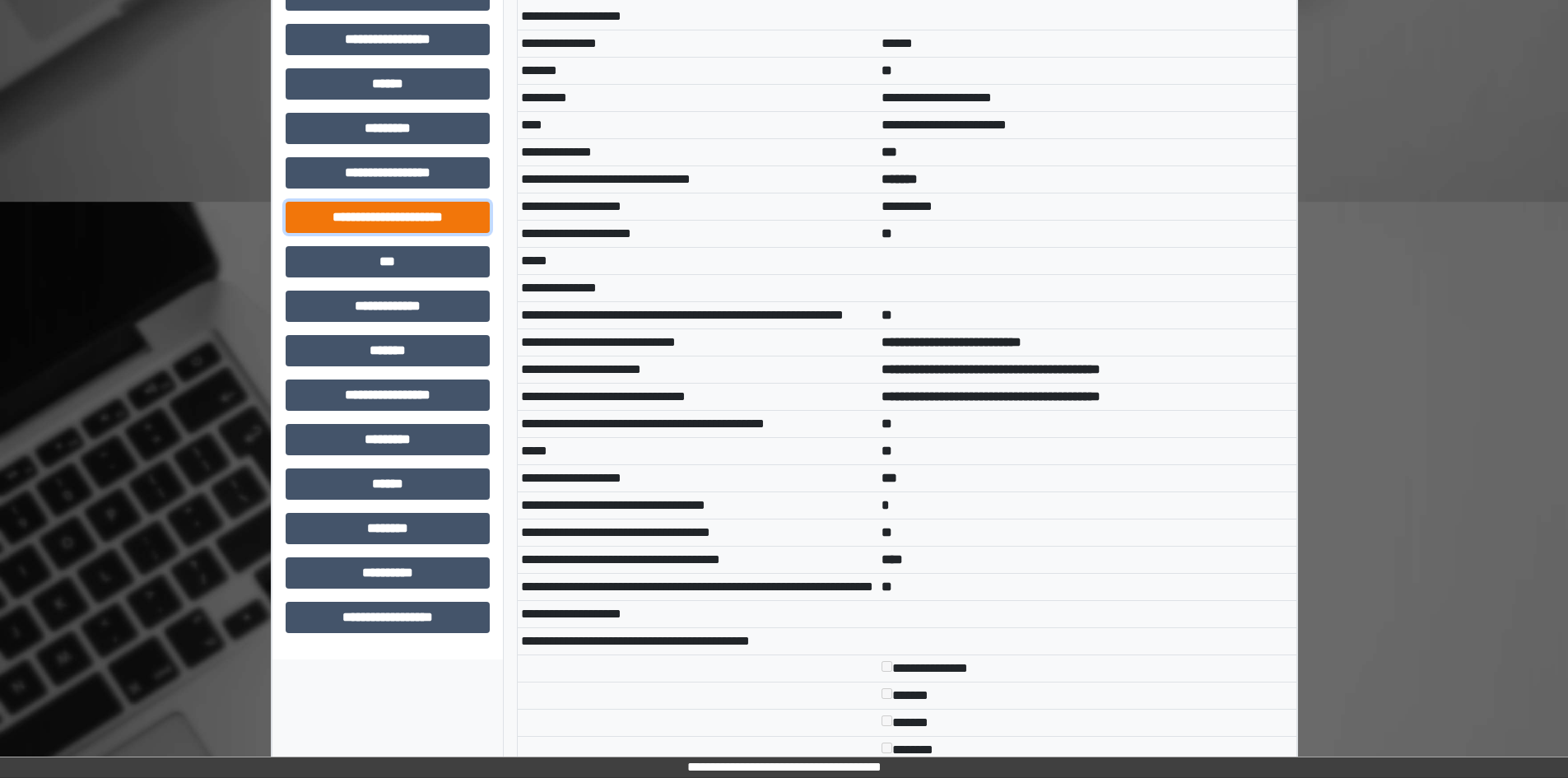 click on "**********" at bounding box center (388, 217) 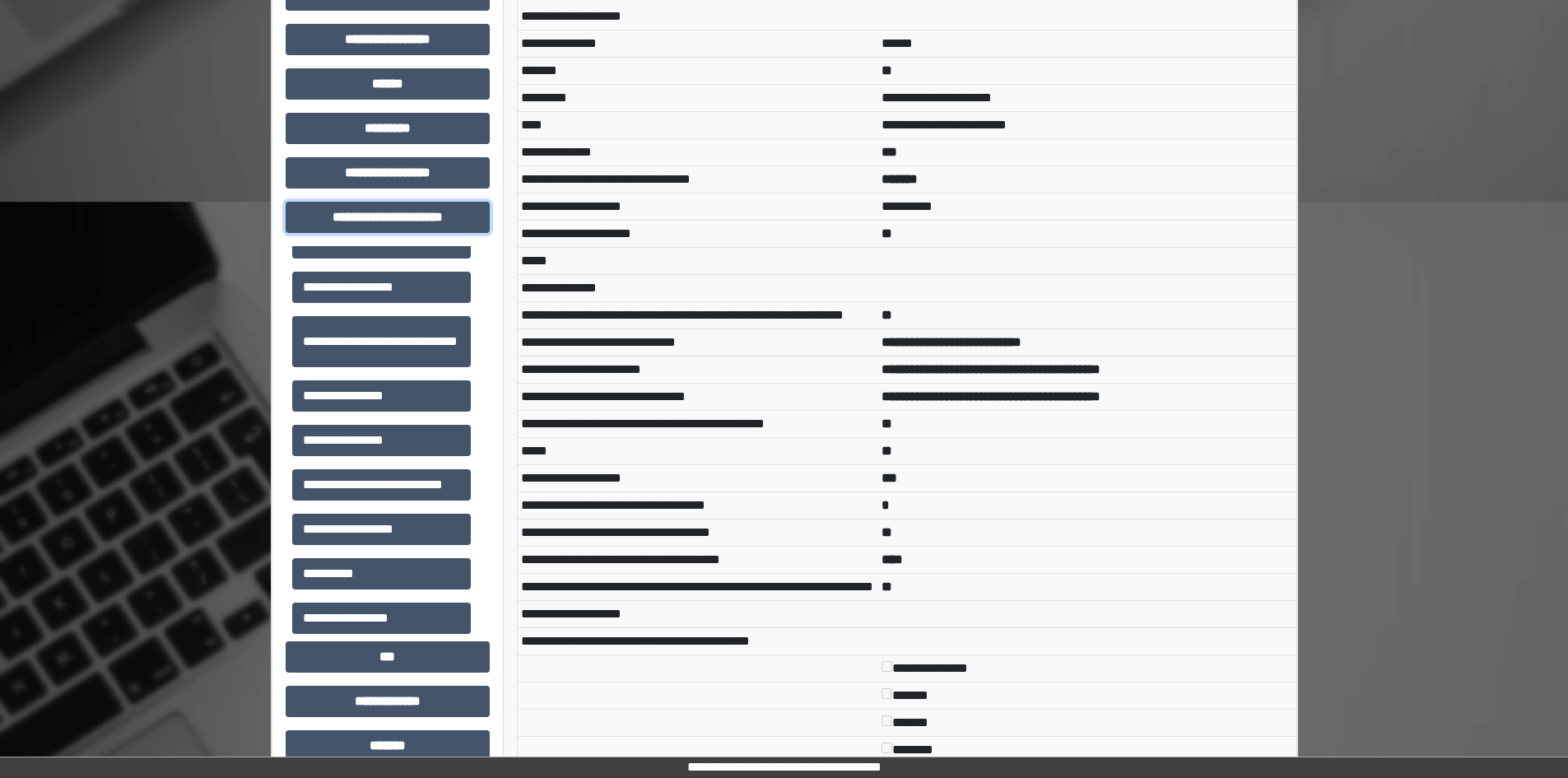 scroll, scrollTop: 38, scrollLeft: 0, axis: vertical 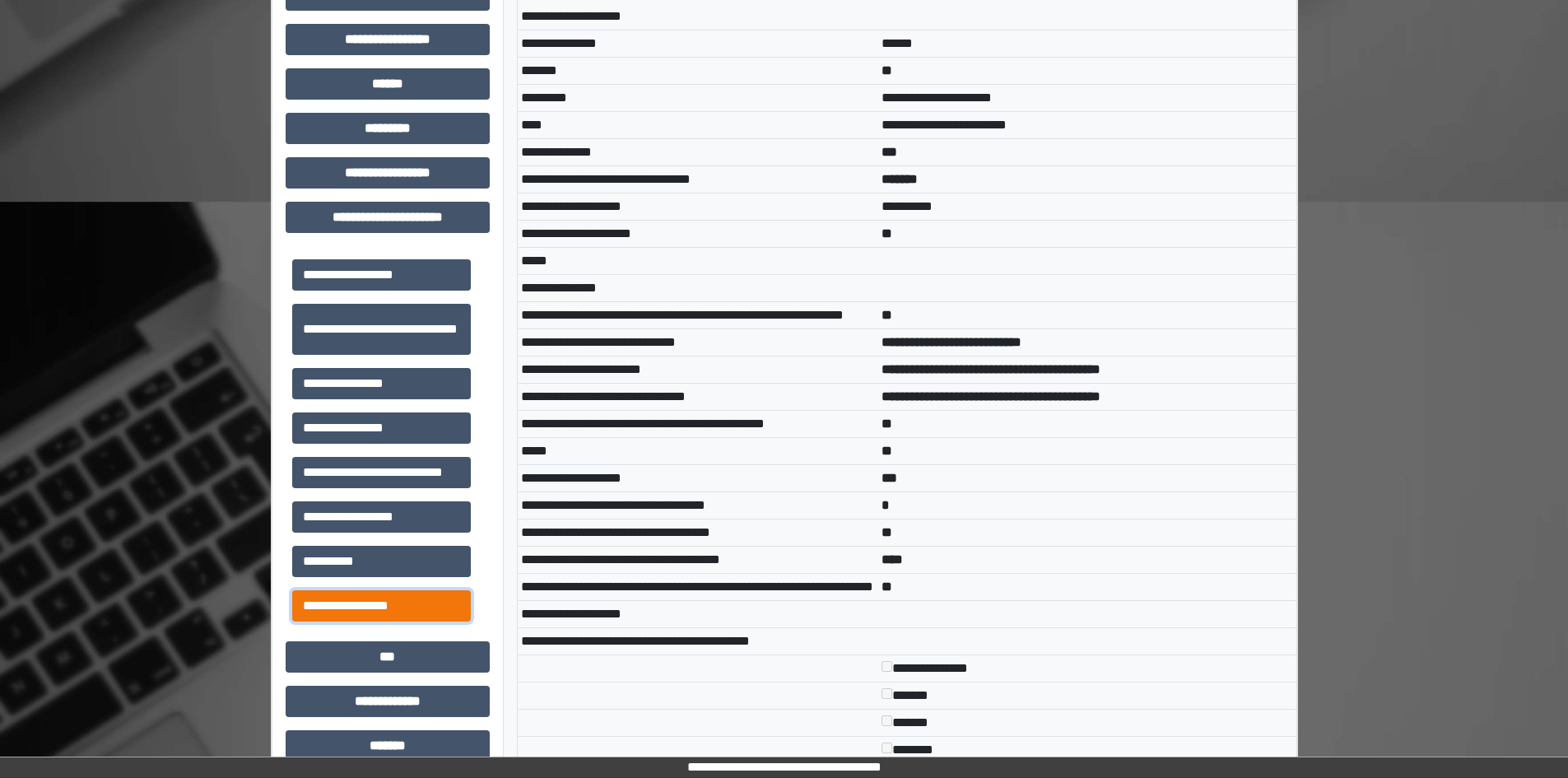 click on "**********" at bounding box center [381, 606] 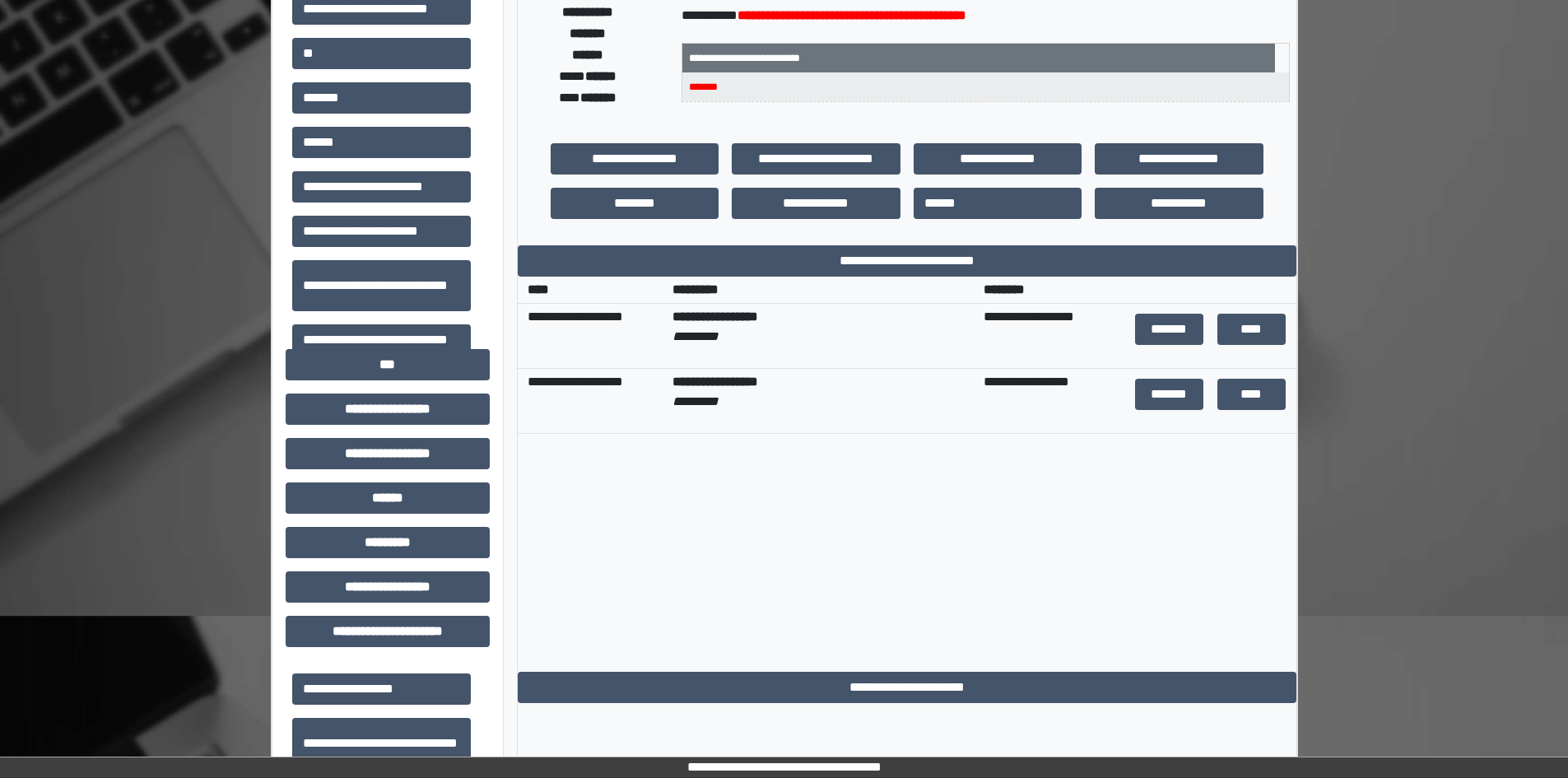 scroll, scrollTop: 193, scrollLeft: 0, axis: vertical 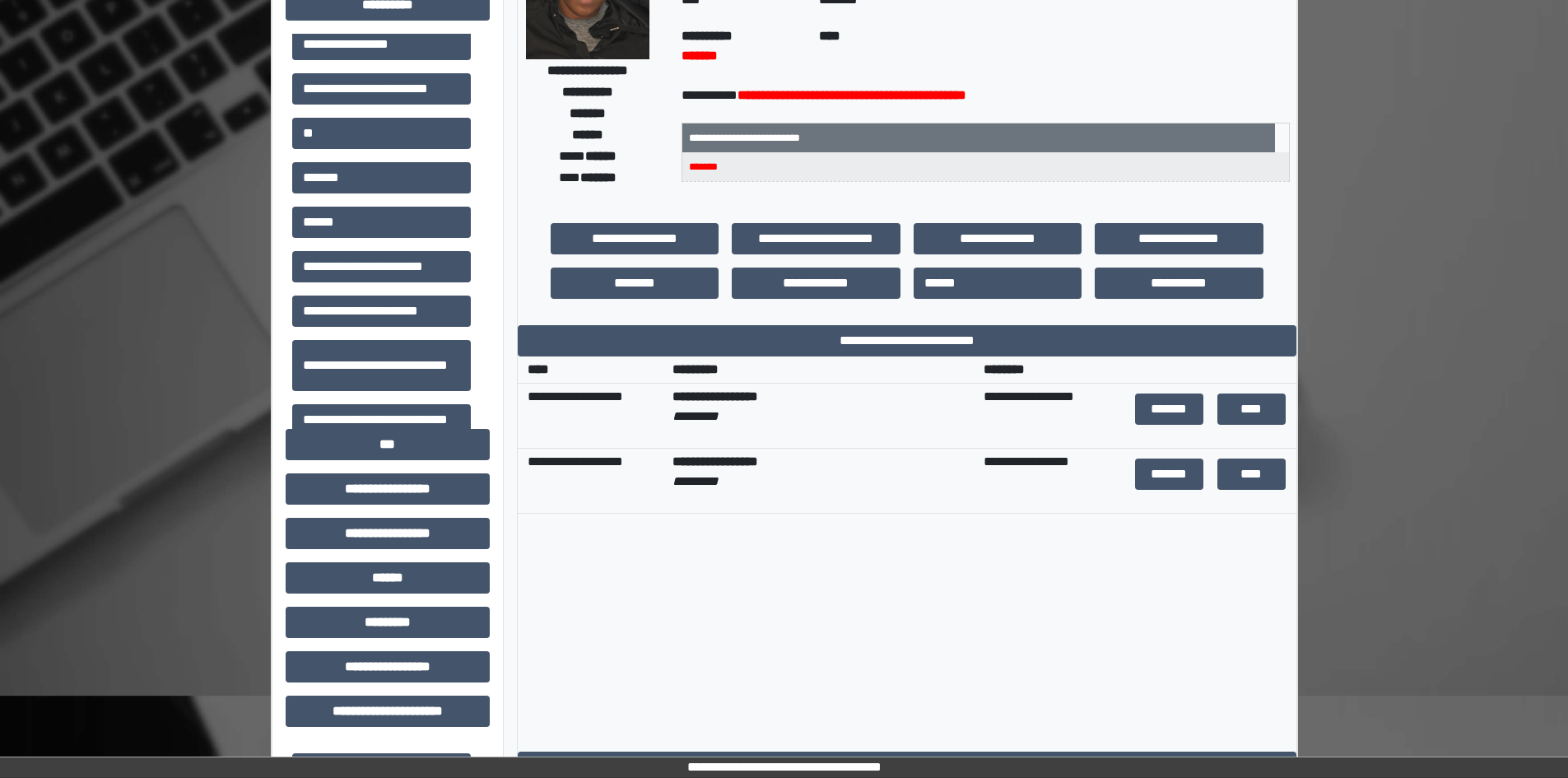 click on "*******" at bounding box center [1170, 409] 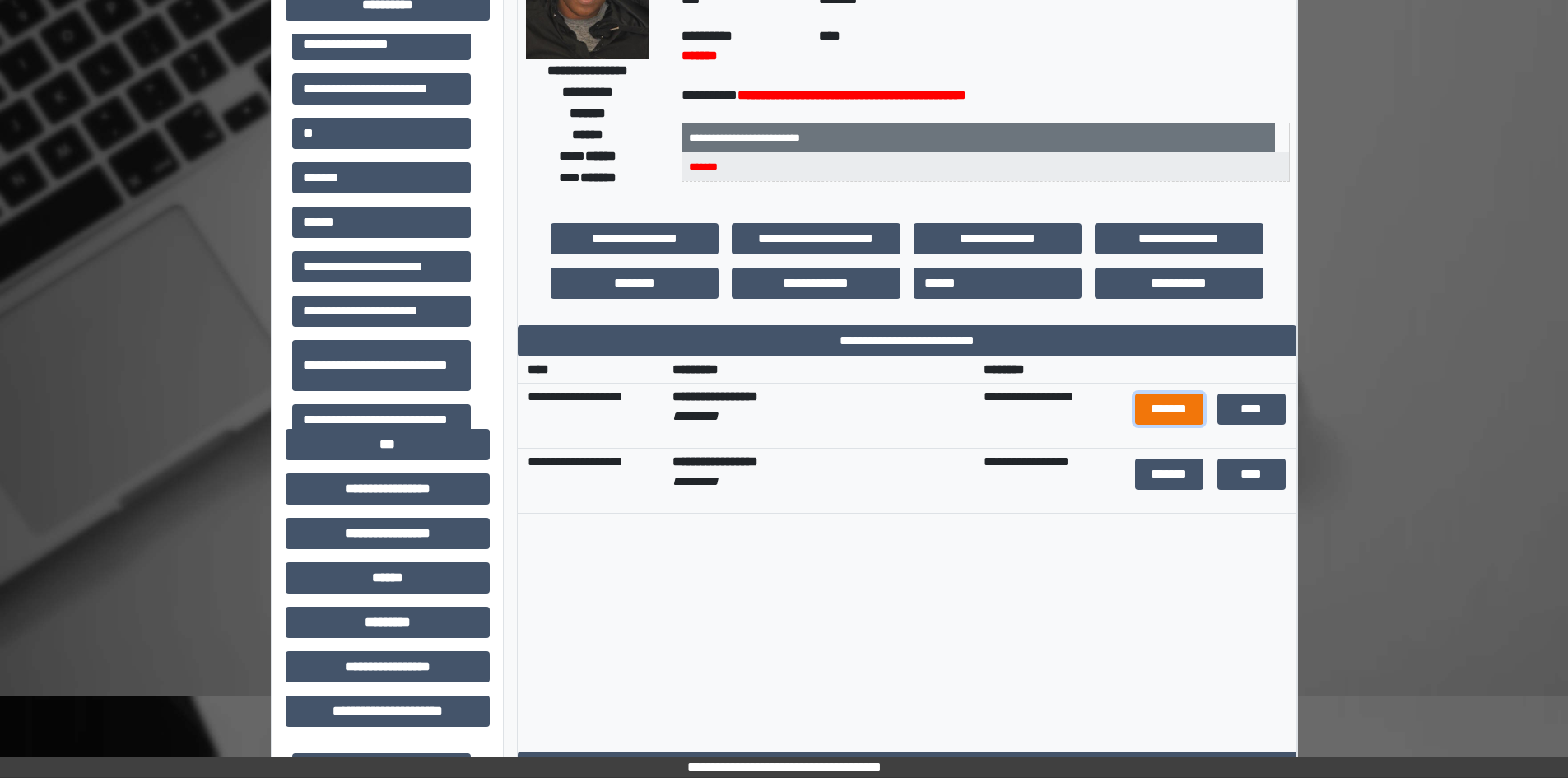 click on "*******" at bounding box center (1170, 409) 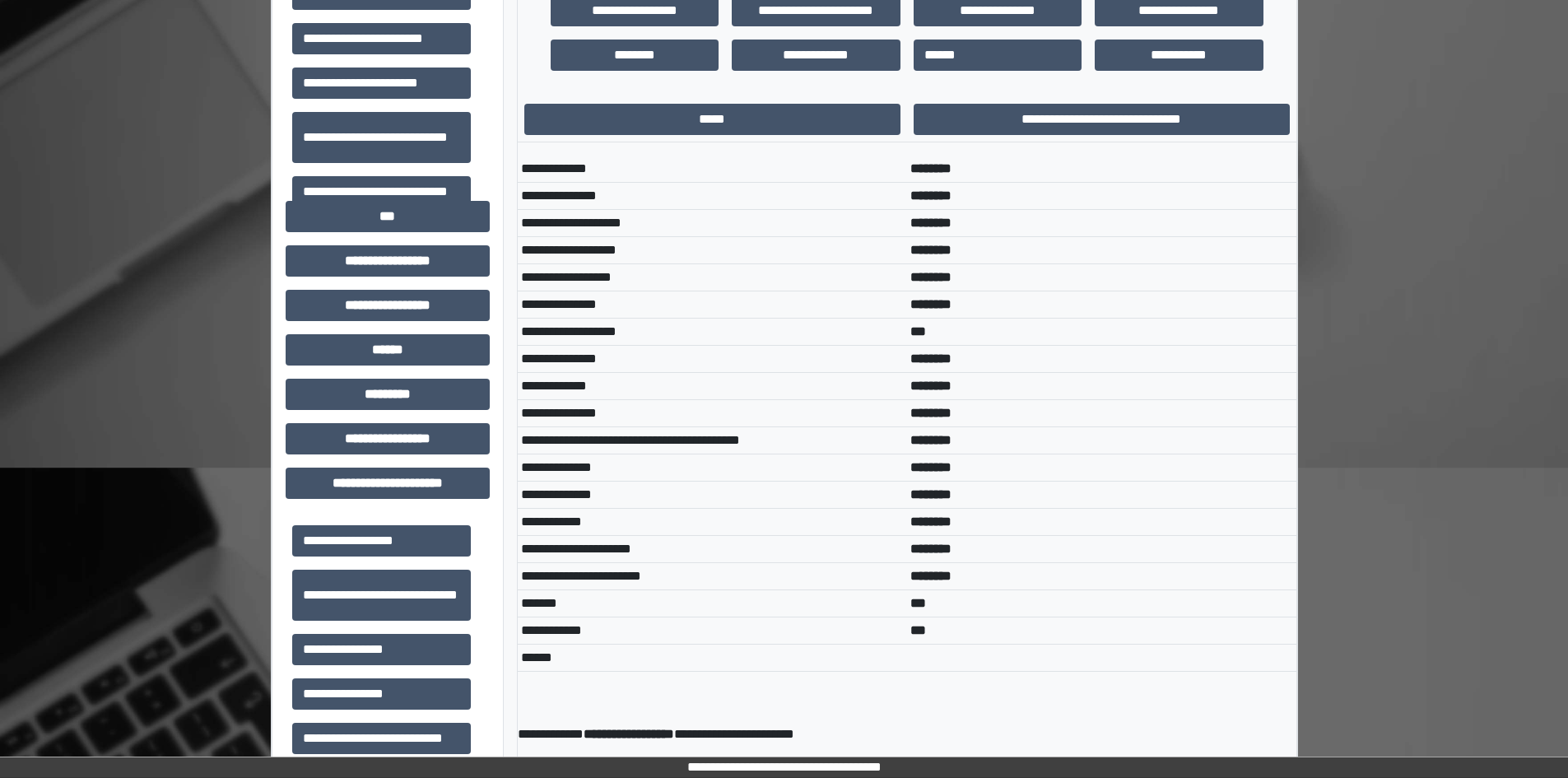 scroll, scrollTop: 440, scrollLeft: 0, axis: vertical 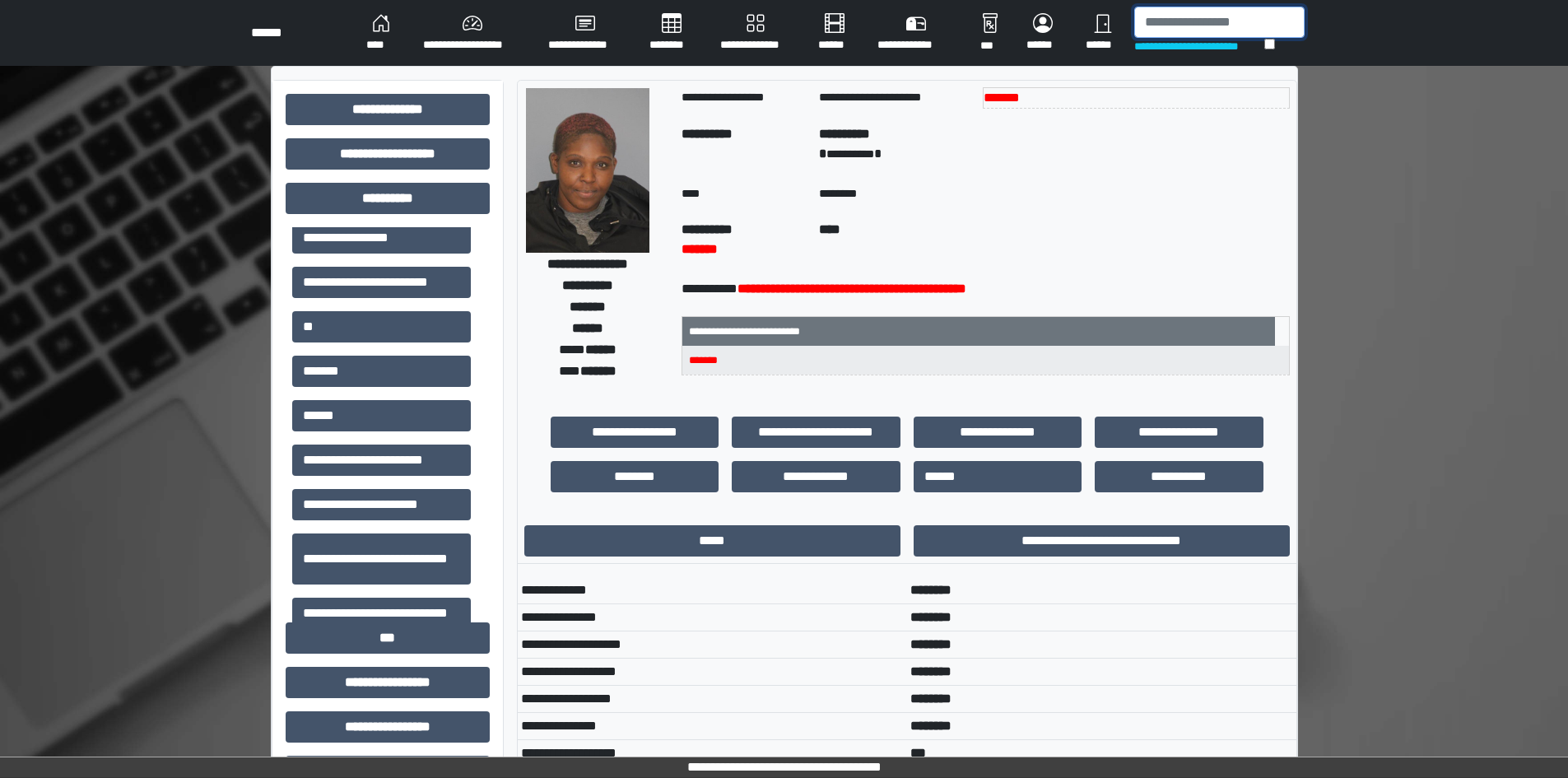 click at bounding box center [1219, 22] 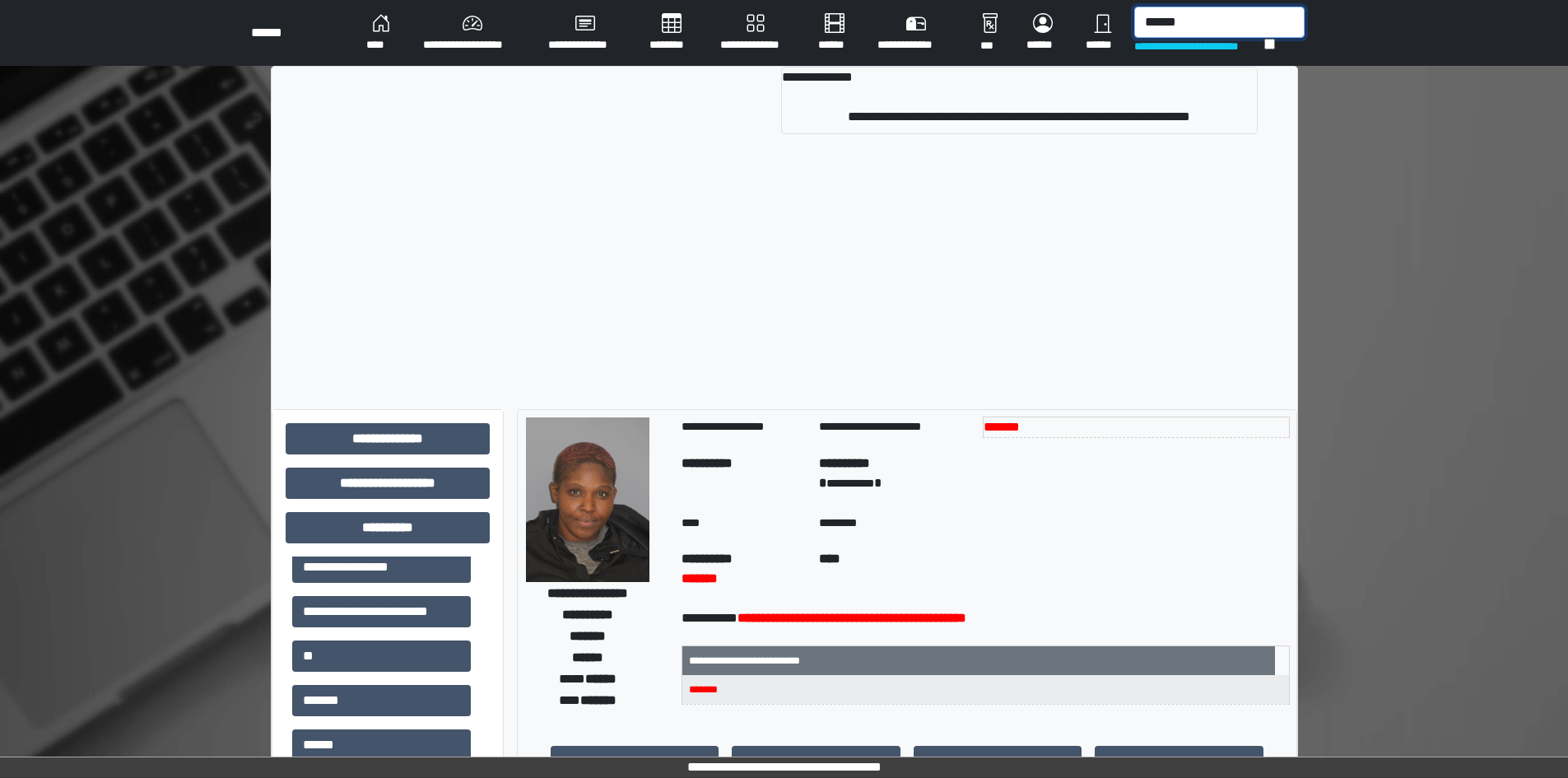 type on "******" 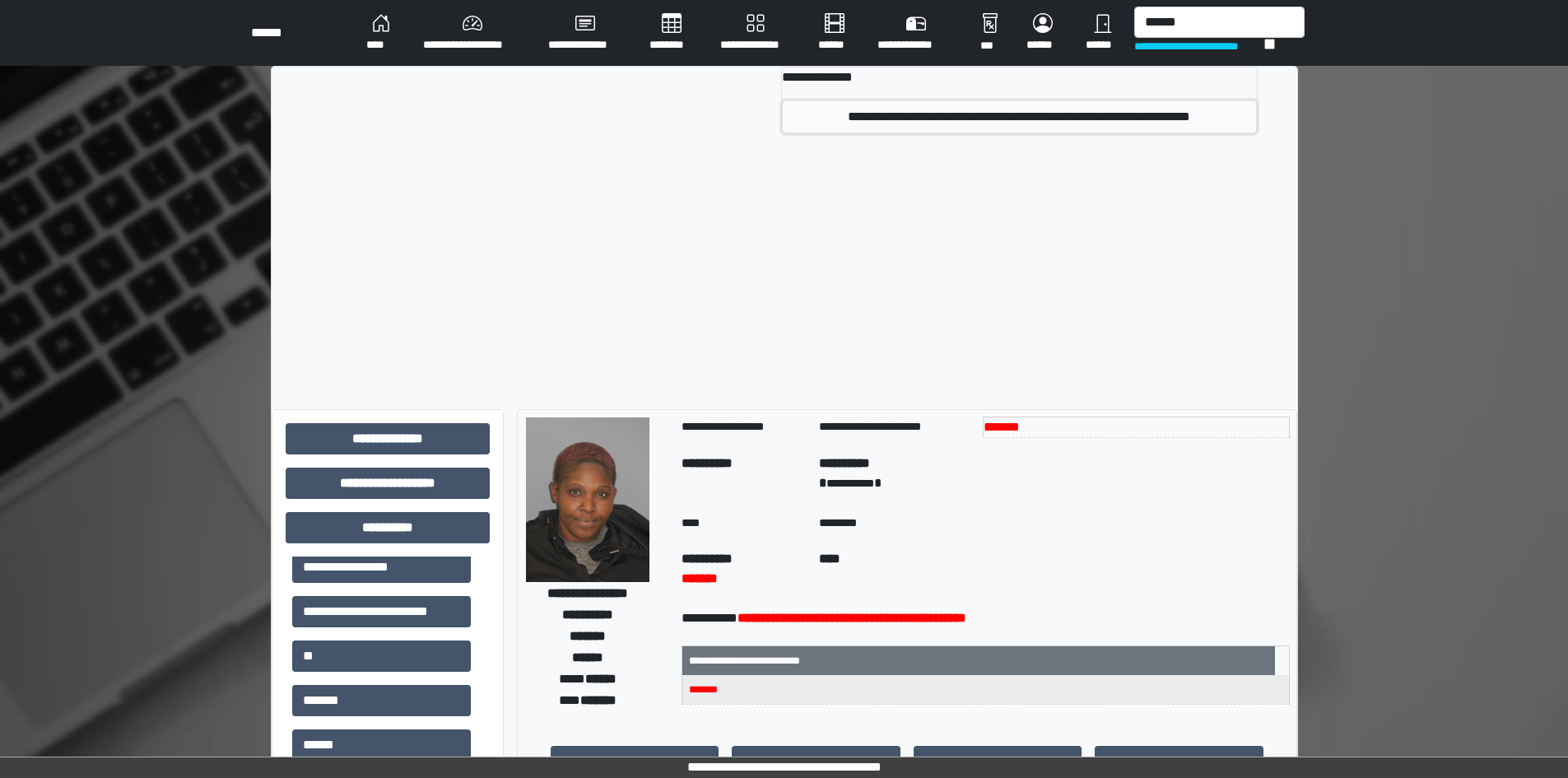 click on "**********" at bounding box center [1019, 117] 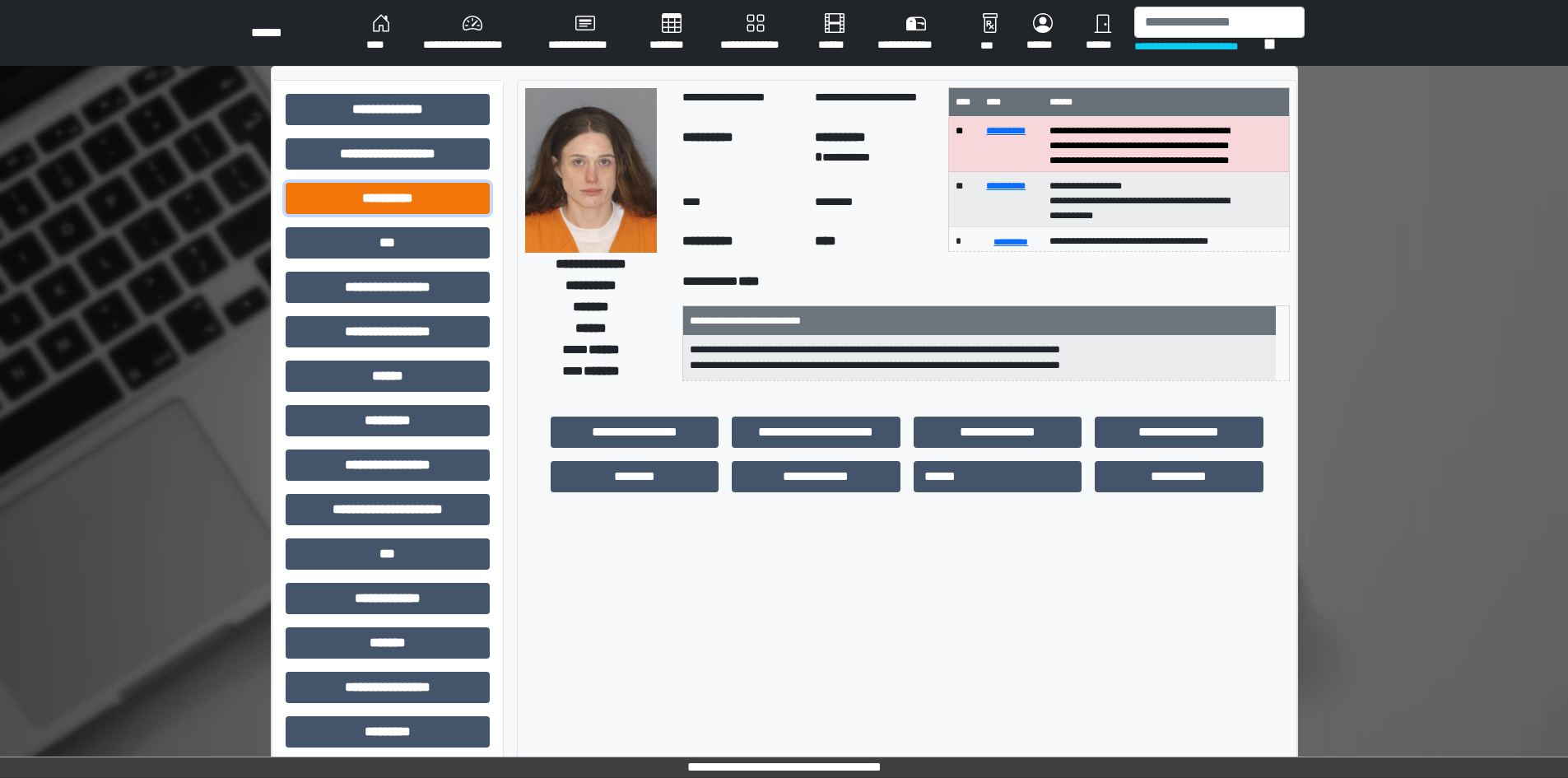 click on "**********" at bounding box center (388, 198) 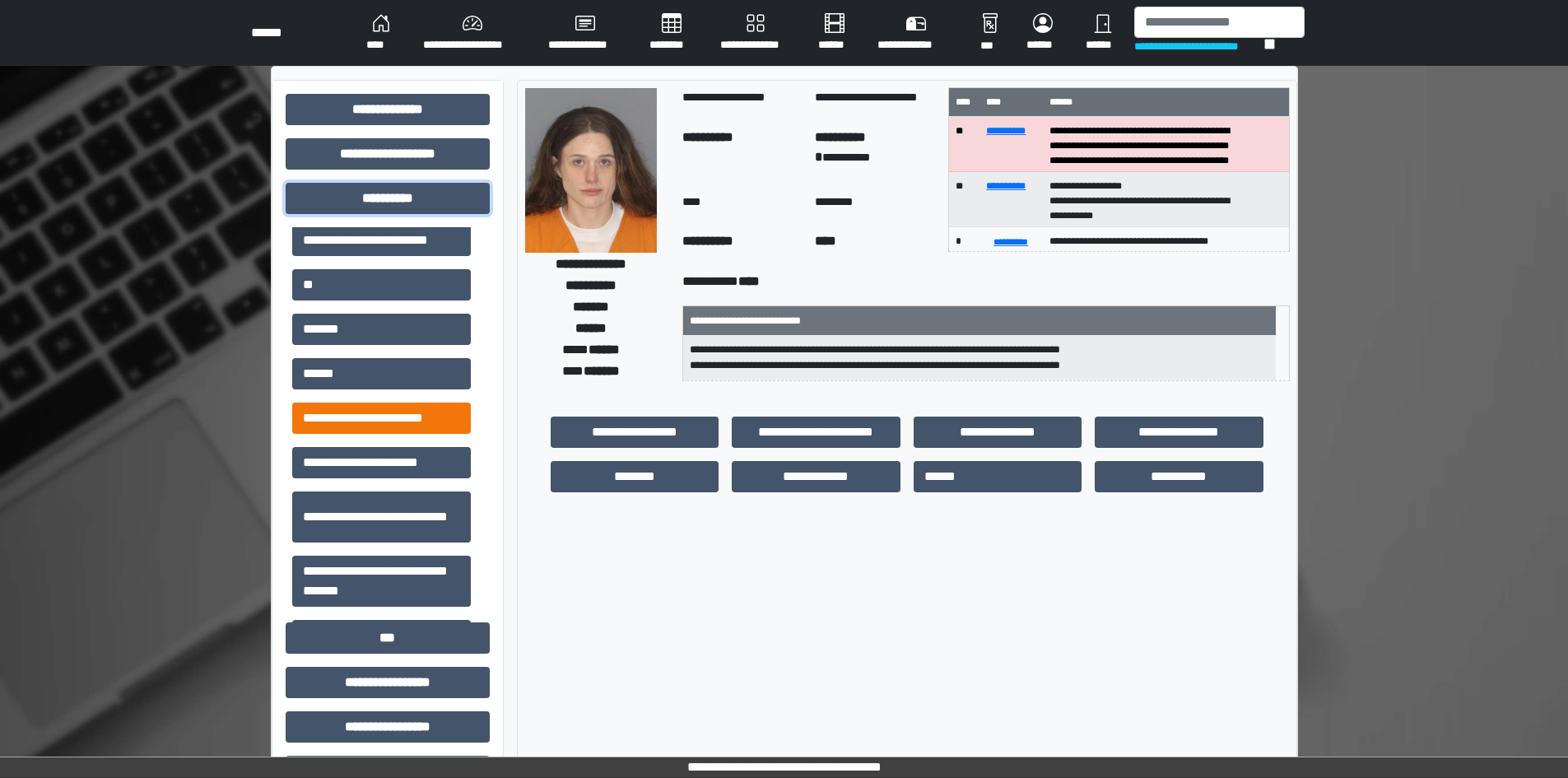scroll, scrollTop: 82, scrollLeft: 0, axis: vertical 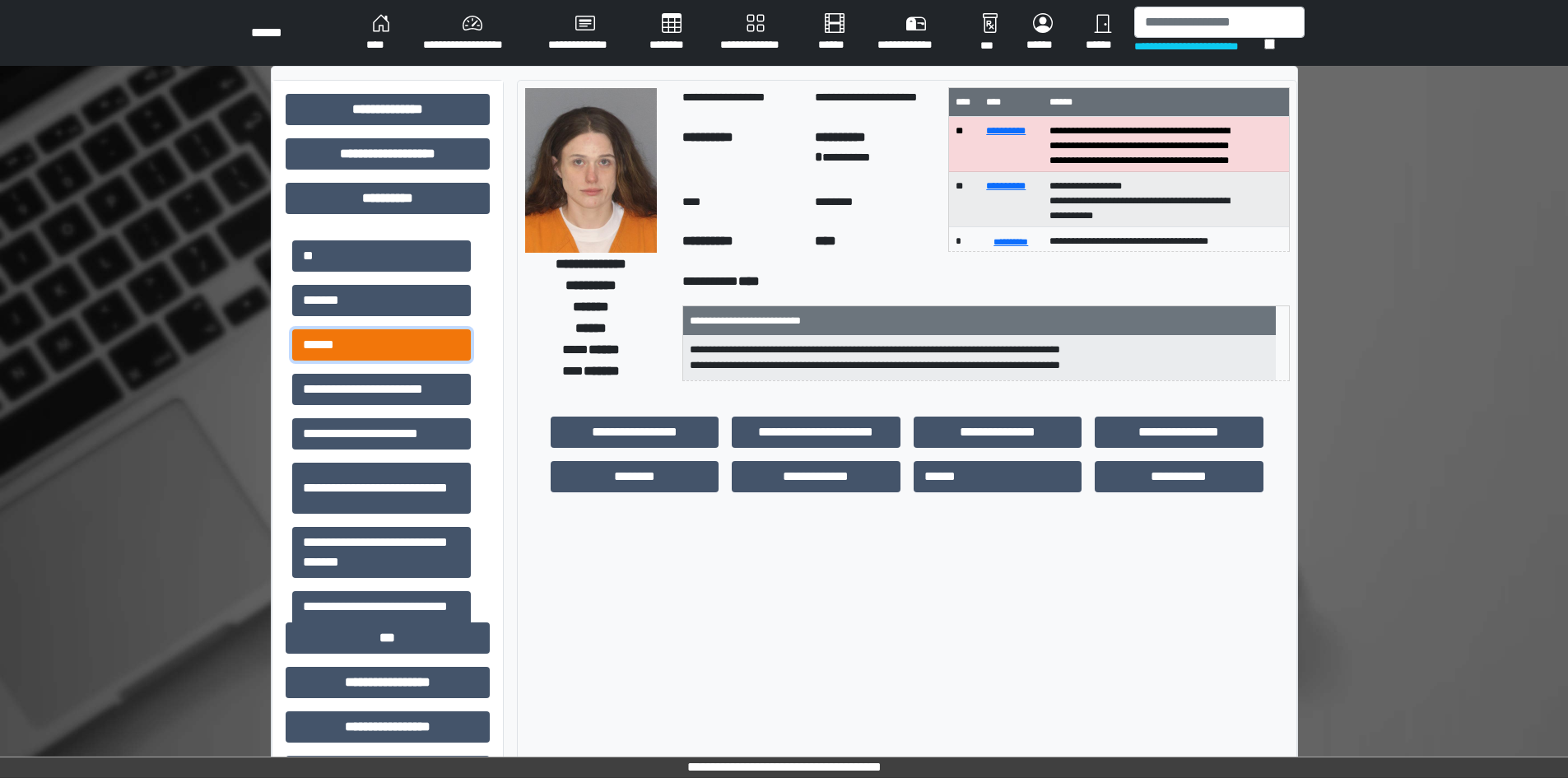 click on "******" at bounding box center [381, 345] 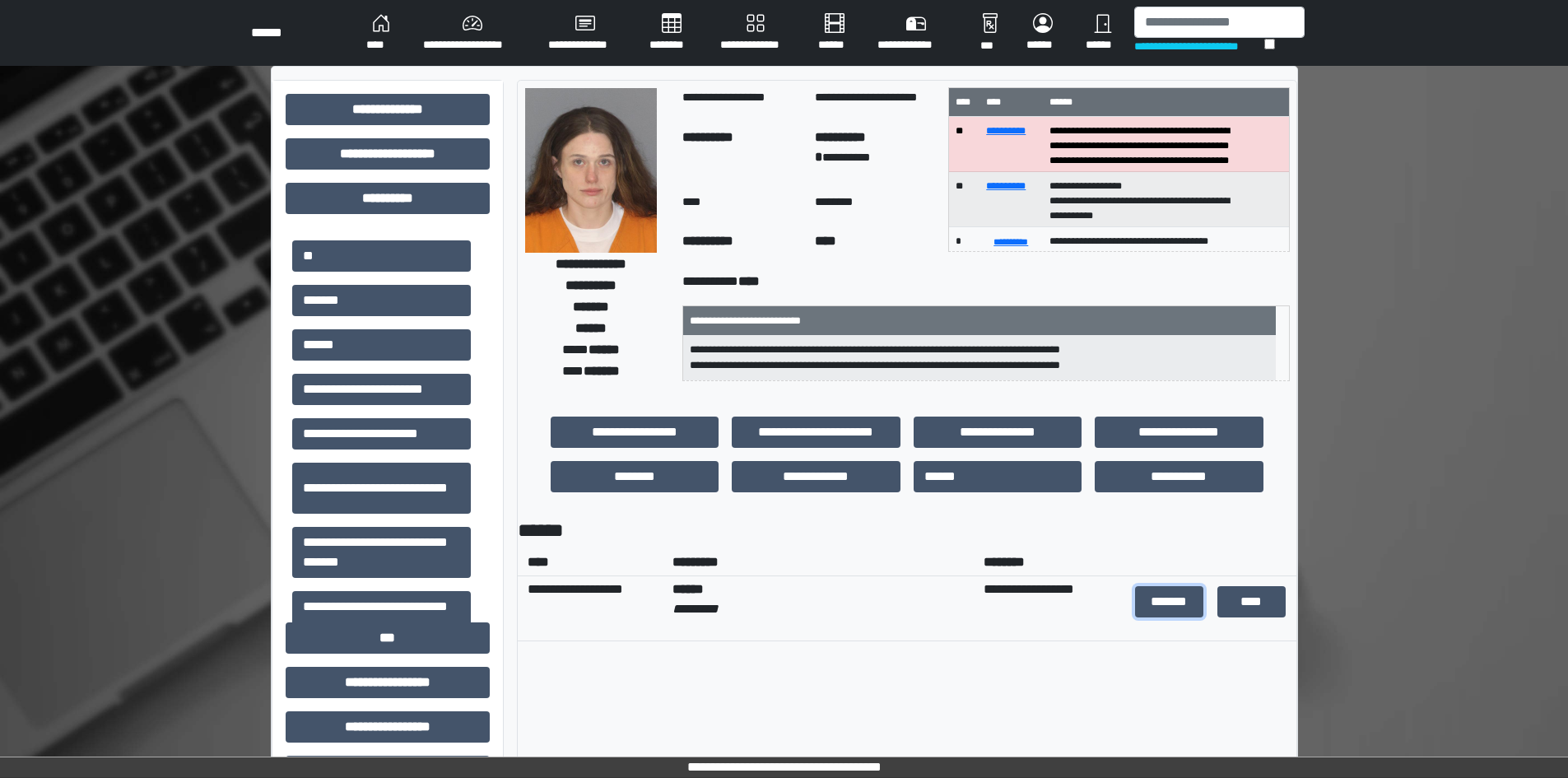 click on "*******" at bounding box center (1170, 602) 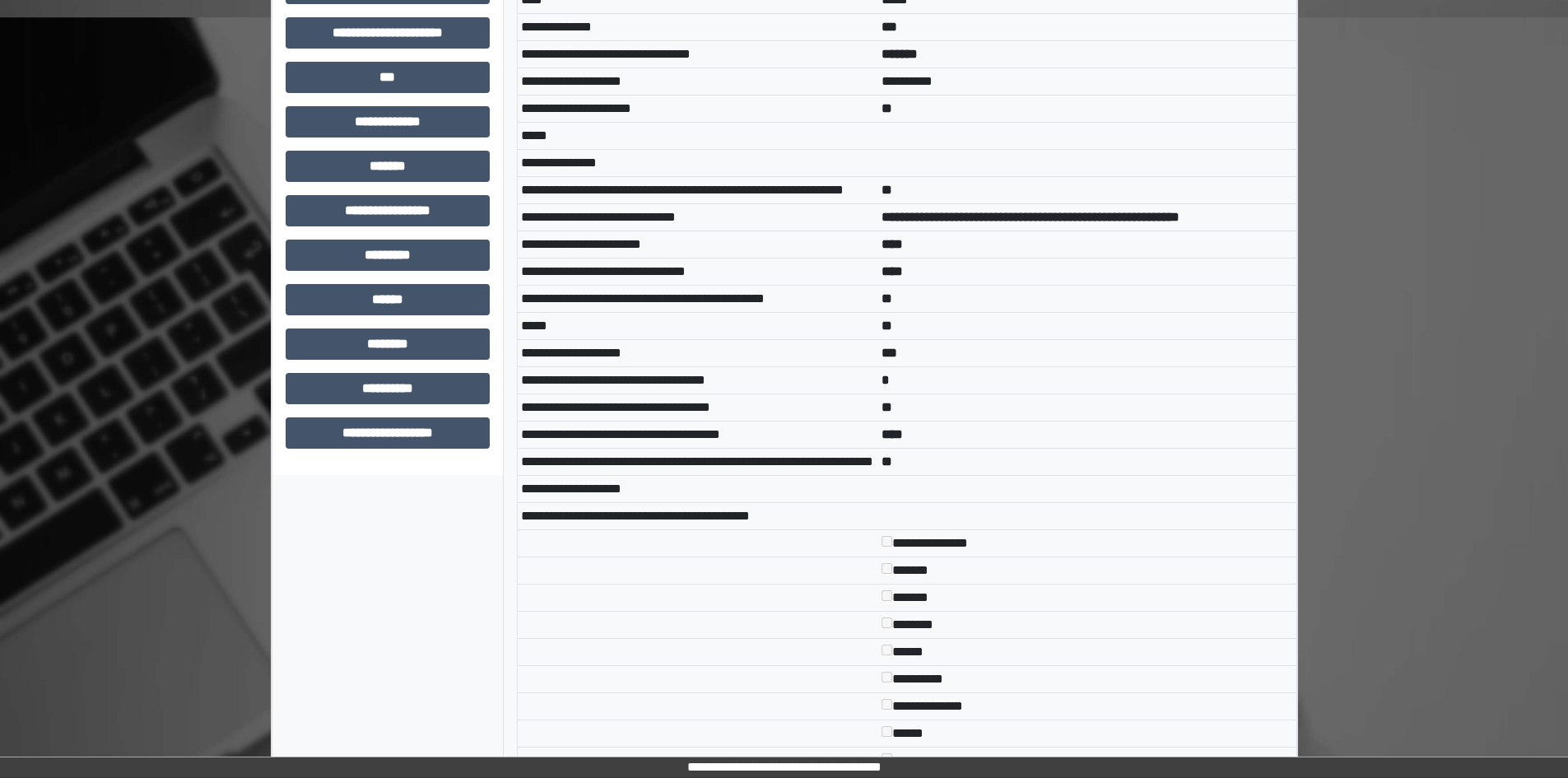 scroll, scrollTop: 0, scrollLeft: 0, axis: both 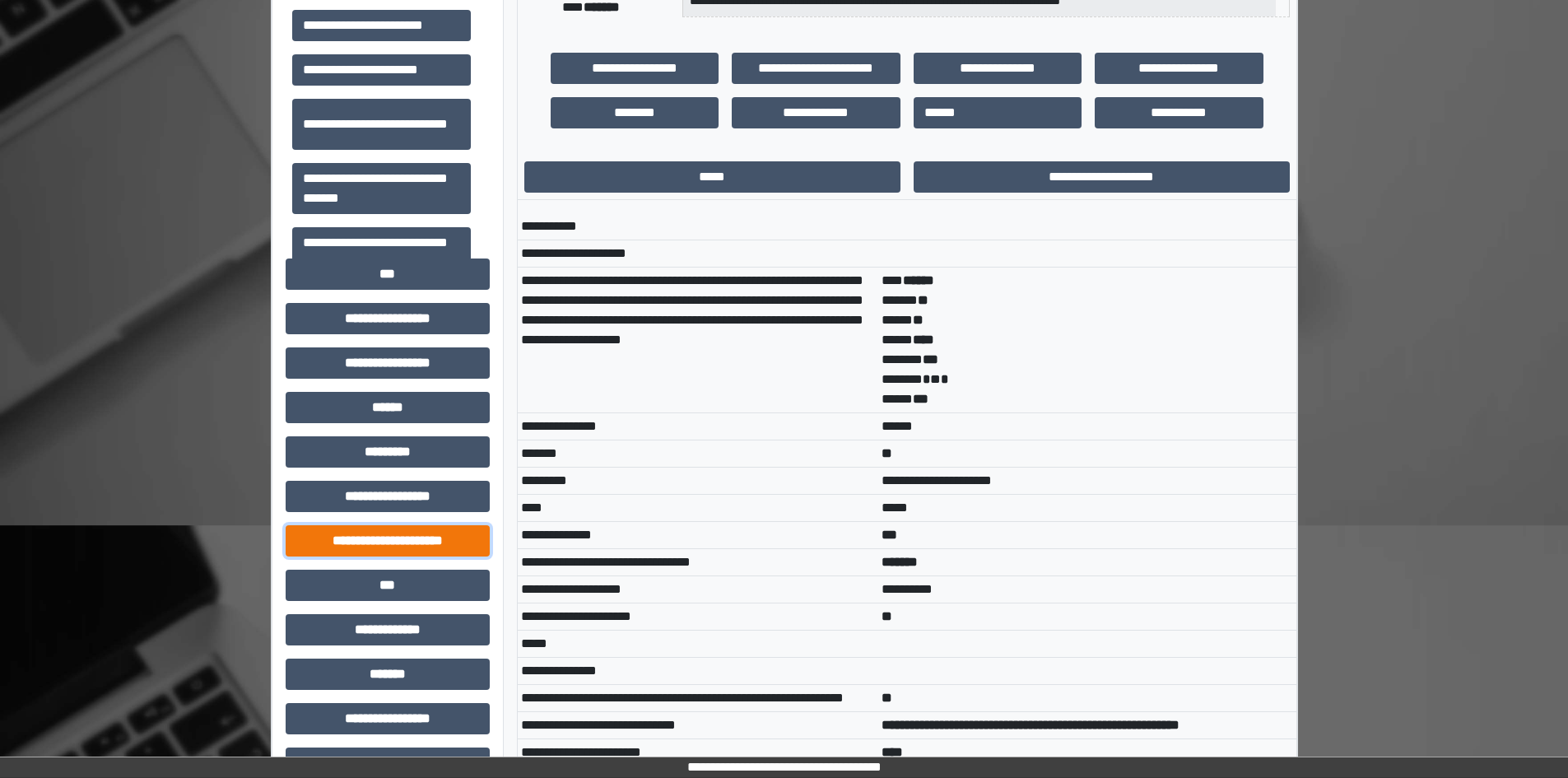 click on "**********" at bounding box center (388, 541) 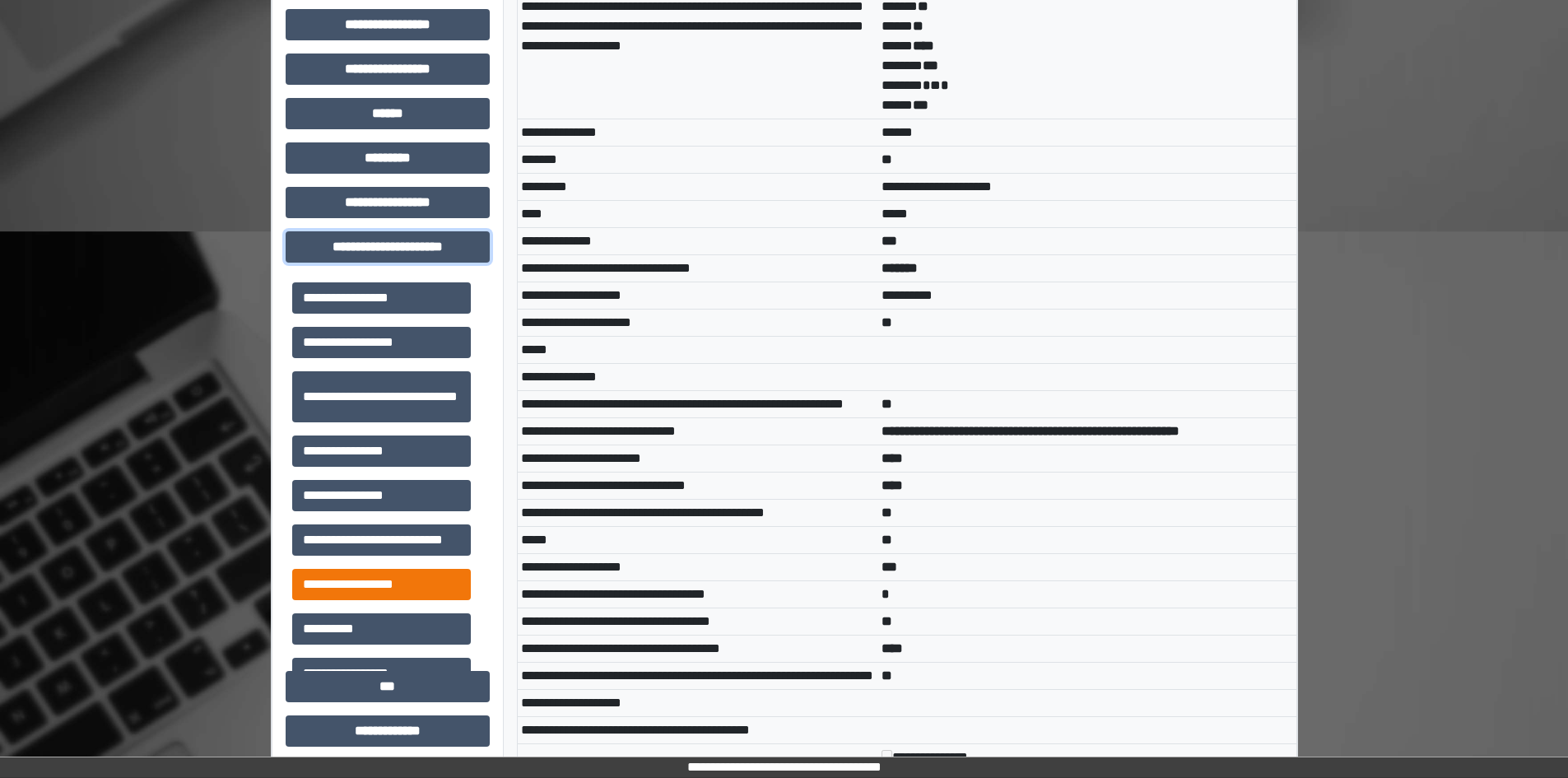 scroll, scrollTop: 693, scrollLeft: 0, axis: vertical 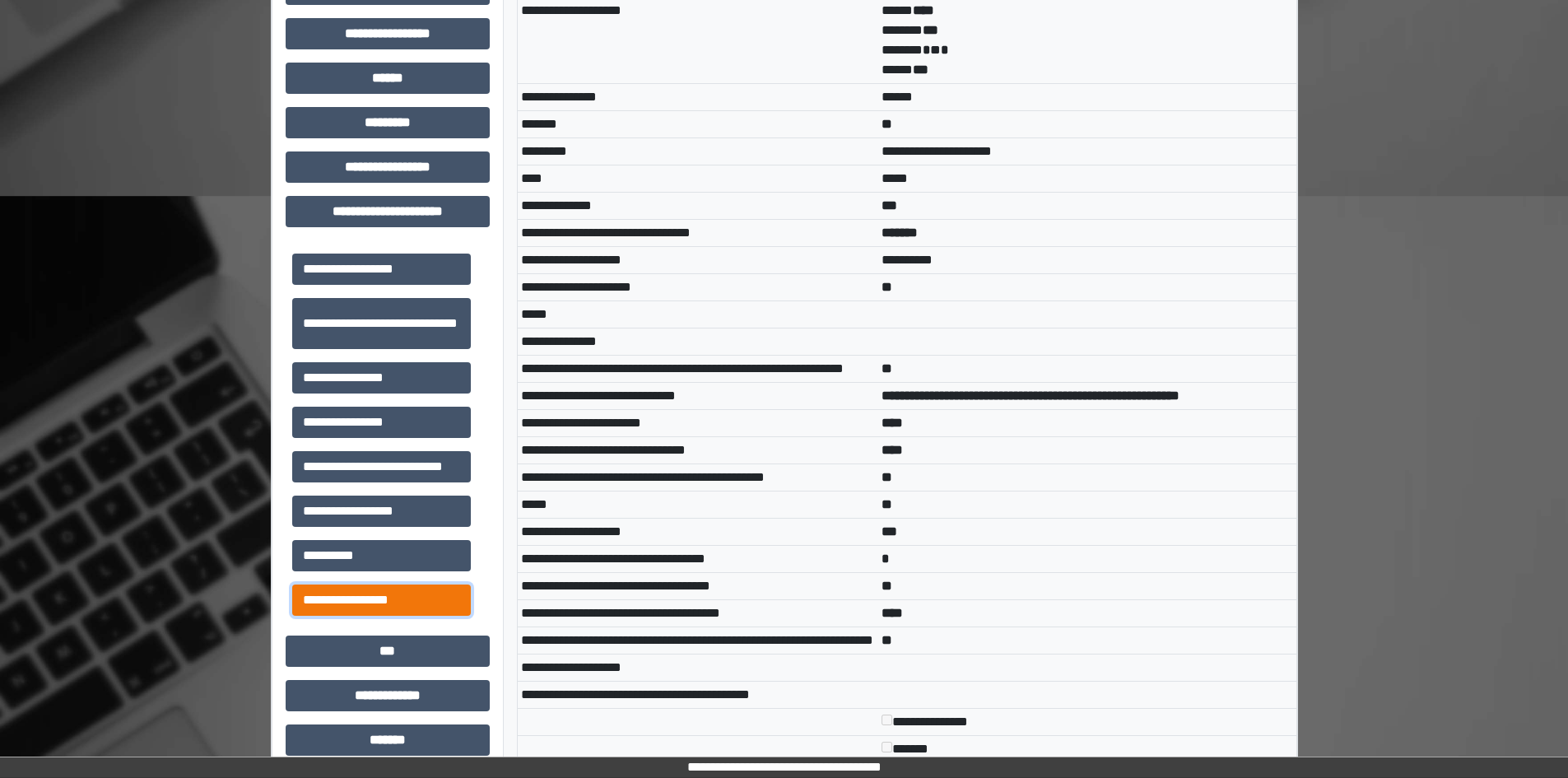 click on "**********" at bounding box center (381, 600) 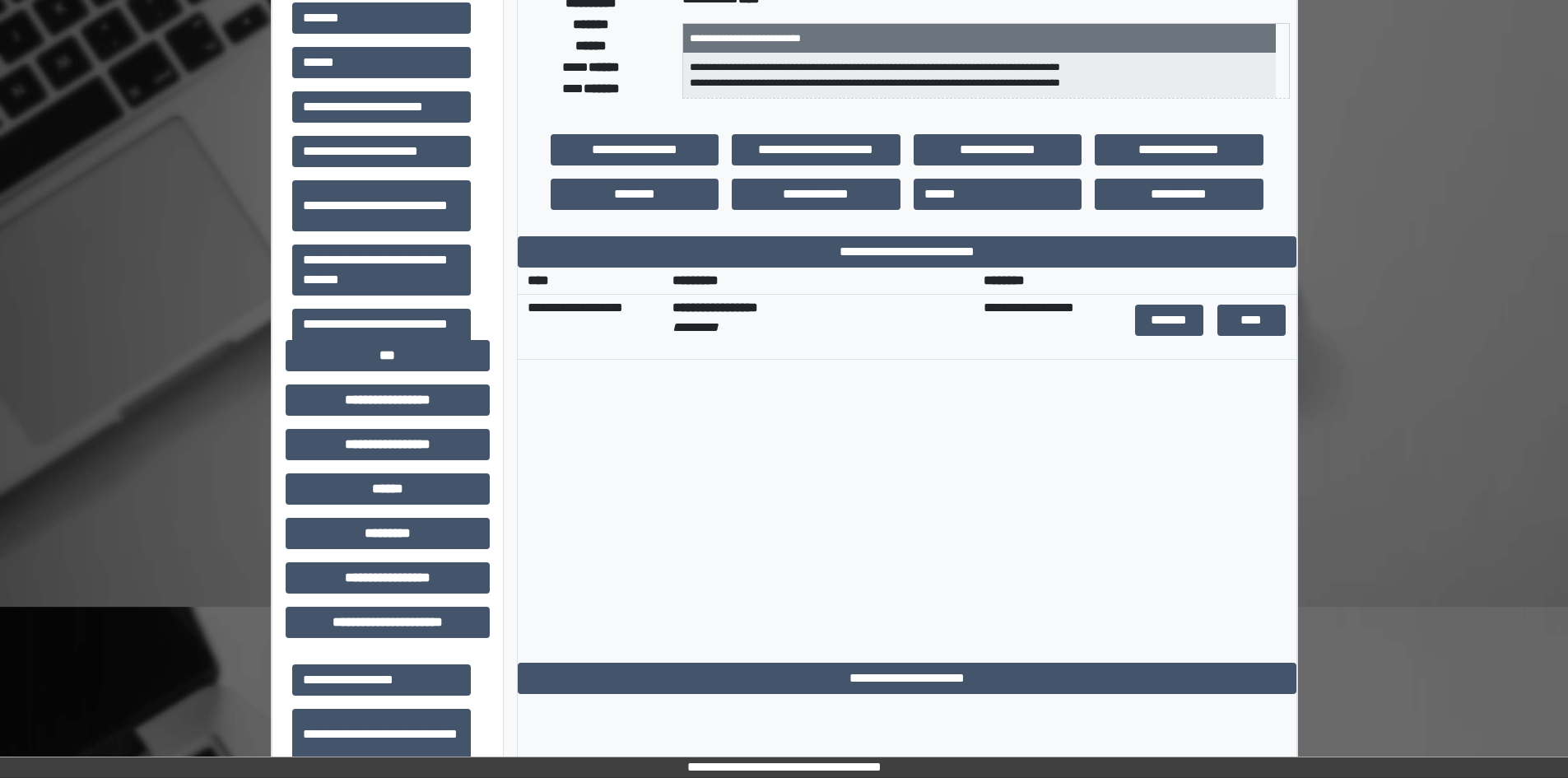 scroll, scrollTop: 282, scrollLeft: 0, axis: vertical 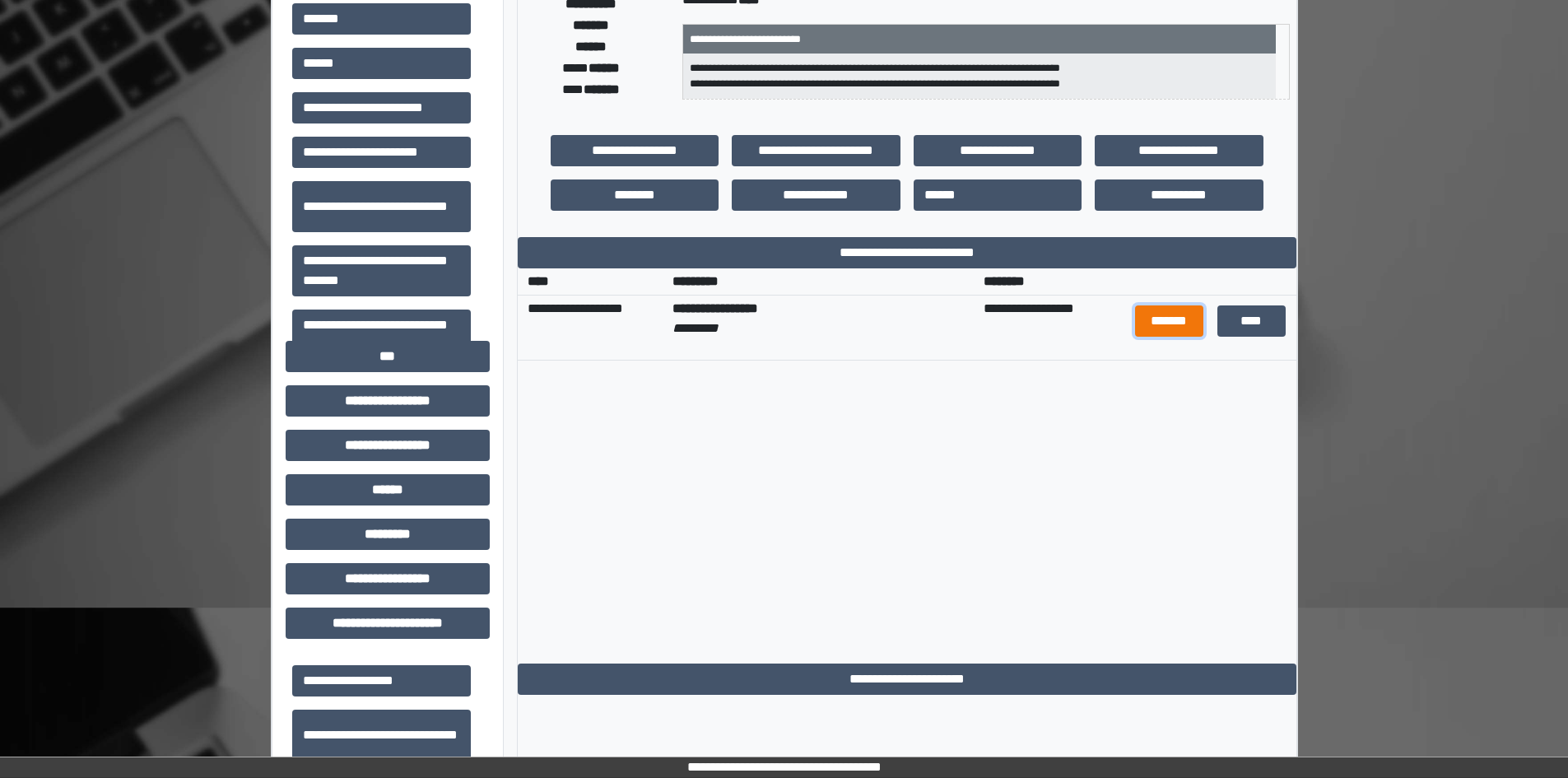 click on "*******" at bounding box center (1170, 321) 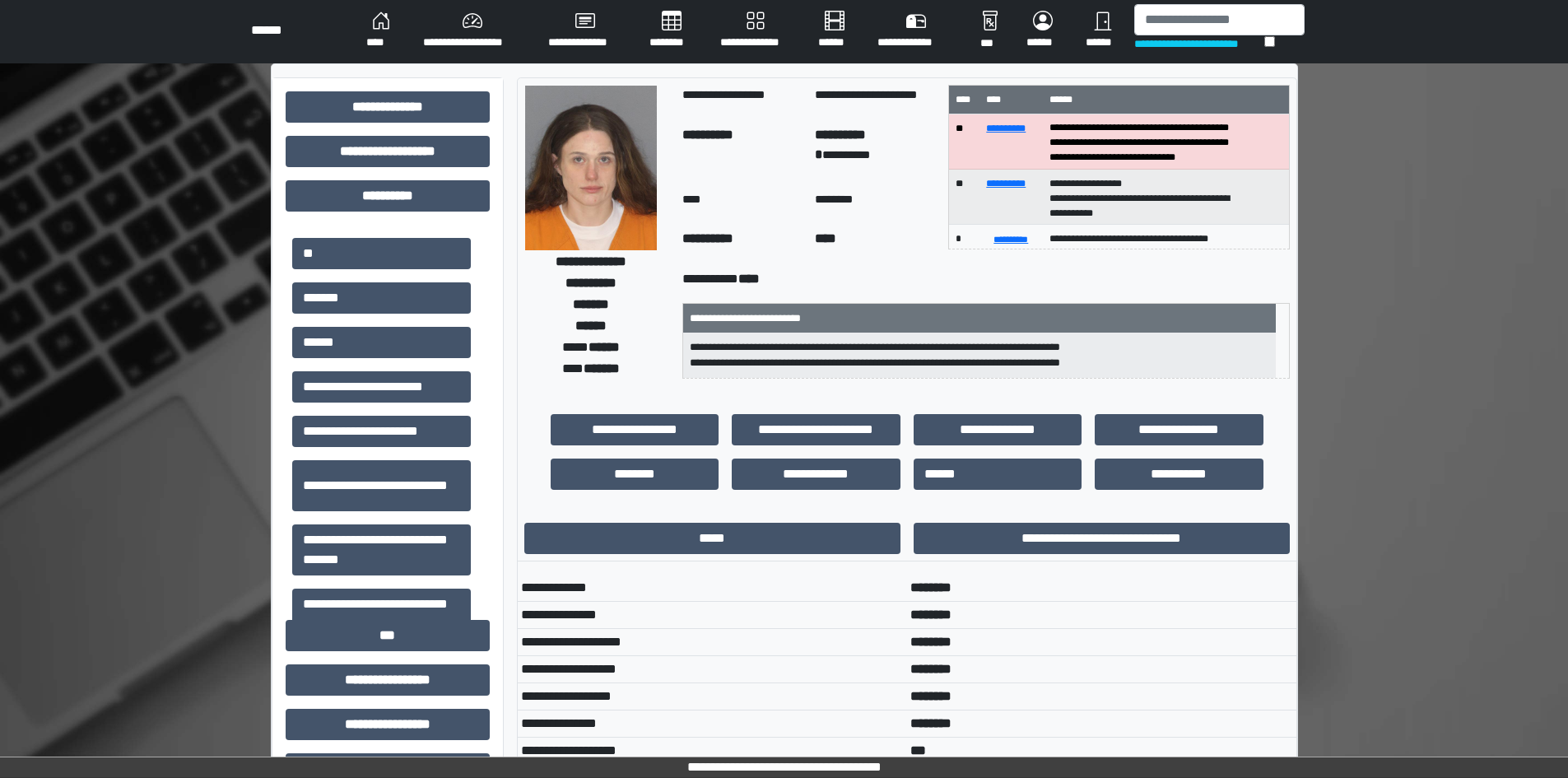 scroll, scrollTop: 0, scrollLeft: 0, axis: both 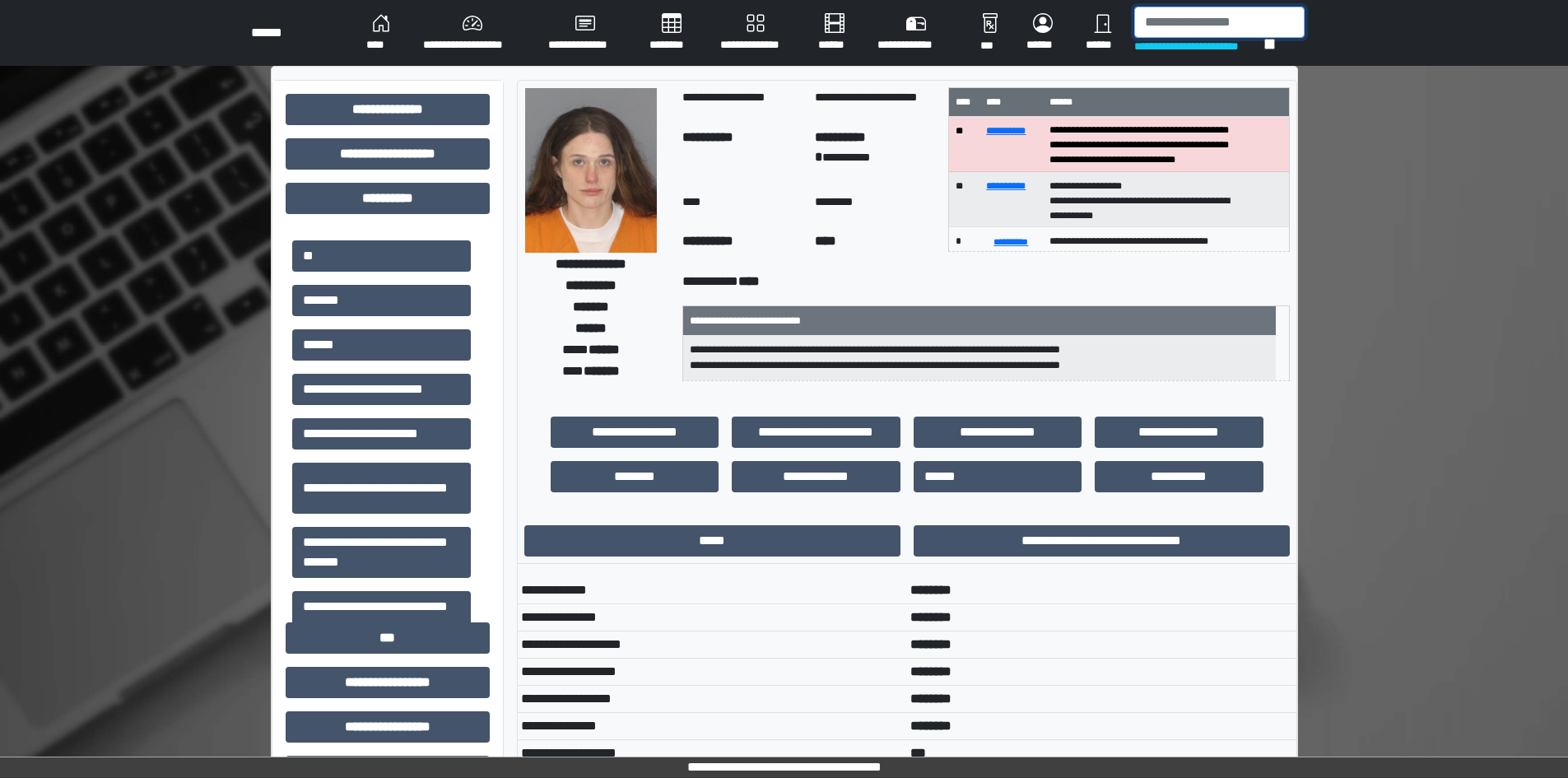 click at bounding box center (1219, 22) 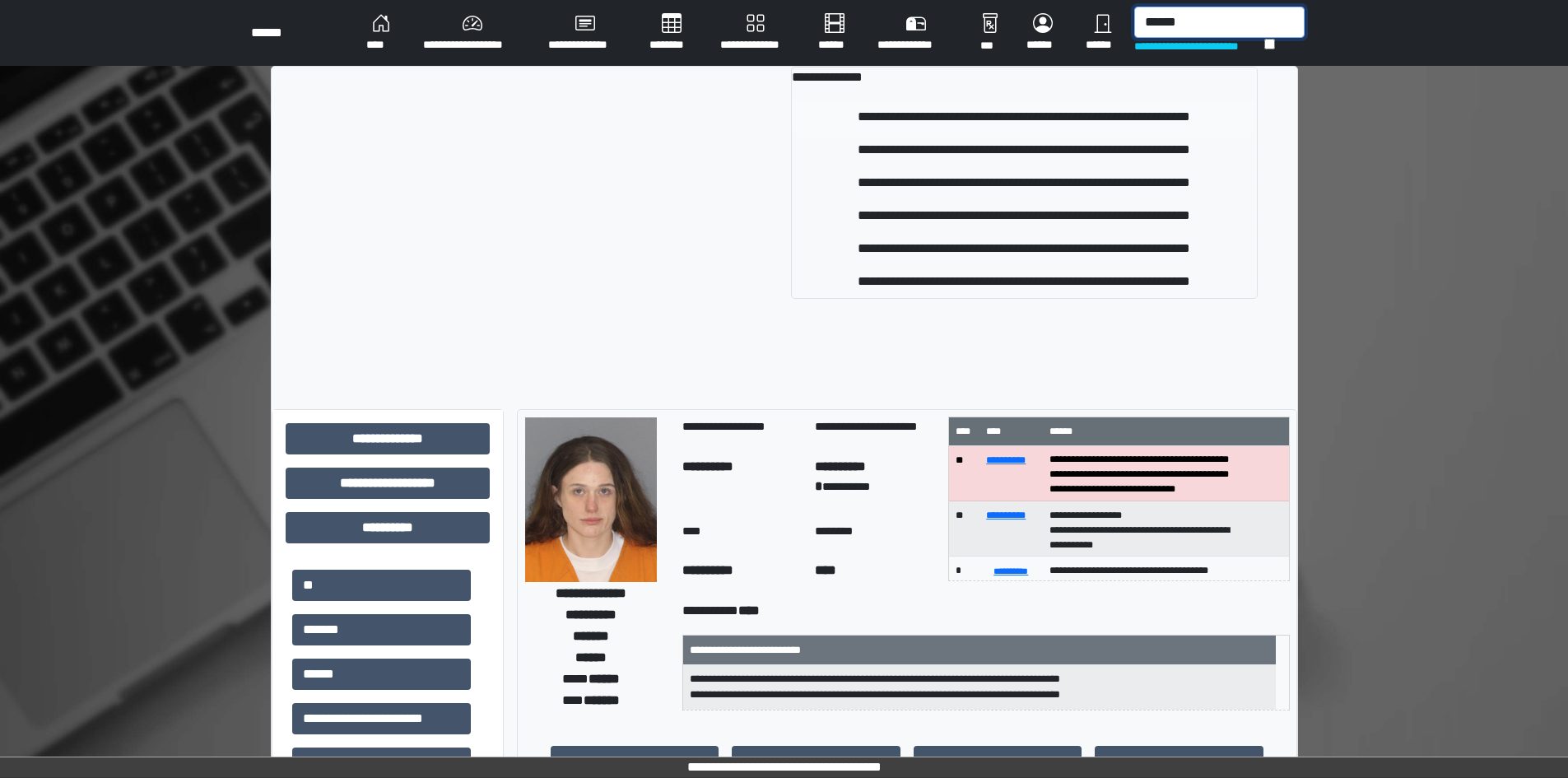 type on "******" 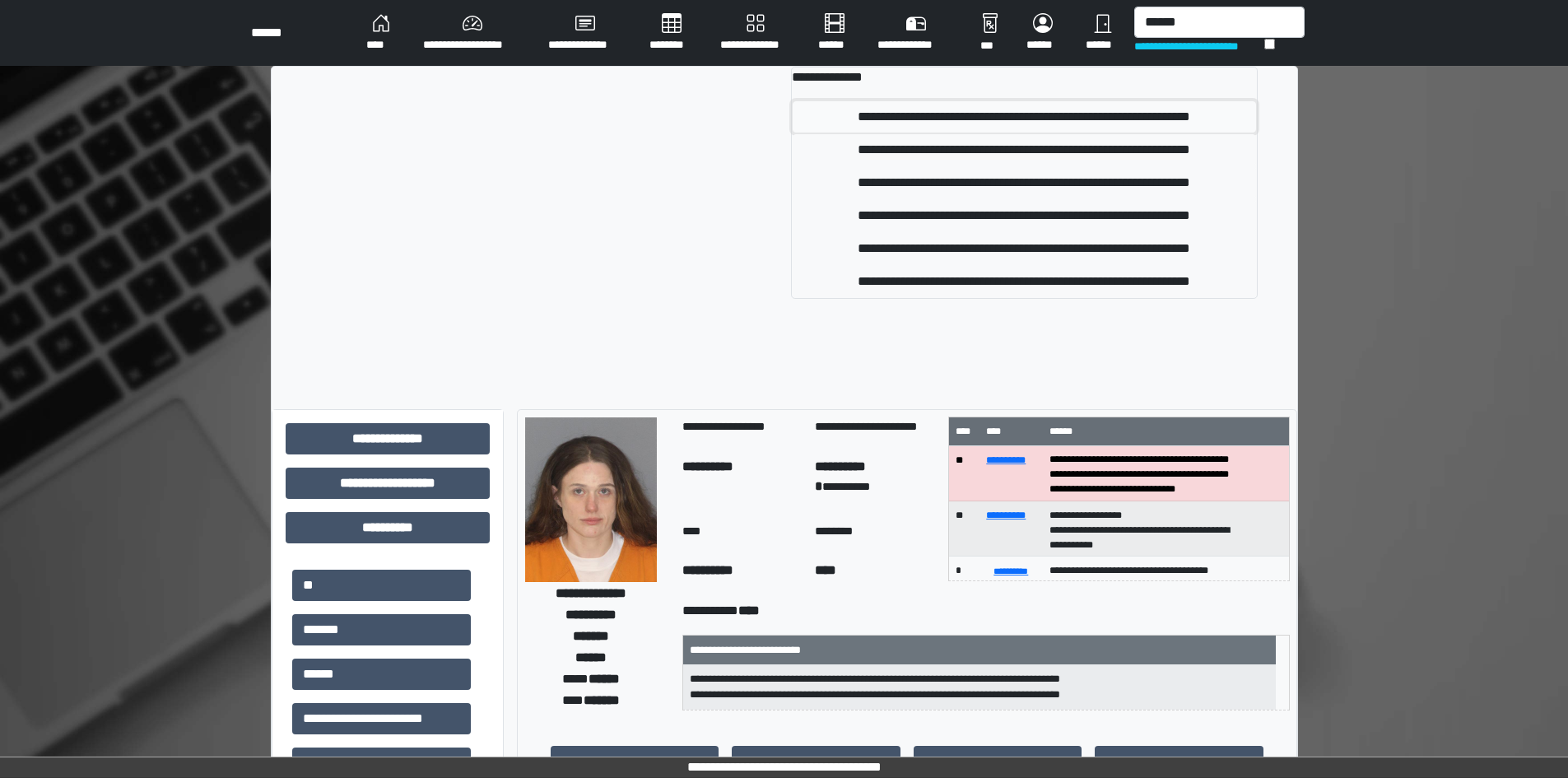 click on "**********" at bounding box center (1024, 117) 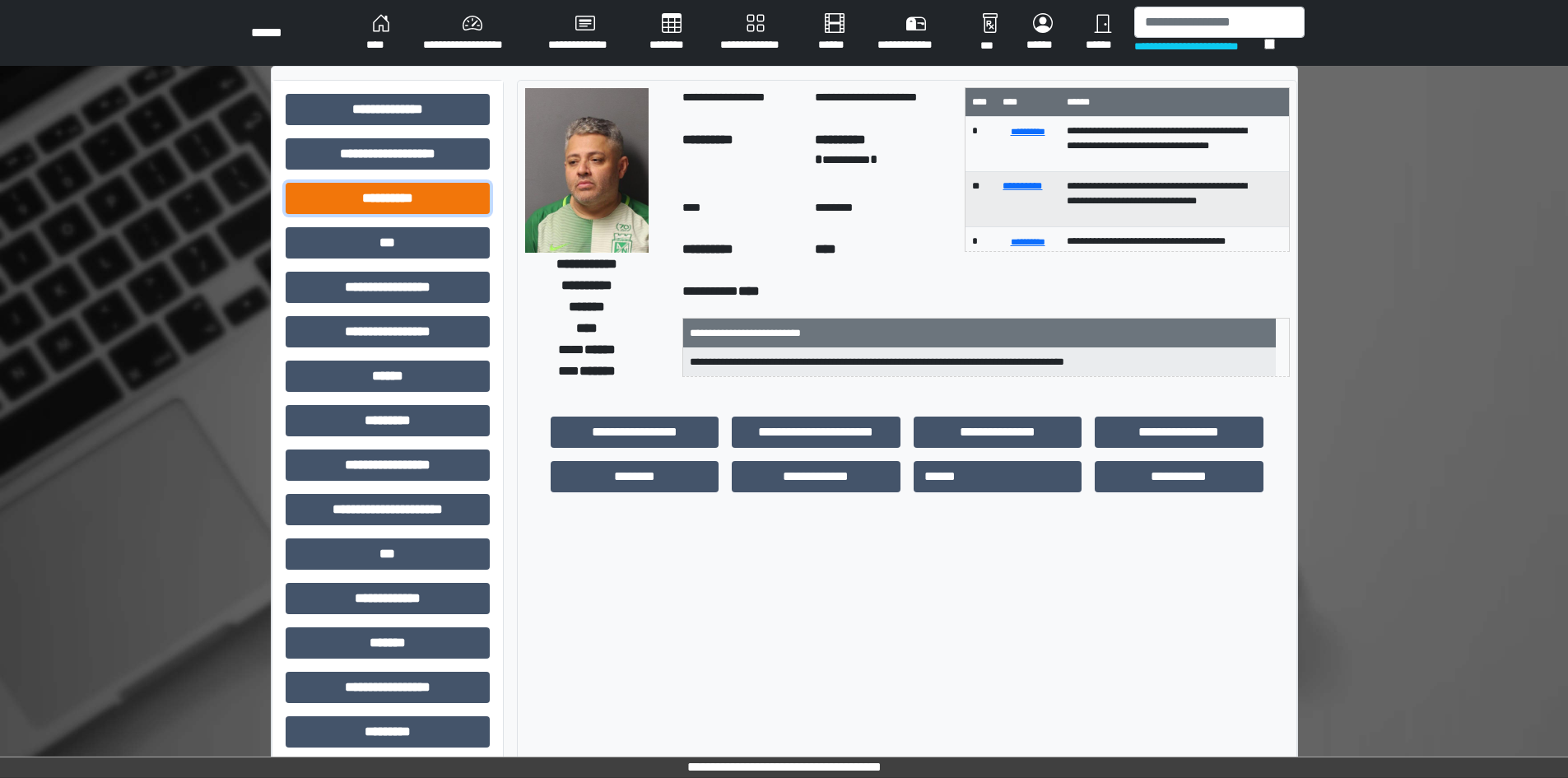 click on "**********" at bounding box center [388, 198] 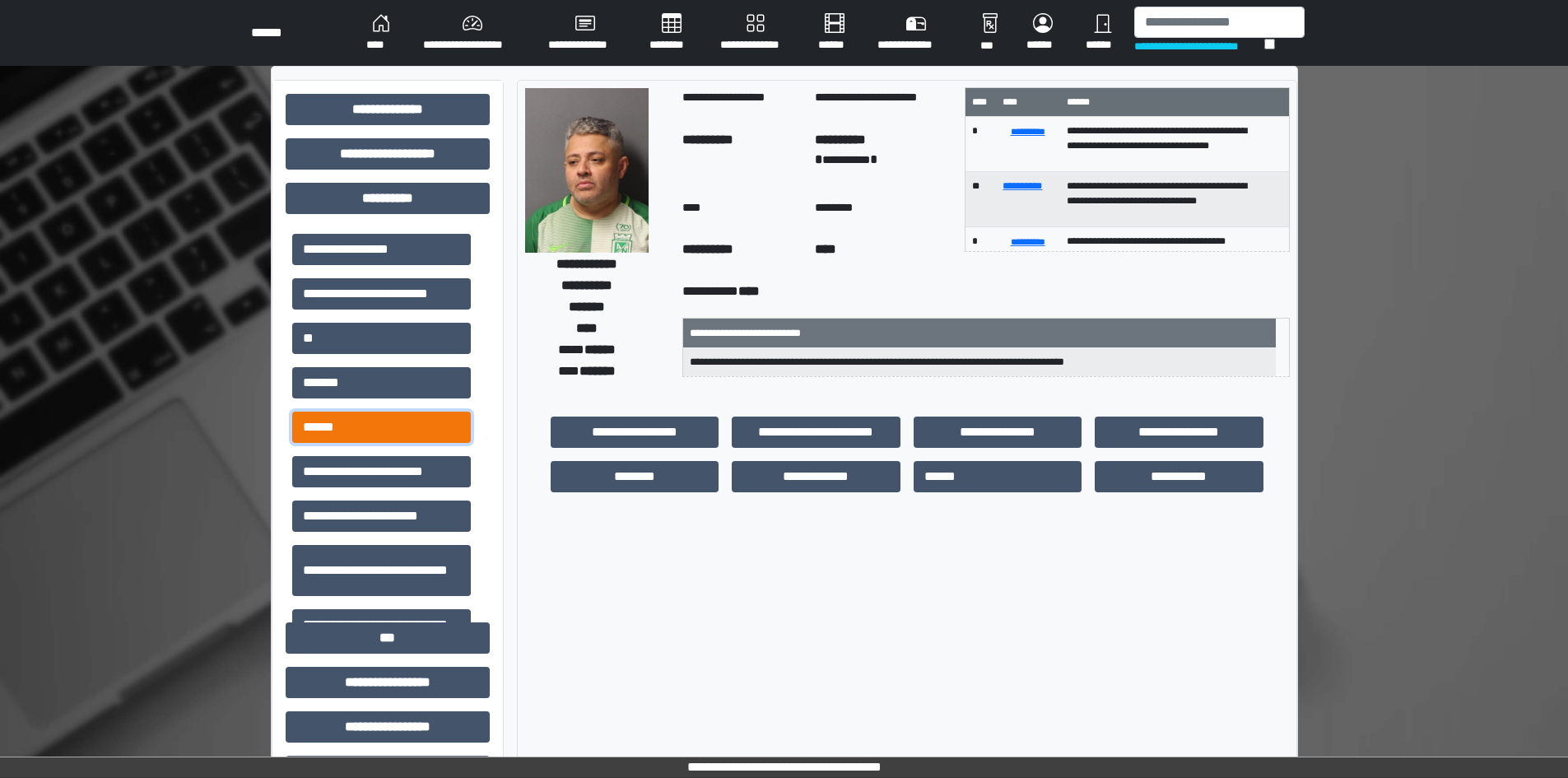 click on "******" at bounding box center (381, 427) 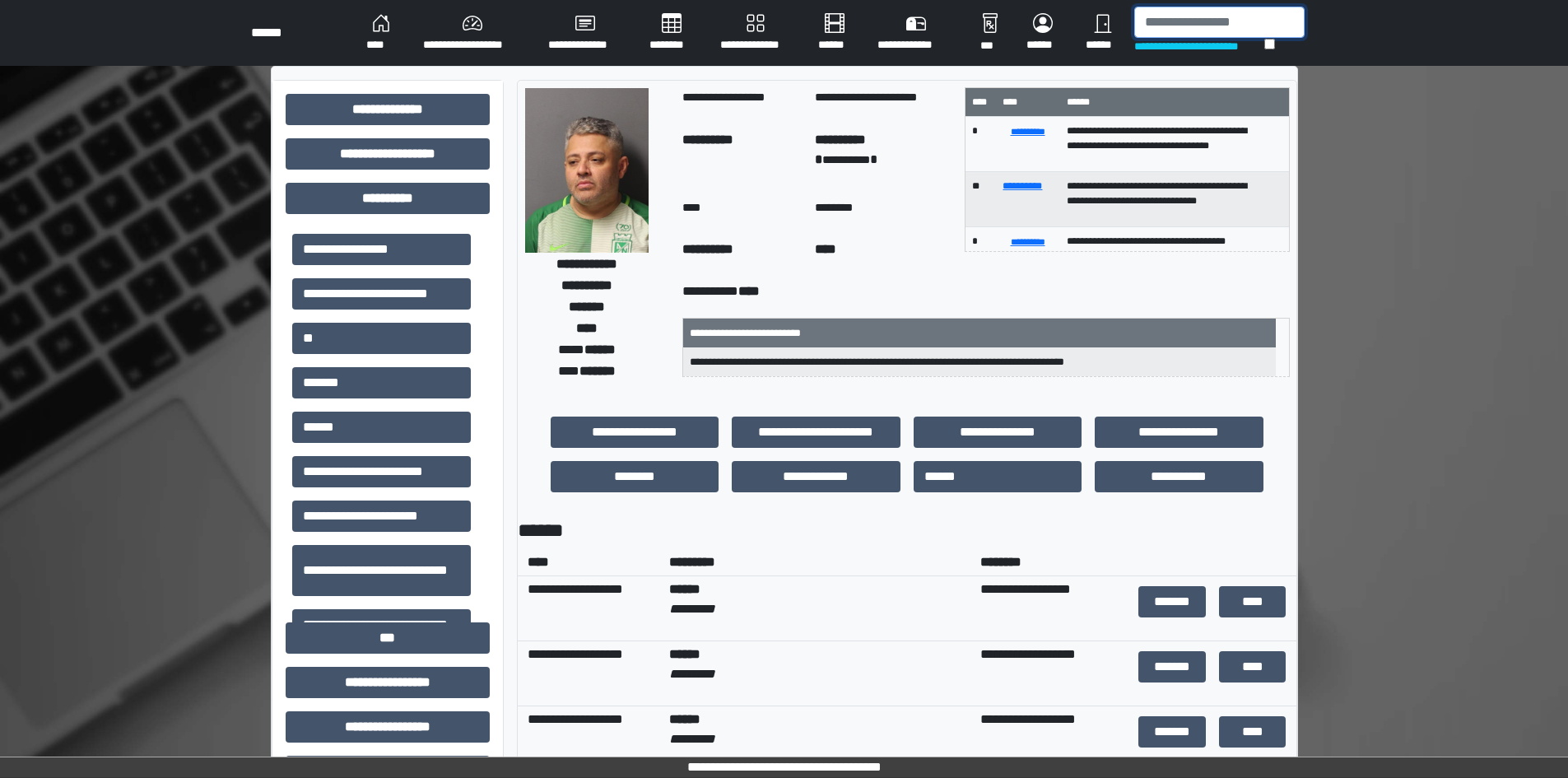 click at bounding box center [1219, 22] 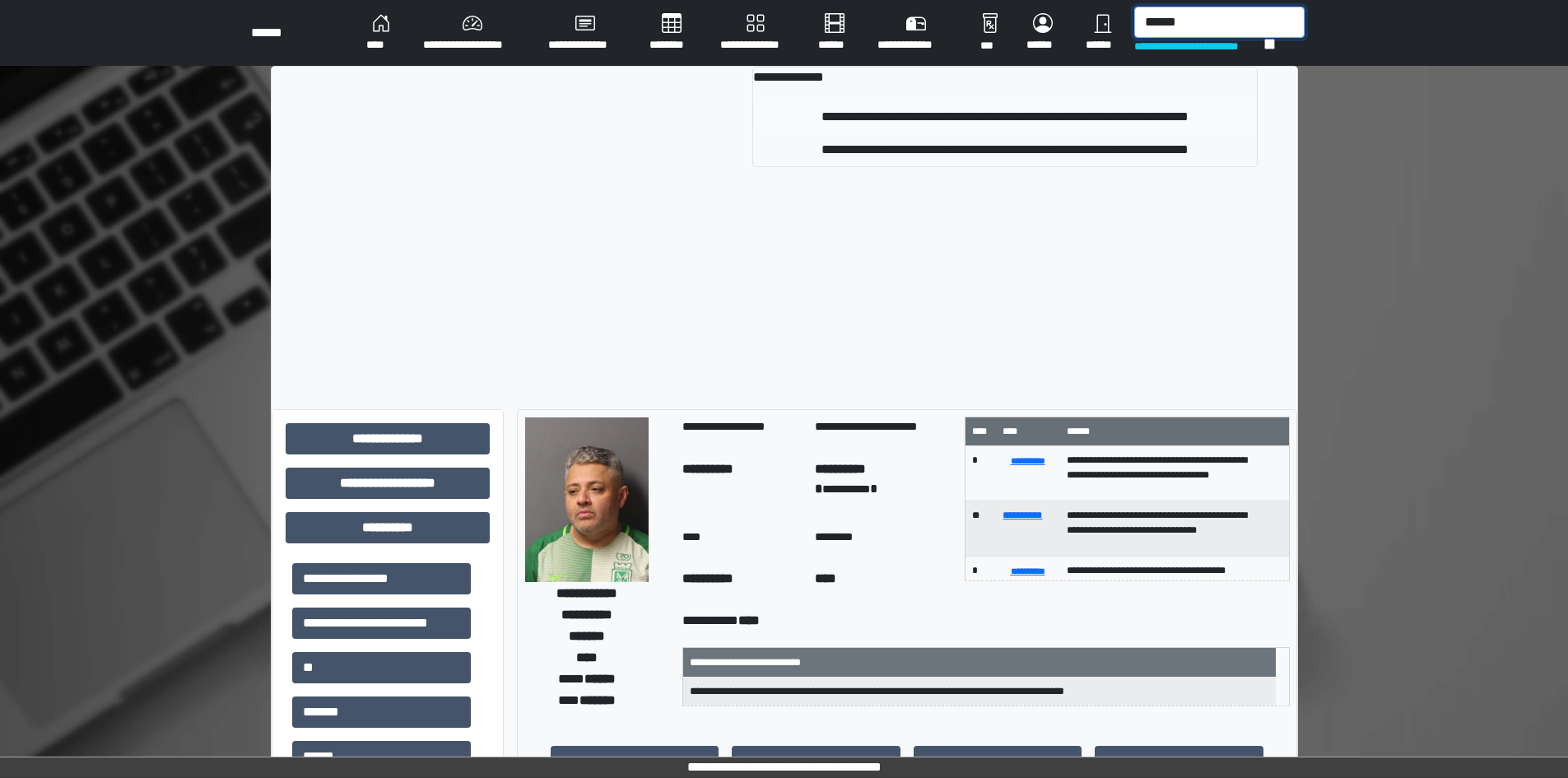 type on "******" 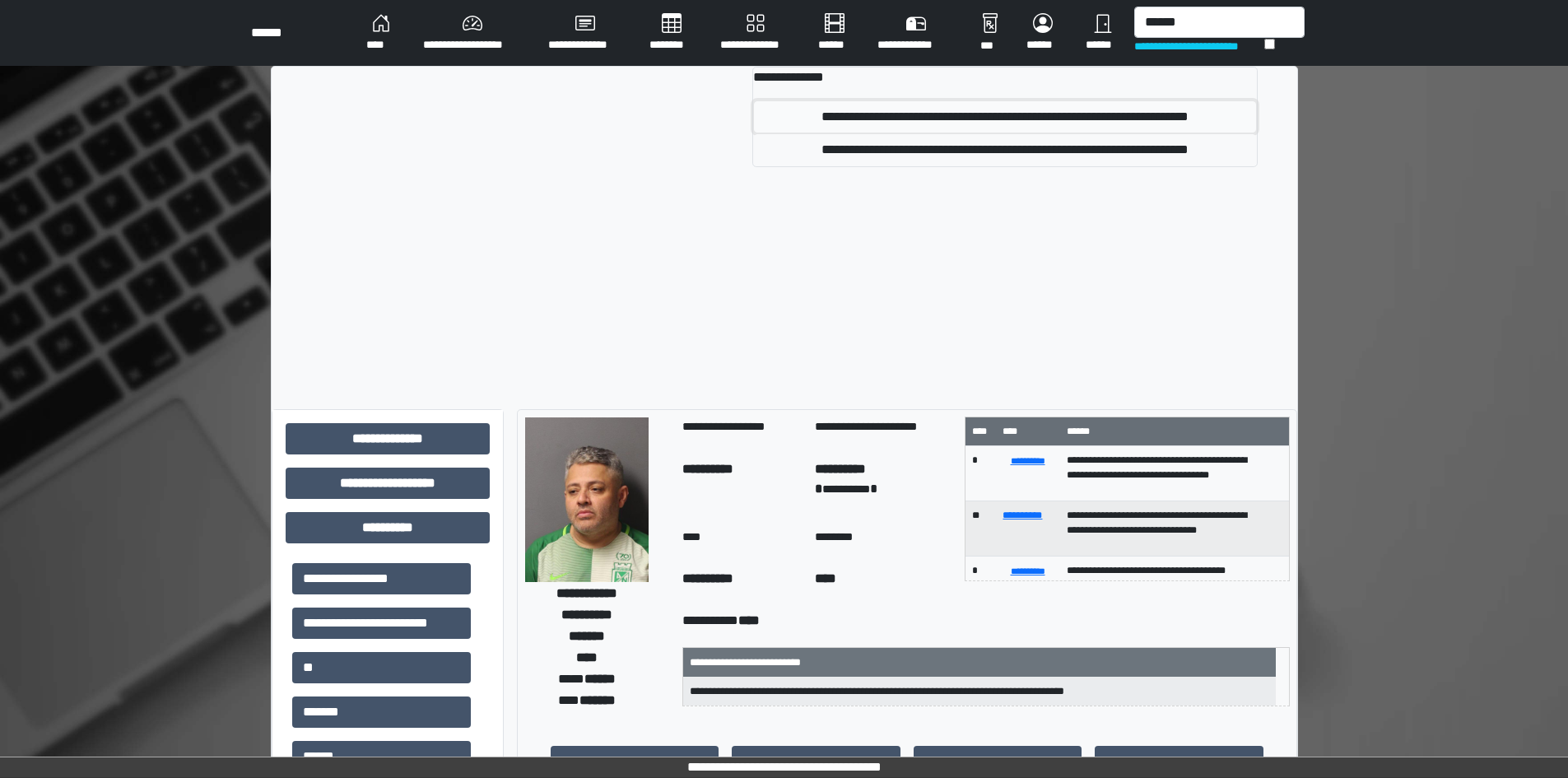 click on "**********" at bounding box center (1004, 117) 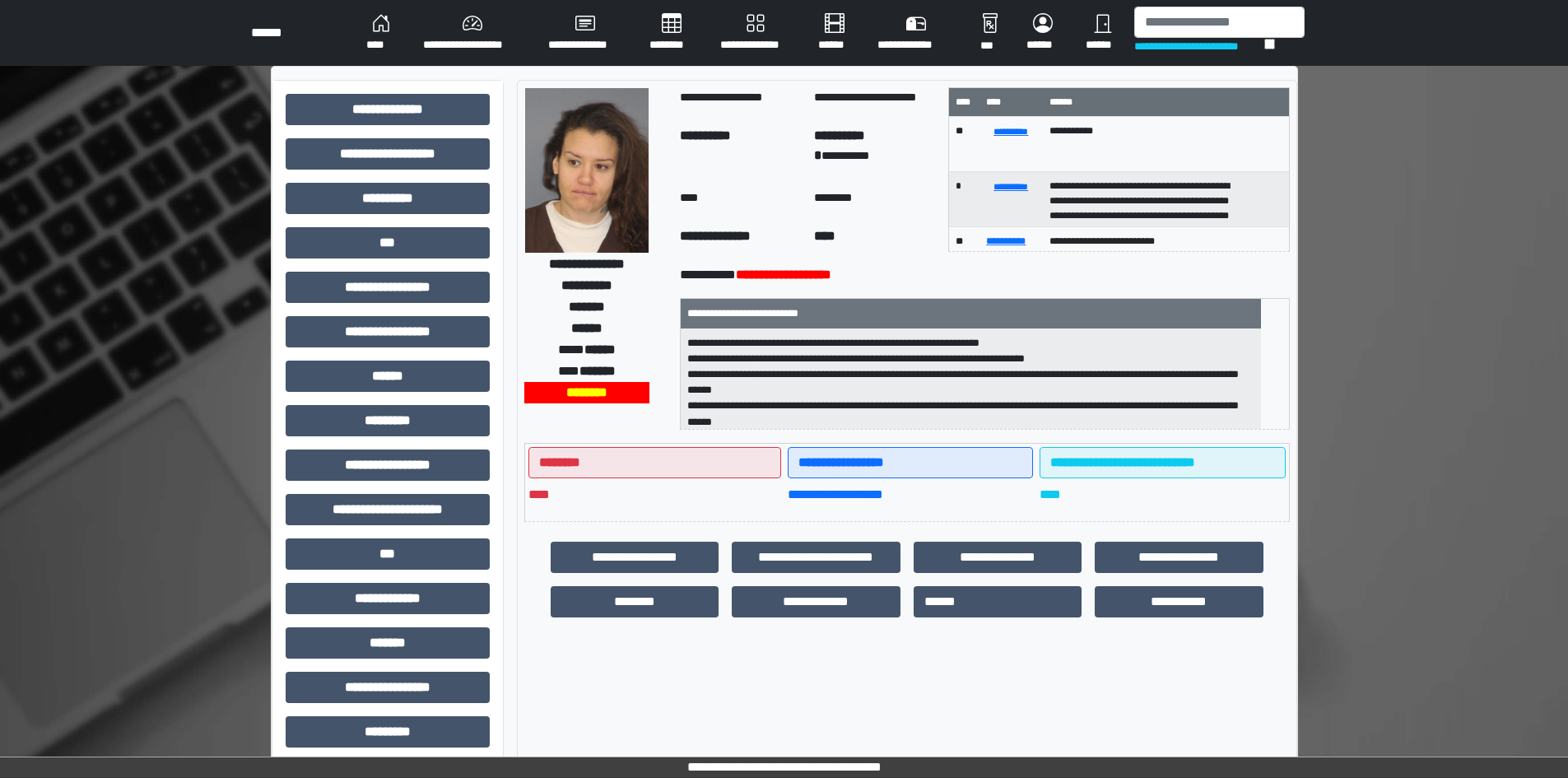 scroll, scrollTop: 36, scrollLeft: 0, axis: vertical 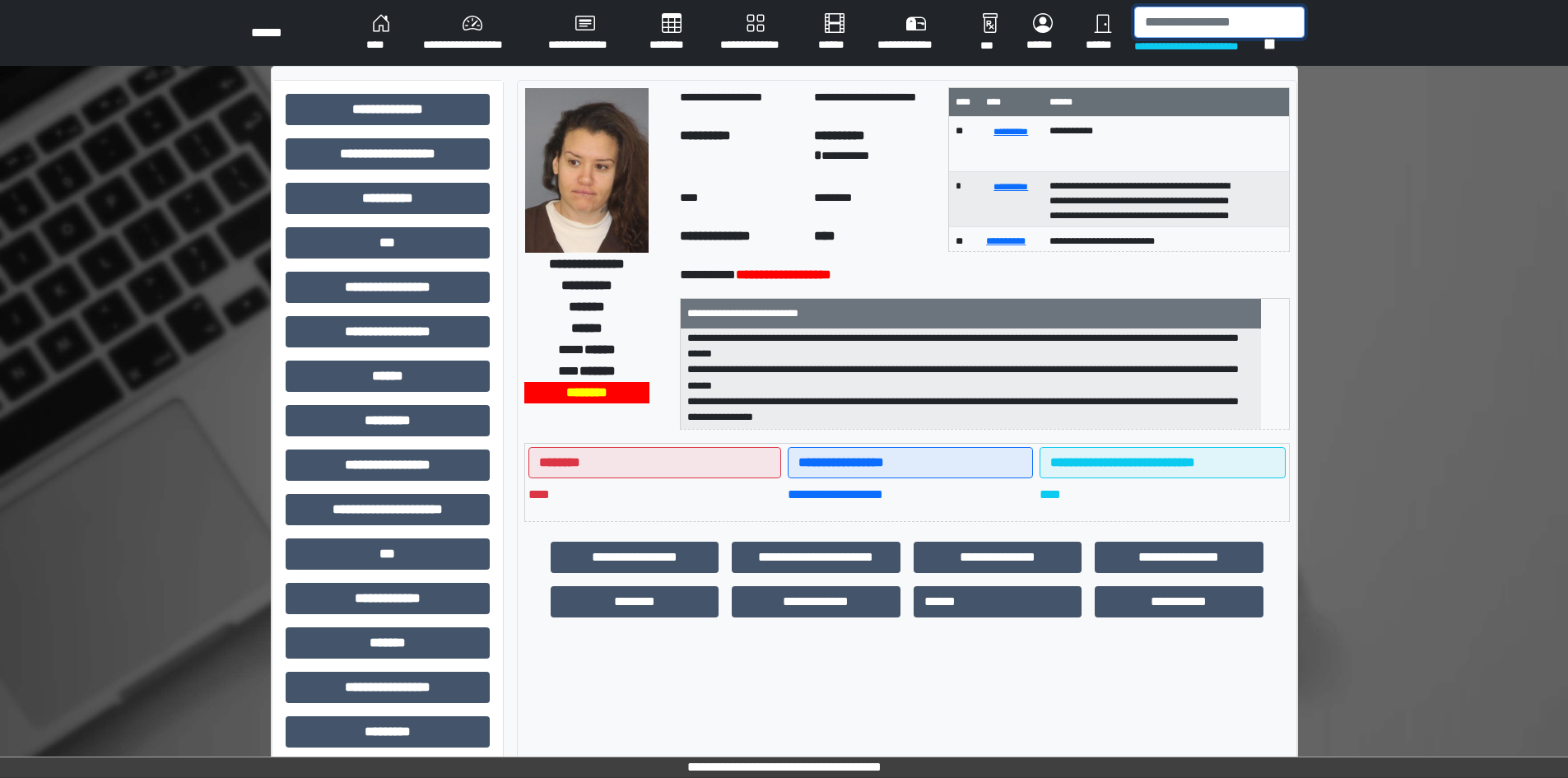 click at bounding box center (1219, 22) 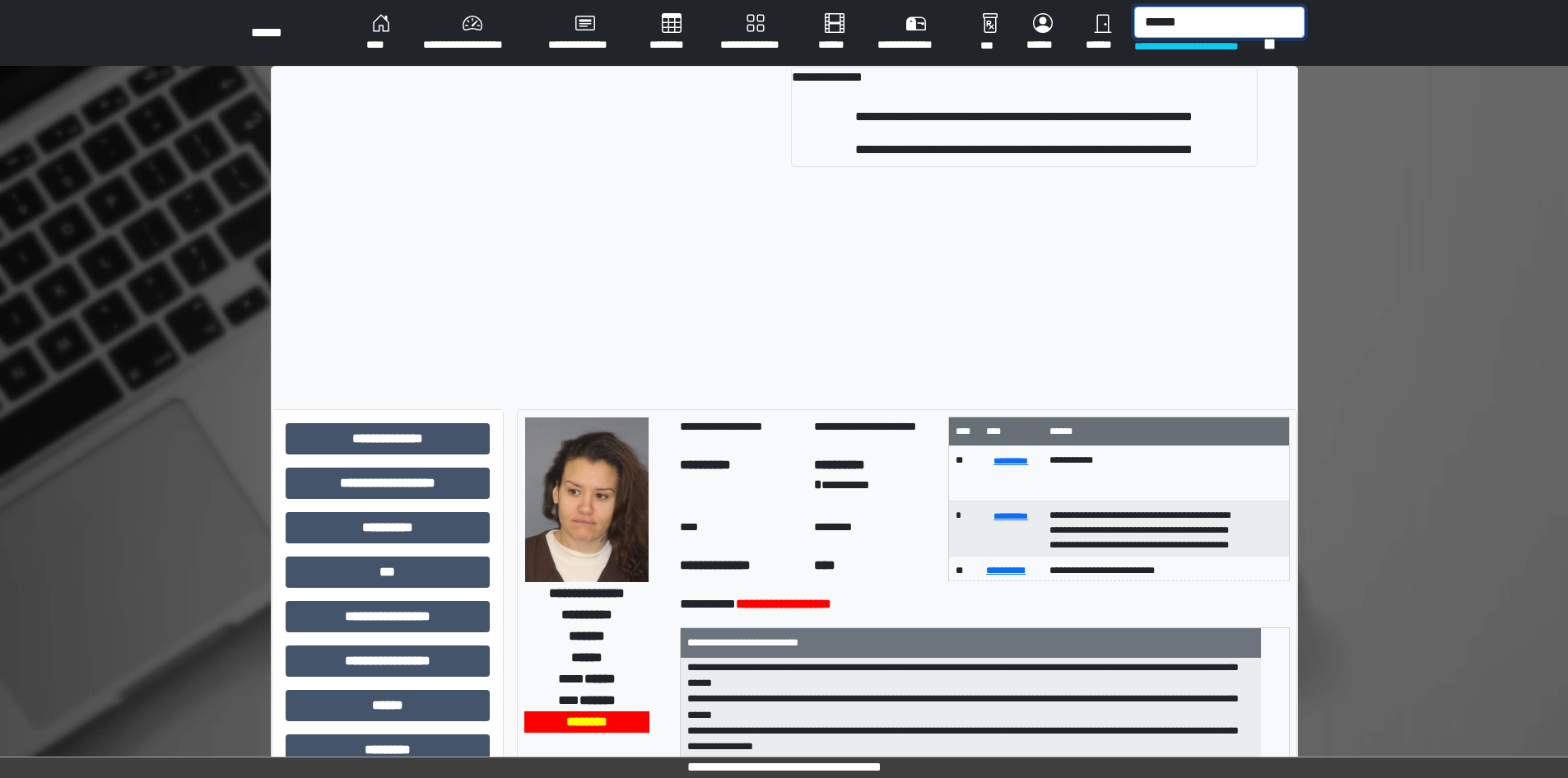 type on "******" 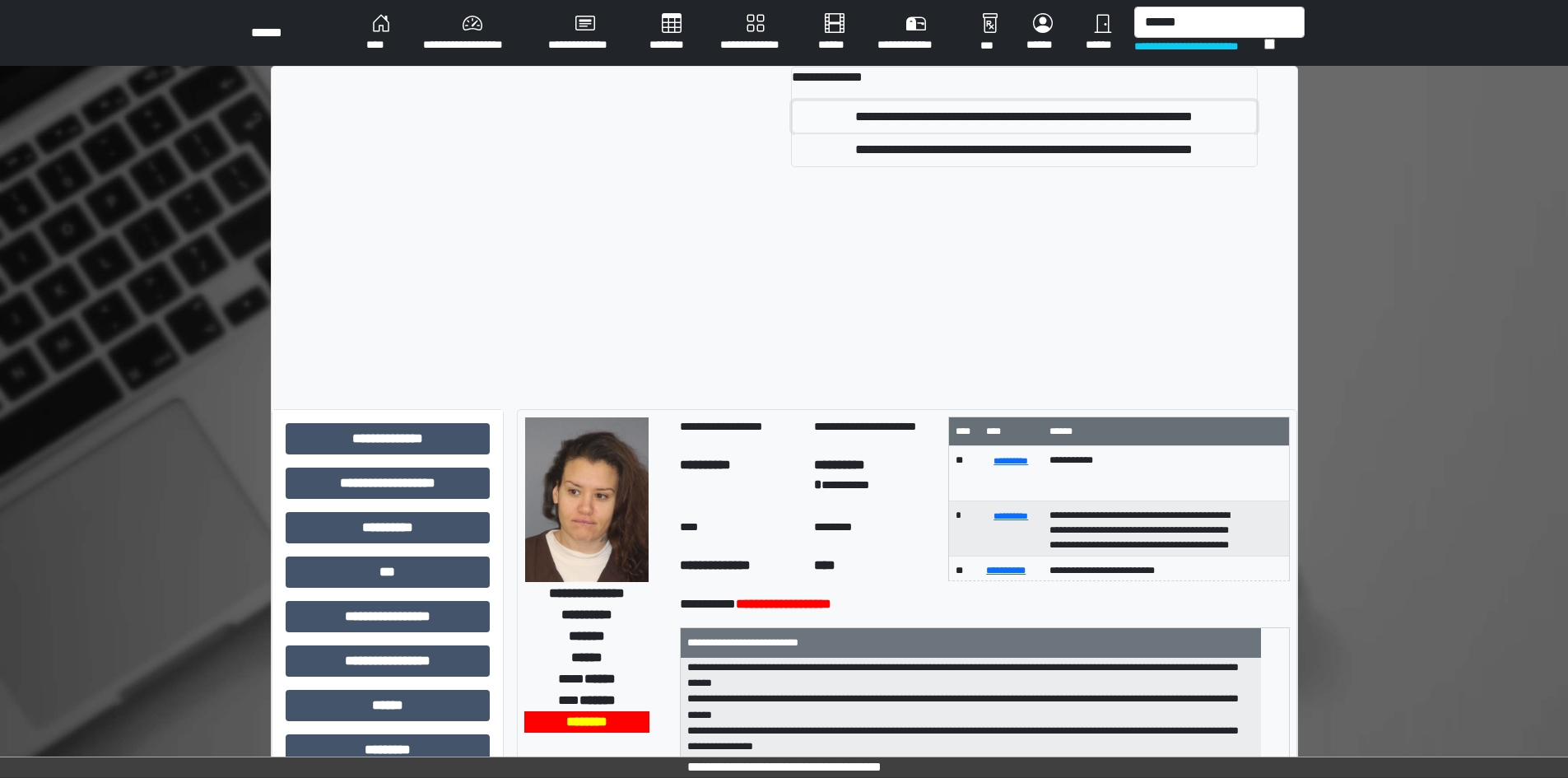 click on "**********" at bounding box center (1024, 117) 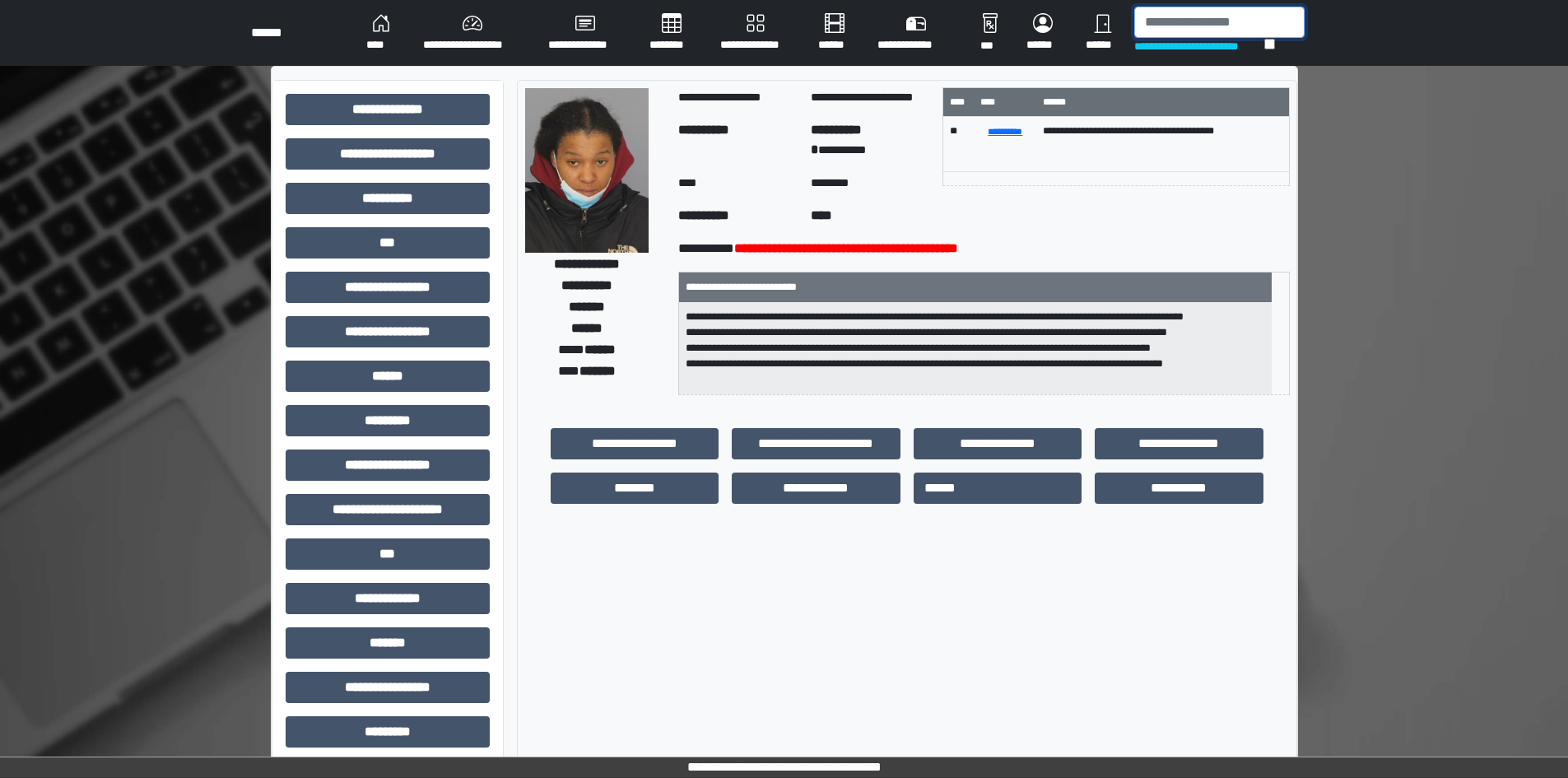 click at bounding box center (1219, 22) 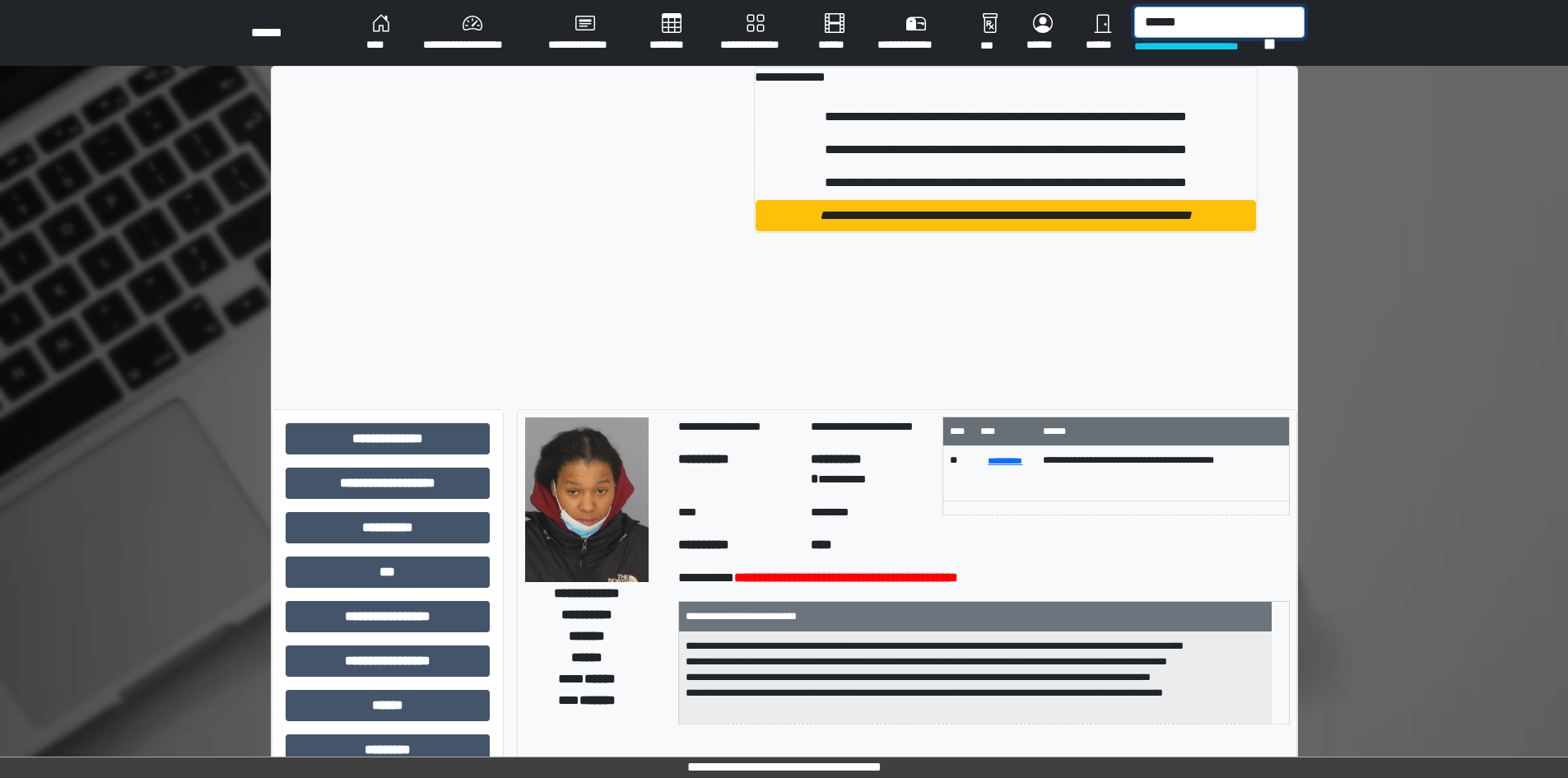 type on "******" 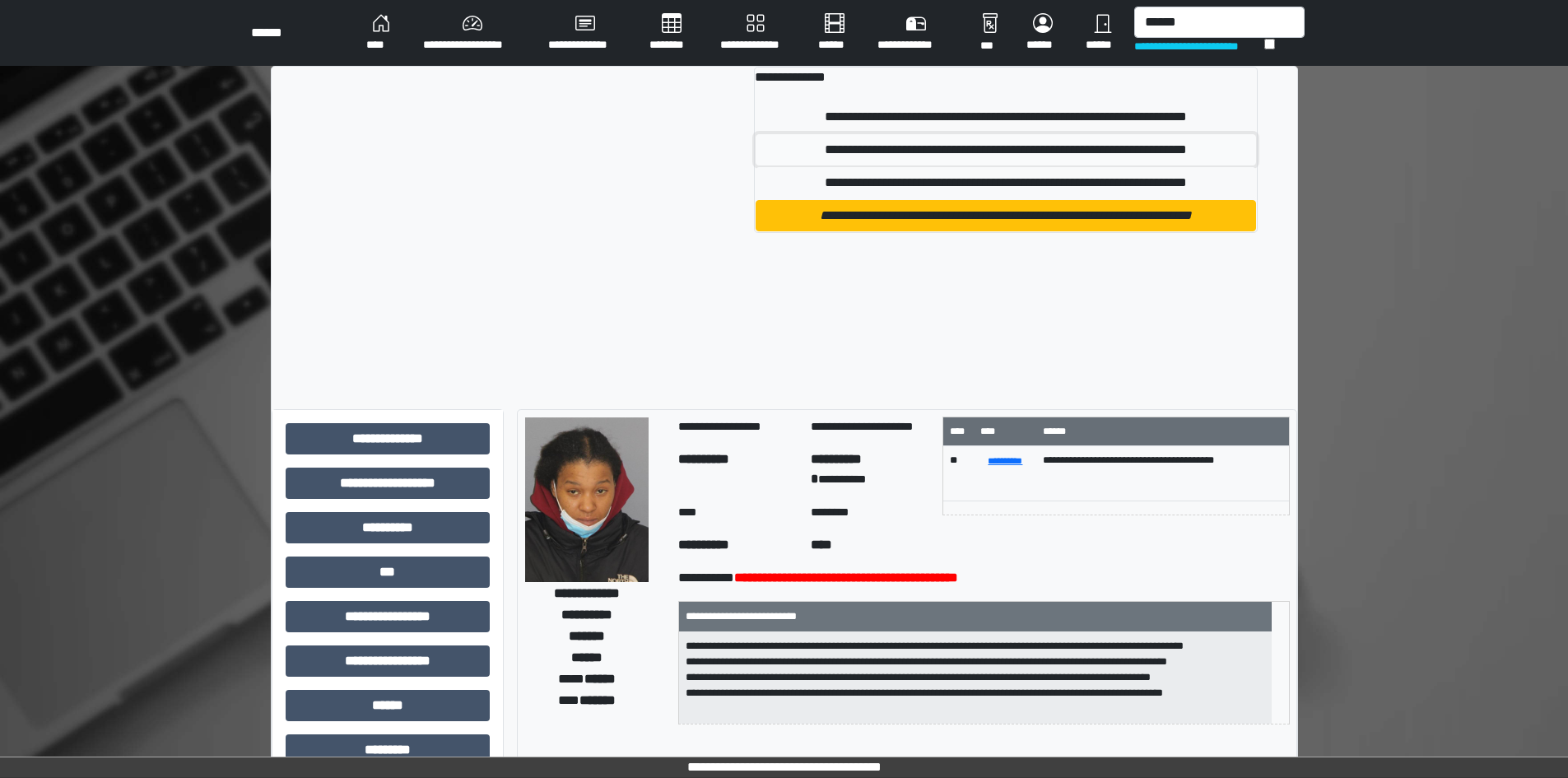 click on "**********" at bounding box center [1005, 150] 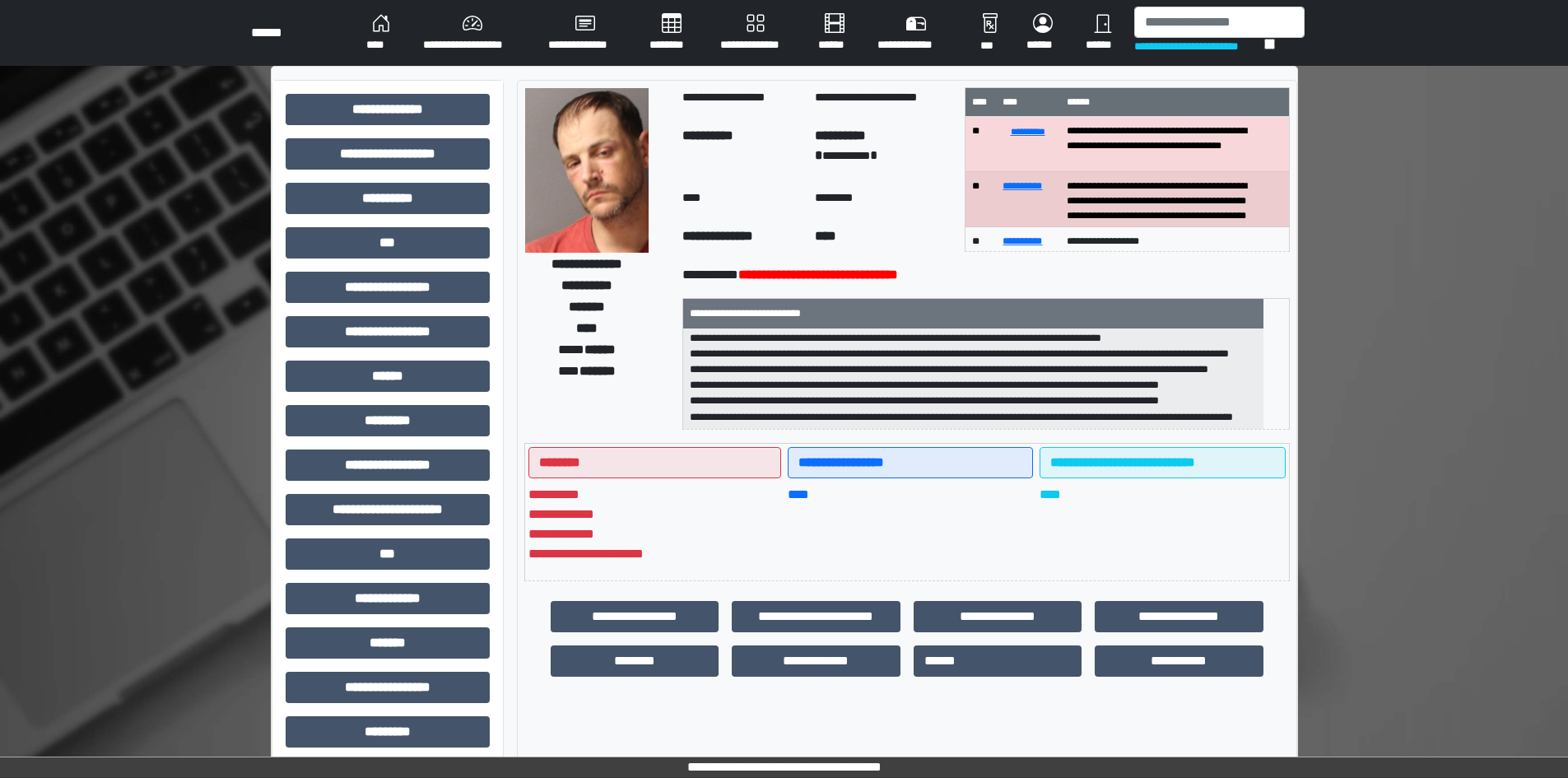 scroll, scrollTop: 194, scrollLeft: 0, axis: vertical 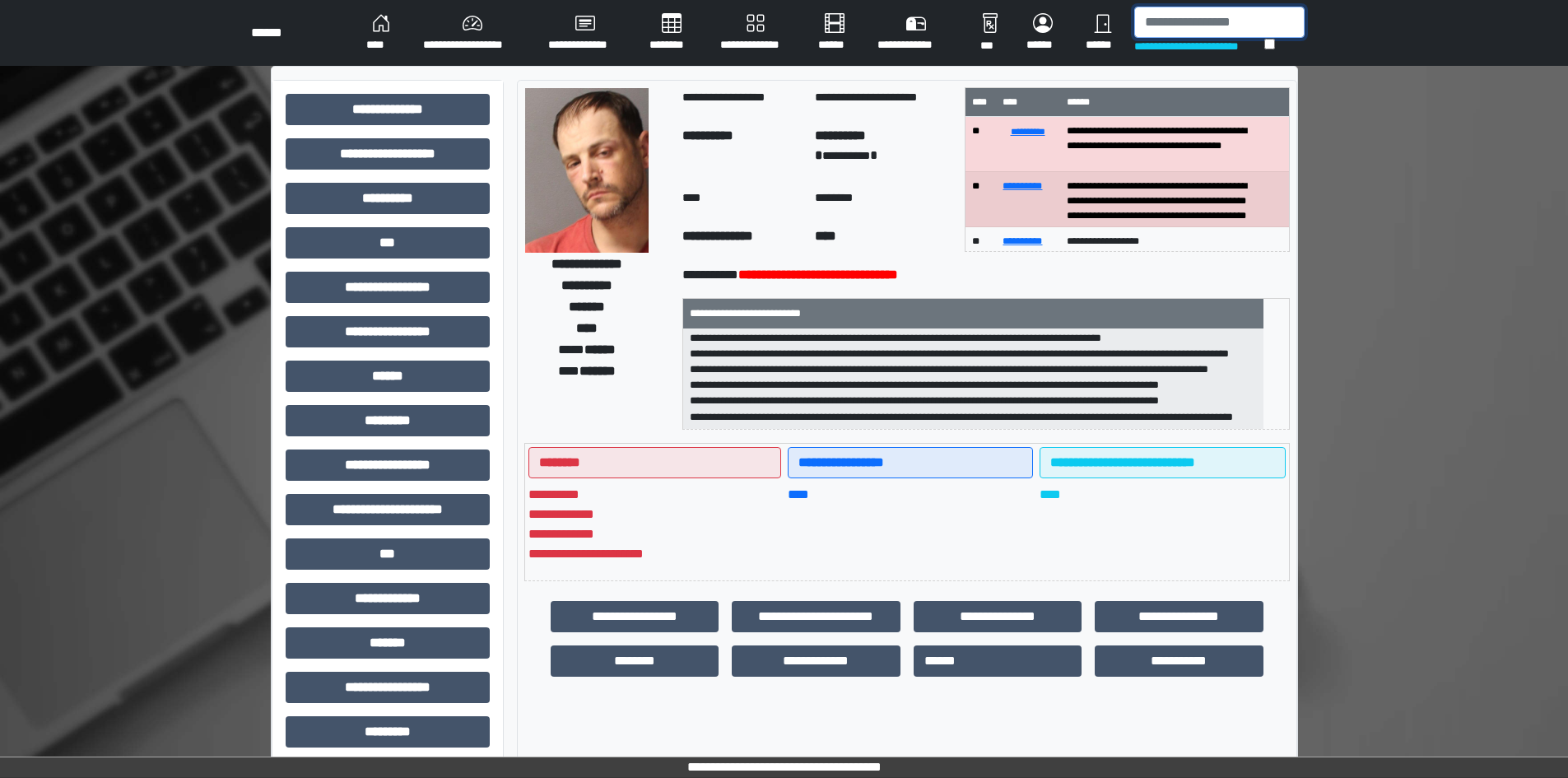 click at bounding box center (1219, 22) 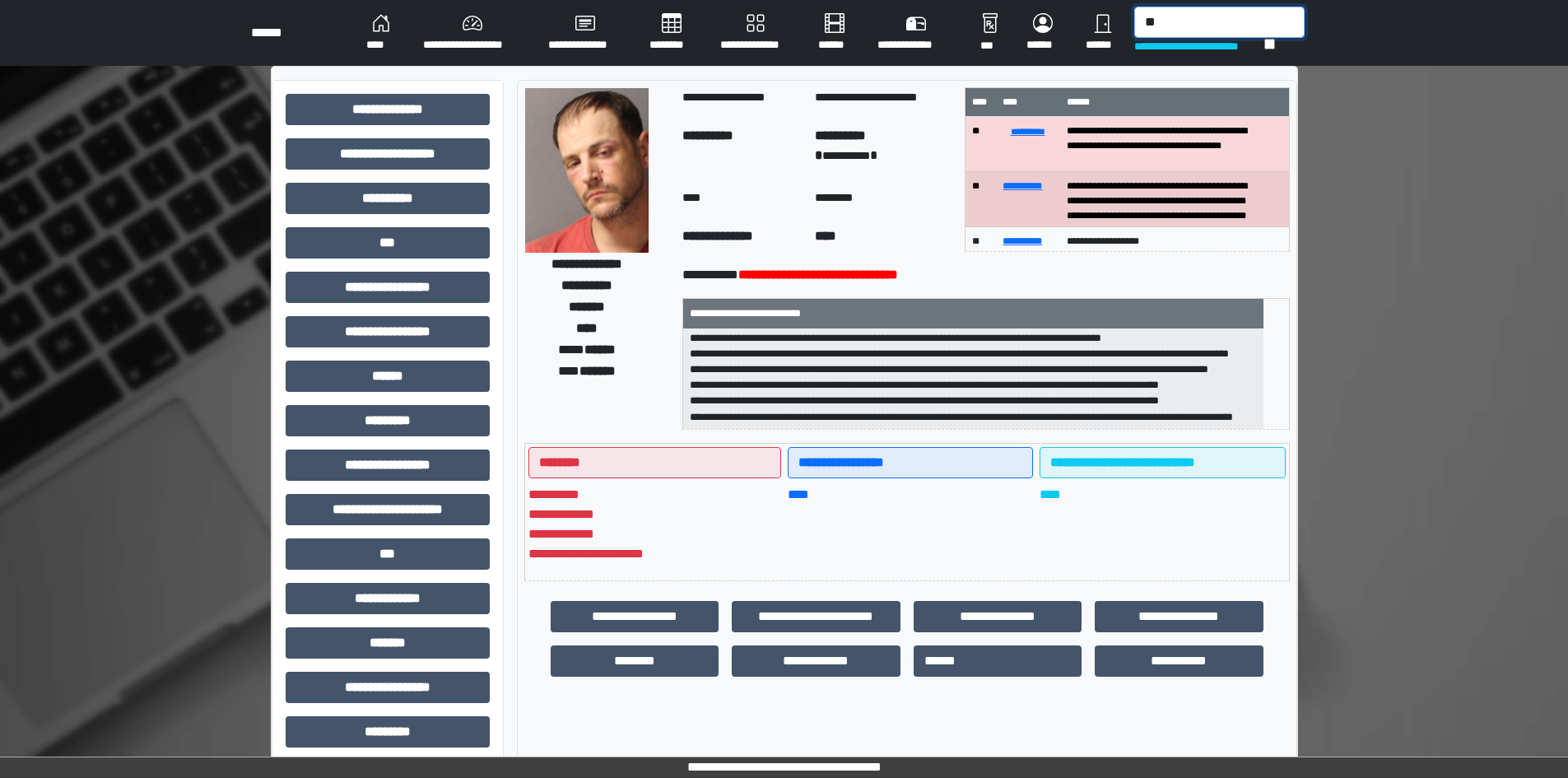 type on "*" 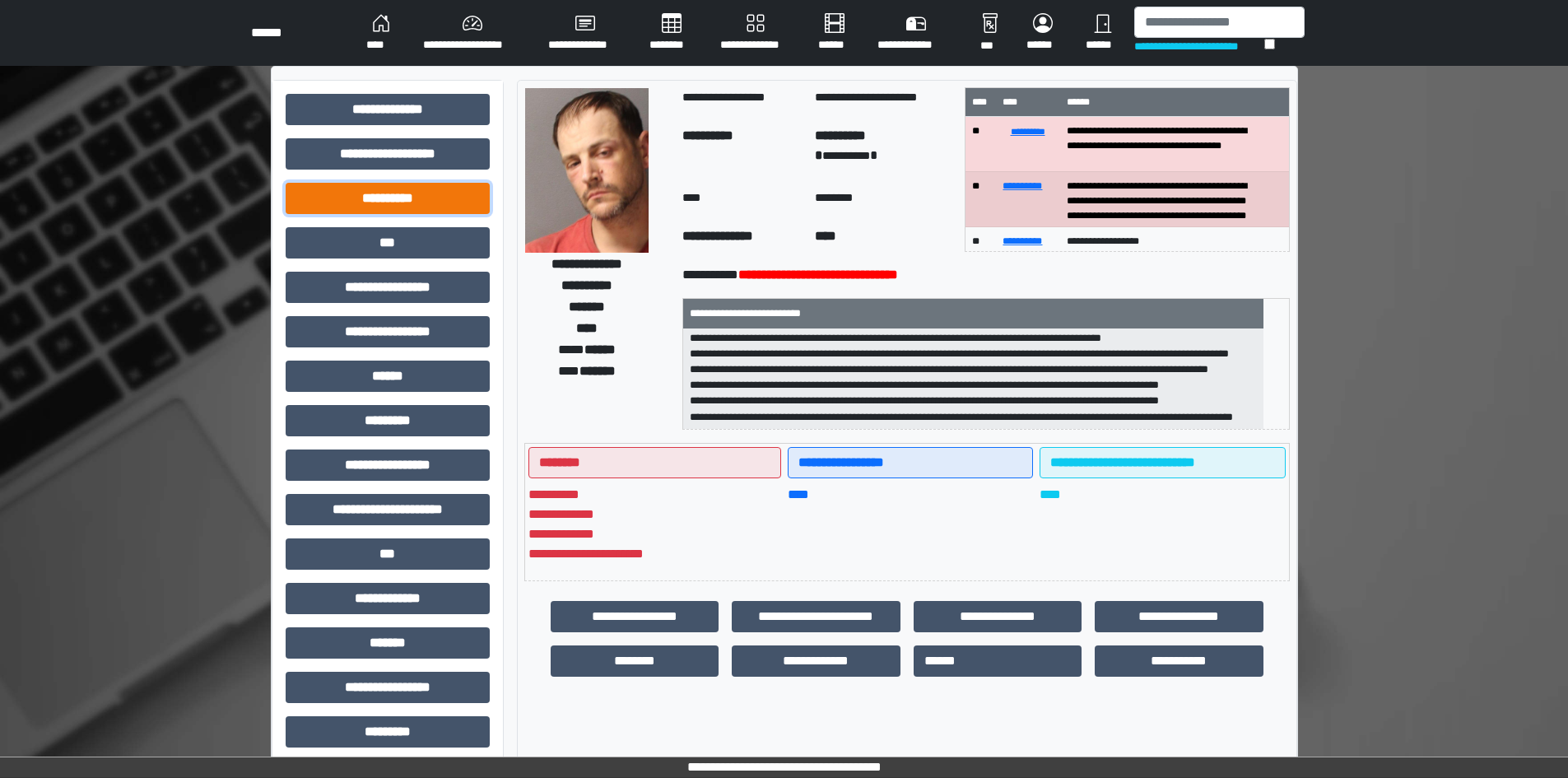 click on "**********" at bounding box center (388, 198) 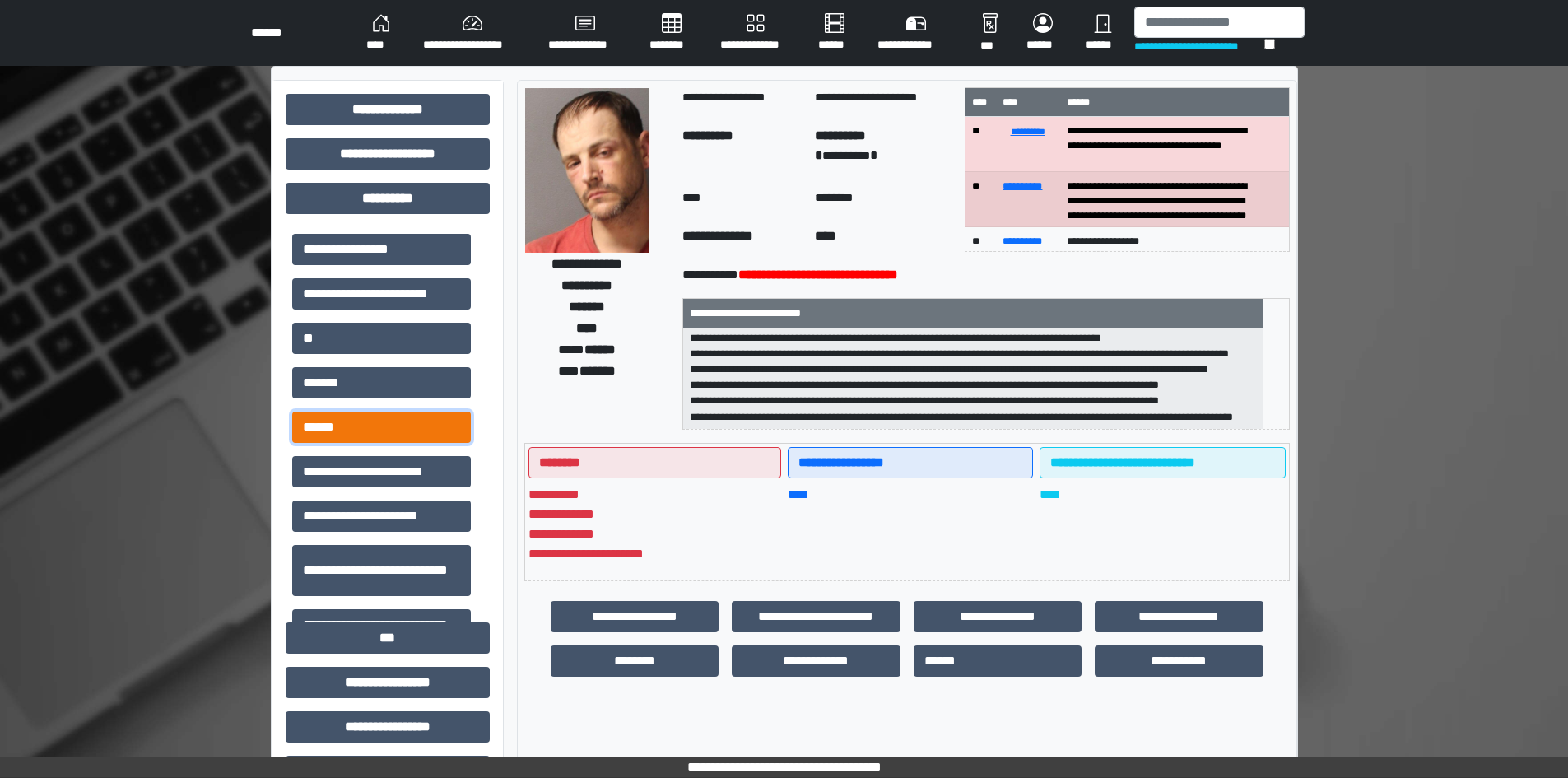 click on "******" at bounding box center [381, 427] 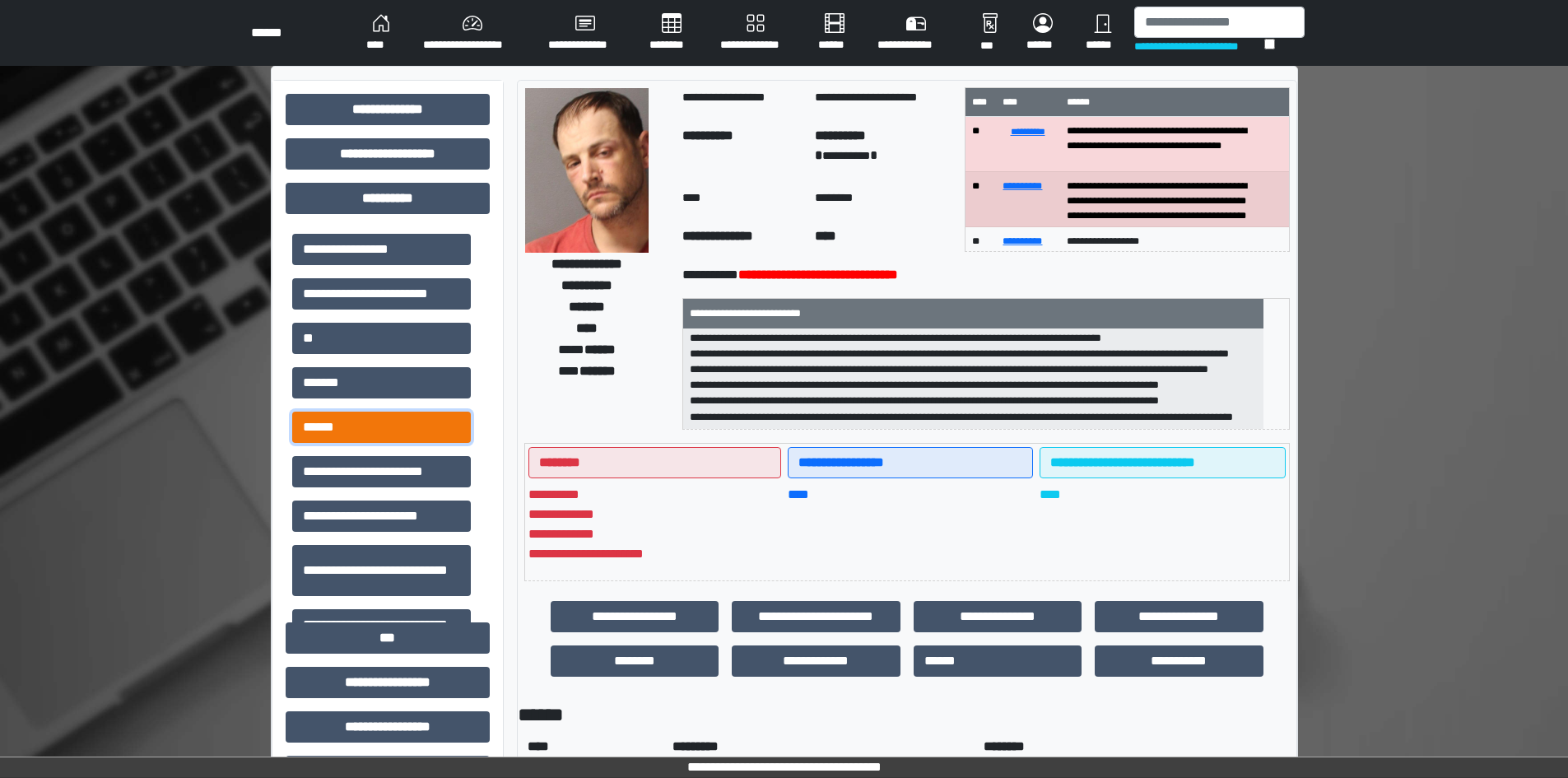 click on "******" at bounding box center (381, 427) 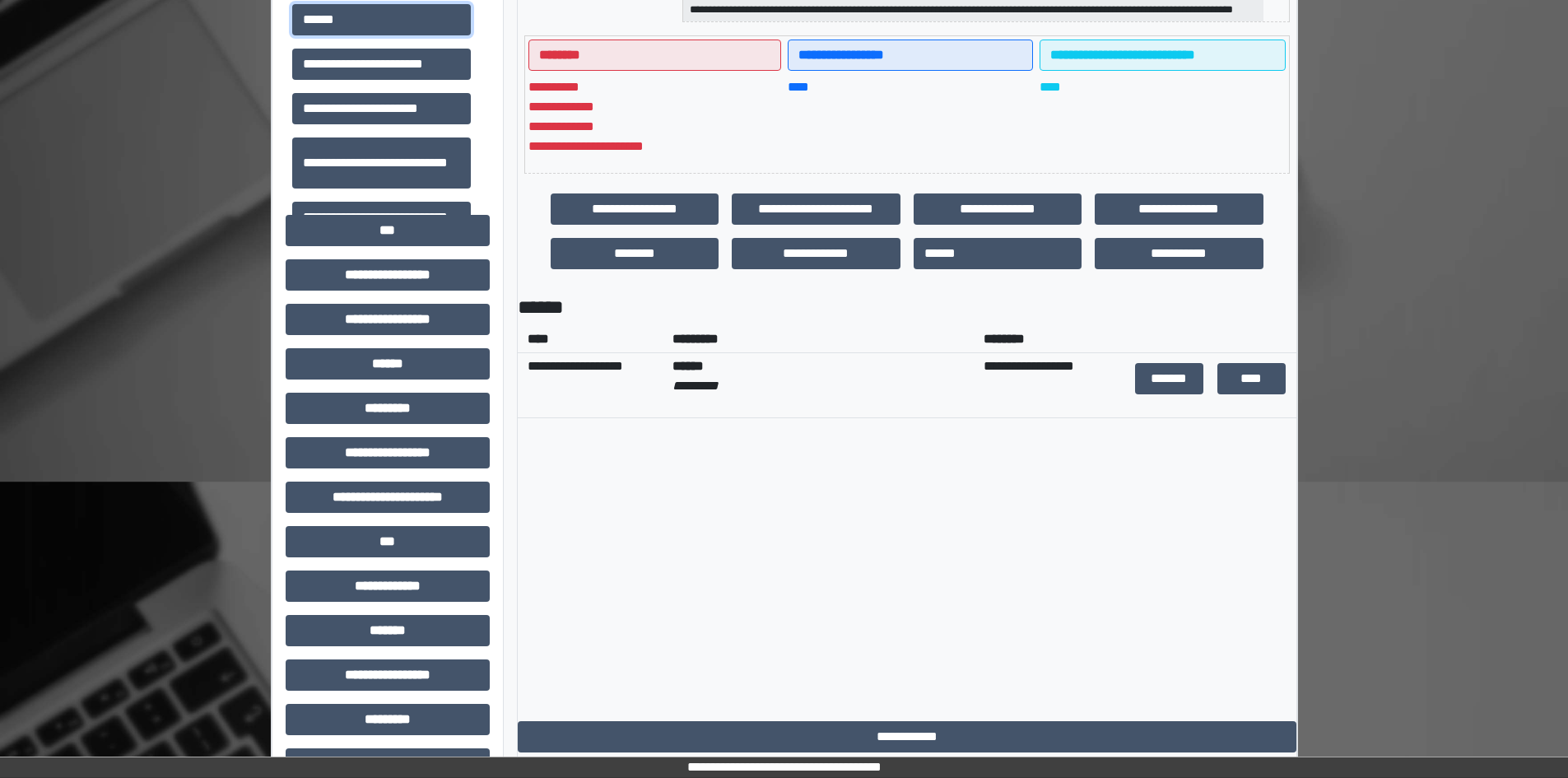 scroll, scrollTop: 412, scrollLeft: 0, axis: vertical 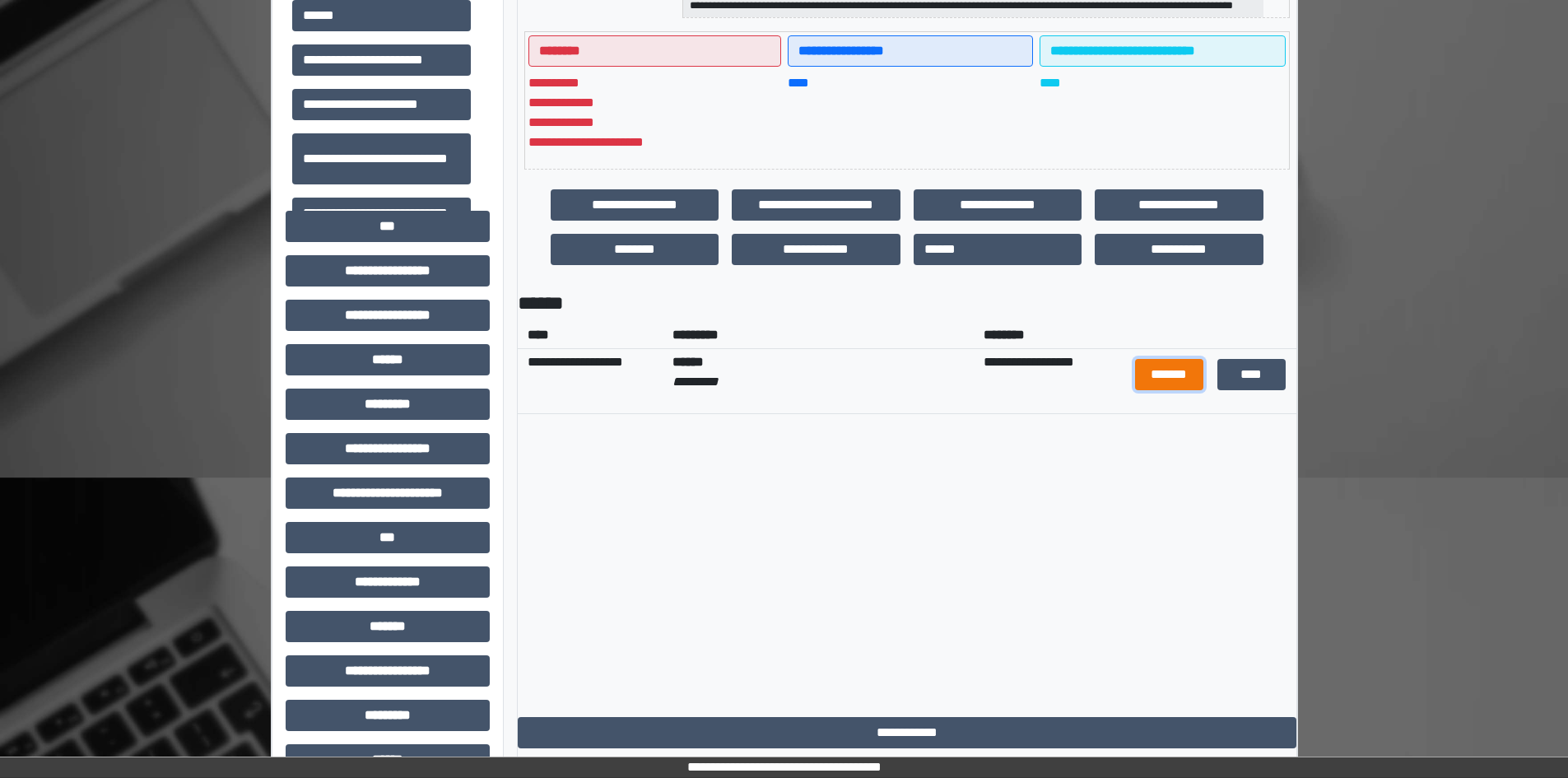 click on "*******" at bounding box center [1170, 375] 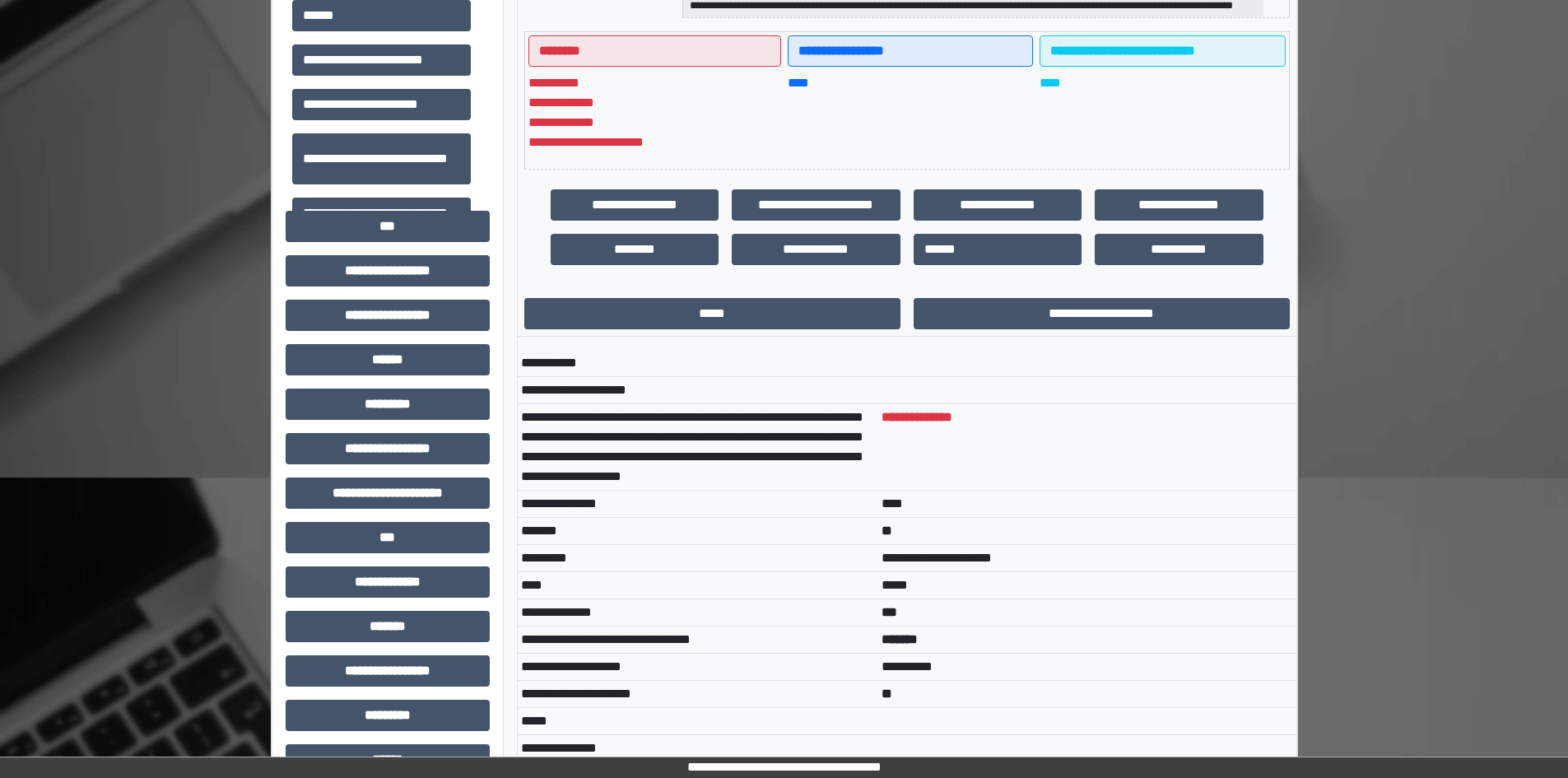 scroll, scrollTop: 12, scrollLeft: 0, axis: vertical 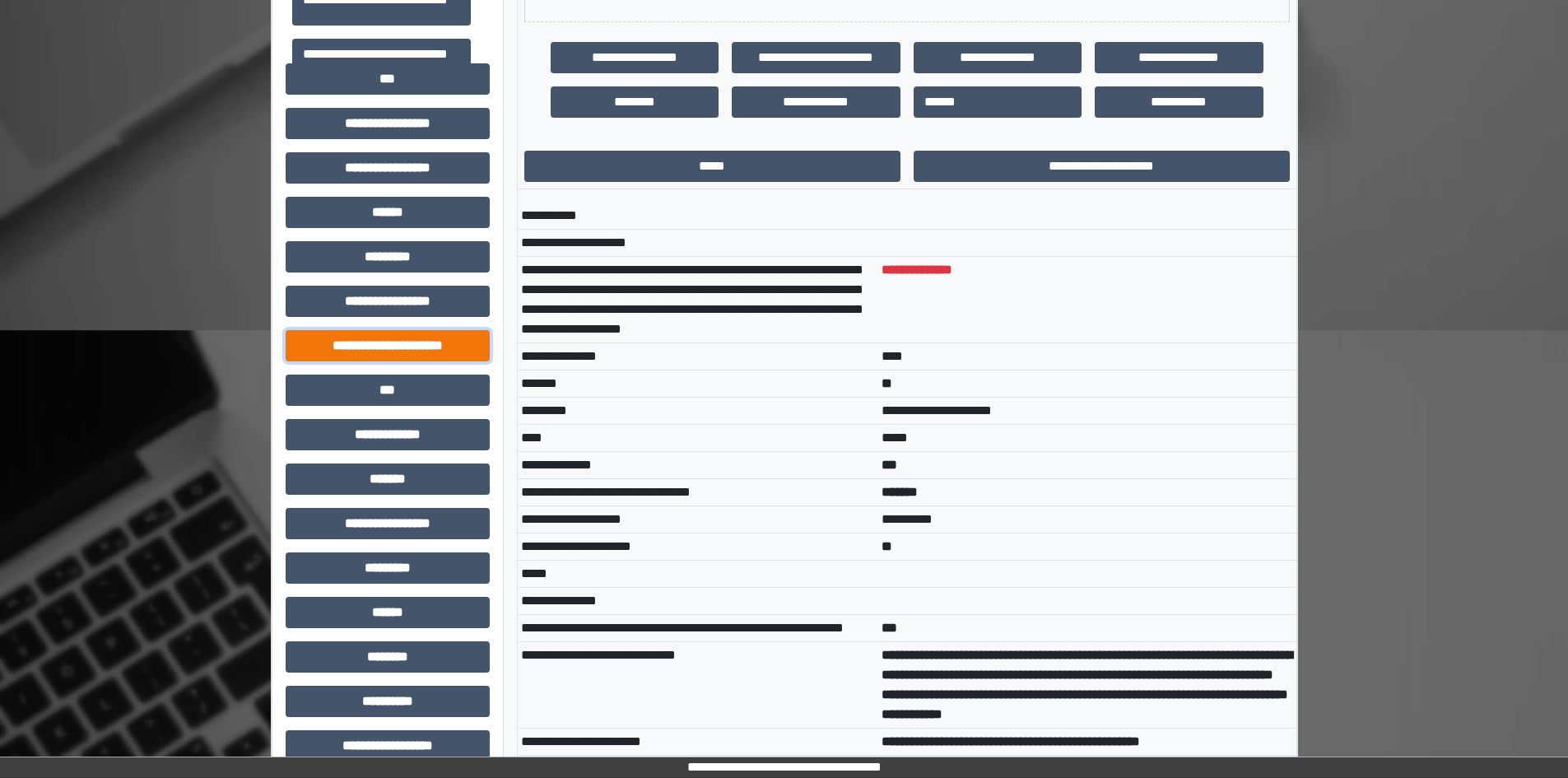 click on "**********" at bounding box center (388, 346) 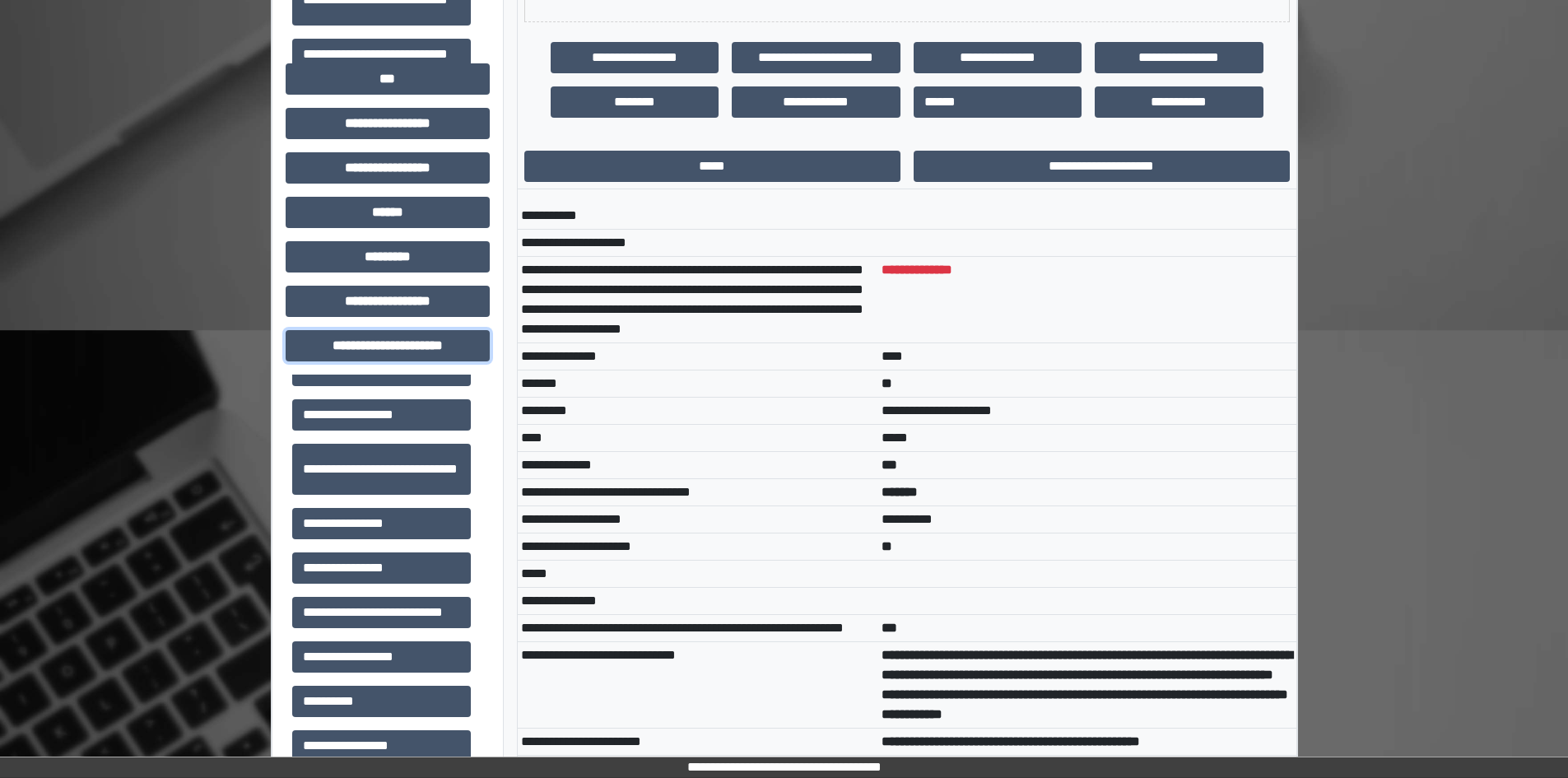 scroll, scrollTop: 38, scrollLeft: 0, axis: vertical 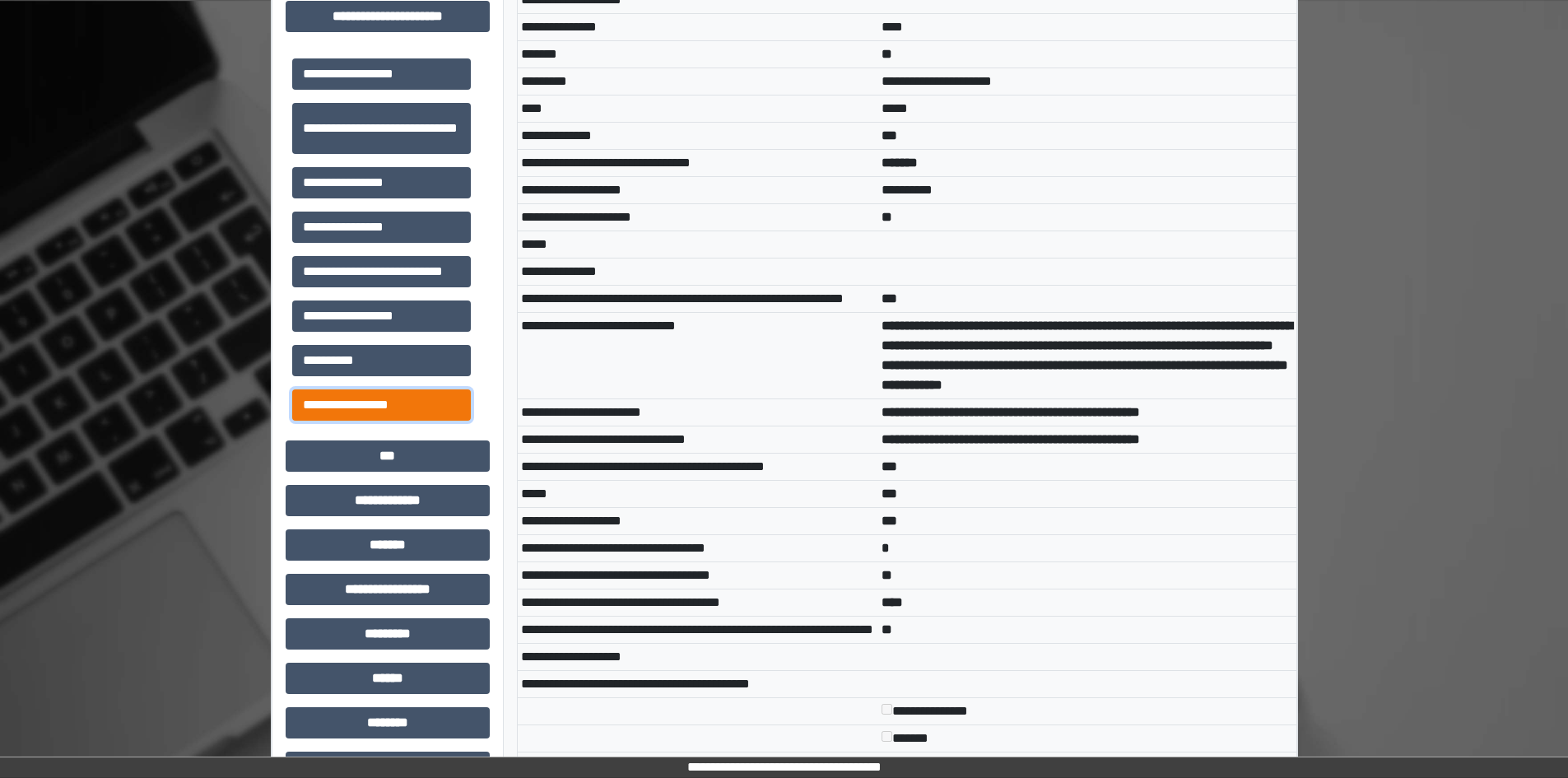 click on "**********" at bounding box center (381, 405) 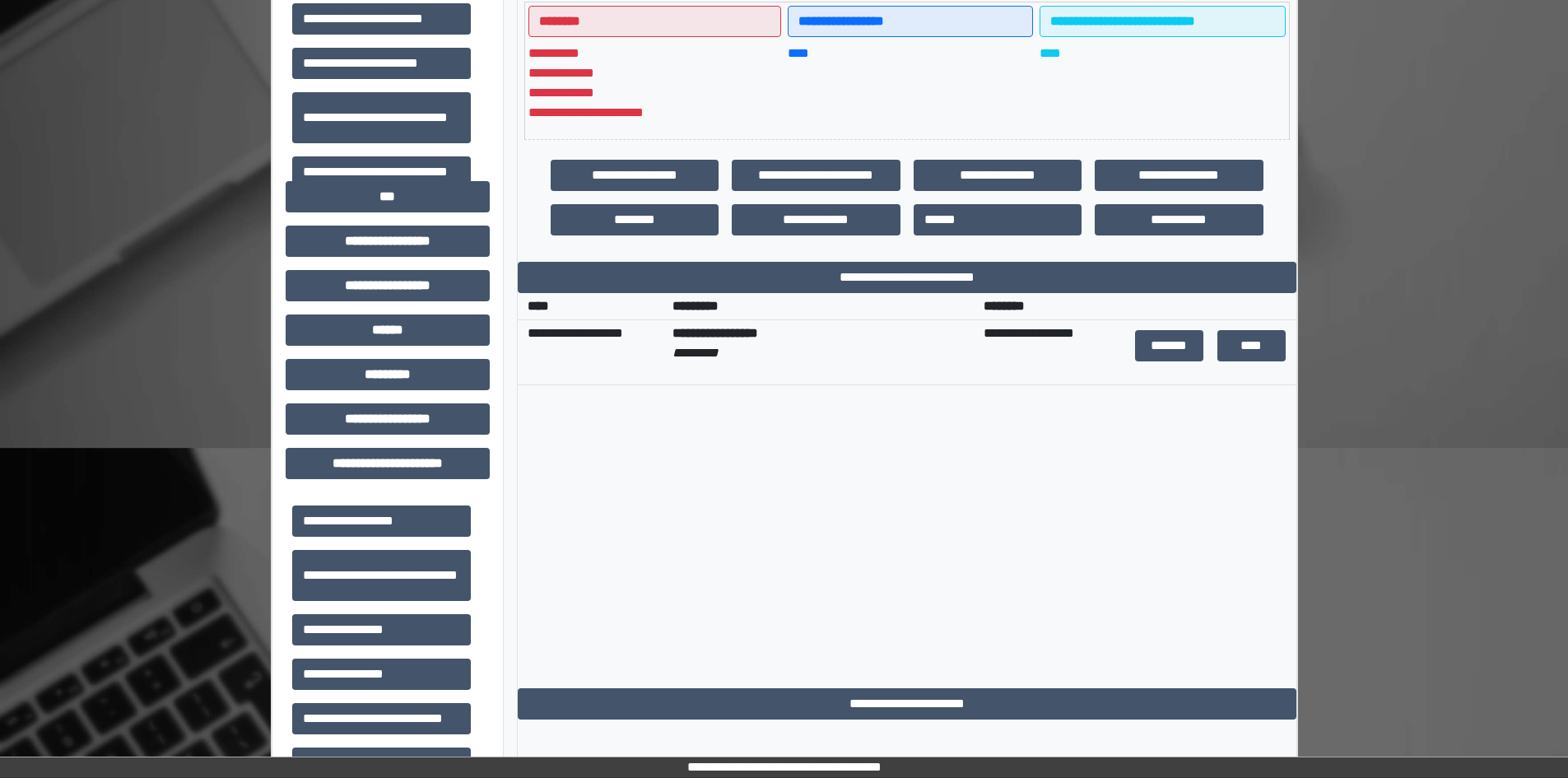 scroll, scrollTop: 394, scrollLeft: 0, axis: vertical 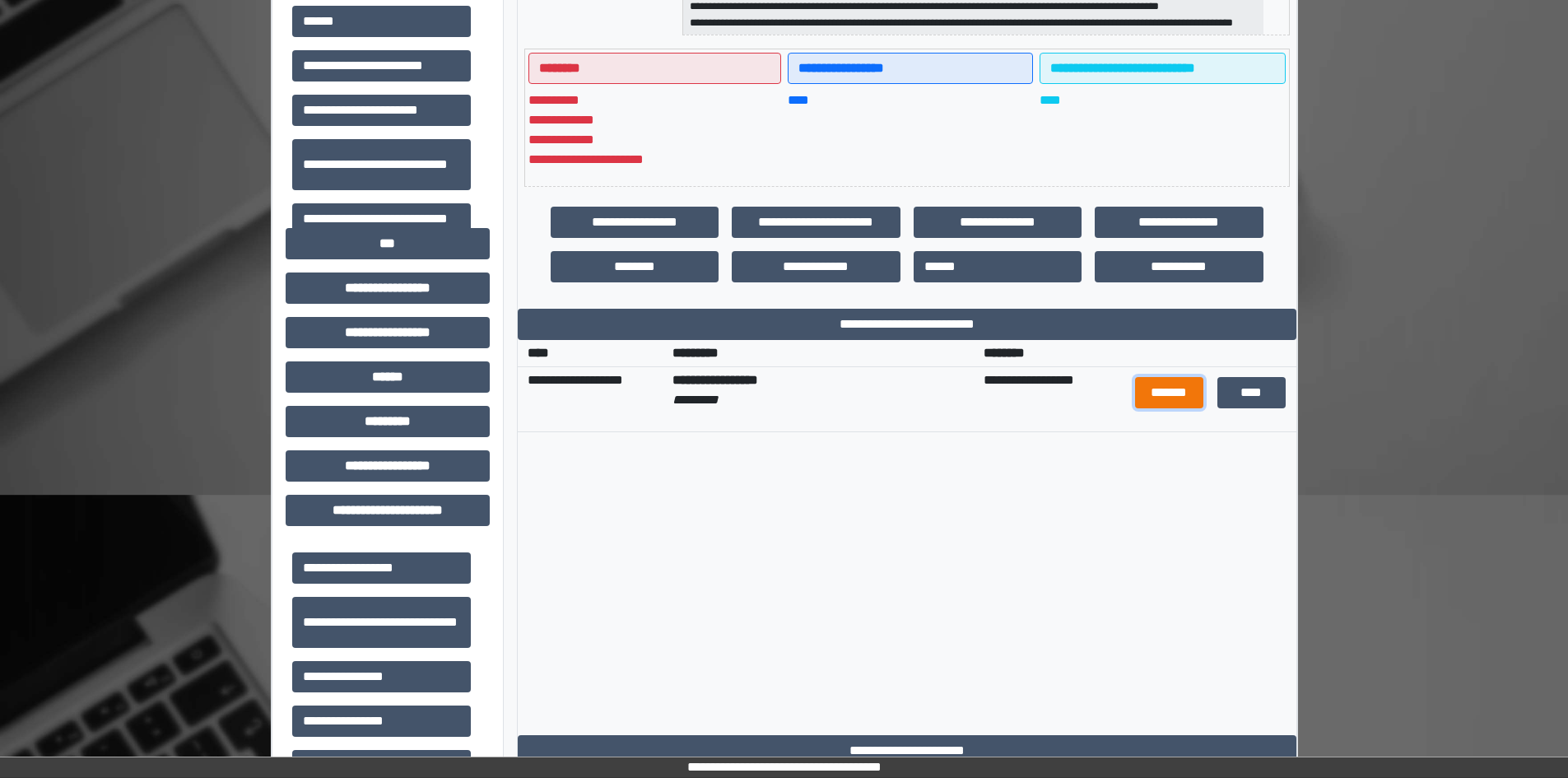 click on "*******" at bounding box center [1170, 393] 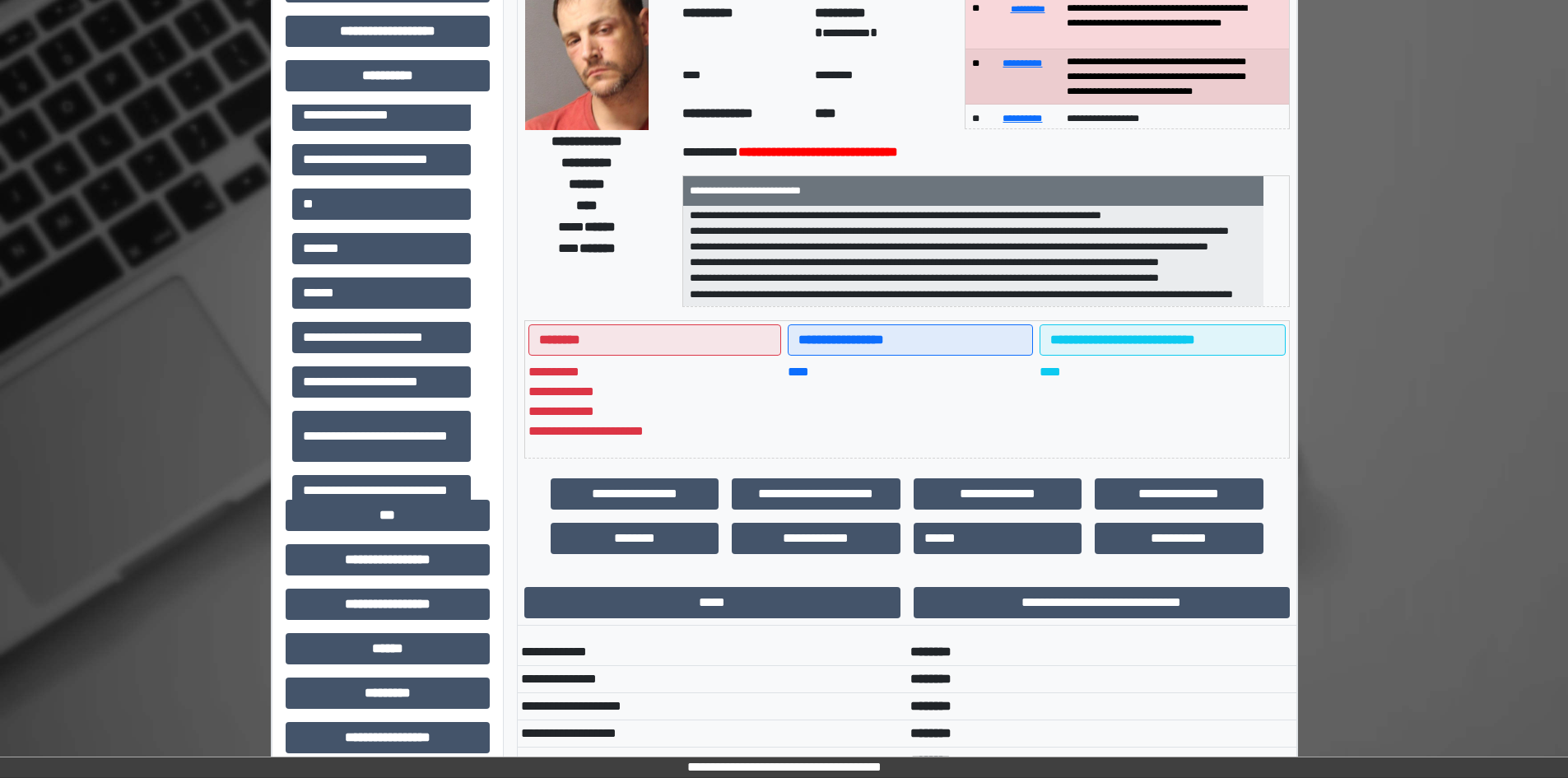 scroll, scrollTop: 0, scrollLeft: 0, axis: both 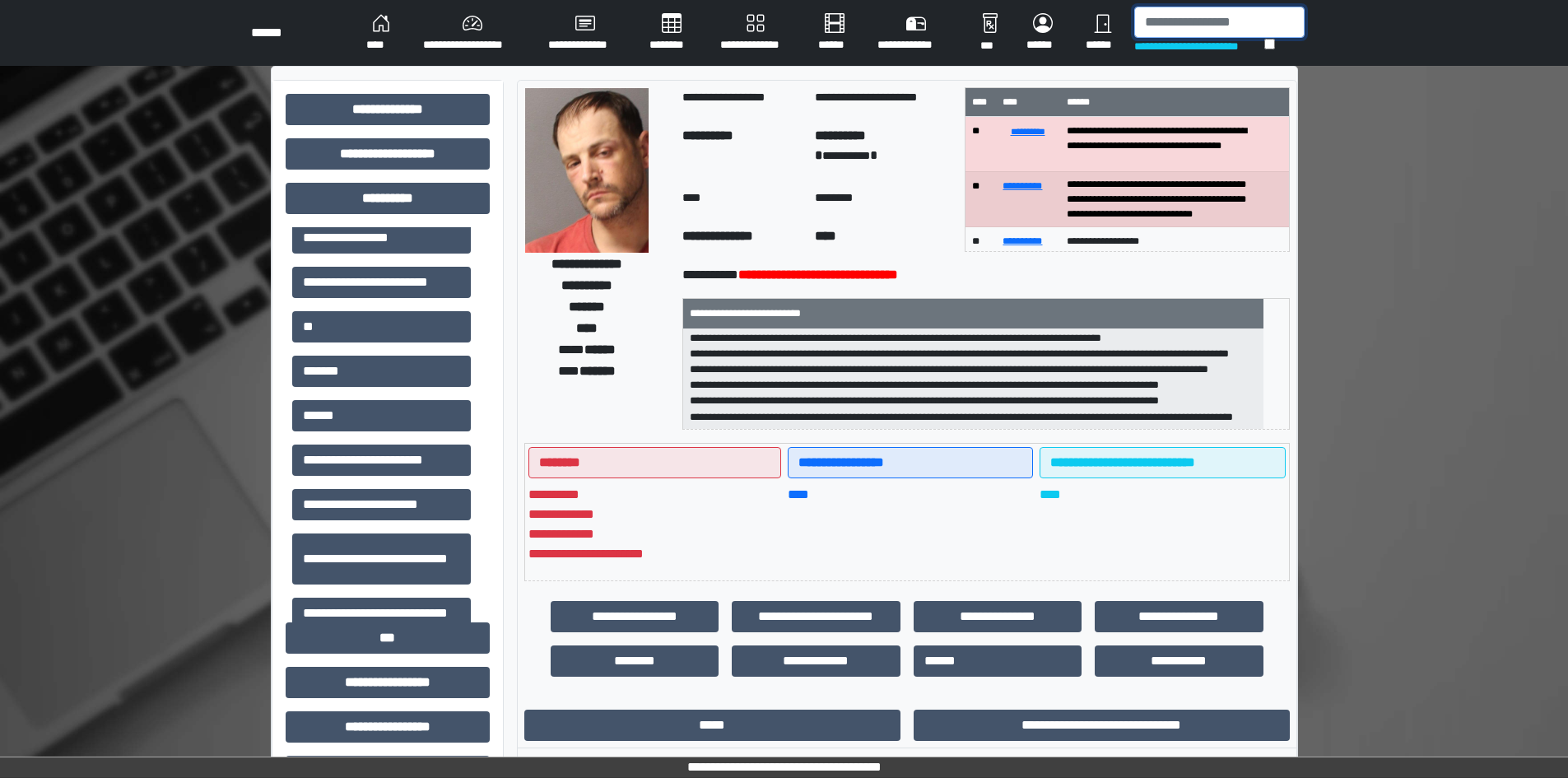 click at bounding box center (1219, 22) 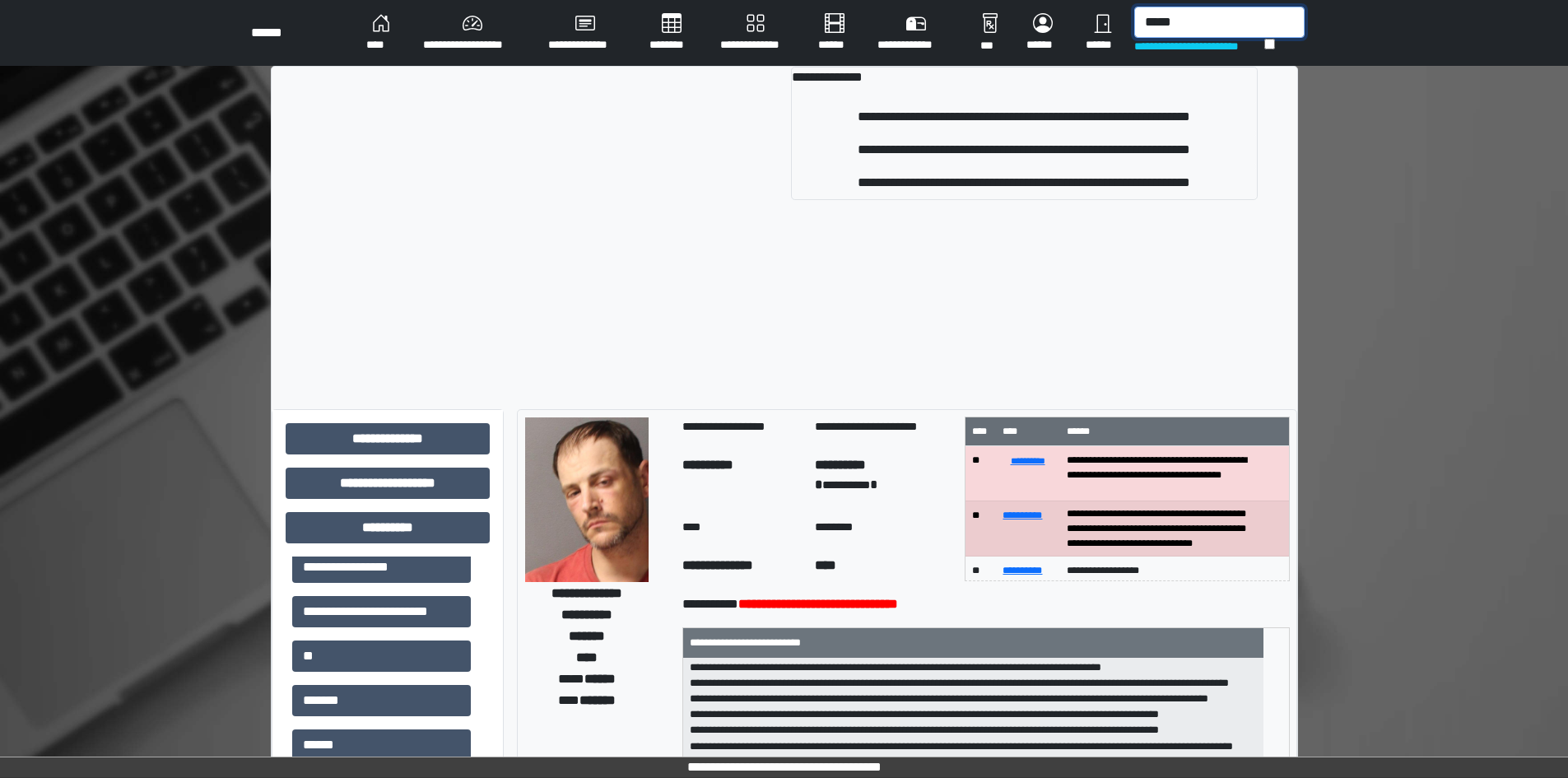 type on "*****" 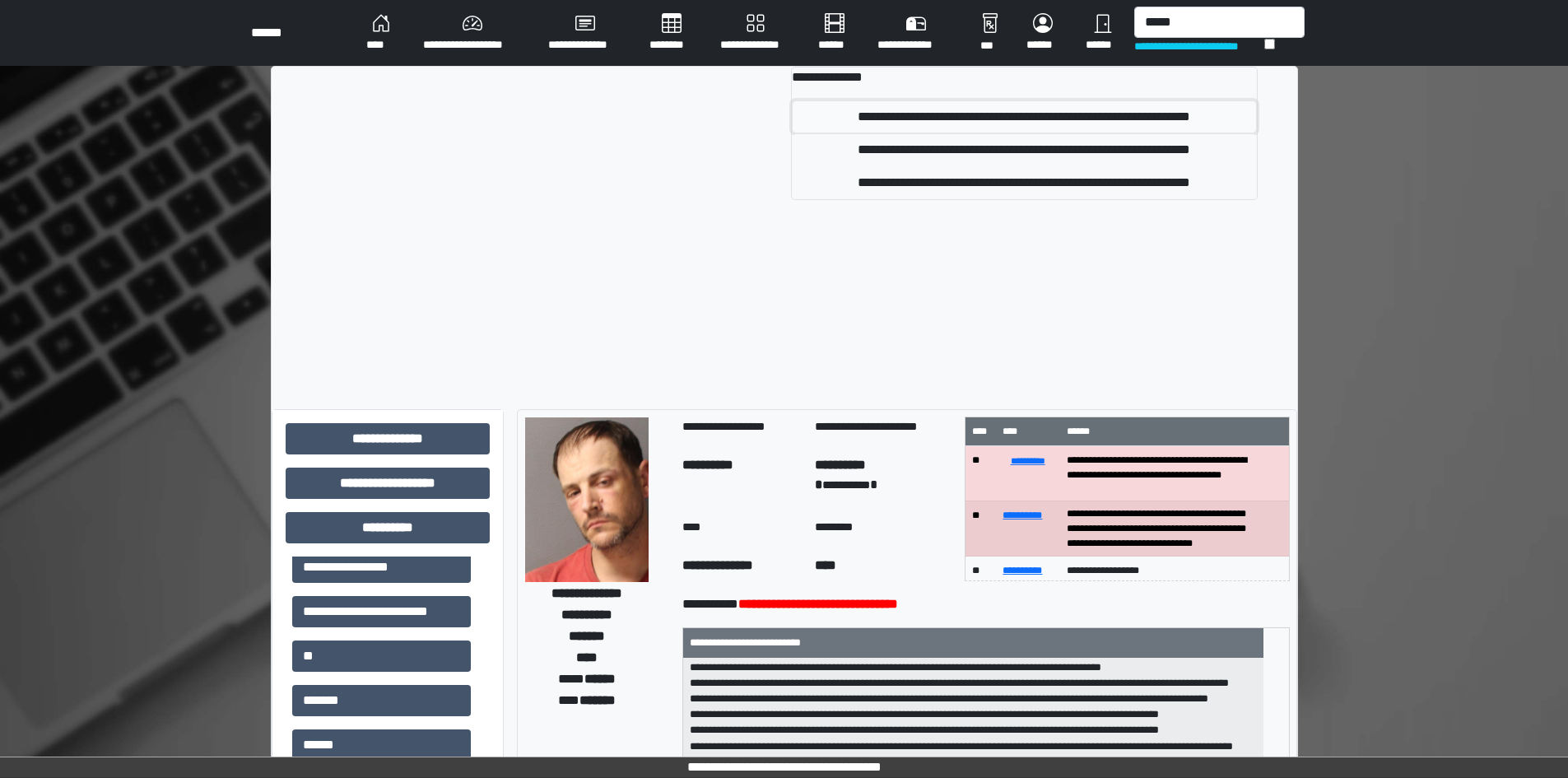 click on "**********" at bounding box center (1024, 117) 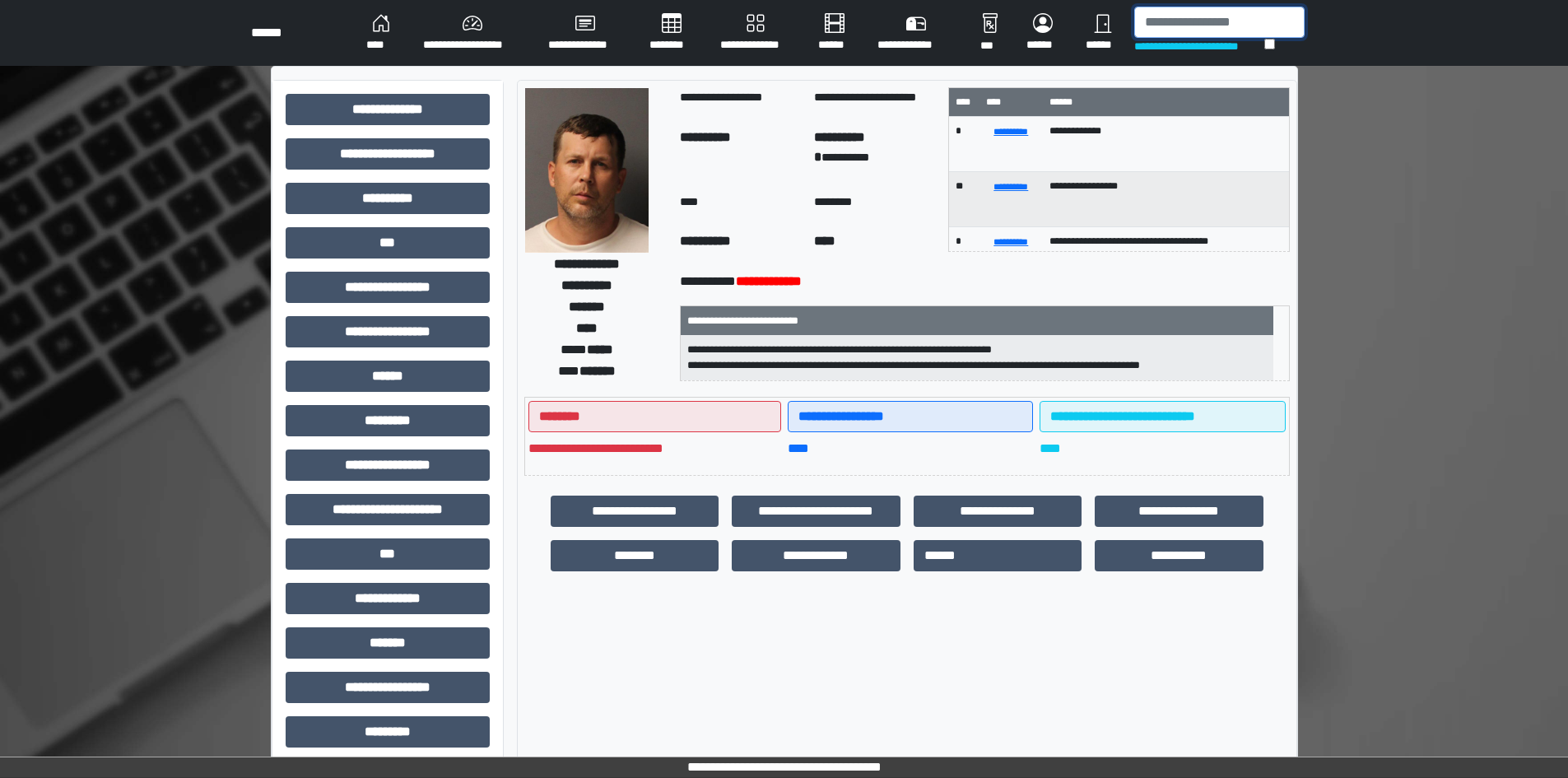 click at bounding box center (1219, 22) 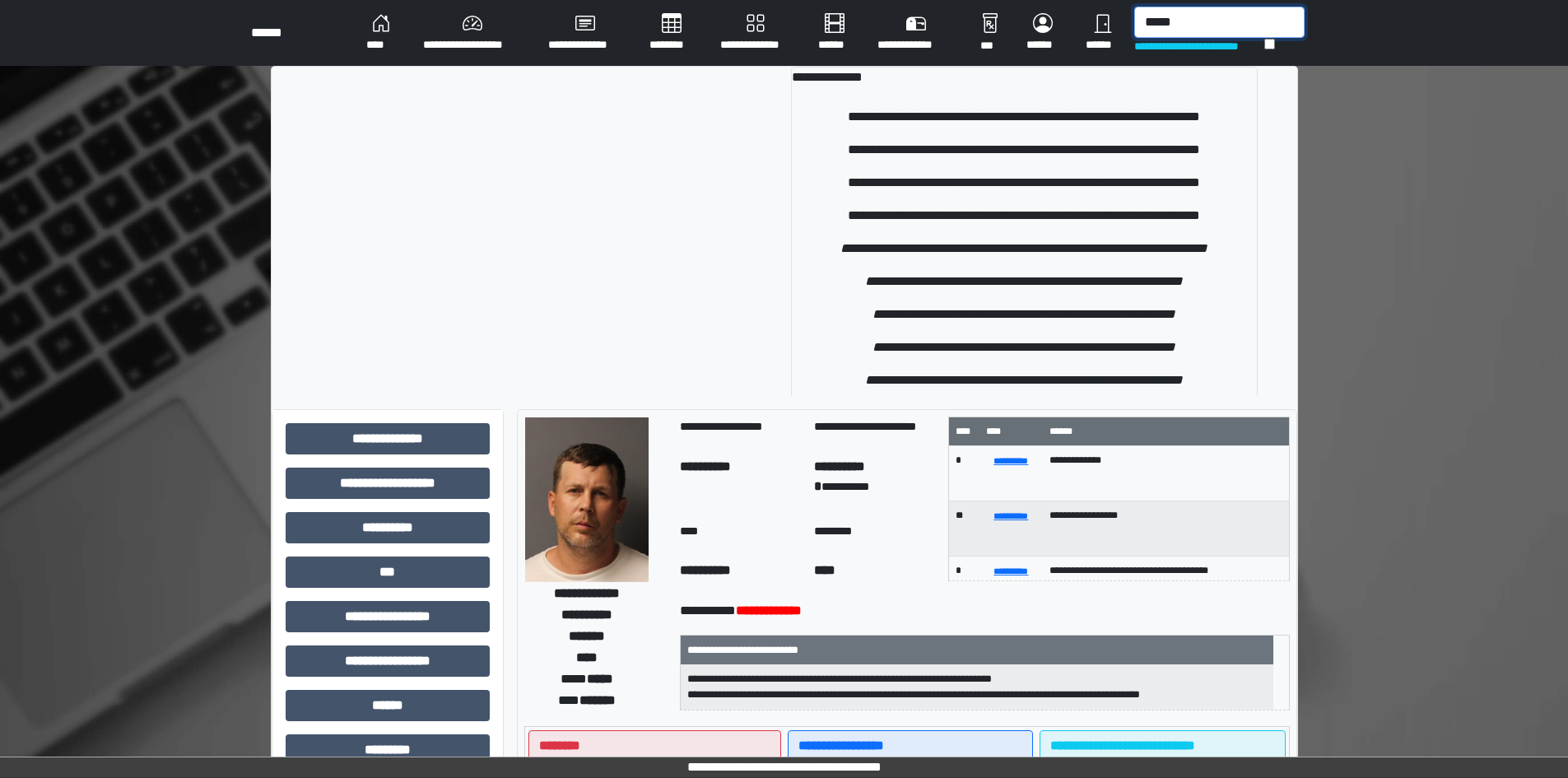 type on "******" 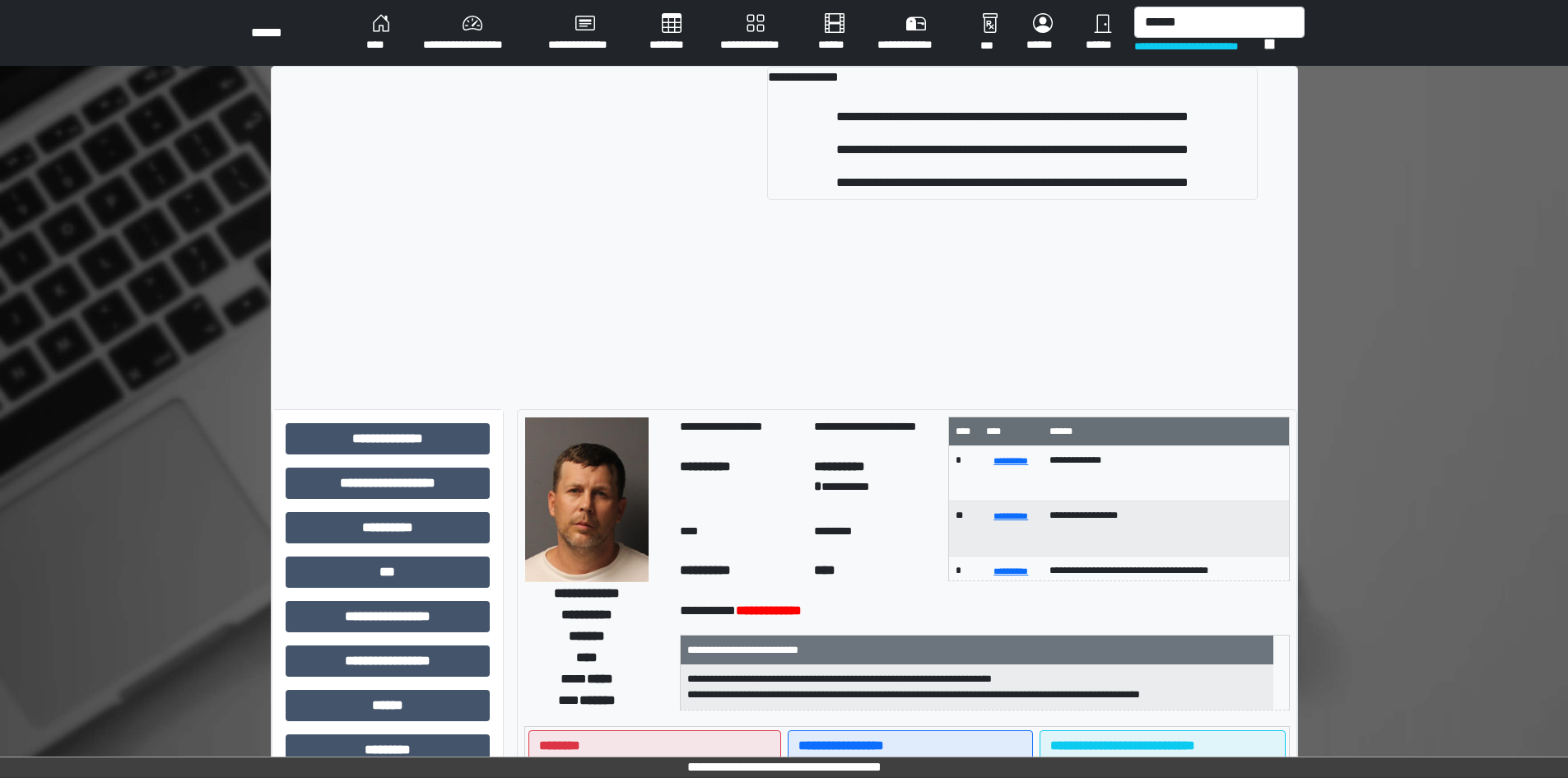 scroll, scrollTop: 0, scrollLeft: 0, axis: both 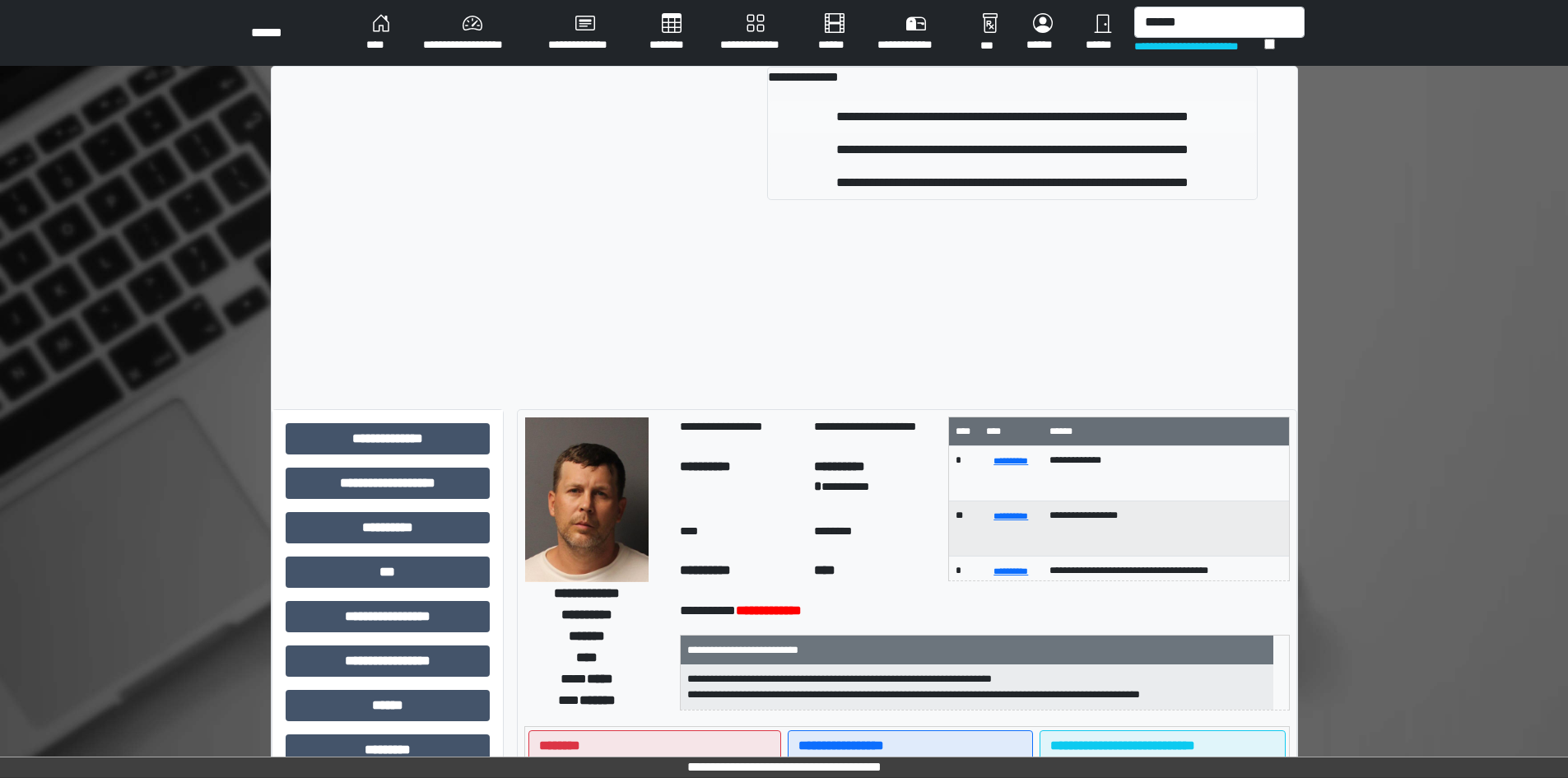 type on "******" 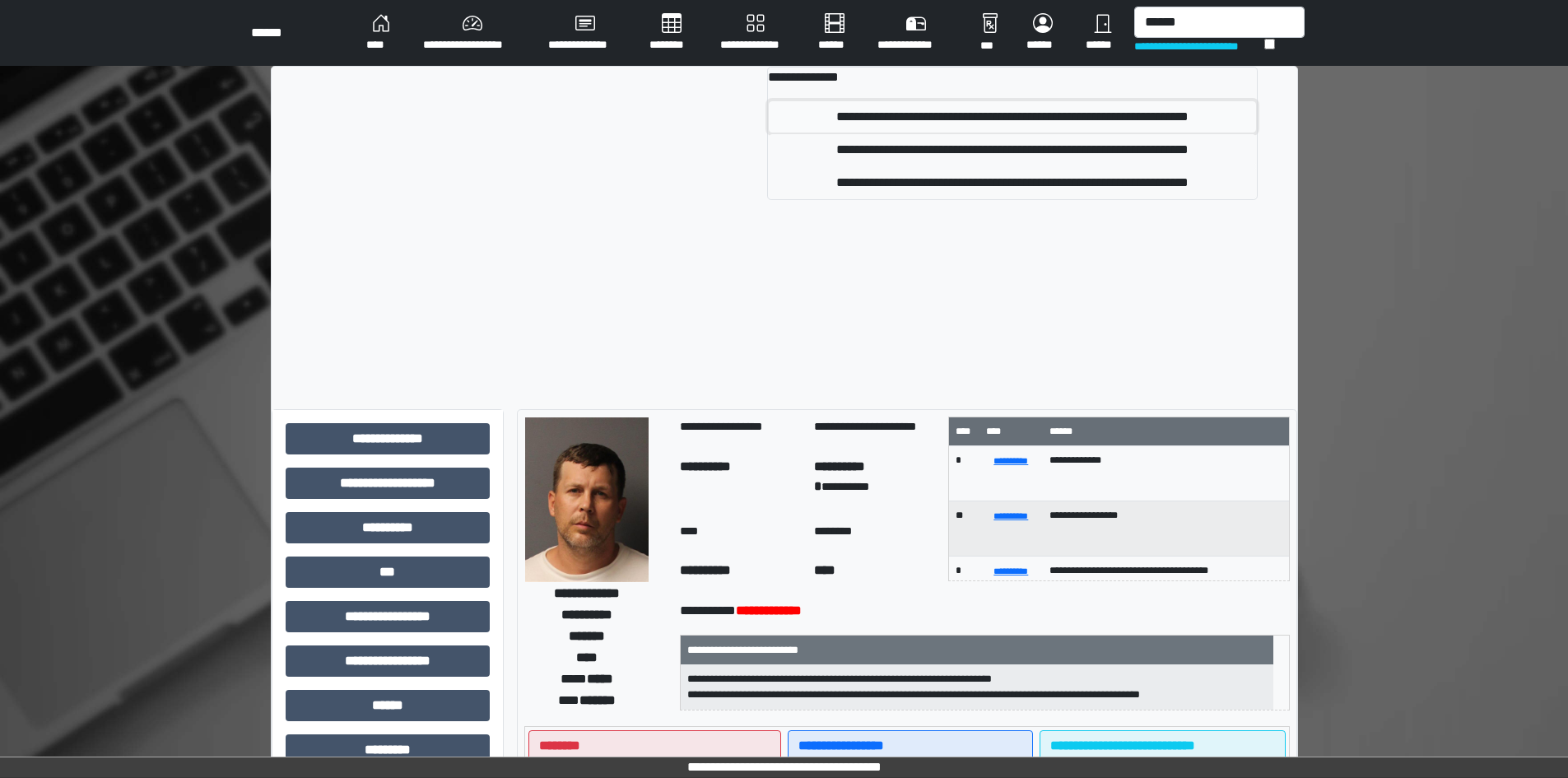 click on "**********" at bounding box center [1012, 117] 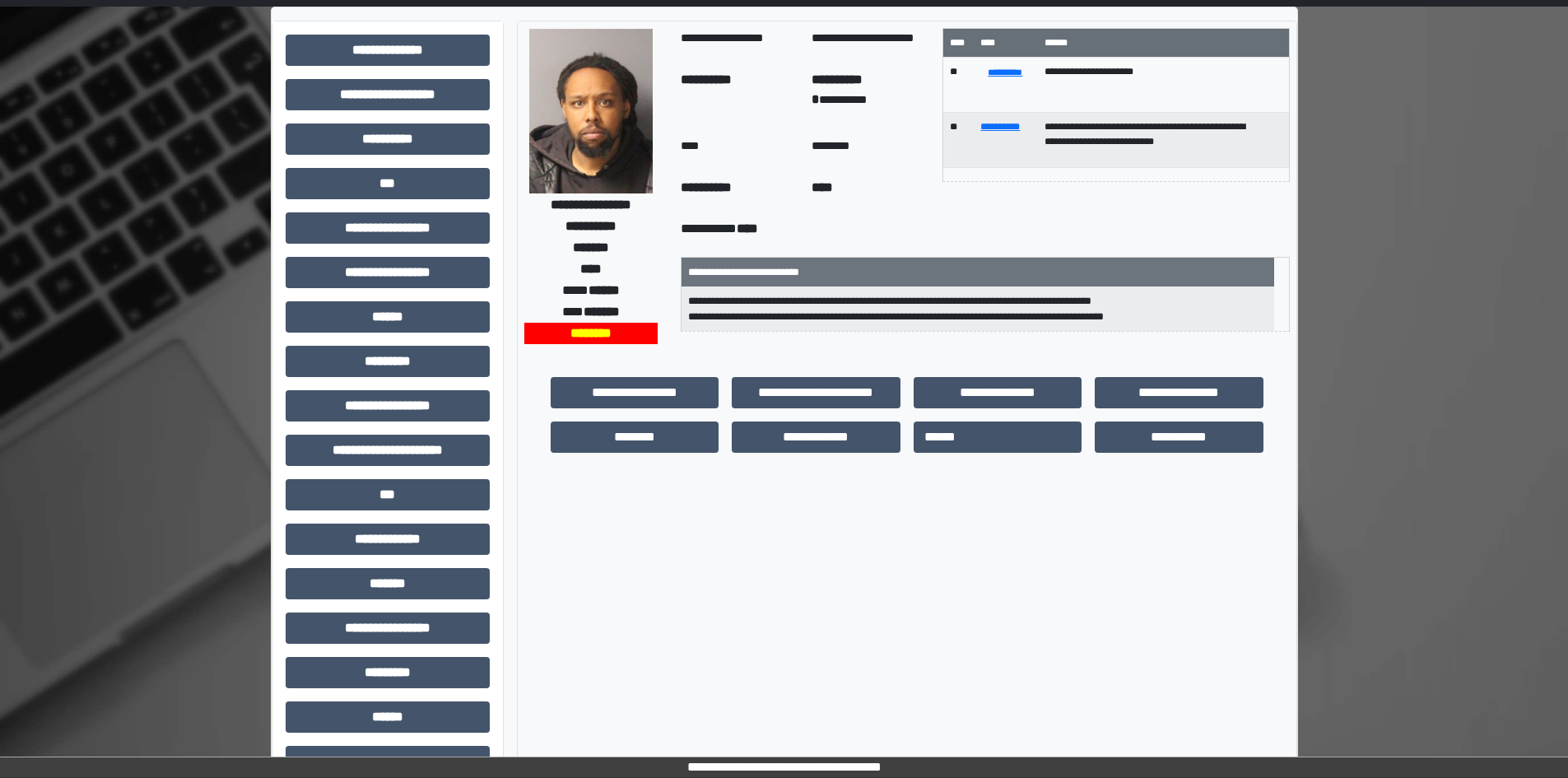 scroll, scrollTop: 0, scrollLeft: 0, axis: both 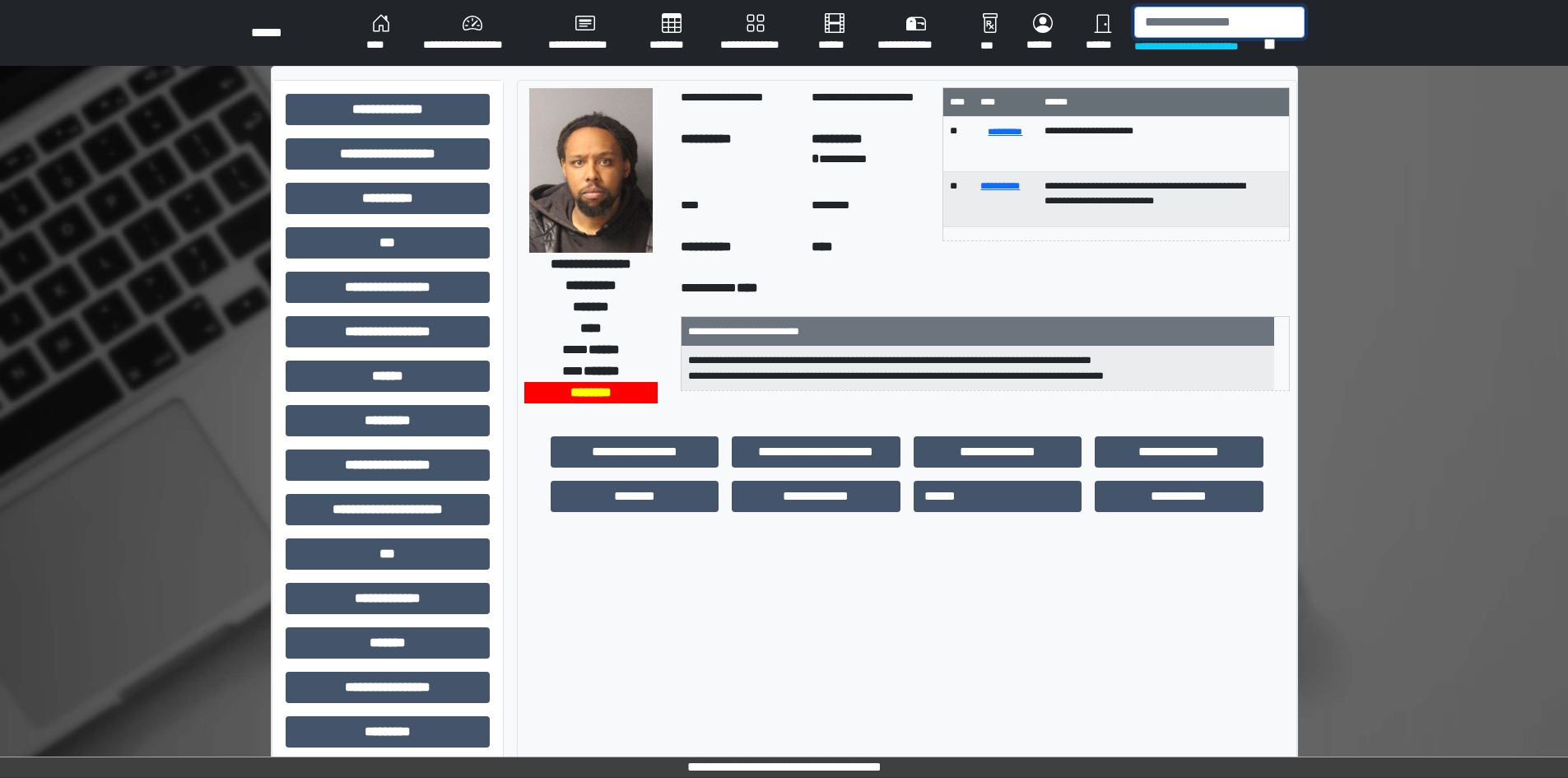 click at bounding box center [1219, 22] 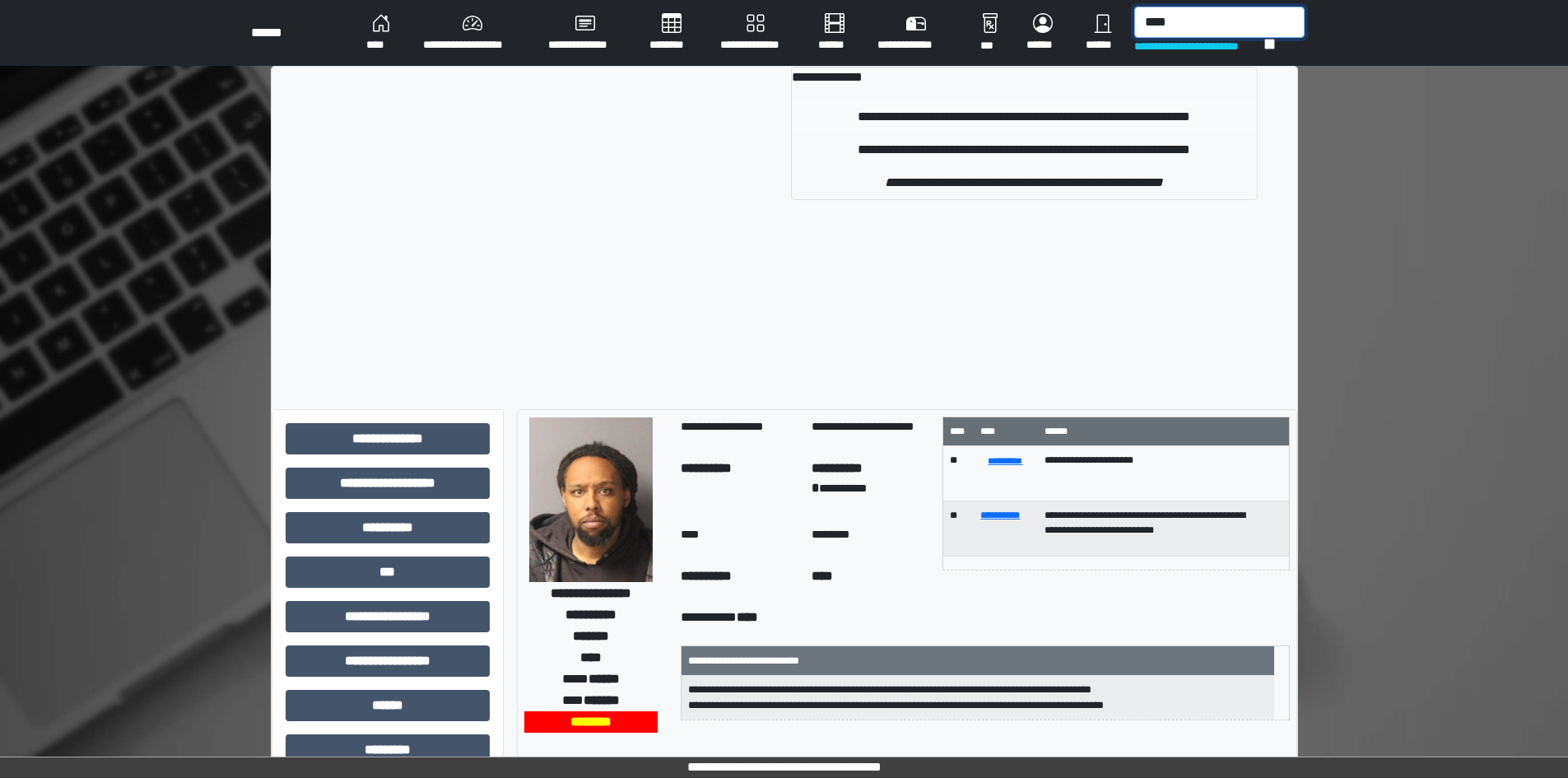 type on "****" 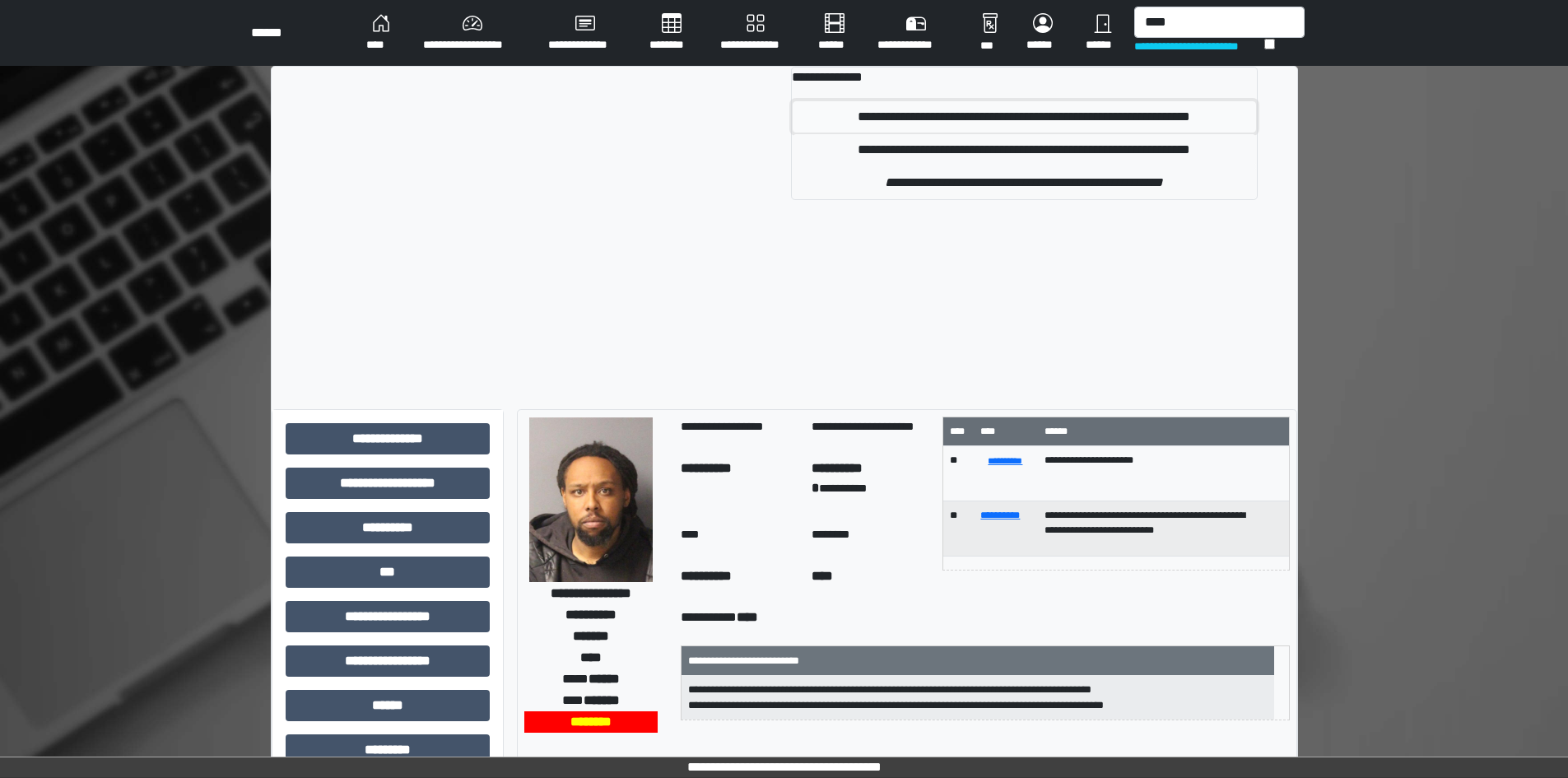 click on "**********" at bounding box center [1024, 117] 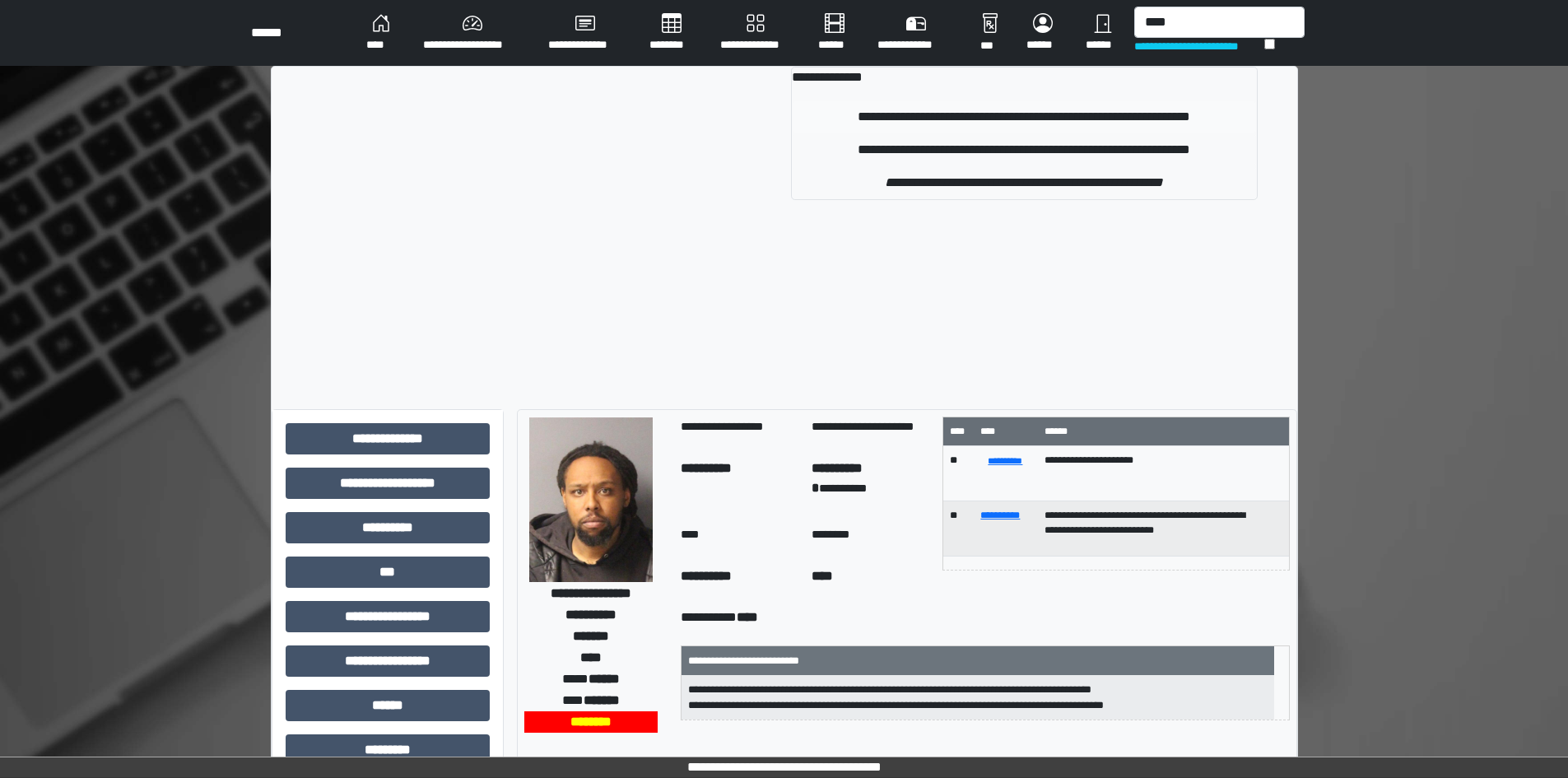 type 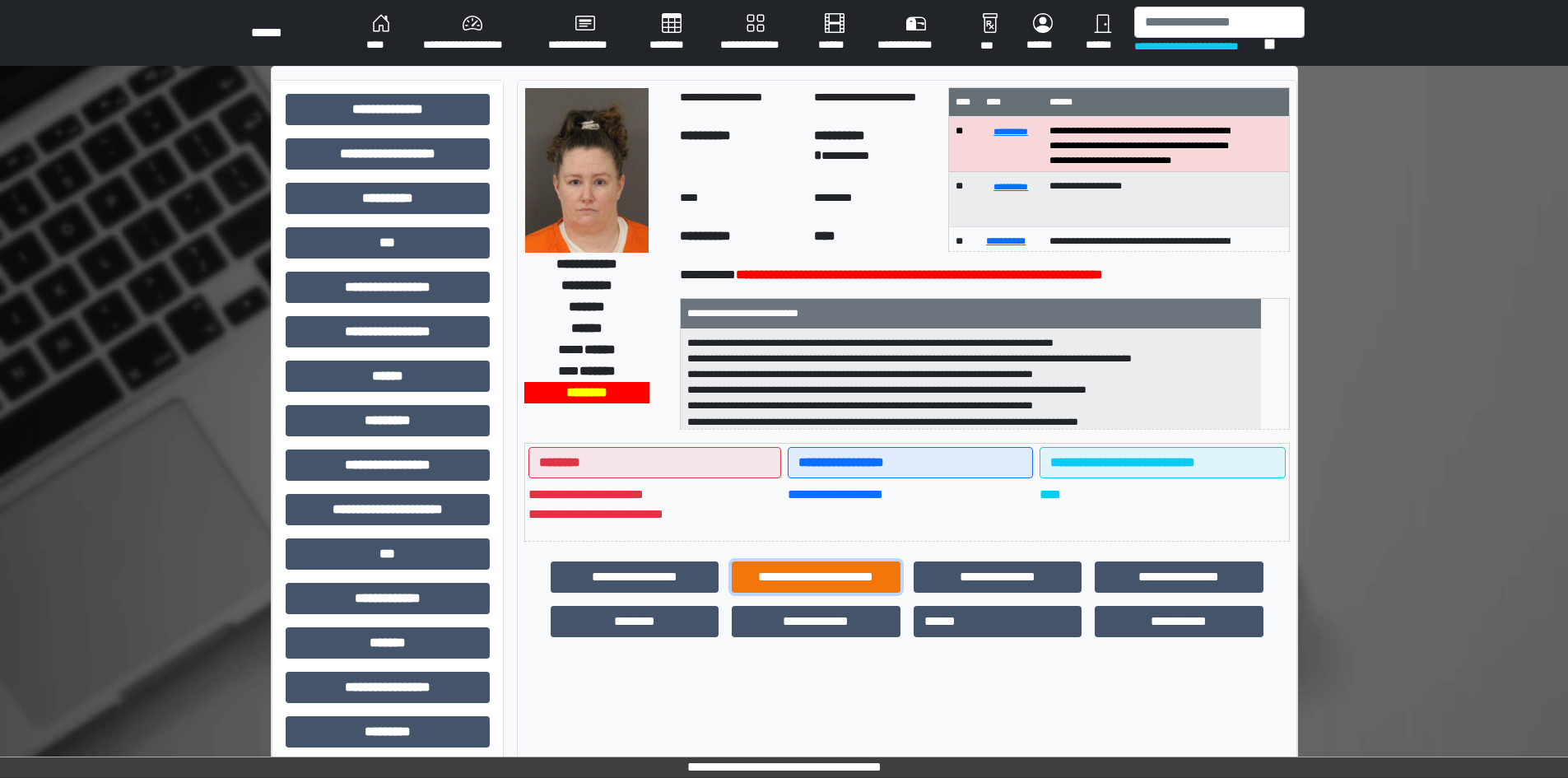 click on "**********" at bounding box center (816, 577) 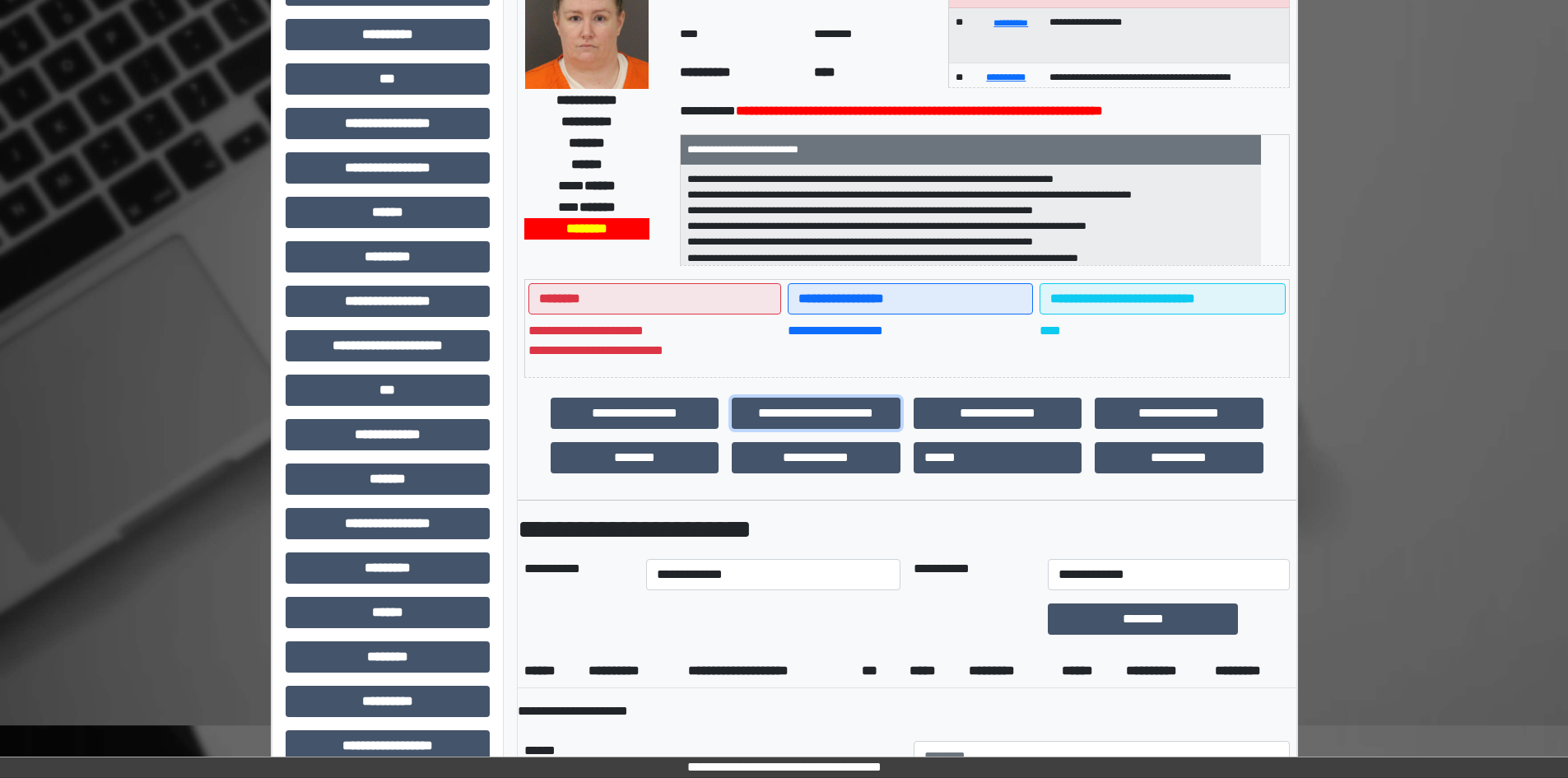 scroll, scrollTop: 165, scrollLeft: 0, axis: vertical 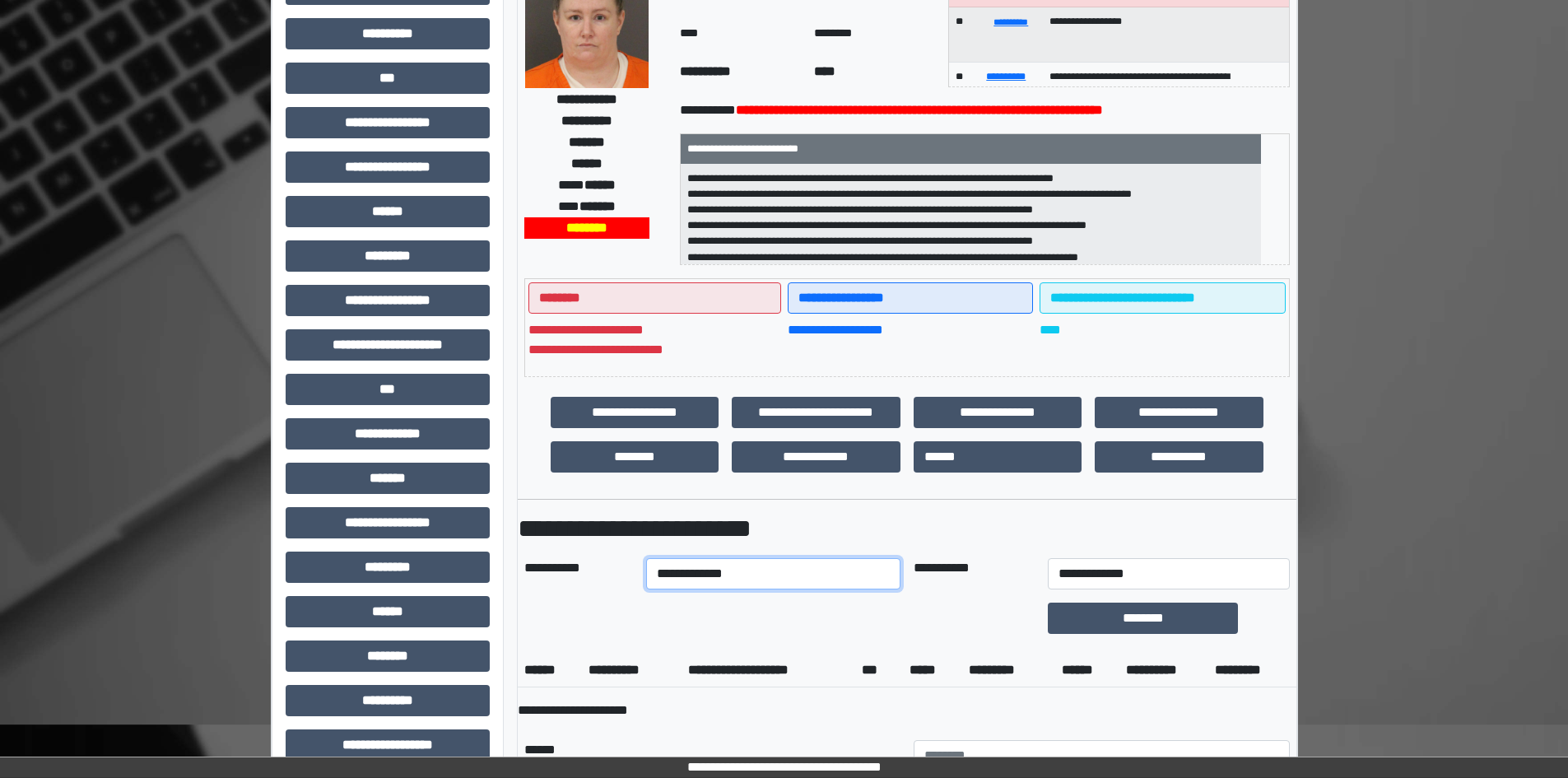 click on "**********" at bounding box center [773, 574] 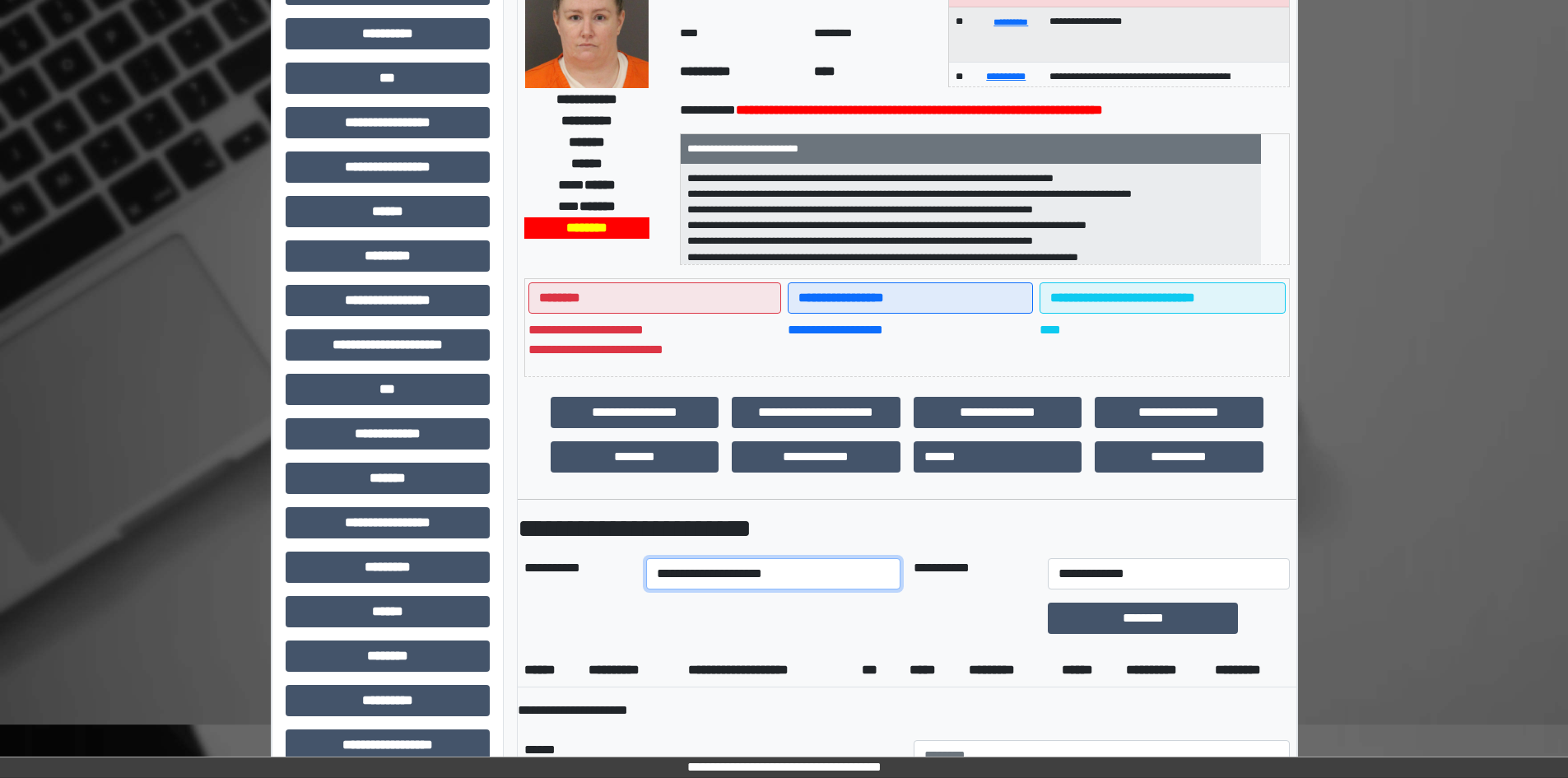 click on "**********" at bounding box center (773, 574) 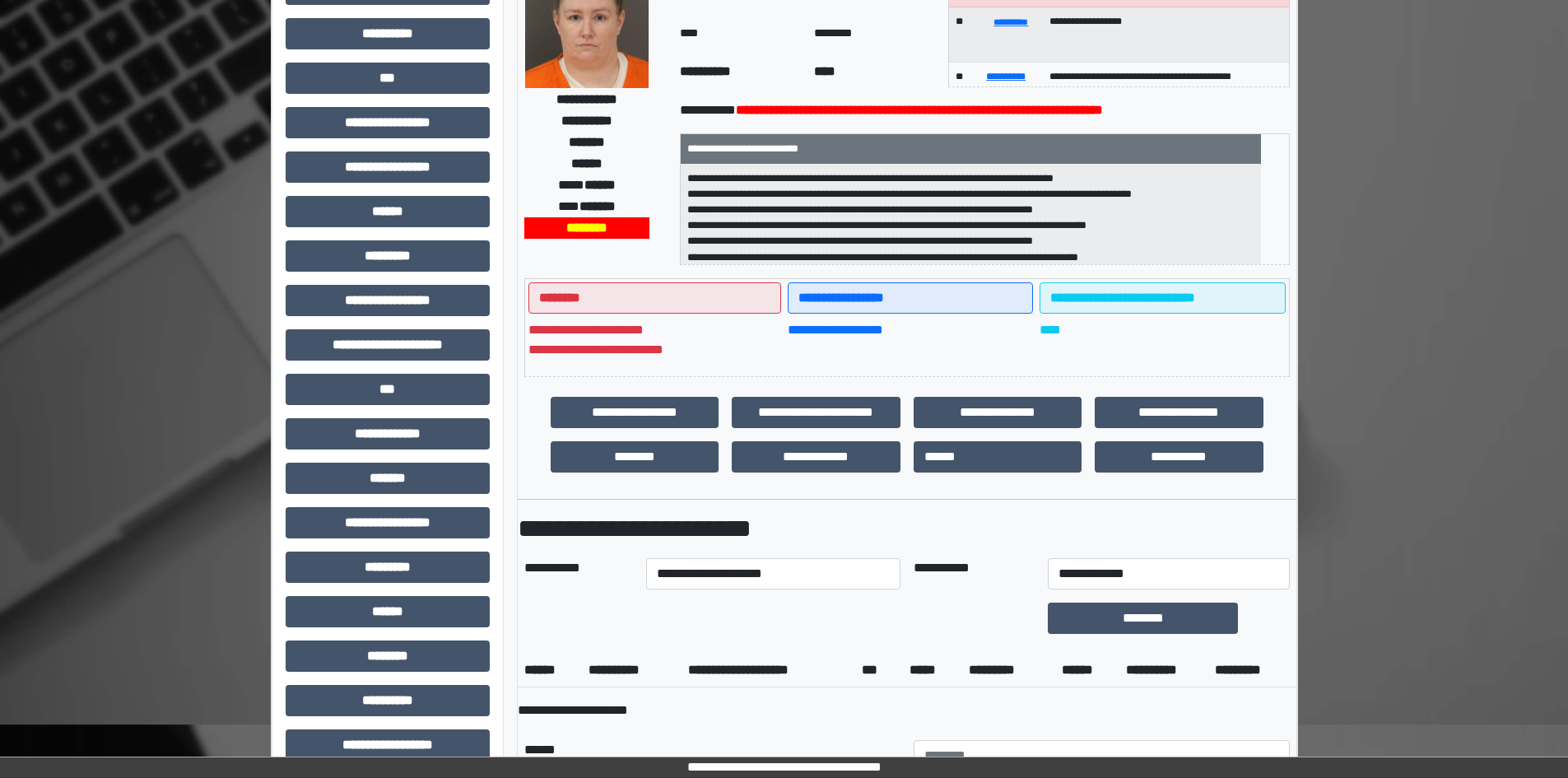 click on "********" at bounding box center [1168, 618] 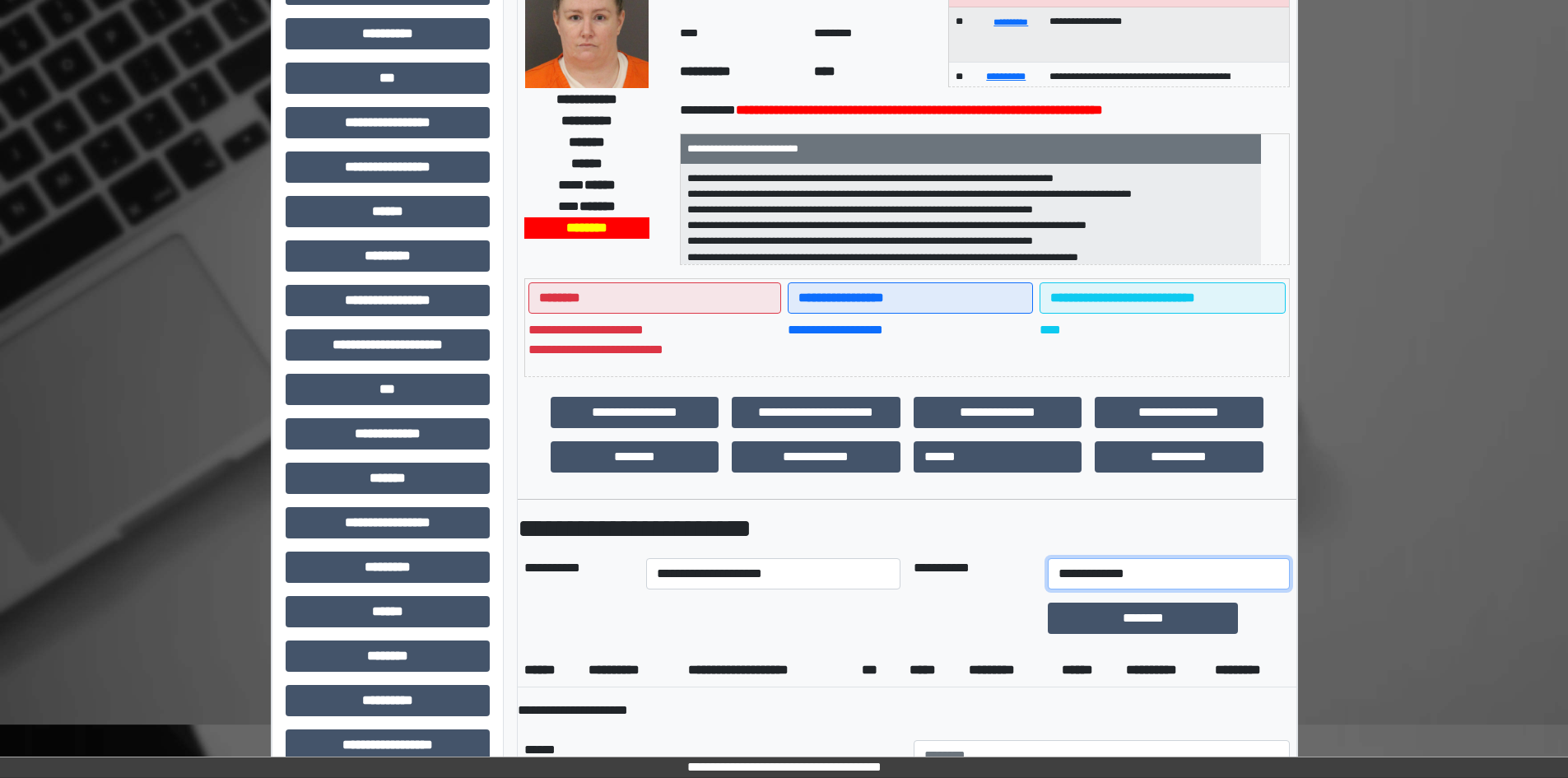 click on "**********" at bounding box center (1168, 574) 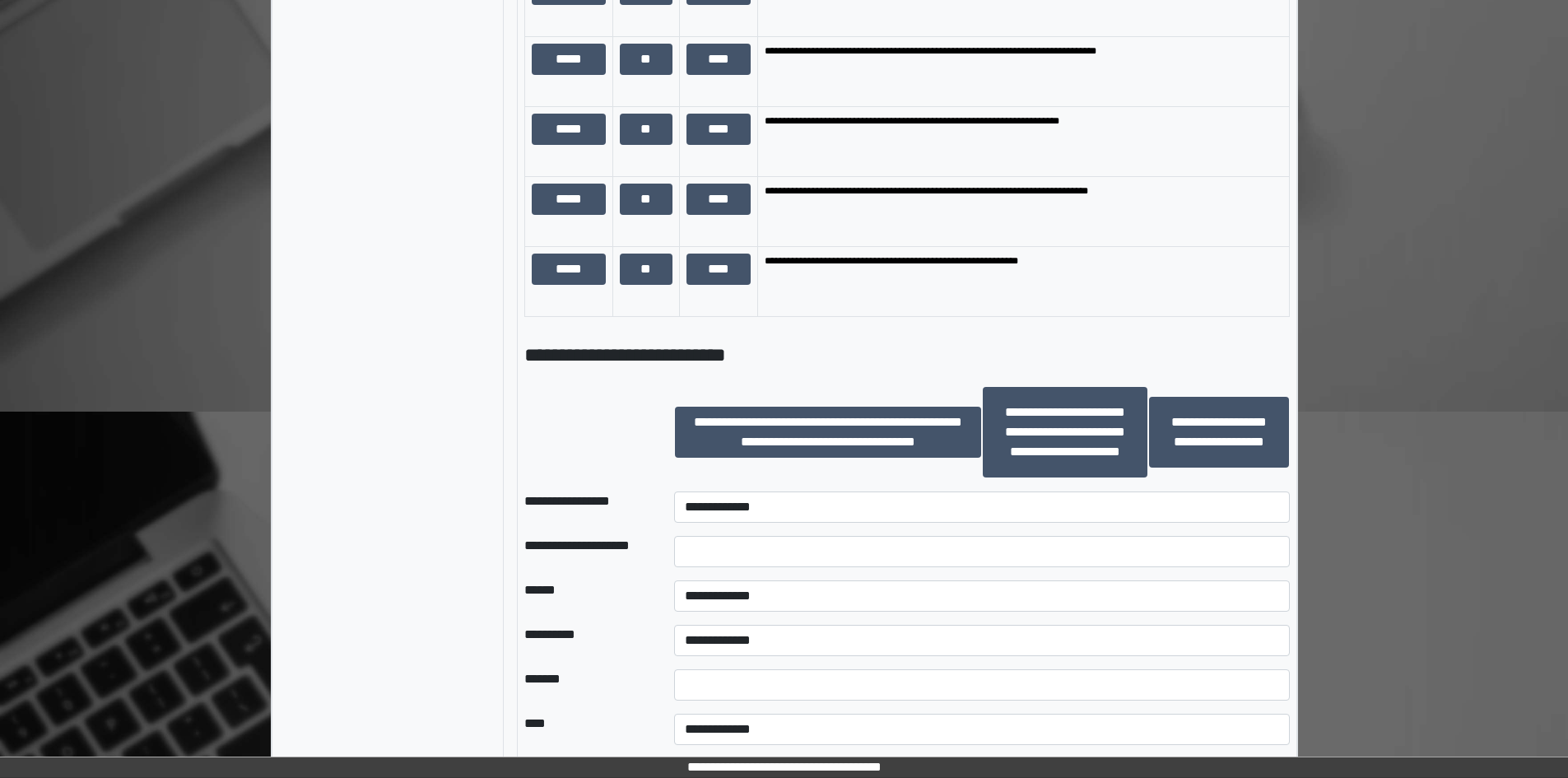 scroll, scrollTop: 1482, scrollLeft: 0, axis: vertical 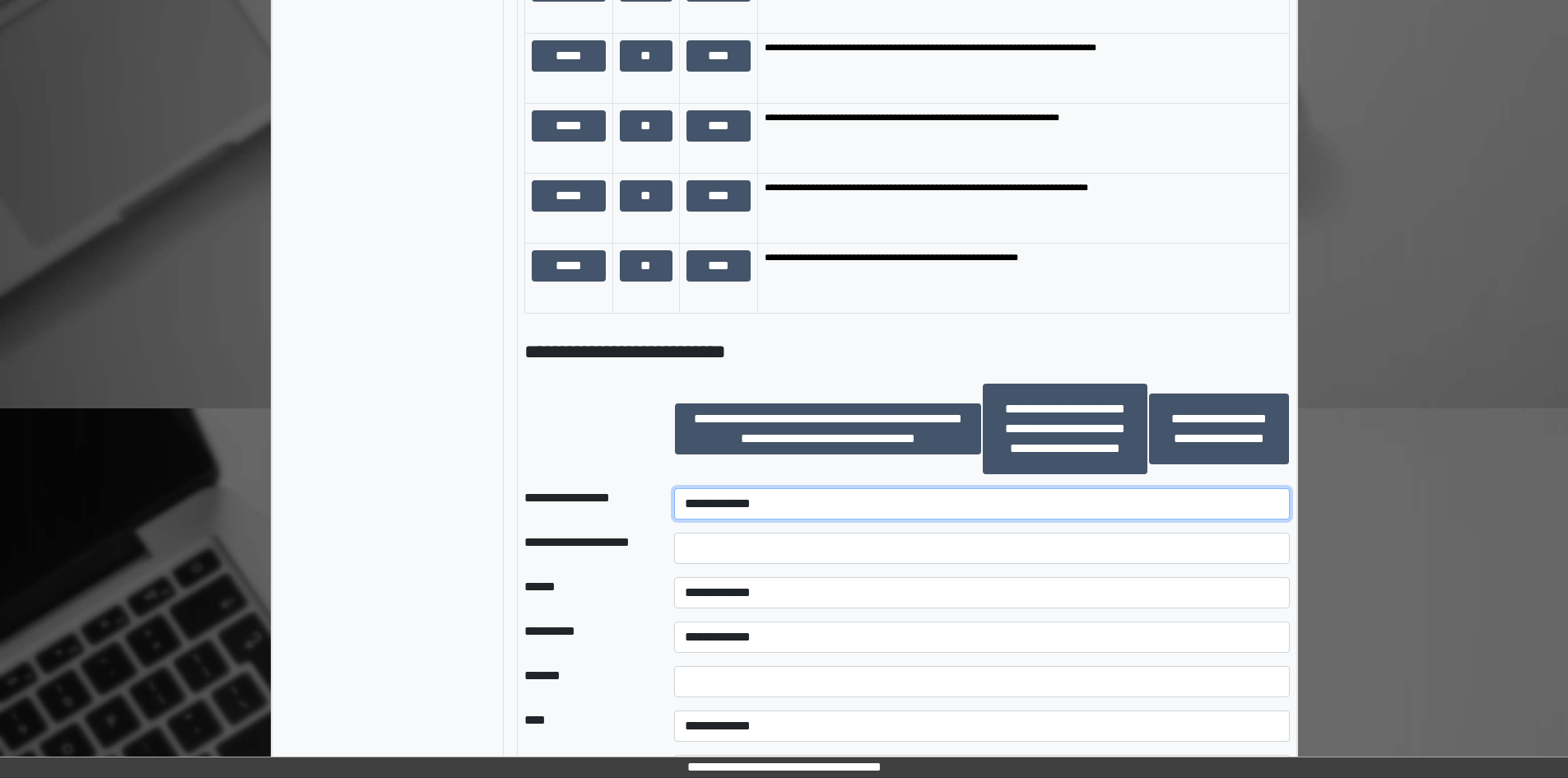 click on "**********" at bounding box center [981, 504] 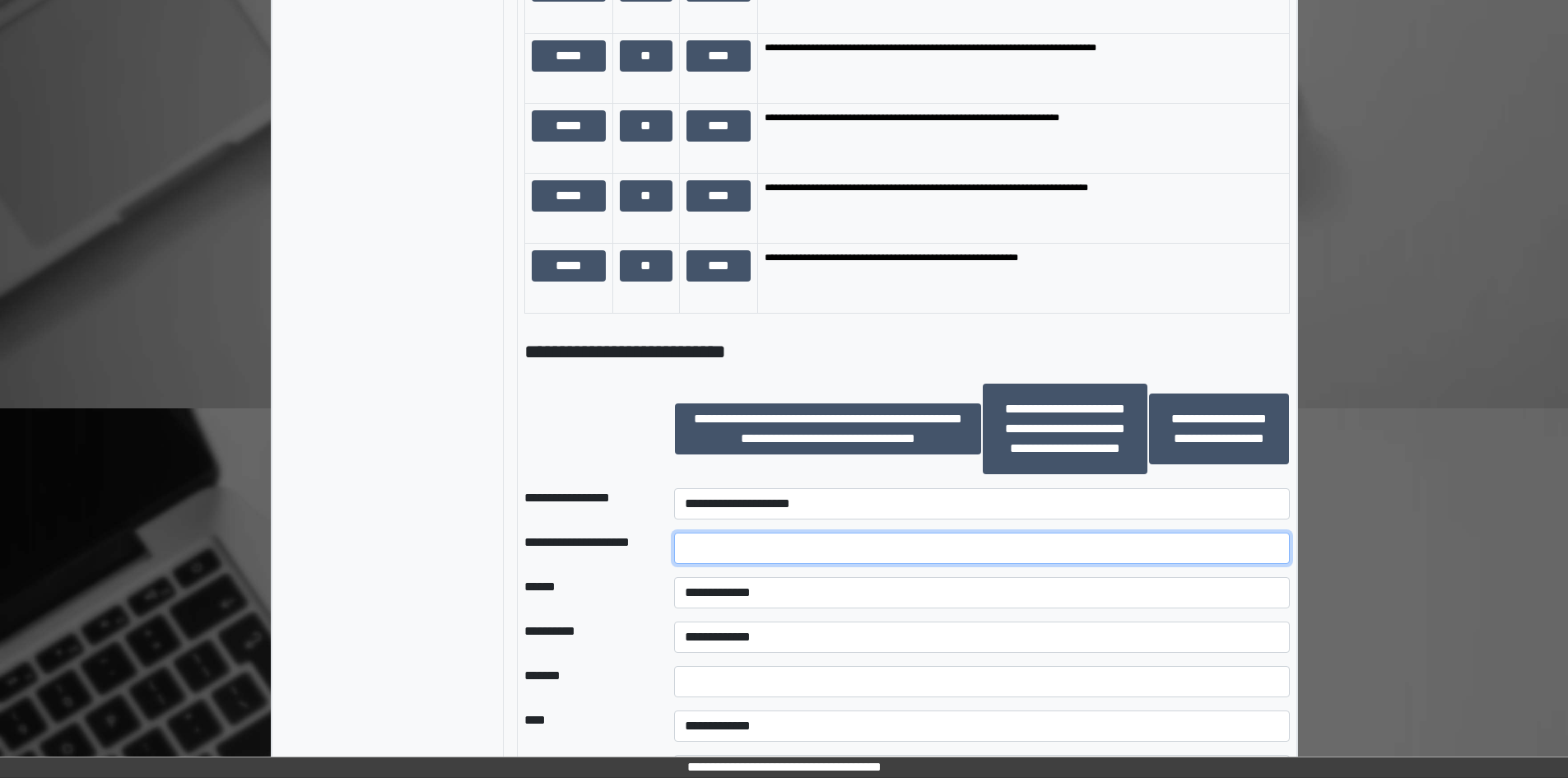 click at bounding box center [981, 548] 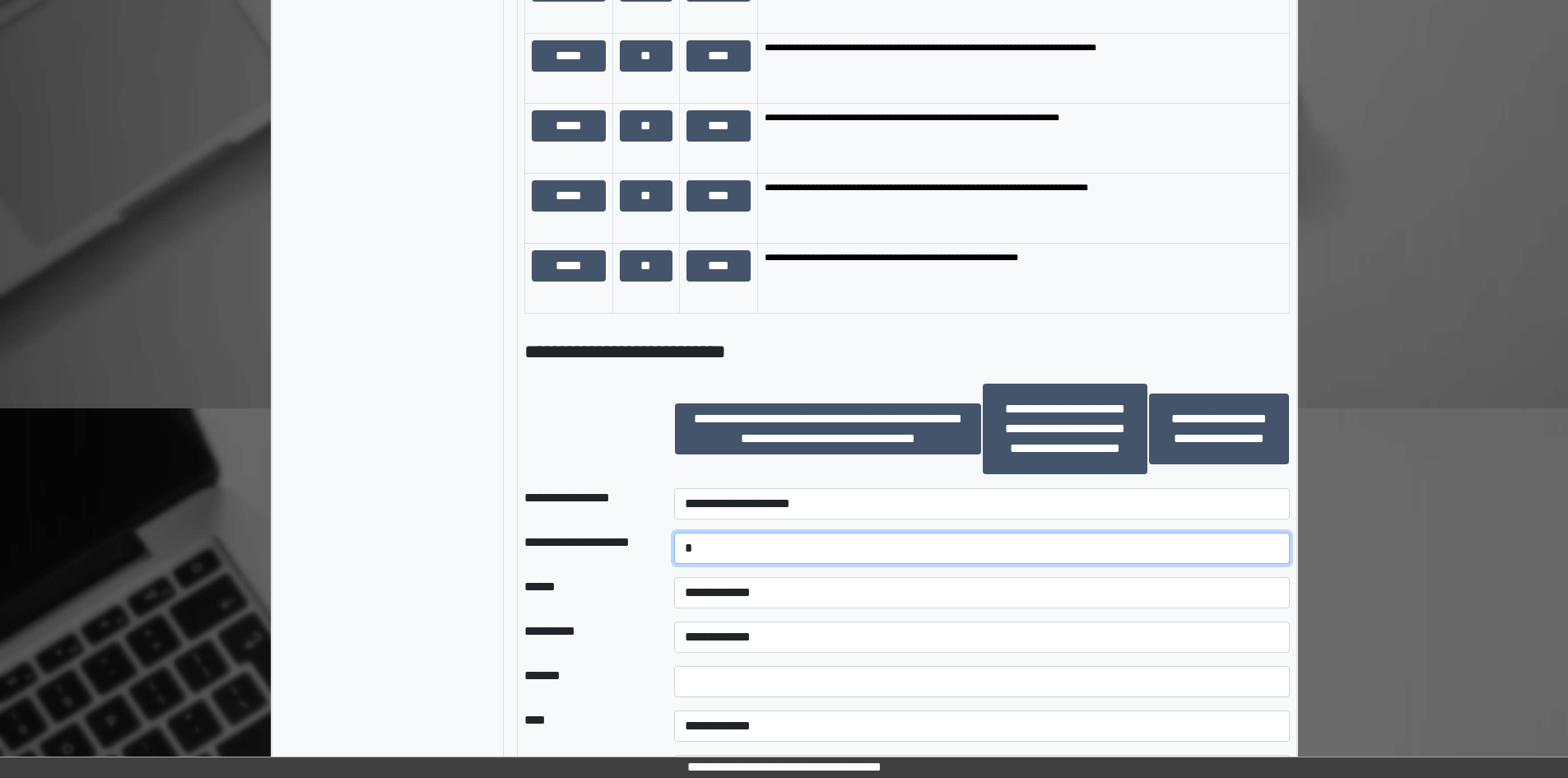 type on "*" 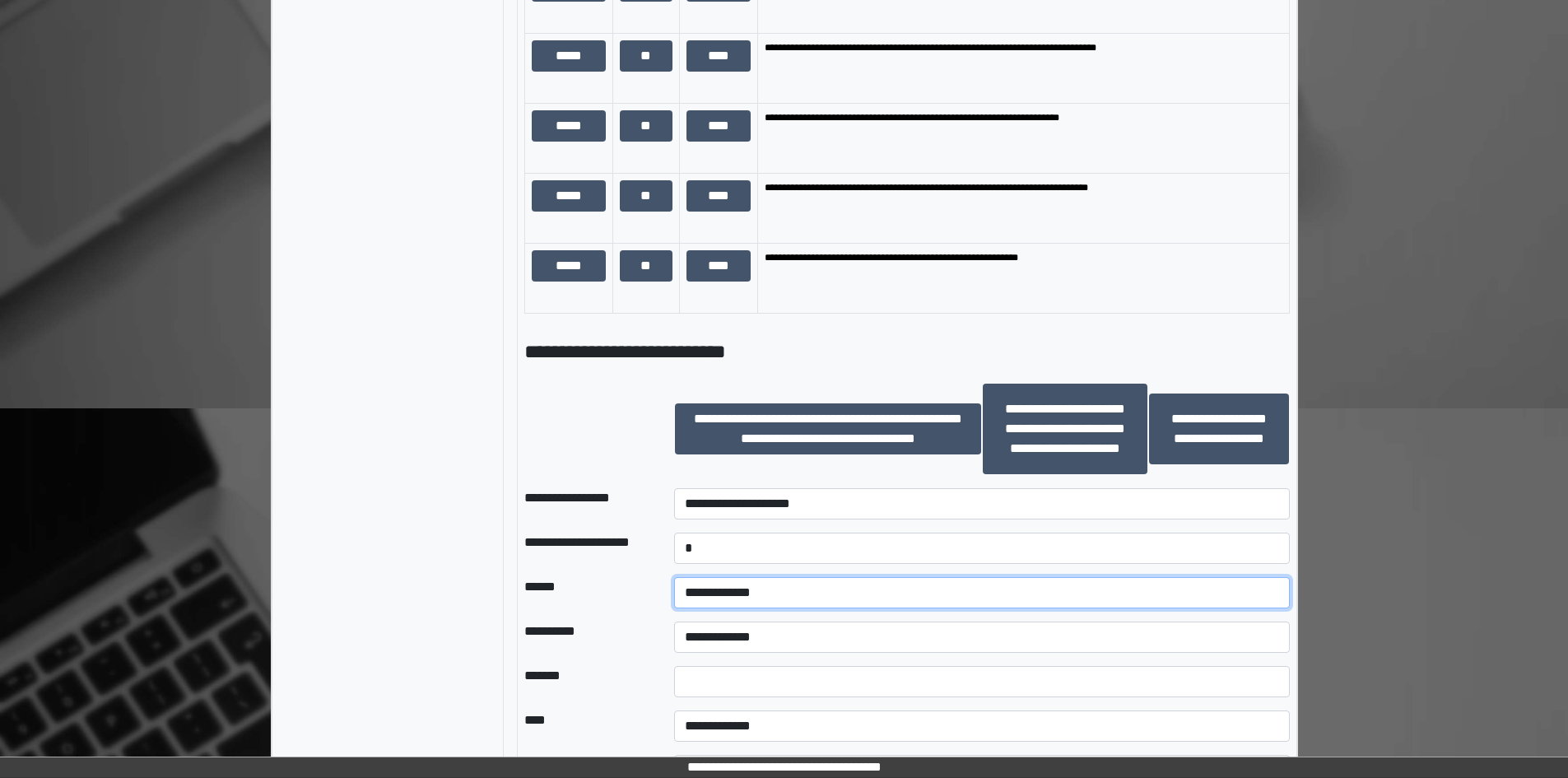 click on "**********" at bounding box center [981, 593] 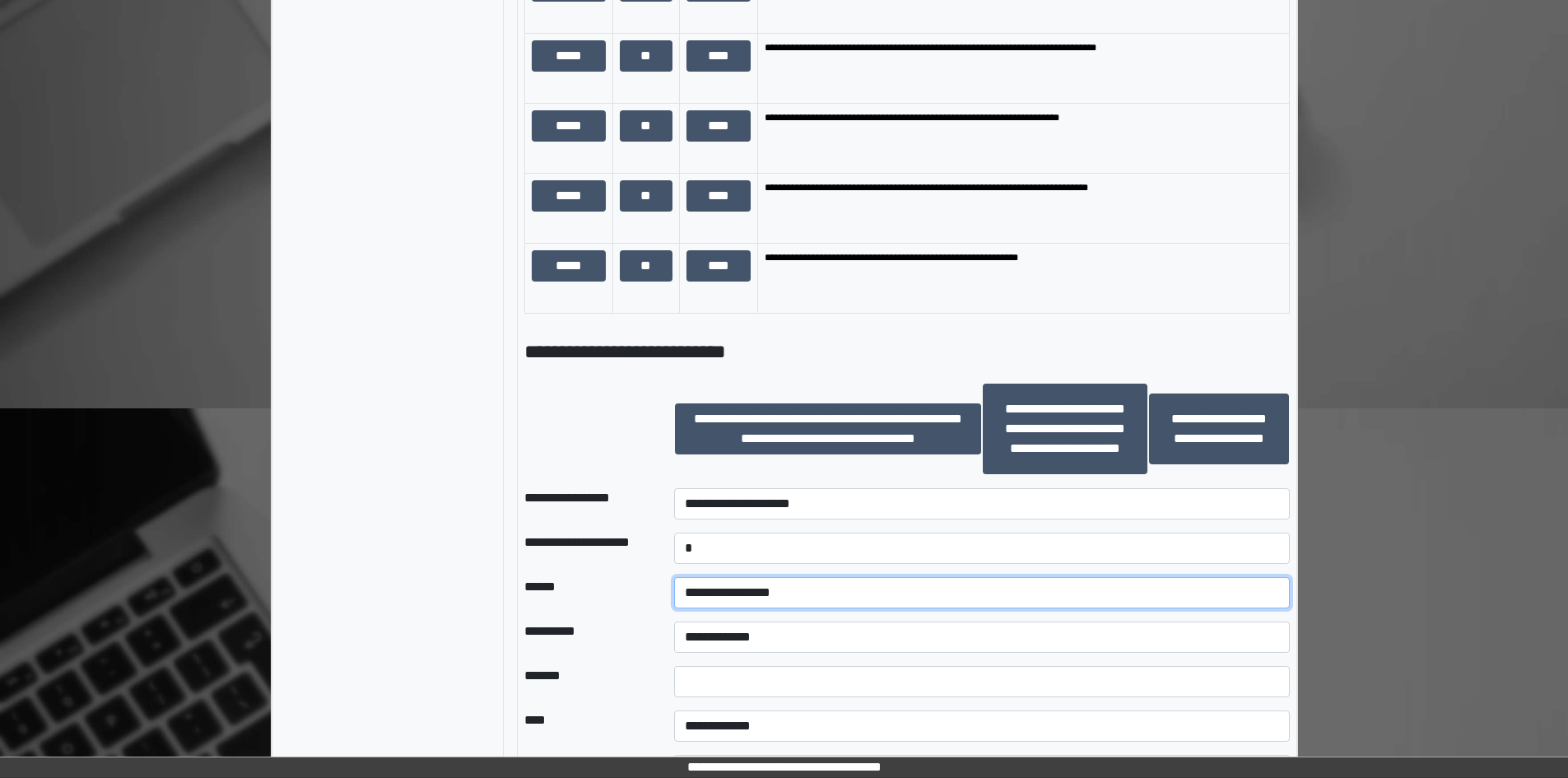 click on "**********" at bounding box center [981, 593] 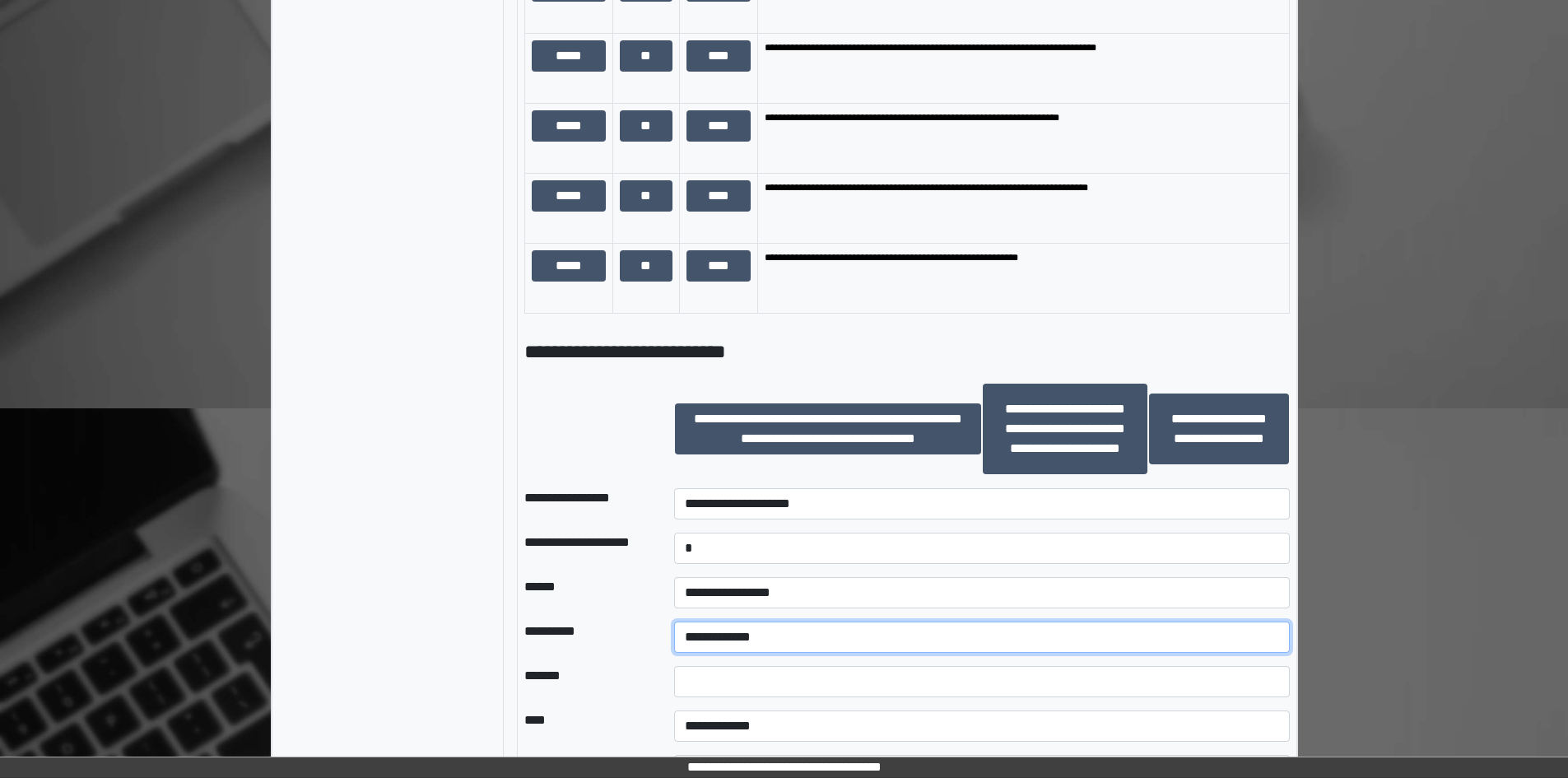 click on "**********" at bounding box center (981, 637) 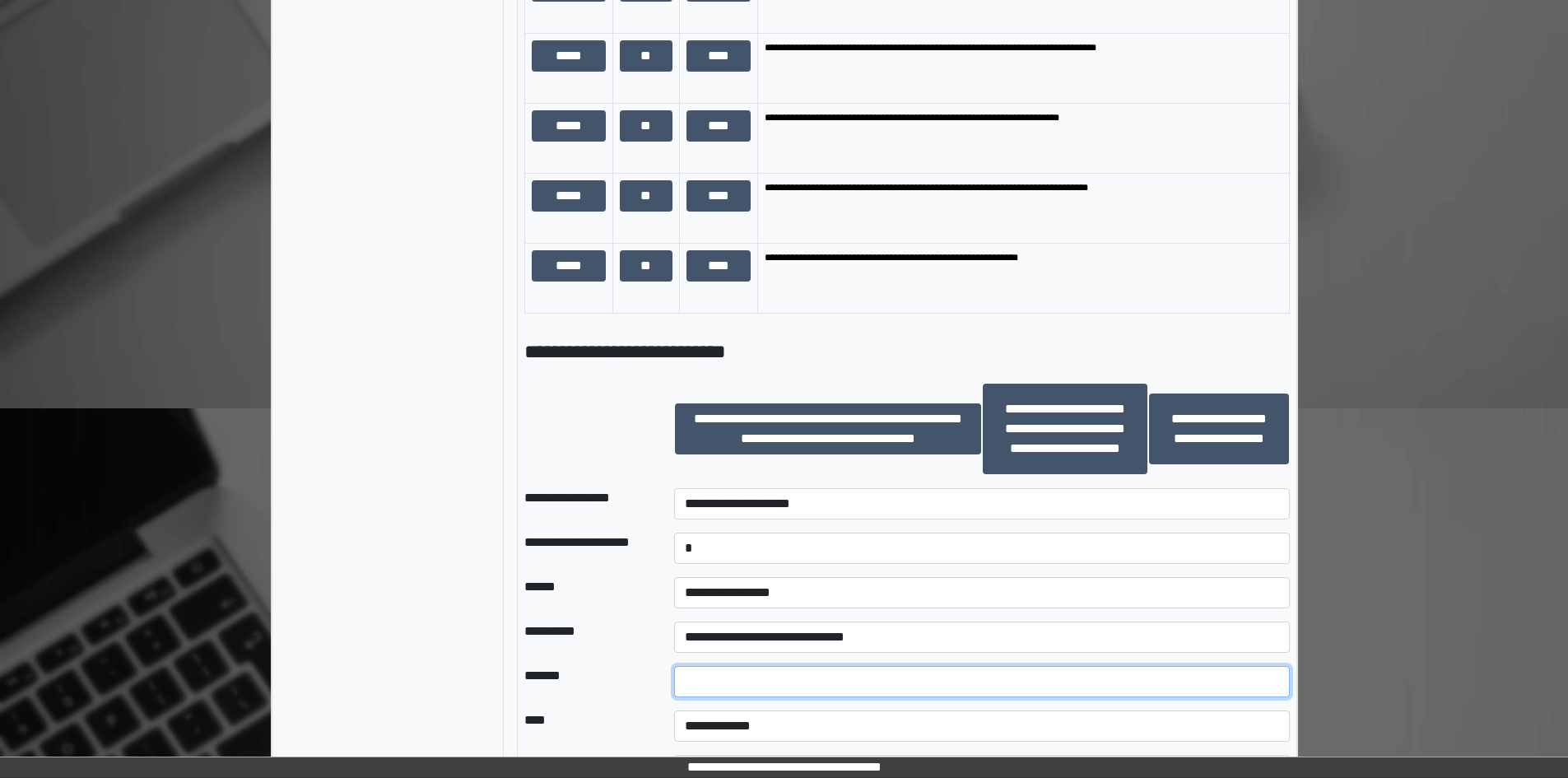 click at bounding box center [981, 682] 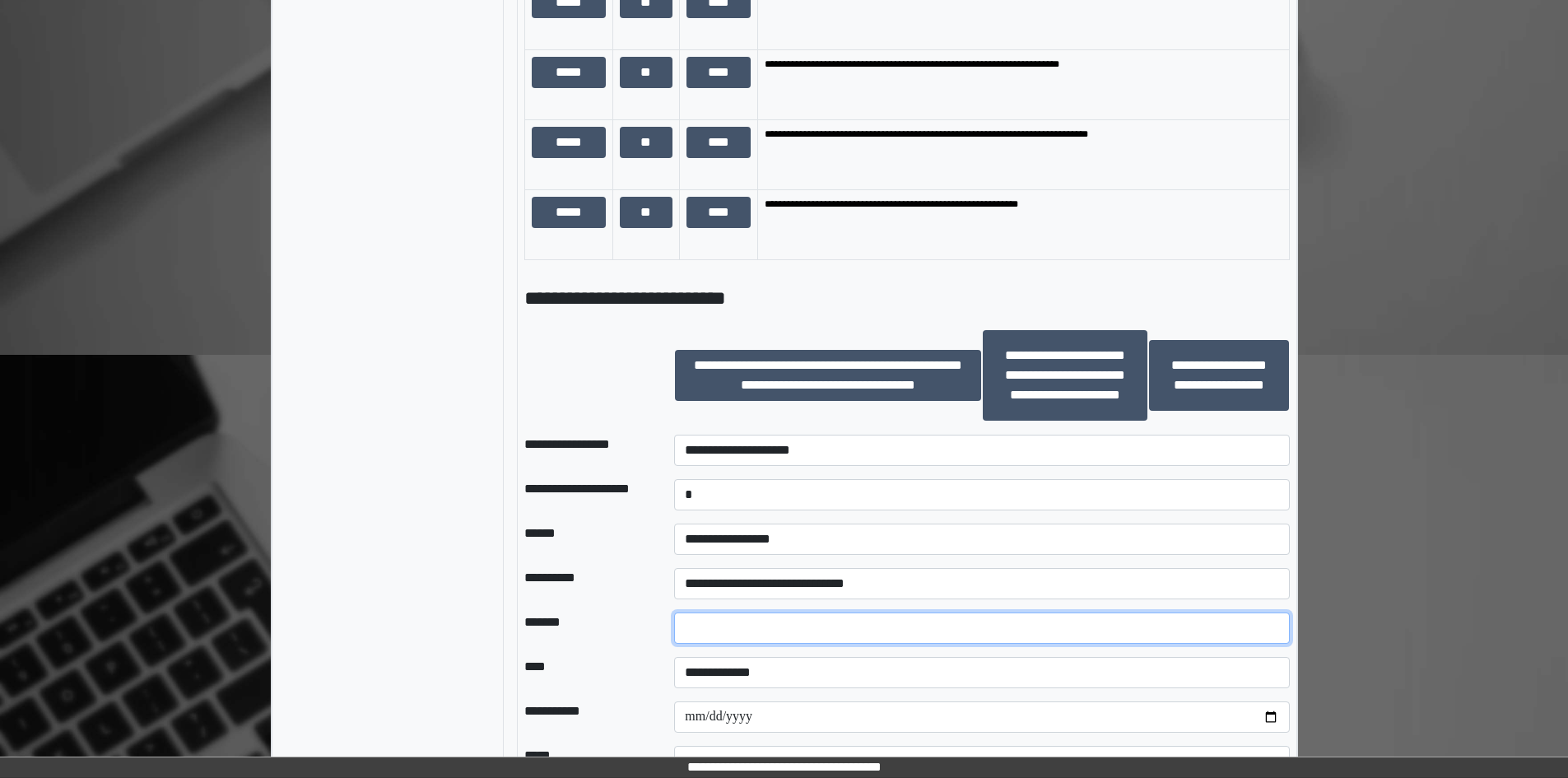 scroll, scrollTop: 1564, scrollLeft: 0, axis: vertical 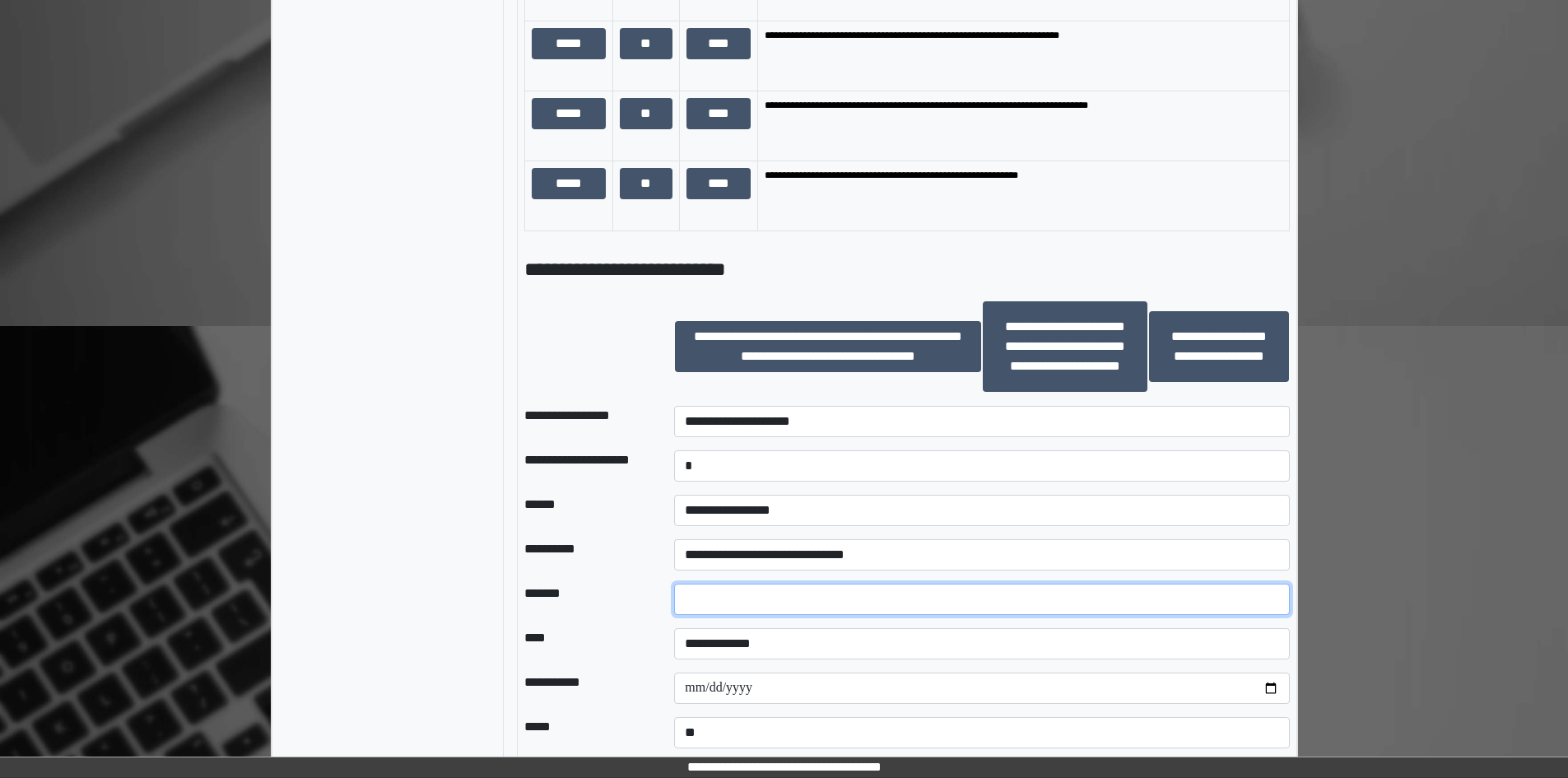 type on "*" 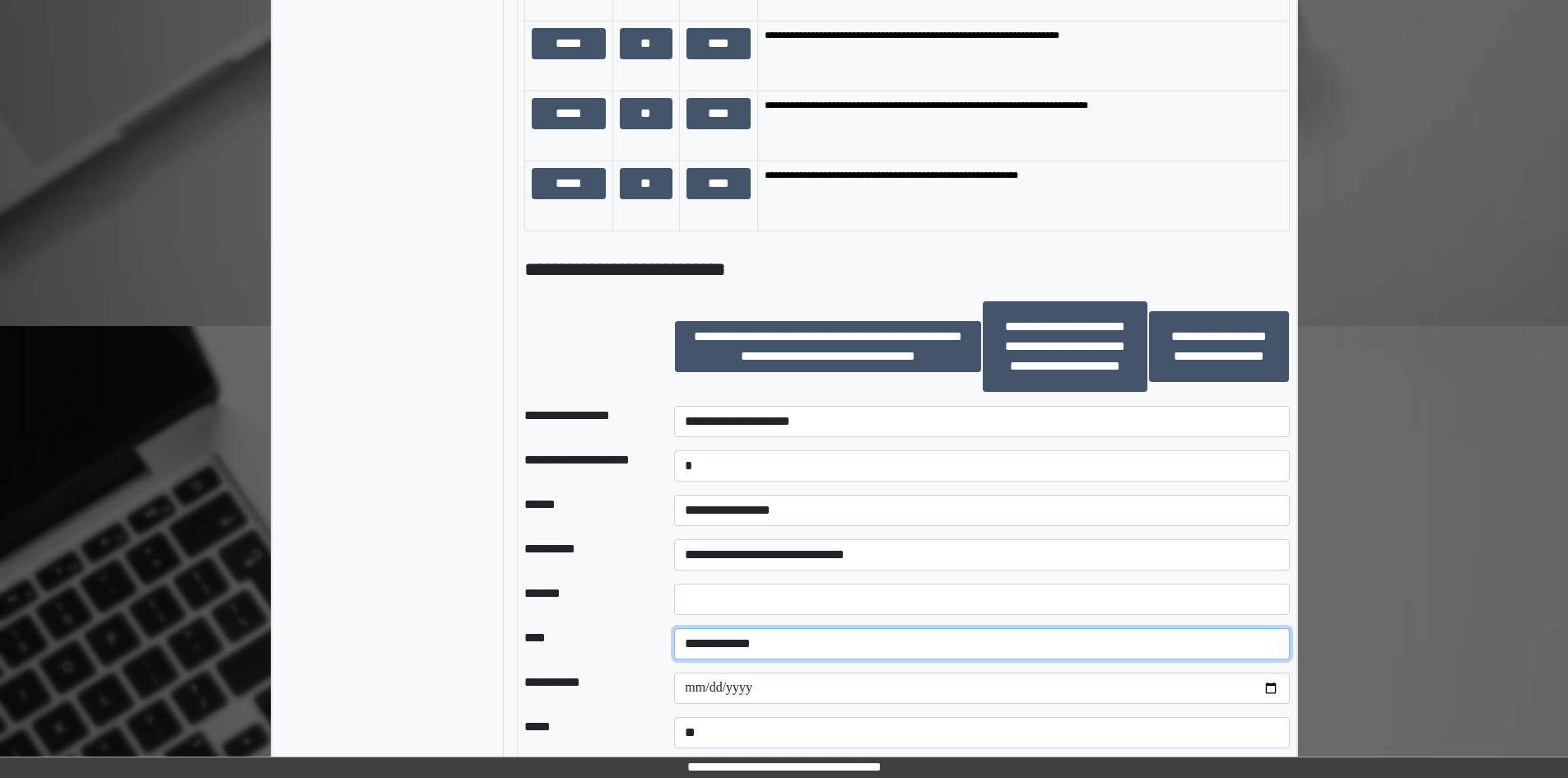 click on "**********" at bounding box center (981, 644) 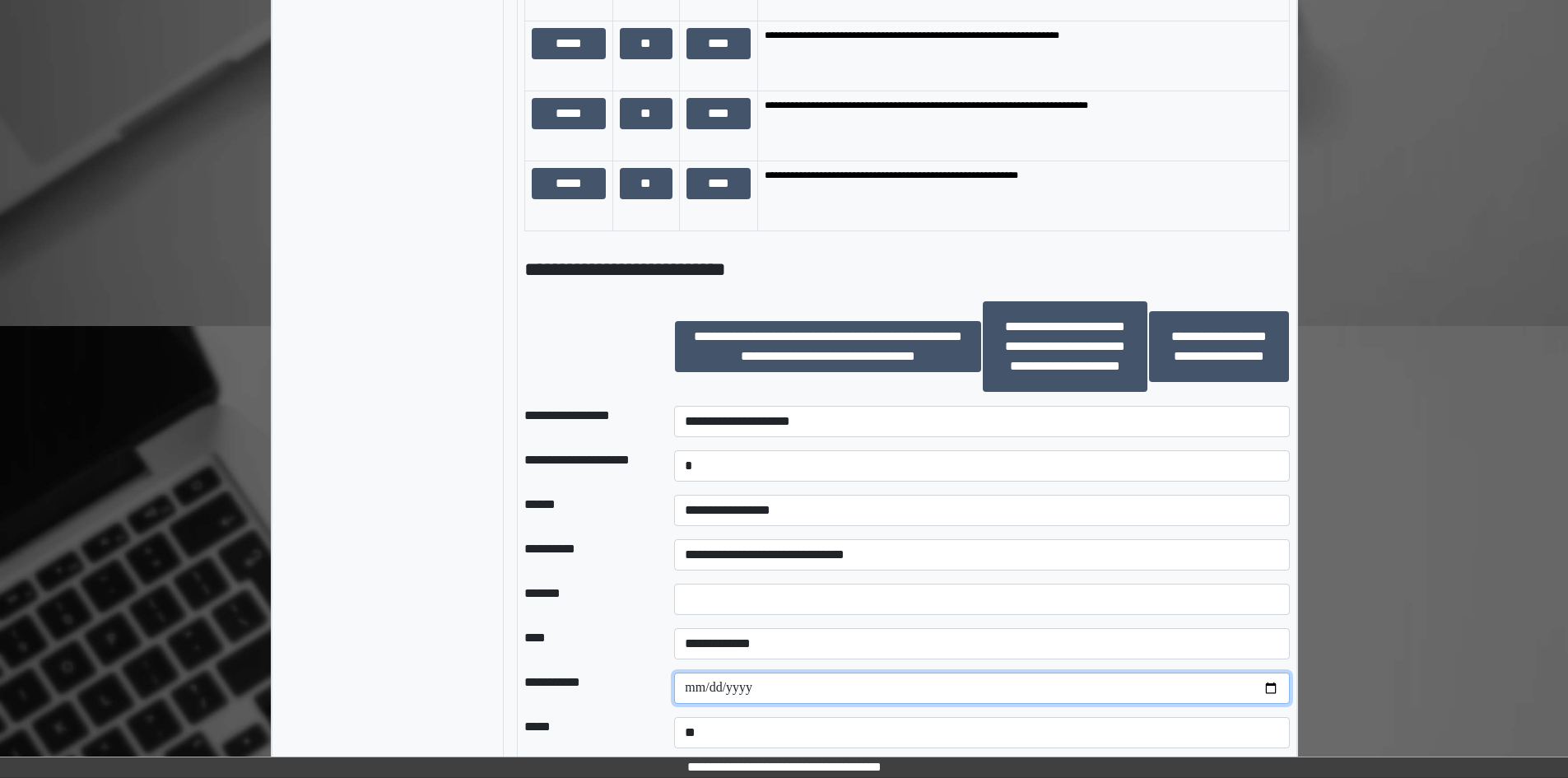 click at bounding box center [981, 688] 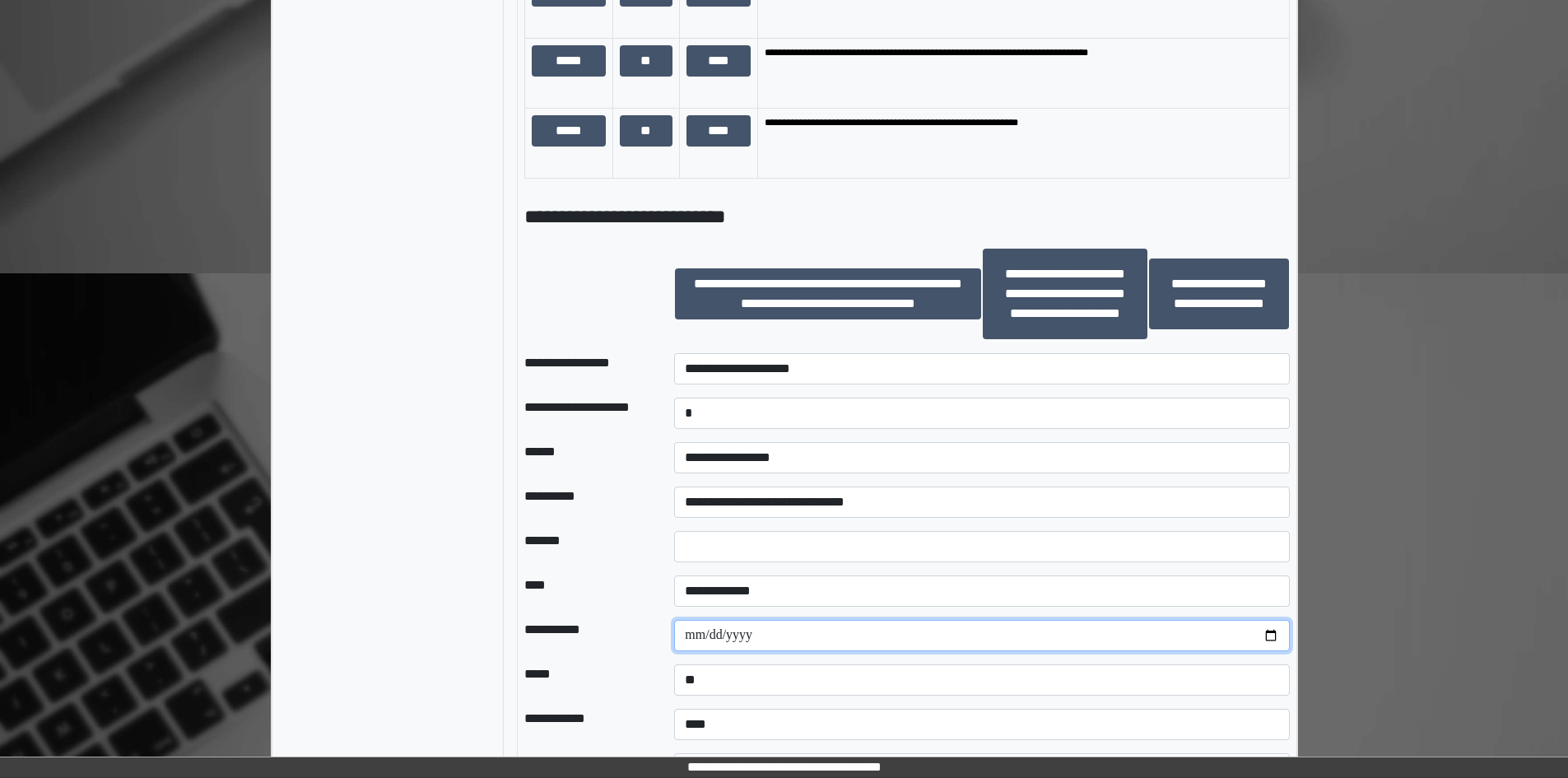 scroll, scrollTop: 1647, scrollLeft: 0, axis: vertical 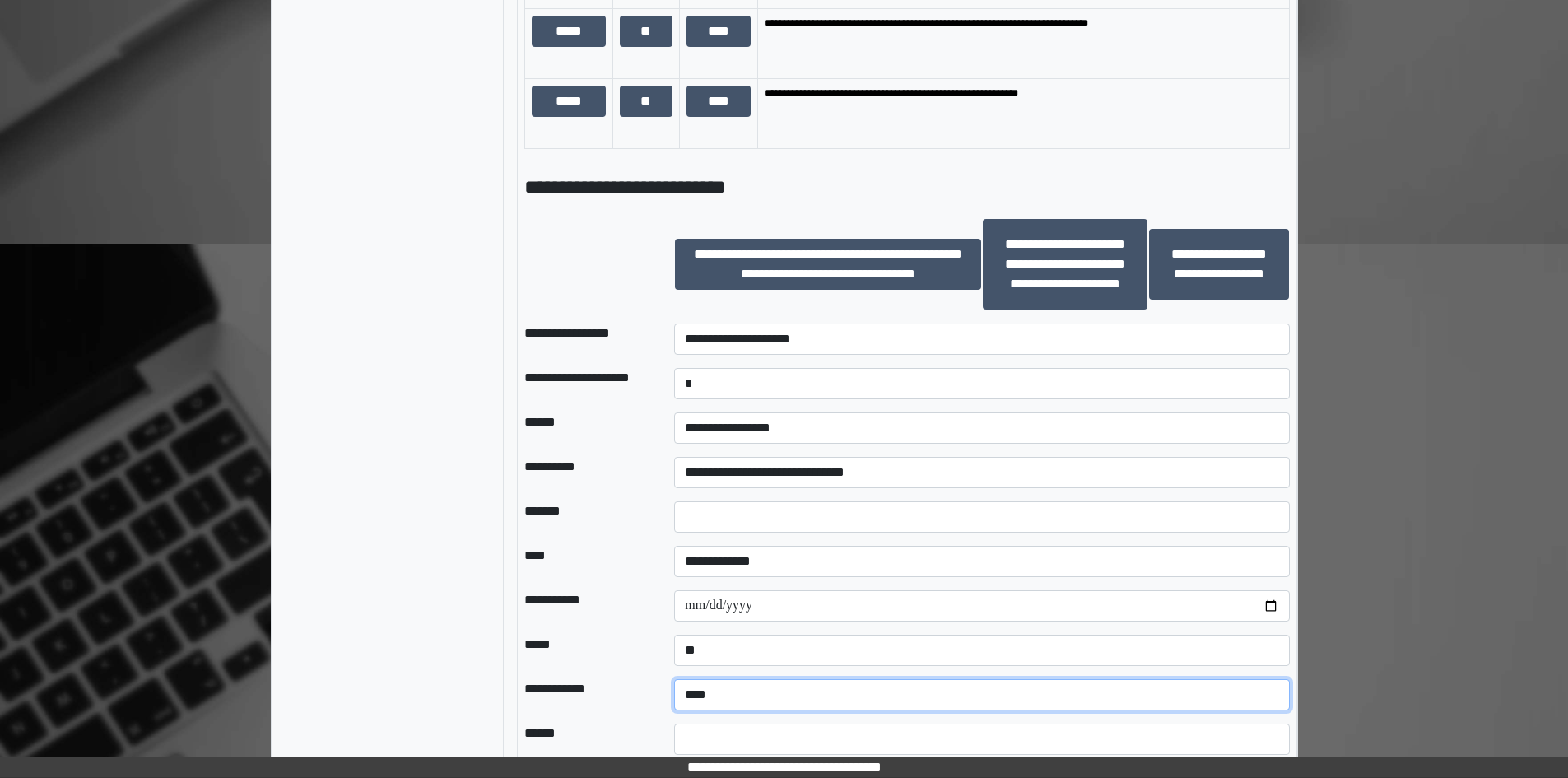 click on "**********" at bounding box center [981, 695] 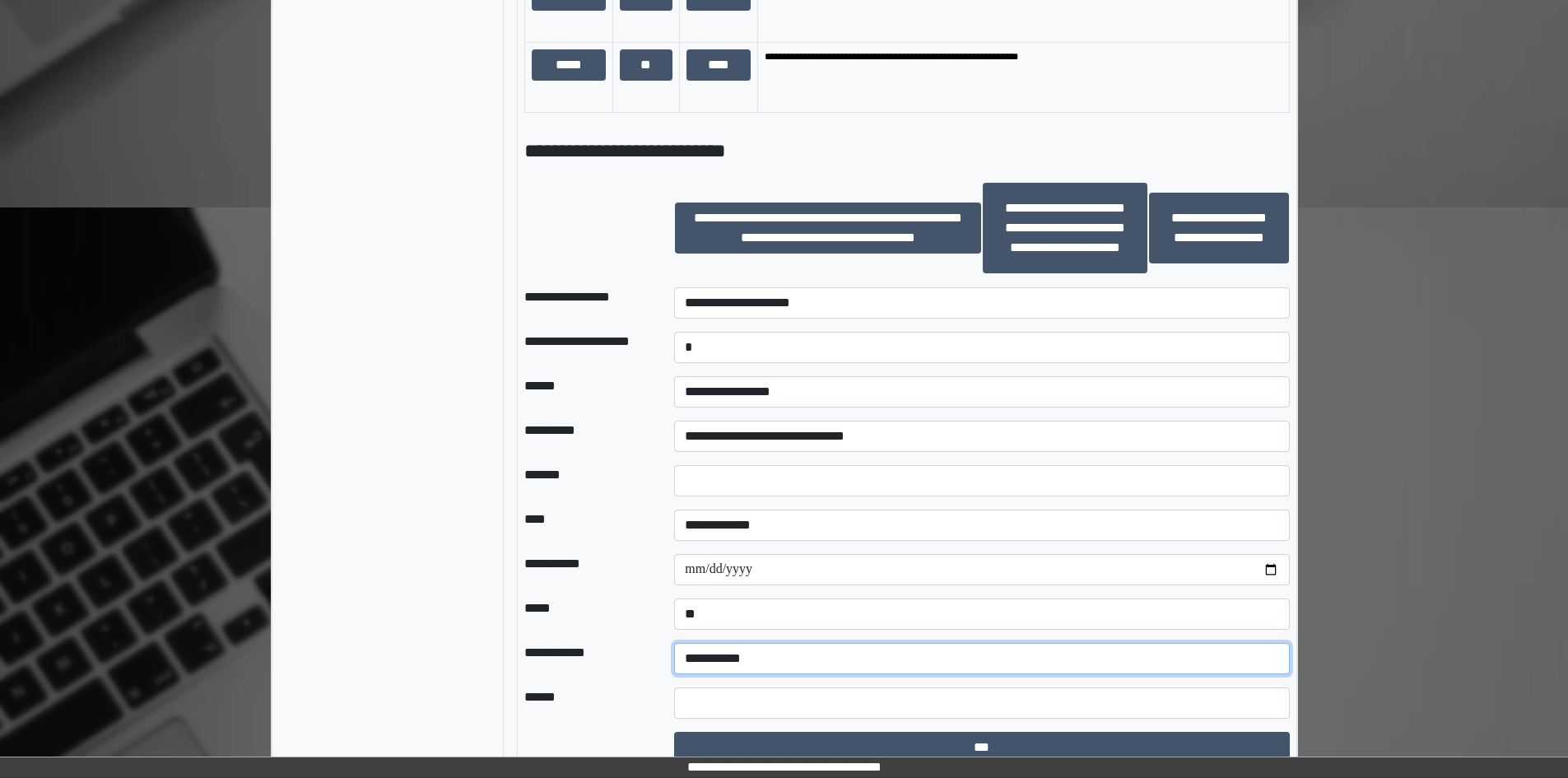 scroll, scrollTop: 1703, scrollLeft: 0, axis: vertical 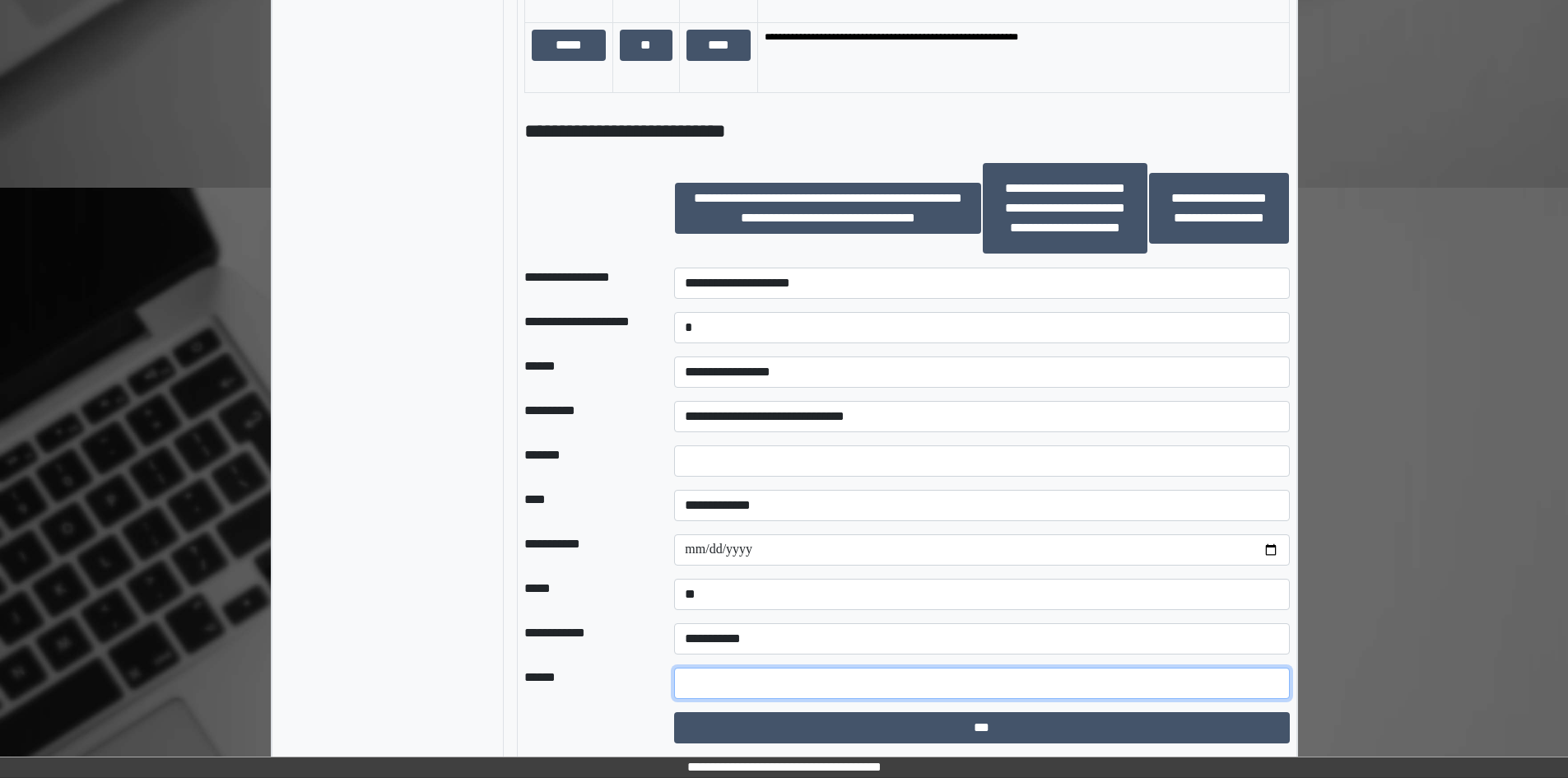 click at bounding box center (981, 683) 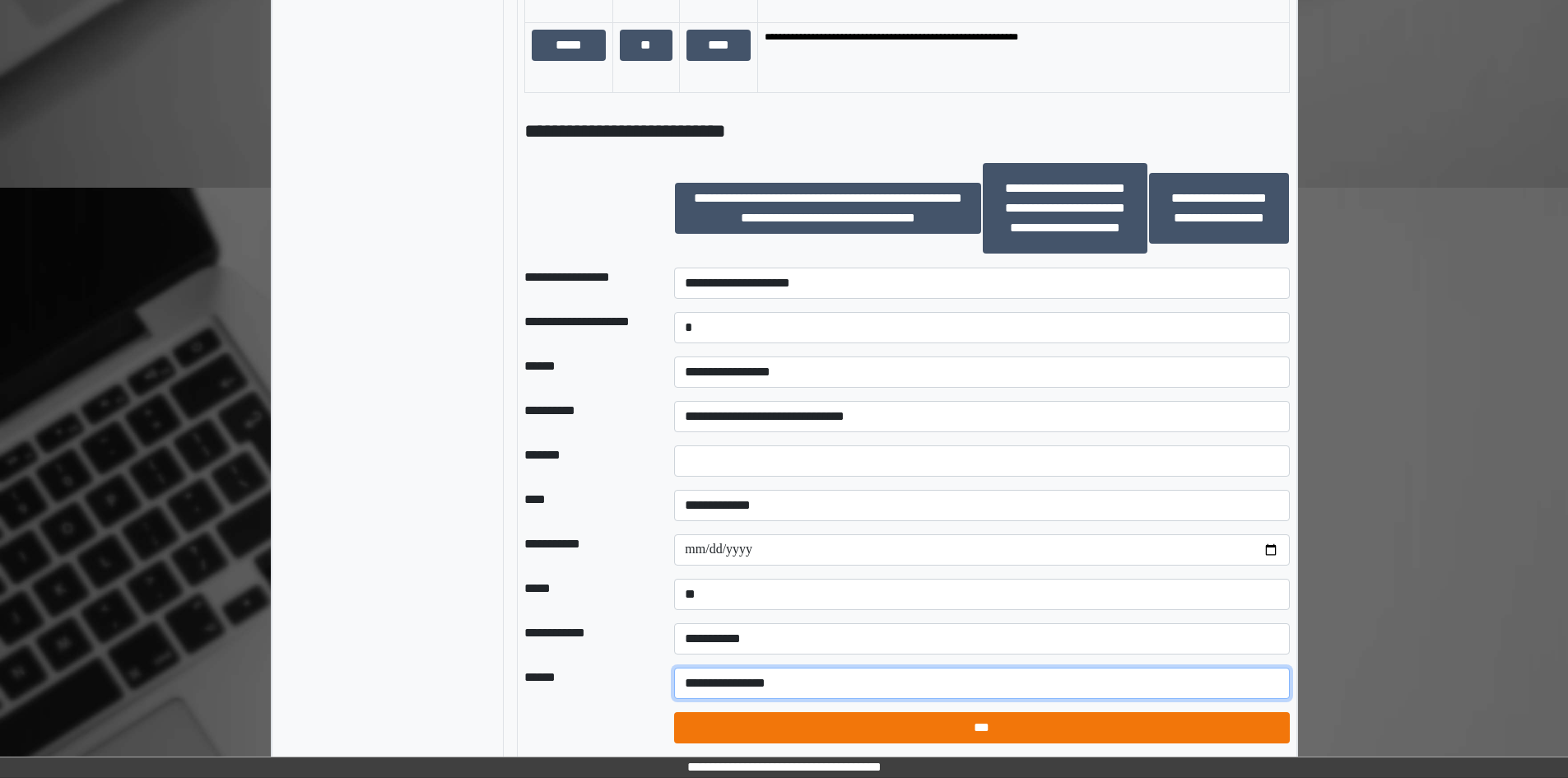 type on "**********" 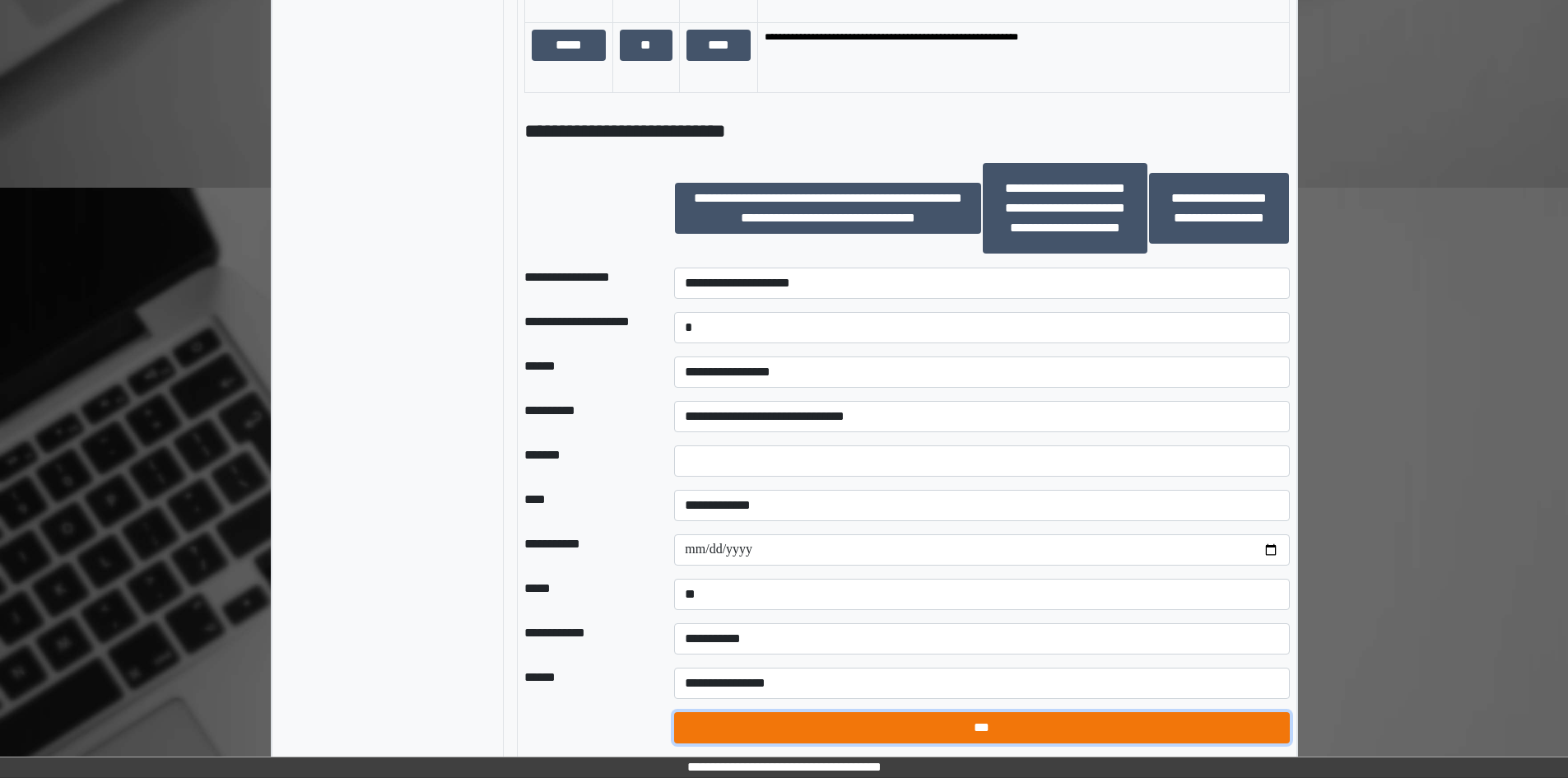 click on "***" at bounding box center (981, 728) 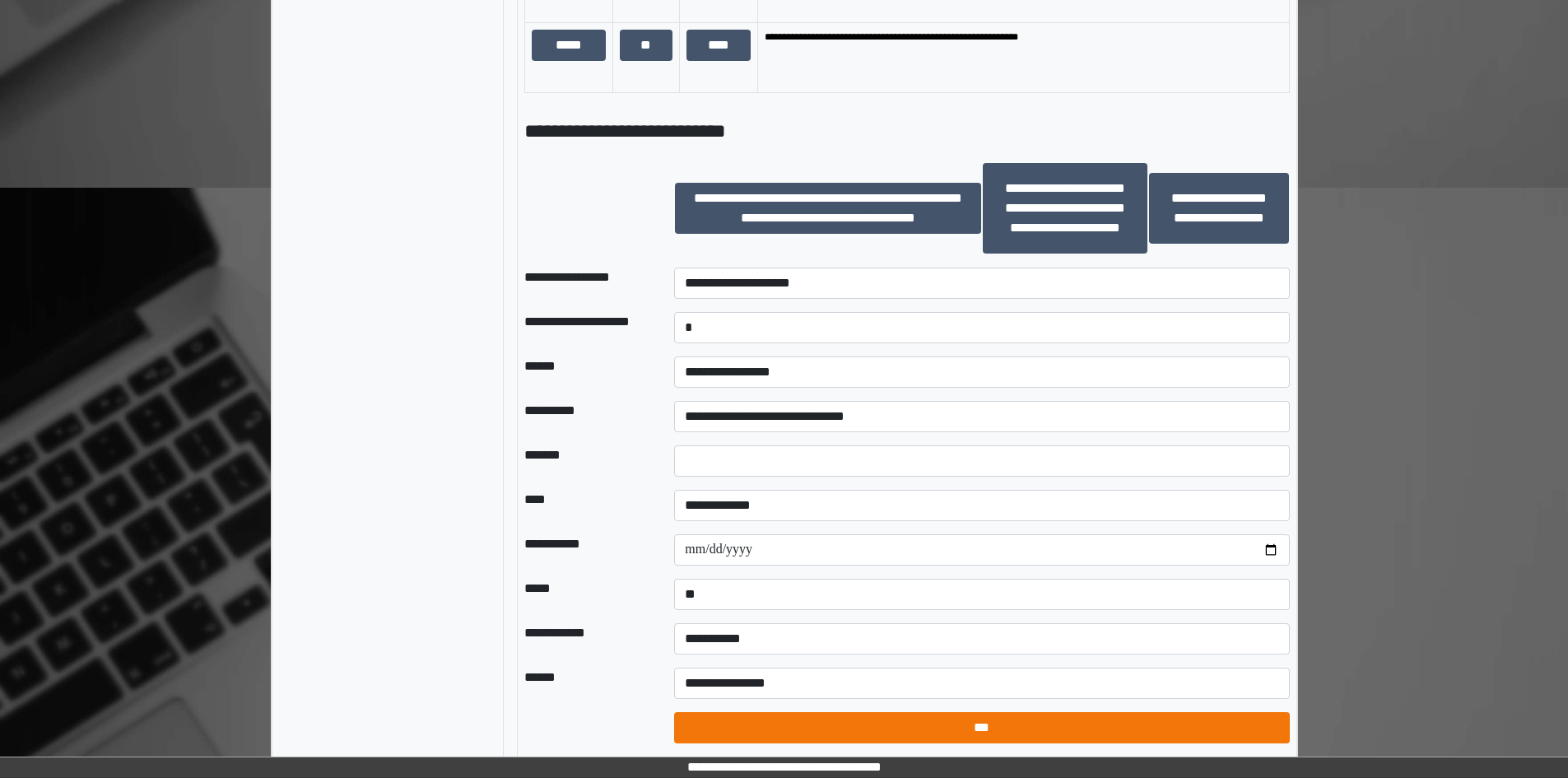 select on "*" 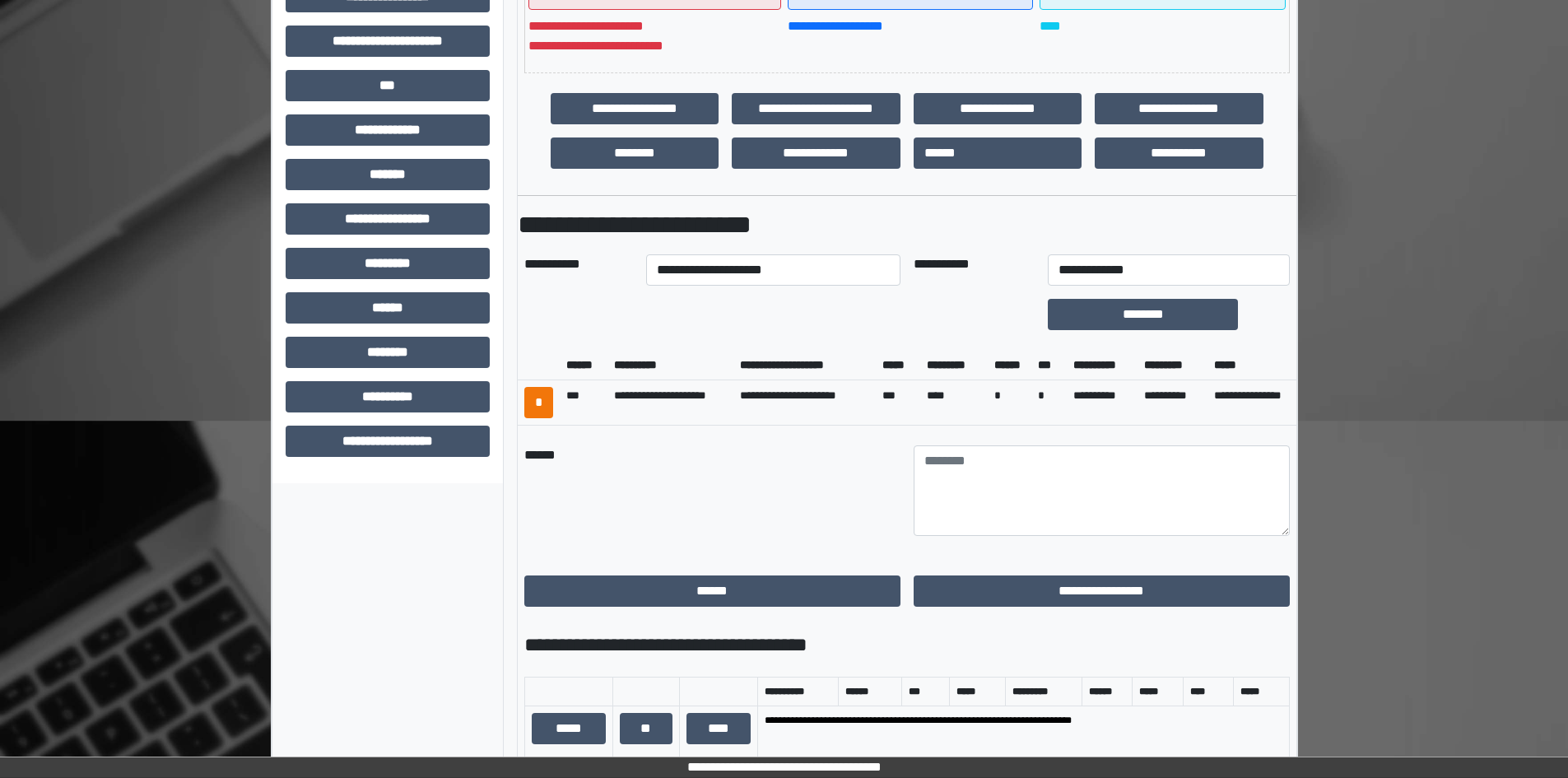 scroll, scrollTop: 468, scrollLeft: 0, axis: vertical 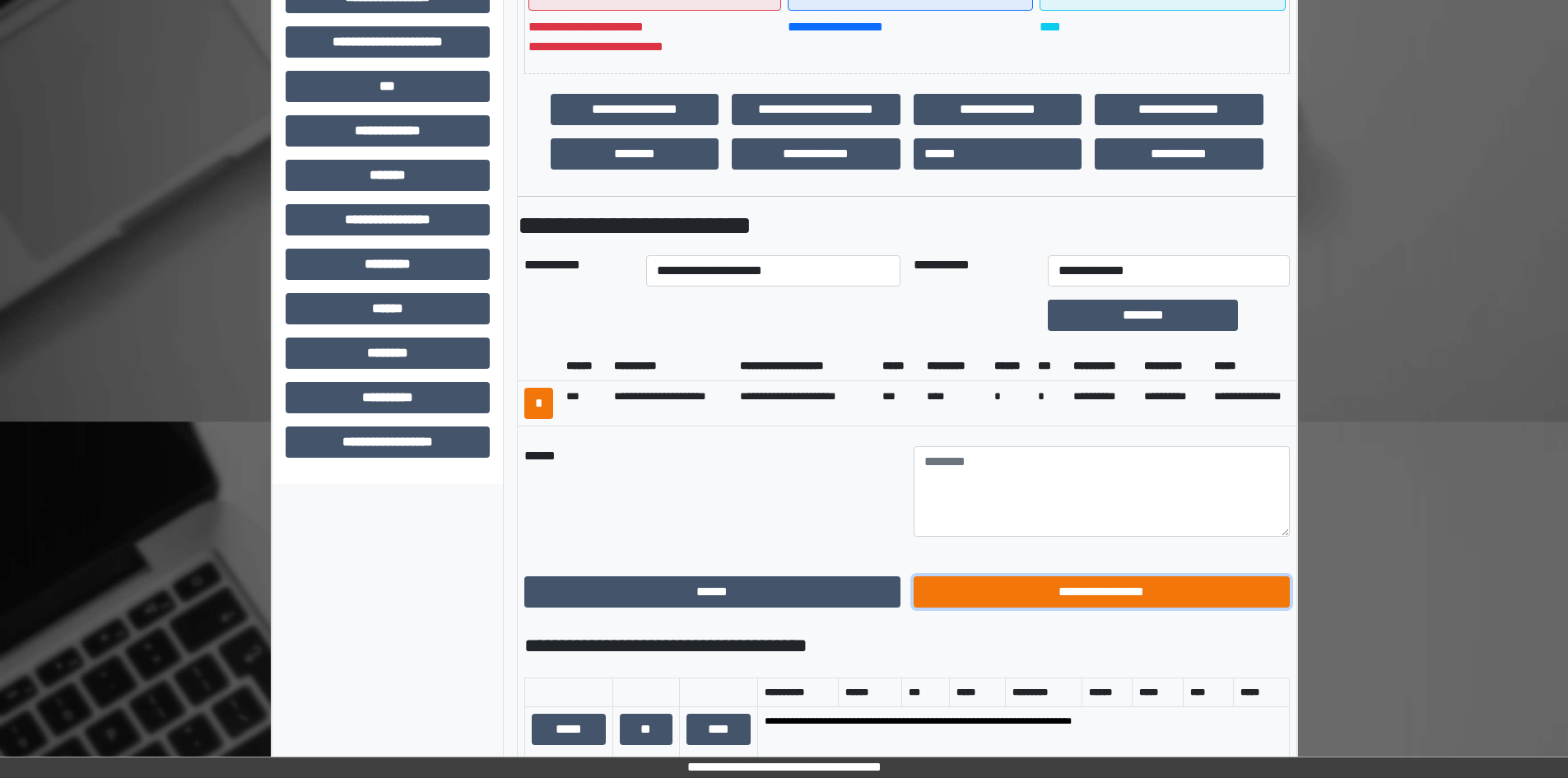 click on "**********" at bounding box center [1101, 592] 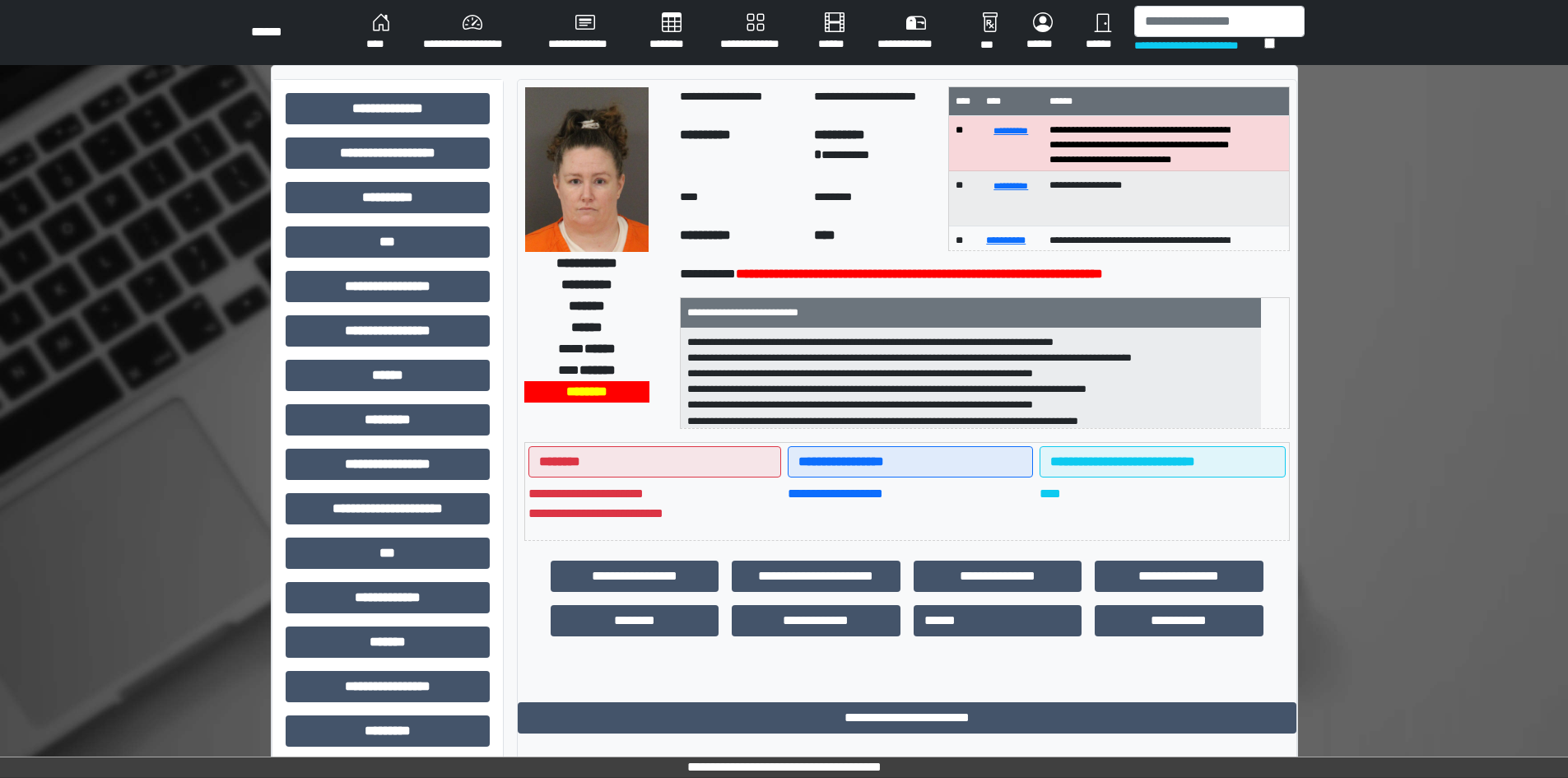 scroll, scrollTop: 0, scrollLeft: 0, axis: both 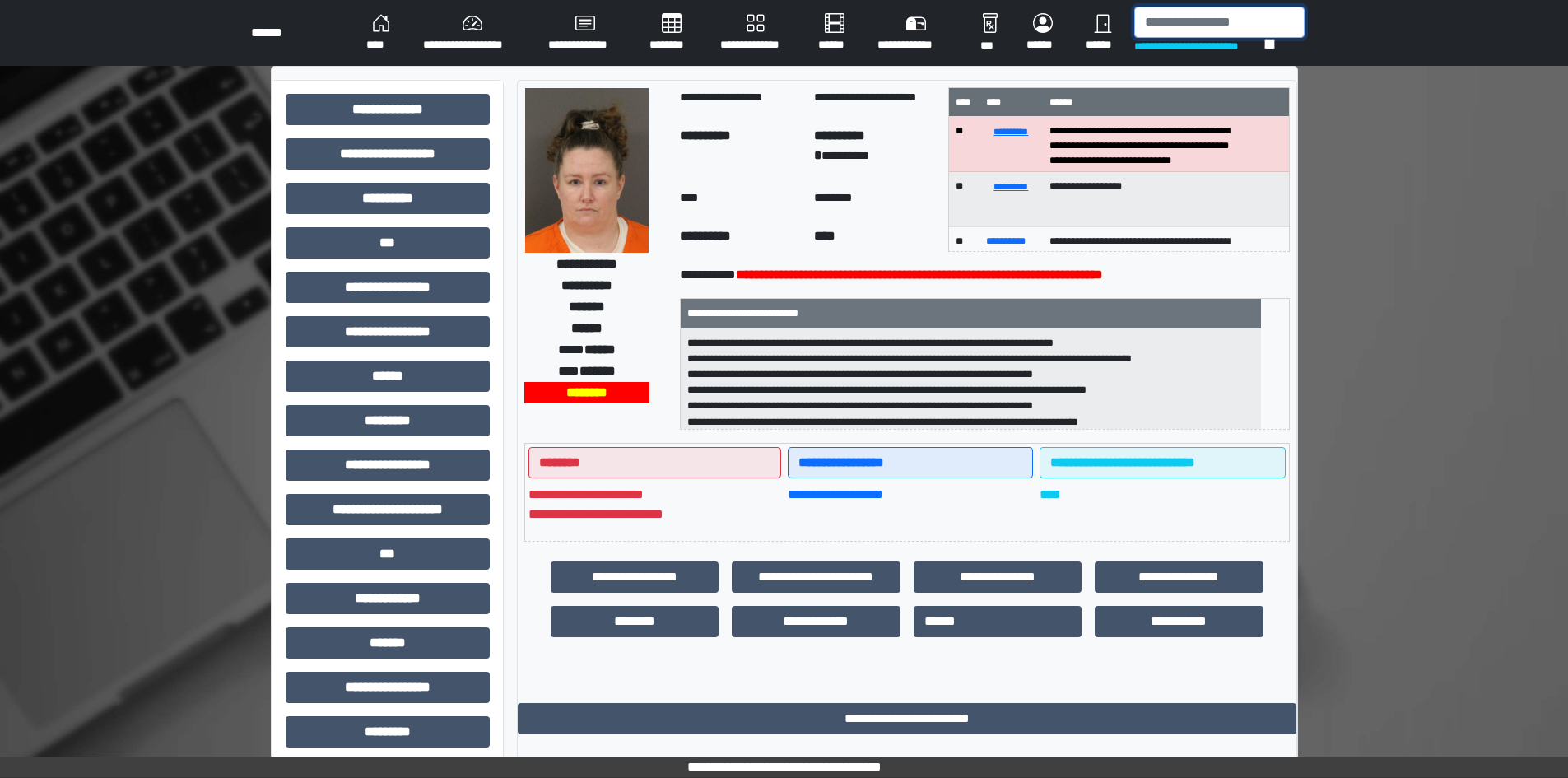 click at bounding box center (1219, 22) 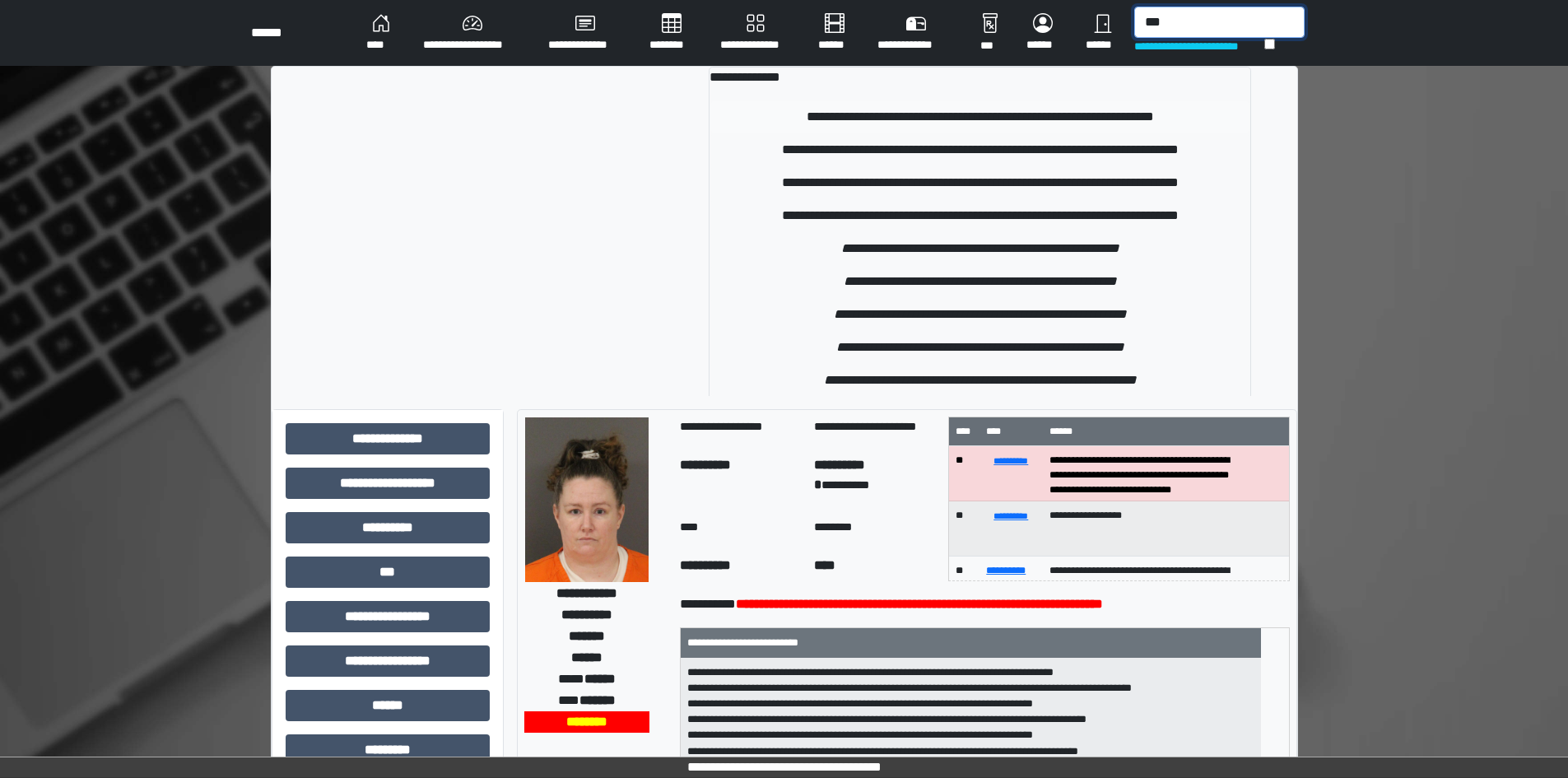 type on "***" 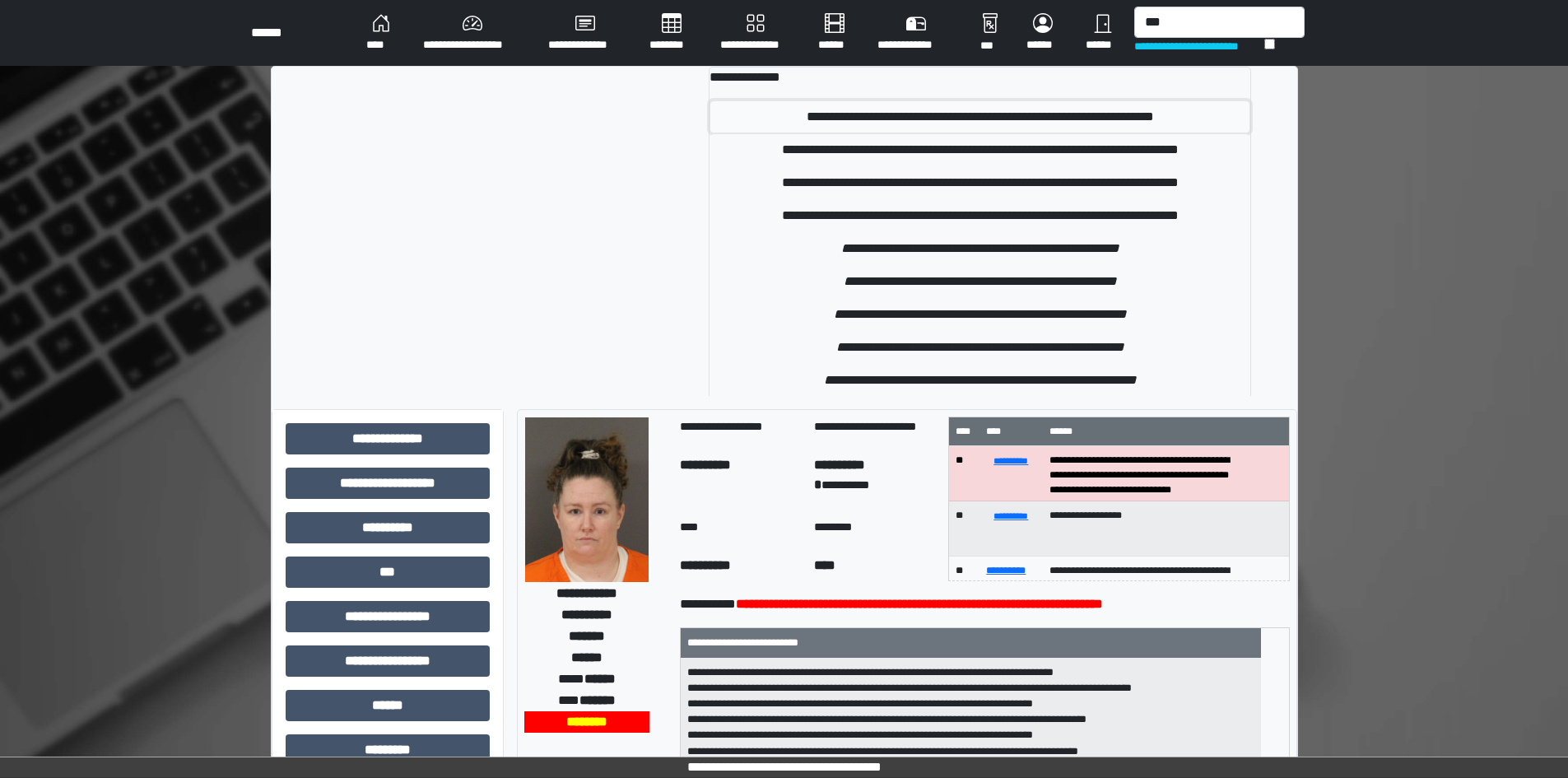 click on "**********" at bounding box center [979, 117] 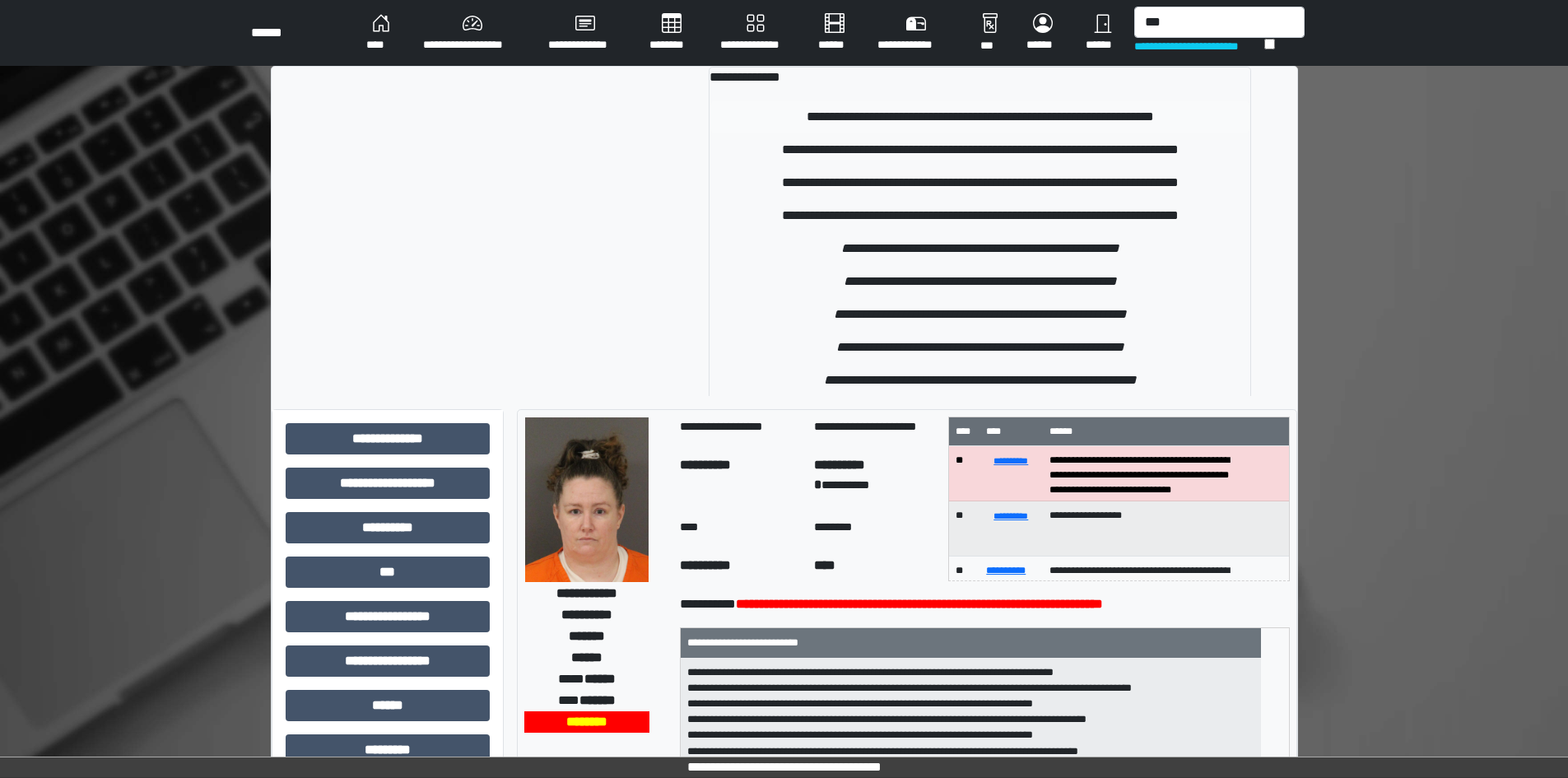 type 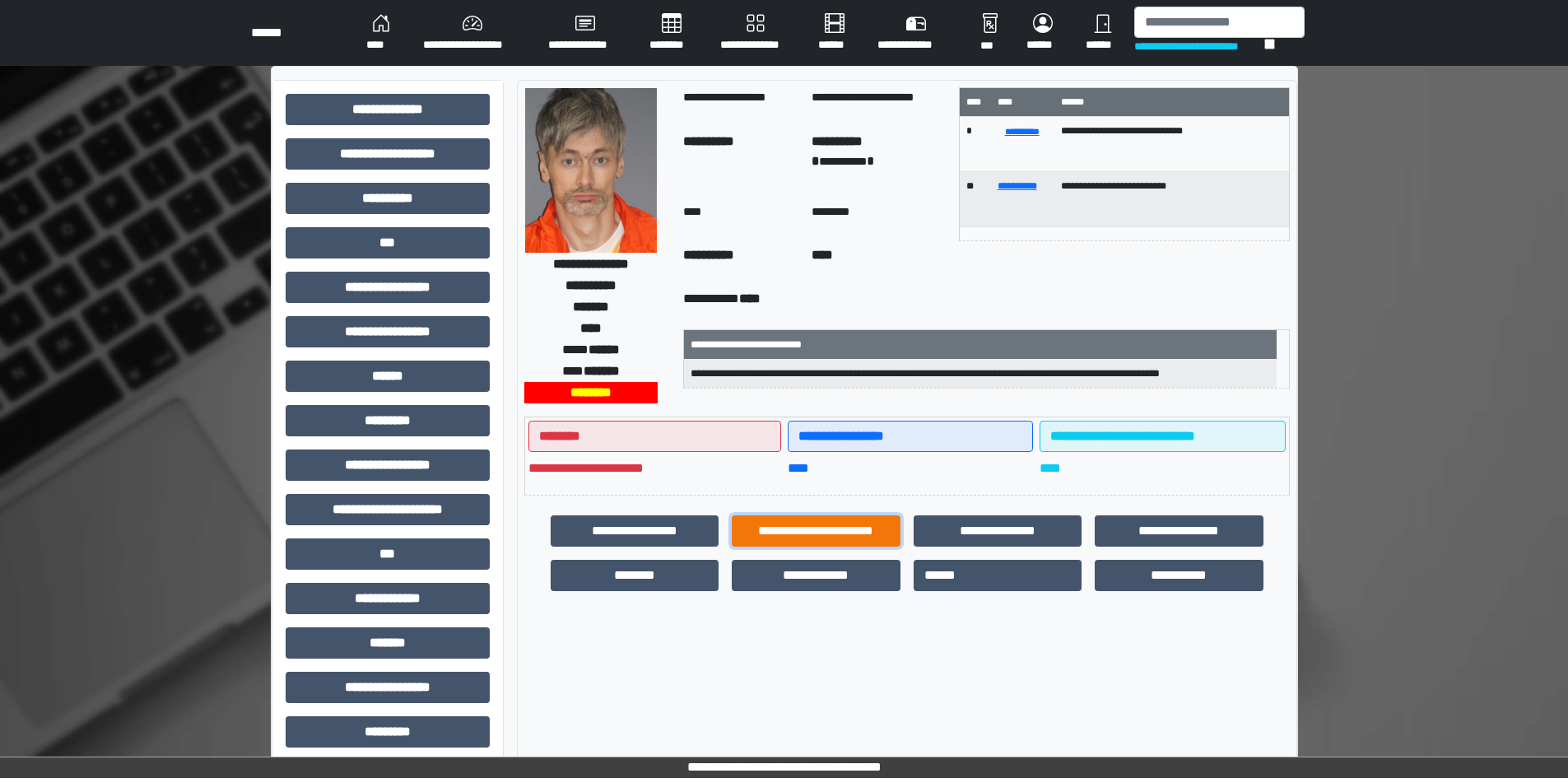 click on "**********" at bounding box center [816, 531] 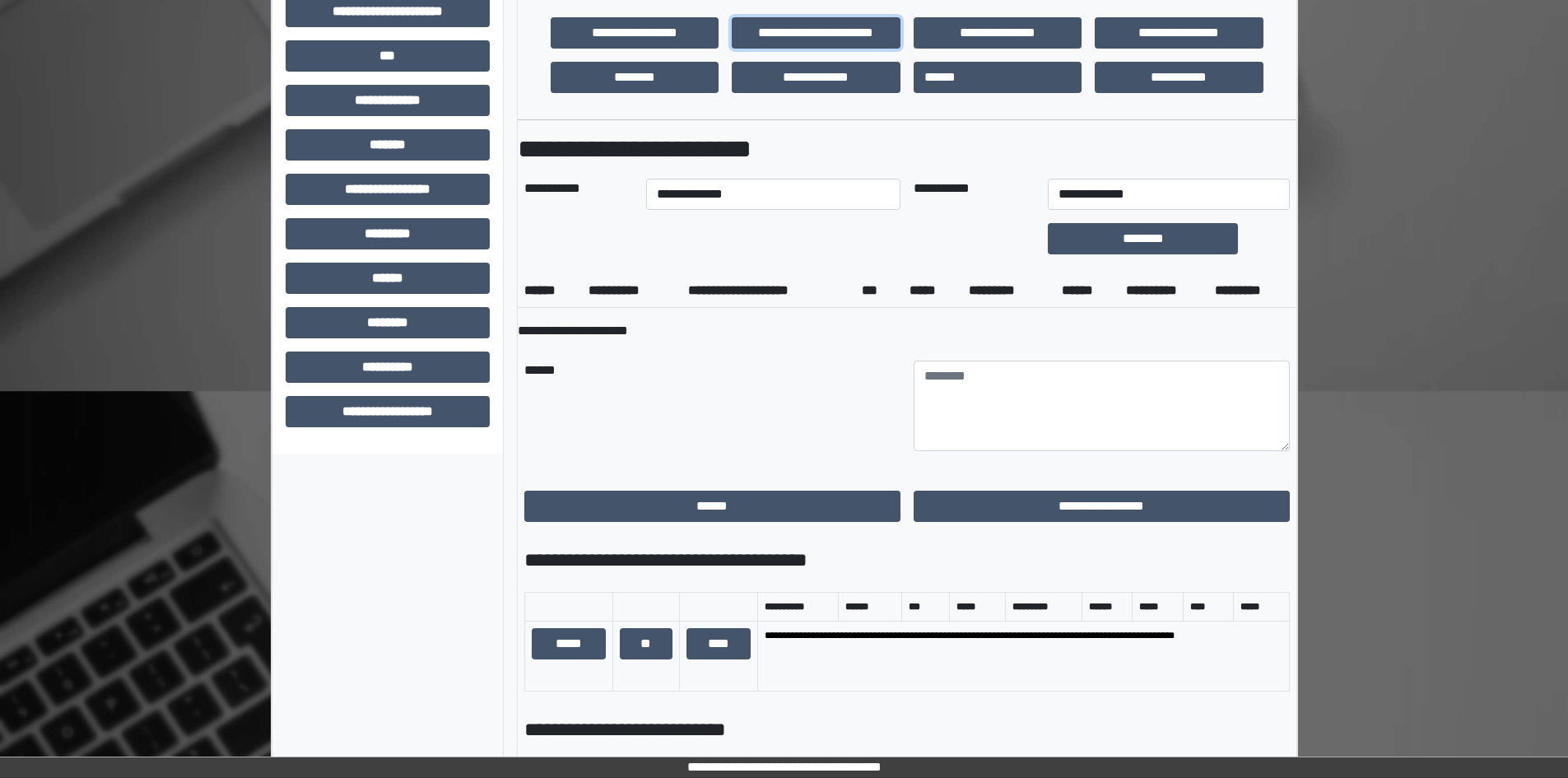 scroll, scrollTop: 576, scrollLeft: 0, axis: vertical 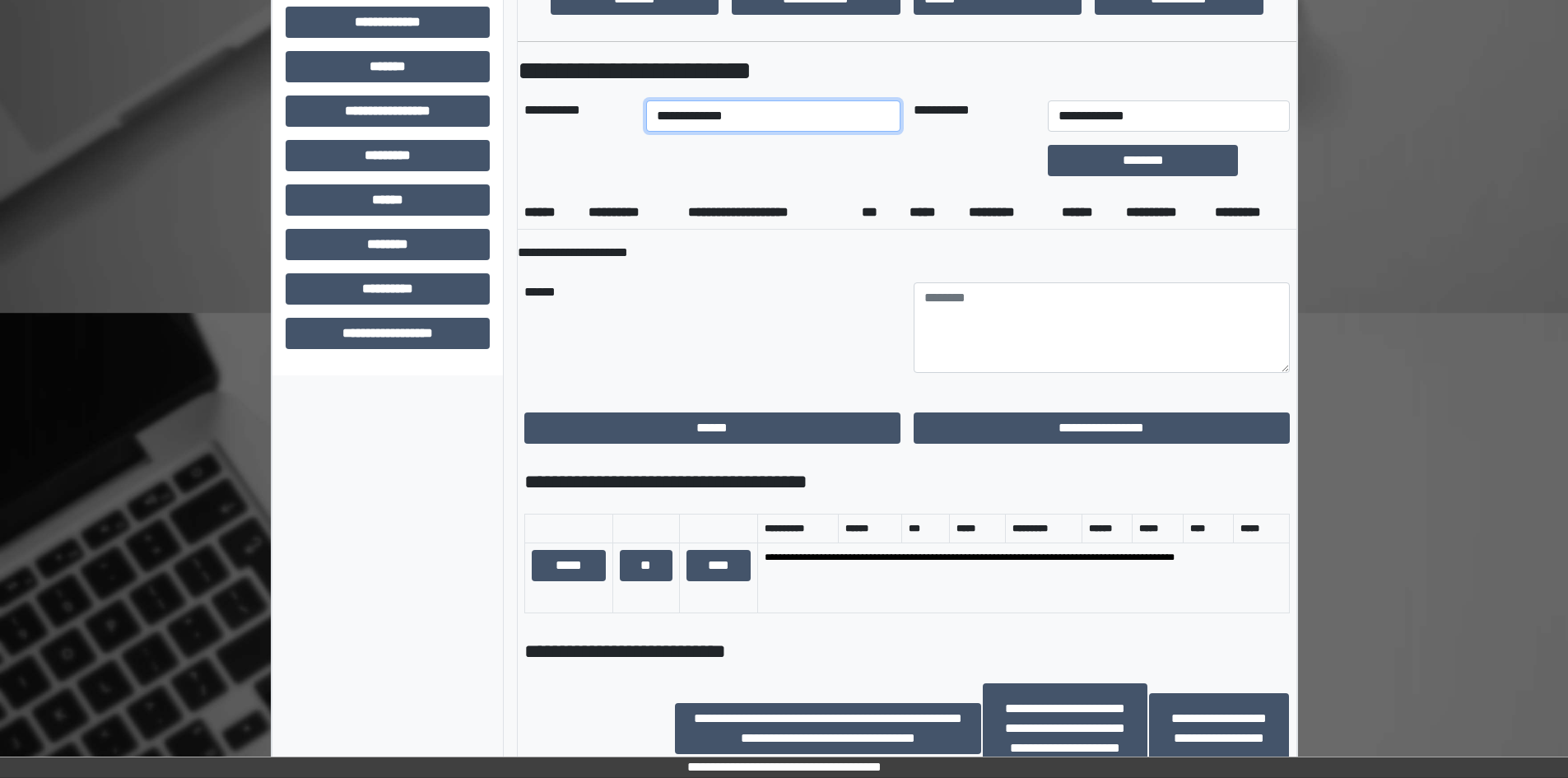 click on "**********" at bounding box center [773, 116] 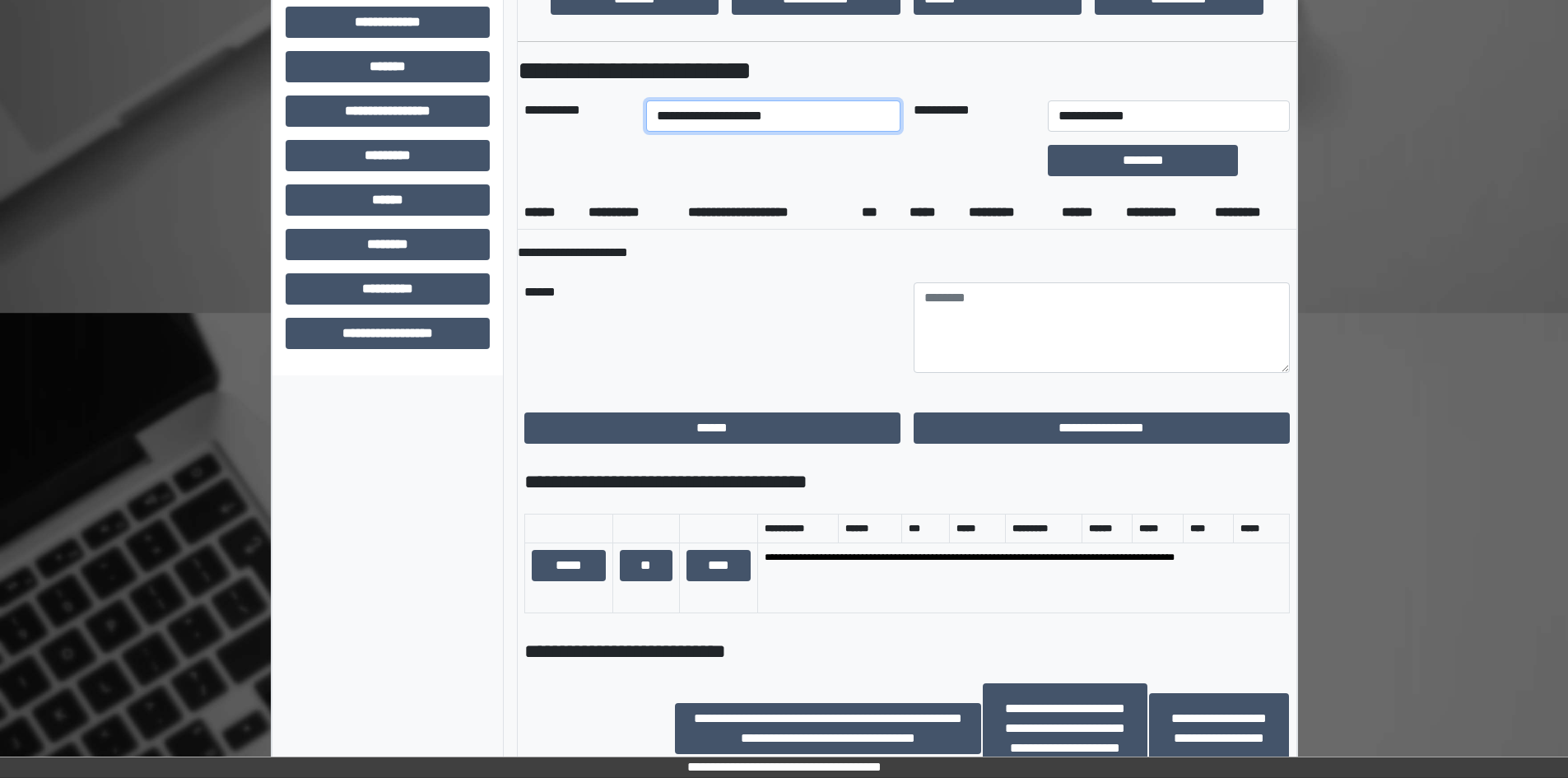click on "**********" at bounding box center (773, 116) 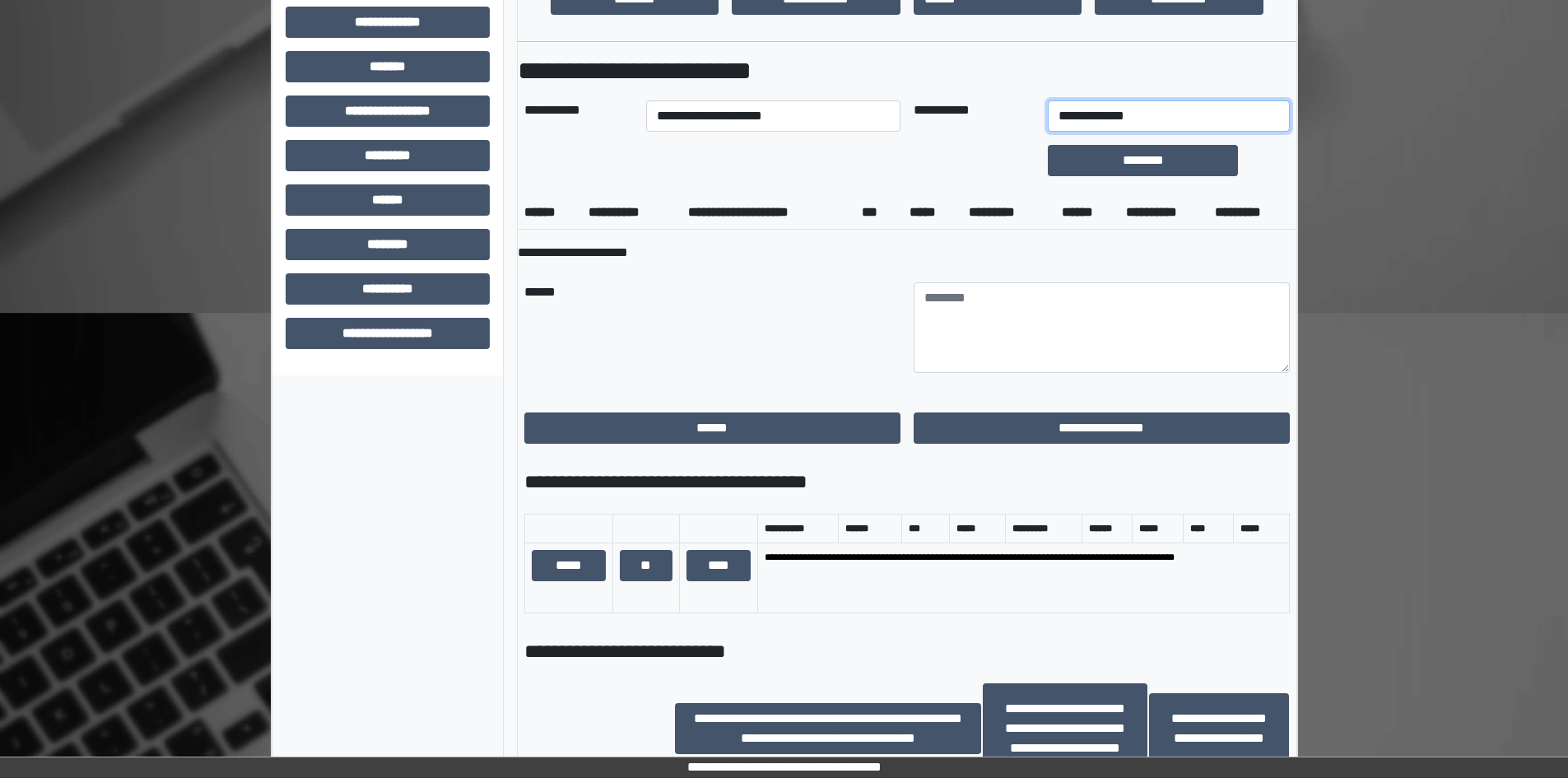 click on "**********" at bounding box center (1168, 116) 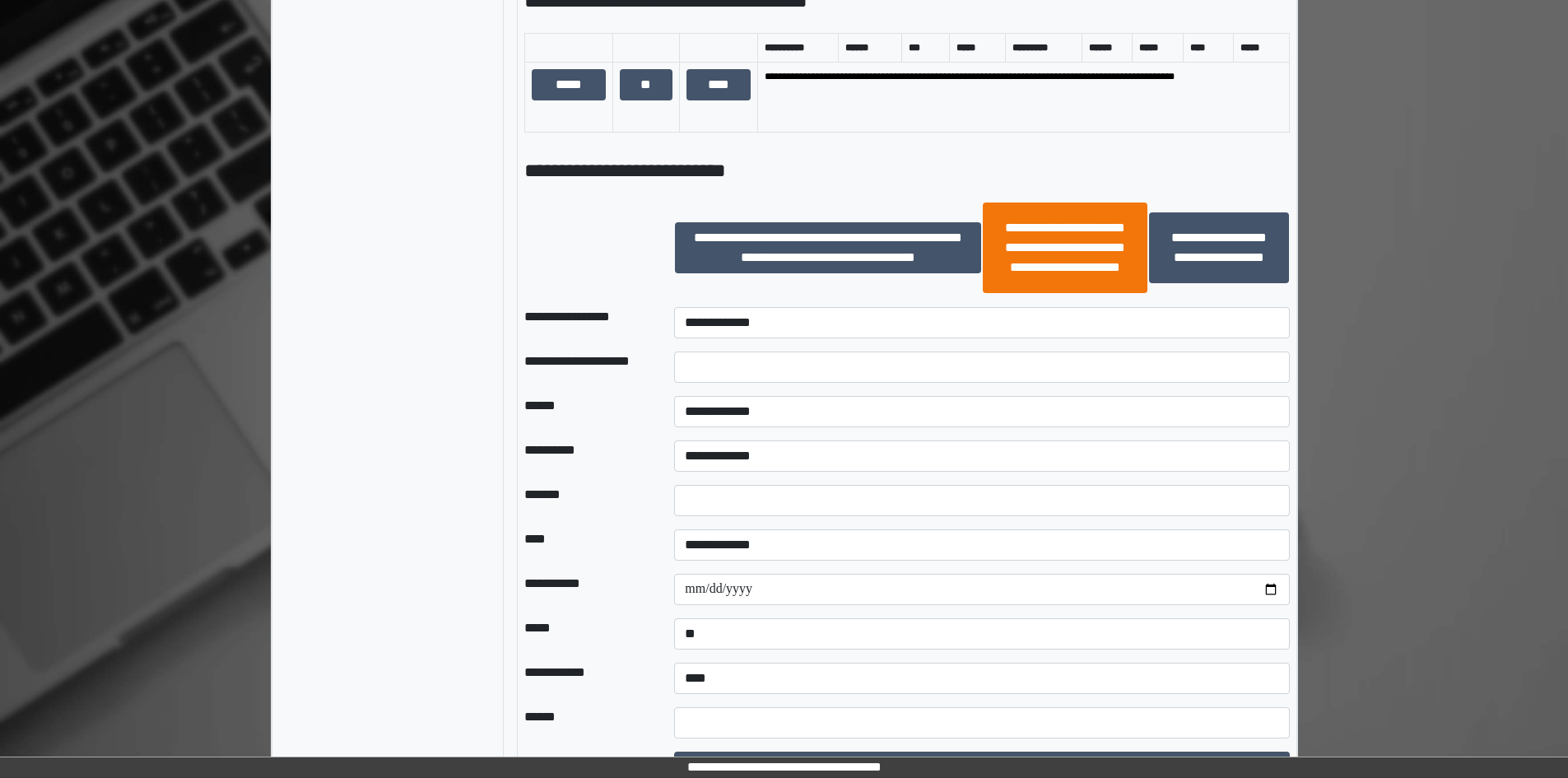 scroll, scrollTop: 1070, scrollLeft: 0, axis: vertical 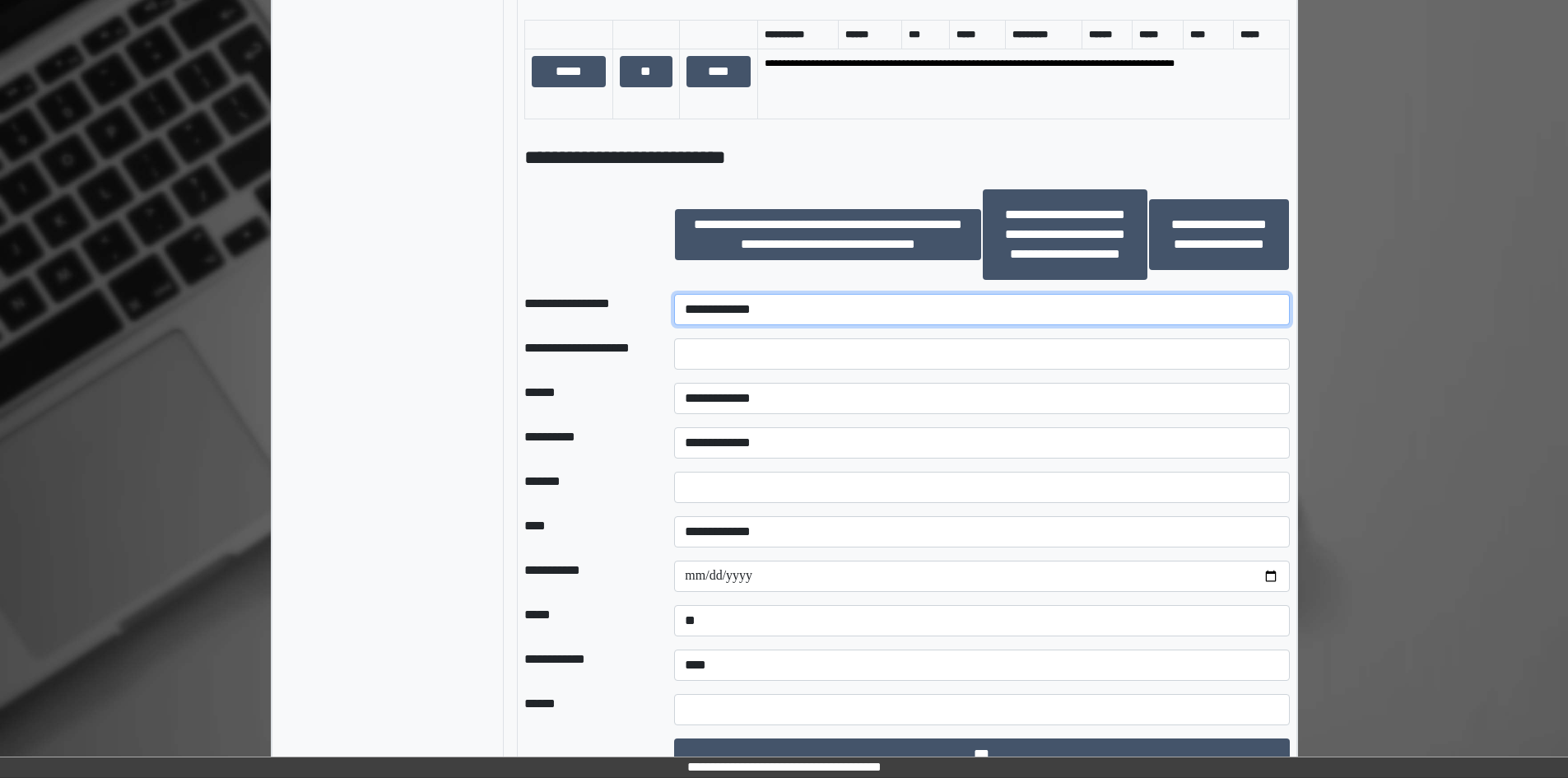 click on "**********" at bounding box center (981, 310) 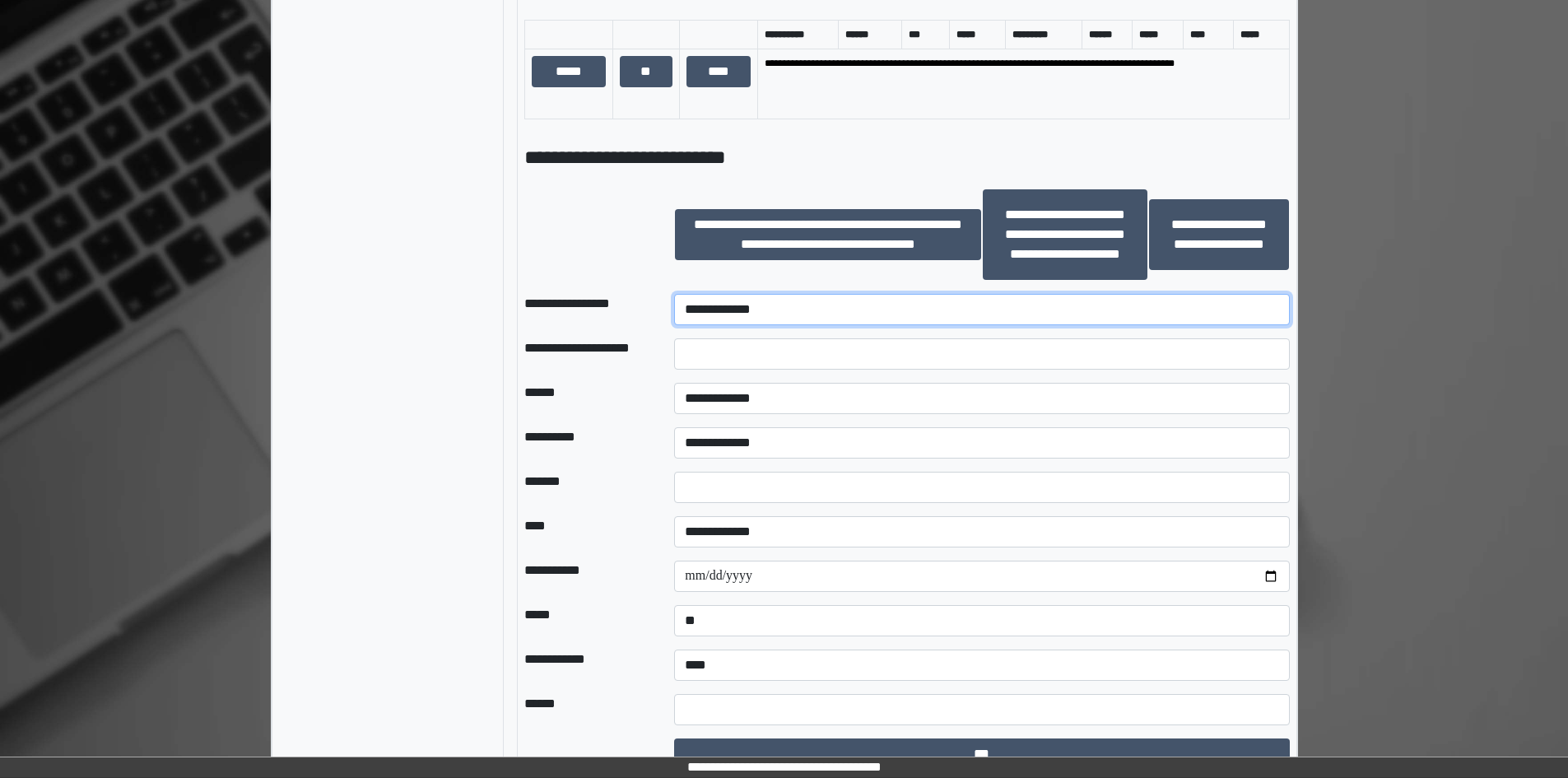 select on "*********" 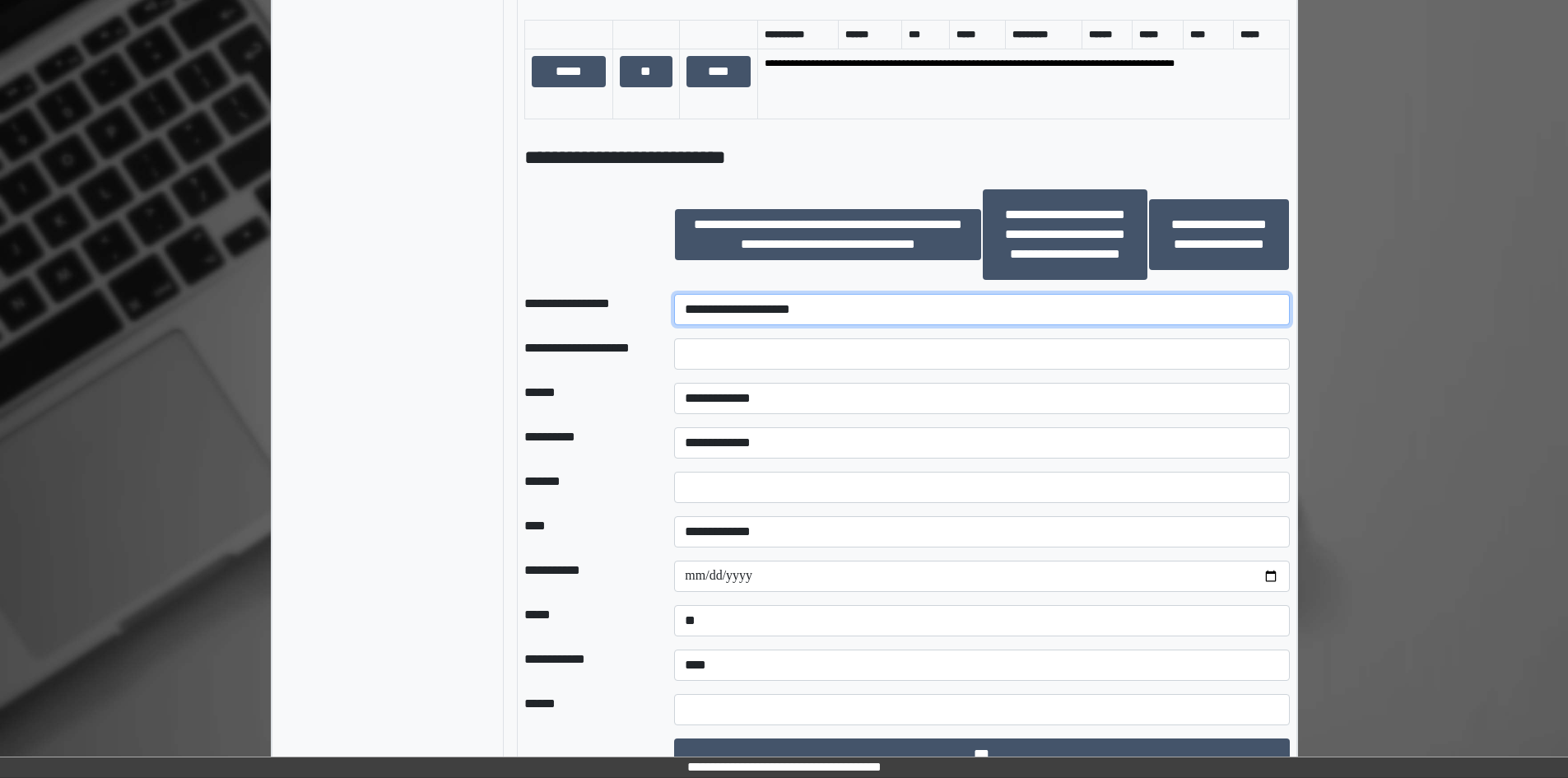 click on "**********" at bounding box center [981, 310] 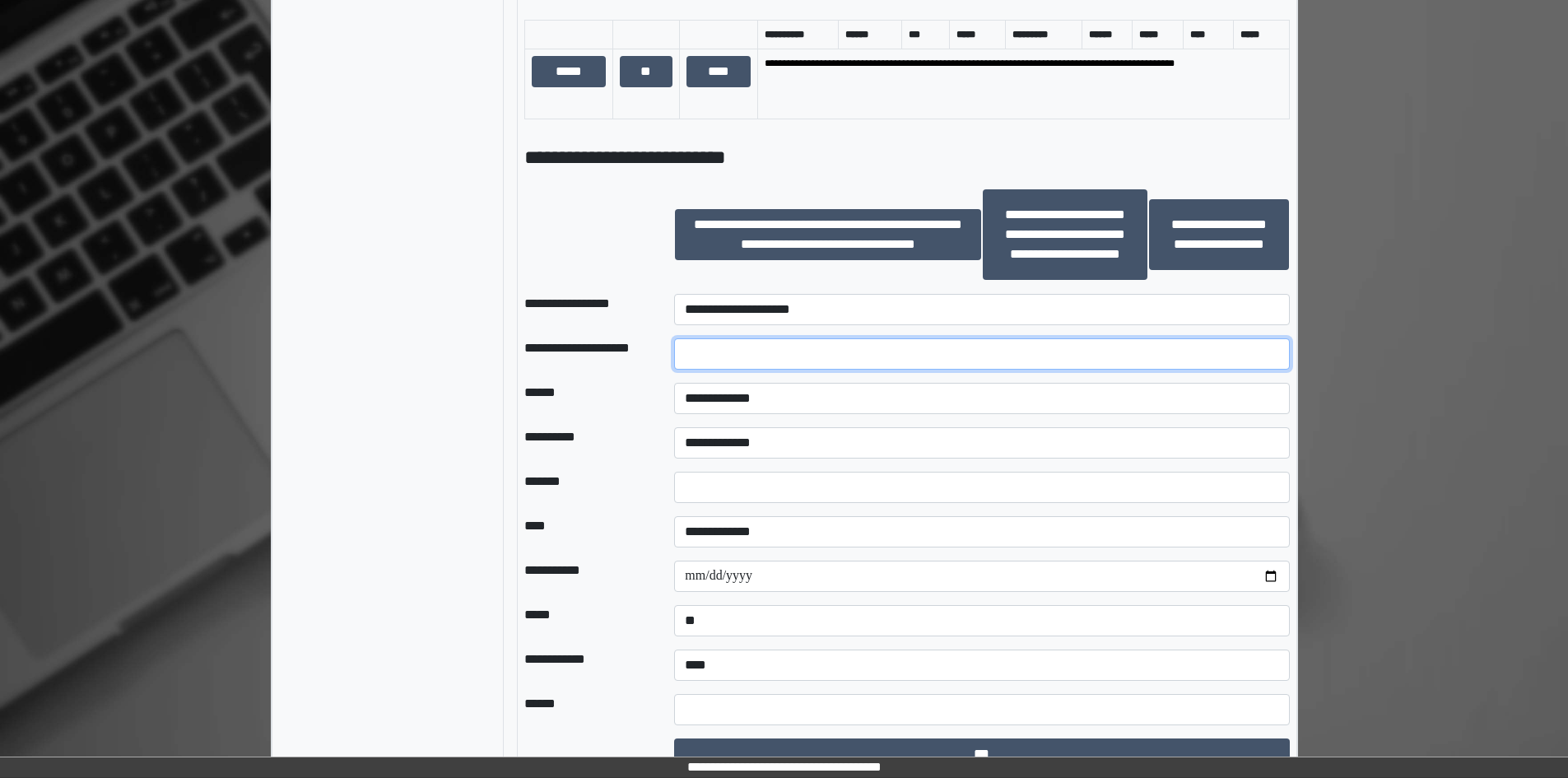 click at bounding box center (981, 354) 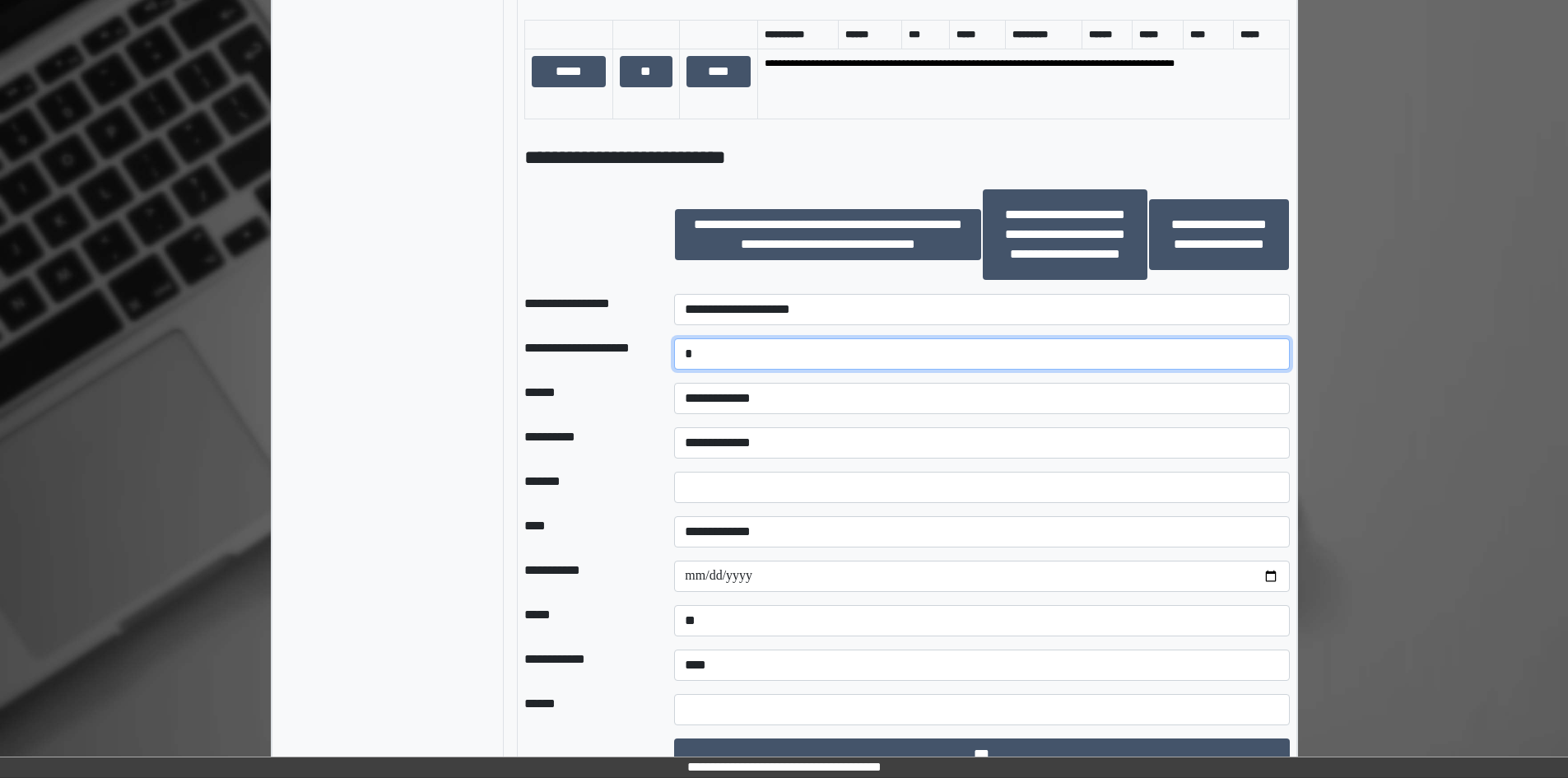 type on "*" 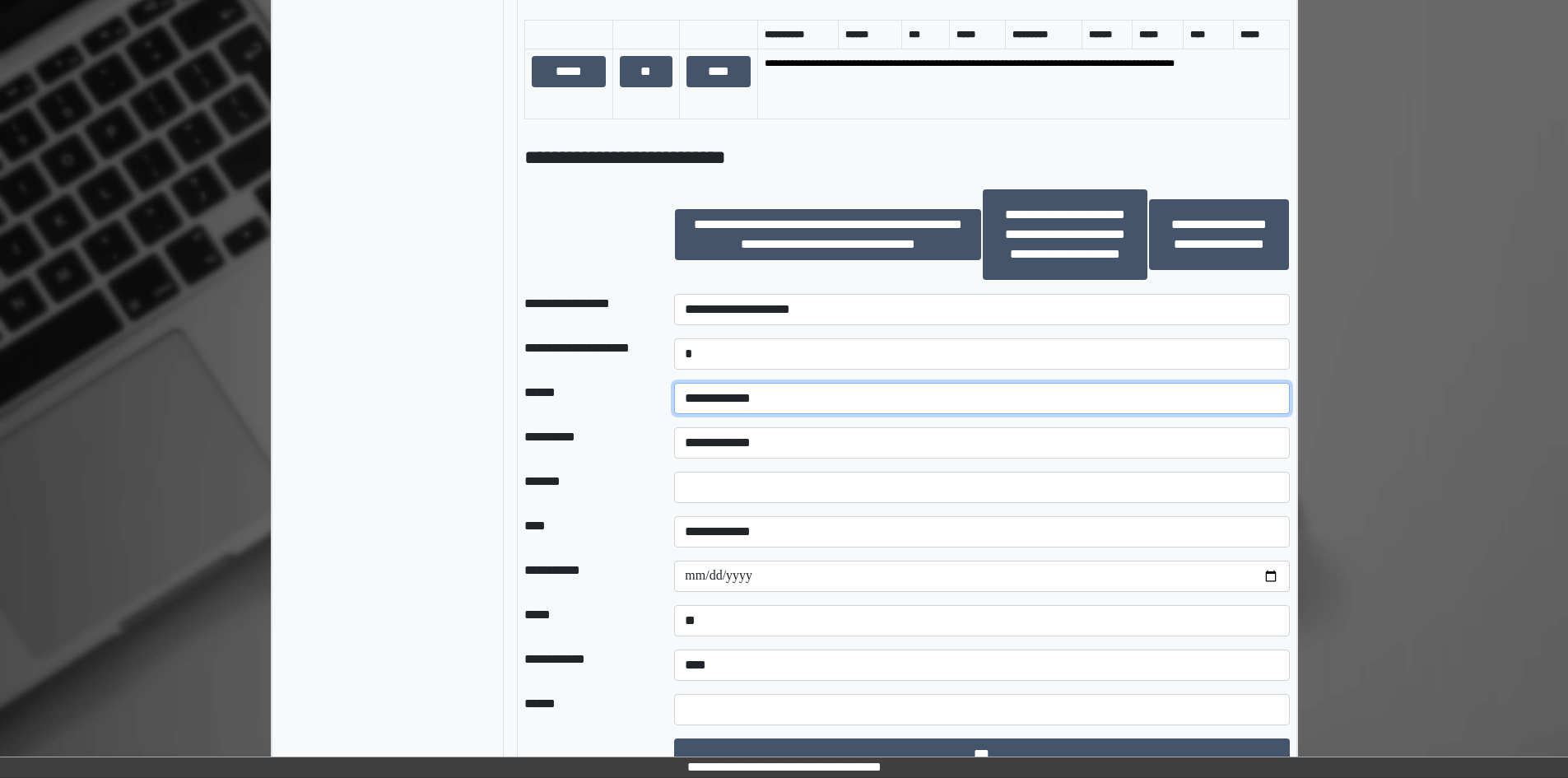 click on "**********" at bounding box center (981, 398) 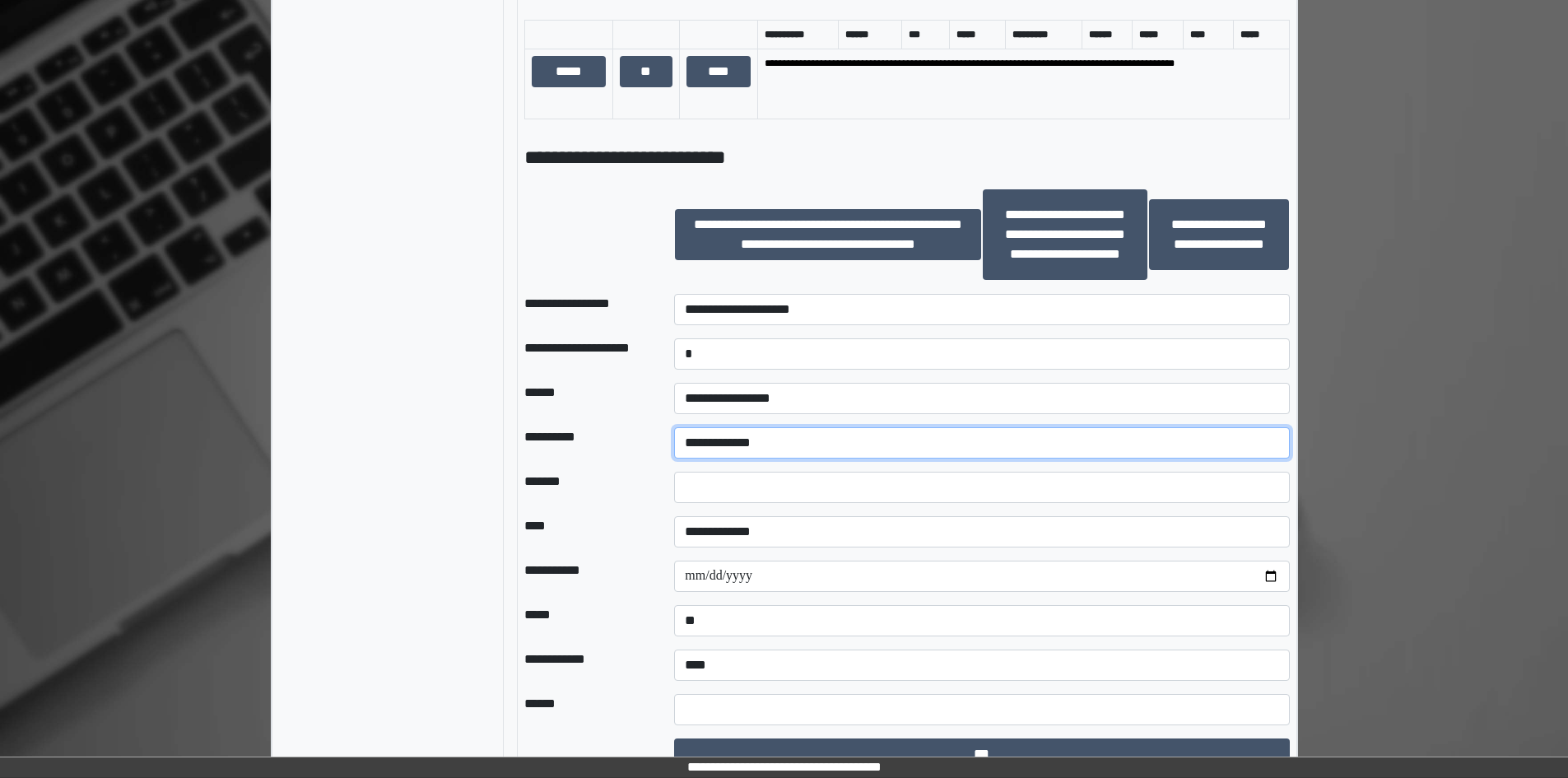click on "**********" at bounding box center (981, 443) 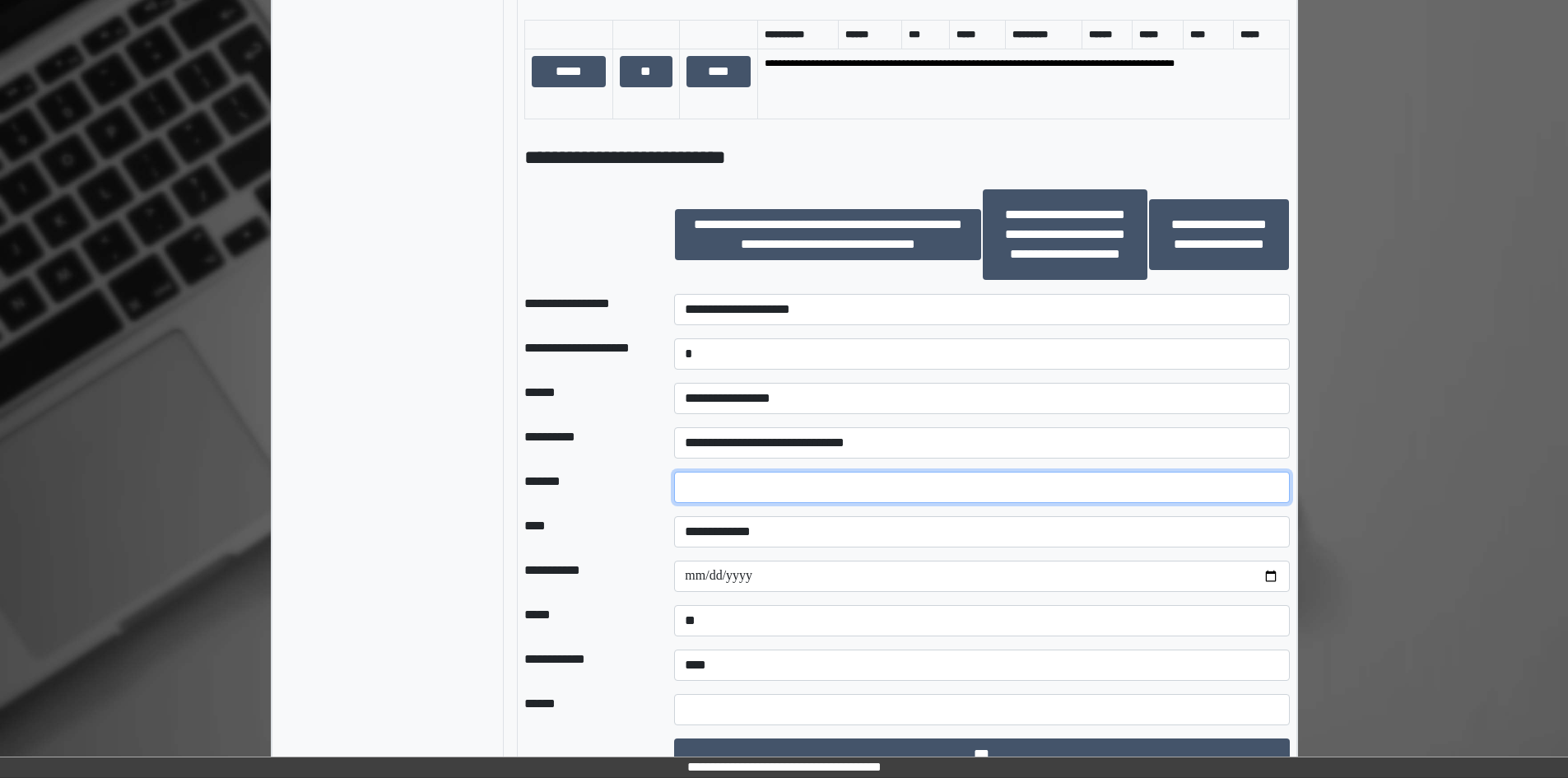 click at bounding box center [981, 487] 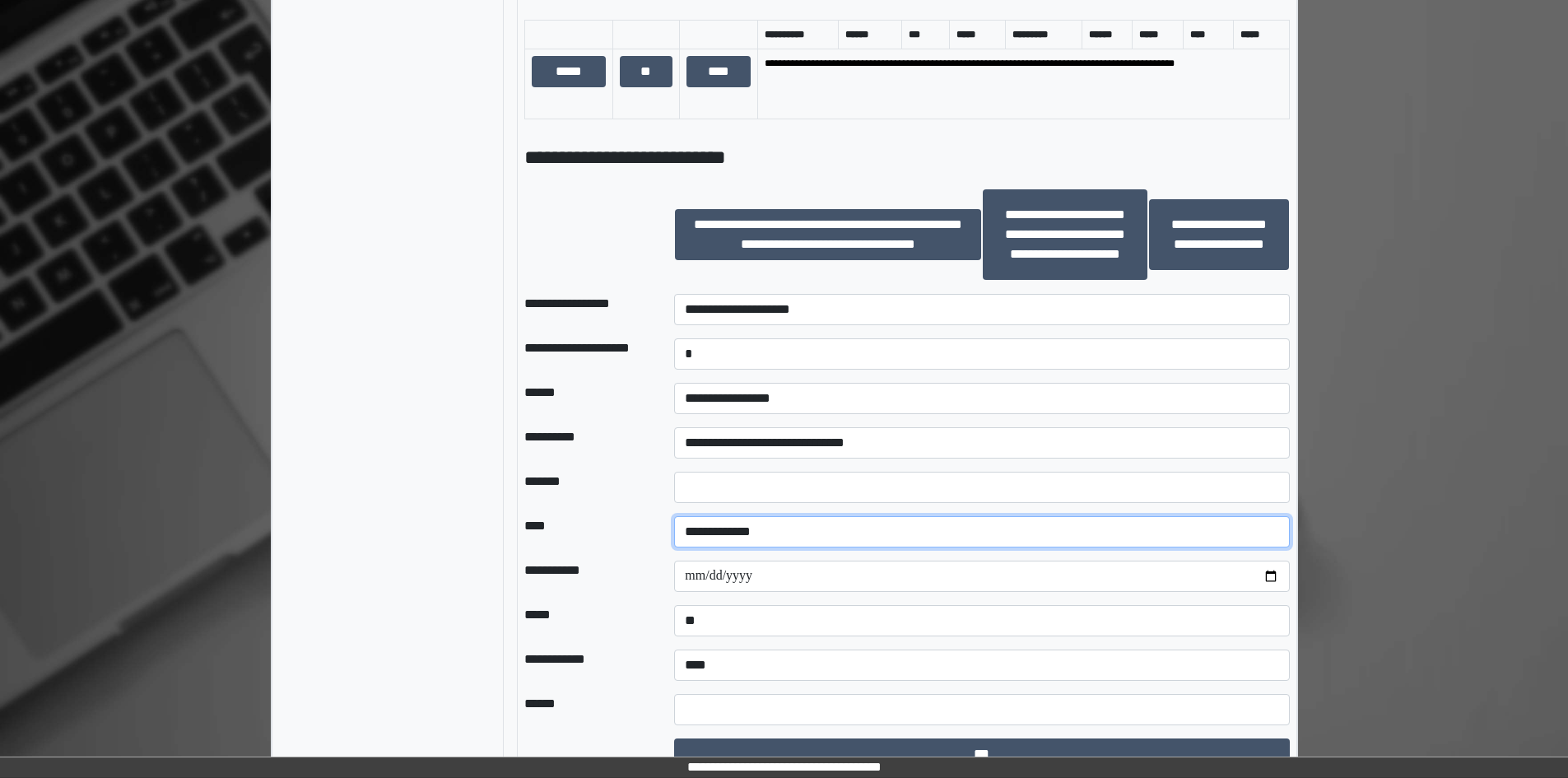 click on "**********" at bounding box center [981, 532] 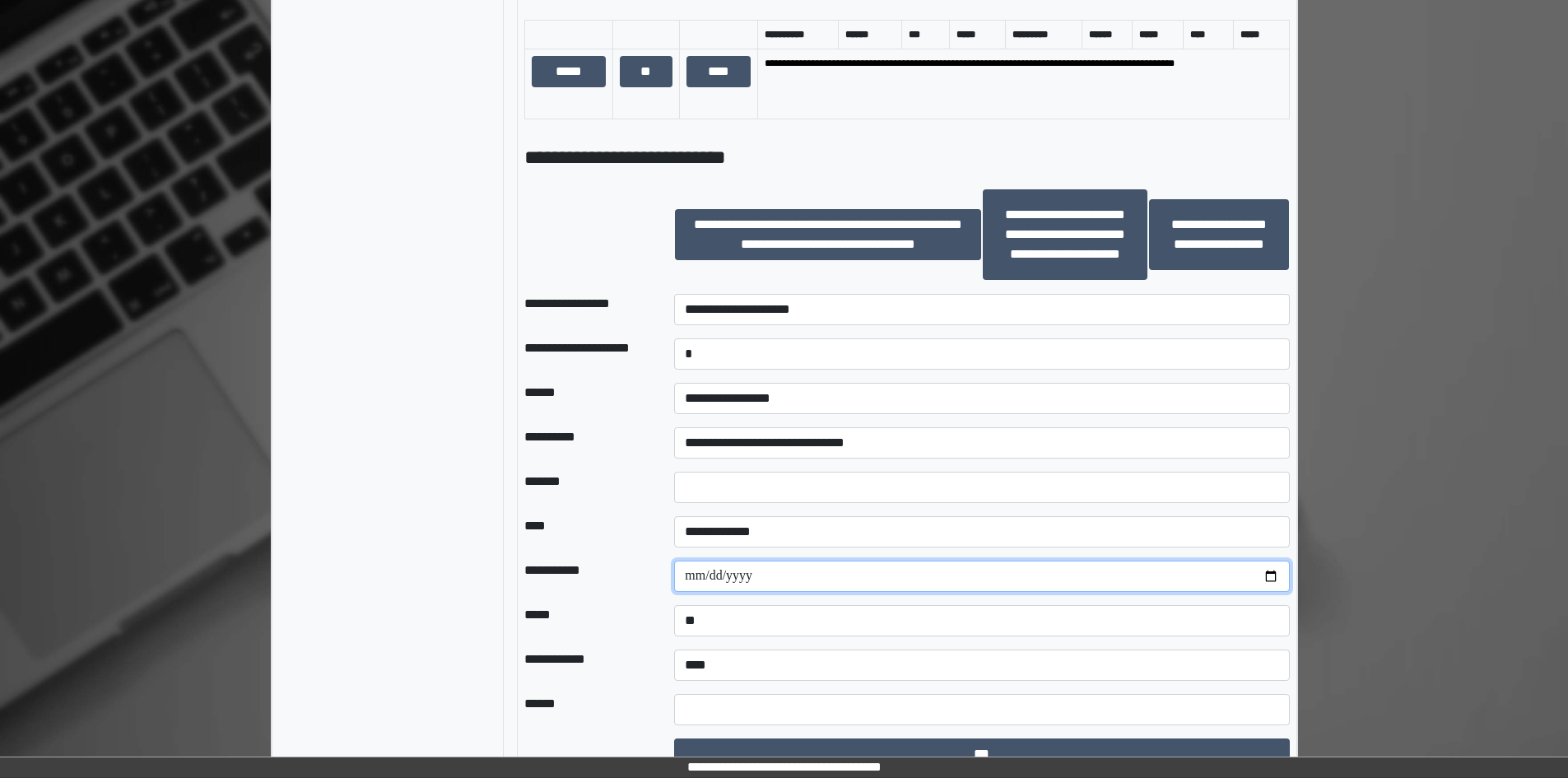 click at bounding box center (981, 576) 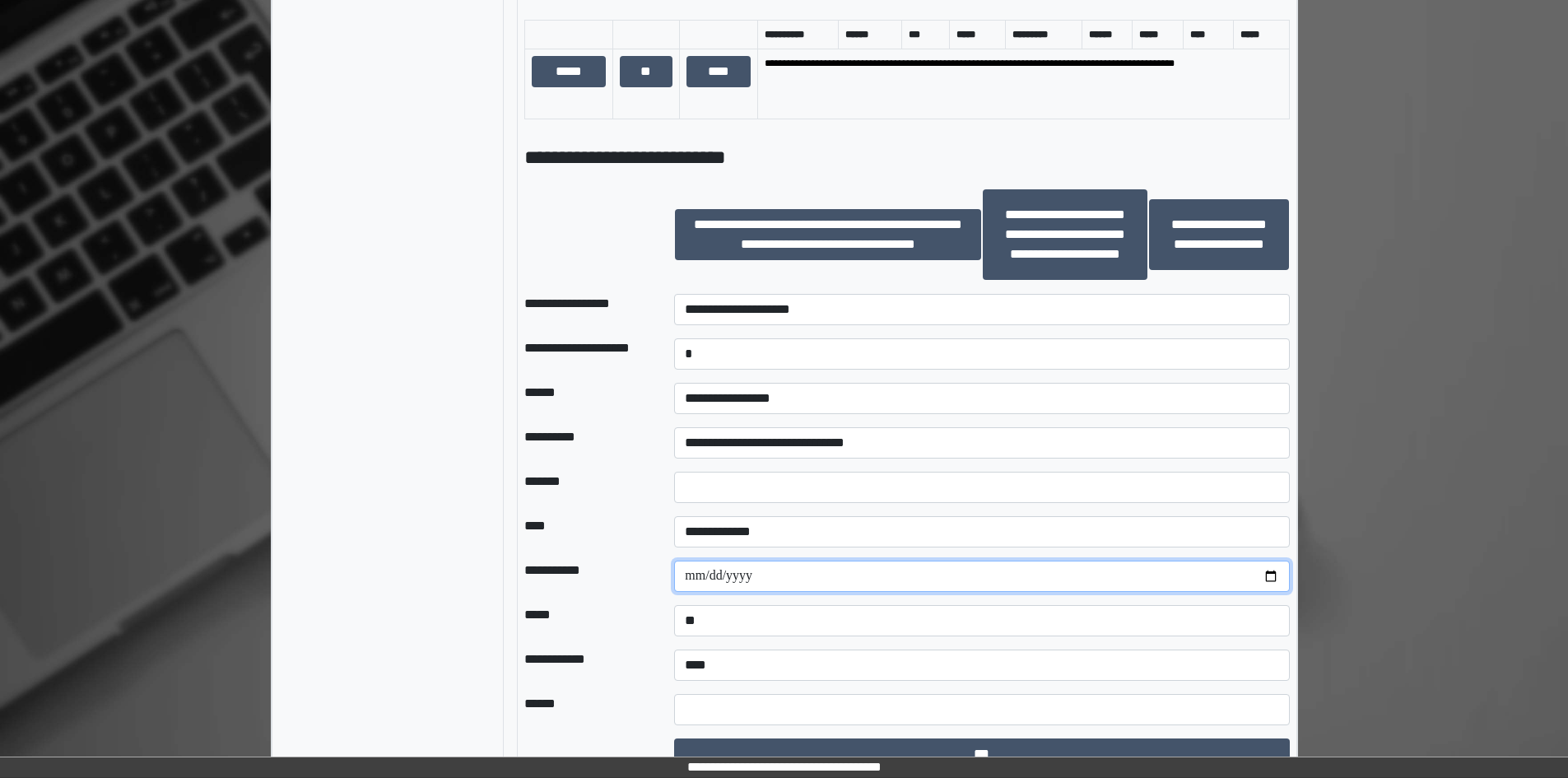 click at bounding box center [981, 576] 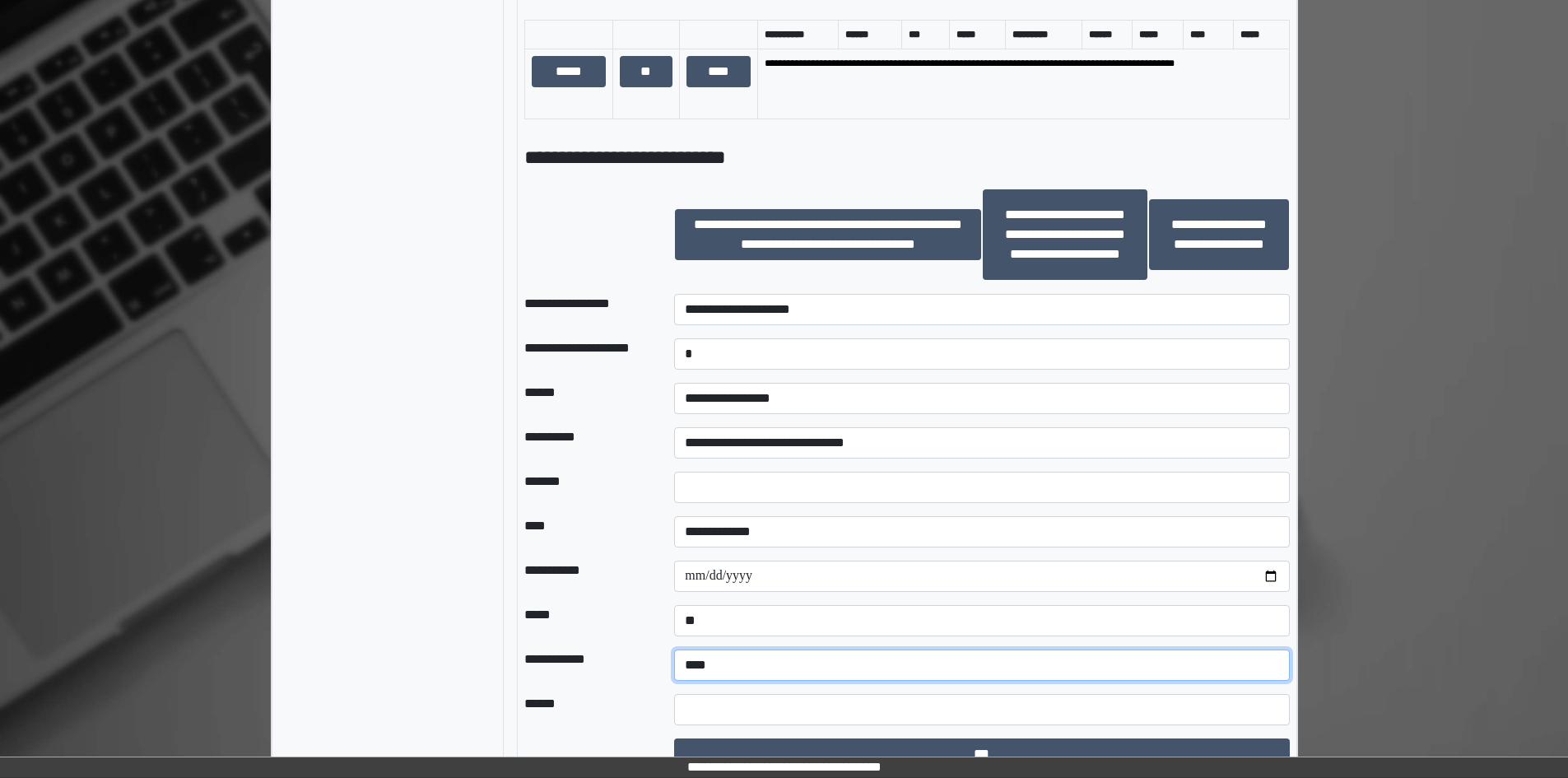 click on "**********" at bounding box center (981, 665) 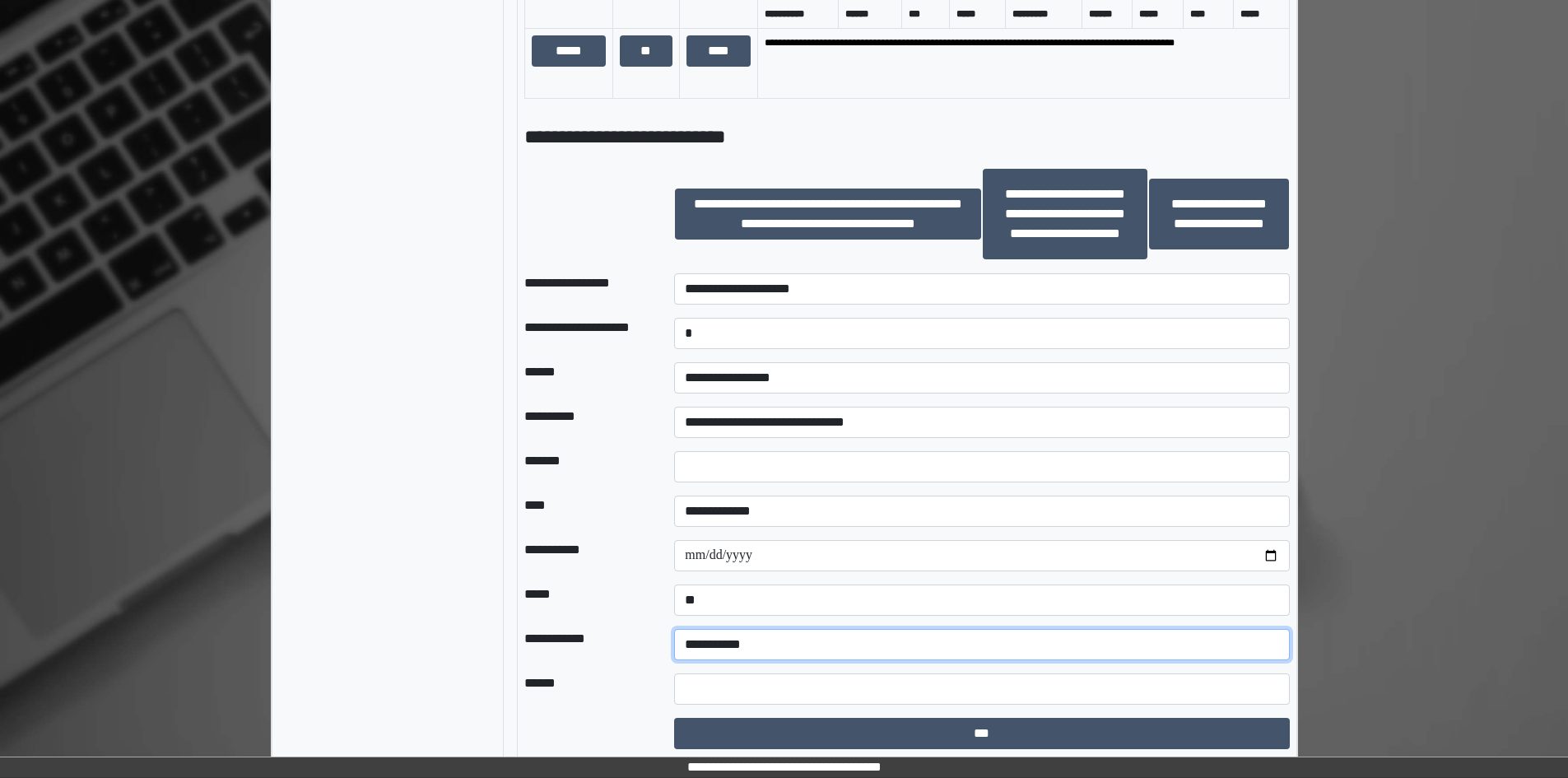 scroll, scrollTop: 1097, scrollLeft: 0, axis: vertical 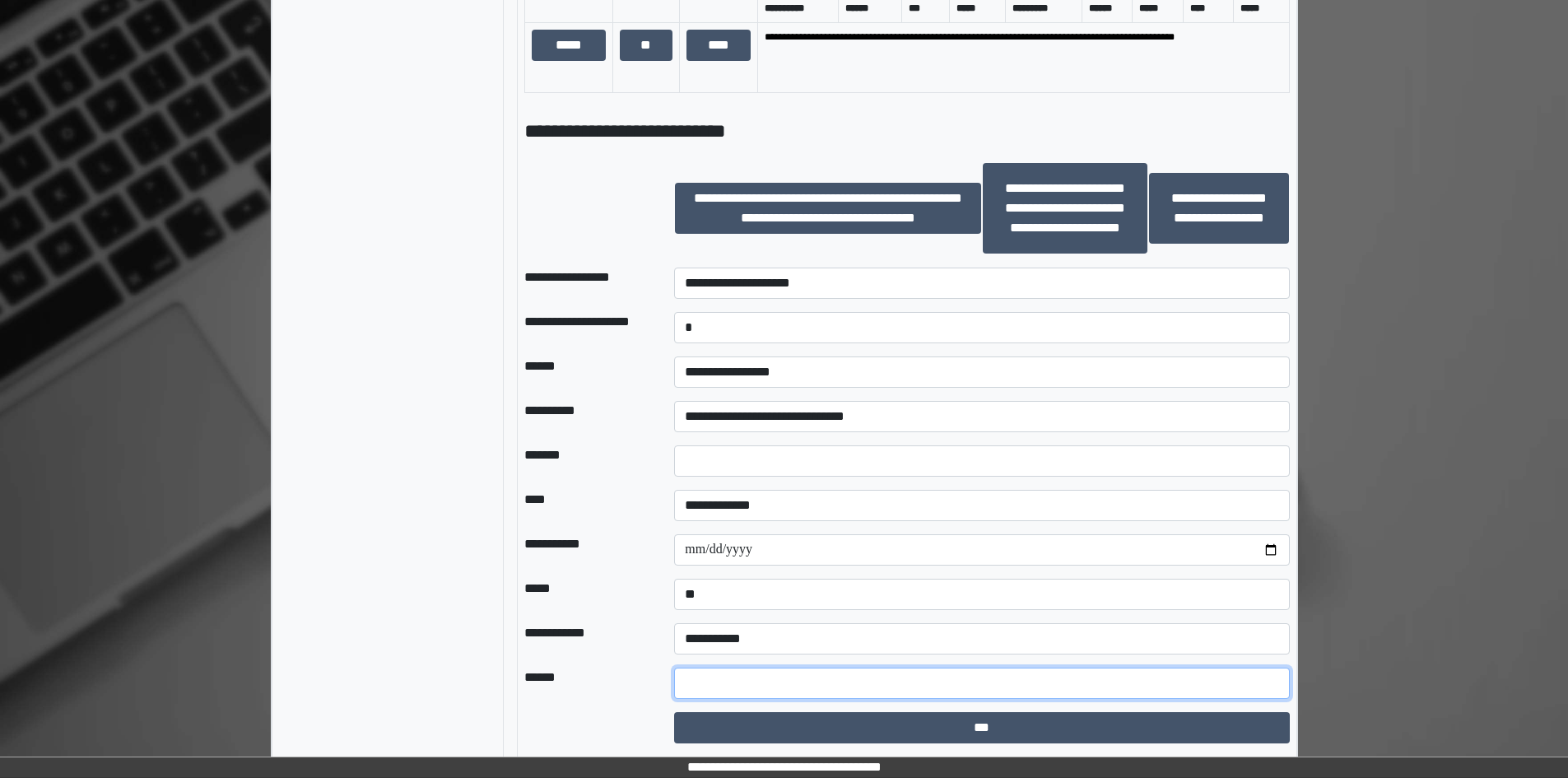 click at bounding box center [981, 683] 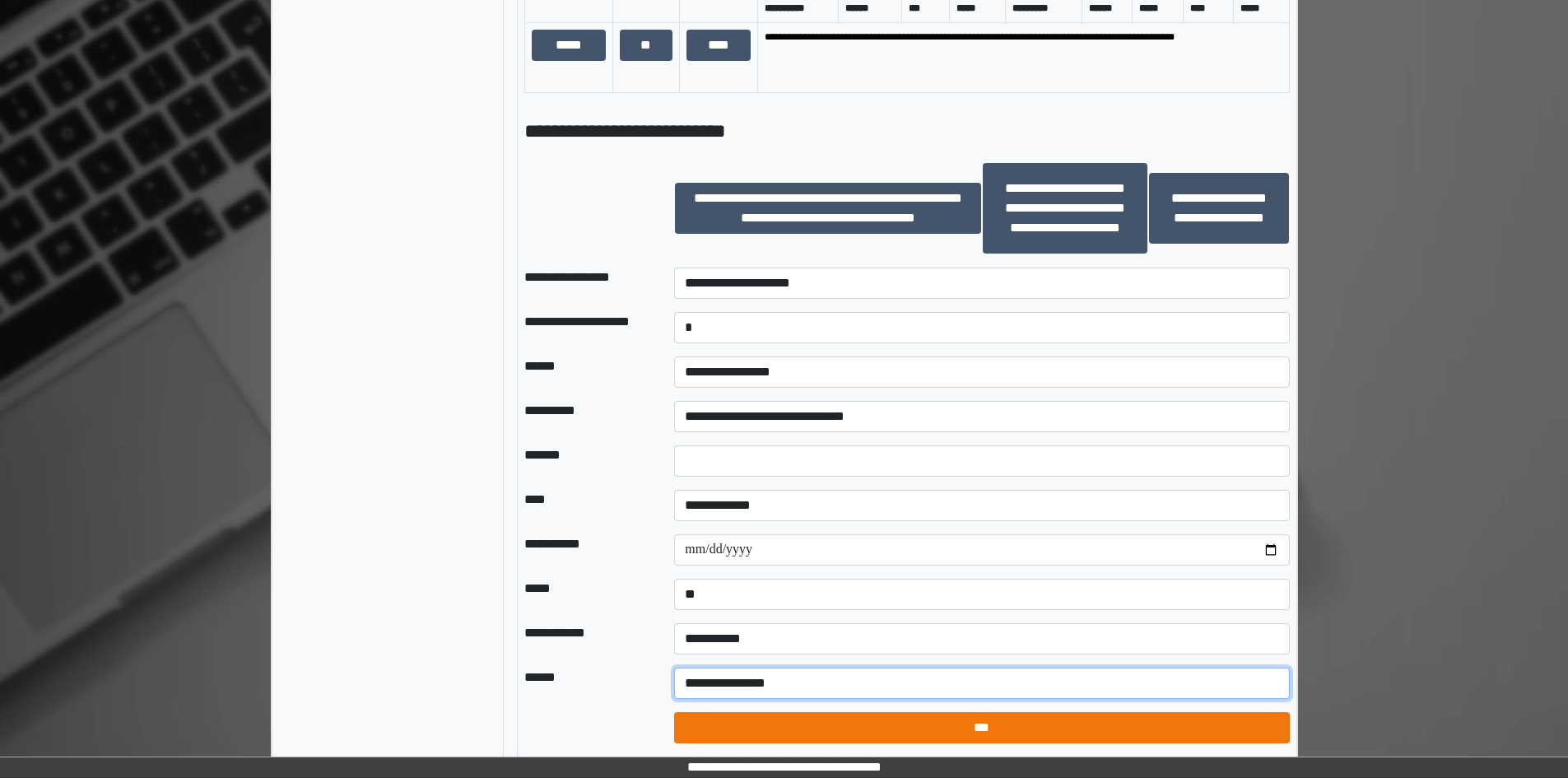 type on "**********" 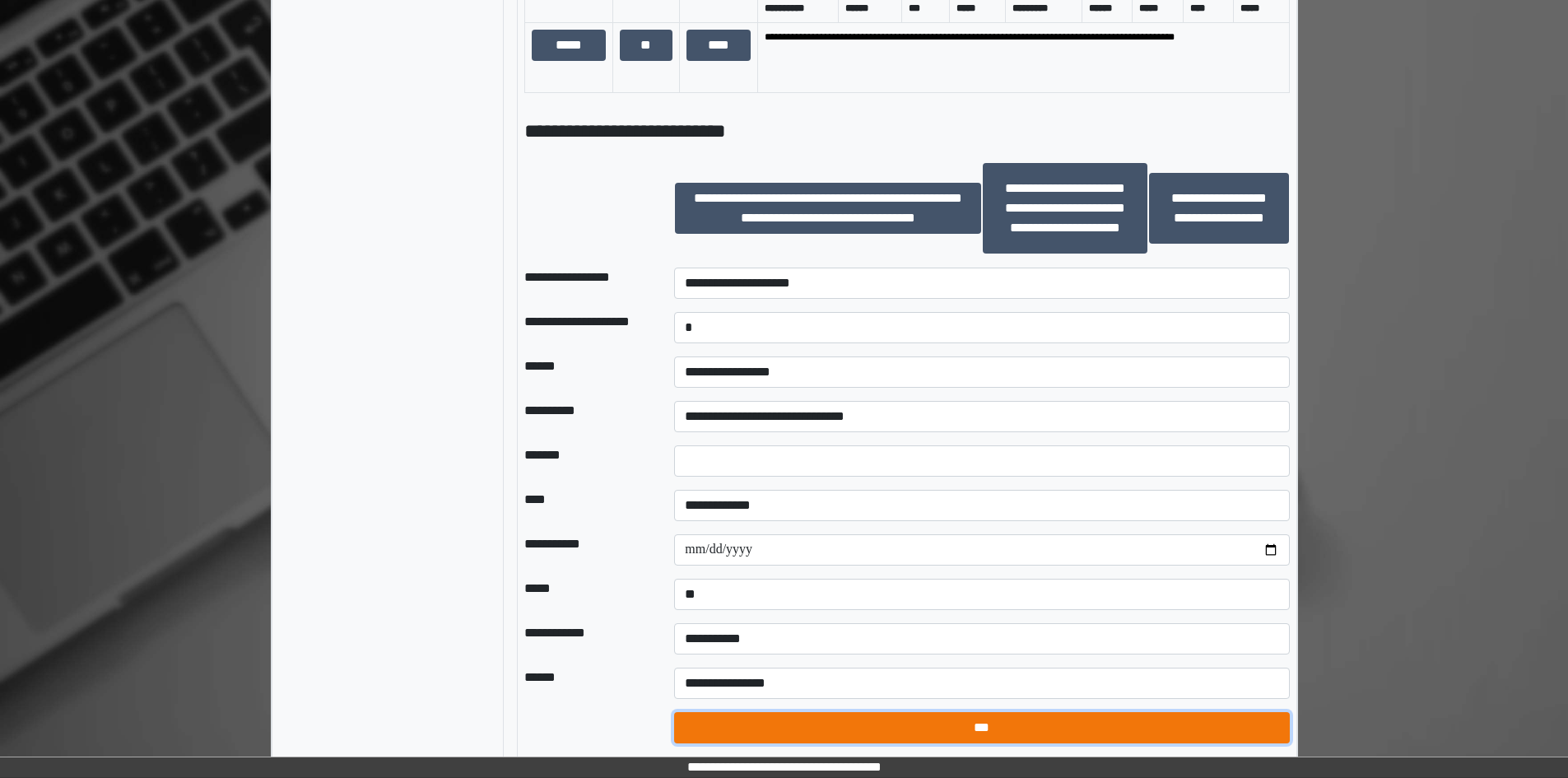 click on "***" at bounding box center [981, 728] 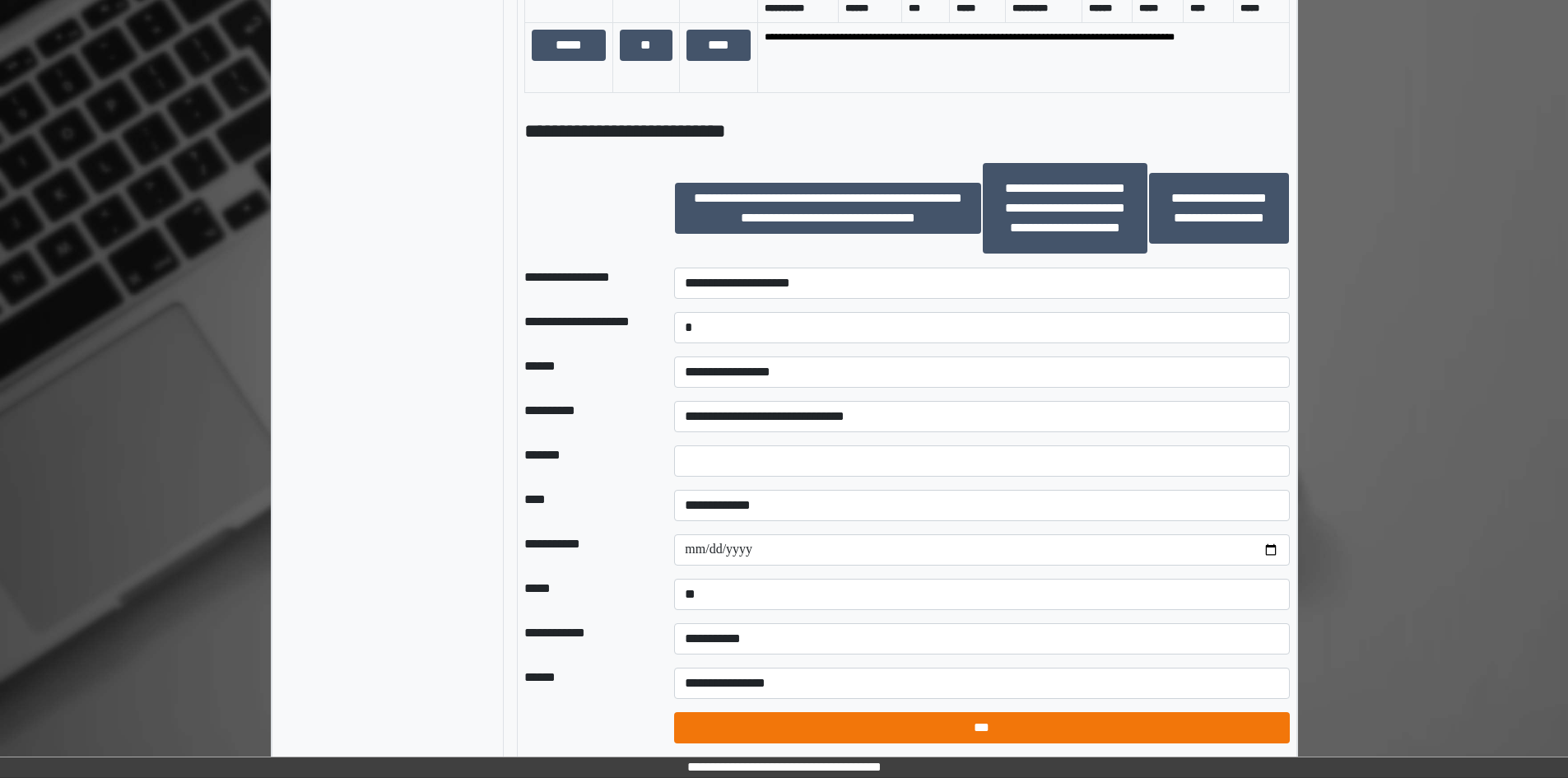 select on "*" 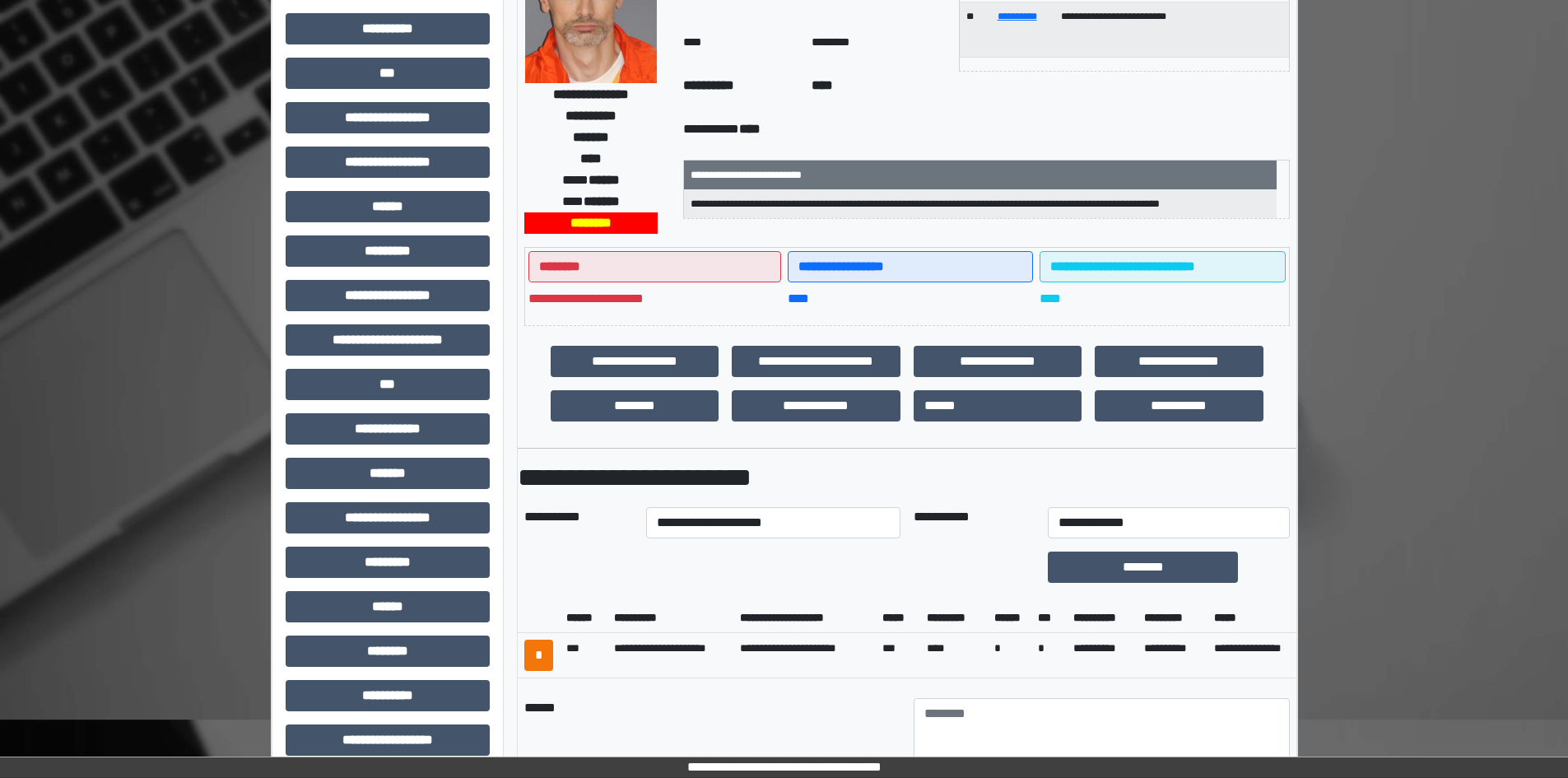 scroll, scrollTop: 0, scrollLeft: 0, axis: both 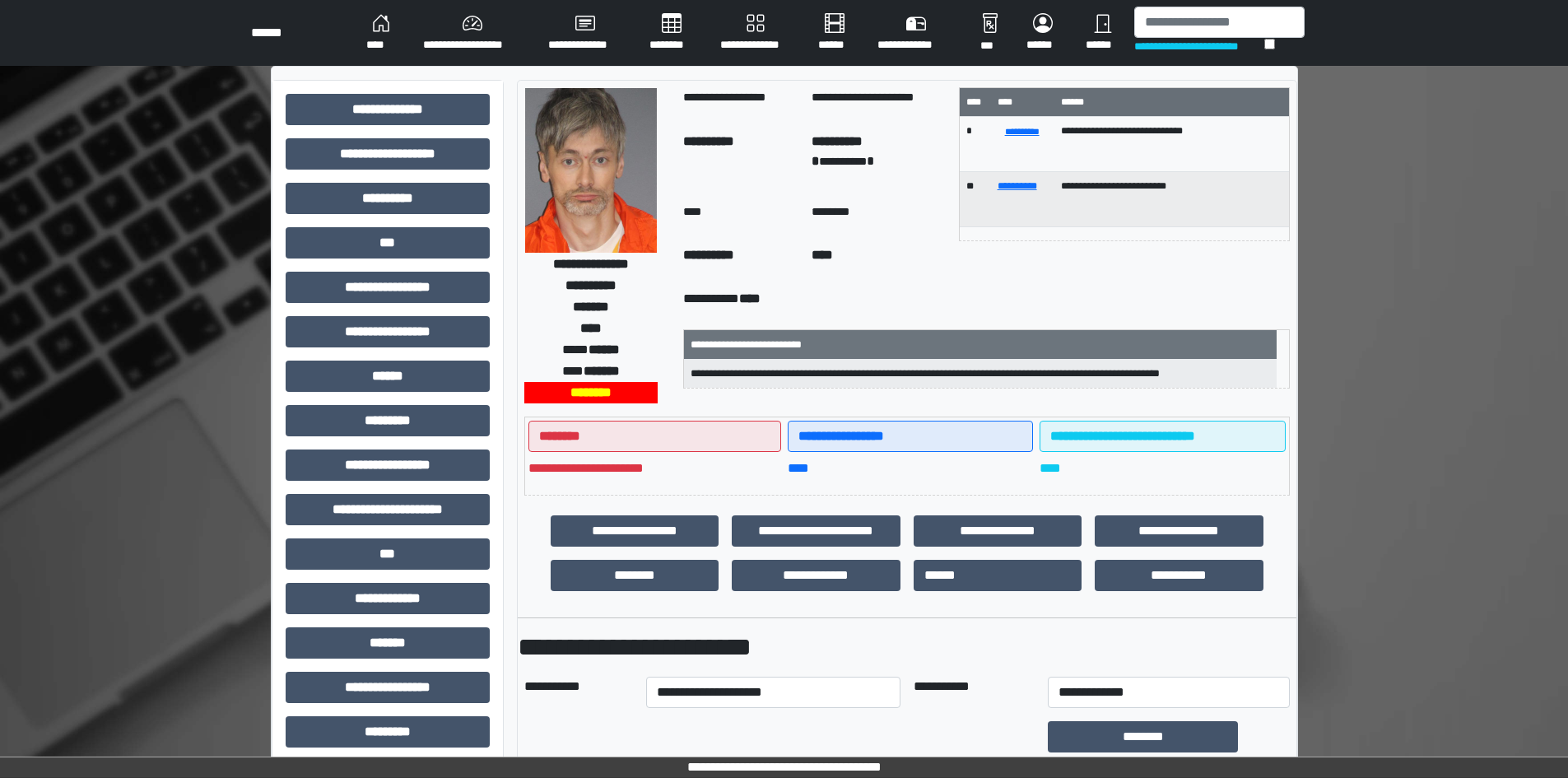 click on "****" at bounding box center [381, 33] 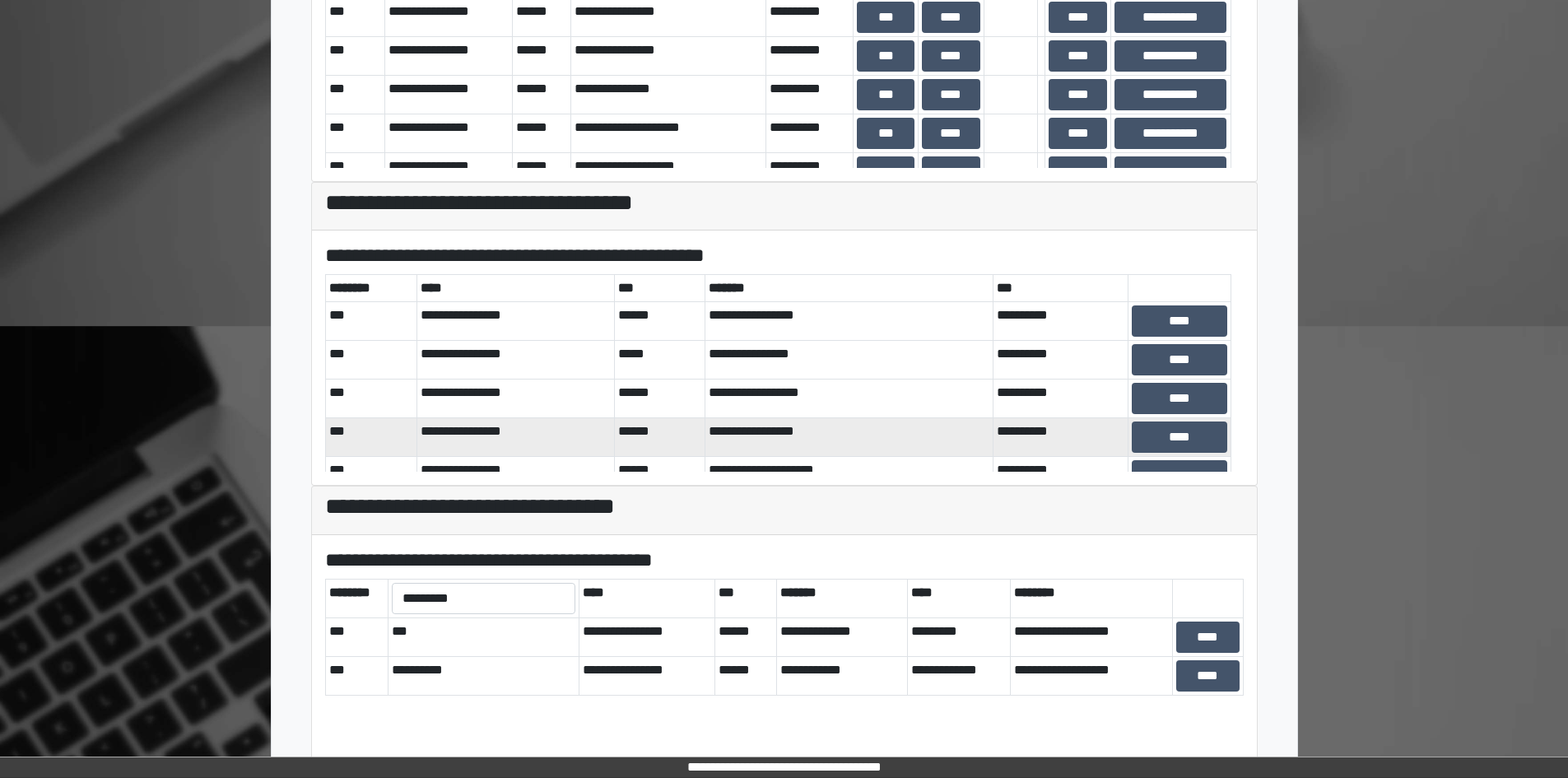 scroll, scrollTop: 576, scrollLeft: 0, axis: vertical 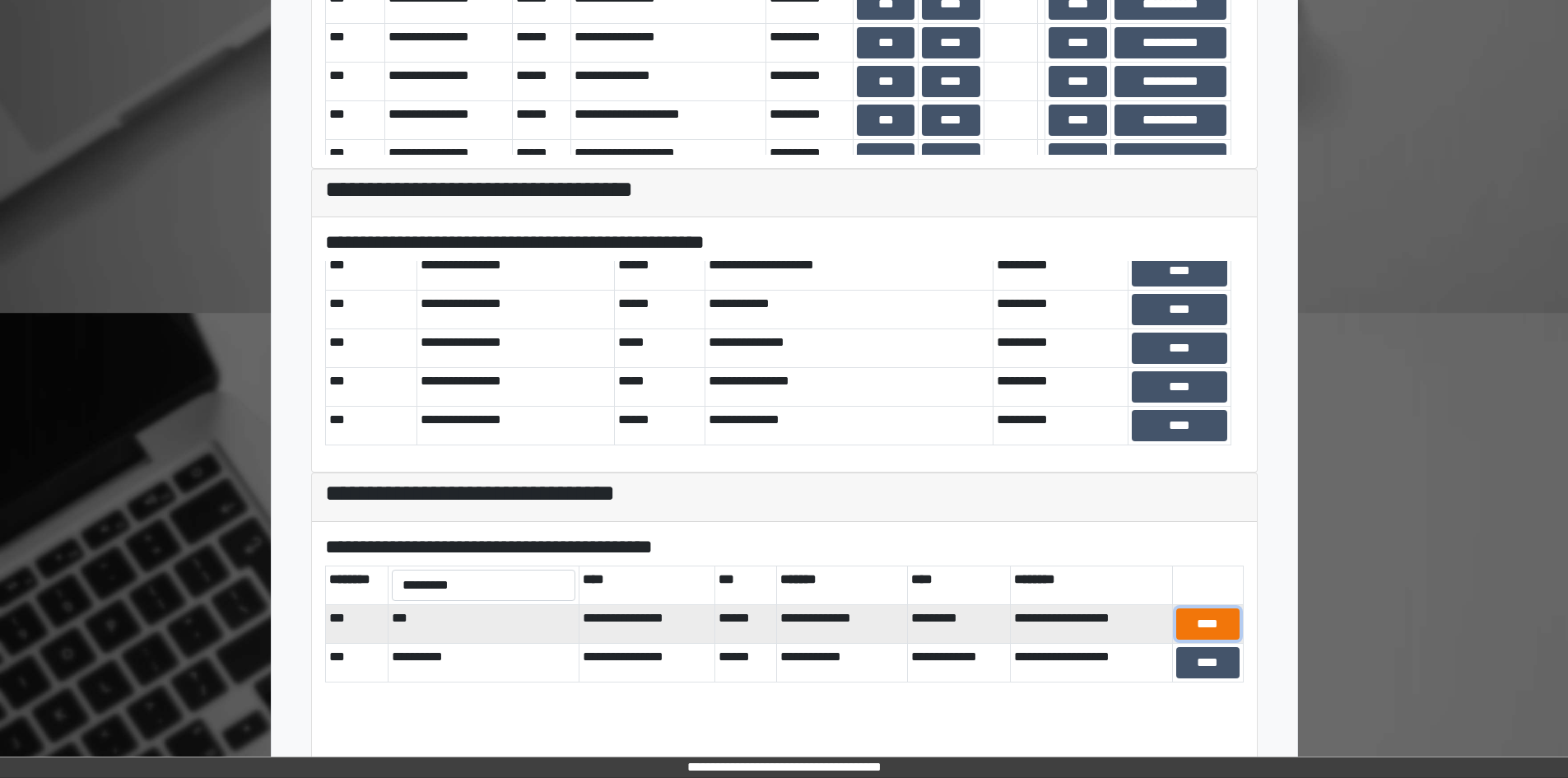 click on "****" at bounding box center (1207, 624) 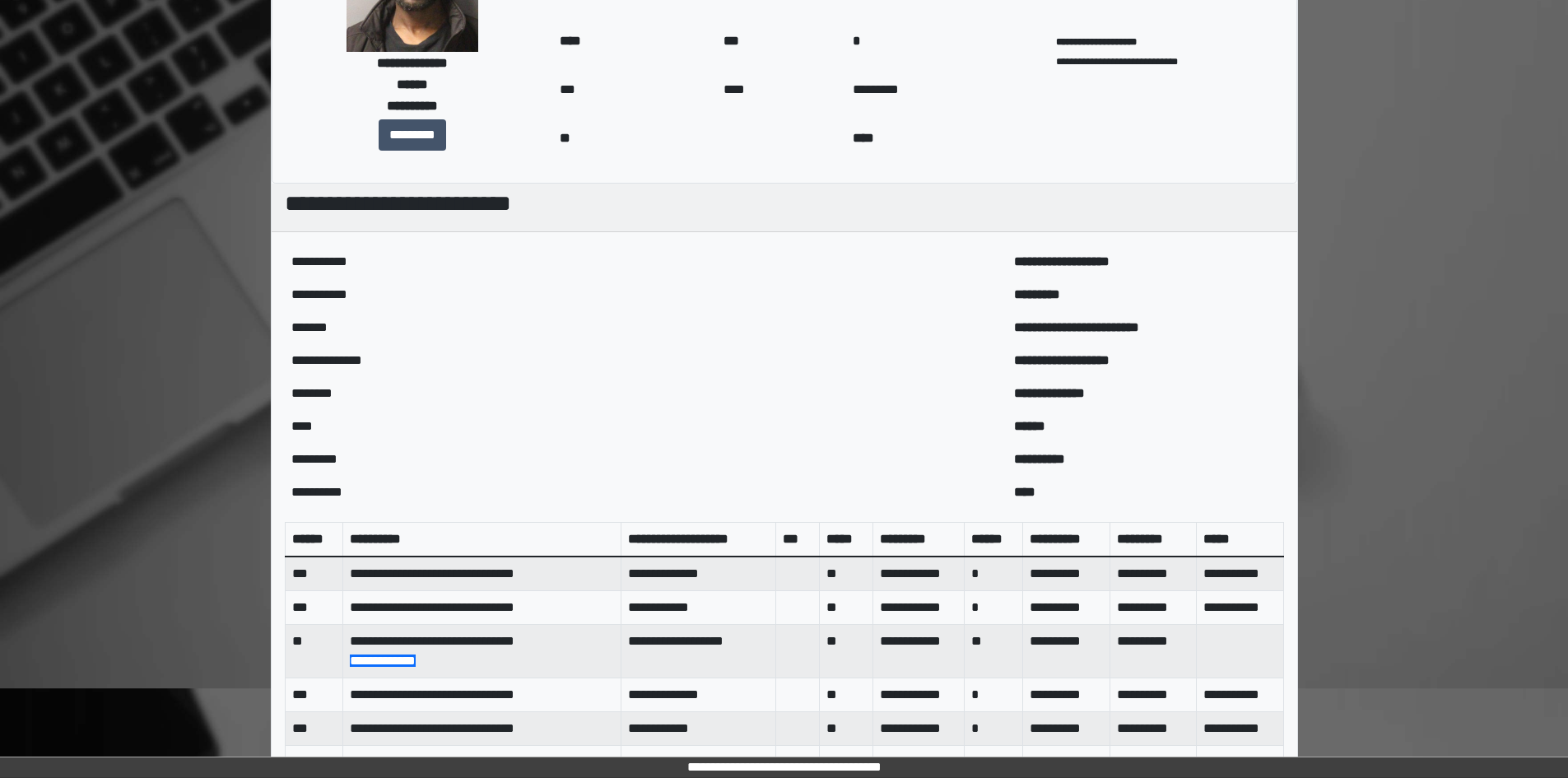scroll, scrollTop: 0, scrollLeft: 0, axis: both 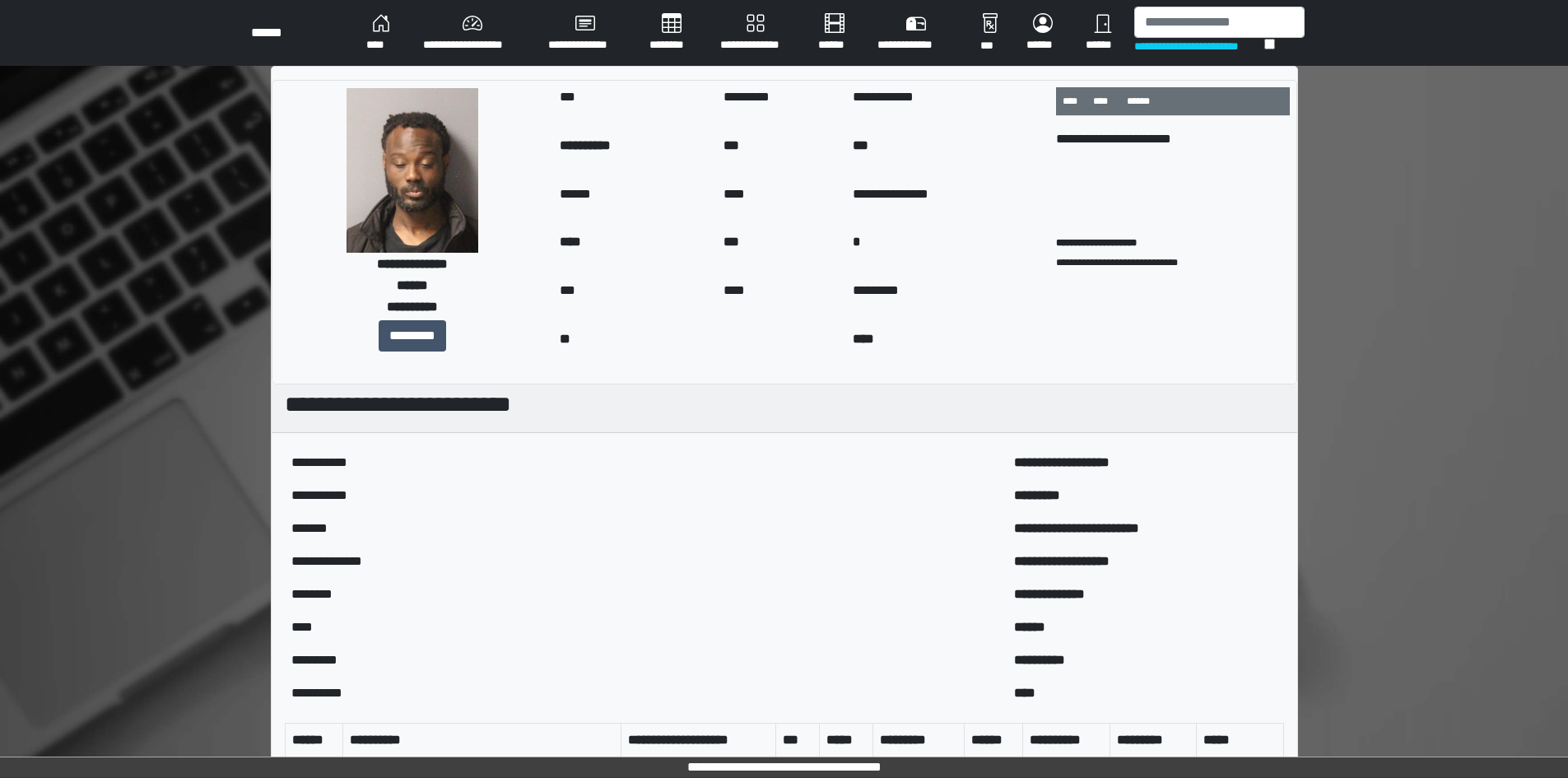 click on "****" at bounding box center [381, 33] 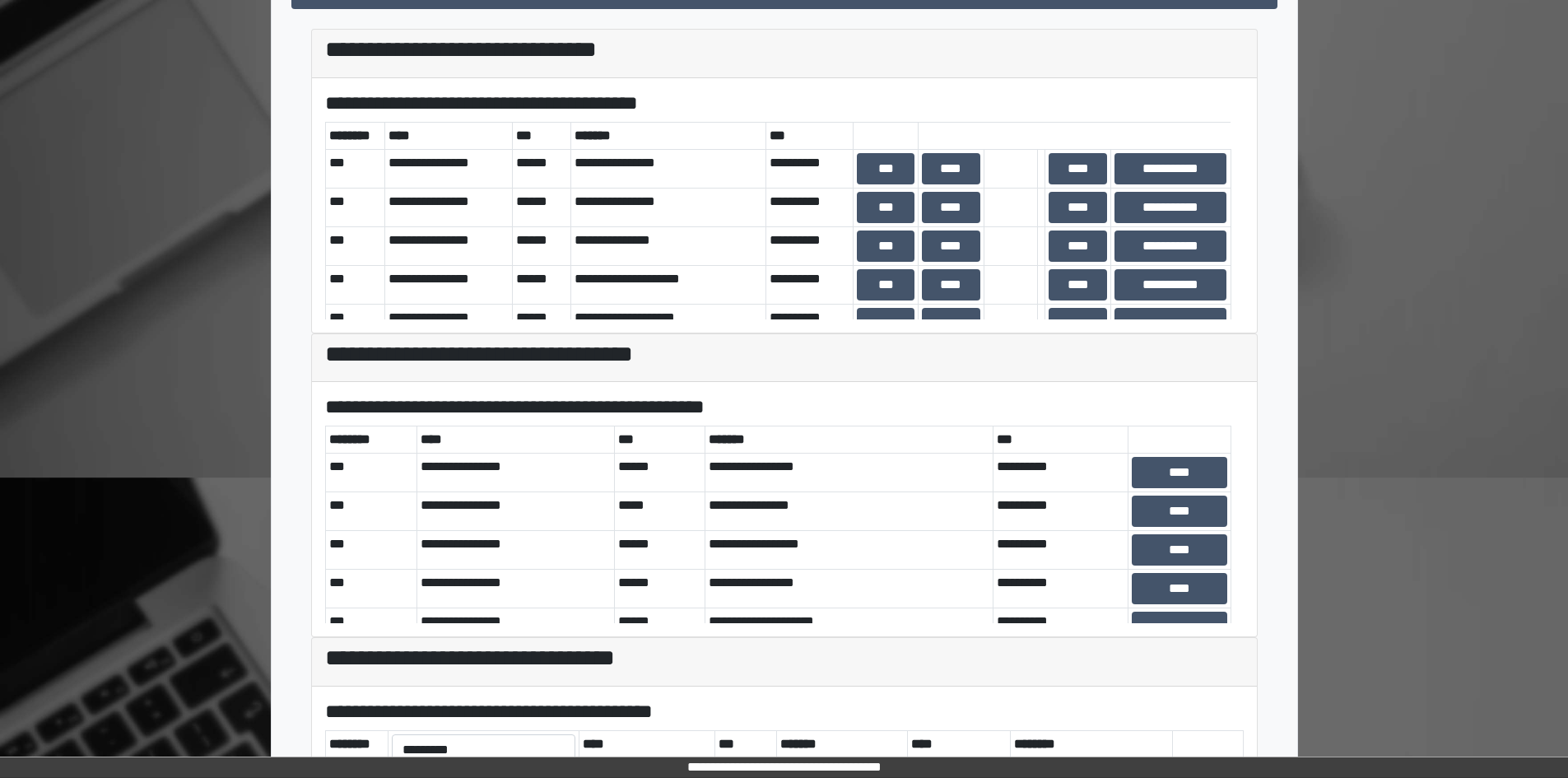 scroll, scrollTop: 609, scrollLeft: 0, axis: vertical 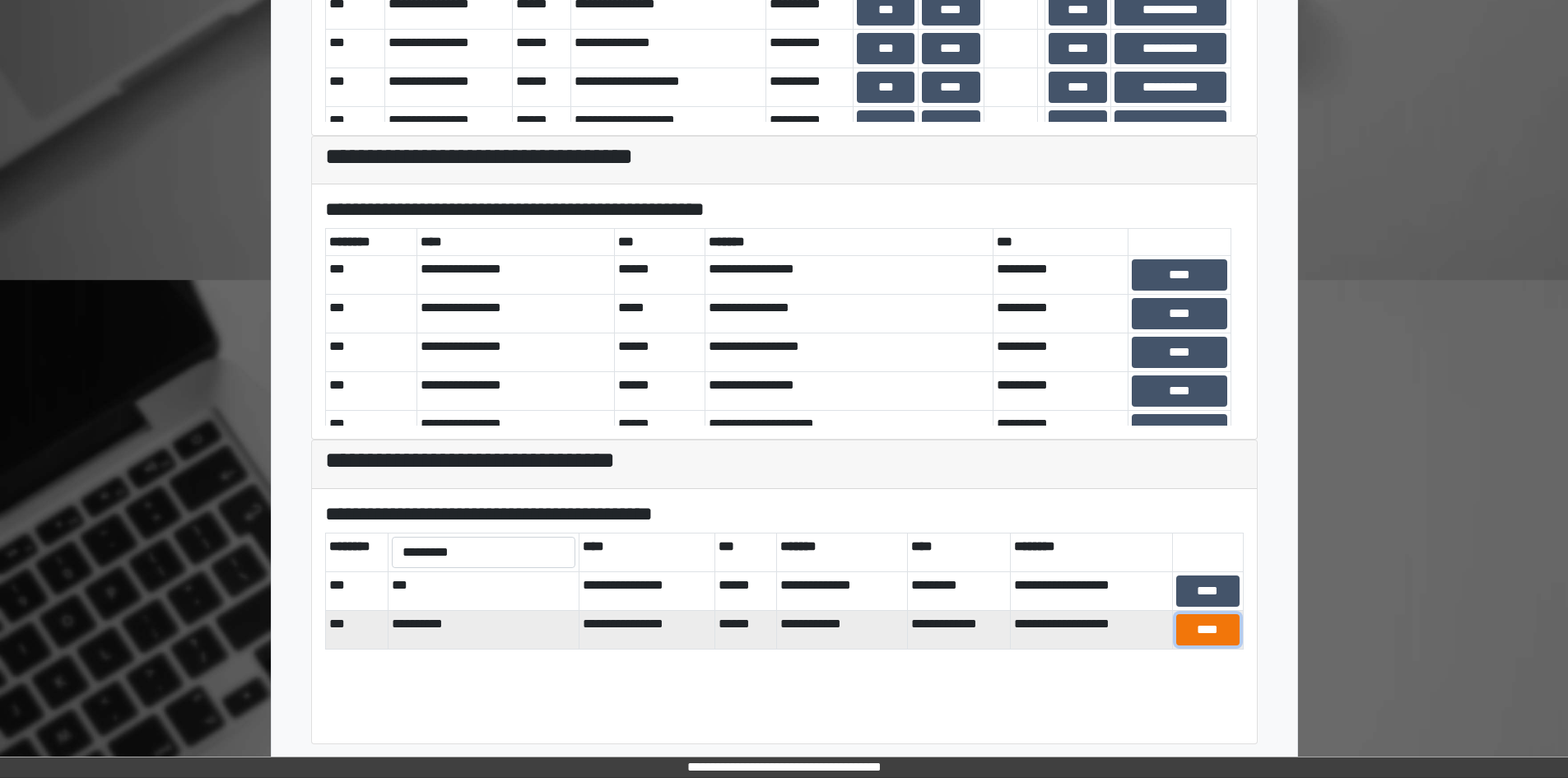 click on "****" at bounding box center [1207, 630] 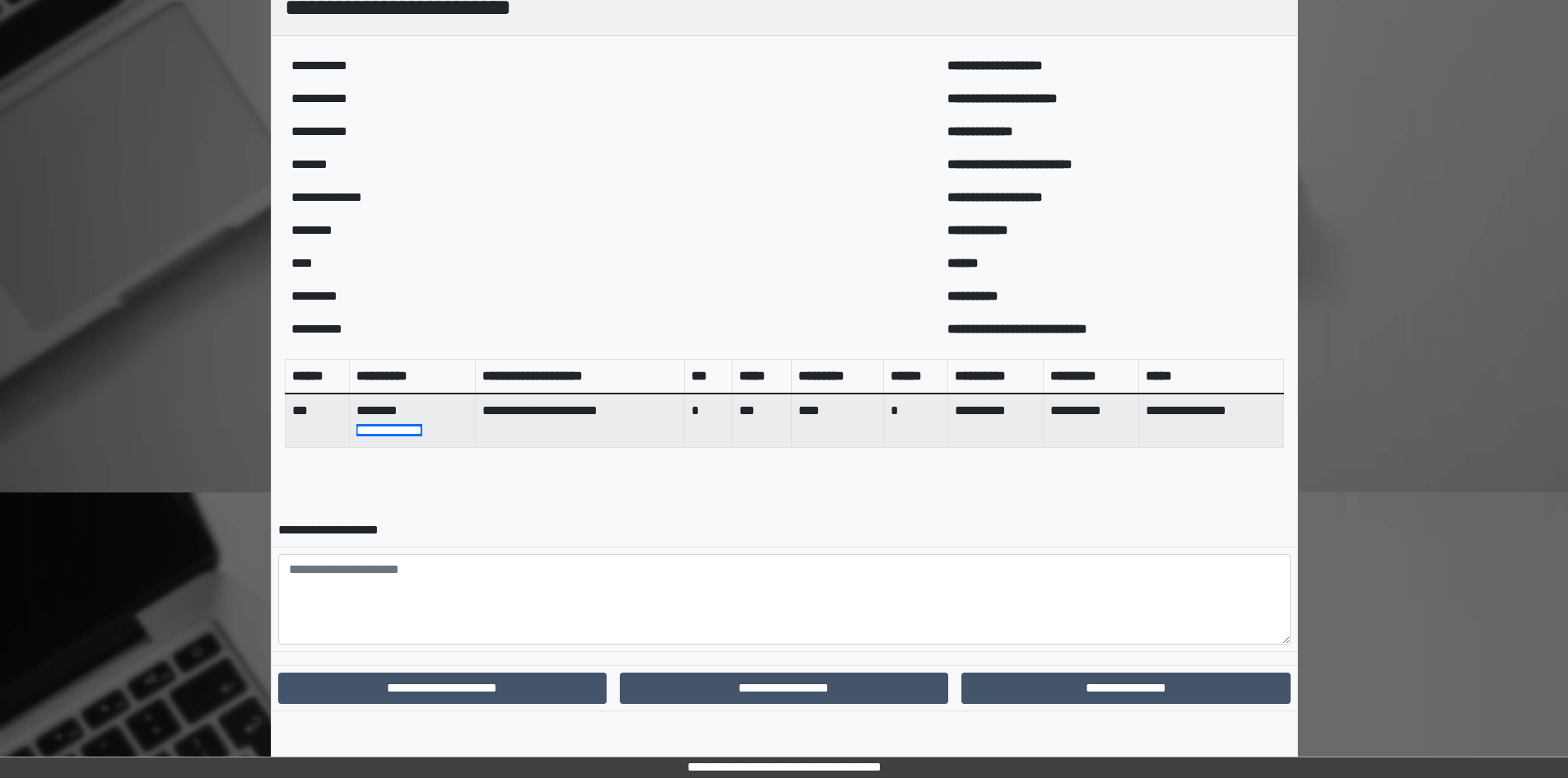 scroll, scrollTop: 397, scrollLeft: 0, axis: vertical 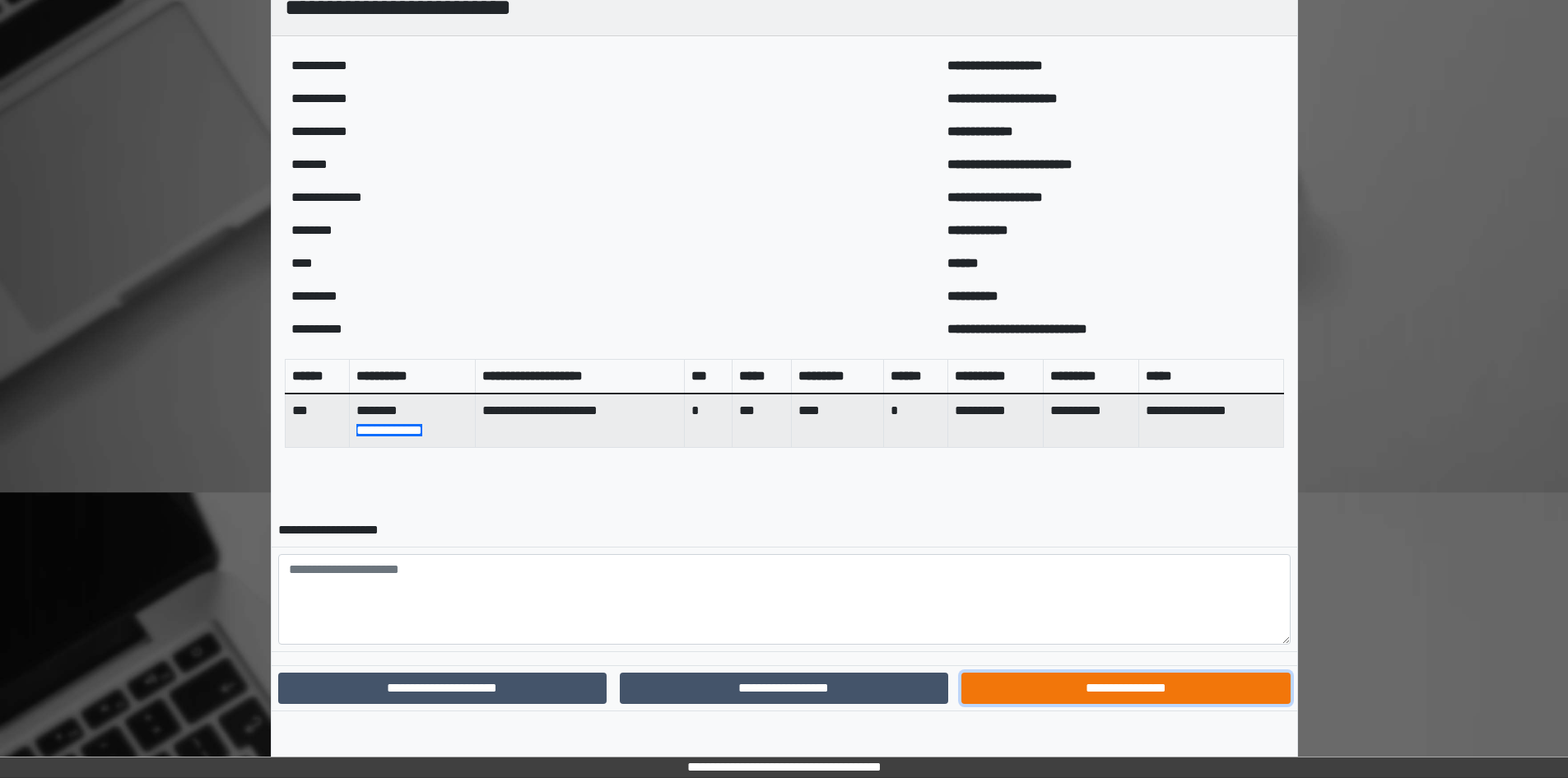 click on "**********" at bounding box center [1125, 688] 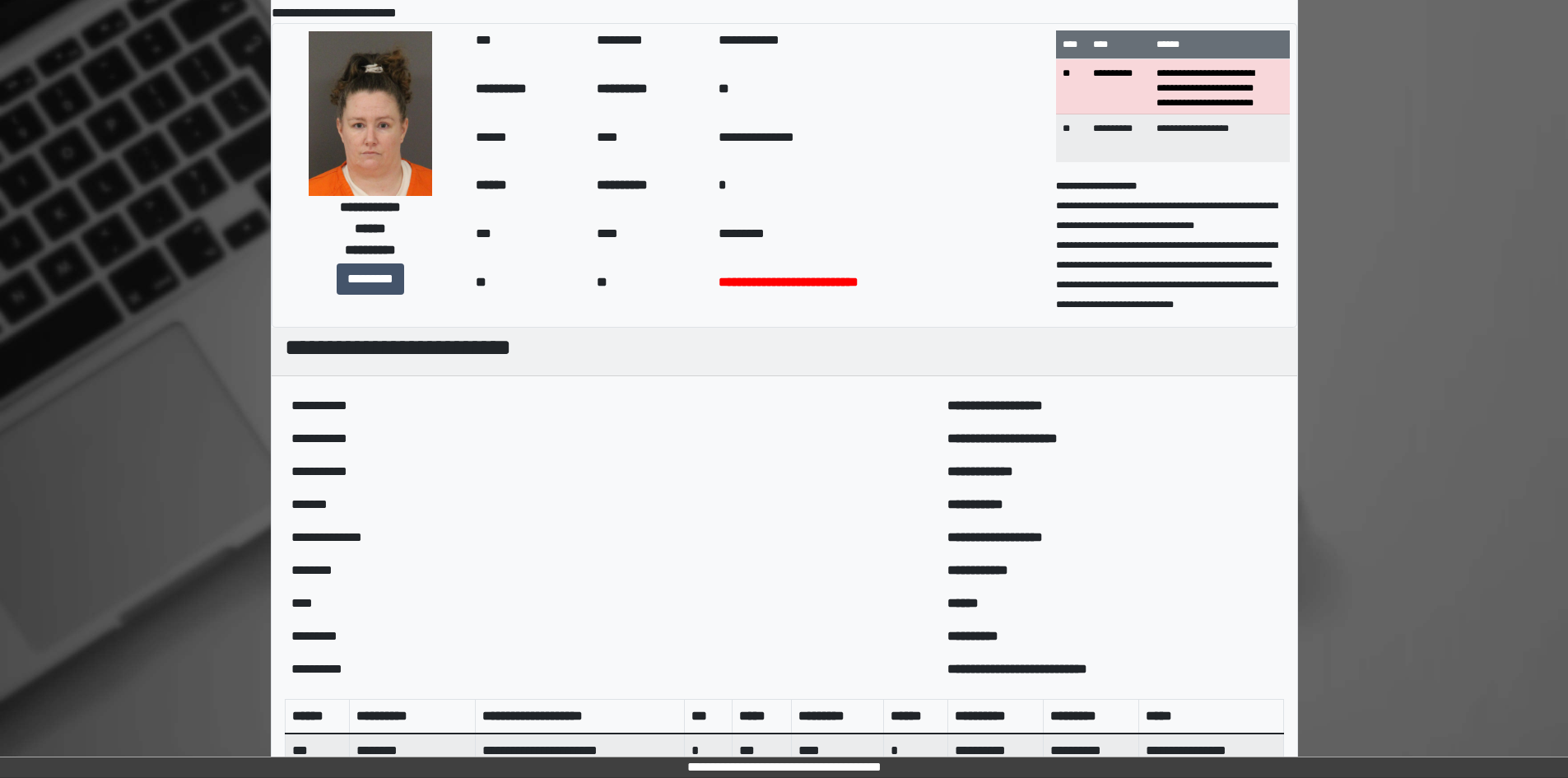 scroll, scrollTop: 0, scrollLeft: 0, axis: both 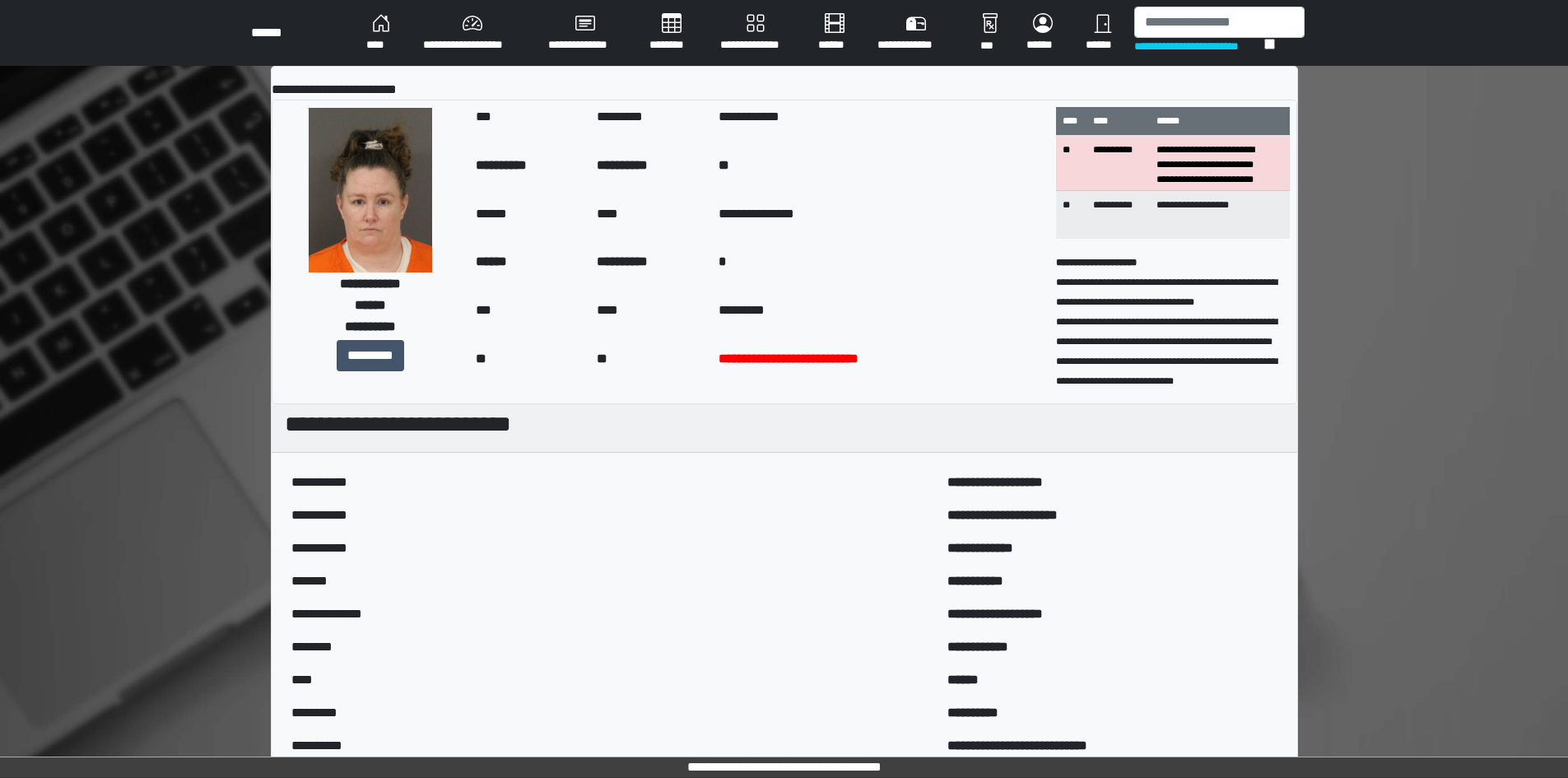 click on "****" at bounding box center [381, 33] 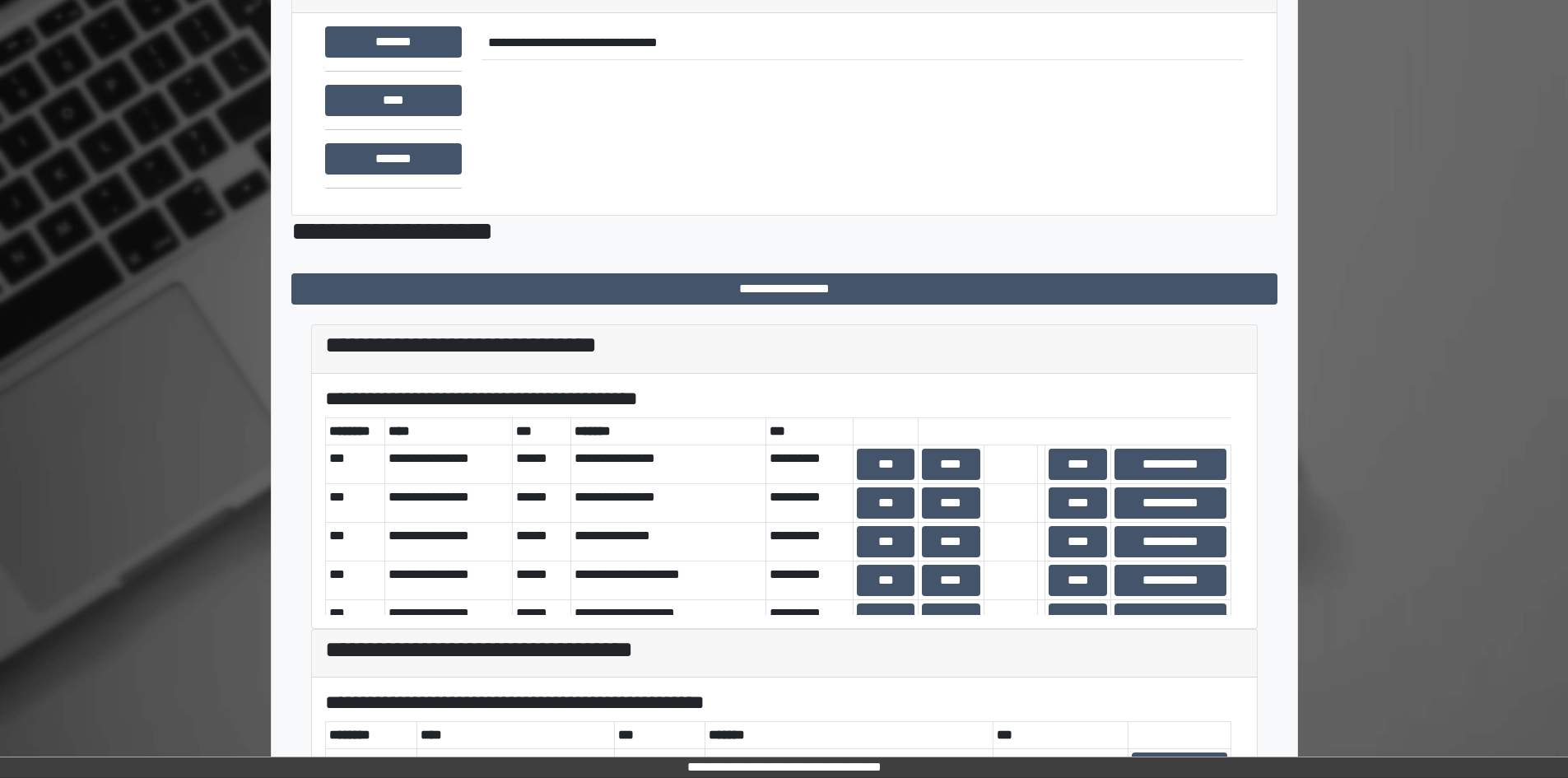 scroll, scrollTop: 0, scrollLeft: 0, axis: both 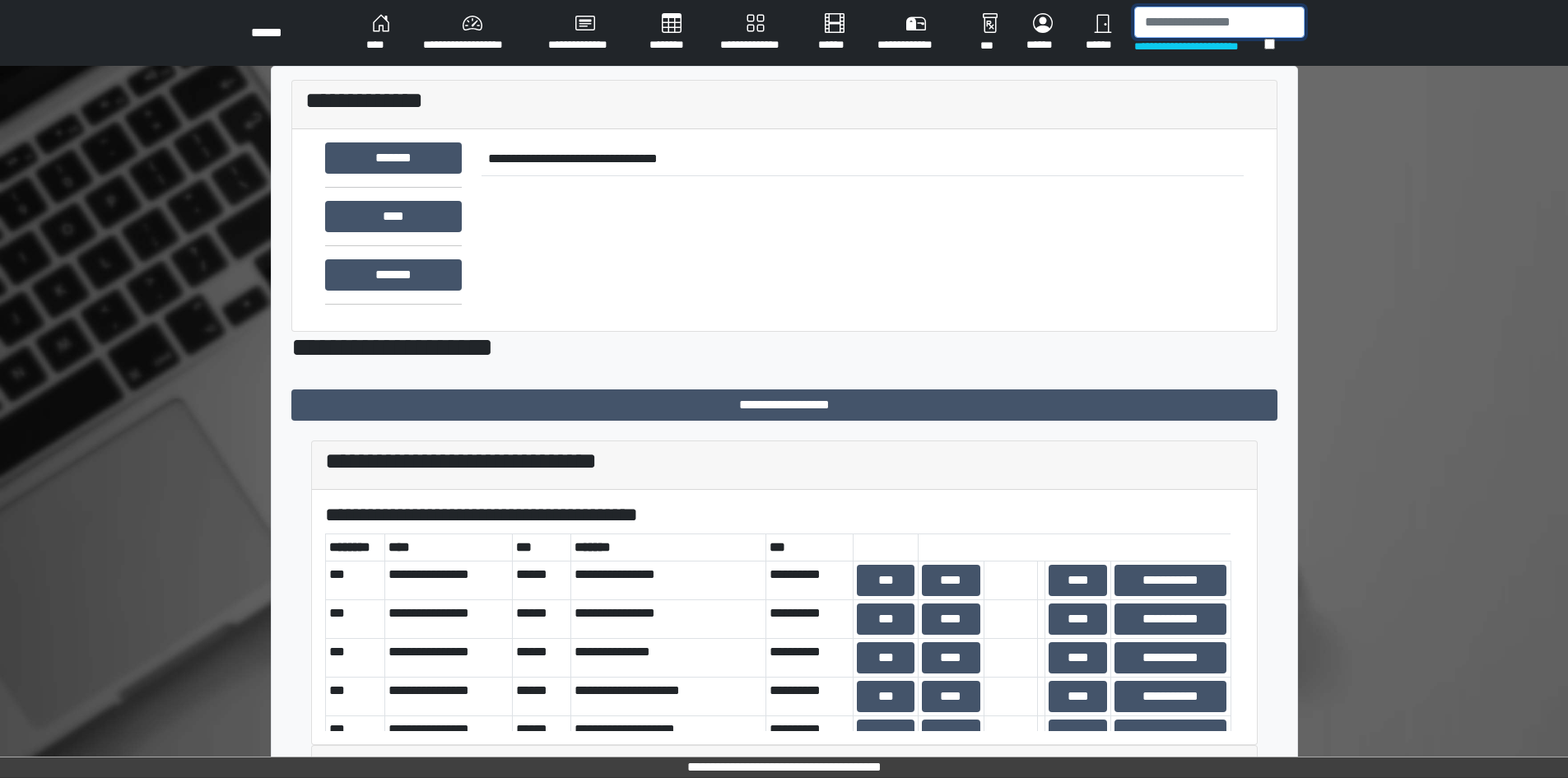click at bounding box center [1219, 22] 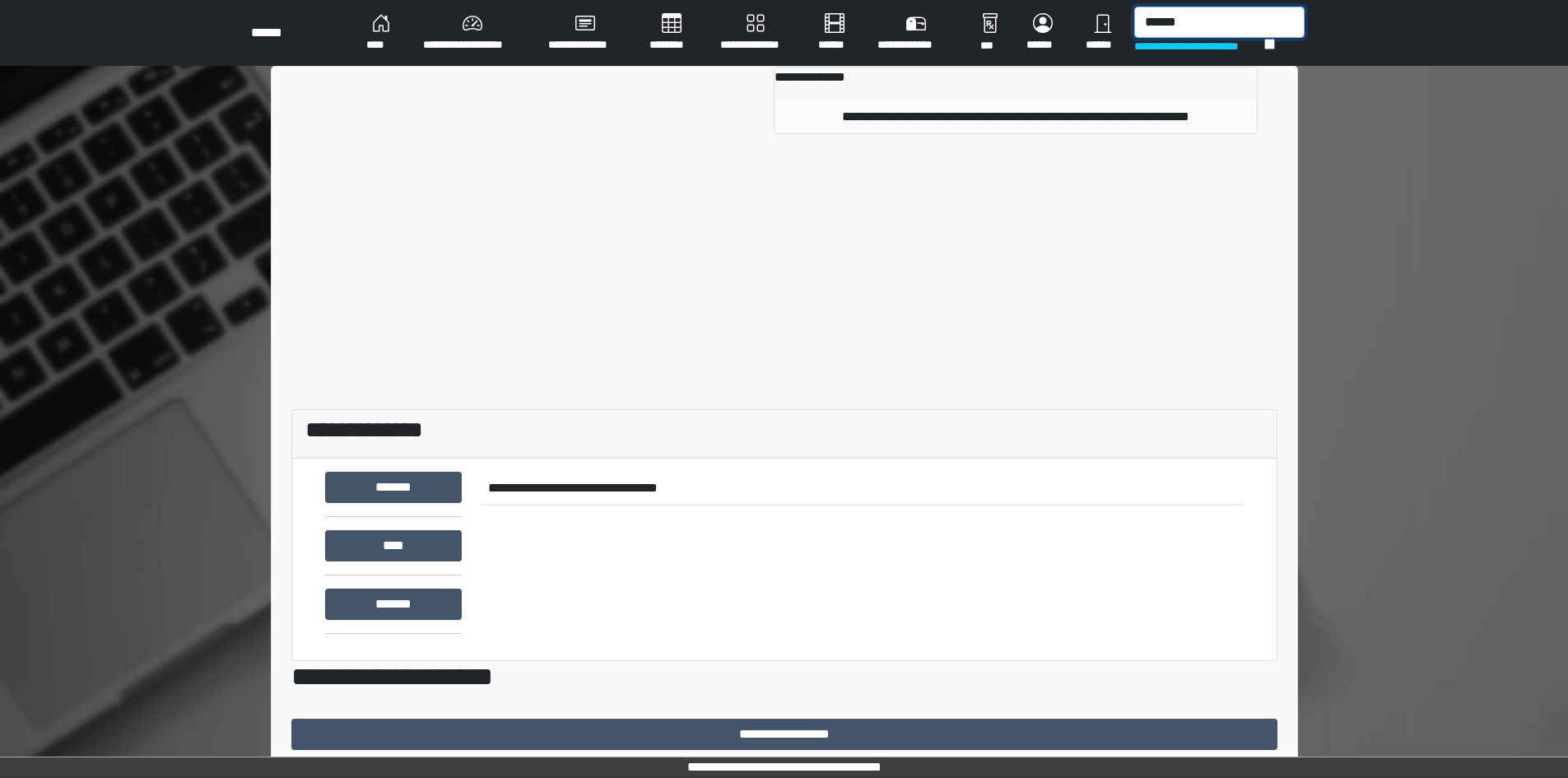 type on "******" 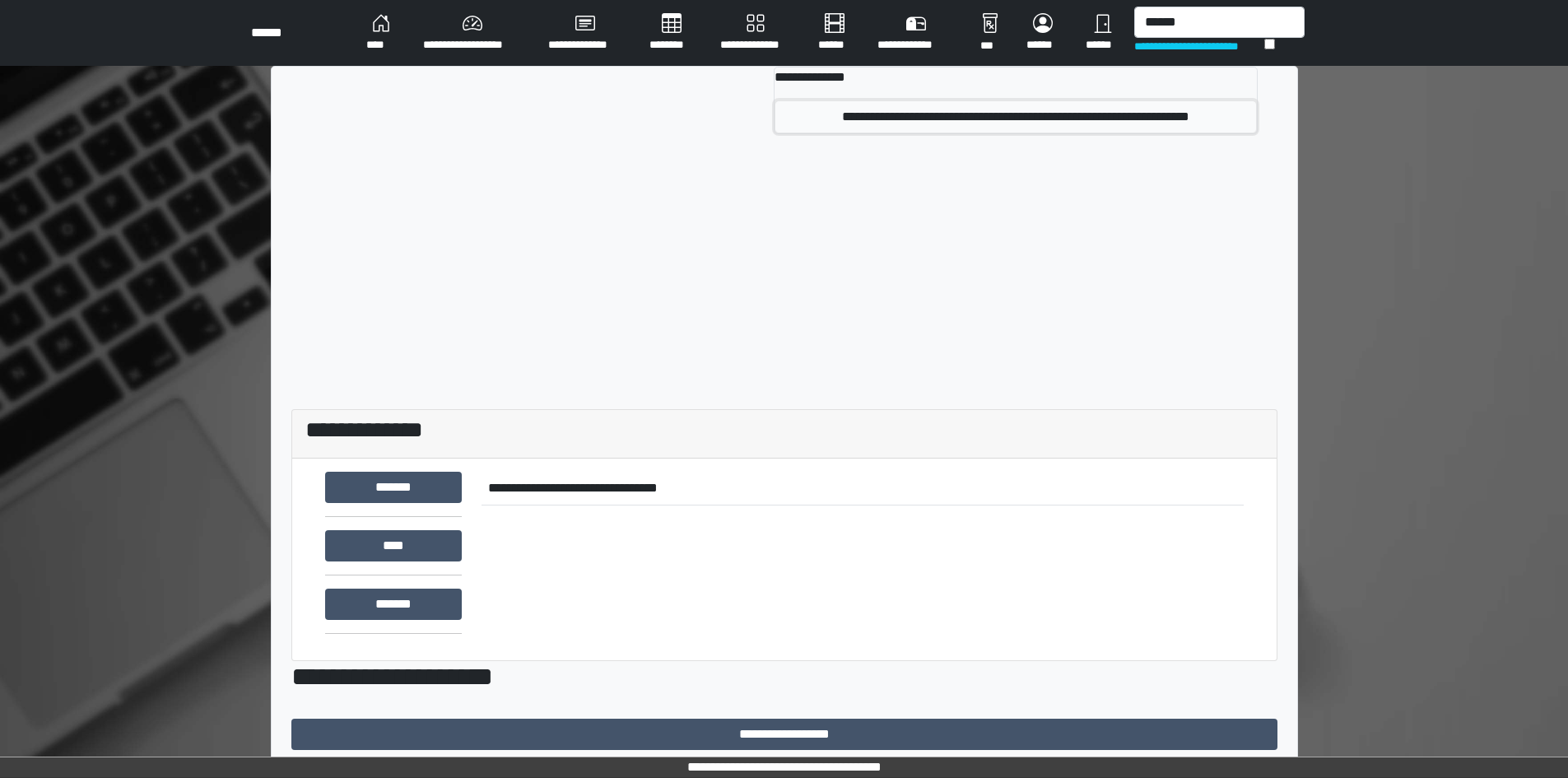 click on "**********" at bounding box center (1016, 117) 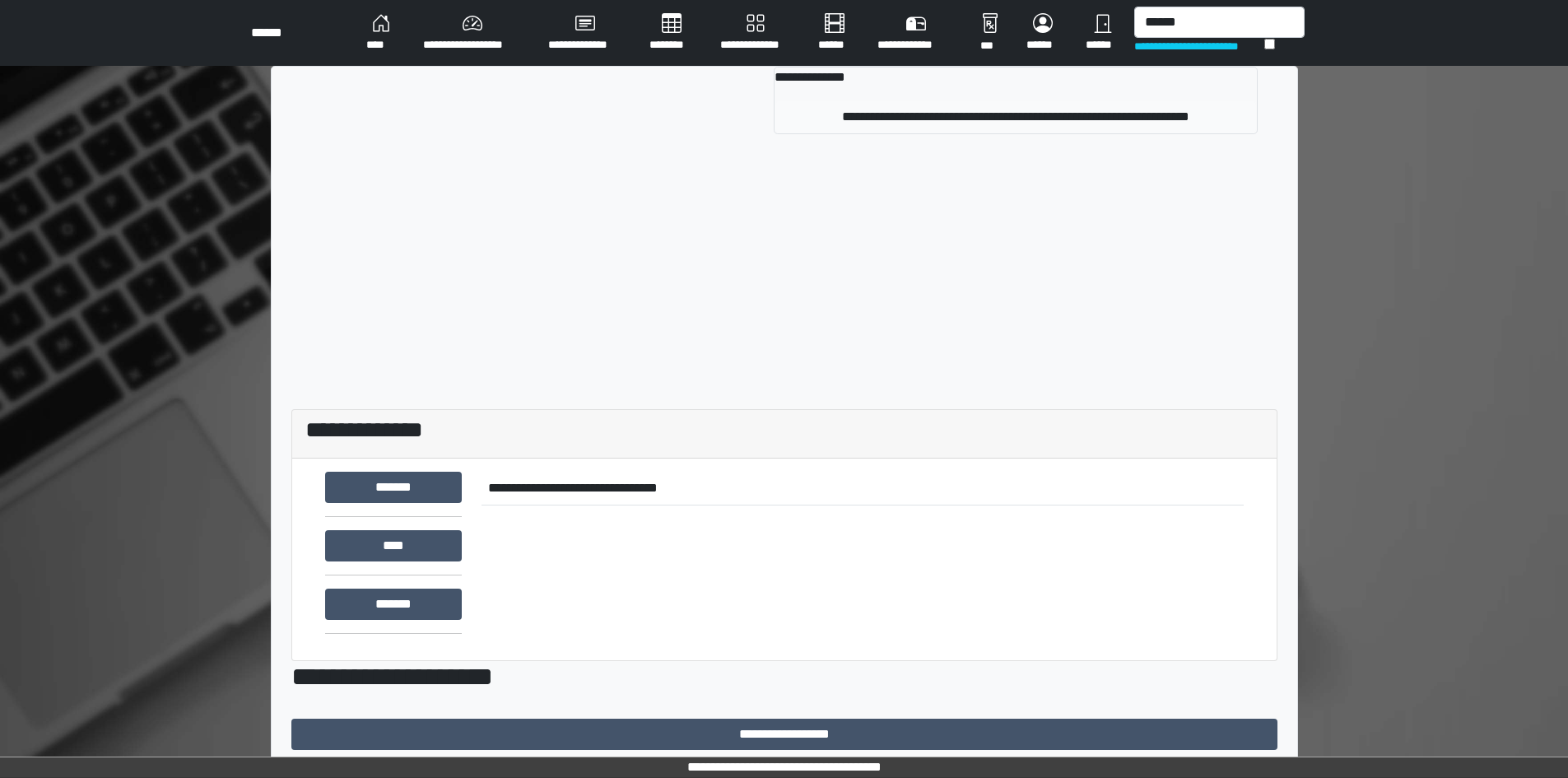 type 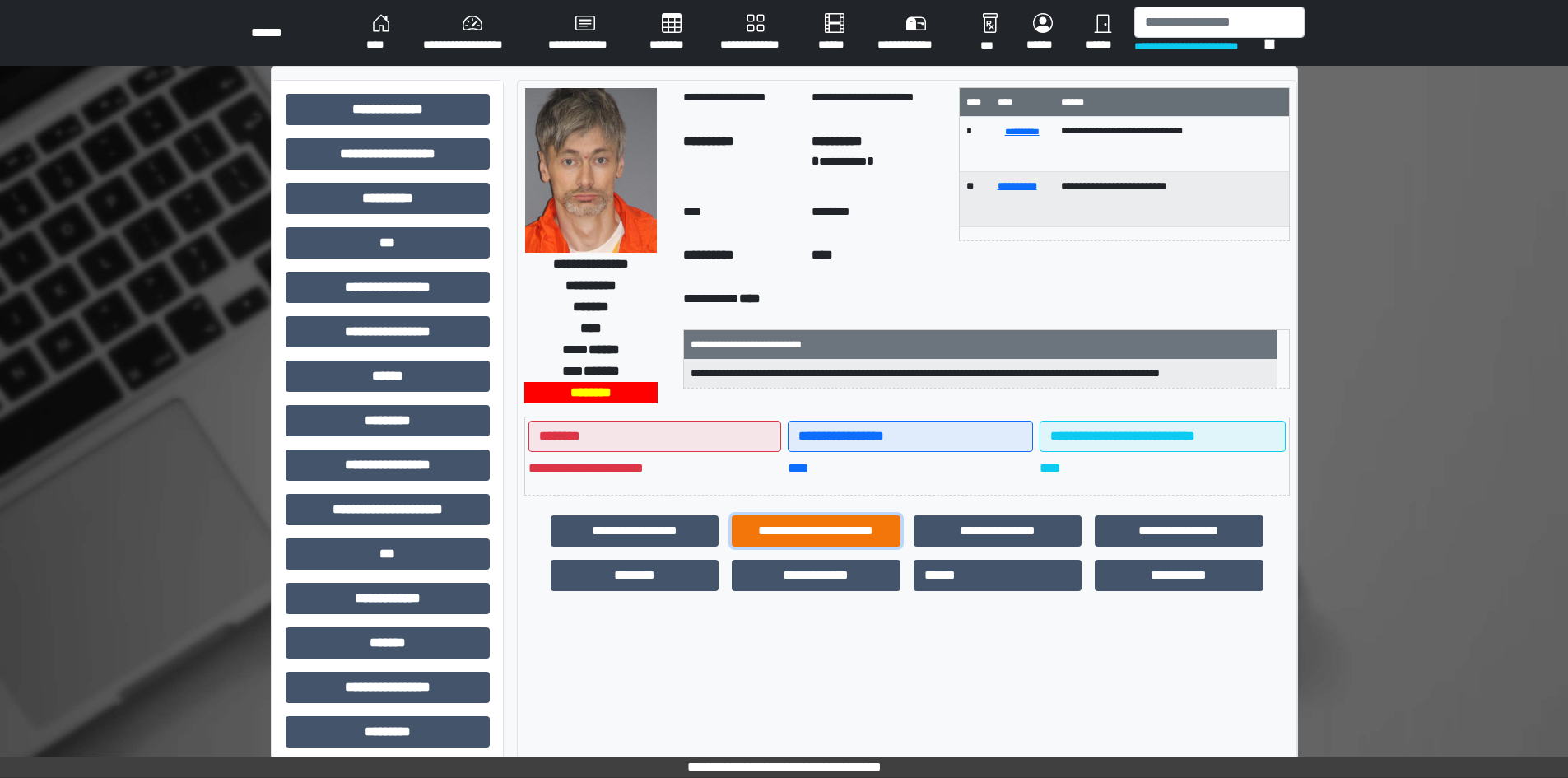 click on "**********" at bounding box center (816, 531) 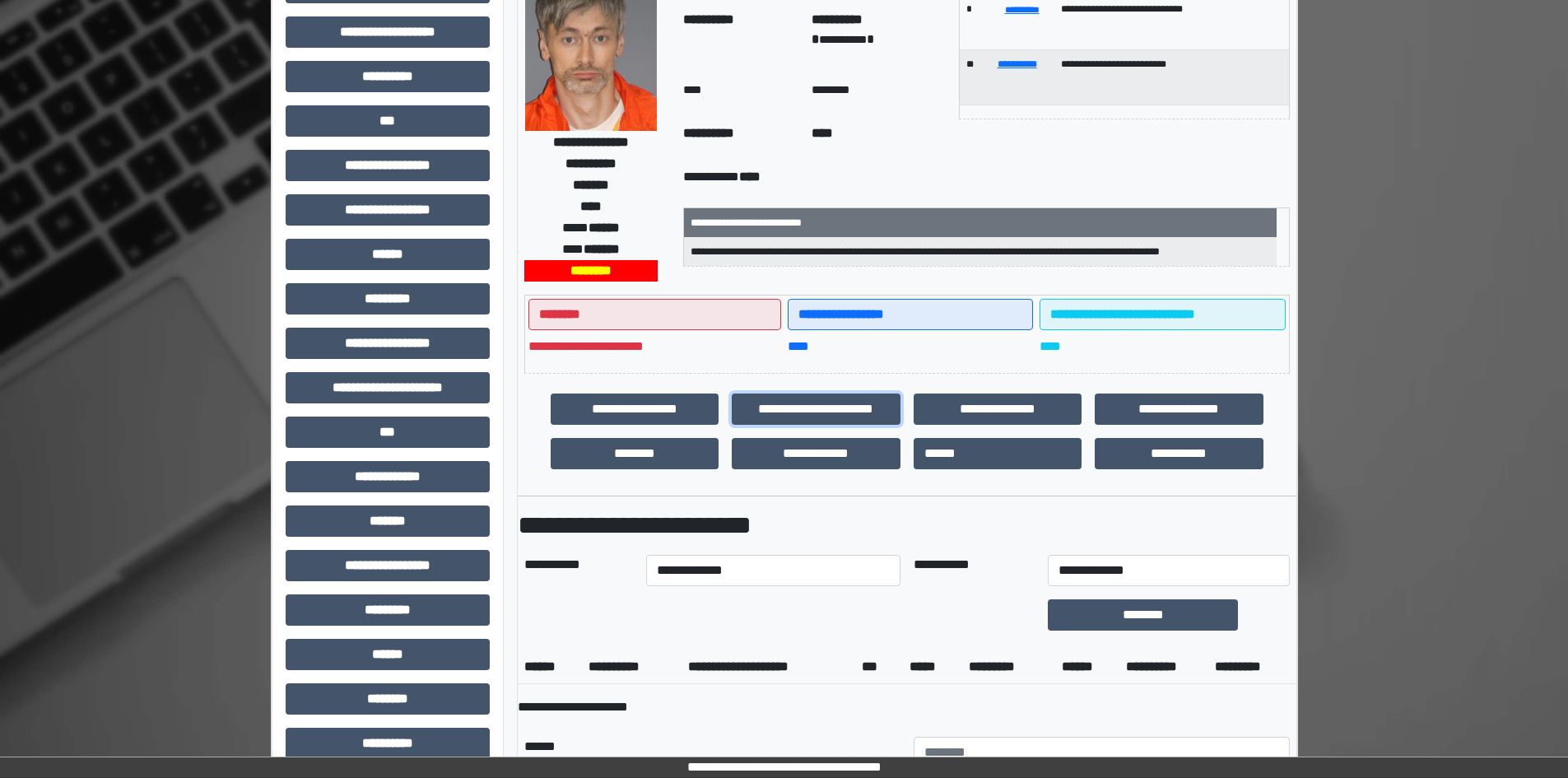 scroll, scrollTop: 165, scrollLeft: 0, axis: vertical 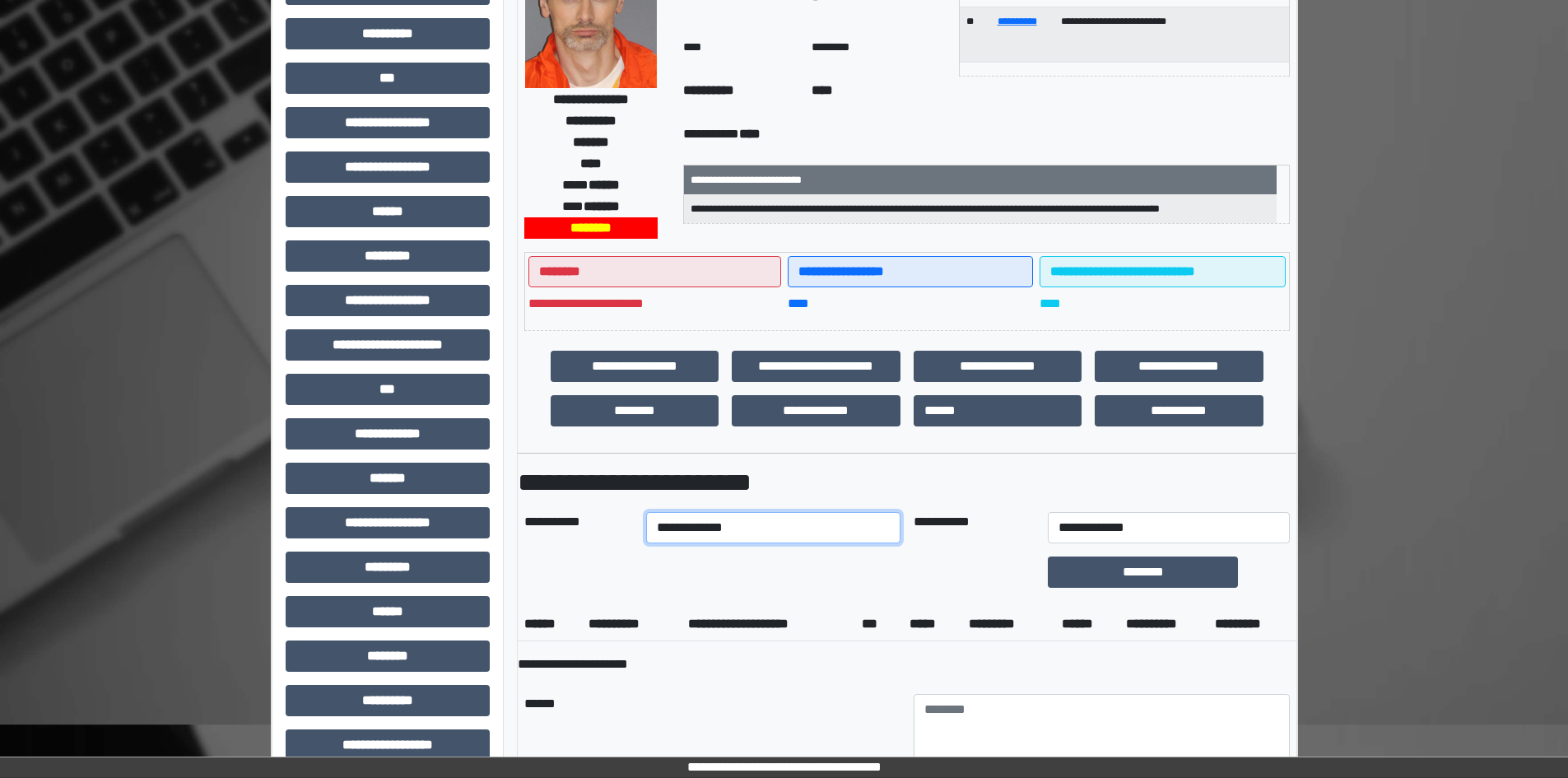 click on "**********" at bounding box center [773, 528] 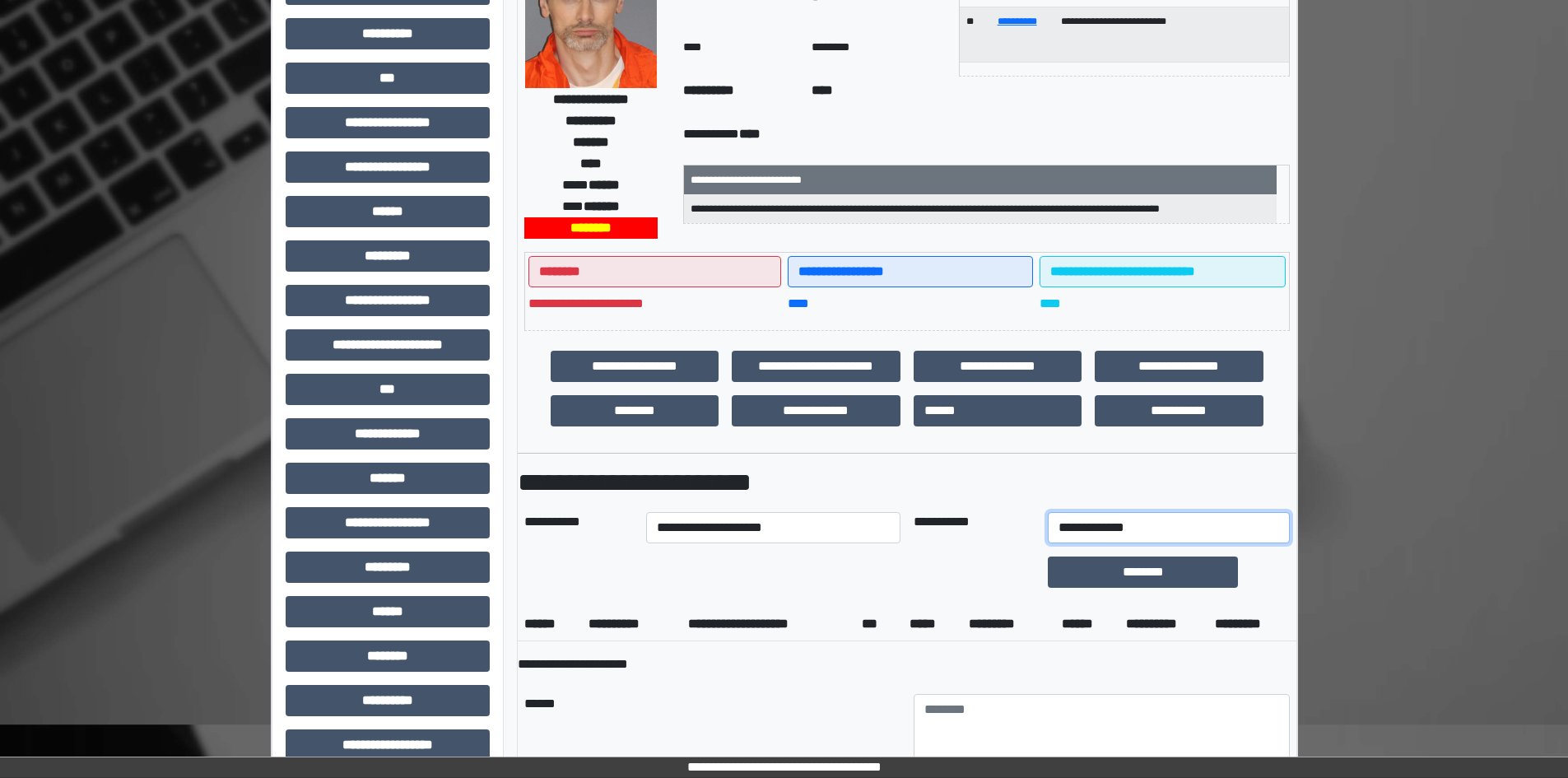 click on "**********" at bounding box center [1168, 528] 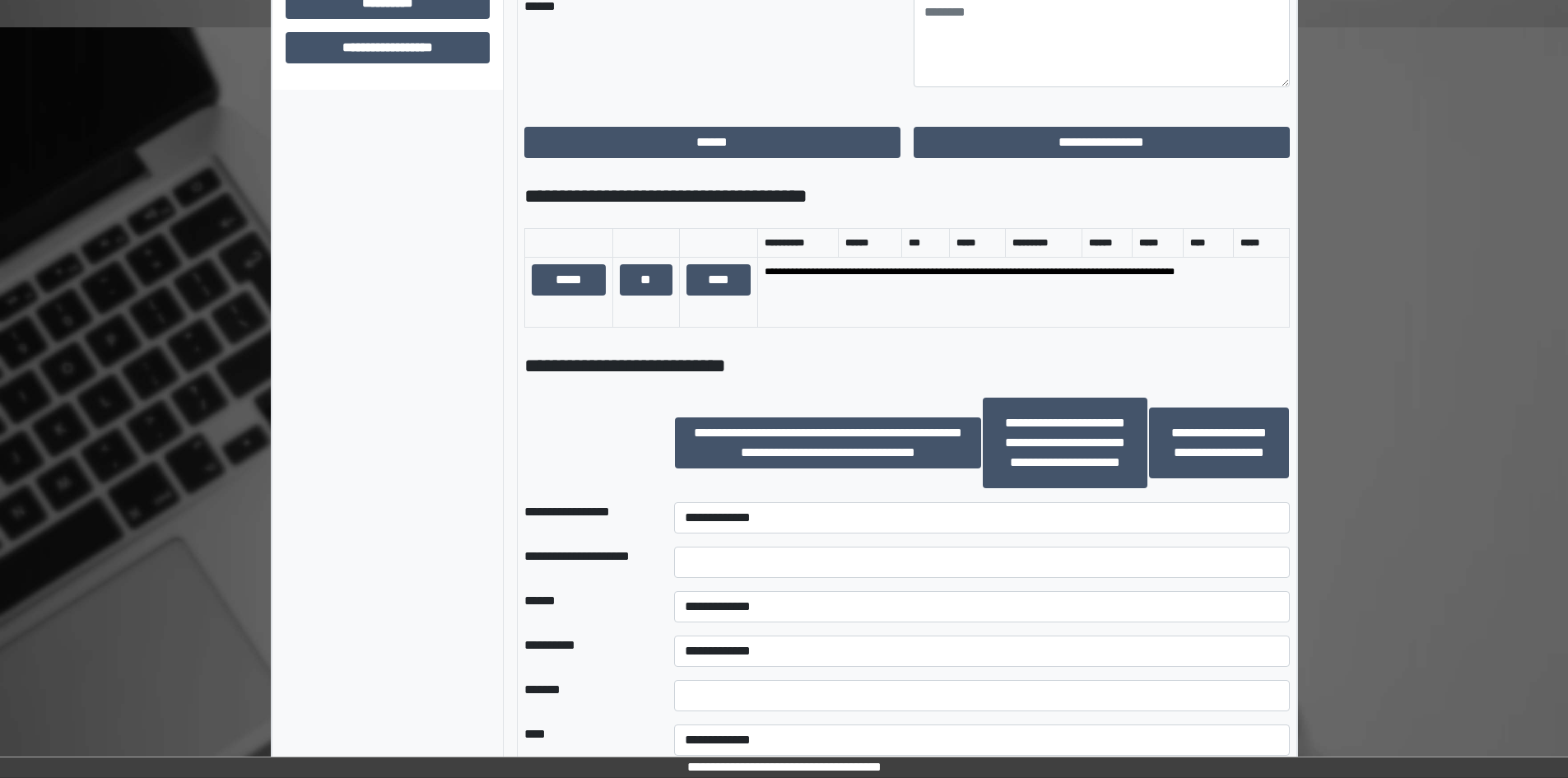 scroll, scrollTop: 988, scrollLeft: 0, axis: vertical 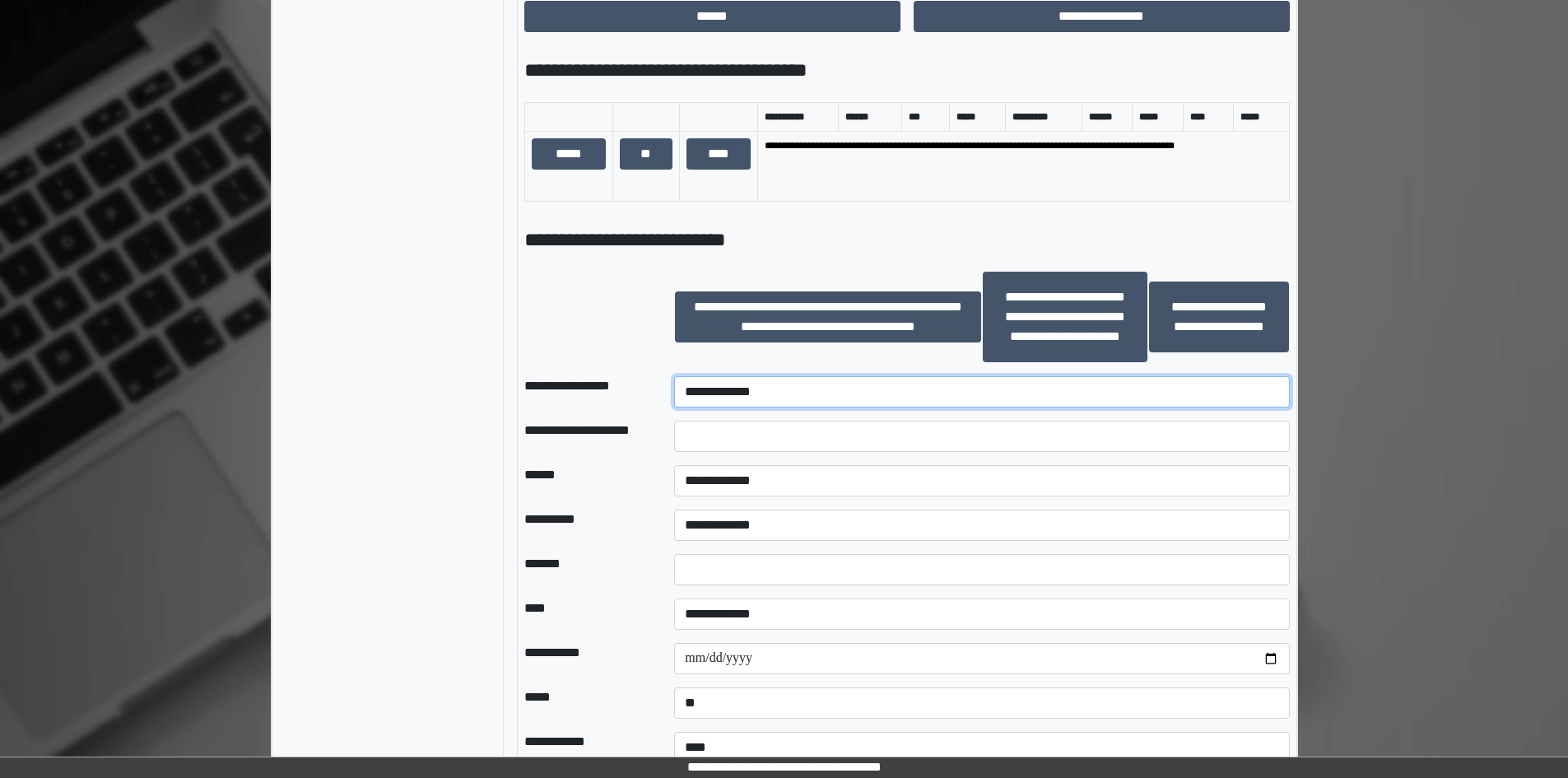 click on "**********" at bounding box center (981, 392) 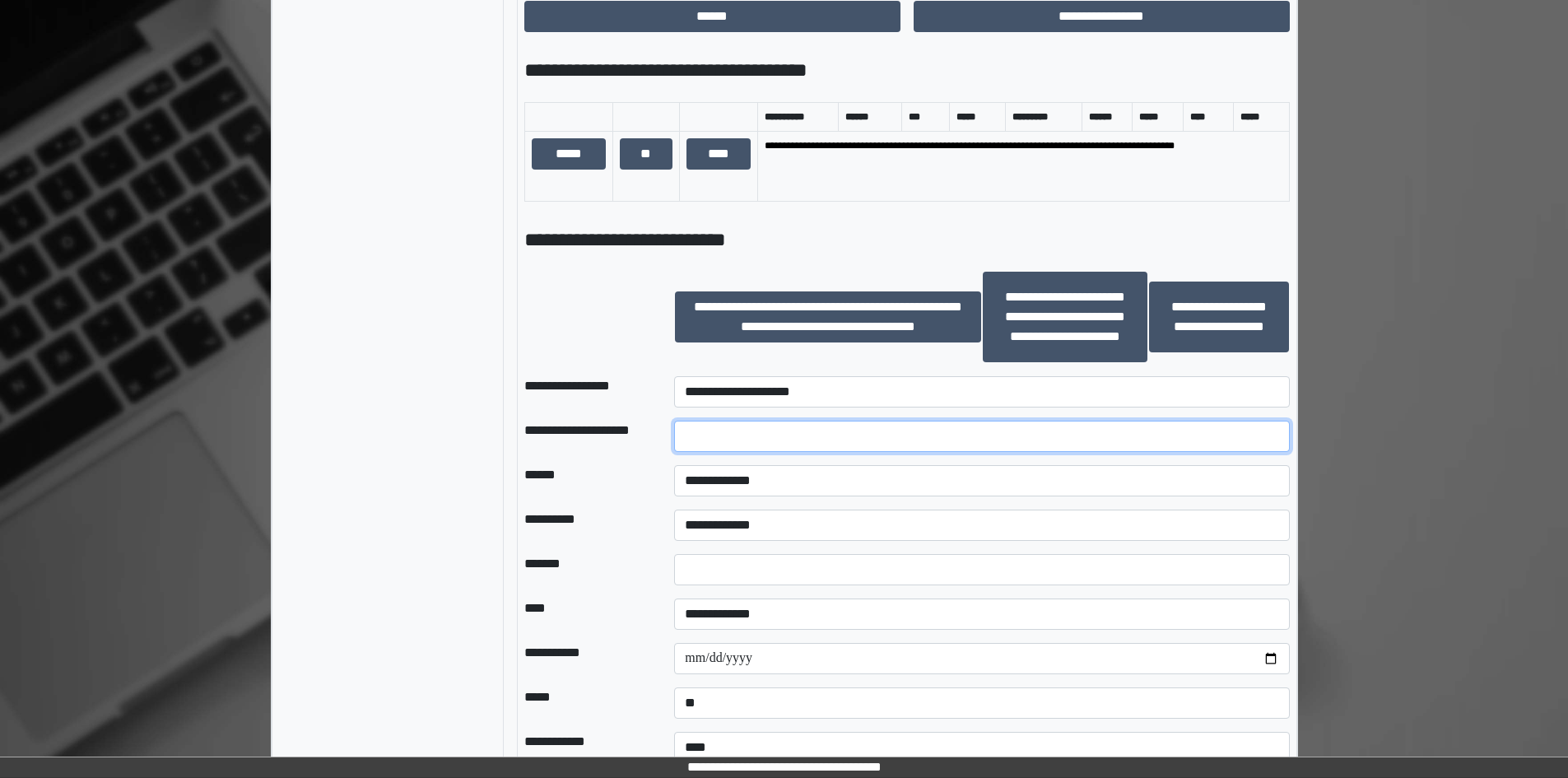 click at bounding box center [981, 436] 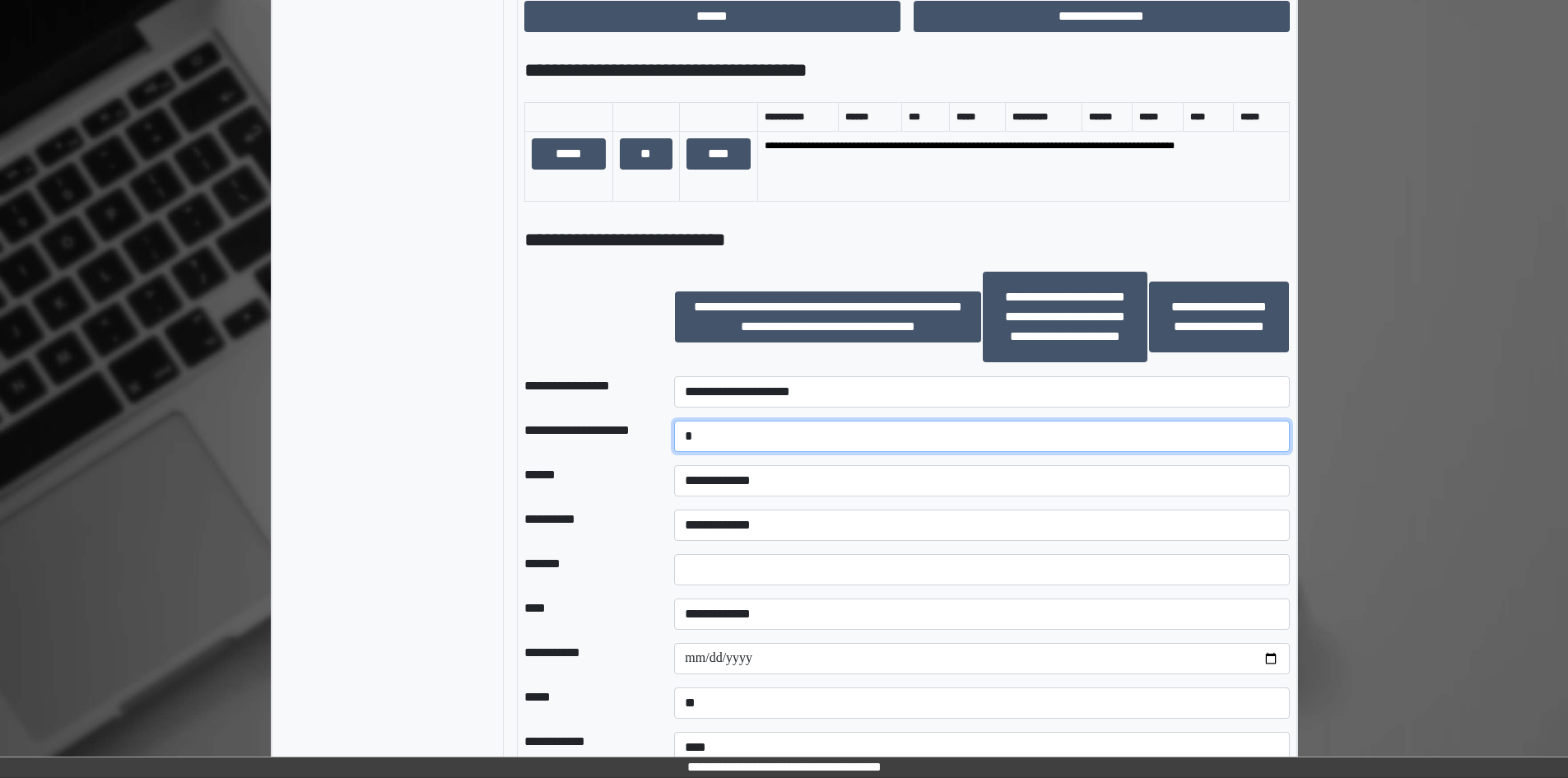 type on "*" 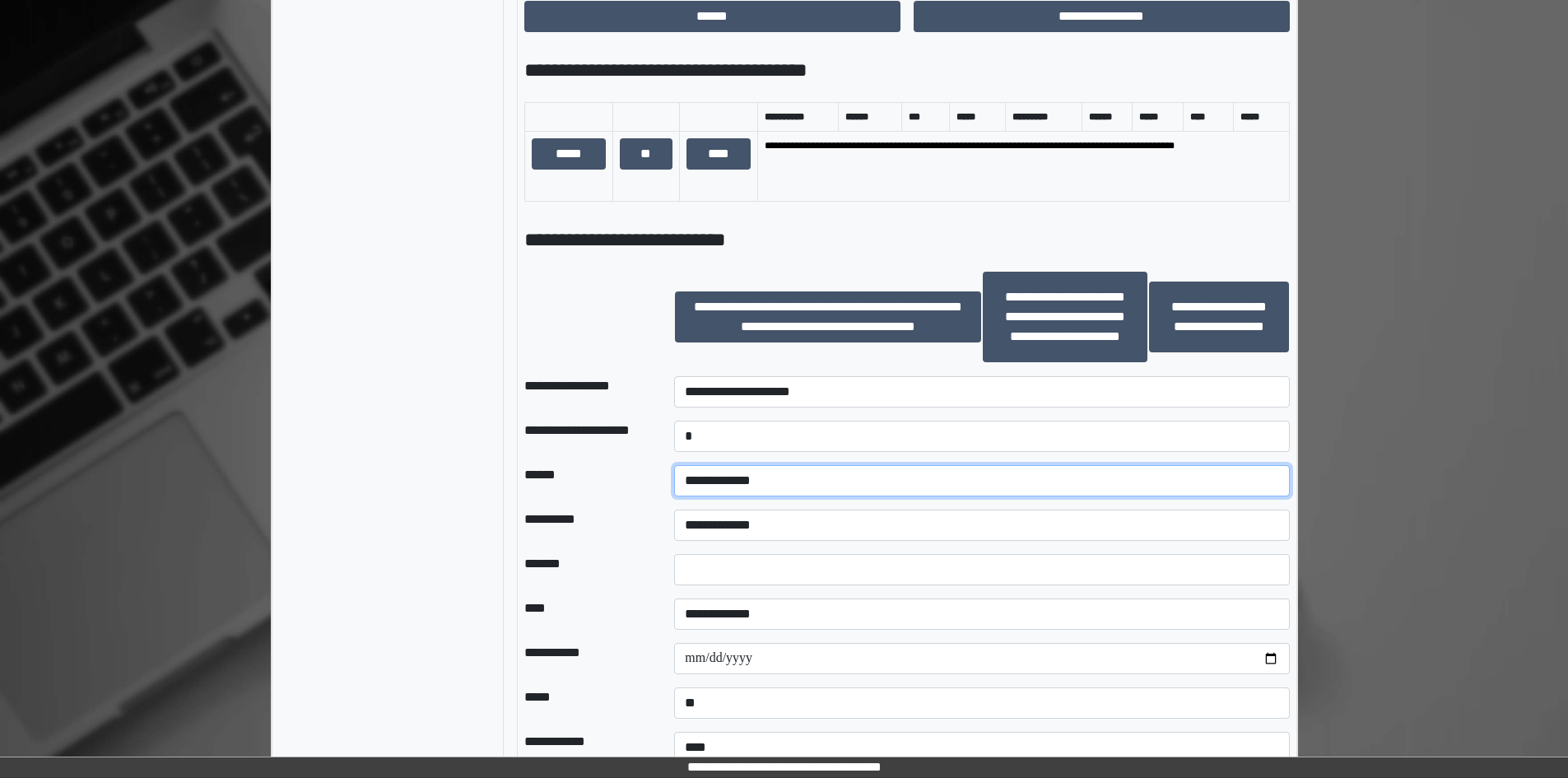 select on "**" 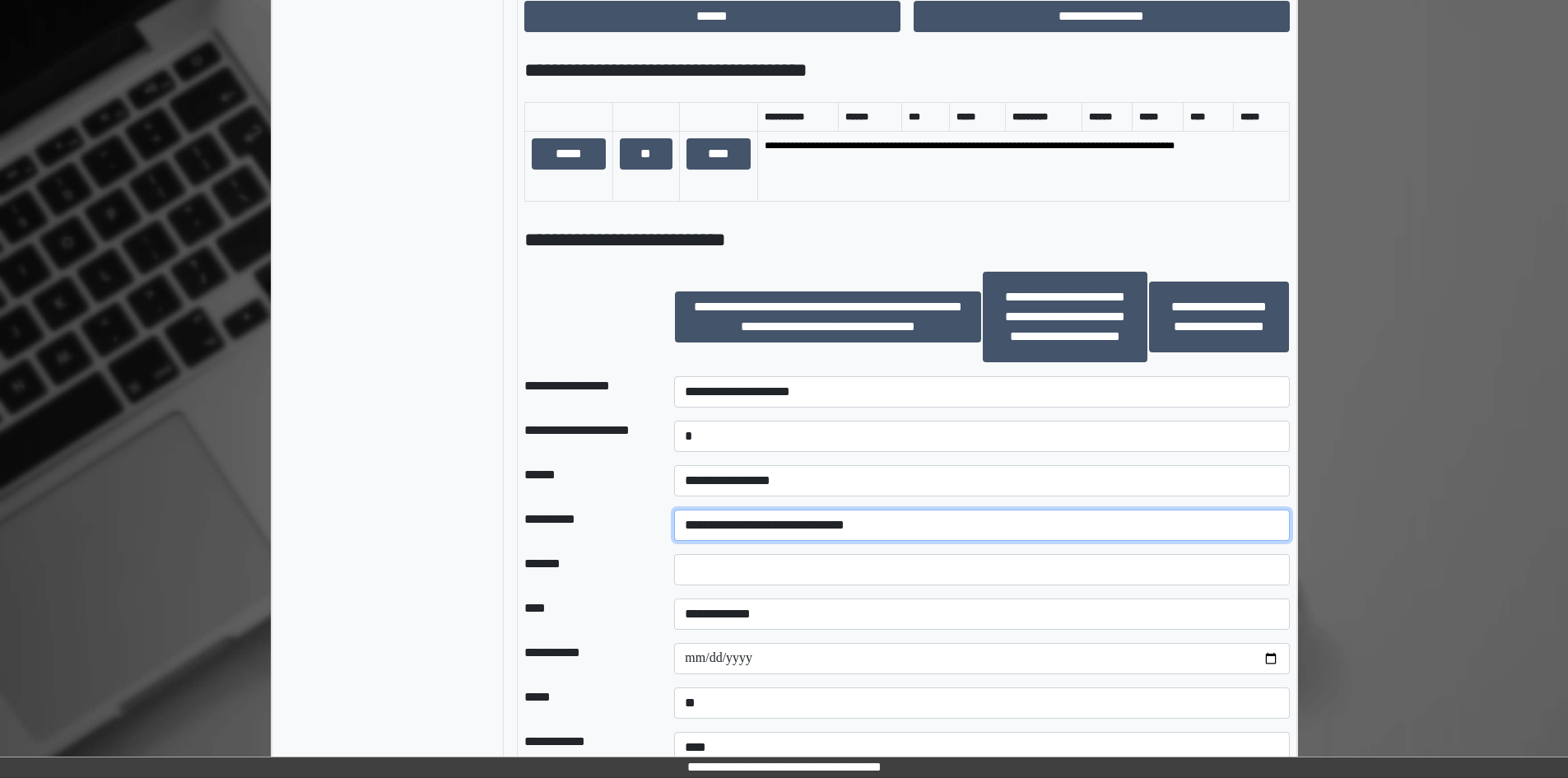 select on "**" 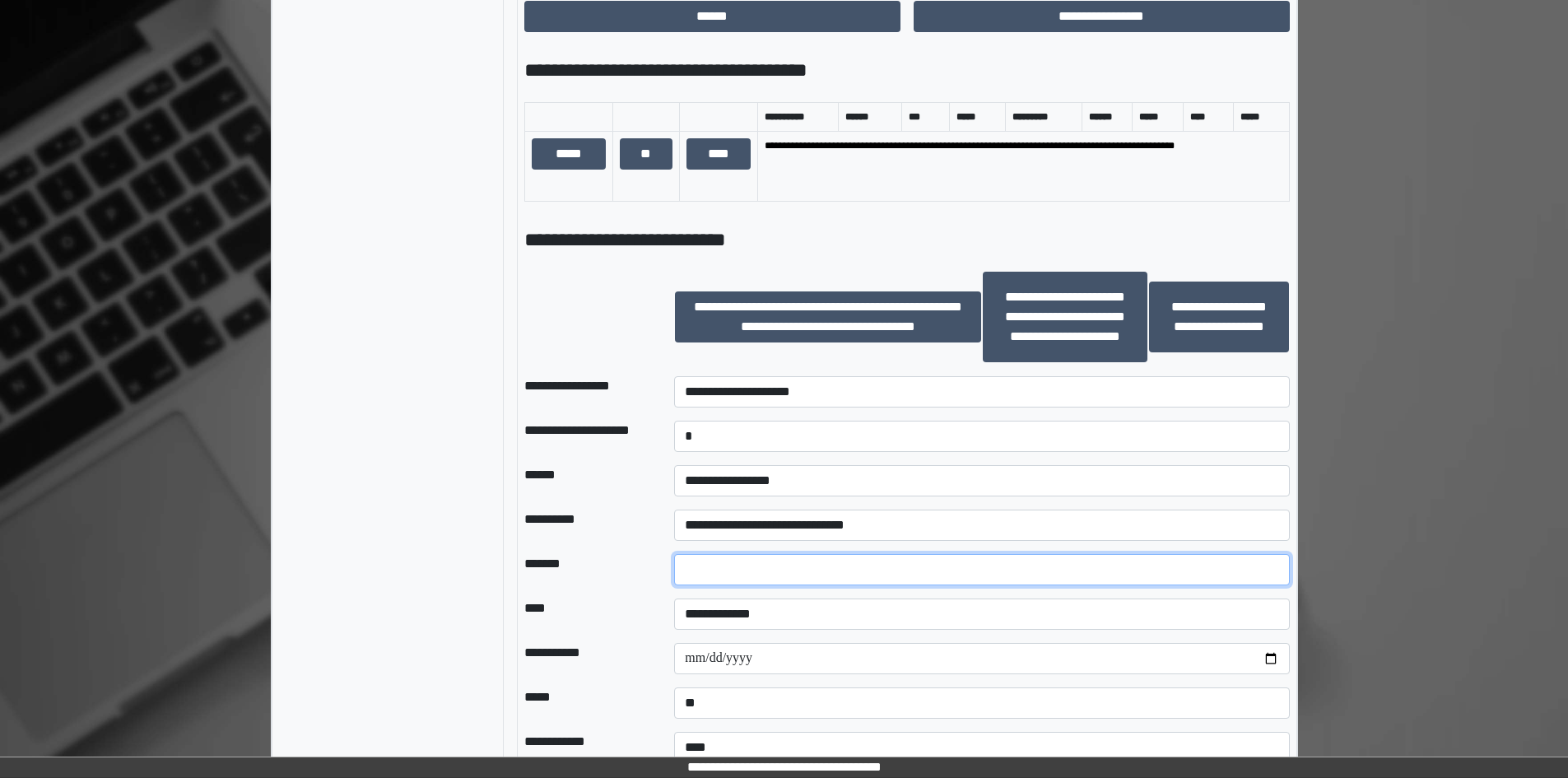 type on "*" 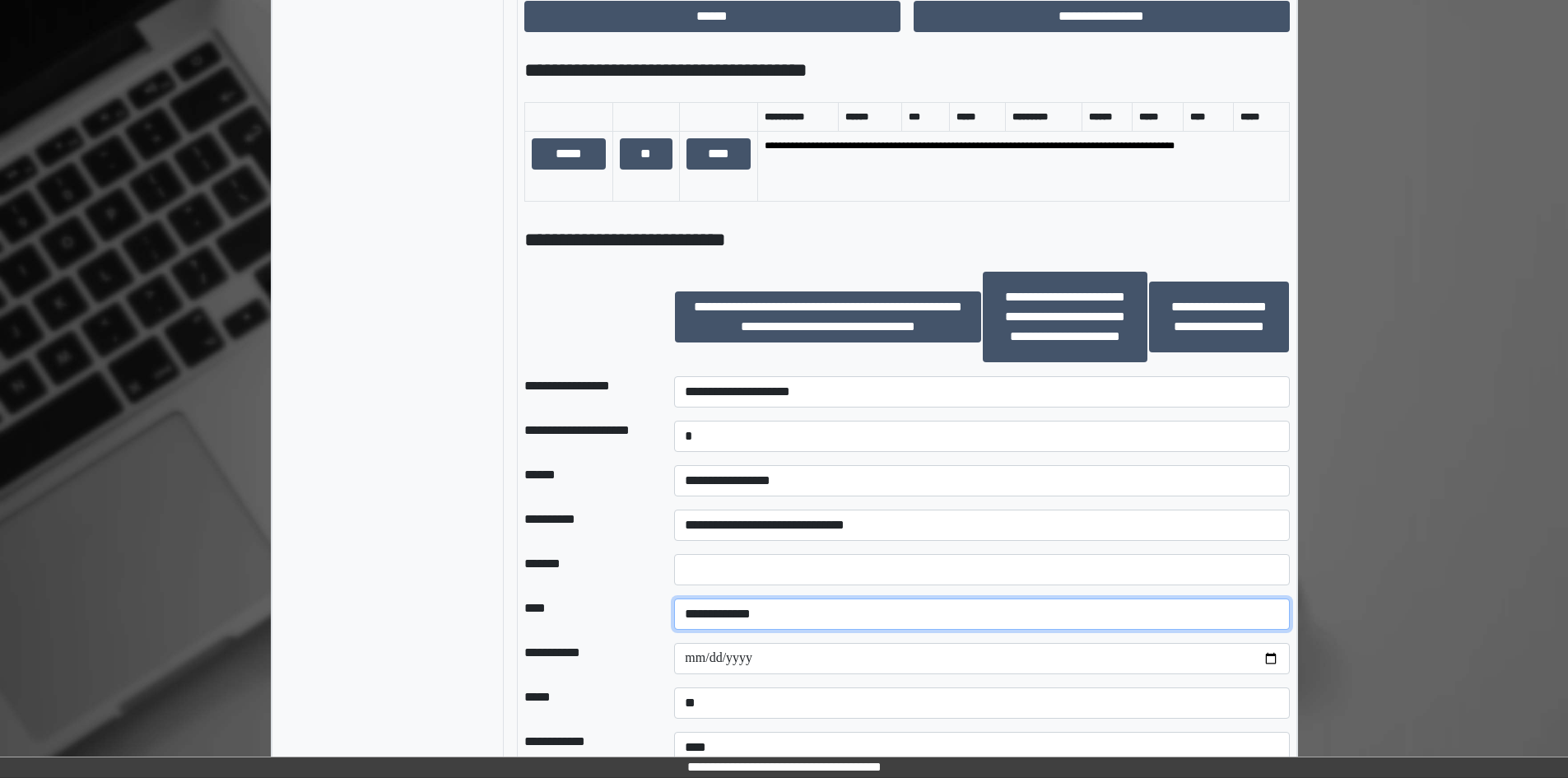 select on "*" 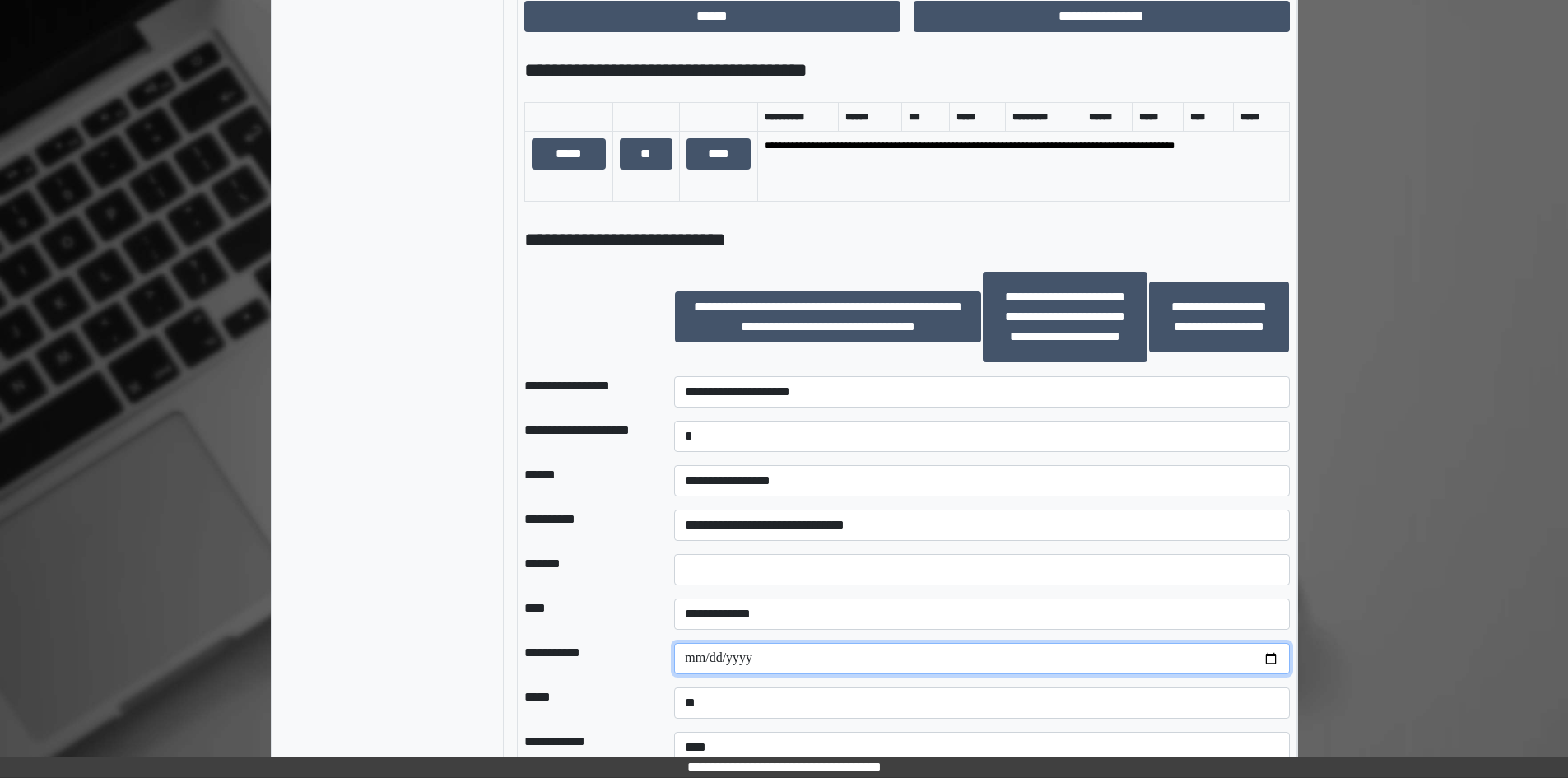 click at bounding box center [981, 659] 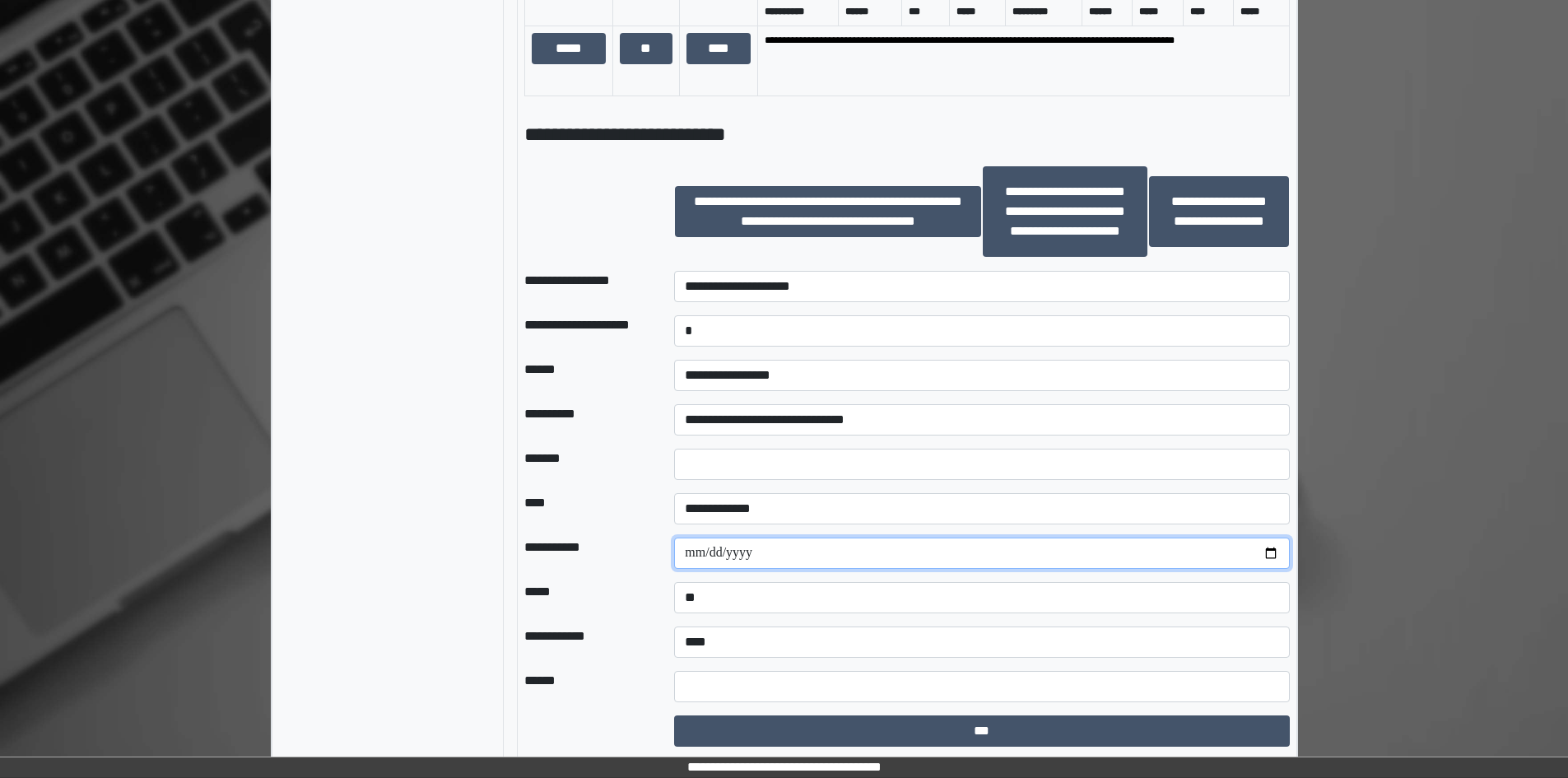 scroll, scrollTop: 1097, scrollLeft: 0, axis: vertical 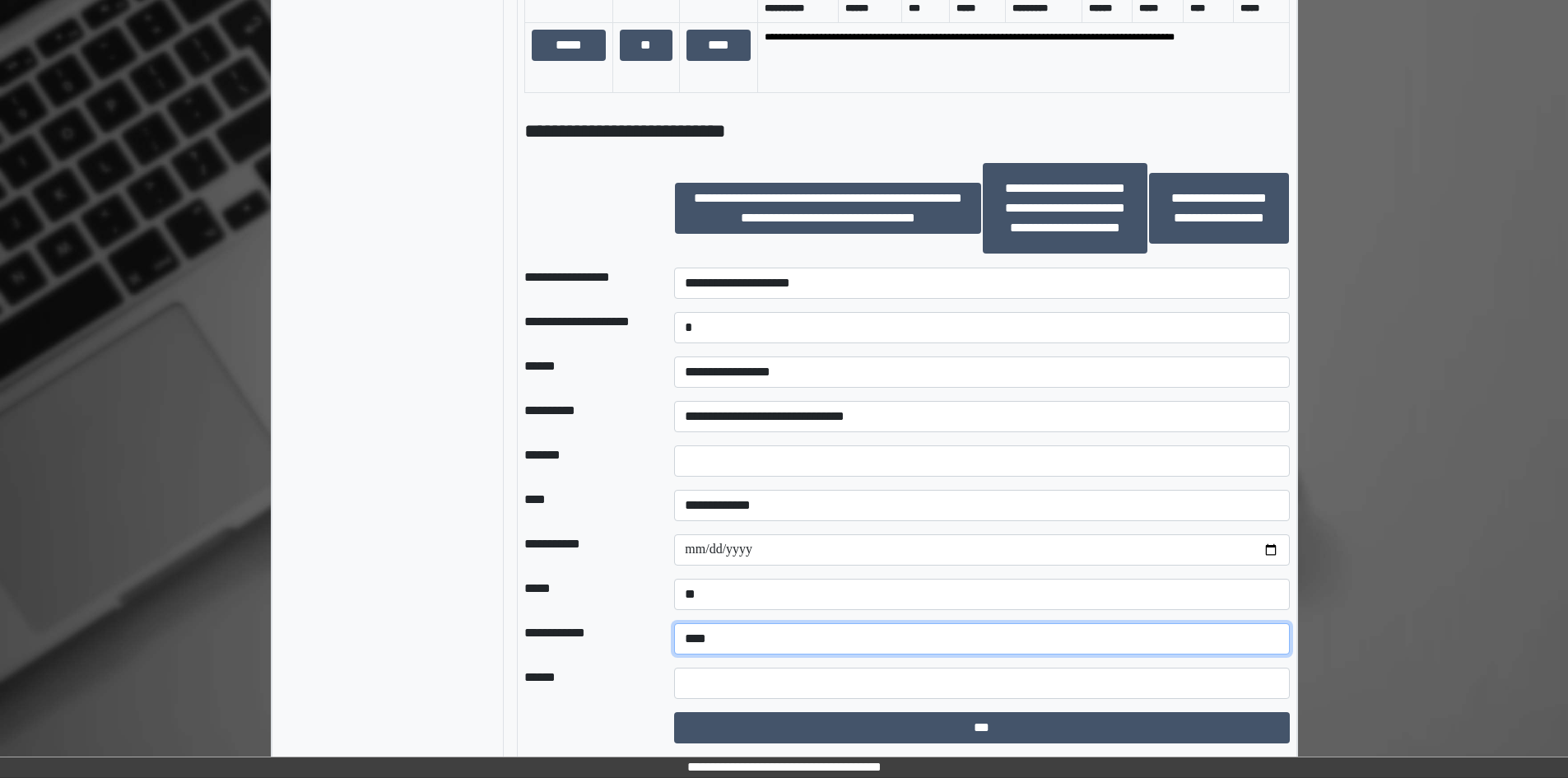 click on "**********" at bounding box center [981, 639] 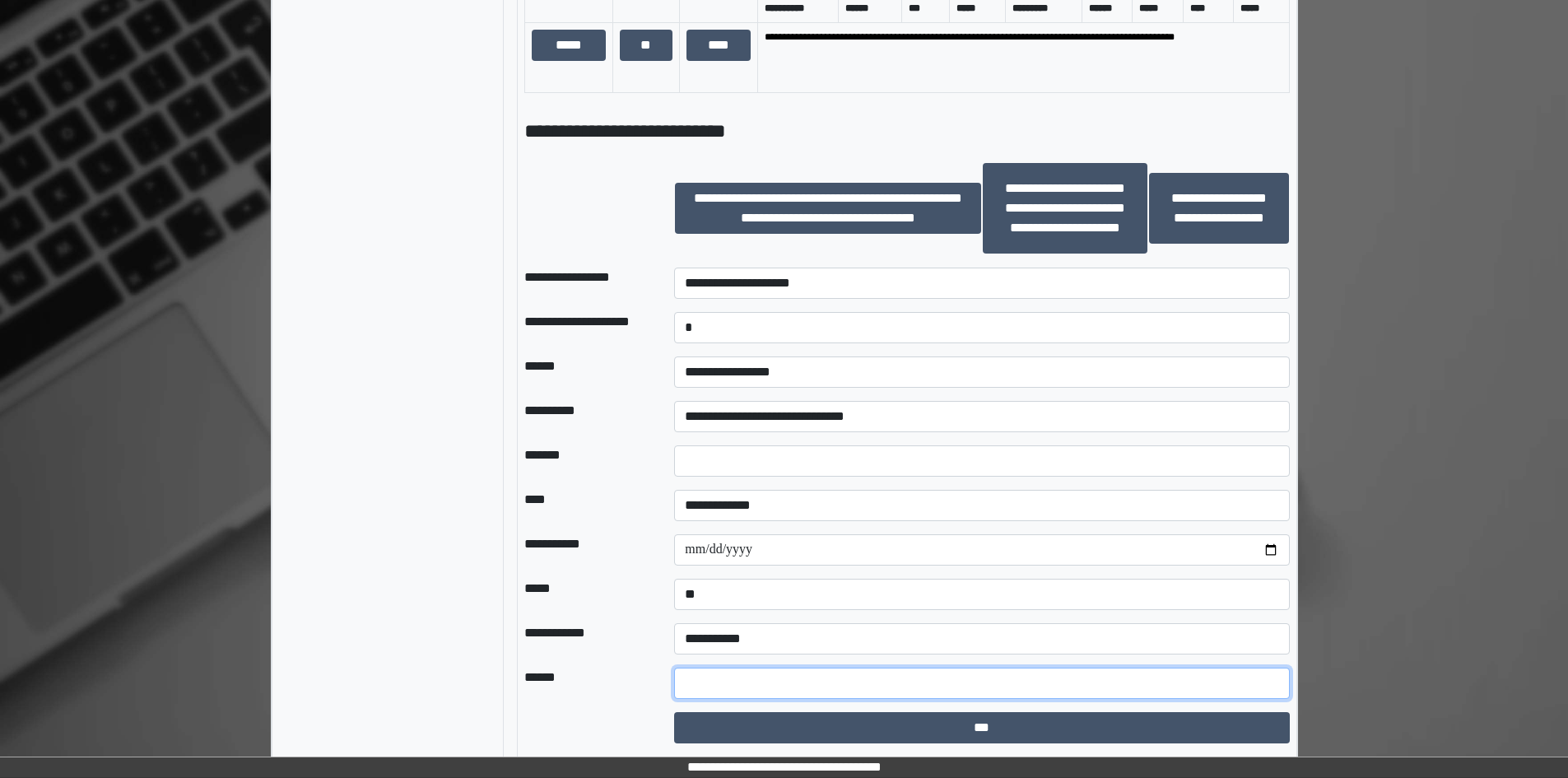 click at bounding box center (981, 683) 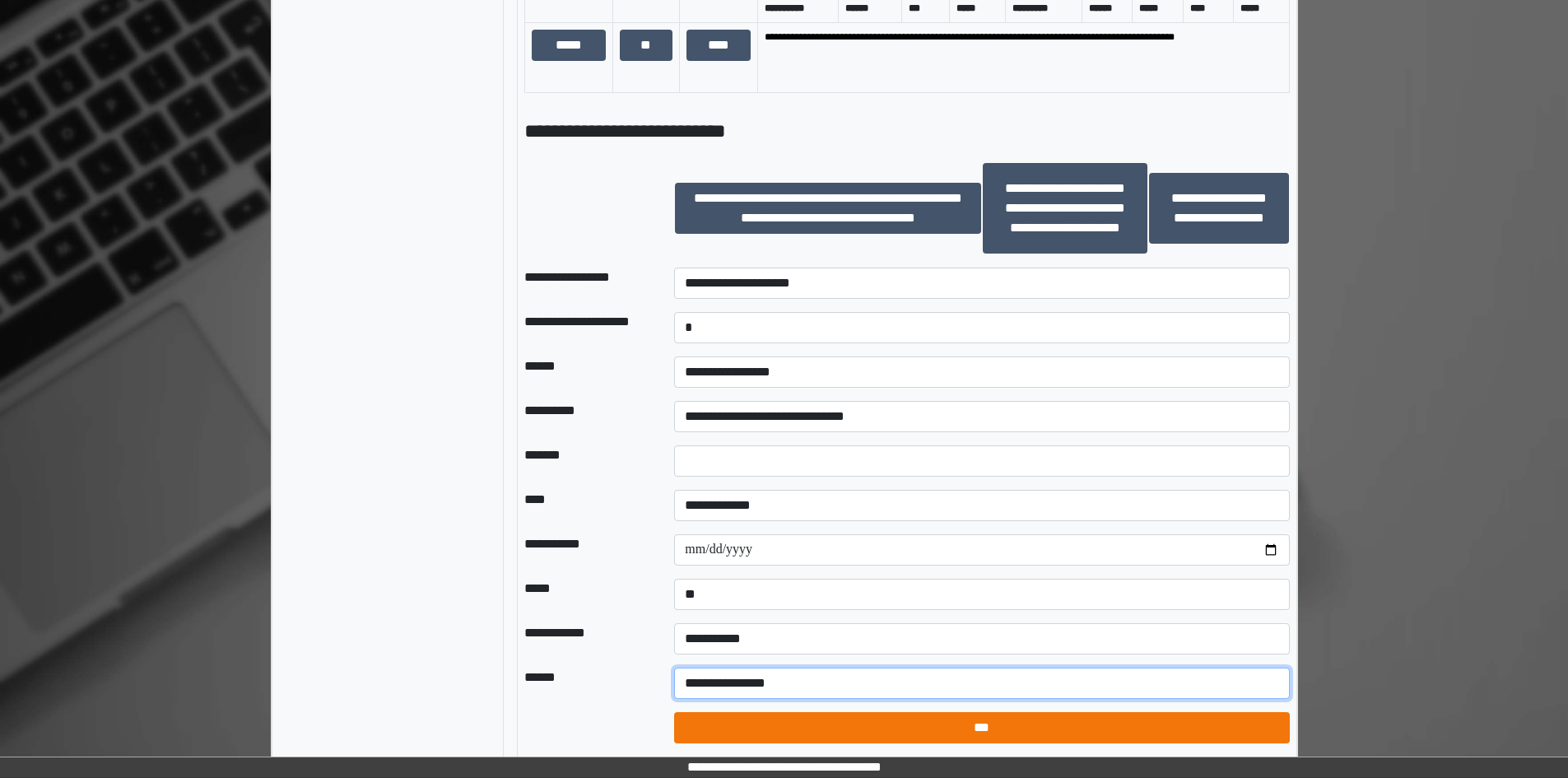 type on "**********" 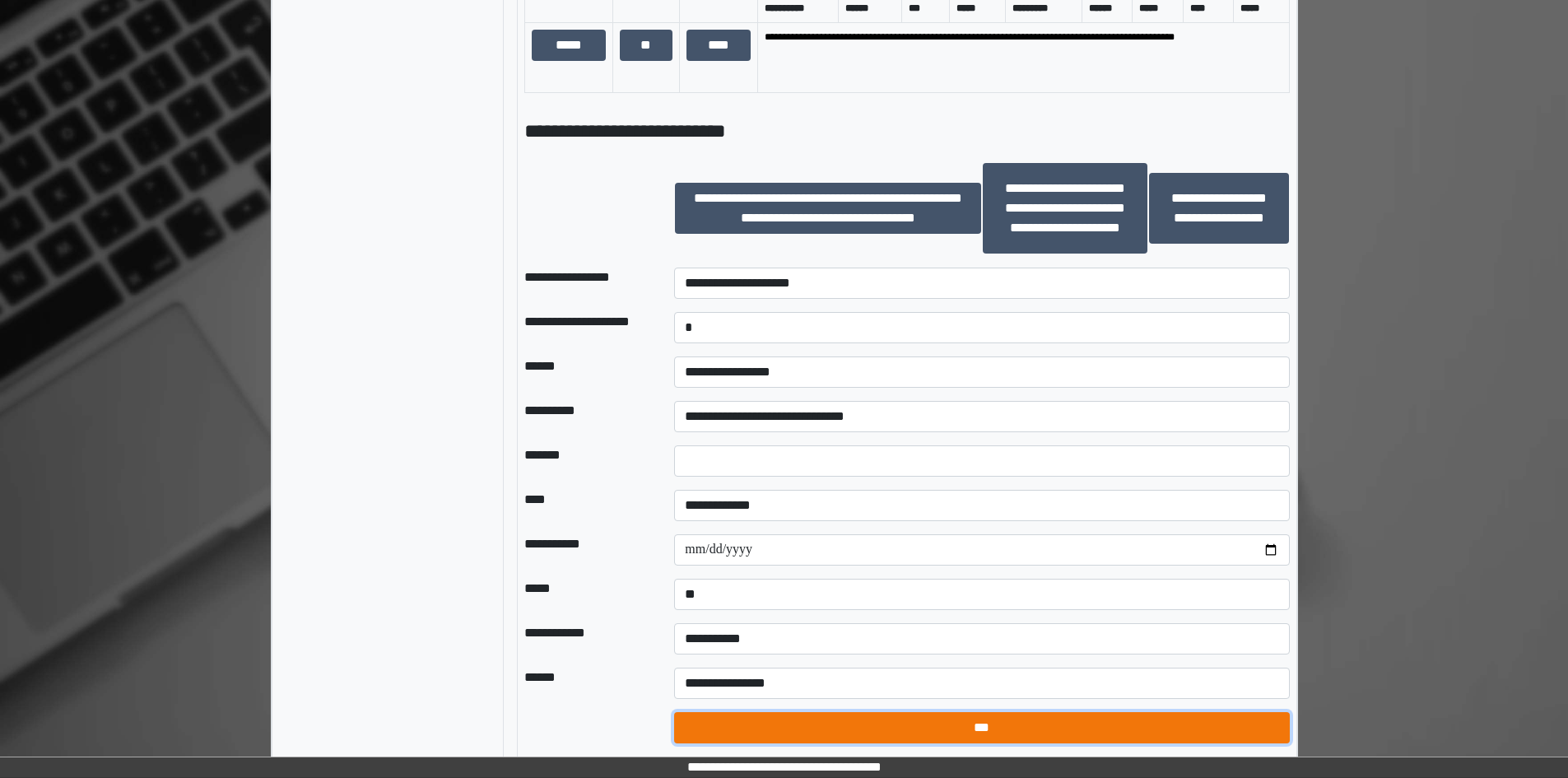 click on "***" at bounding box center (981, 728) 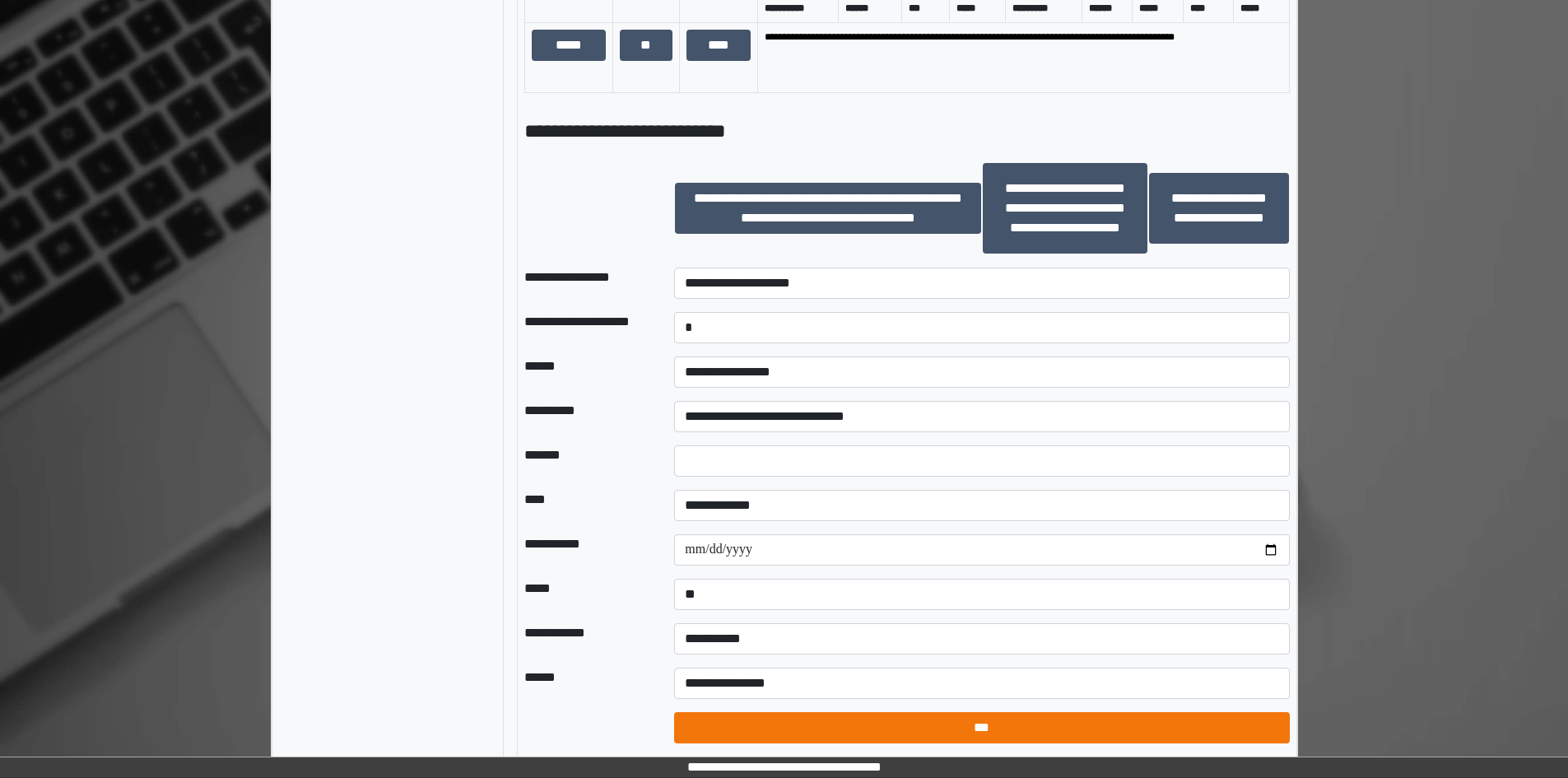 select on "*" 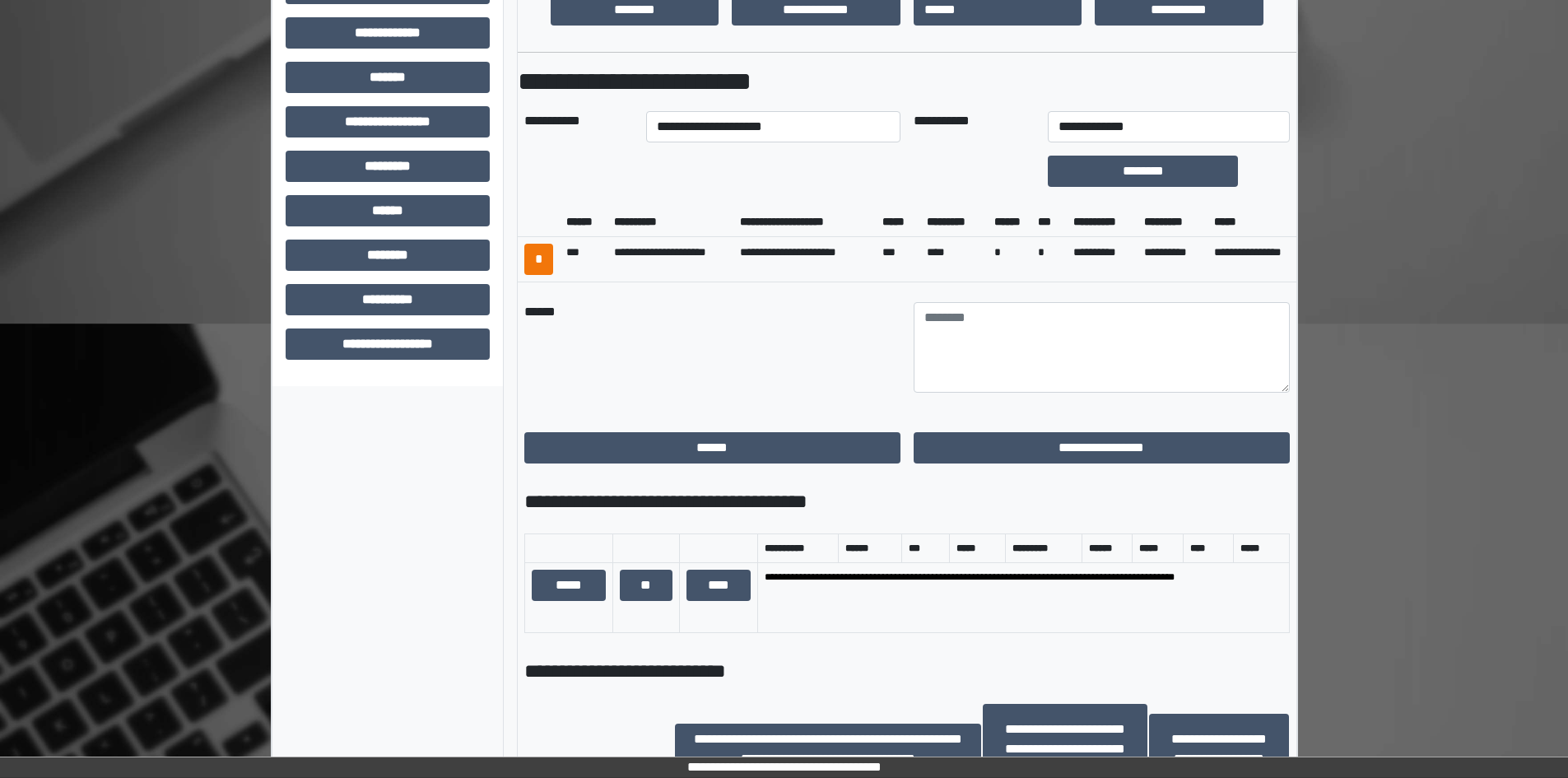 scroll, scrollTop: 520, scrollLeft: 0, axis: vertical 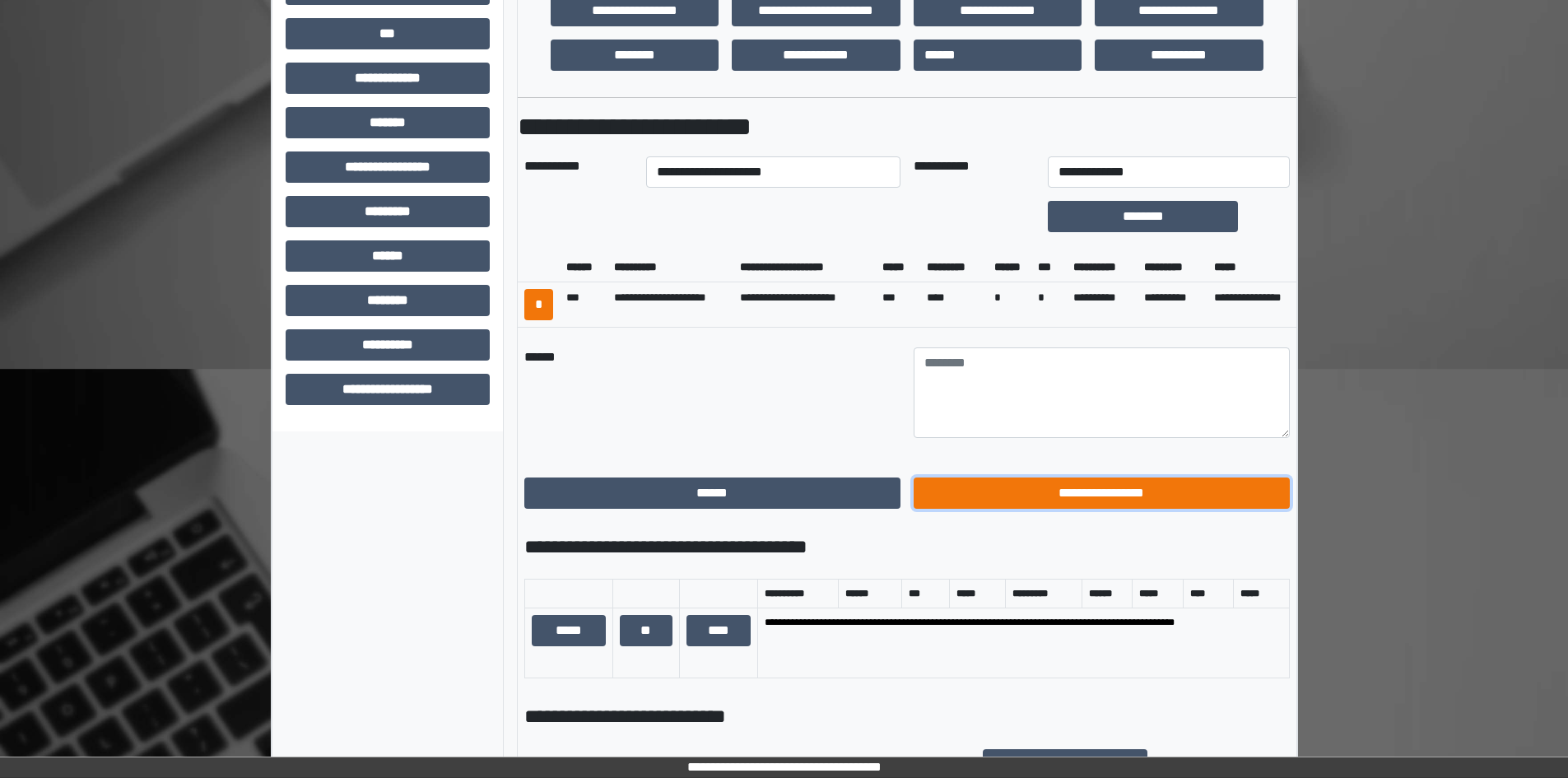 click on "**********" at bounding box center [1101, 493] 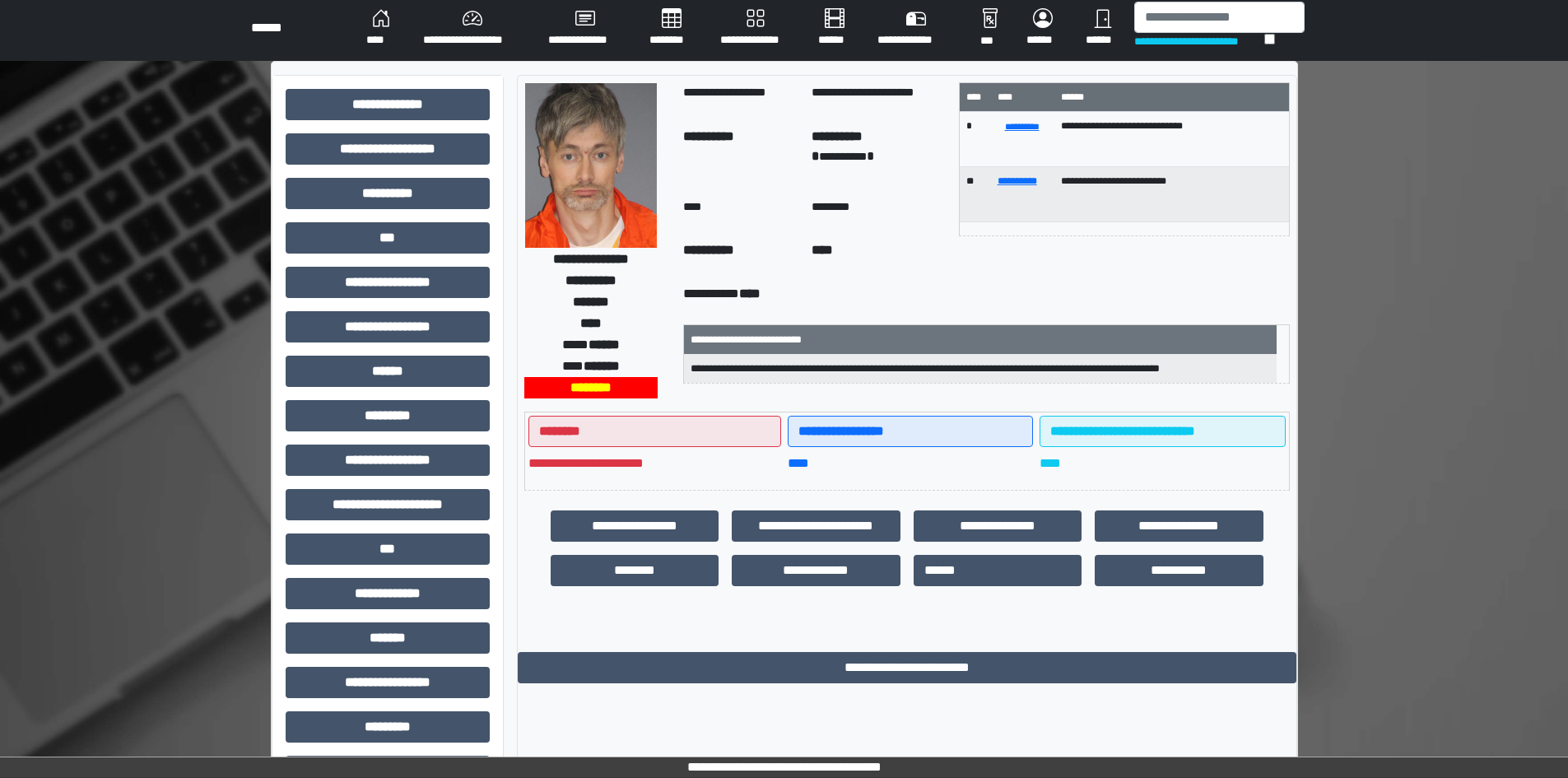 scroll, scrollTop: 0, scrollLeft: 0, axis: both 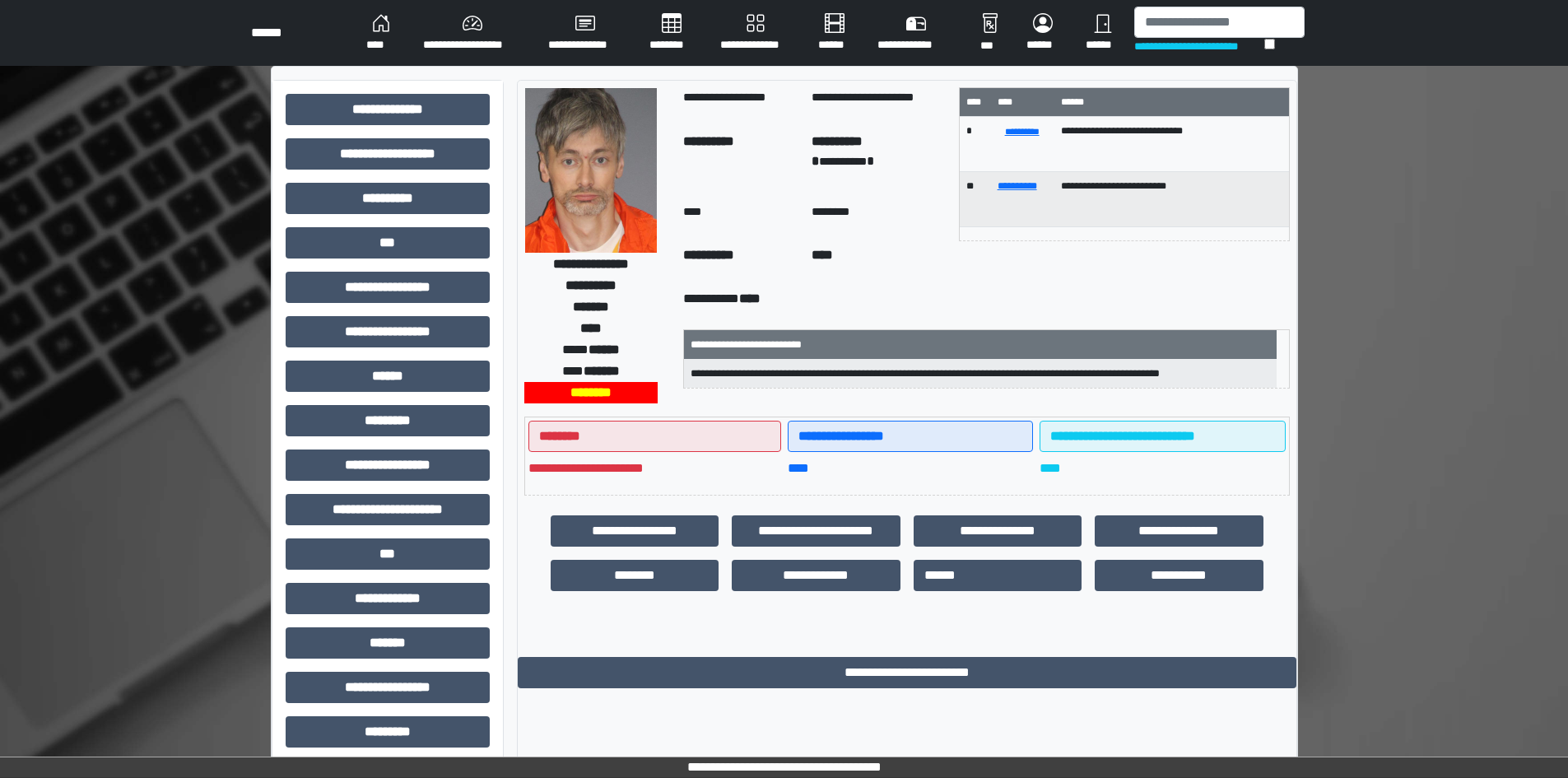 click on "****" at bounding box center (381, 33) 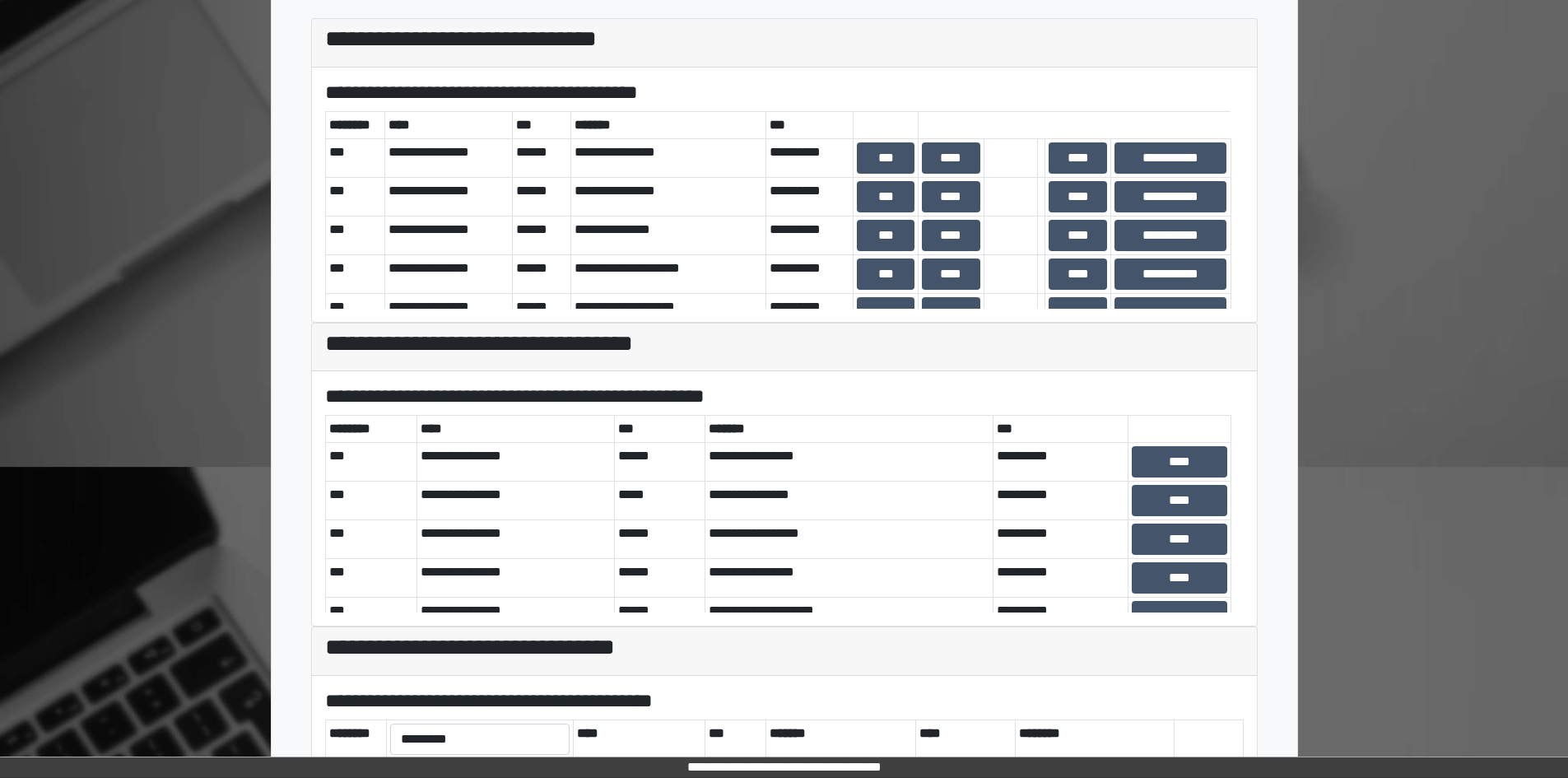 scroll, scrollTop: 609, scrollLeft: 0, axis: vertical 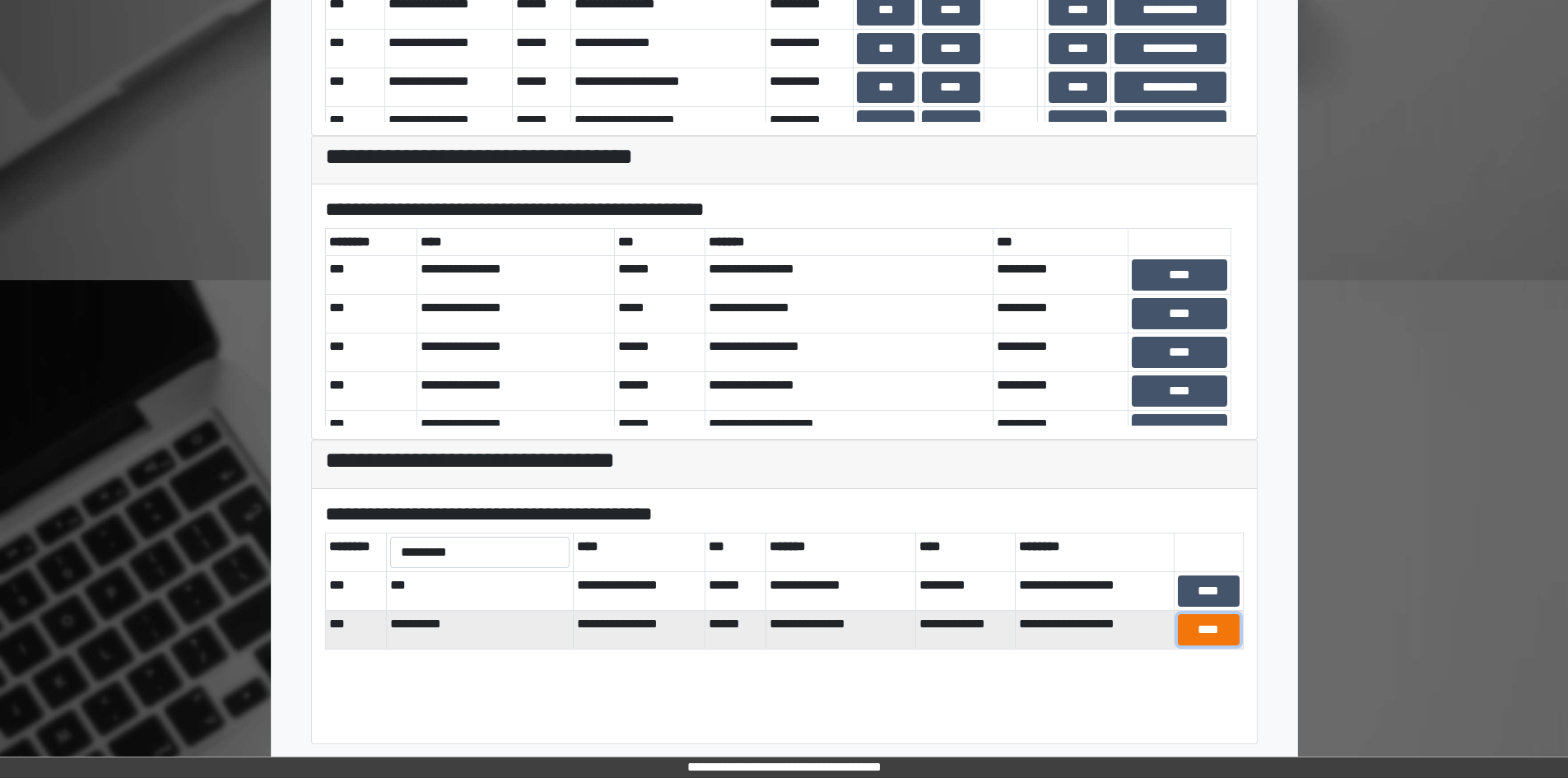 click on "****" at bounding box center [1208, 630] 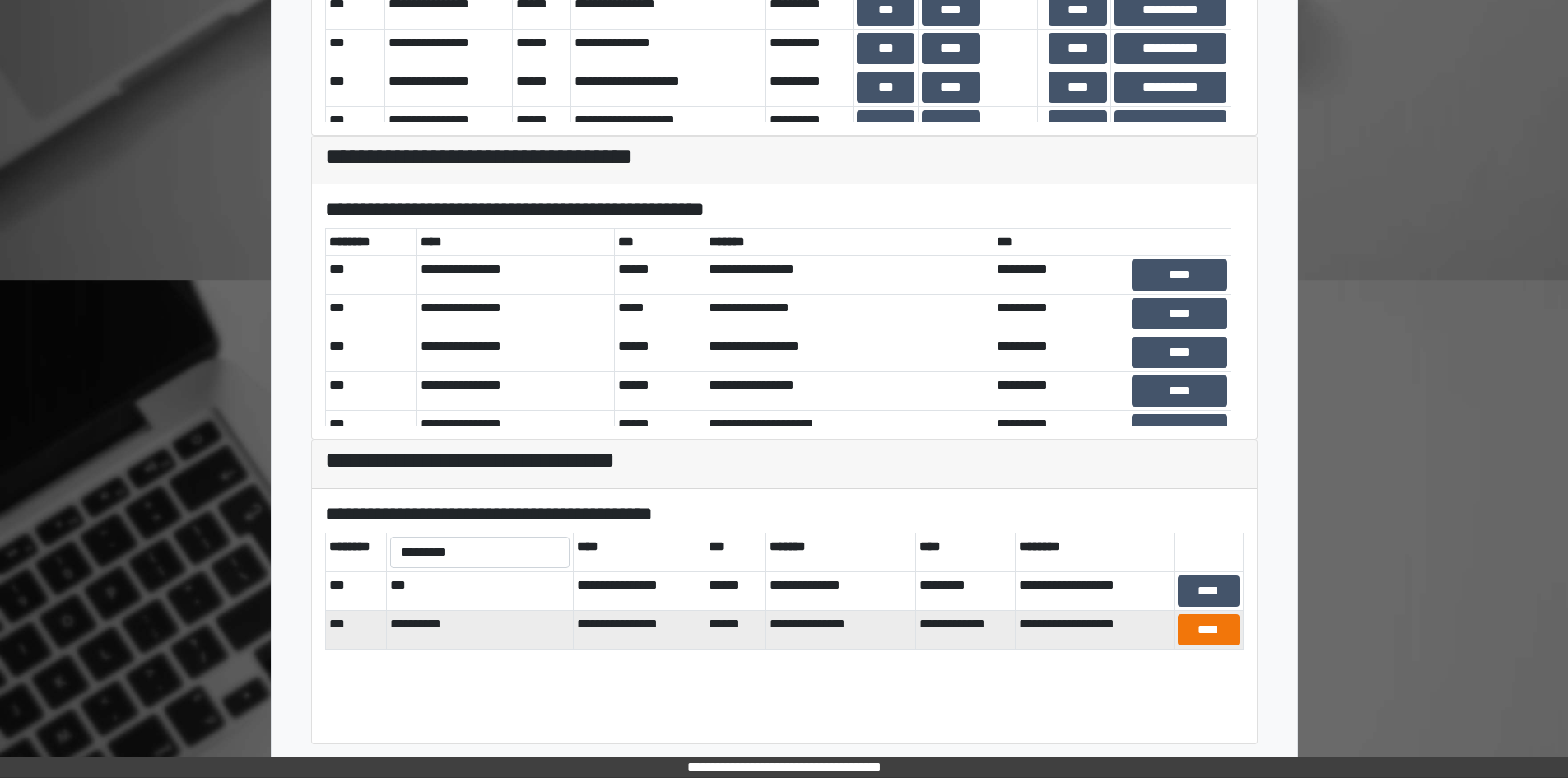 scroll, scrollTop: 397, scrollLeft: 0, axis: vertical 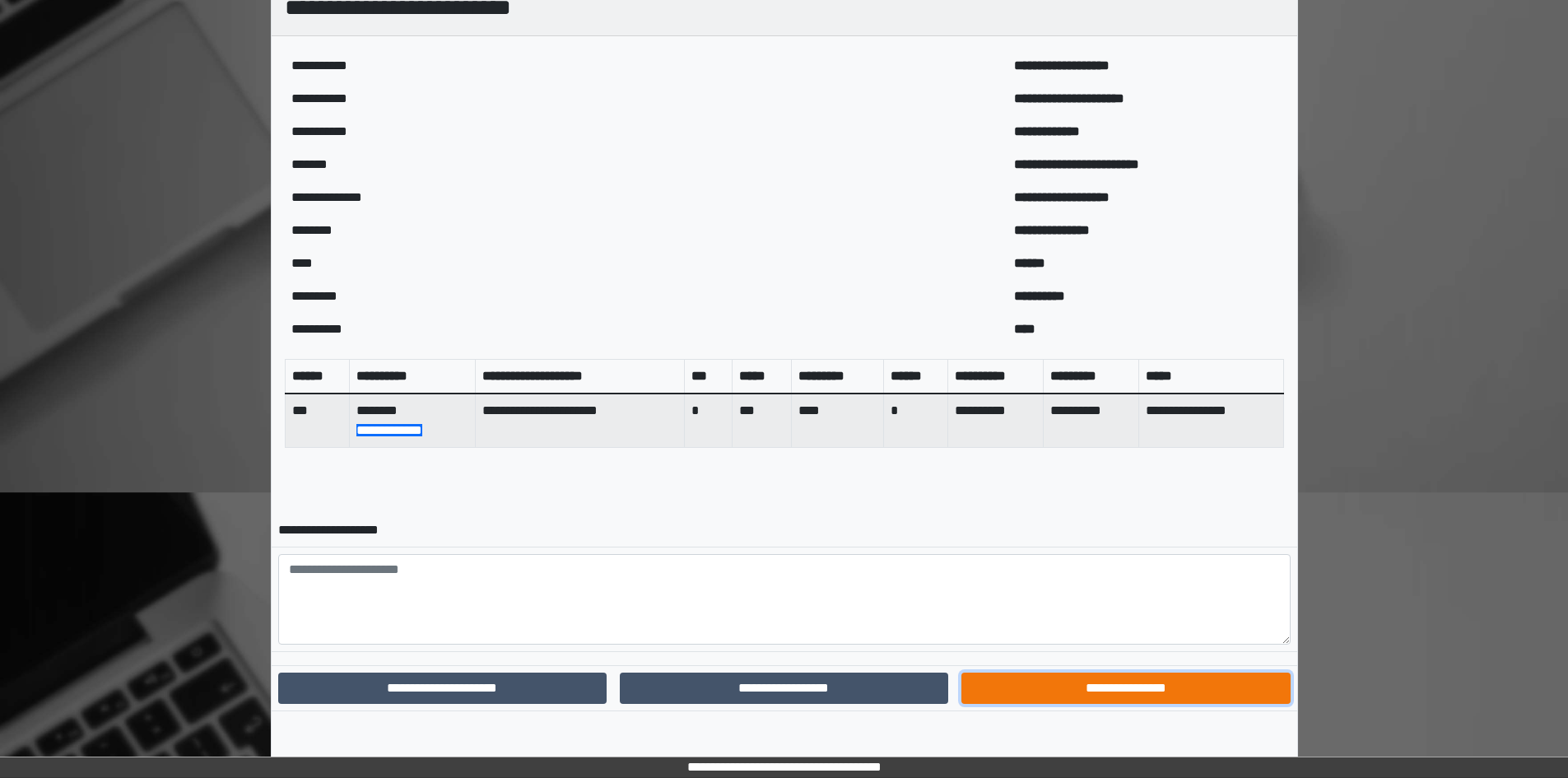 click on "**********" at bounding box center (1125, 688) 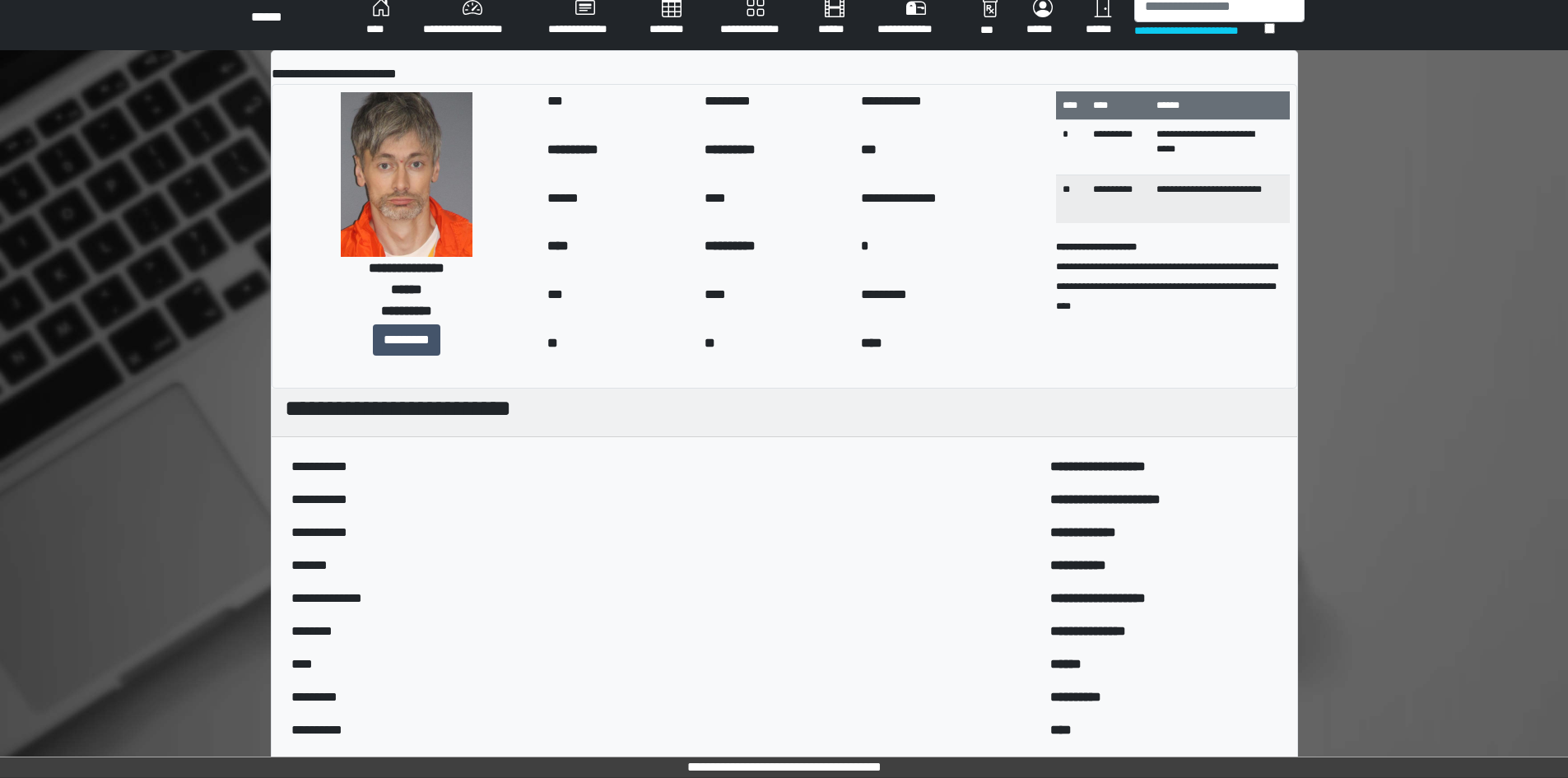 scroll, scrollTop: 0, scrollLeft: 0, axis: both 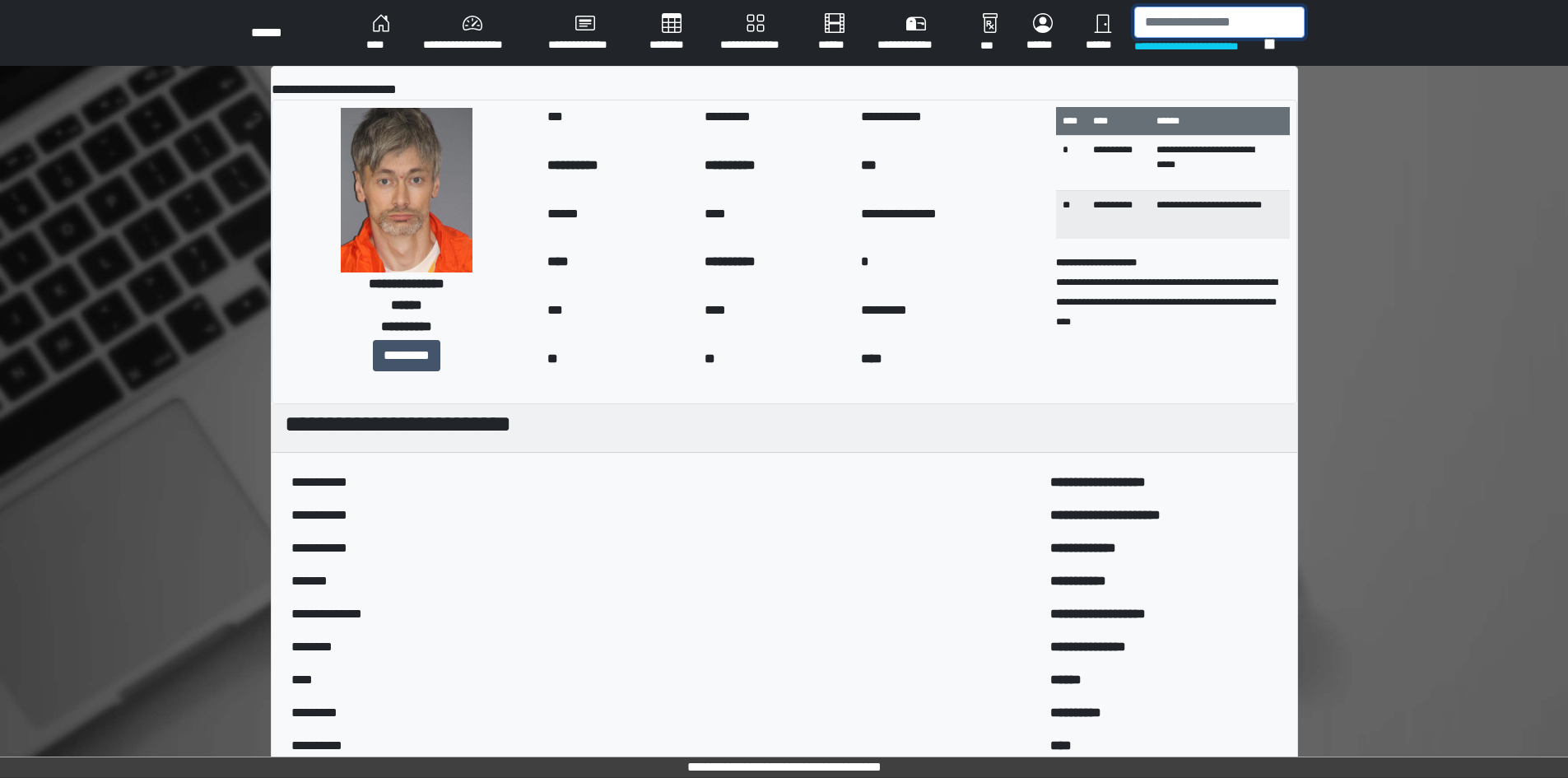 click at bounding box center [1219, 22] 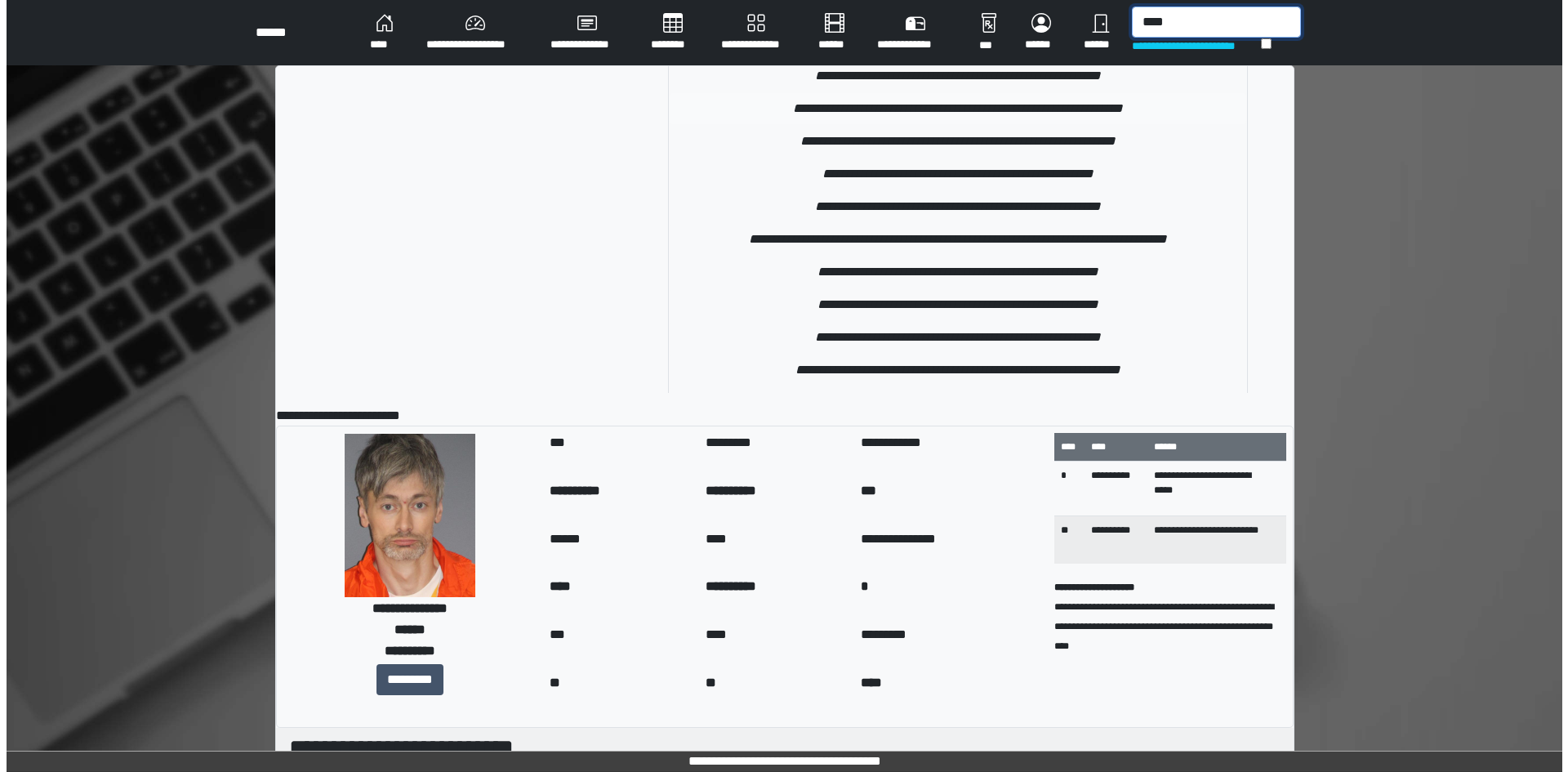 scroll, scrollTop: 572, scrollLeft: 0, axis: vertical 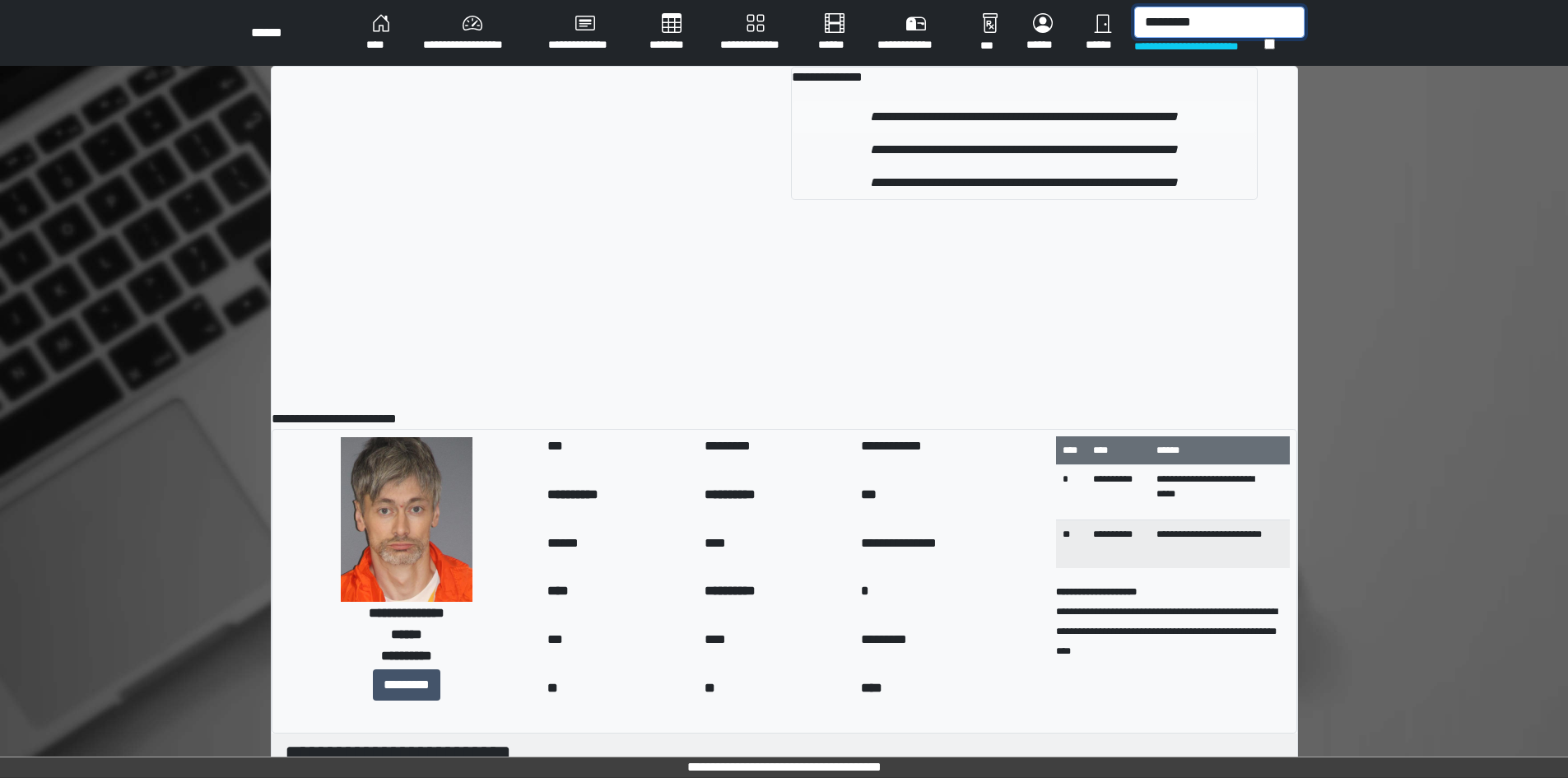 type on "*********" 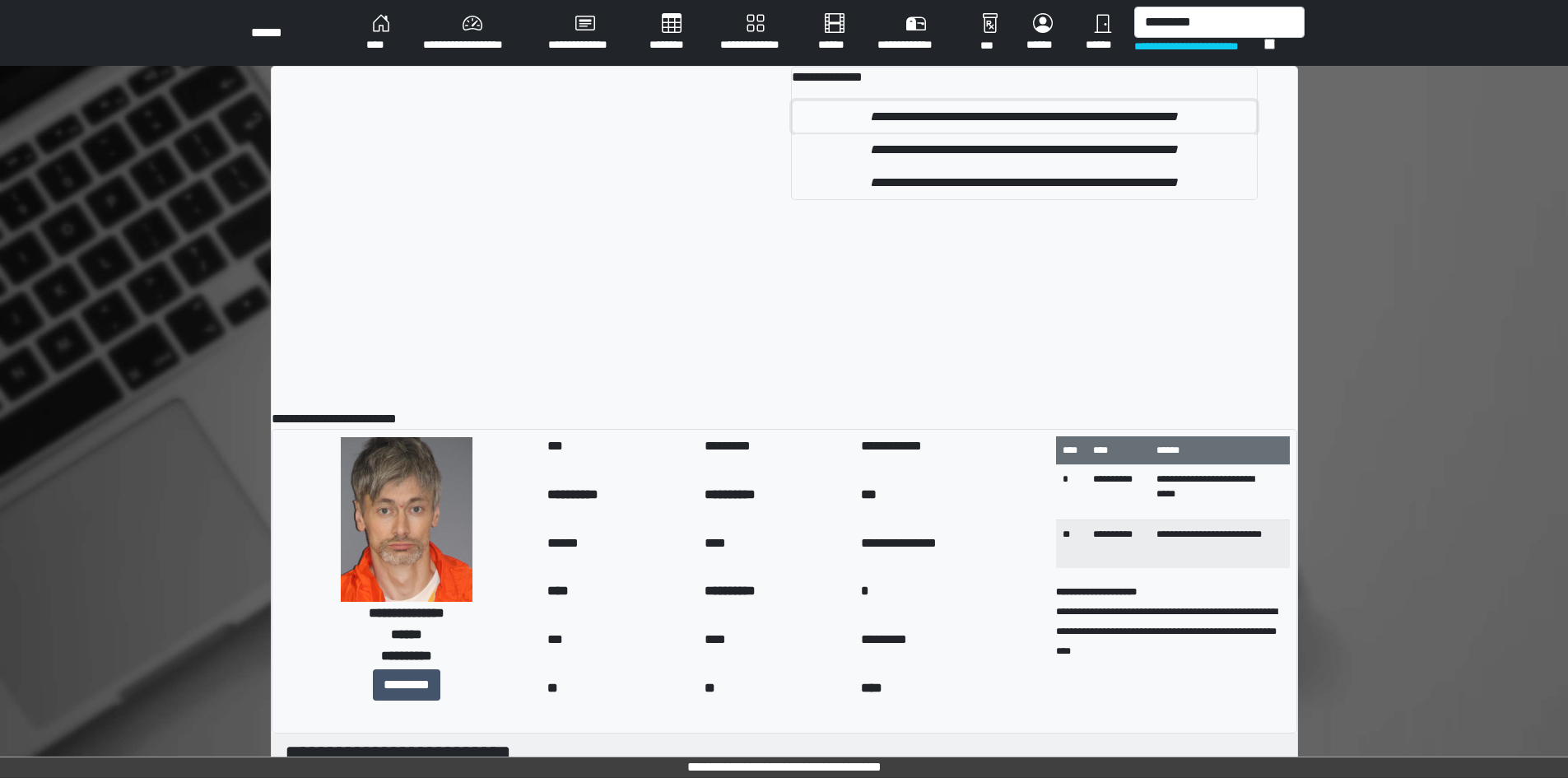 click on "**********" at bounding box center (1024, 117) 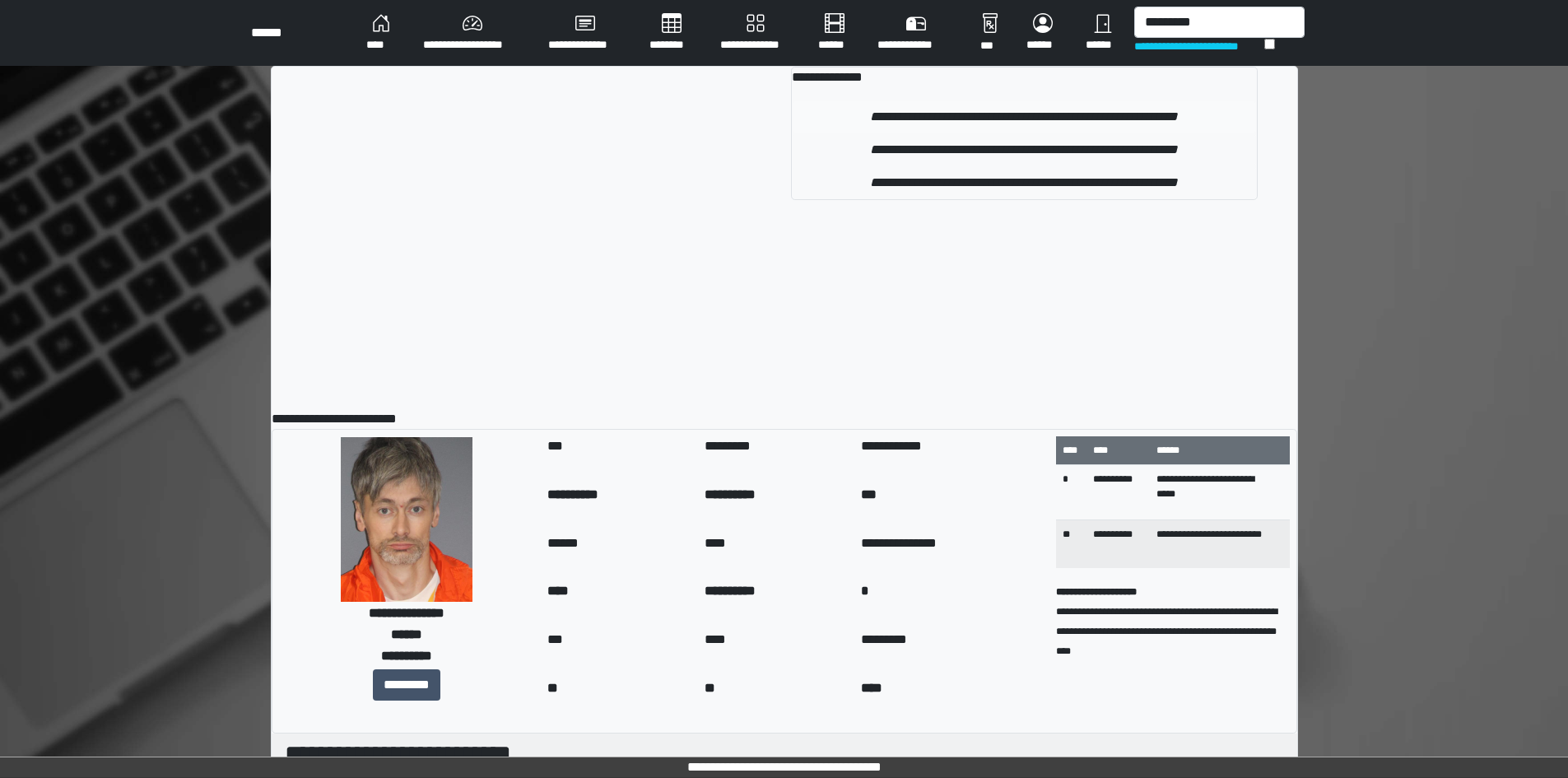 type 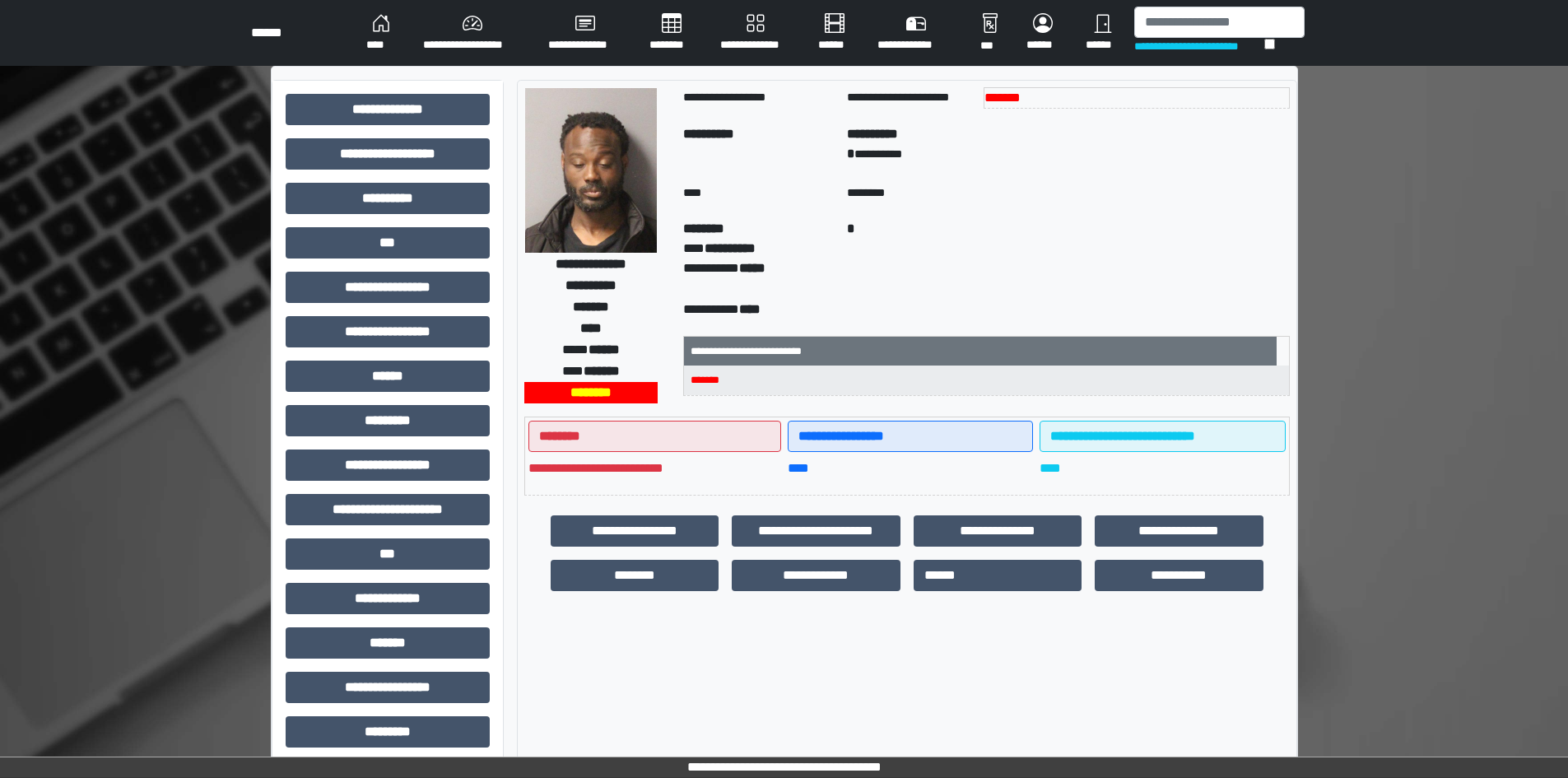 click on "**********" at bounding box center [756, 33] 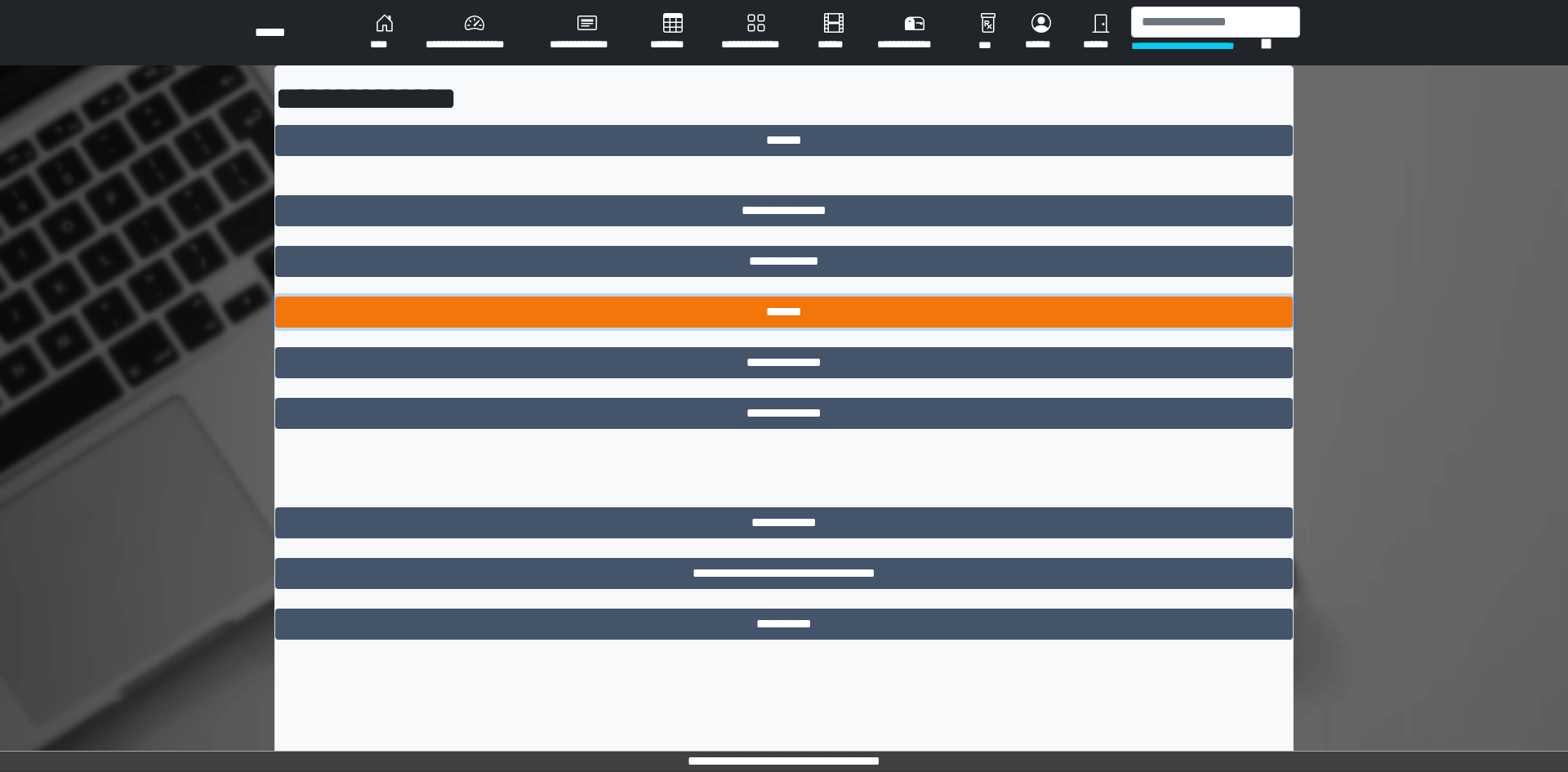 click on "*******" at bounding box center [784, 312] 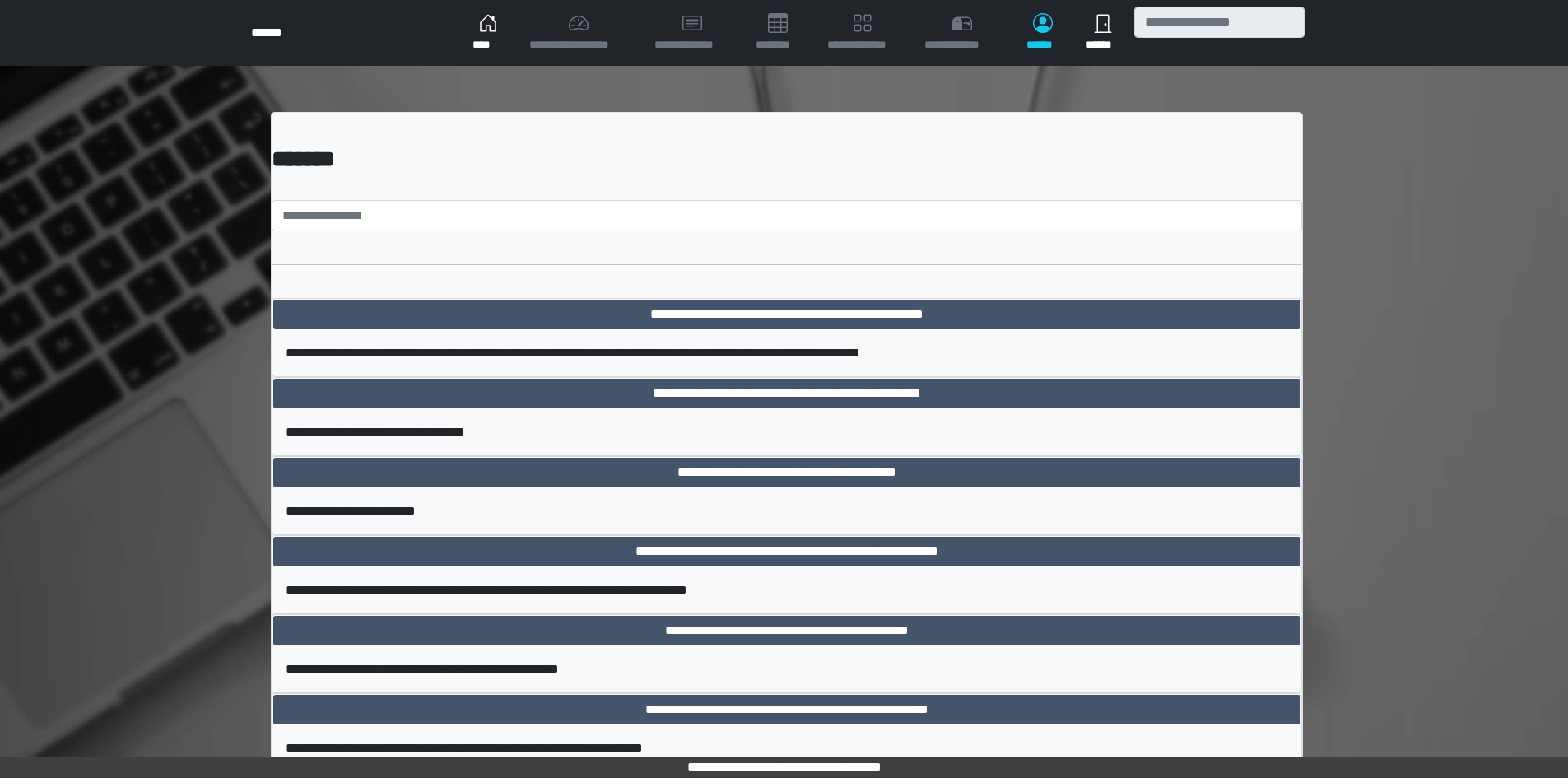scroll, scrollTop: 10852, scrollLeft: 0, axis: vertical 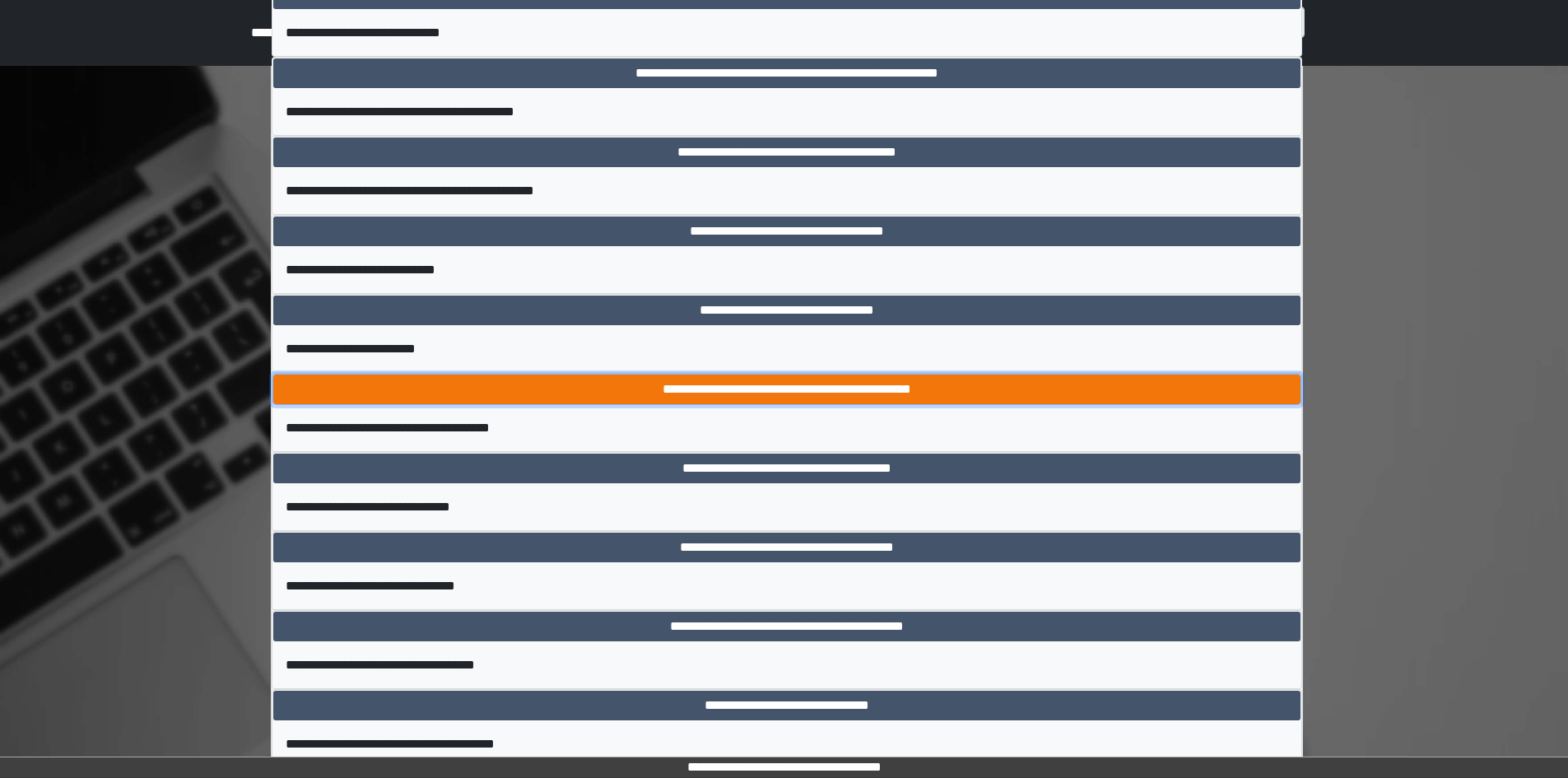click on "**********" at bounding box center (787, 389) 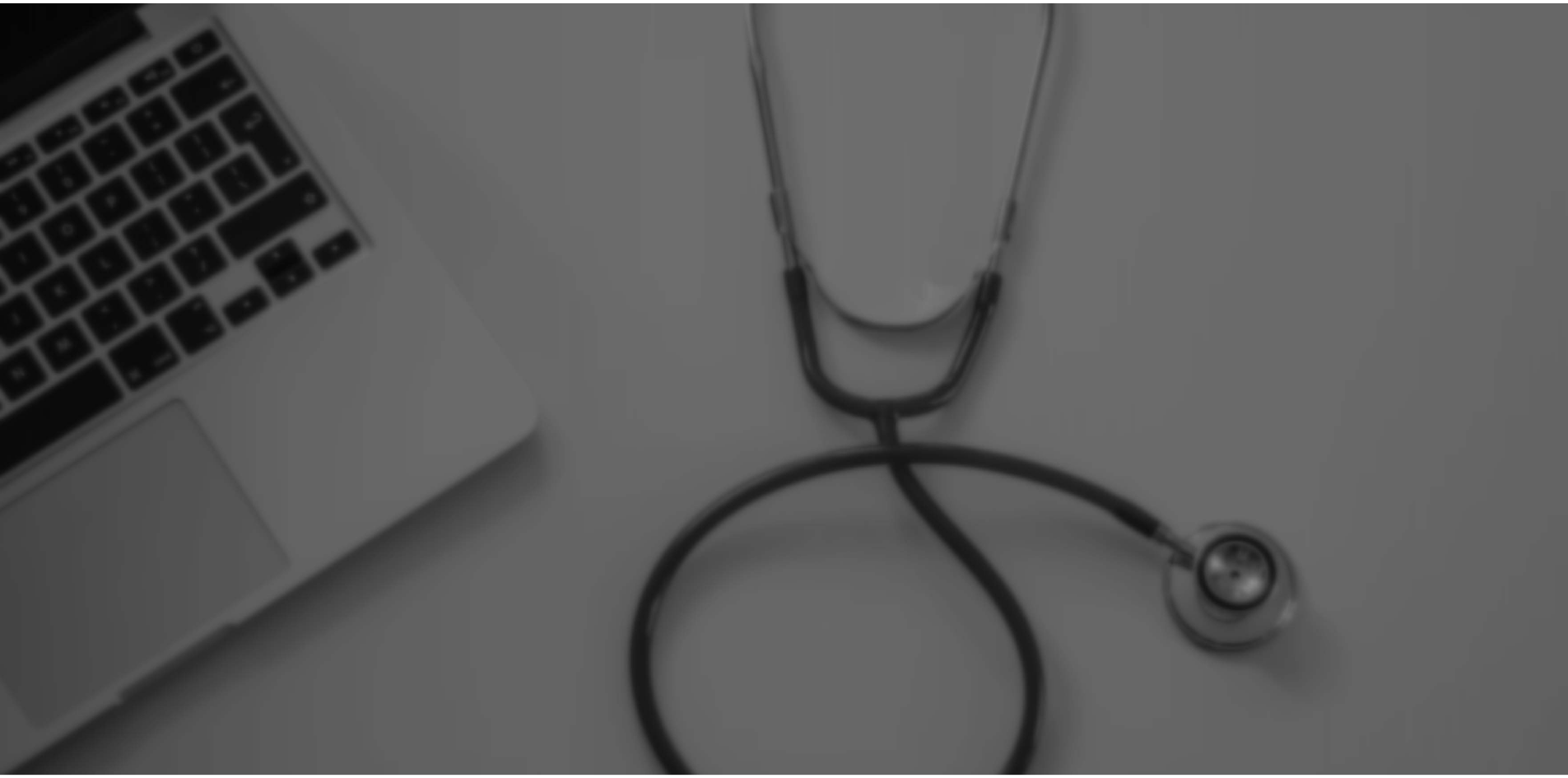 scroll, scrollTop: 0, scrollLeft: 0, axis: both 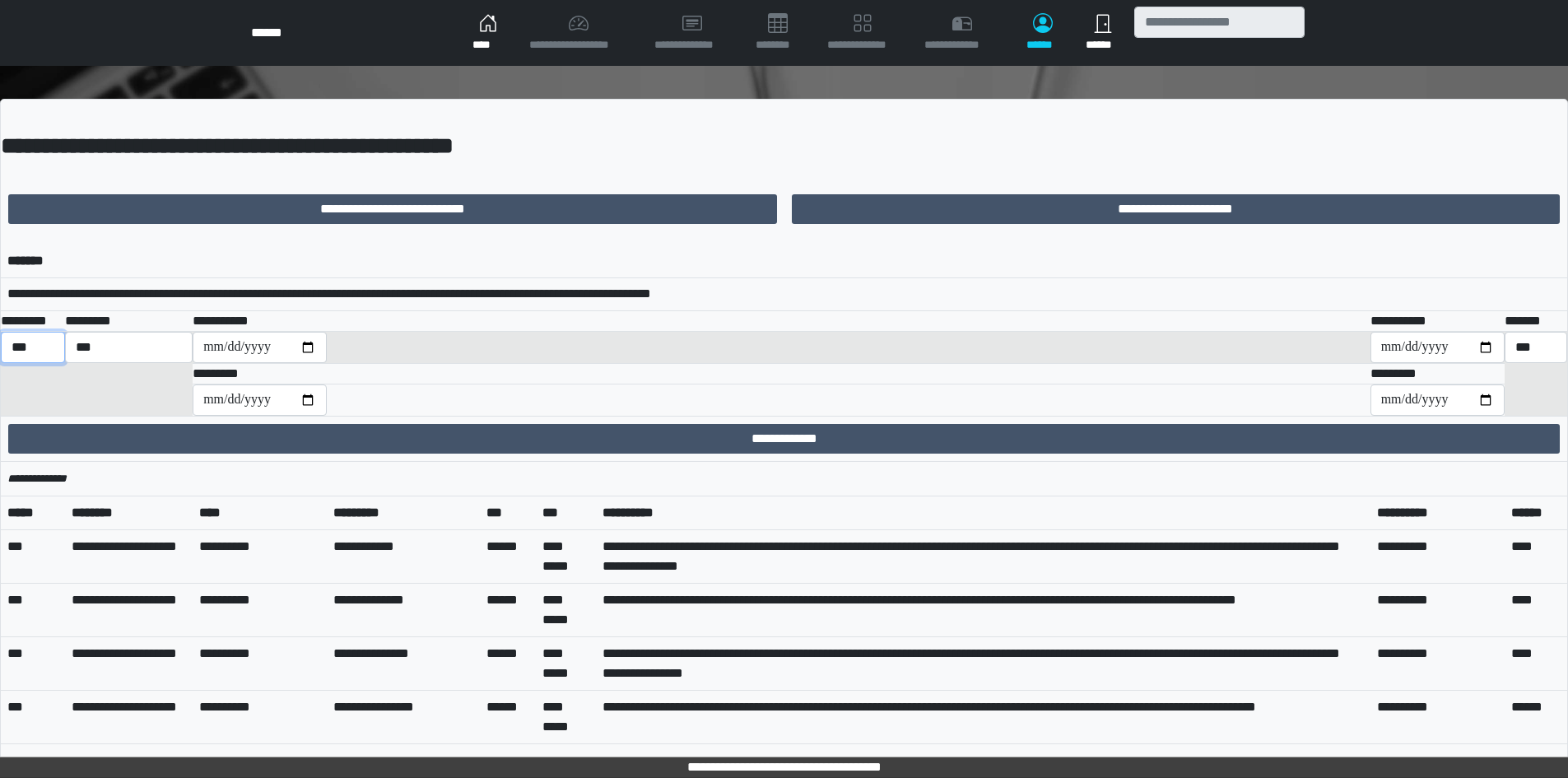 click on "*** *** ******** *** ******** ***** ***" at bounding box center (33, 347) 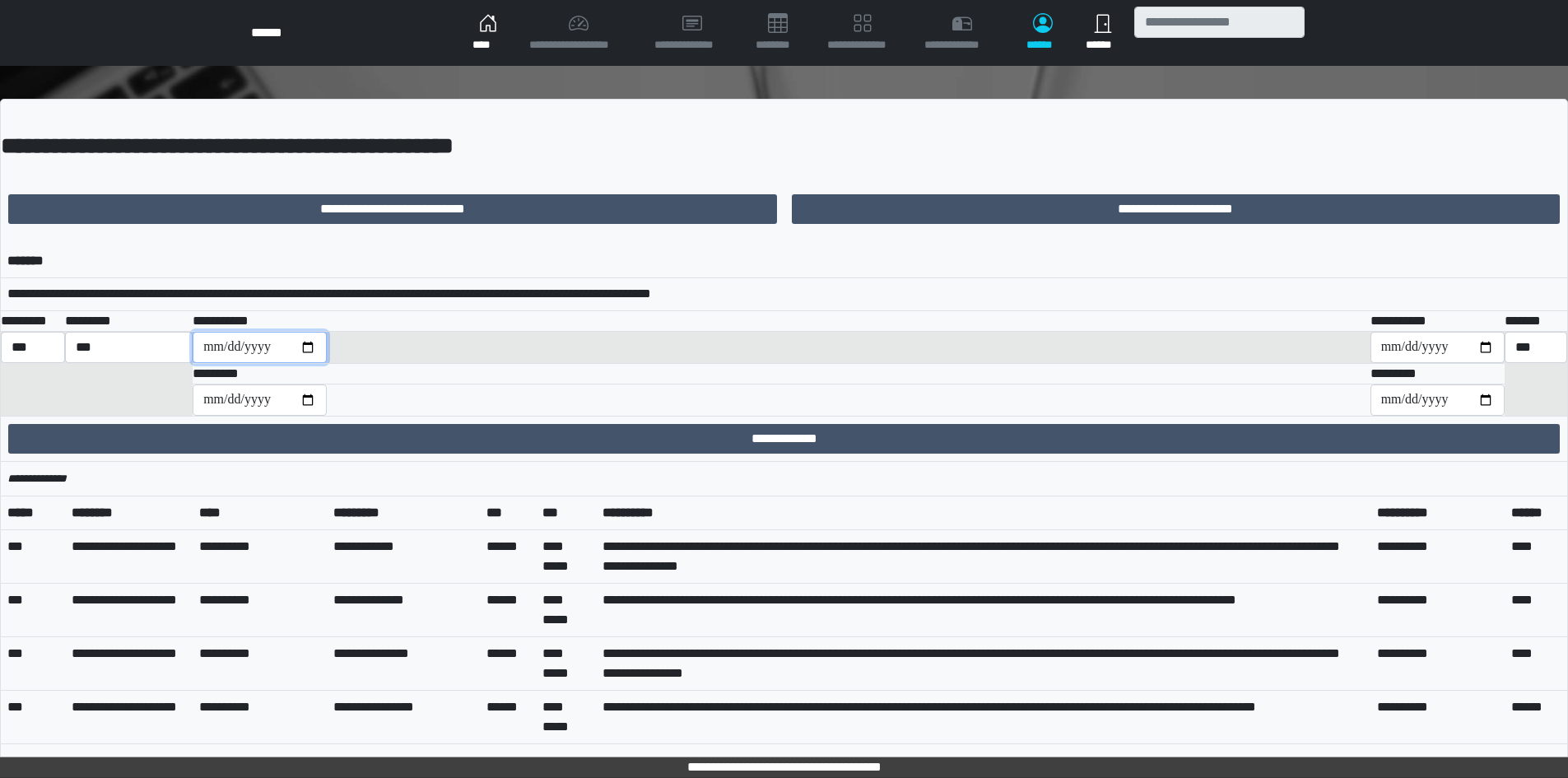 click at bounding box center (259, 347) 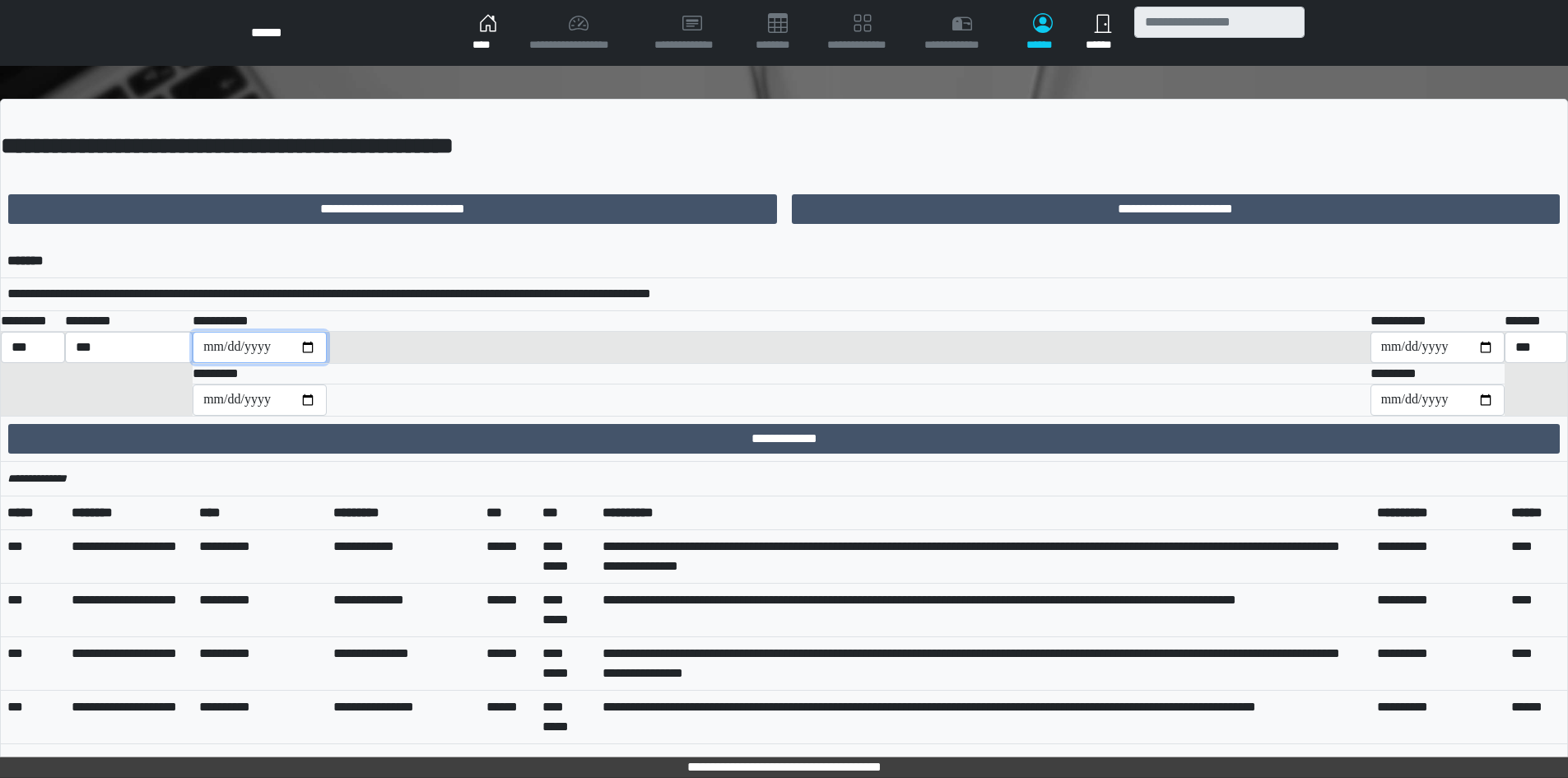 type on "**********" 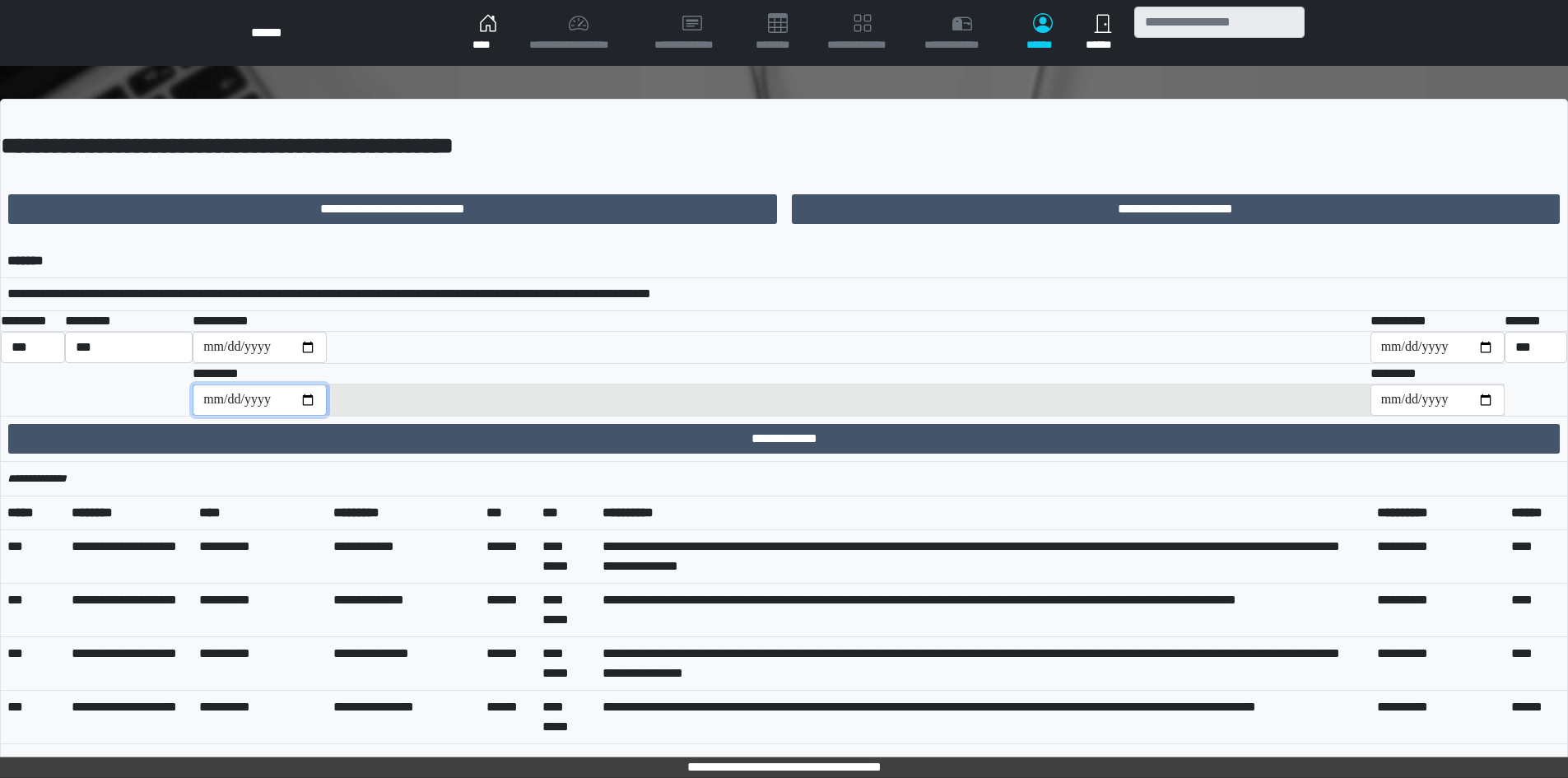 click at bounding box center [259, 400] 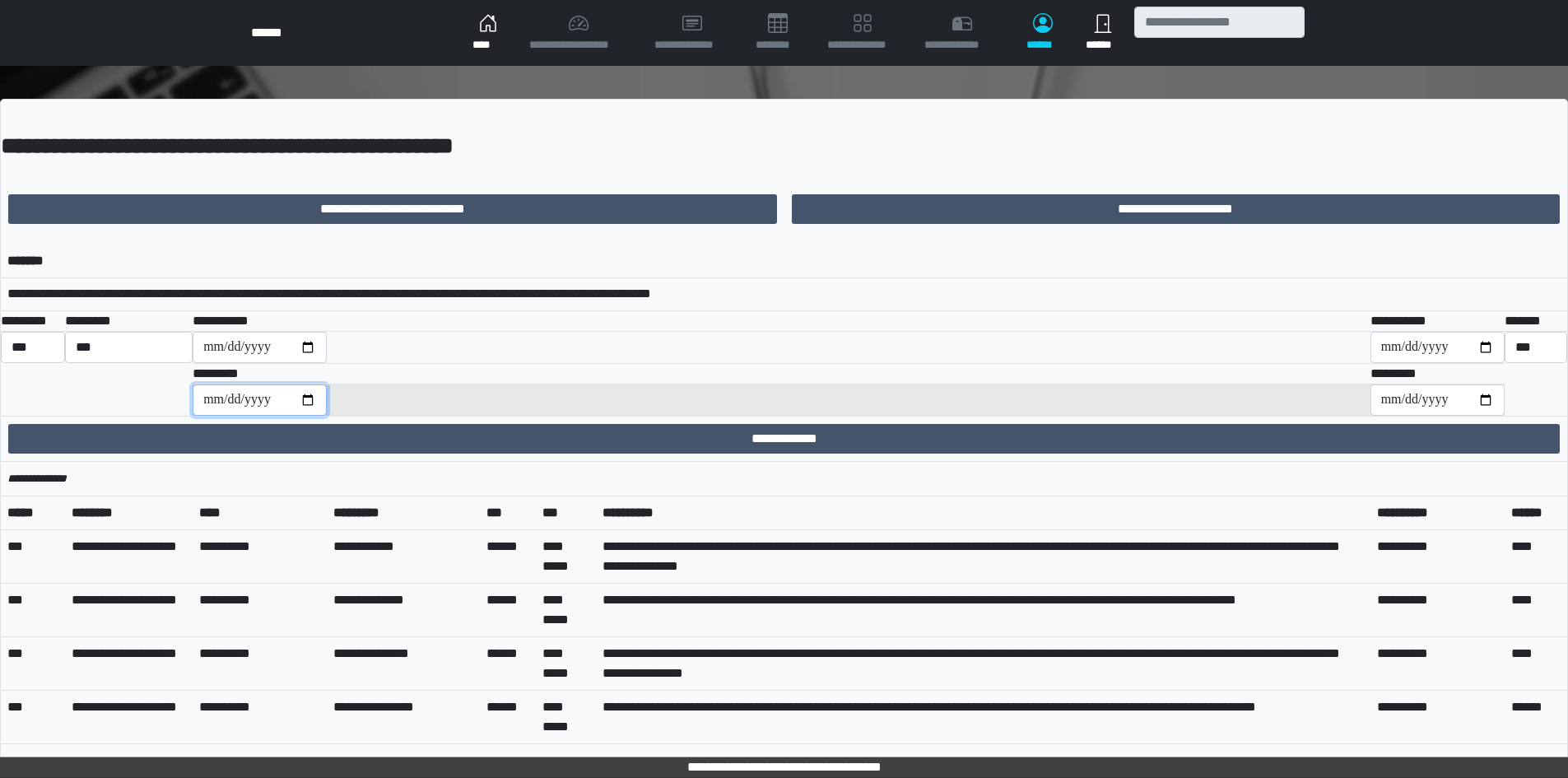 type on "**********" 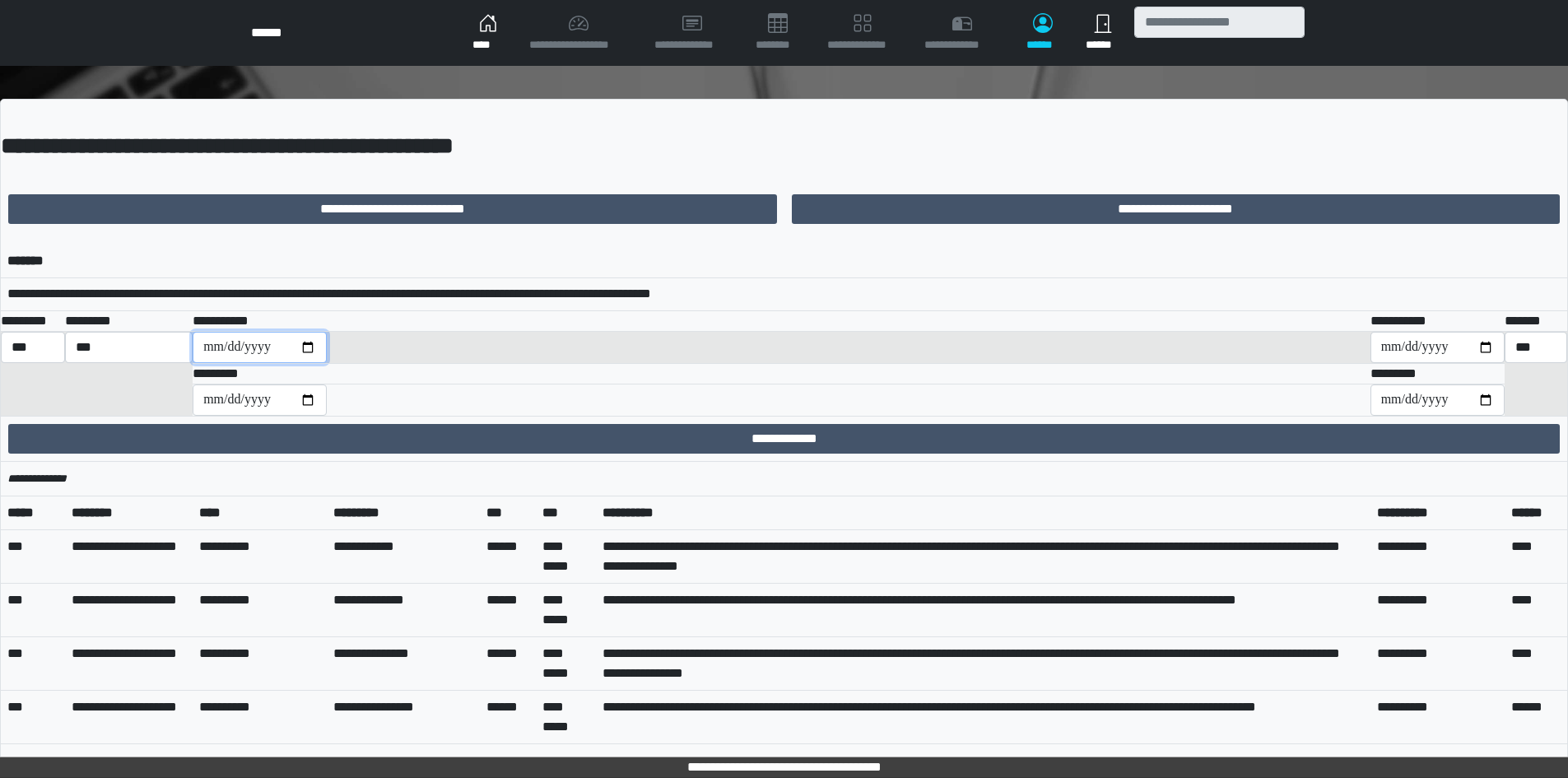click on "**********" at bounding box center [259, 347] 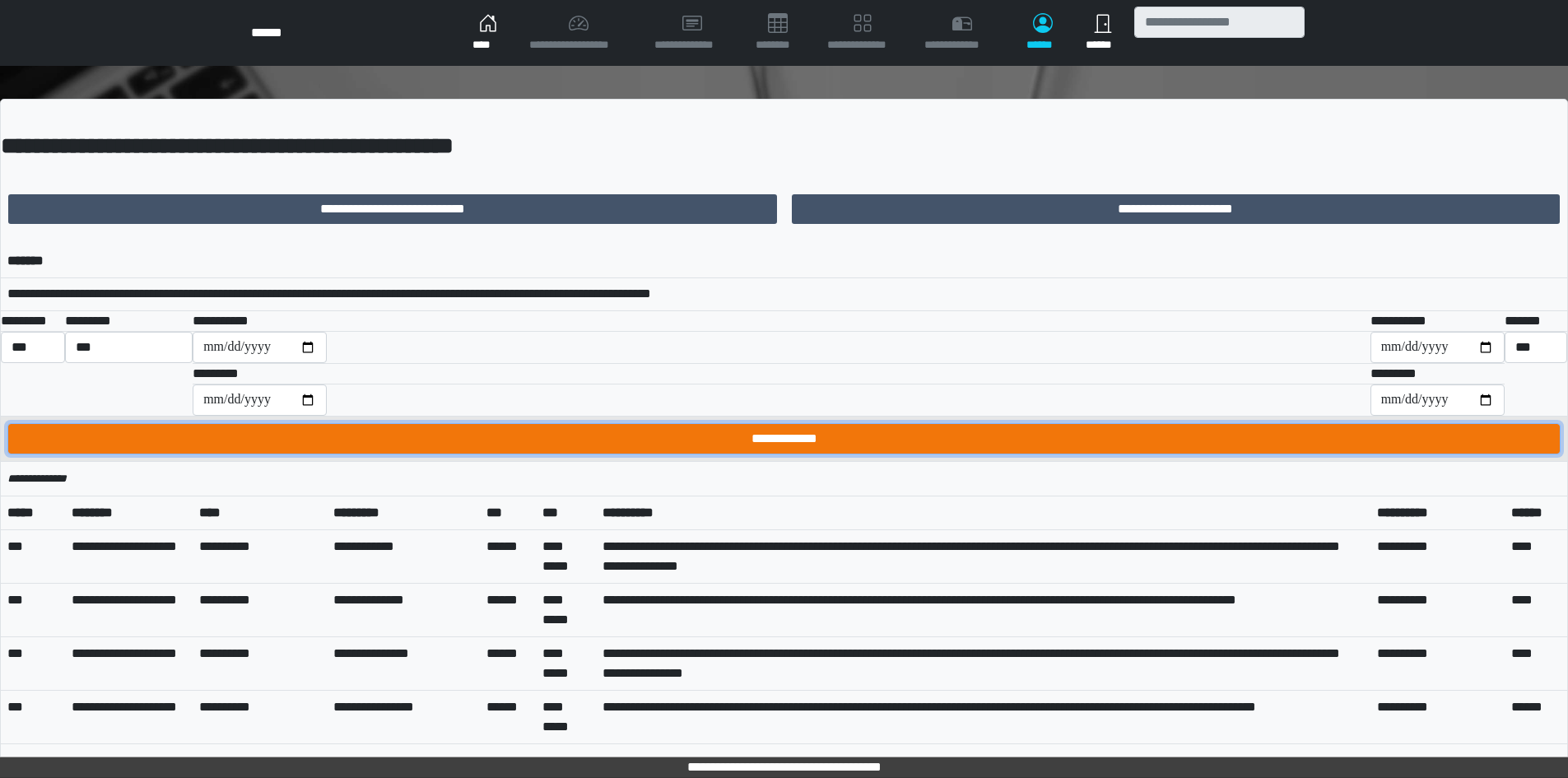 click on "**********" at bounding box center [784, 439] 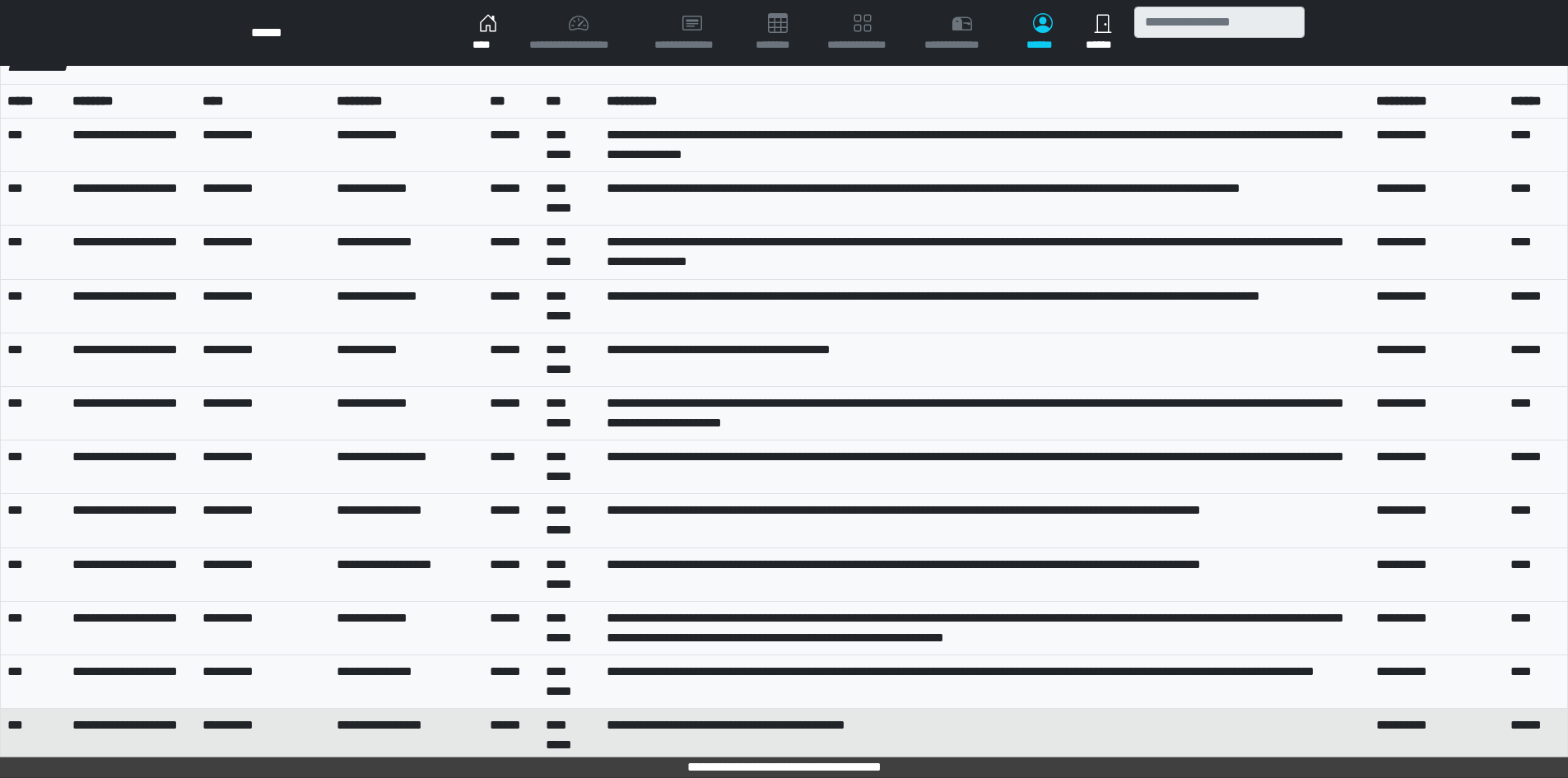 scroll, scrollTop: 0, scrollLeft: 0, axis: both 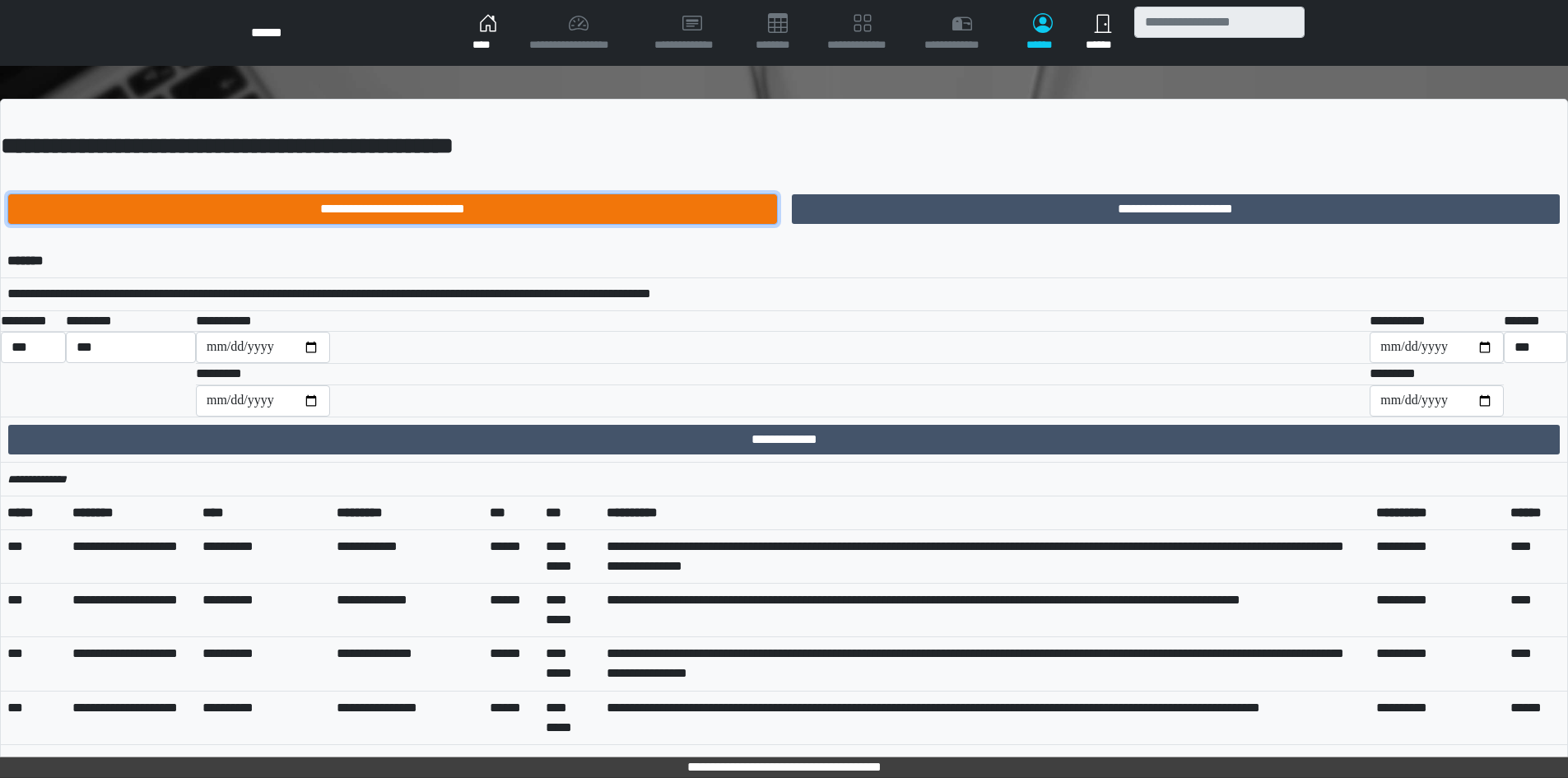 click on "**********" at bounding box center (393, 209) 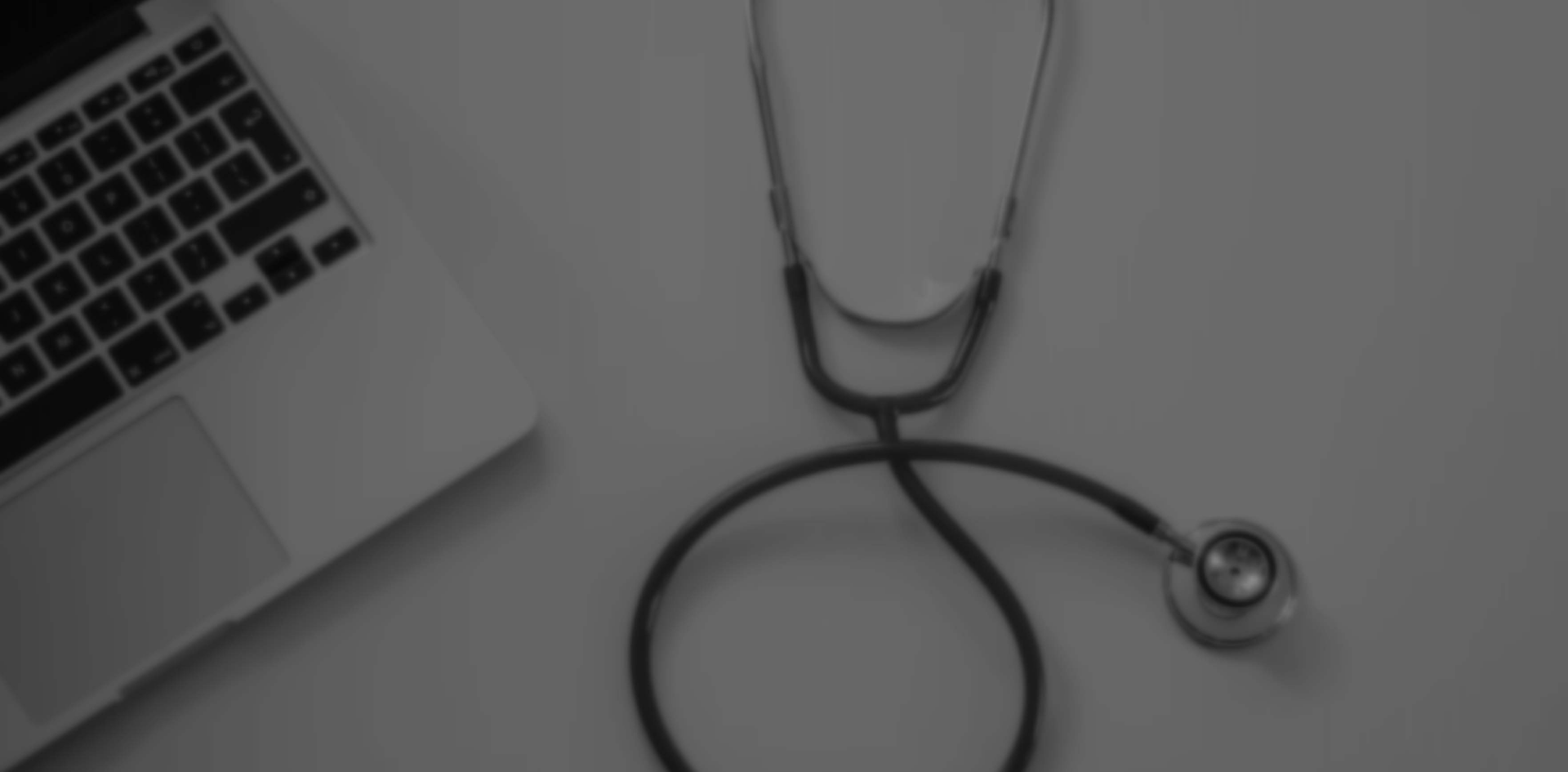 scroll, scrollTop: 0, scrollLeft: 0, axis: both 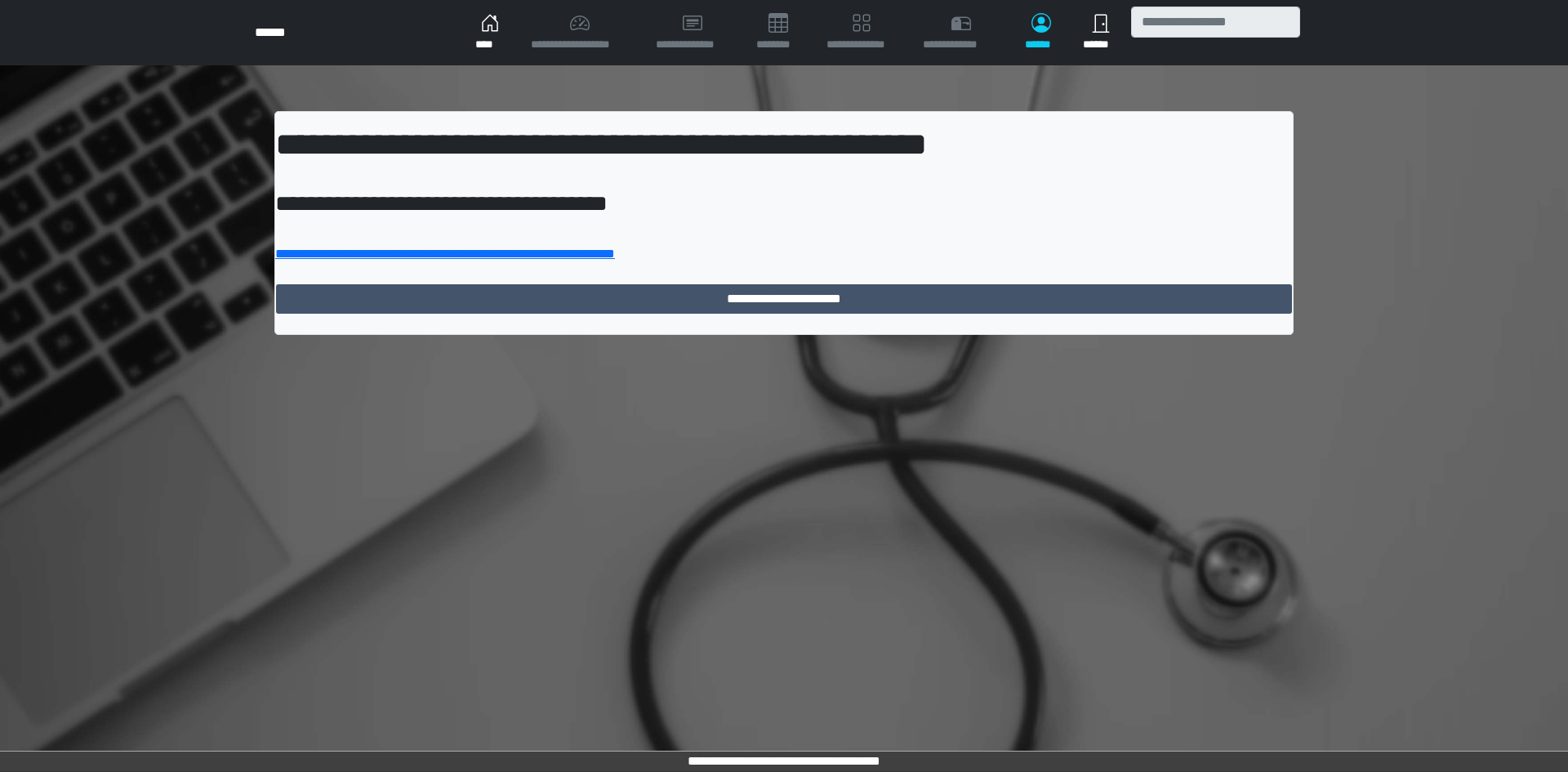 click on "**********" at bounding box center (784, 223) 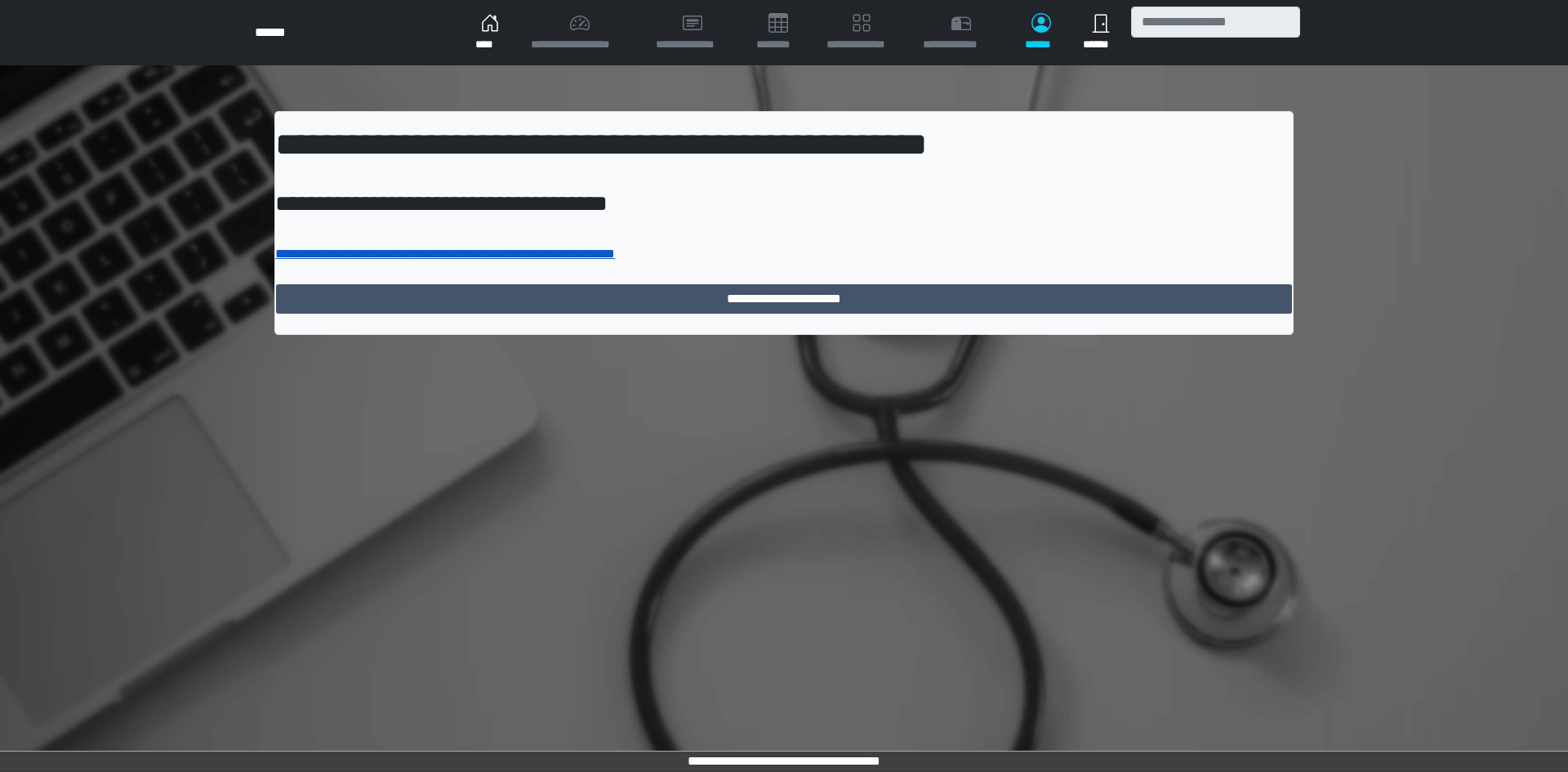 click on "**********" at bounding box center [445, 253] 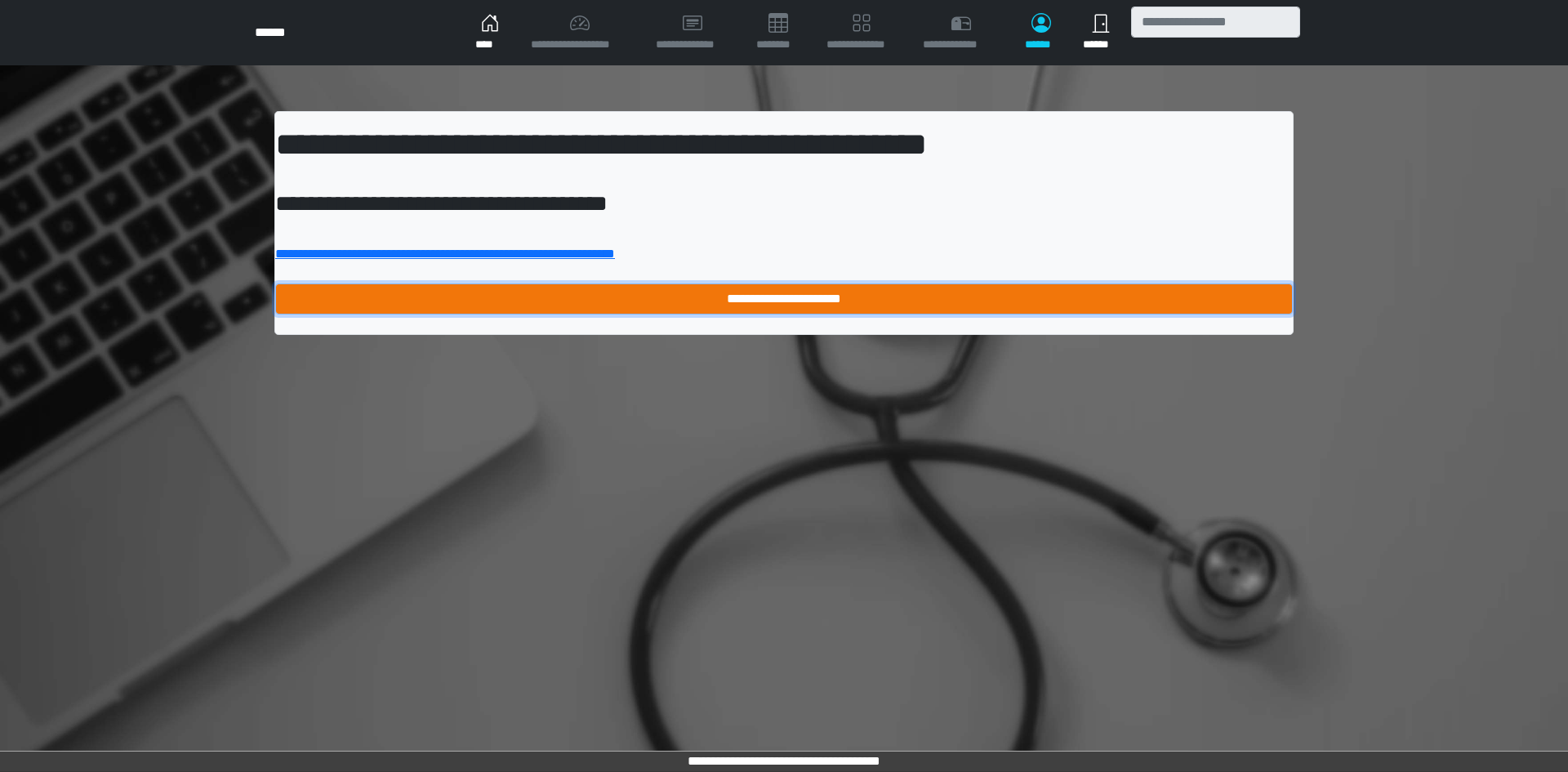 click on "**********" at bounding box center [784, 299] 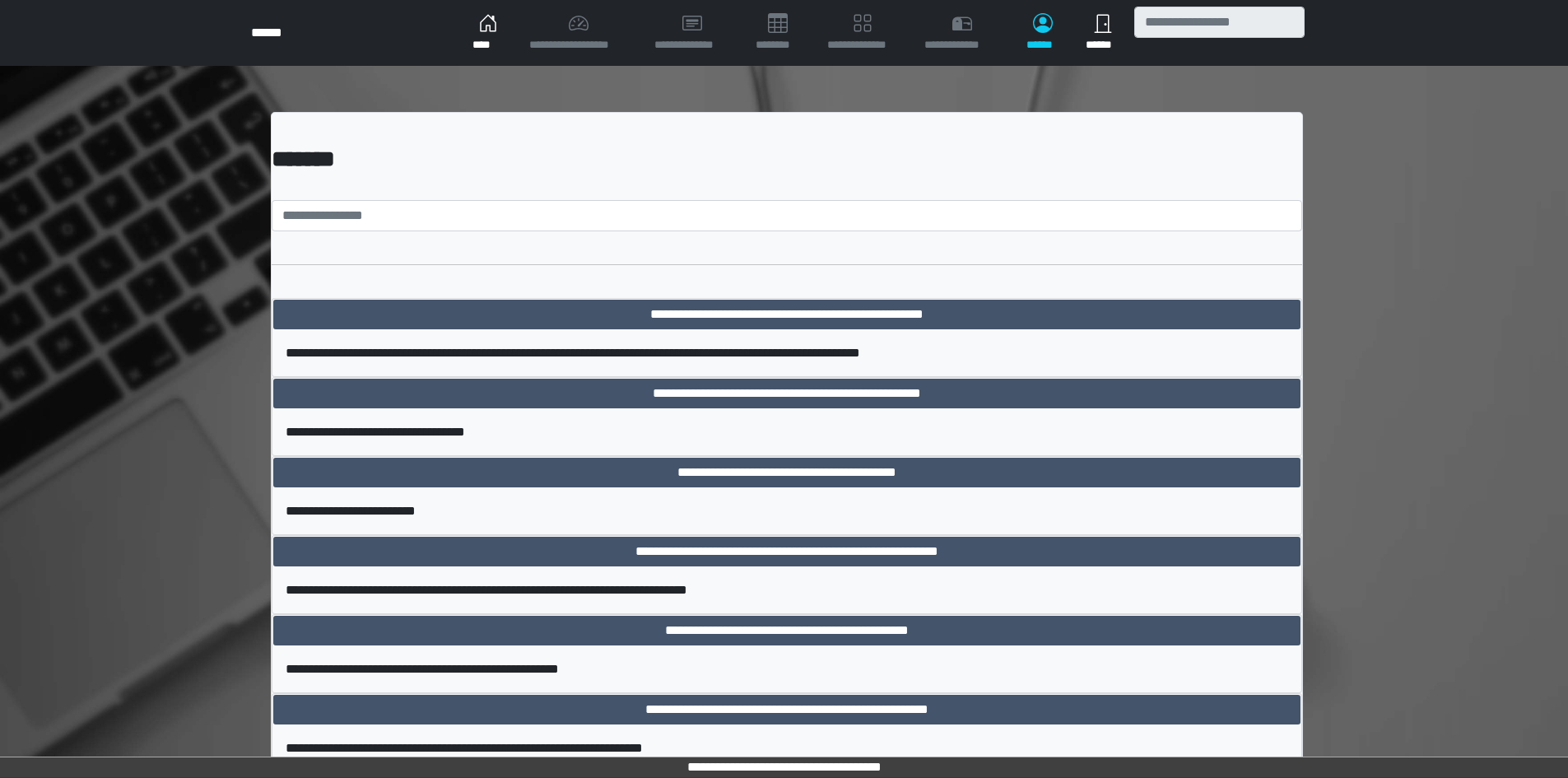 scroll, scrollTop: 10852, scrollLeft: 0, axis: vertical 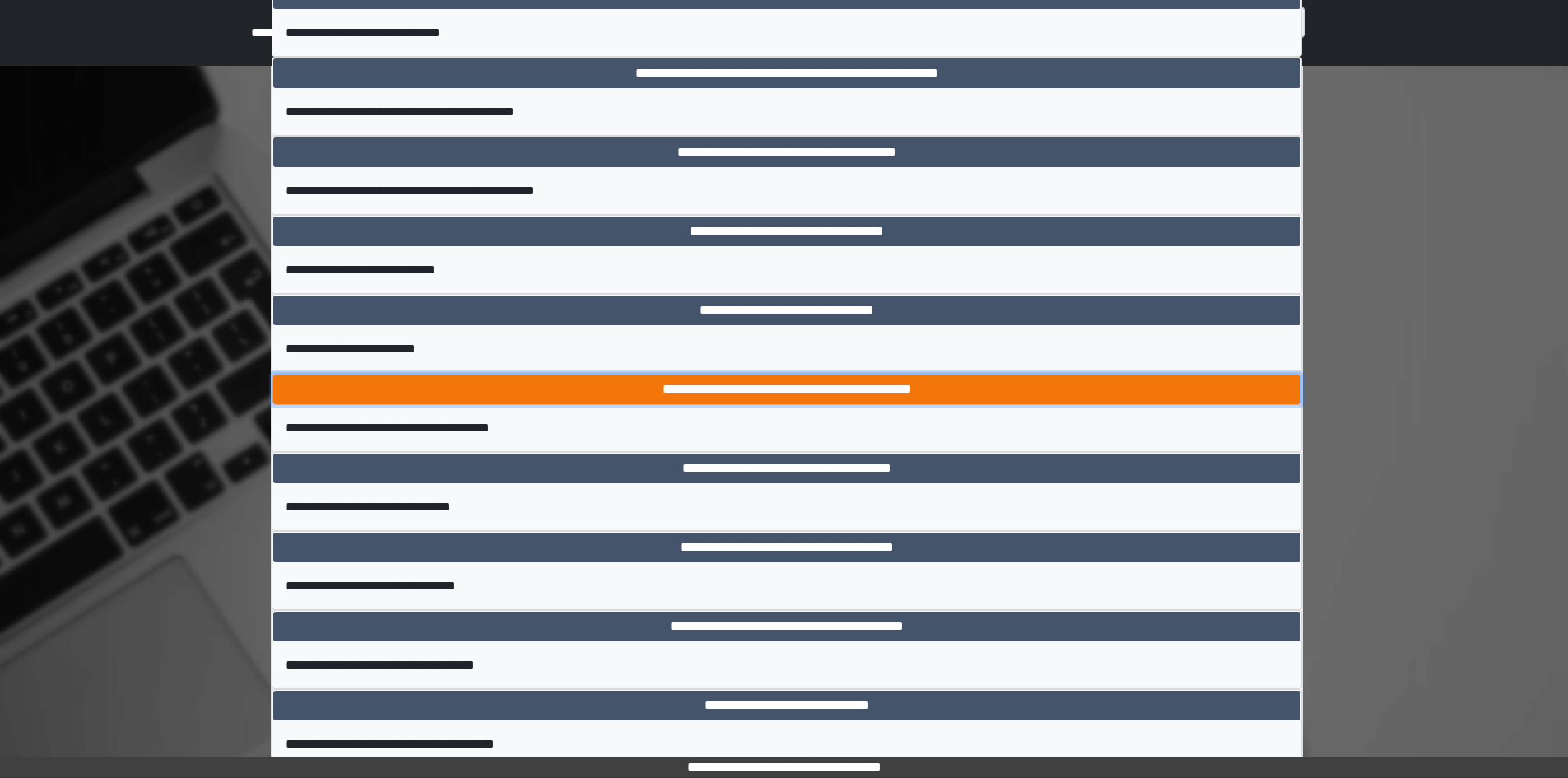click on "**********" at bounding box center (787, 389) 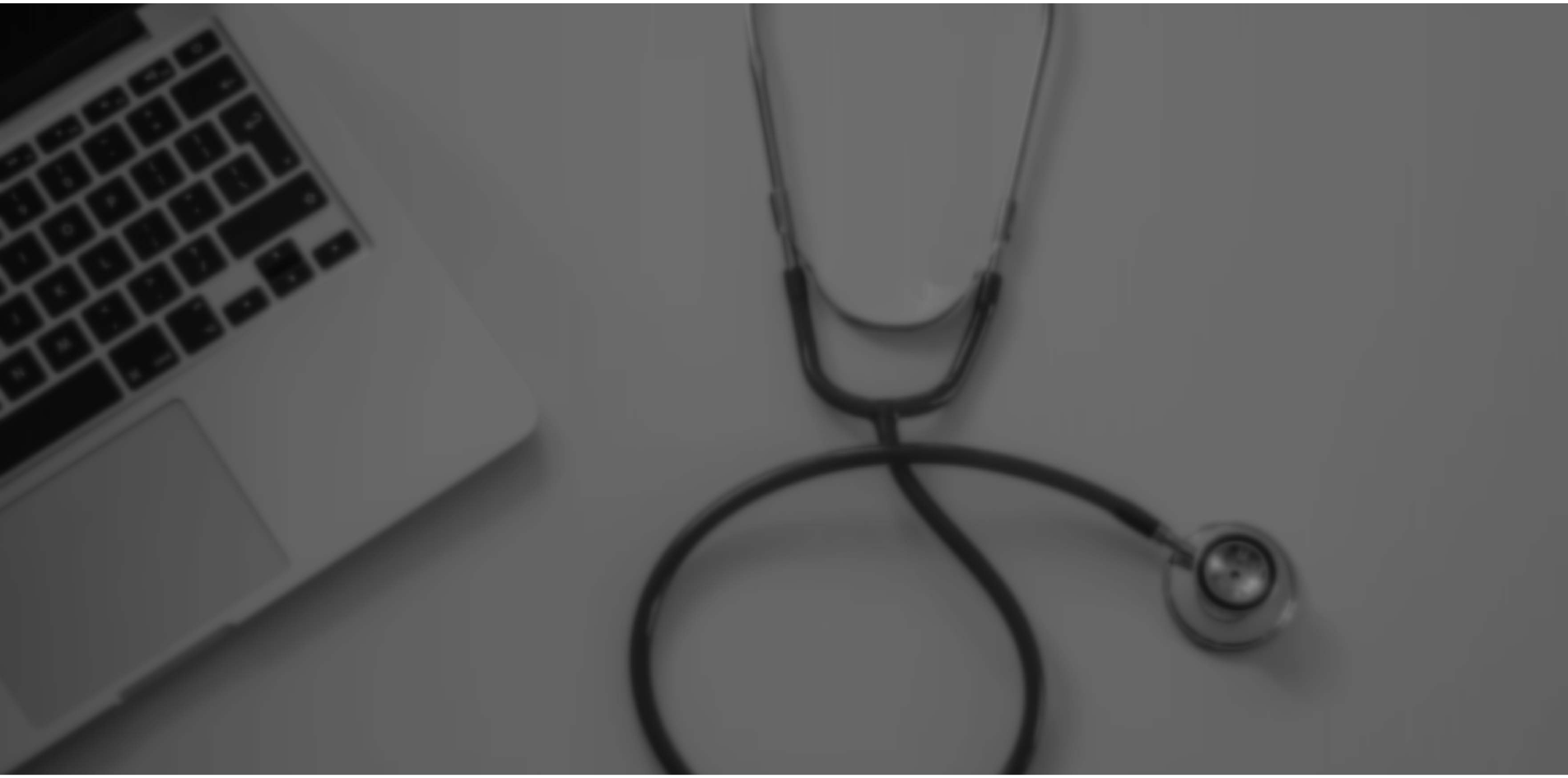 scroll, scrollTop: 0, scrollLeft: 0, axis: both 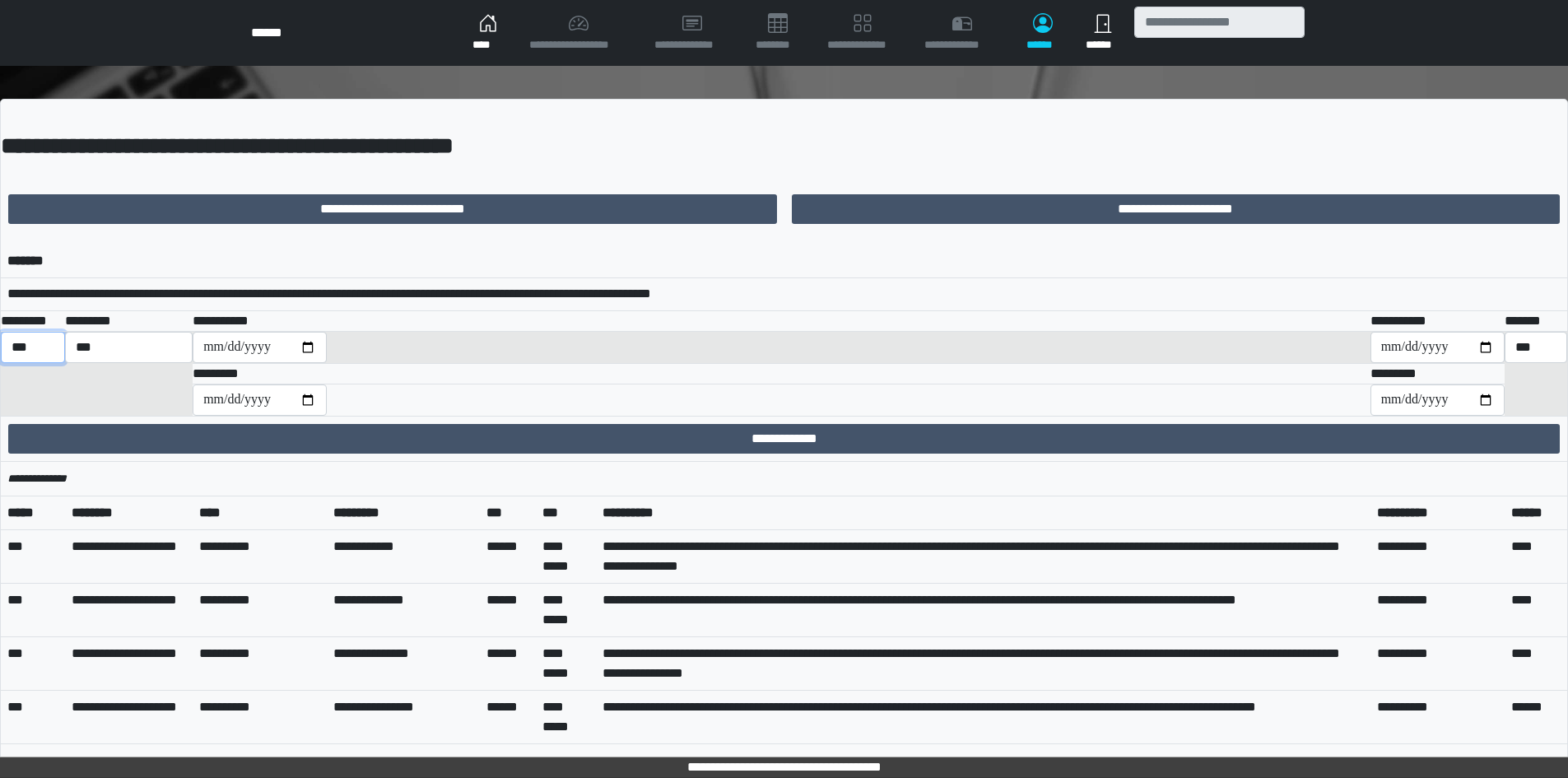 click on "*** *** ******** *** ******** ***** ***" at bounding box center (33, 347) 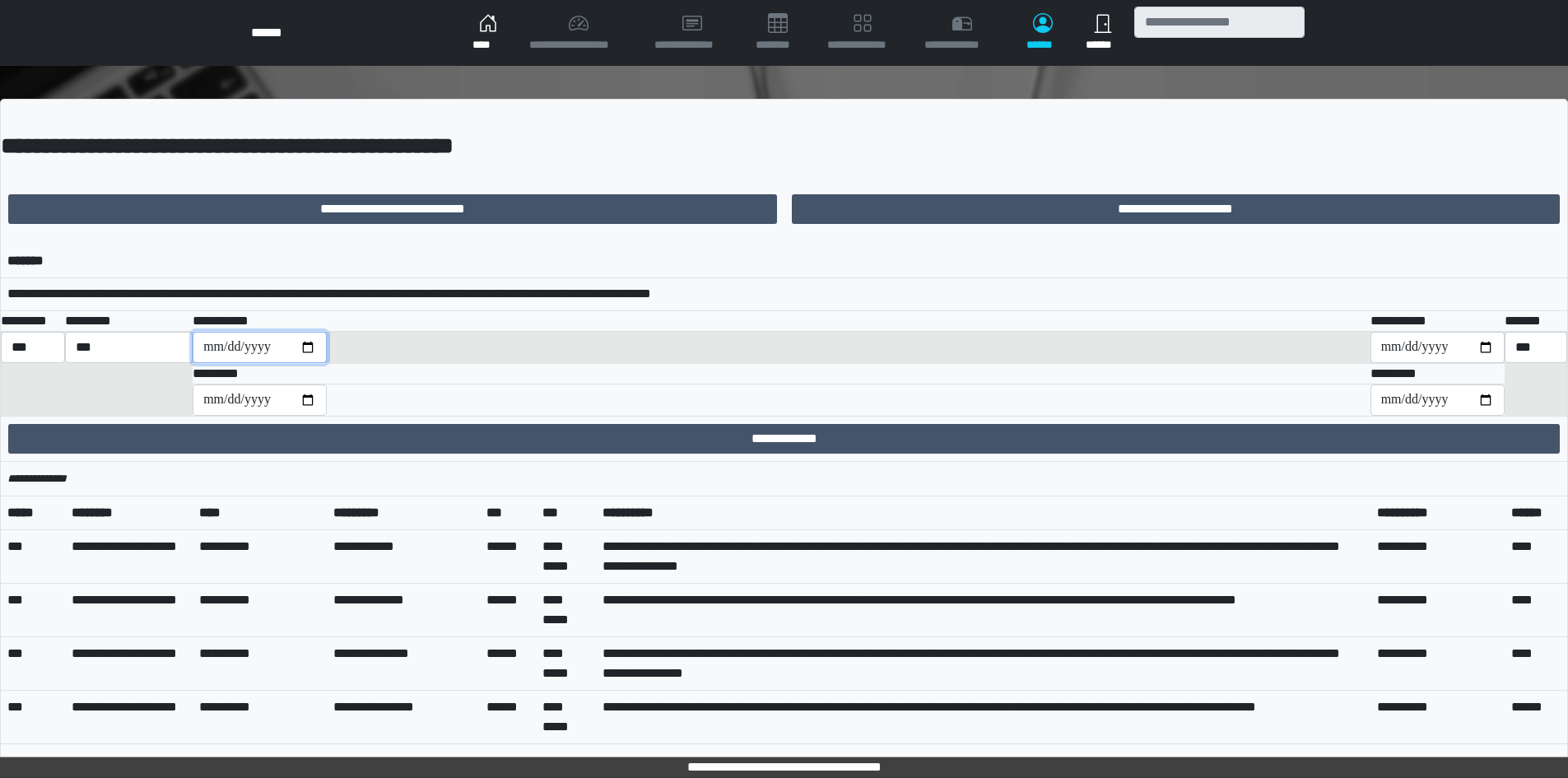 click at bounding box center (259, 347) 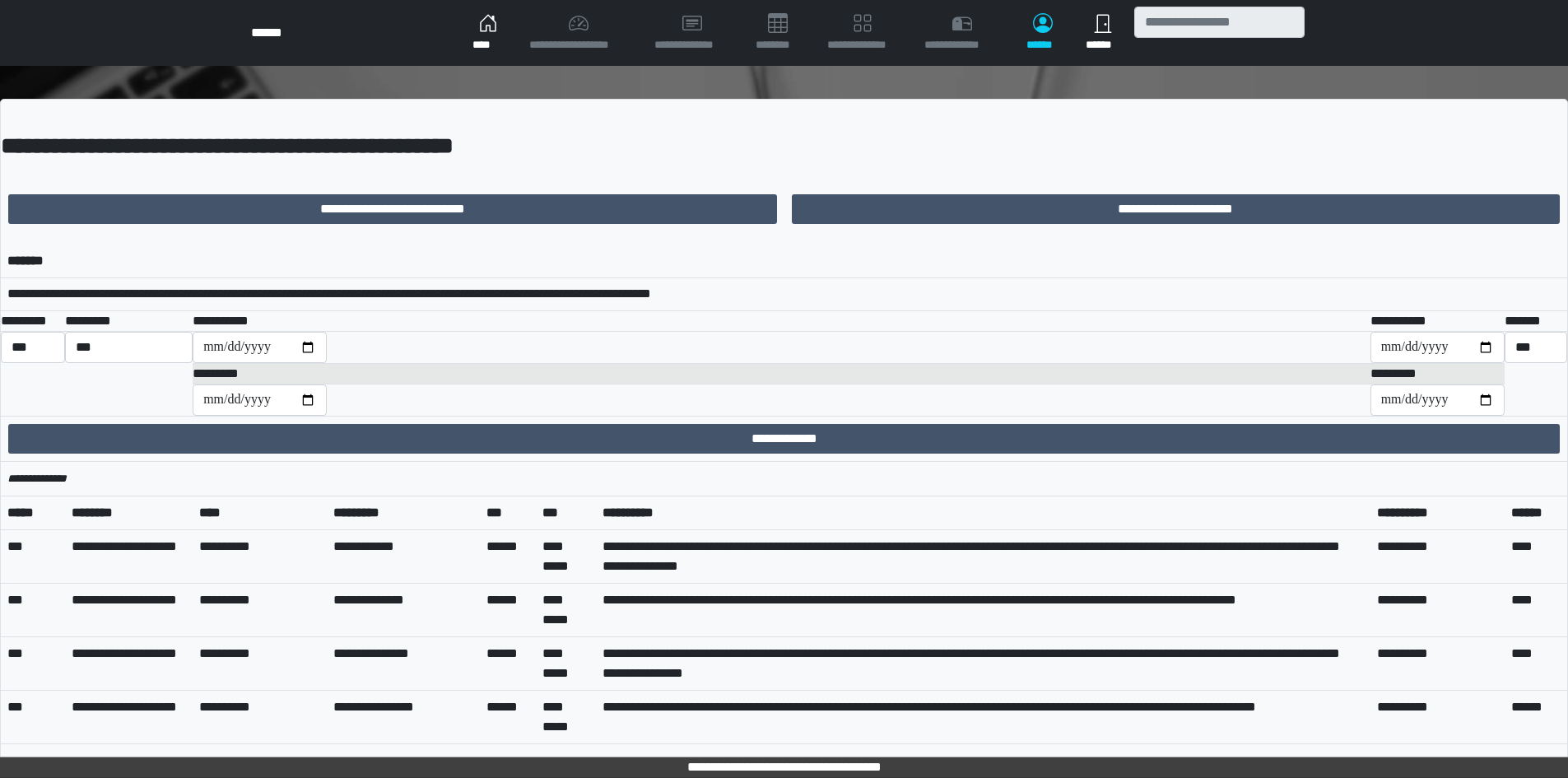 type on "**********" 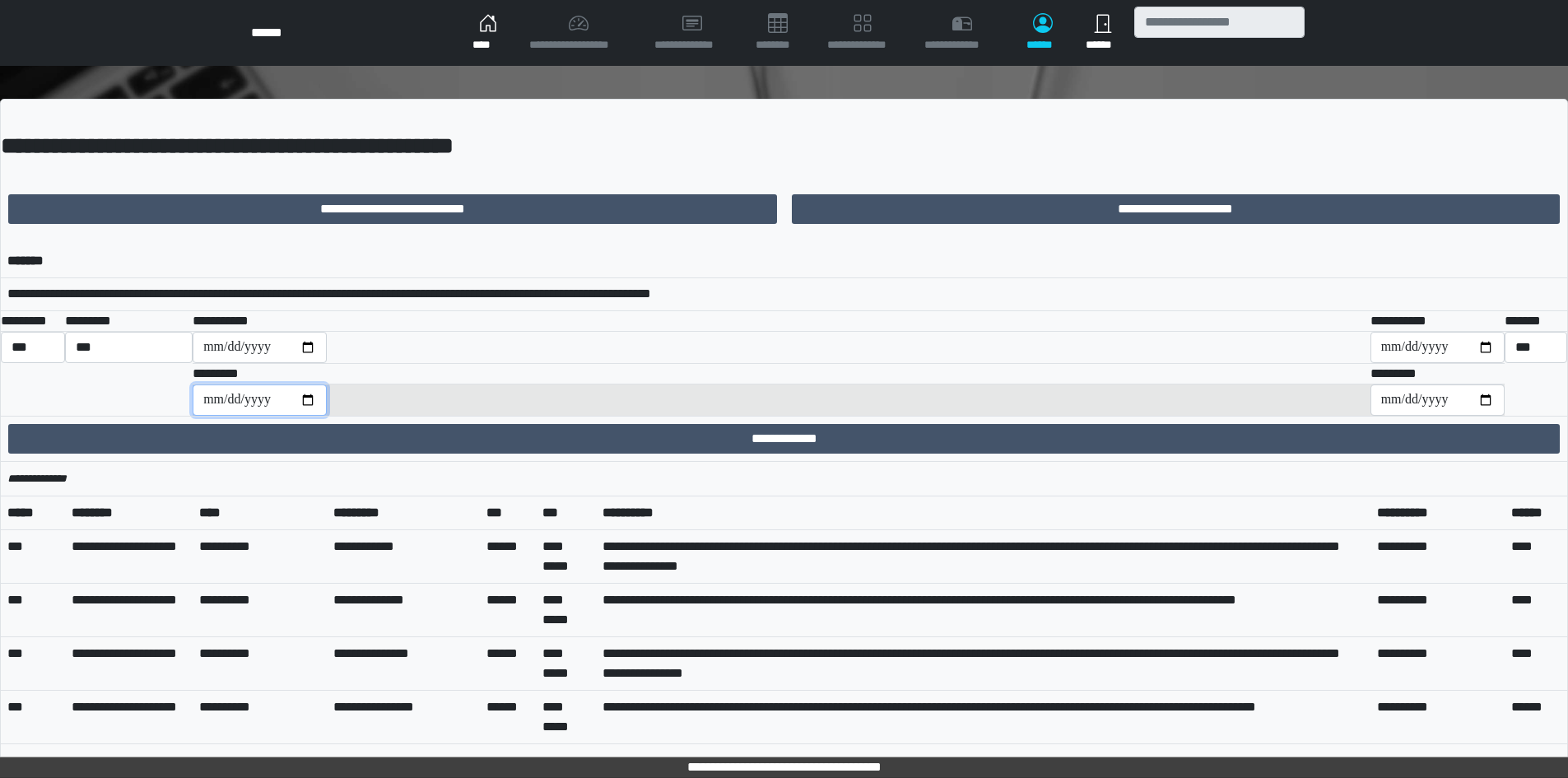 click at bounding box center [259, 400] 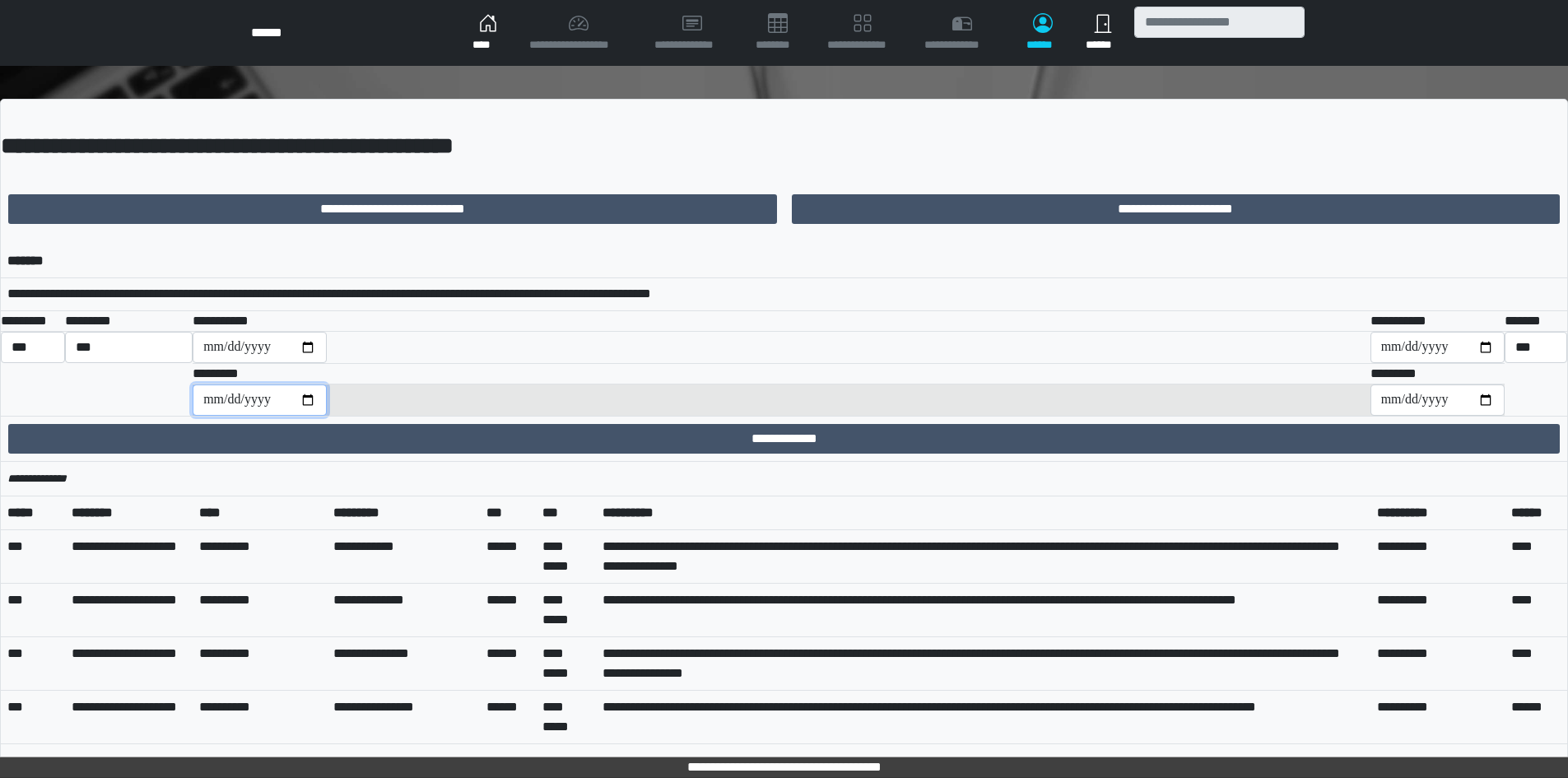 type on "**********" 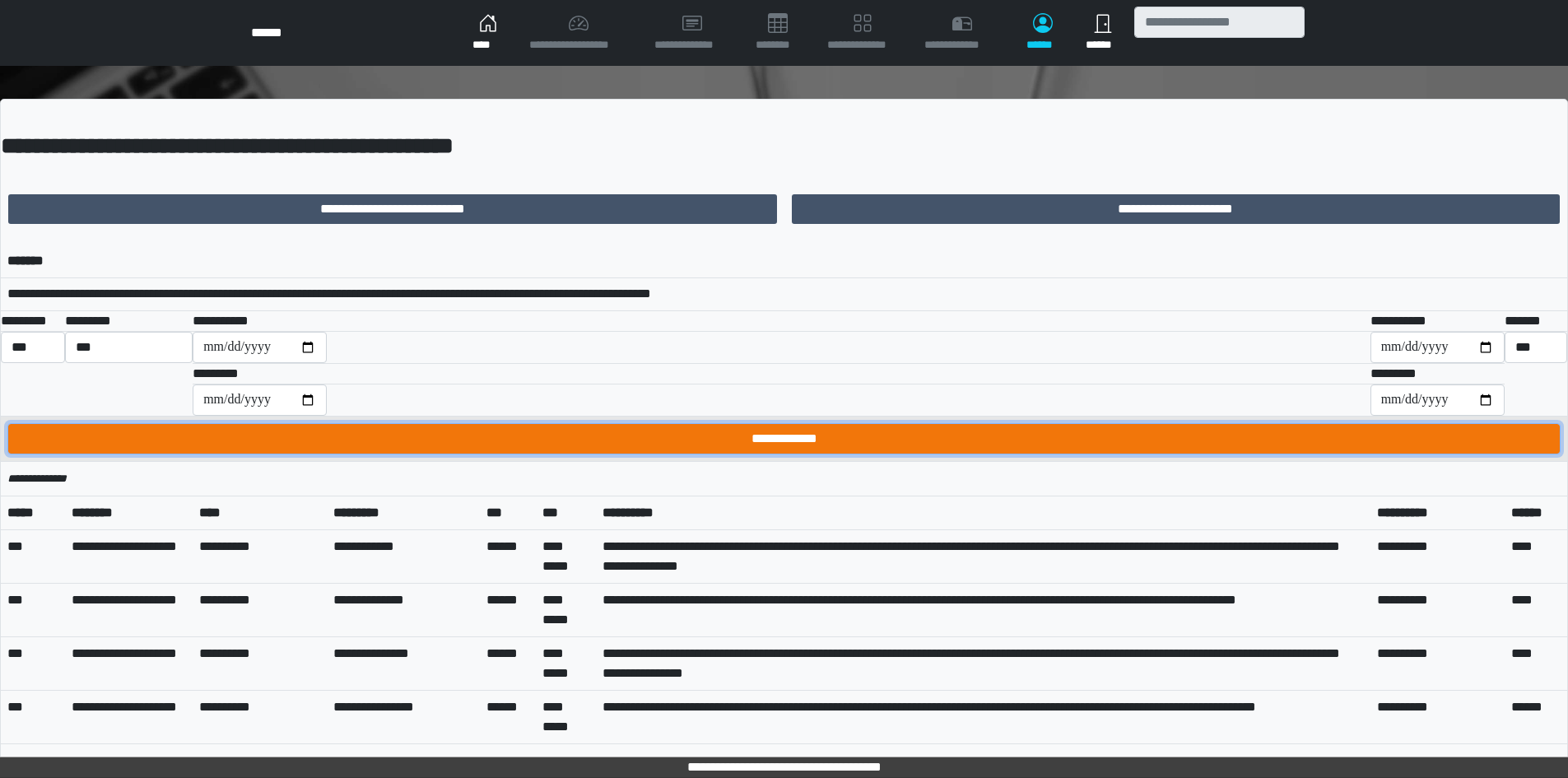 click on "**********" at bounding box center [784, 439] 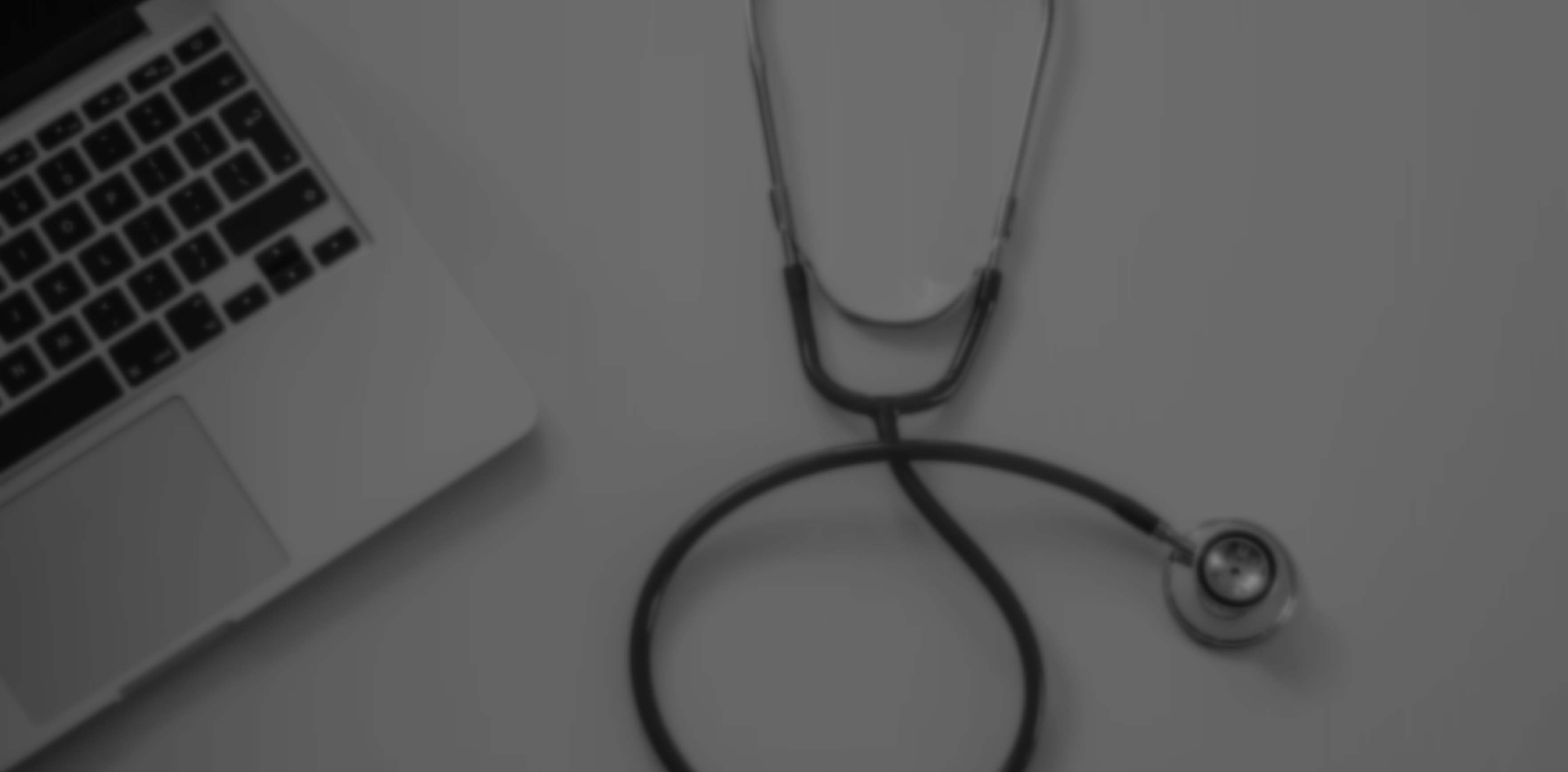 scroll, scrollTop: 0, scrollLeft: 0, axis: both 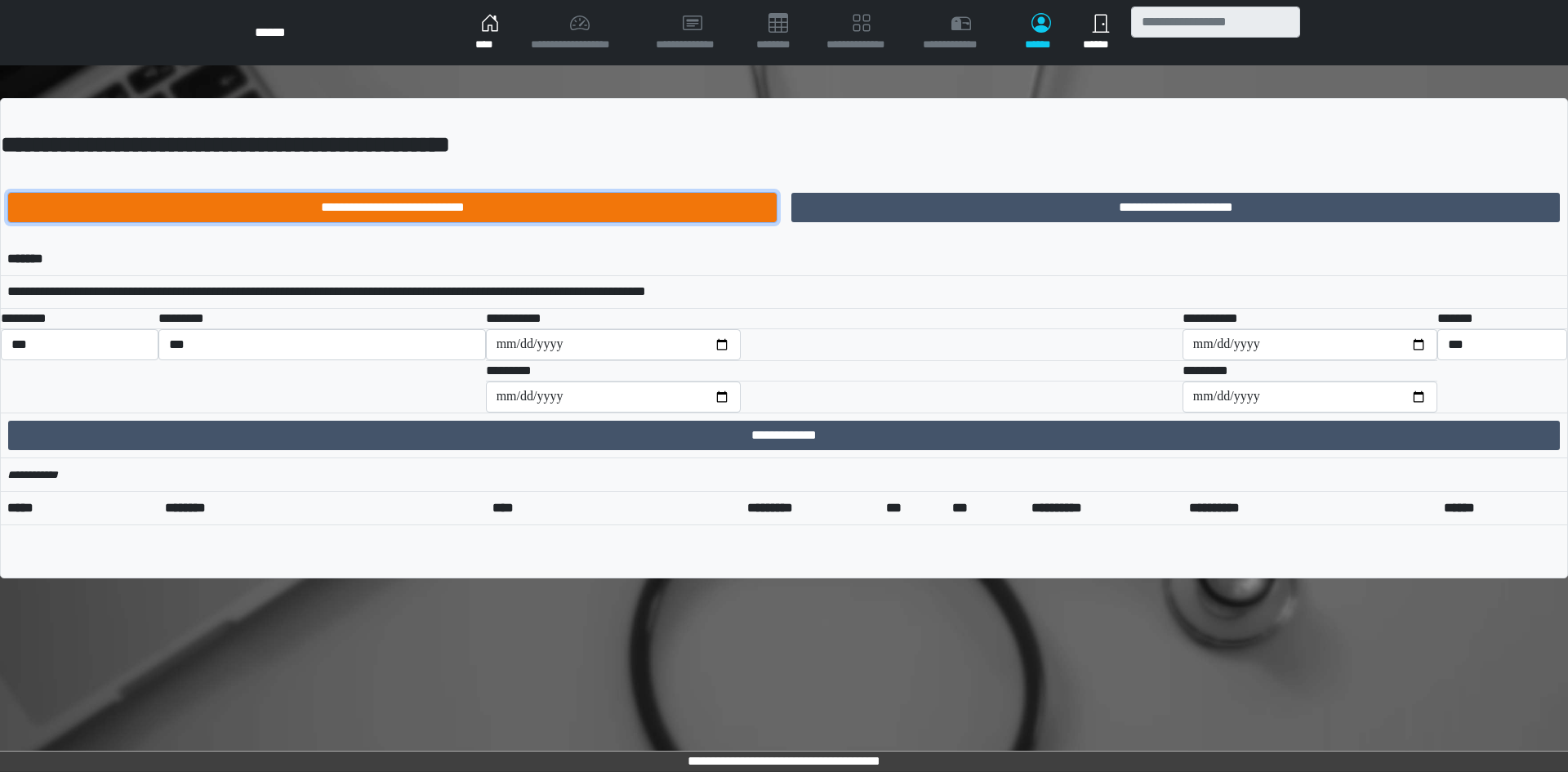 click on "**********" at bounding box center (392, 208) 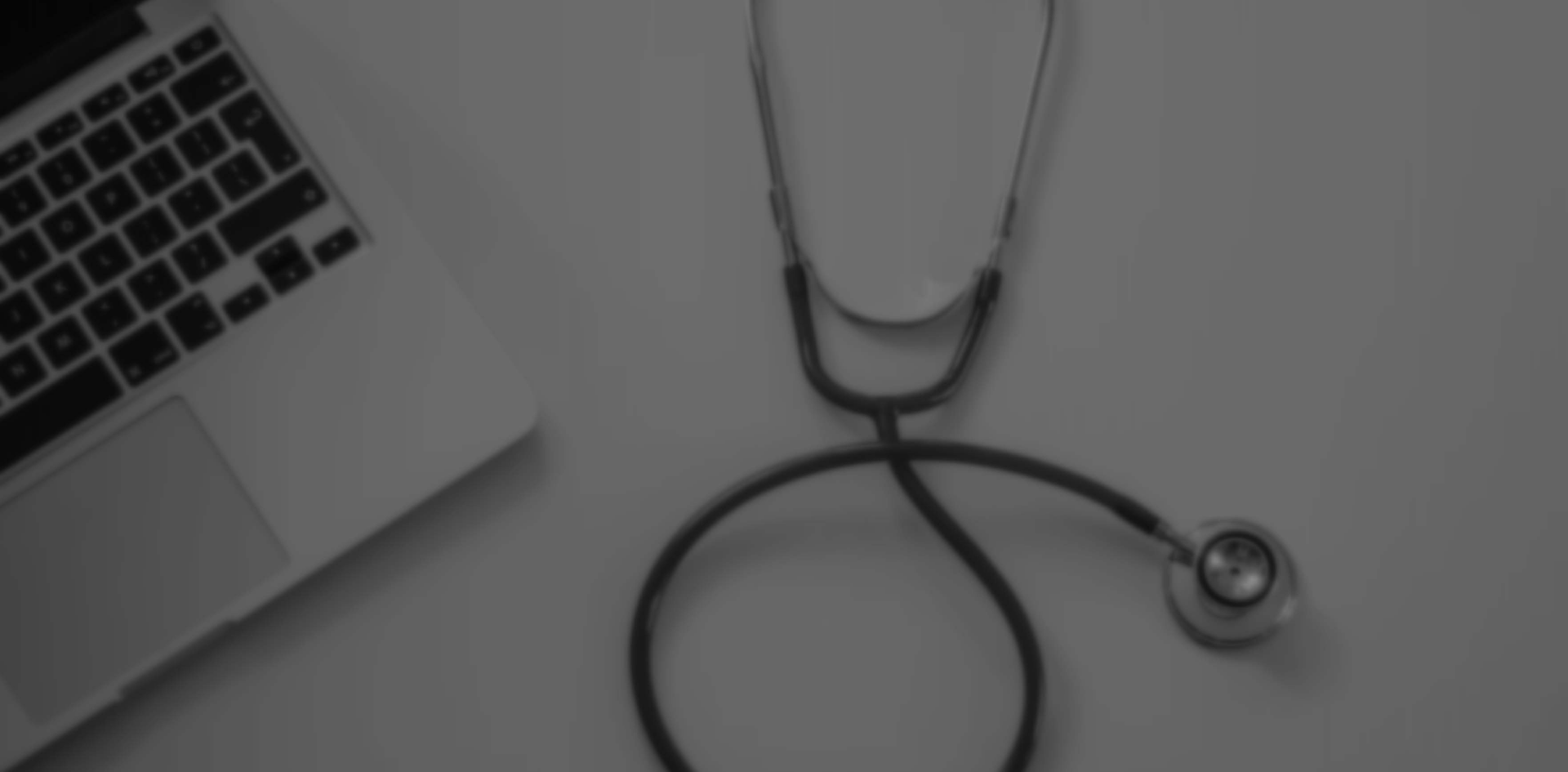 scroll, scrollTop: 0, scrollLeft: 0, axis: both 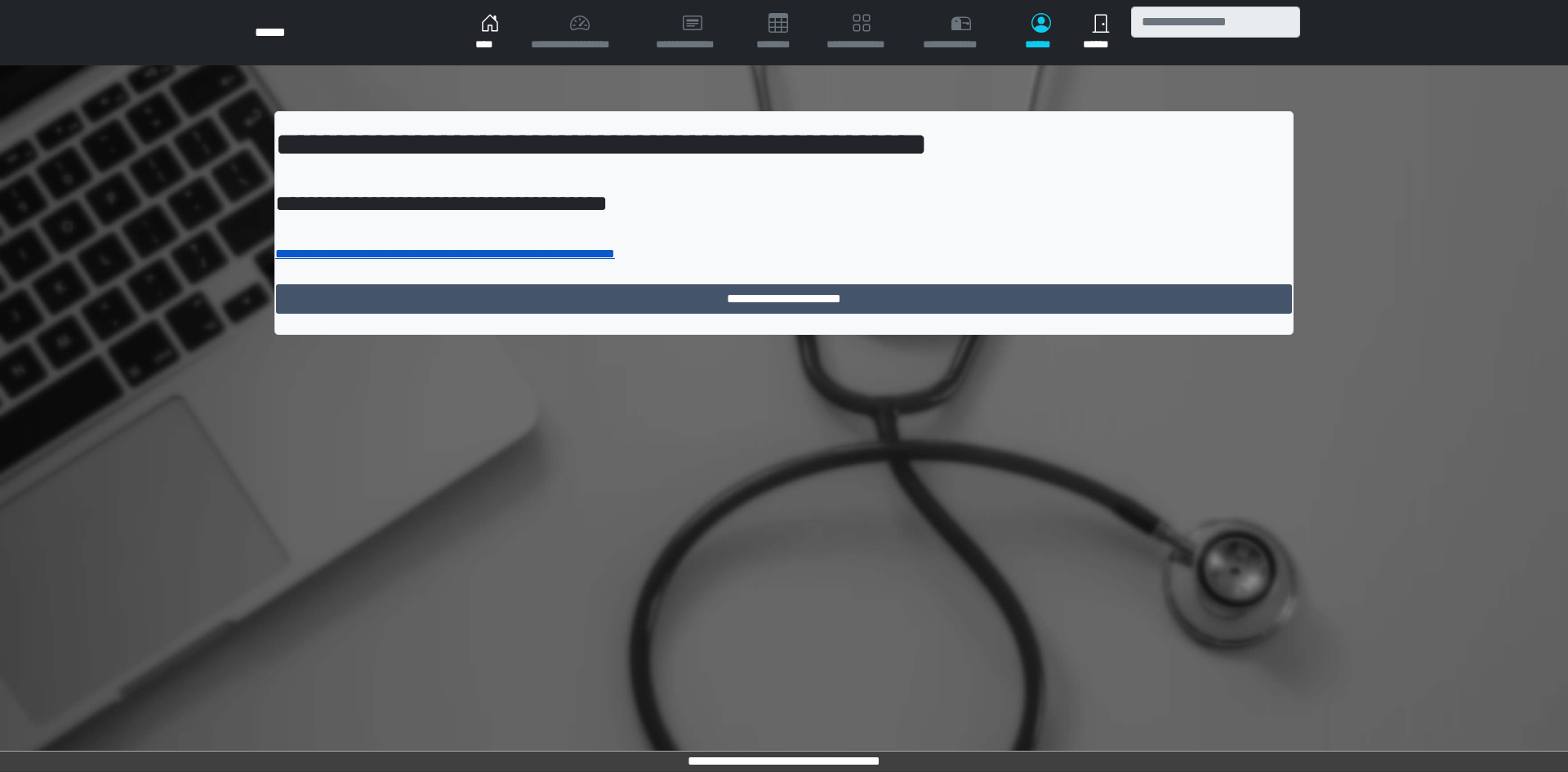 click on "**********" at bounding box center (445, 253) 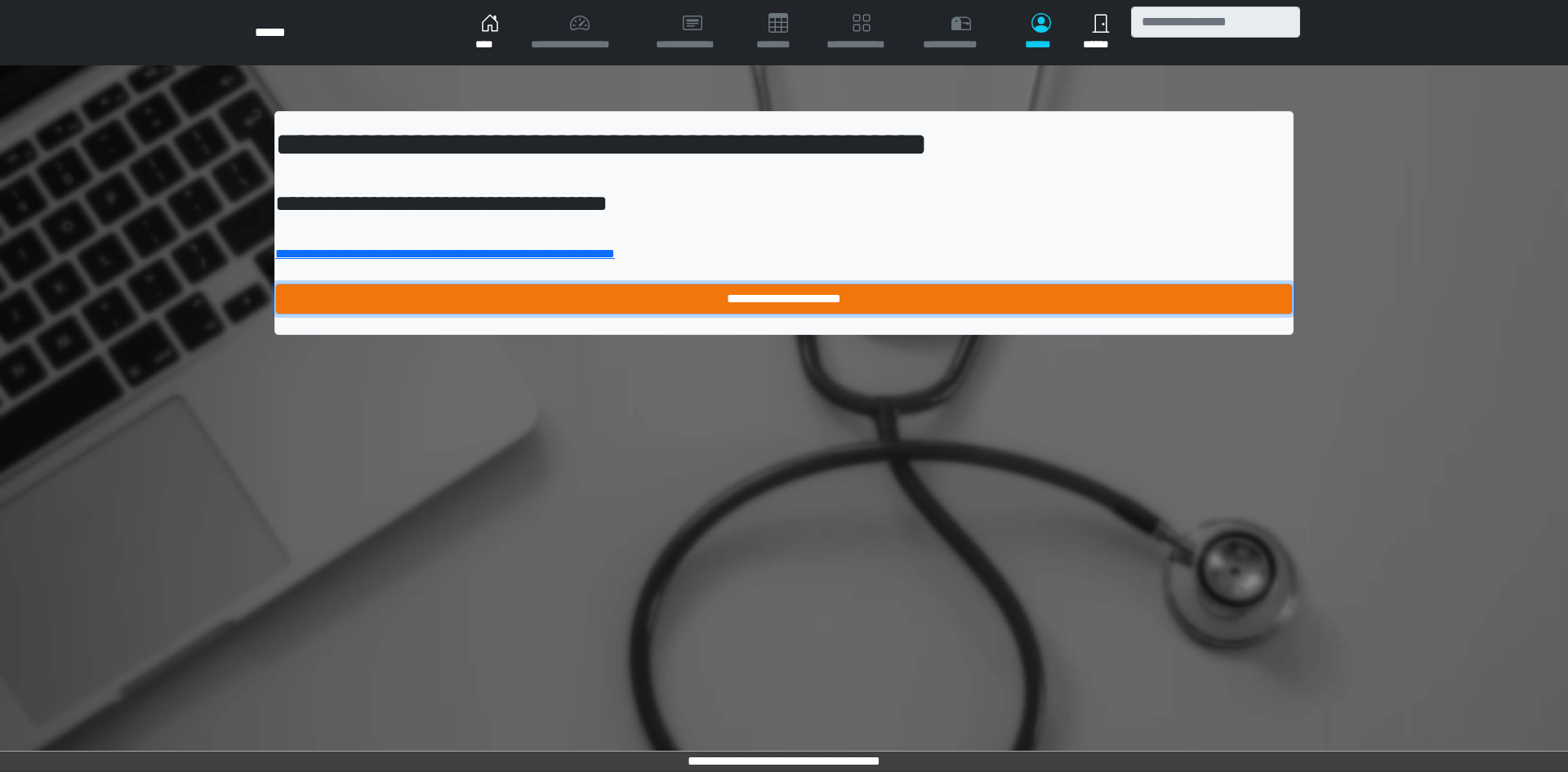 click on "**********" at bounding box center [784, 299] 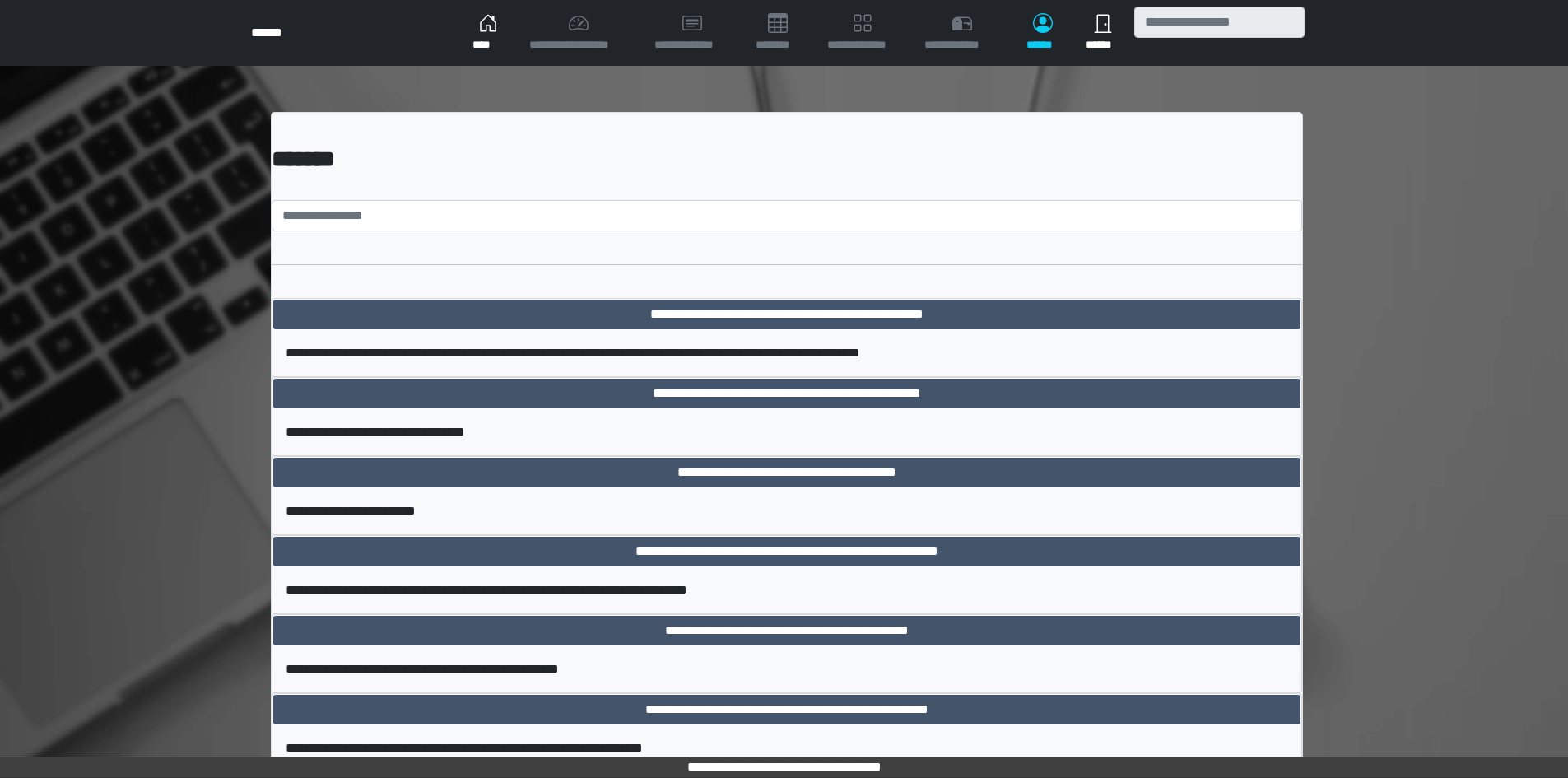 scroll, scrollTop: 0, scrollLeft: 0, axis: both 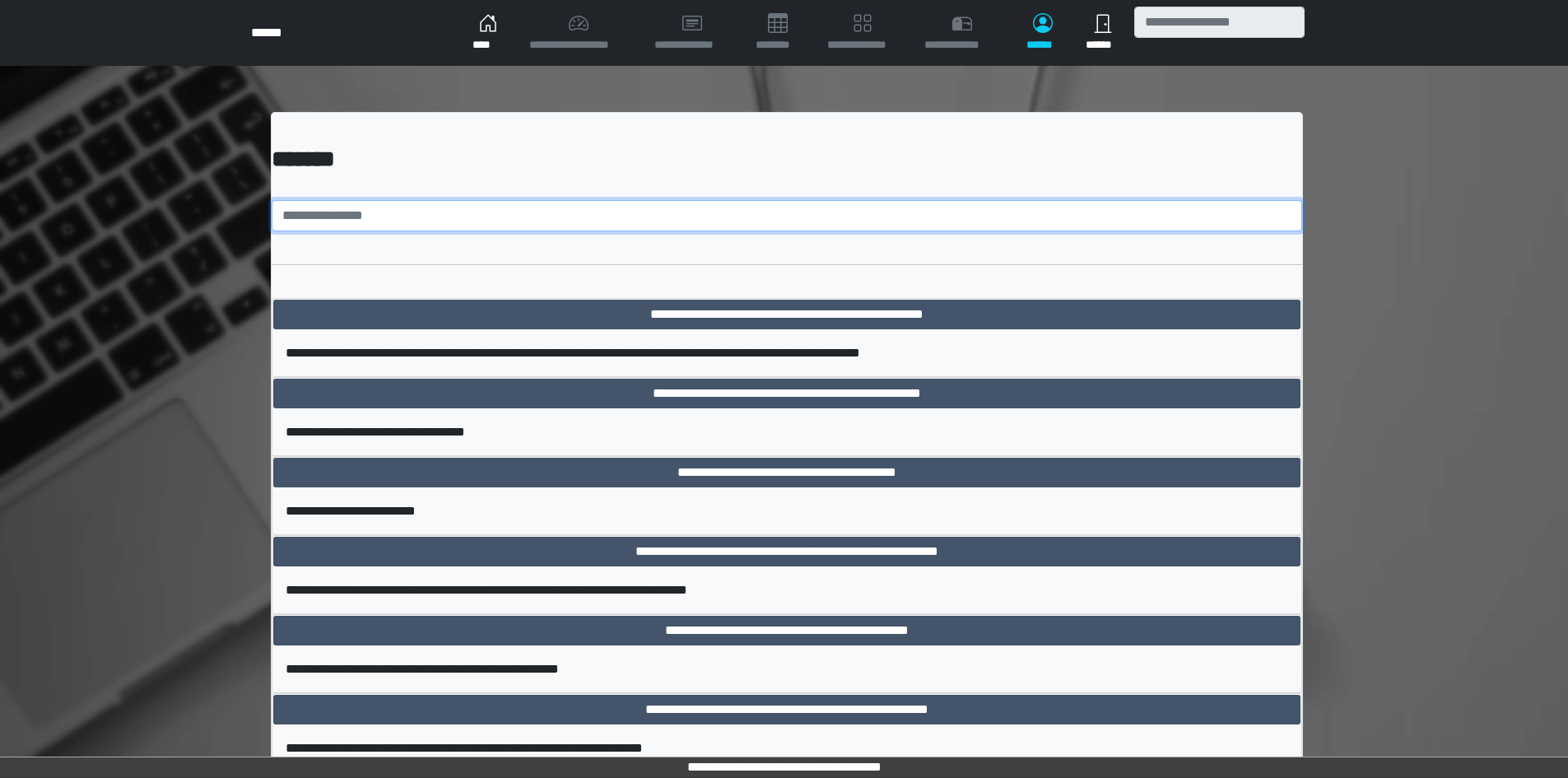 click at bounding box center [787, 216] 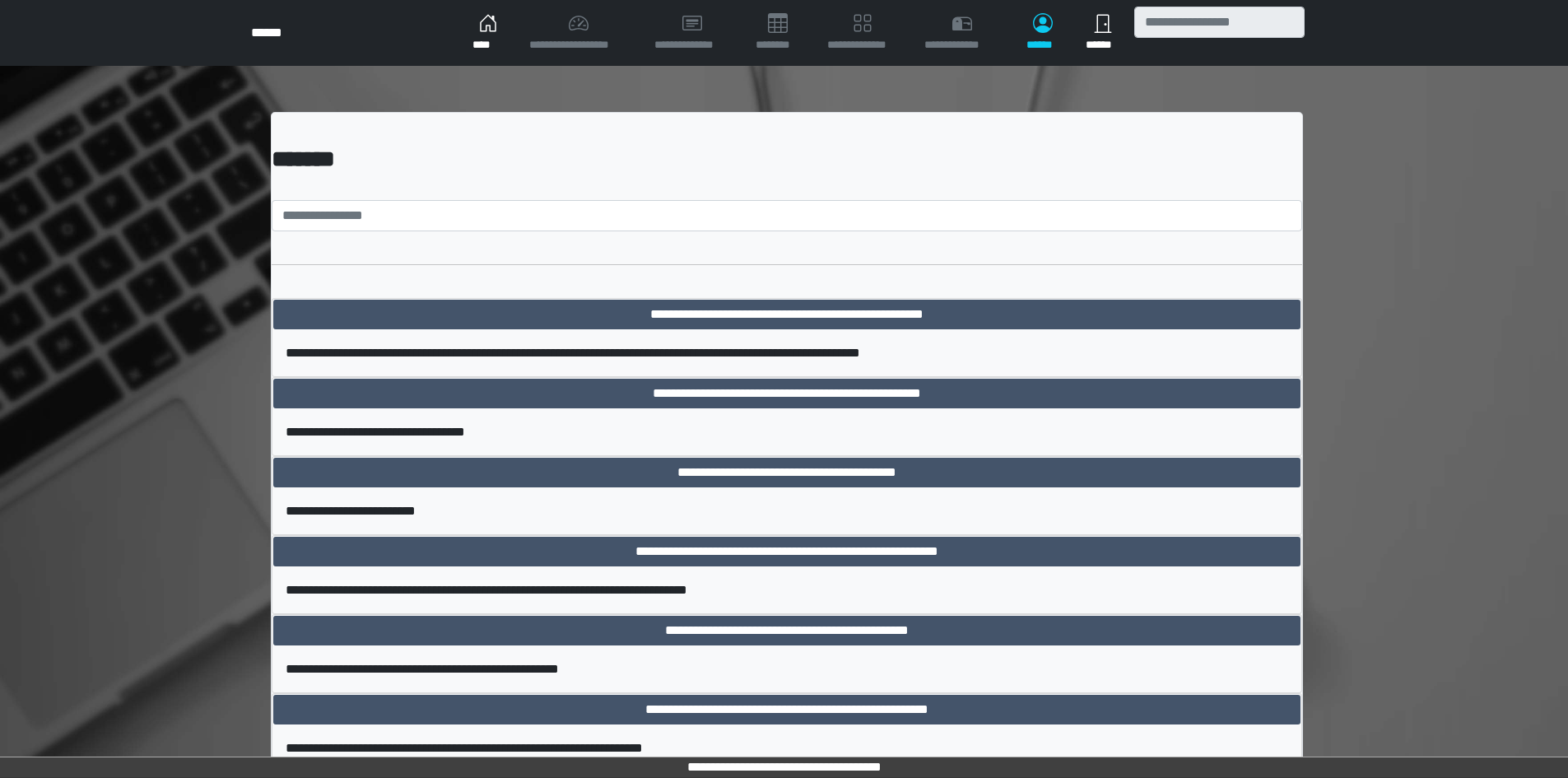 scroll, scrollTop: 10852, scrollLeft: 0, axis: vertical 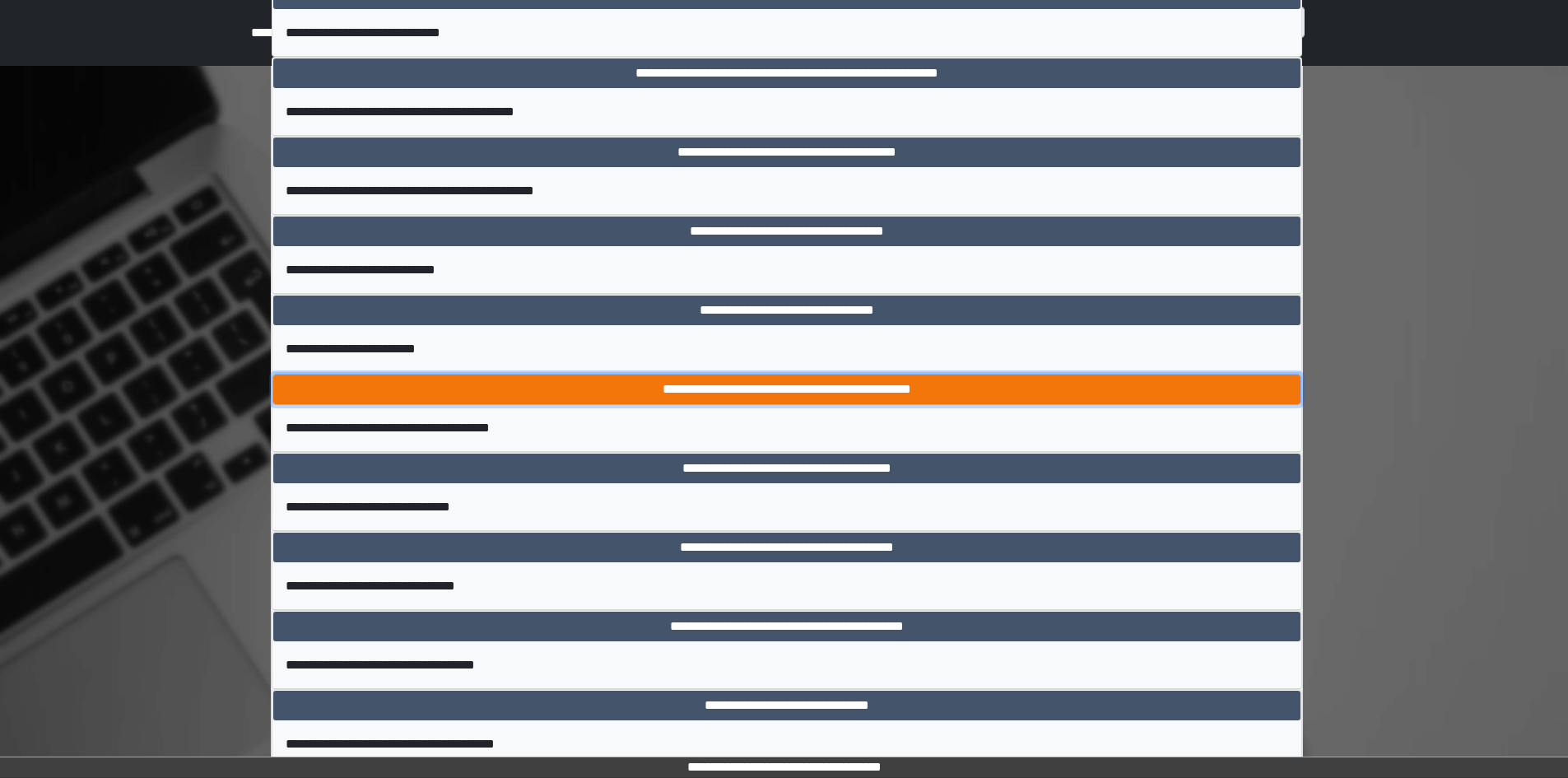 click on "**********" at bounding box center [787, 389] 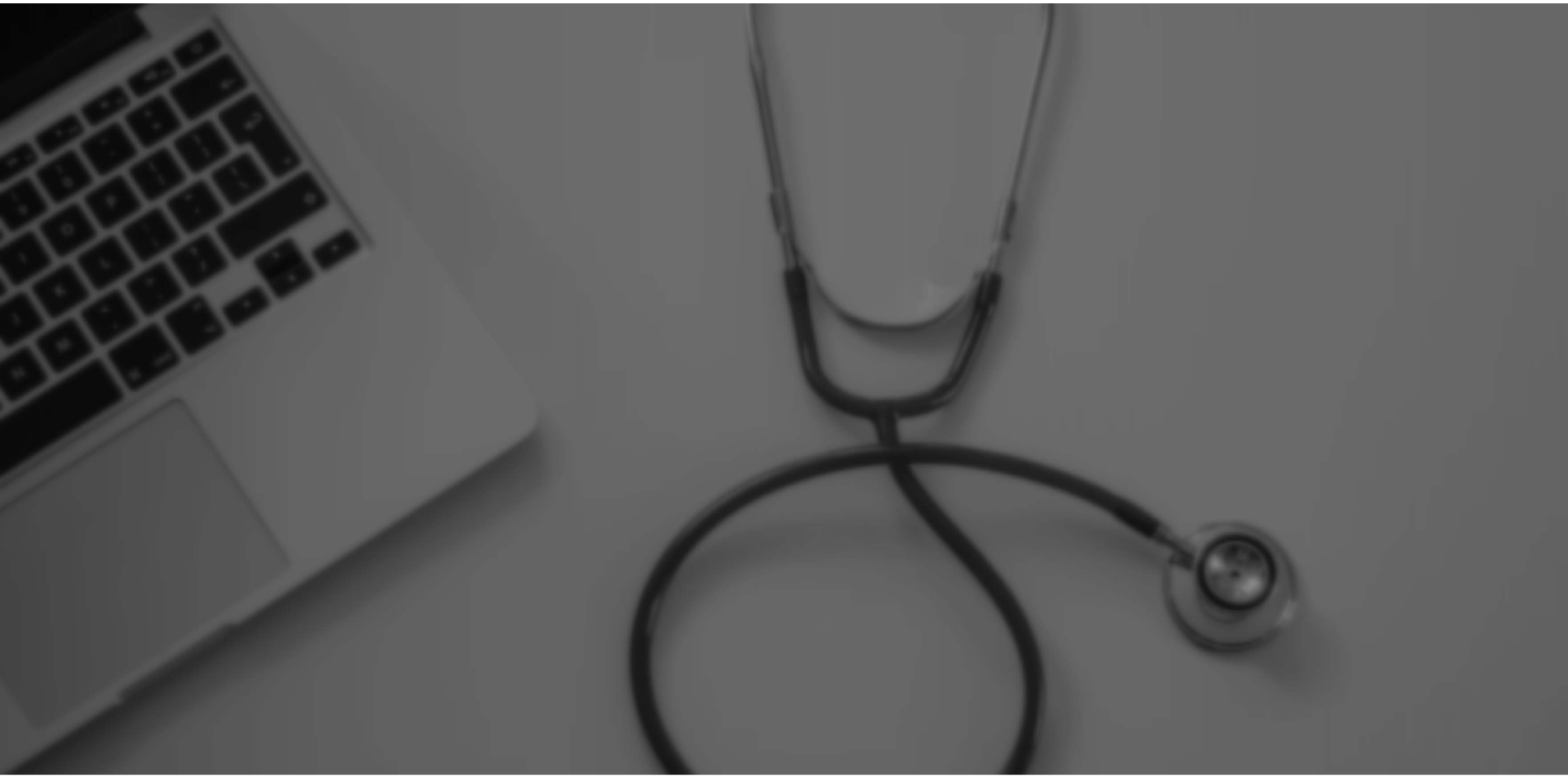 scroll, scrollTop: 0, scrollLeft: 0, axis: both 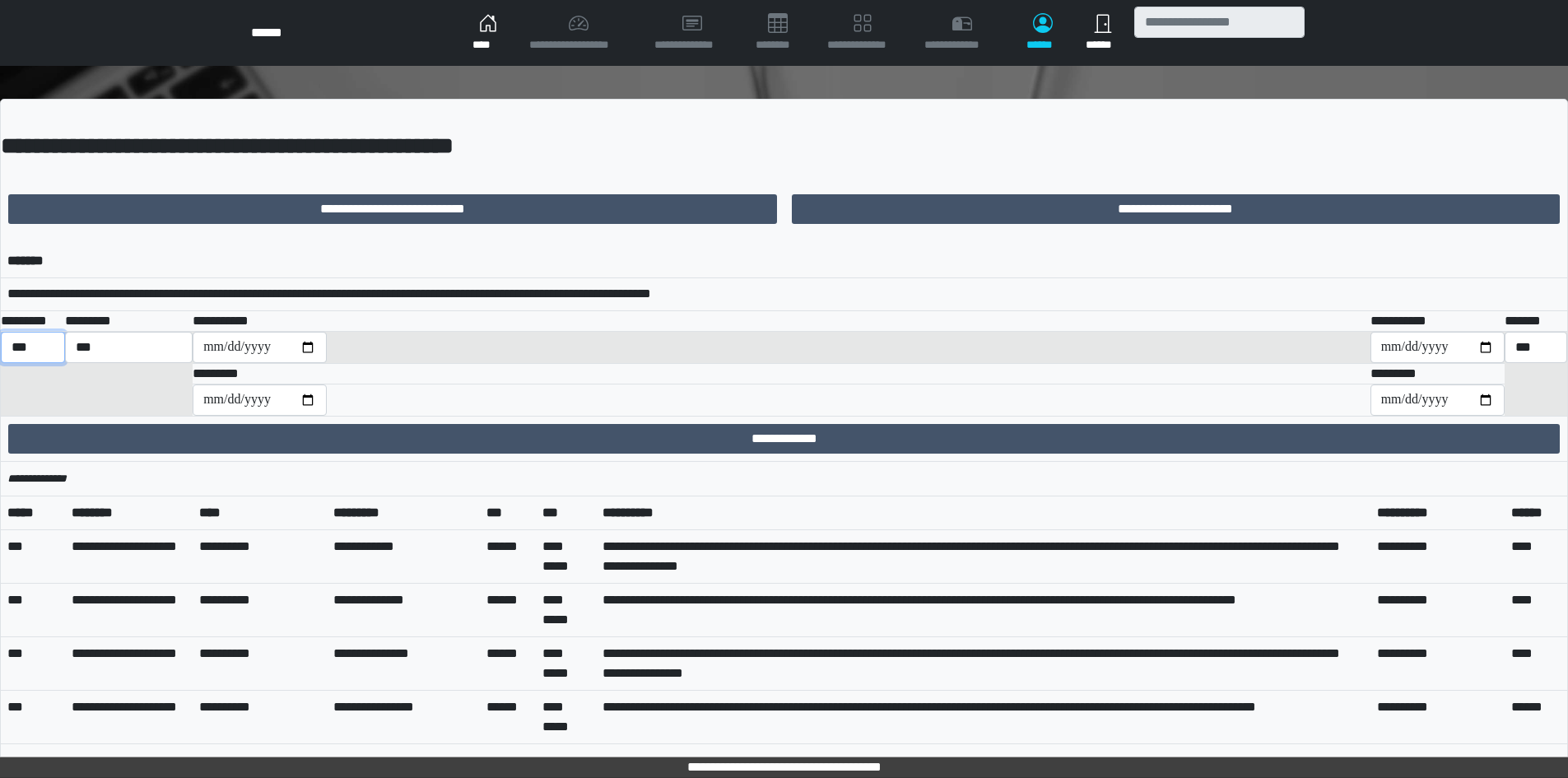 click on "*** *** ******** *** ******** ***** ***" at bounding box center [33, 347] 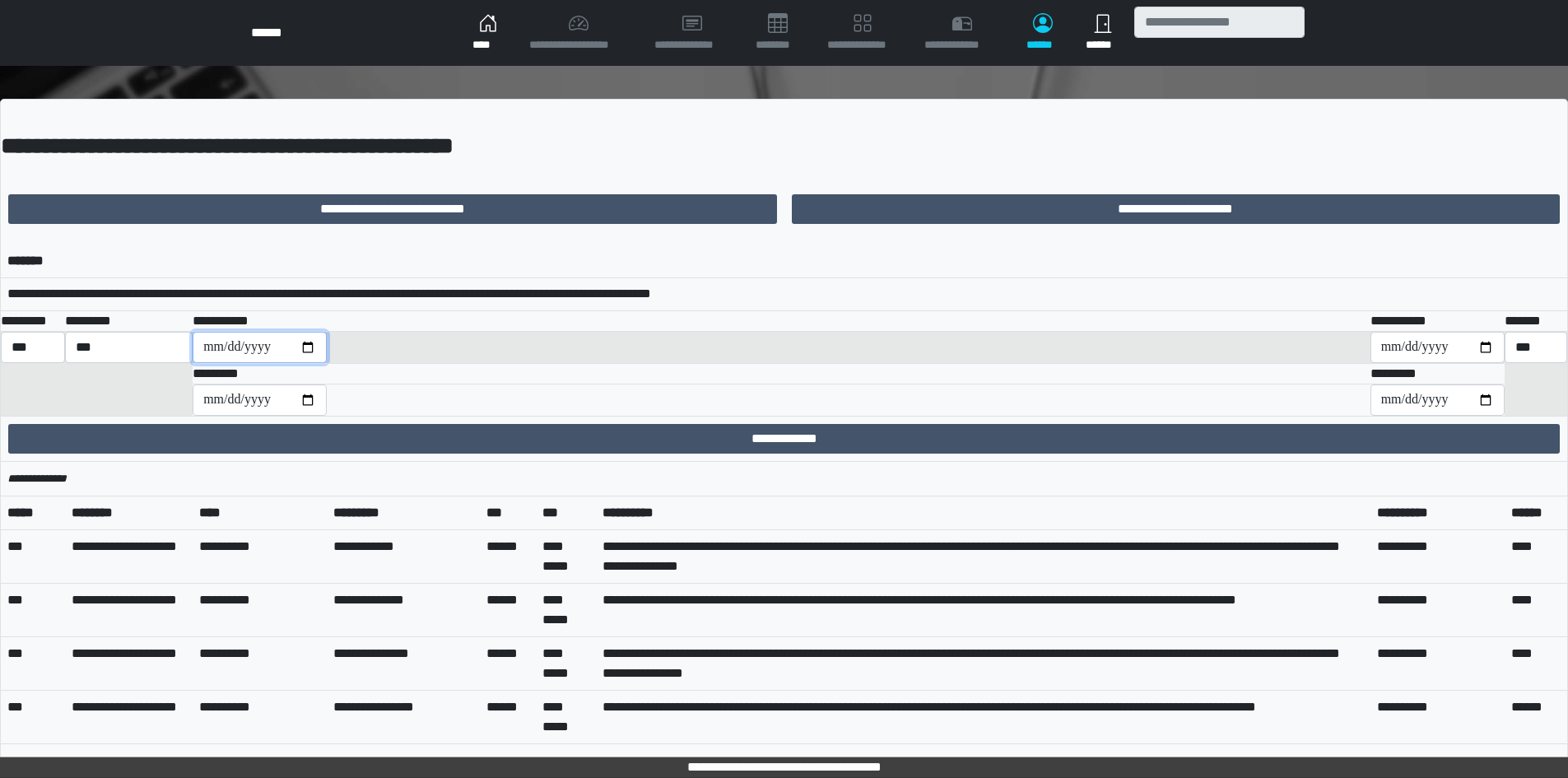click at bounding box center (259, 347) 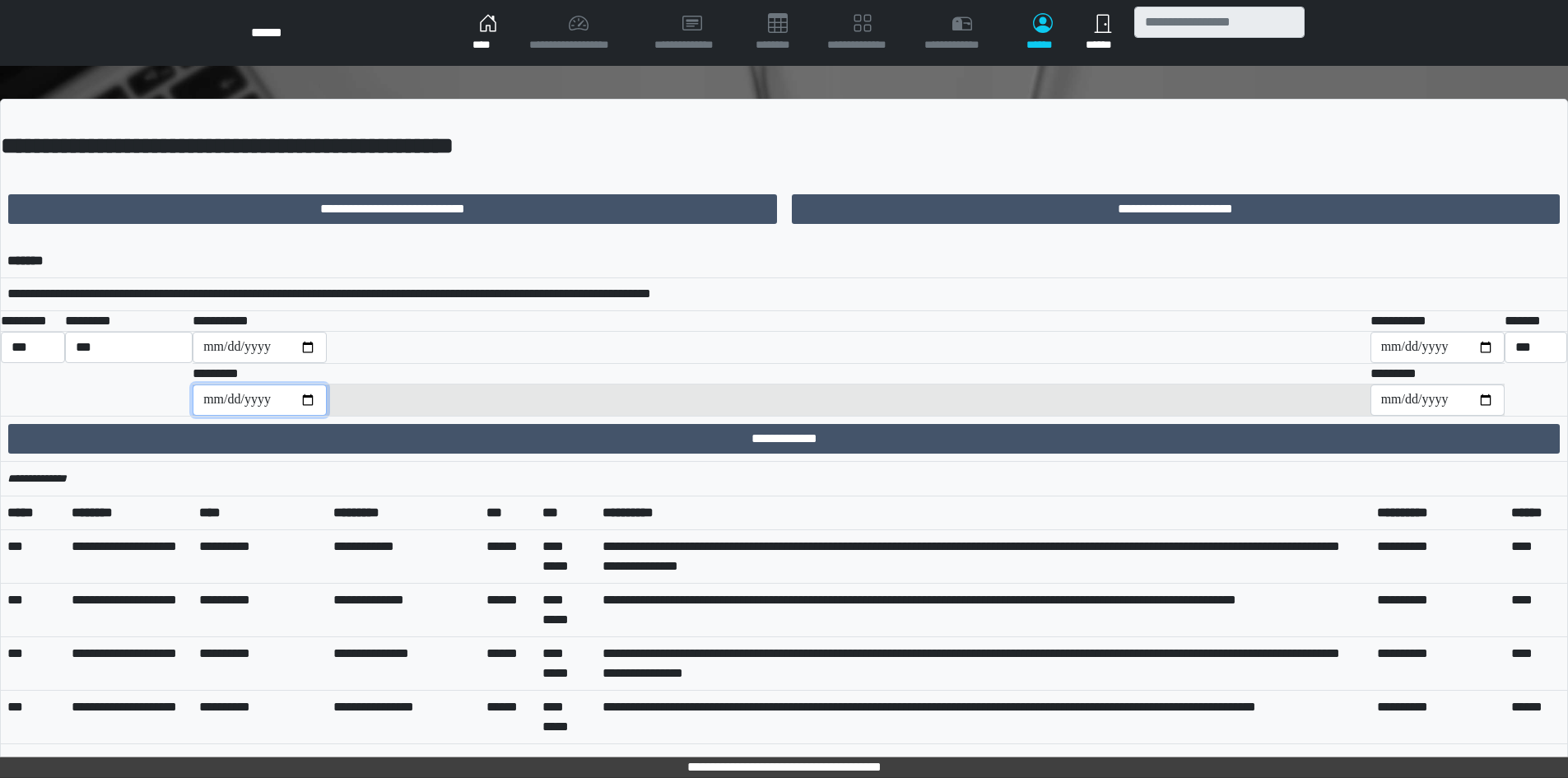 click at bounding box center (259, 400) 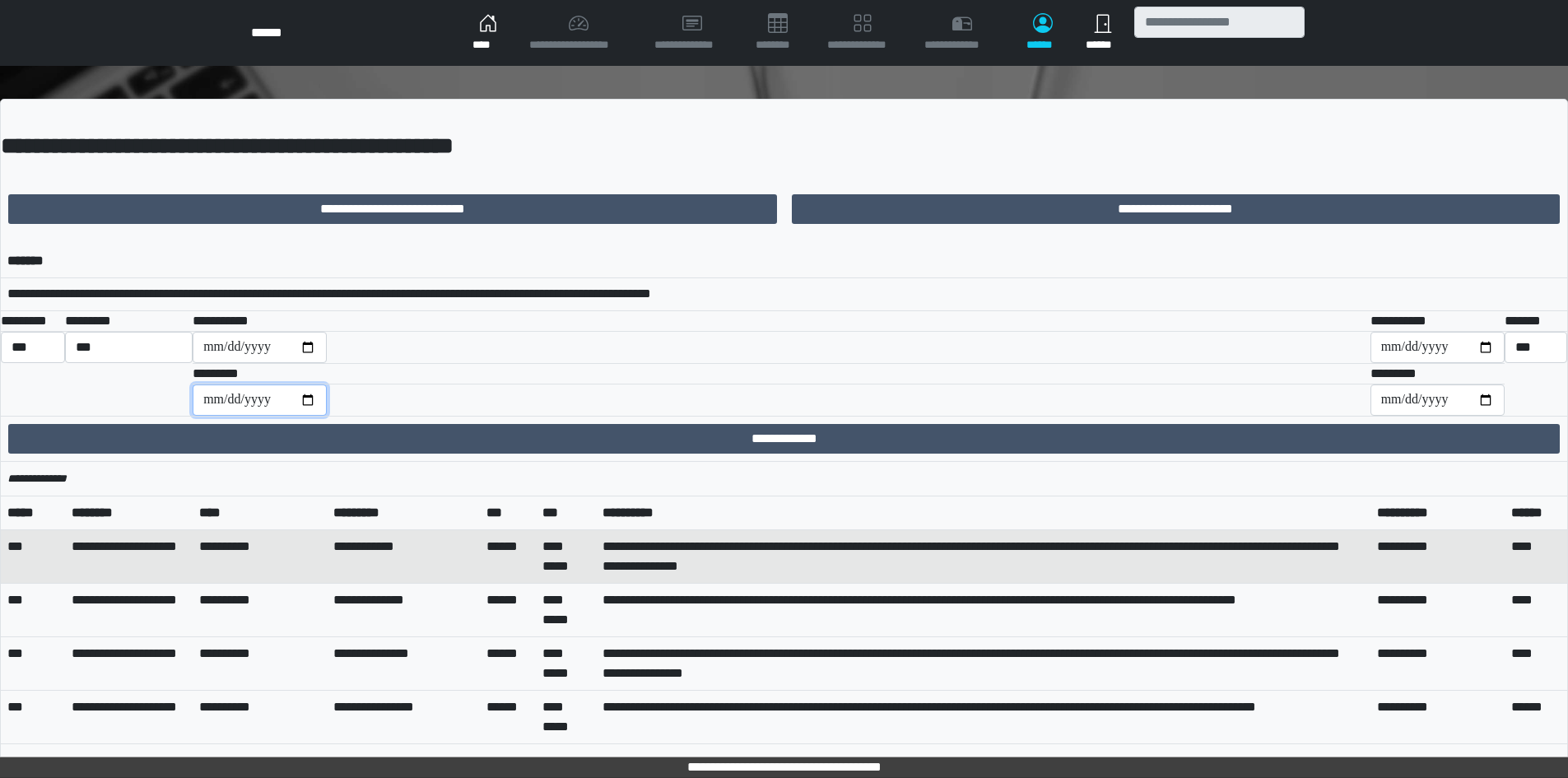 type on "**********" 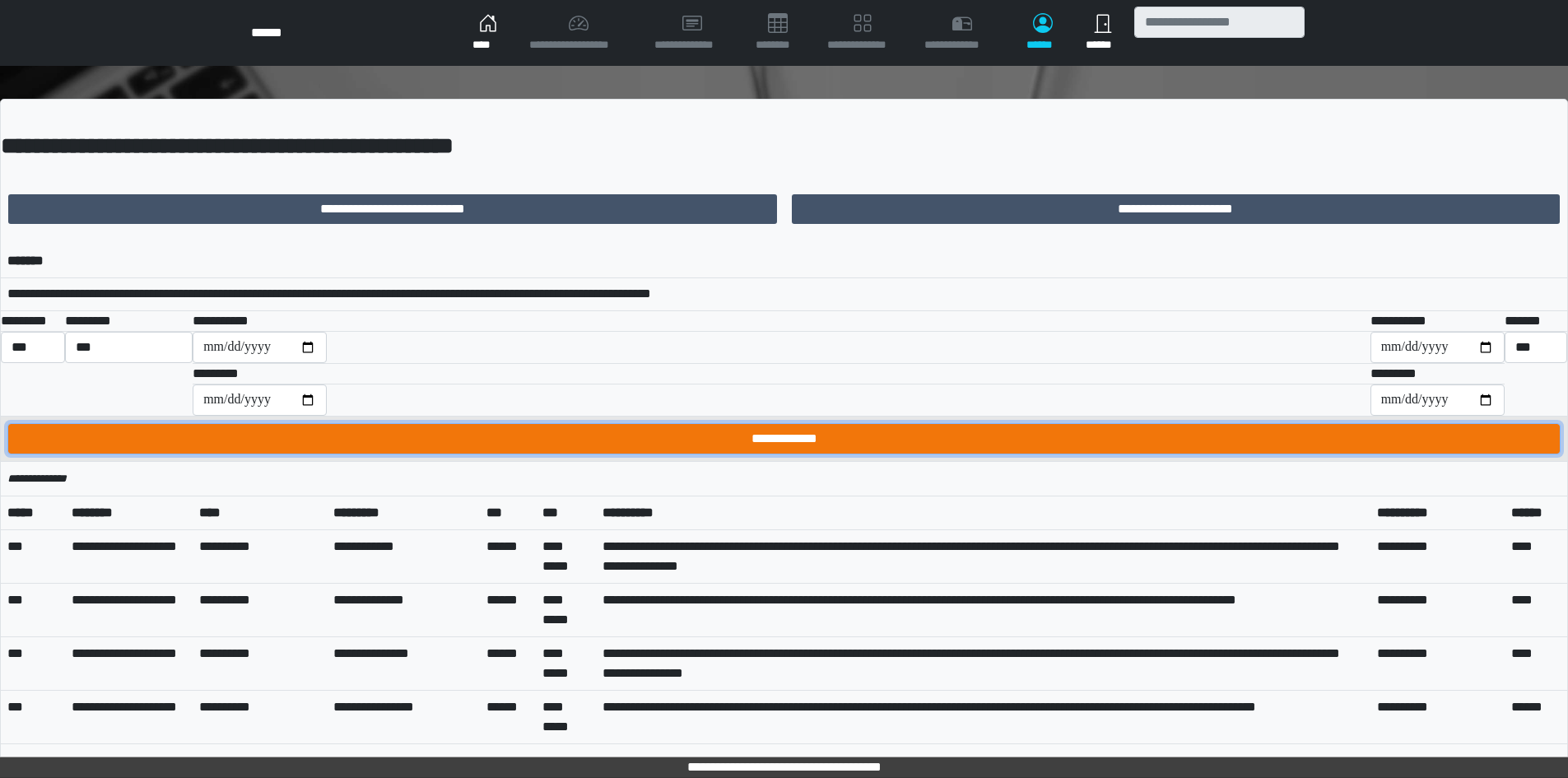 click on "**********" at bounding box center (784, 439) 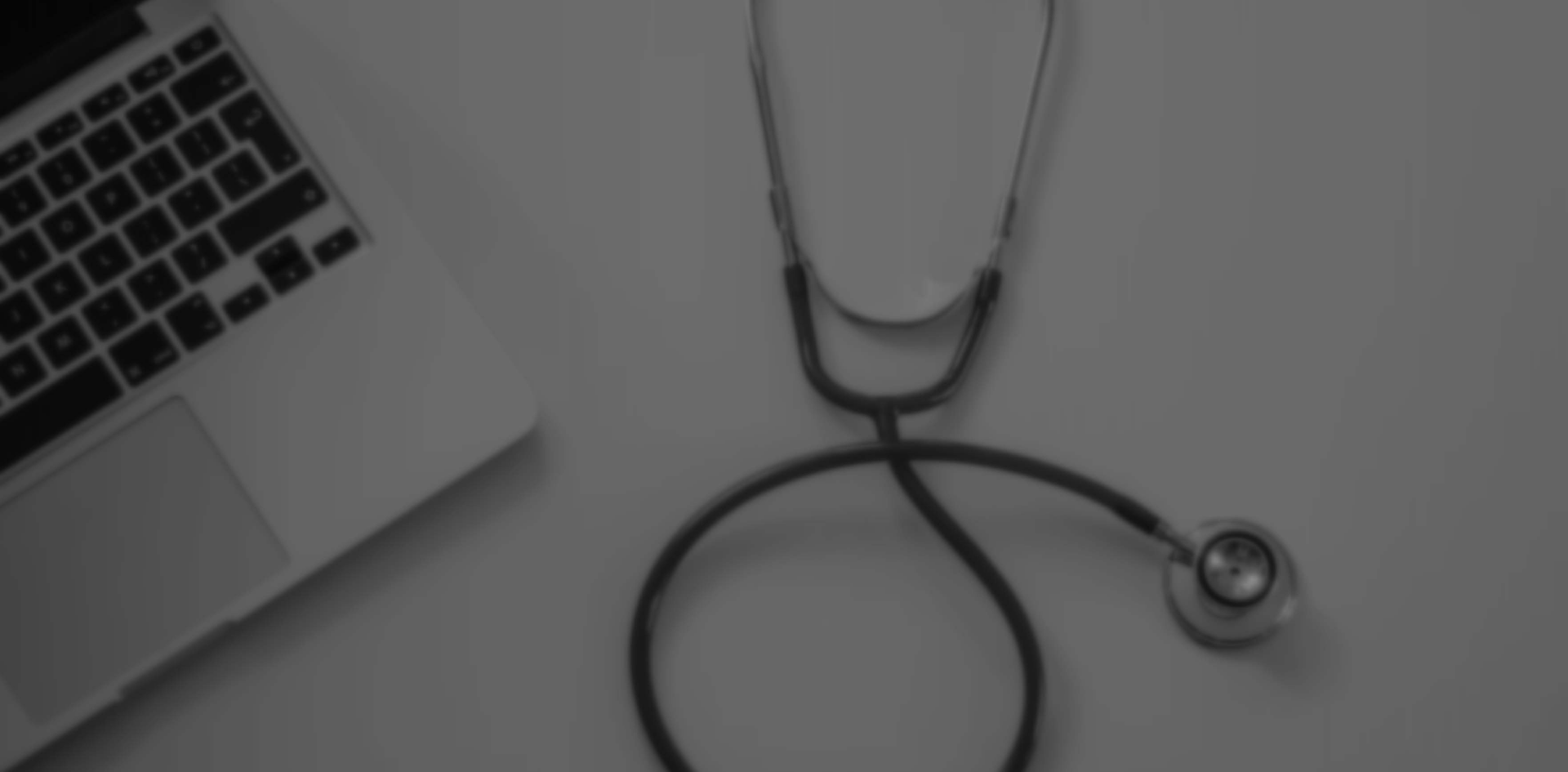 scroll, scrollTop: 0, scrollLeft: 0, axis: both 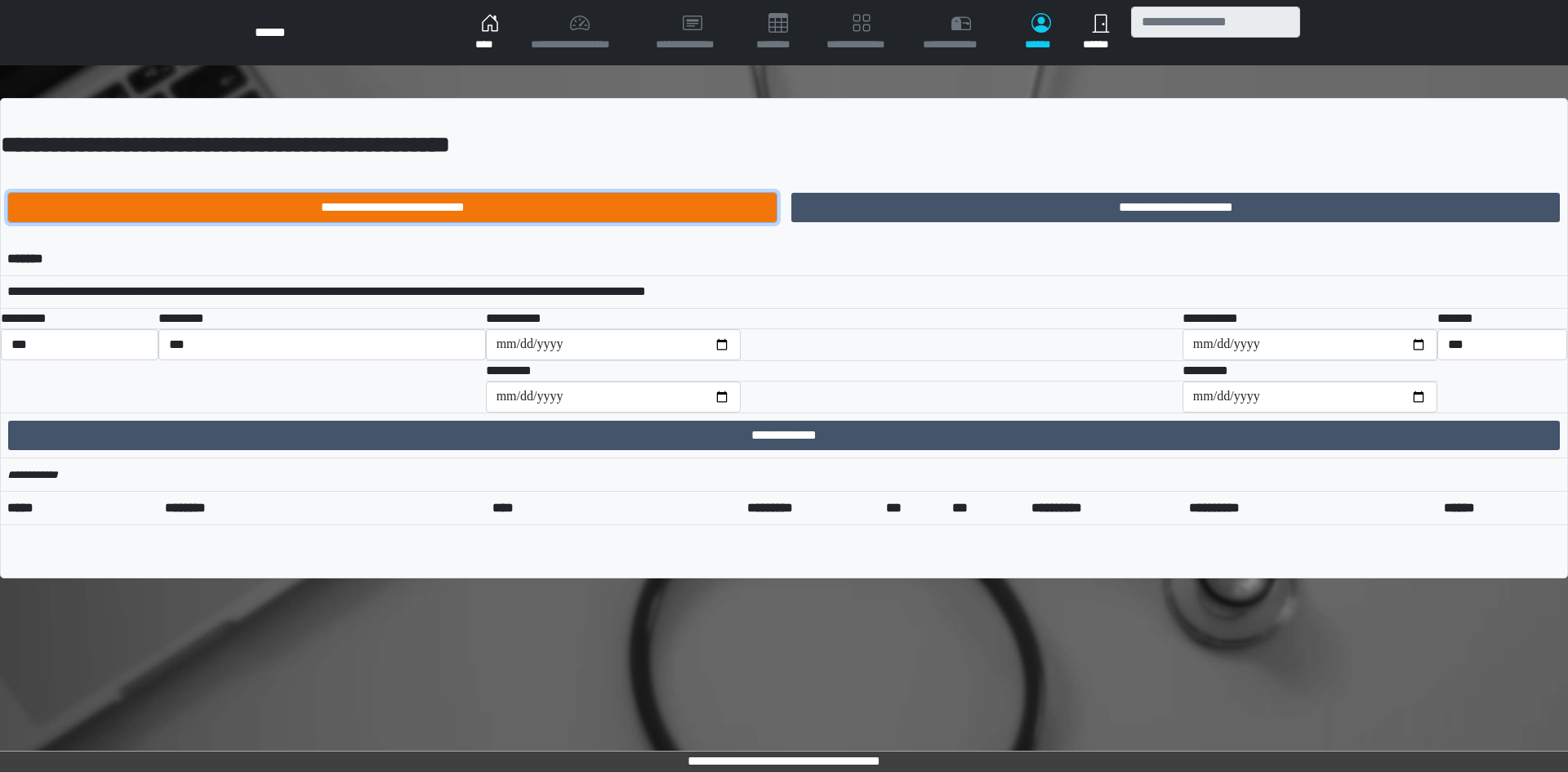 click on "**********" at bounding box center [392, 208] 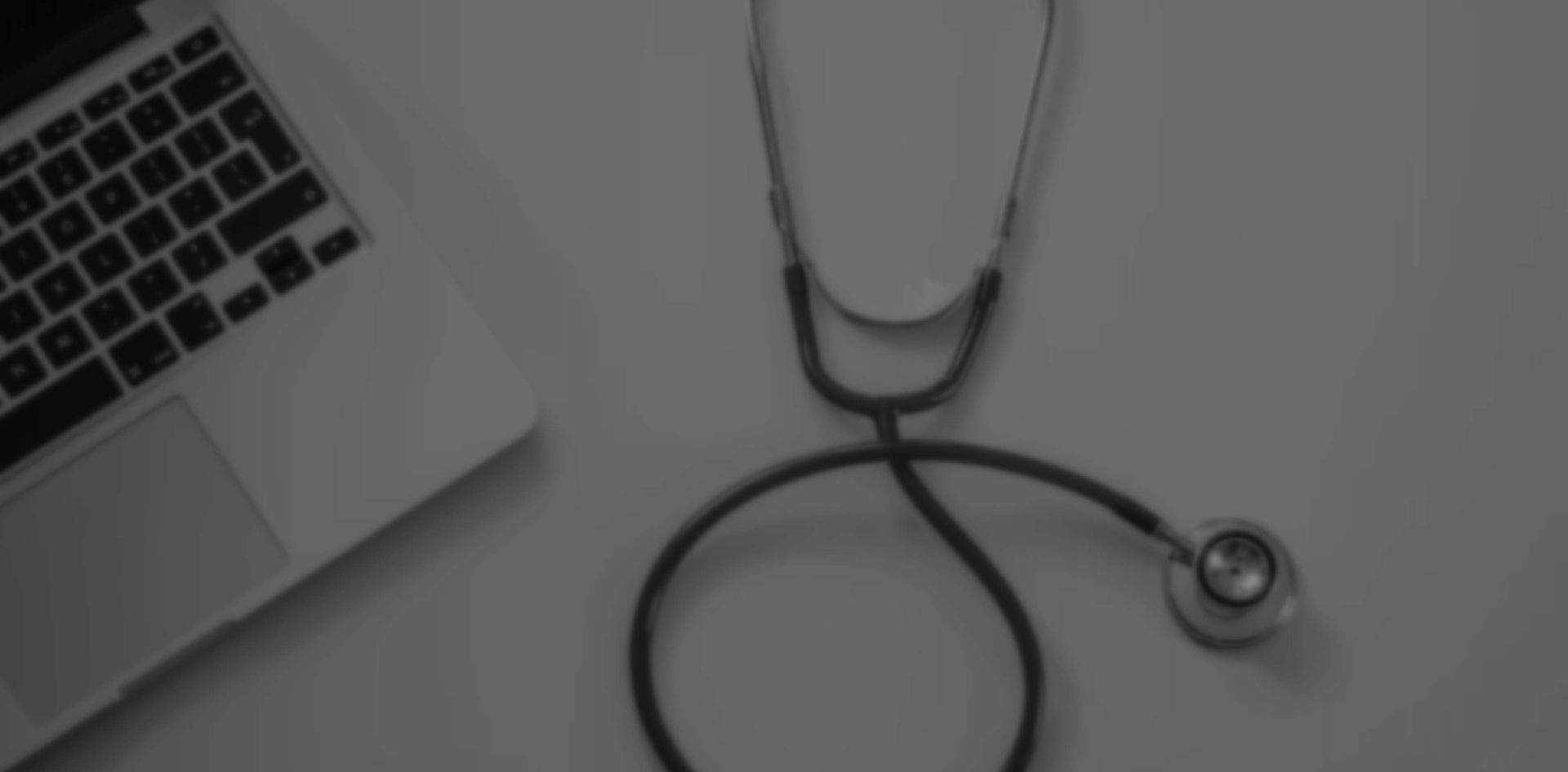 scroll, scrollTop: 0, scrollLeft: 0, axis: both 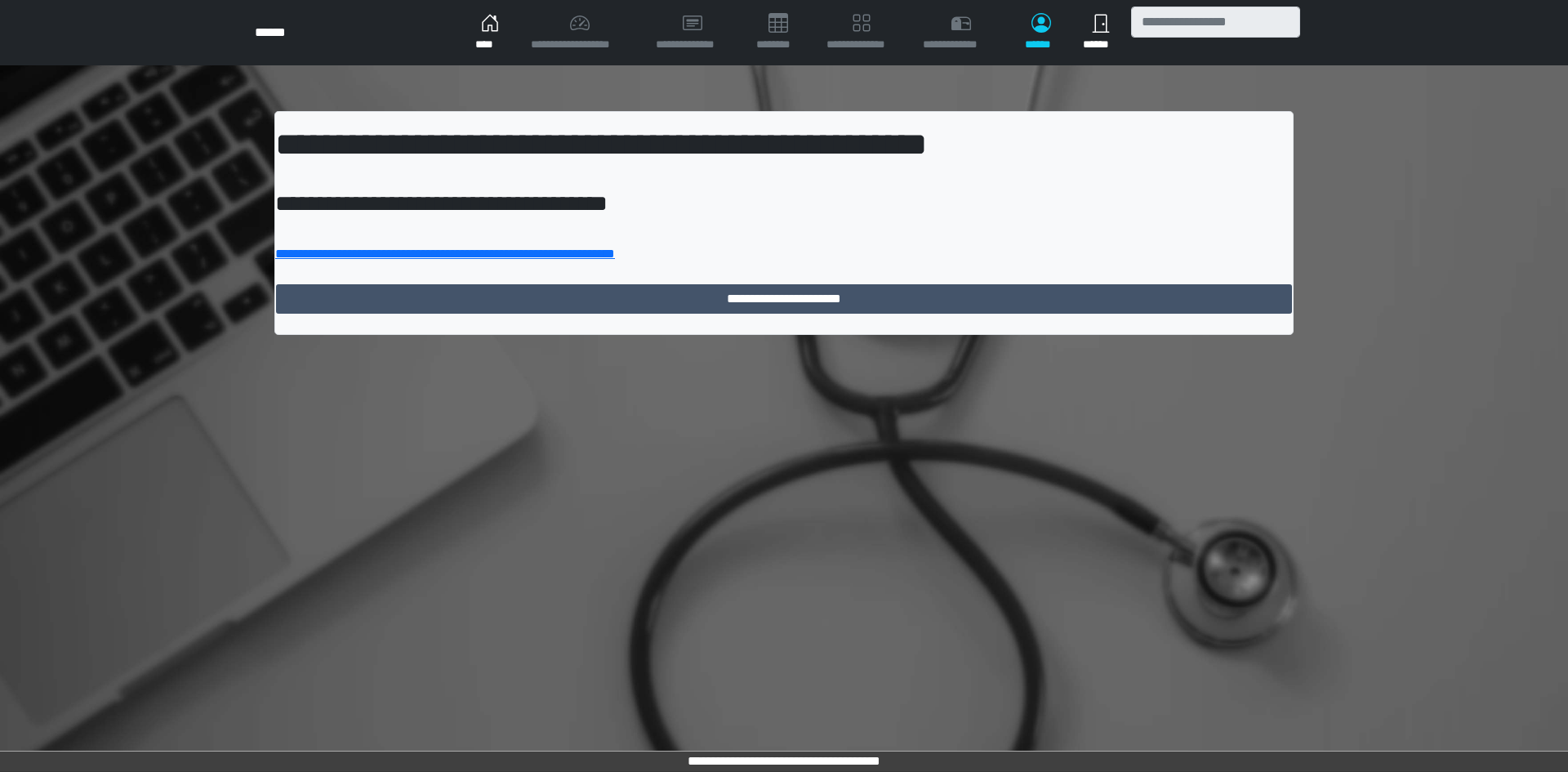 click on "**********" at bounding box center [784, 223] 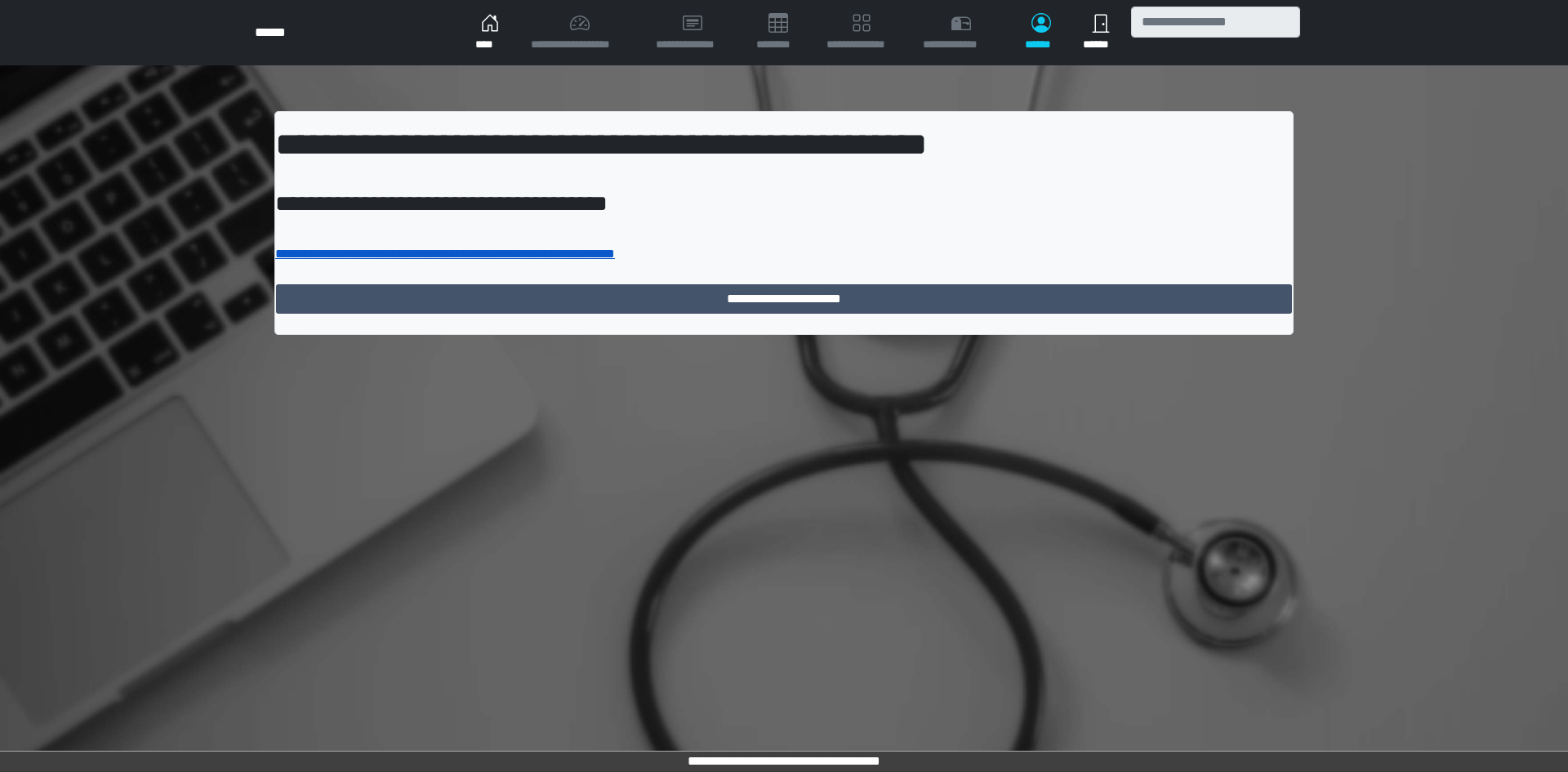 click on "**********" at bounding box center (445, 253) 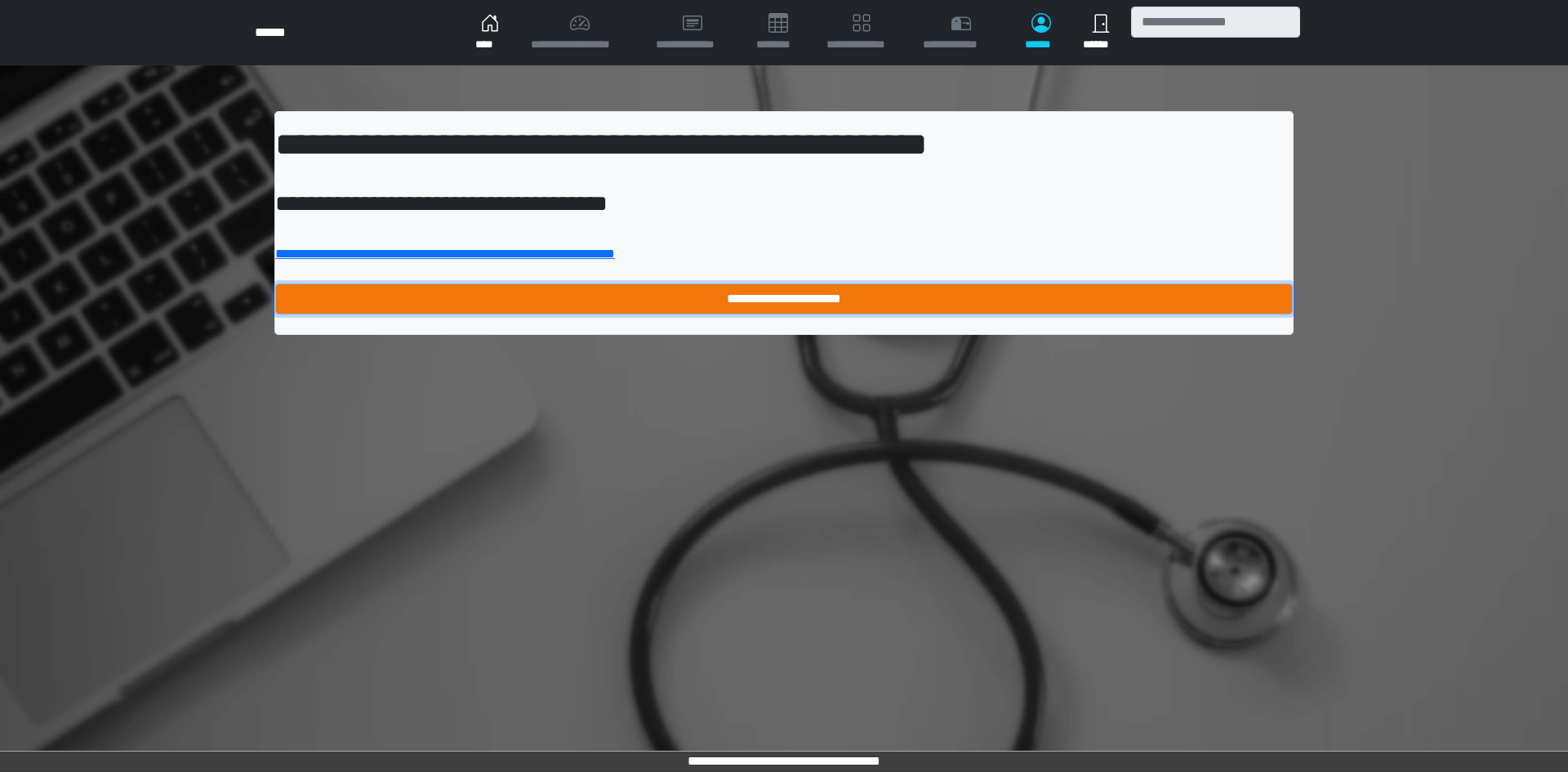 click on "**********" at bounding box center [784, 299] 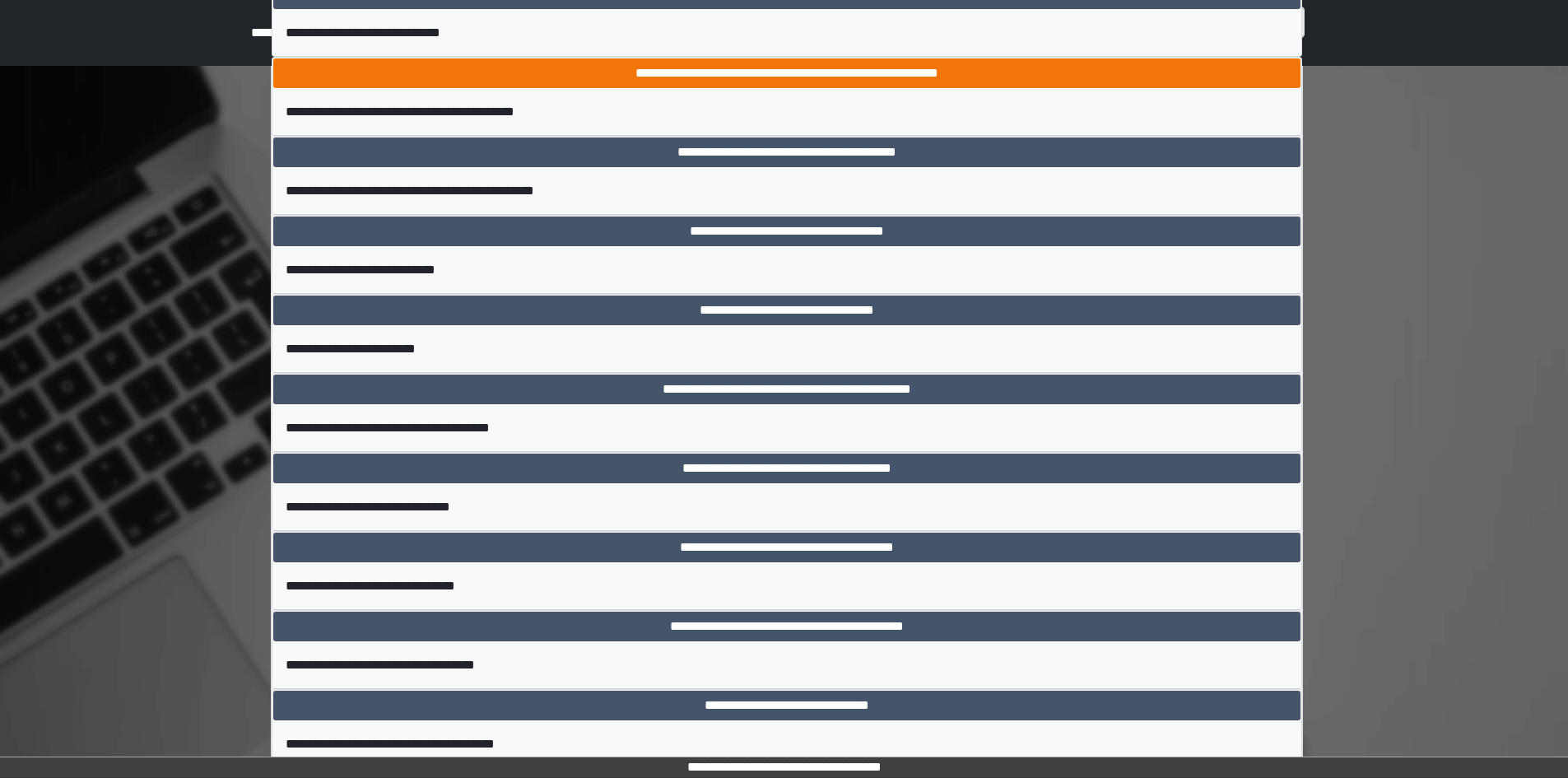scroll, scrollTop: 874, scrollLeft: 0, axis: vertical 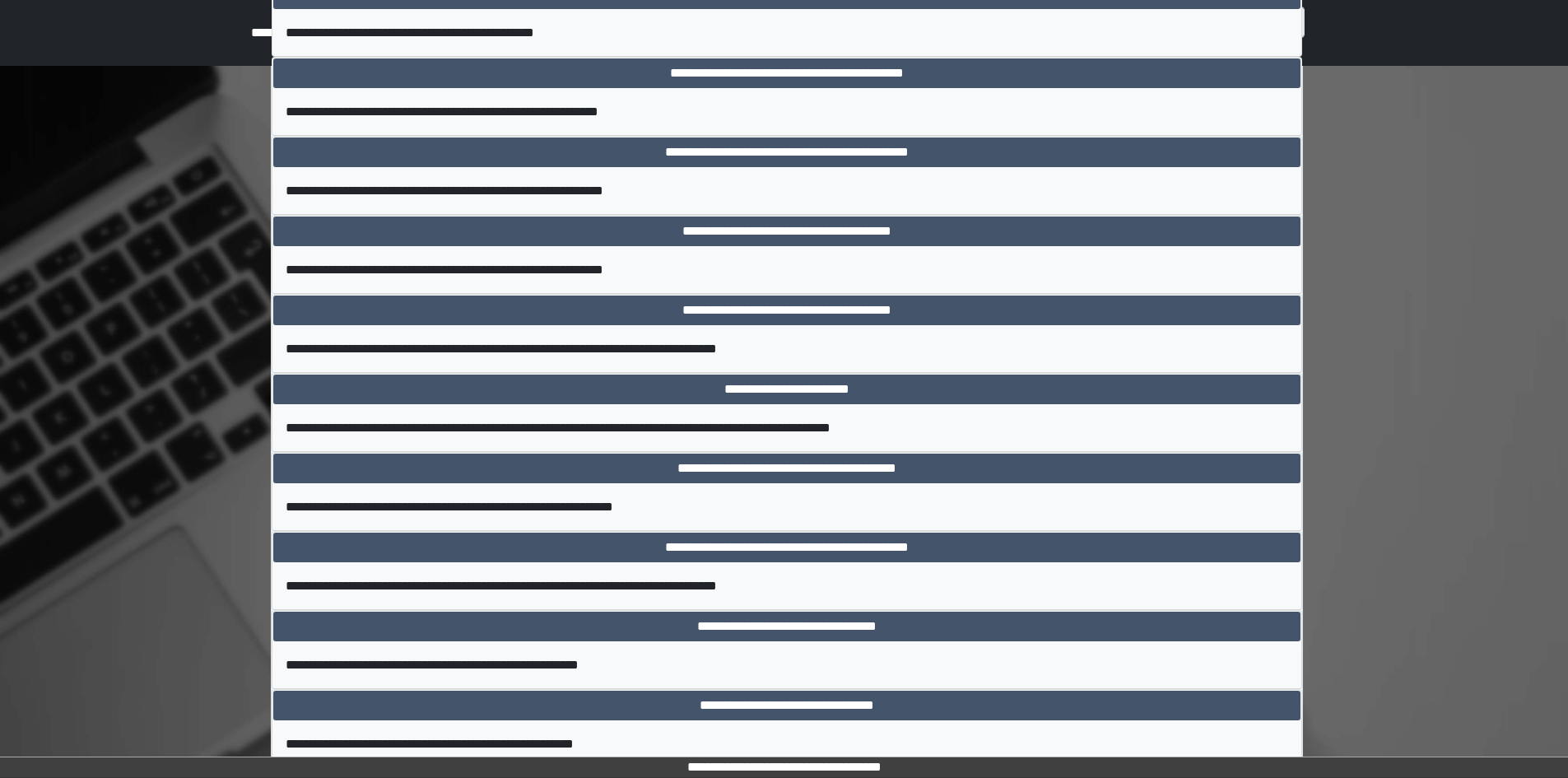click on "[FIRST] [LAST]
[CITY]
[ADDRESS]
[ADDRESS]
[ADDRESS]
[ADDRESS]
[ADDRESS]
[ADDRESS]
[ADDRESS]
[ADDRESS]
[ADDRESS]
[ADDRESS]
[ADDRESS]
[ADDRESS]" at bounding box center [784, 7851] 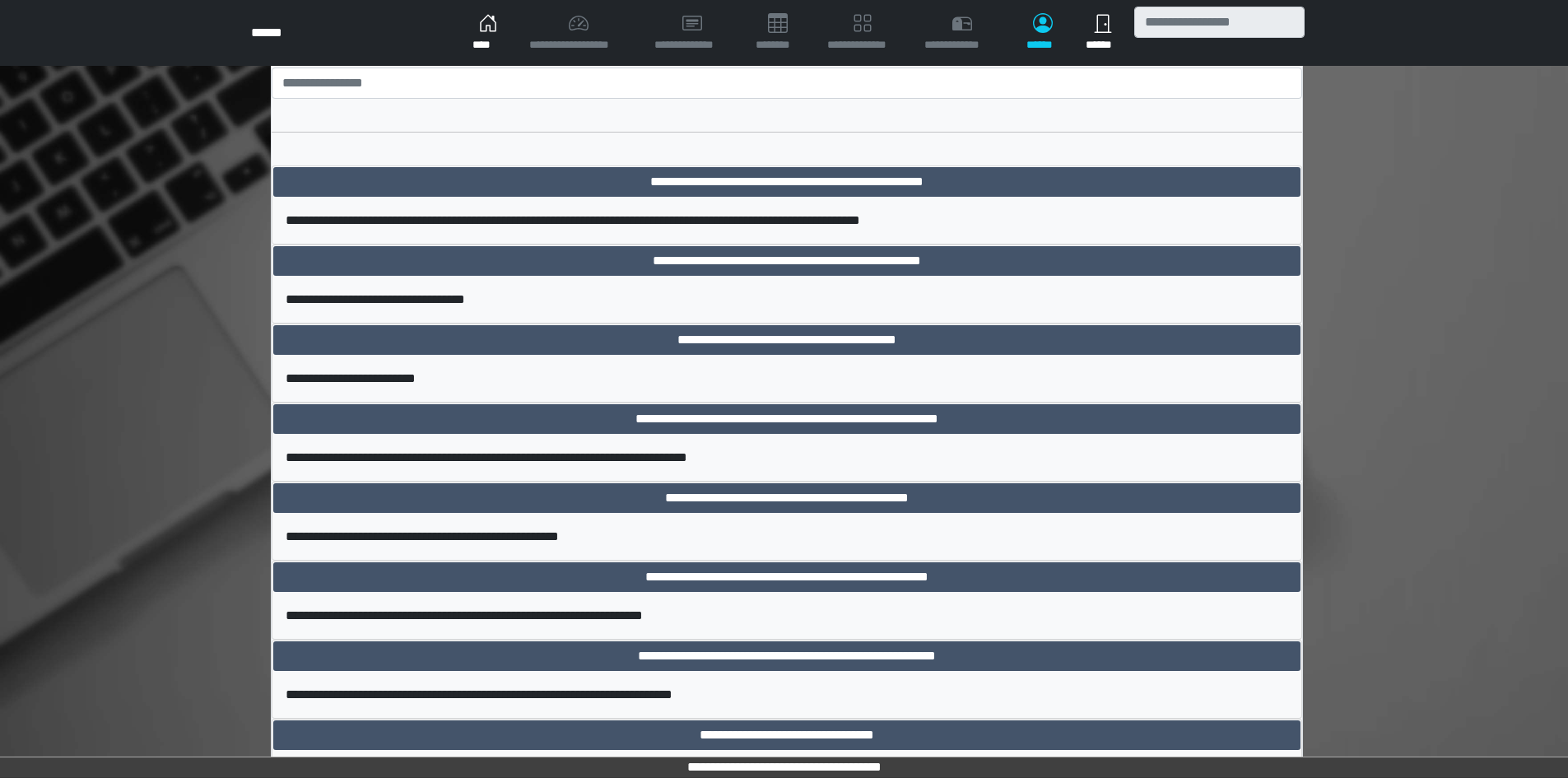 scroll, scrollTop: 0, scrollLeft: 0, axis: both 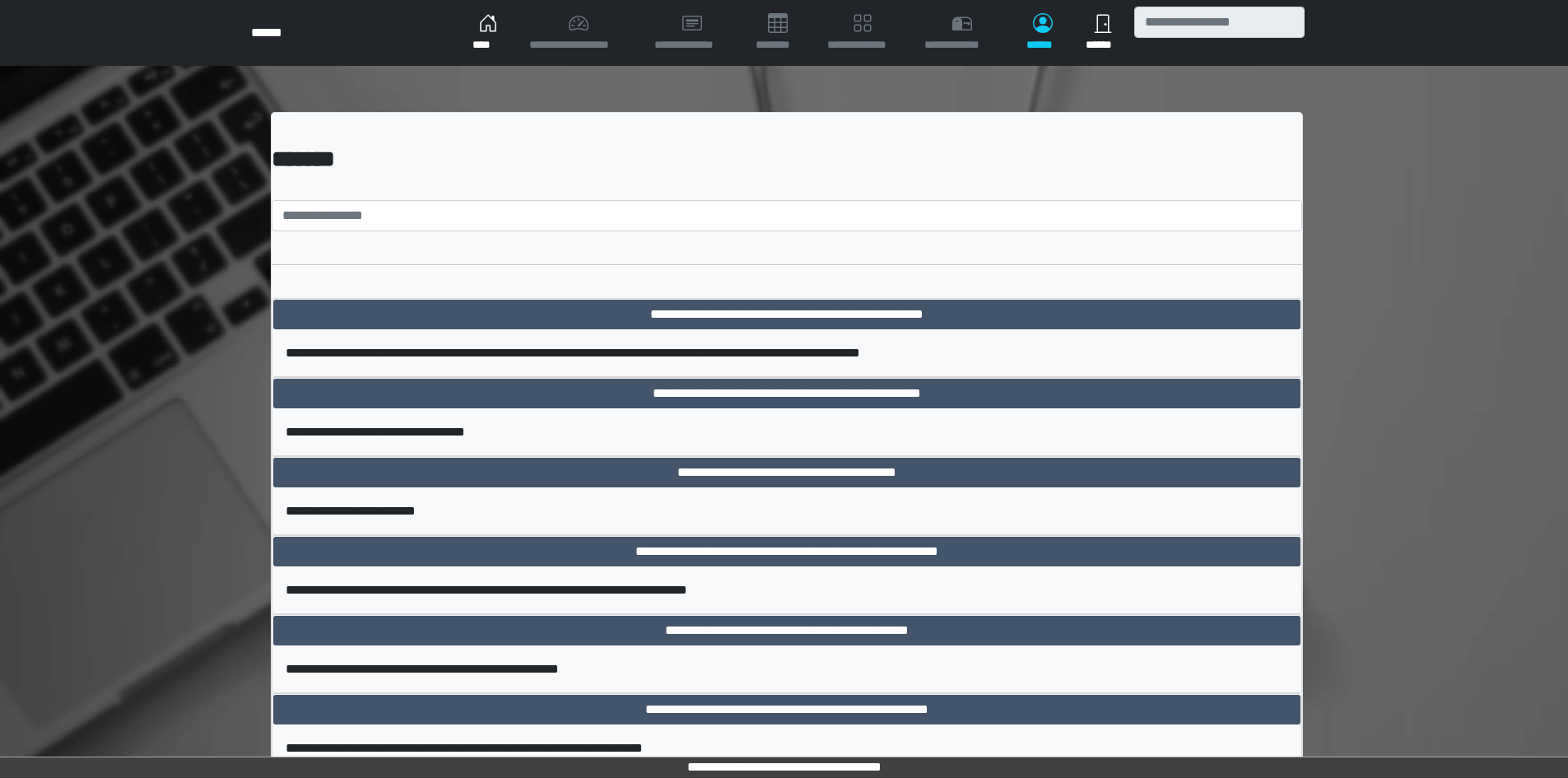 click on "[FIRST] [LAST]
[CITY]
[ADDRESS]
[ADDRESS]
[ADDRESS]
[ADDRESS]
[ADDRESS]
[ADDRESS]
[ADDRESS]
[ADDRESS]
[ADDRESS]
[ADDRESS]
[ADDRESS]
[ADDRESS]
[ADDRESS]" at bounding box center [784, 8718] 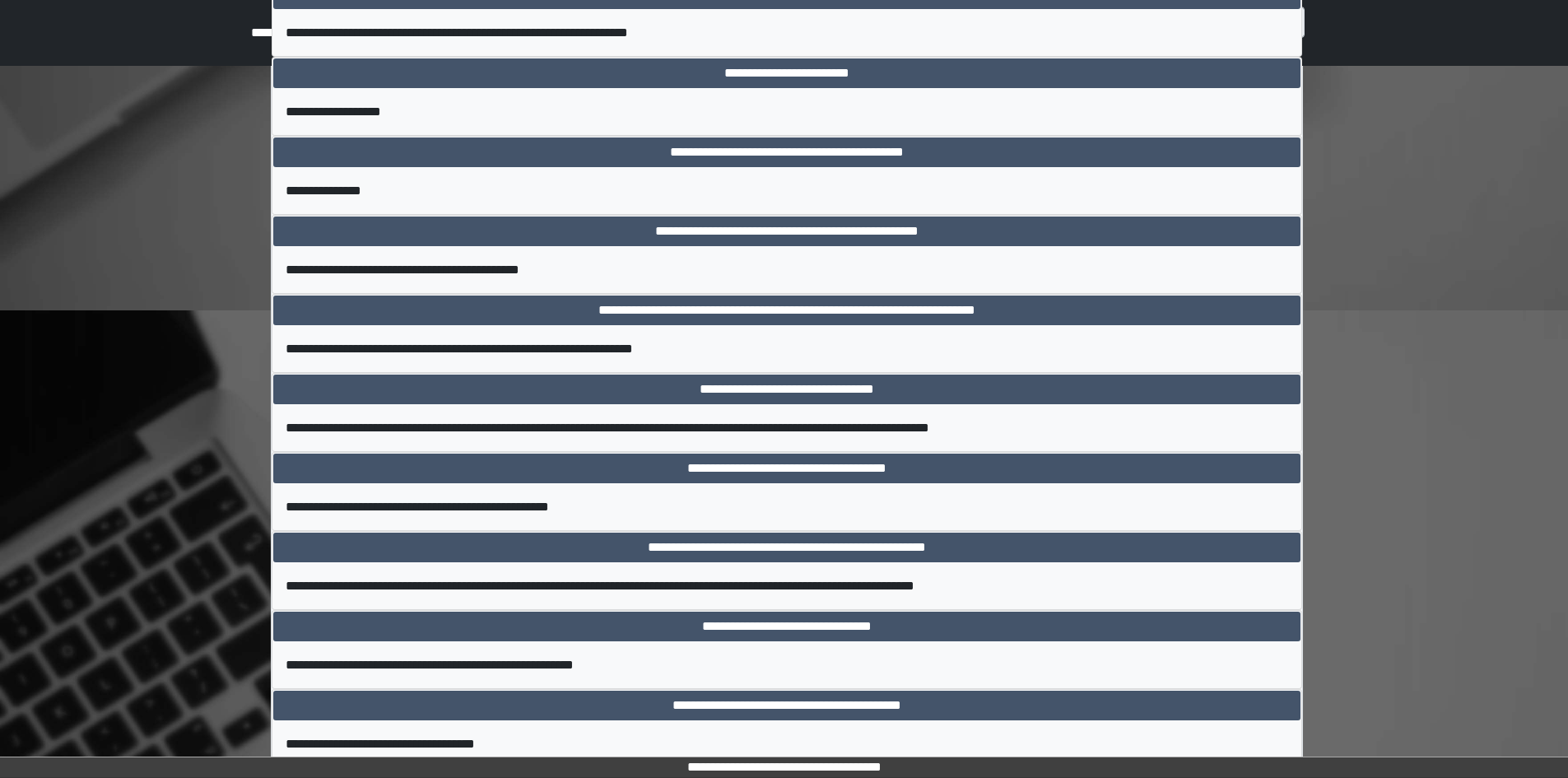 scroll, scrollTop: 7255, scrollLeft: 0, axis: vertical 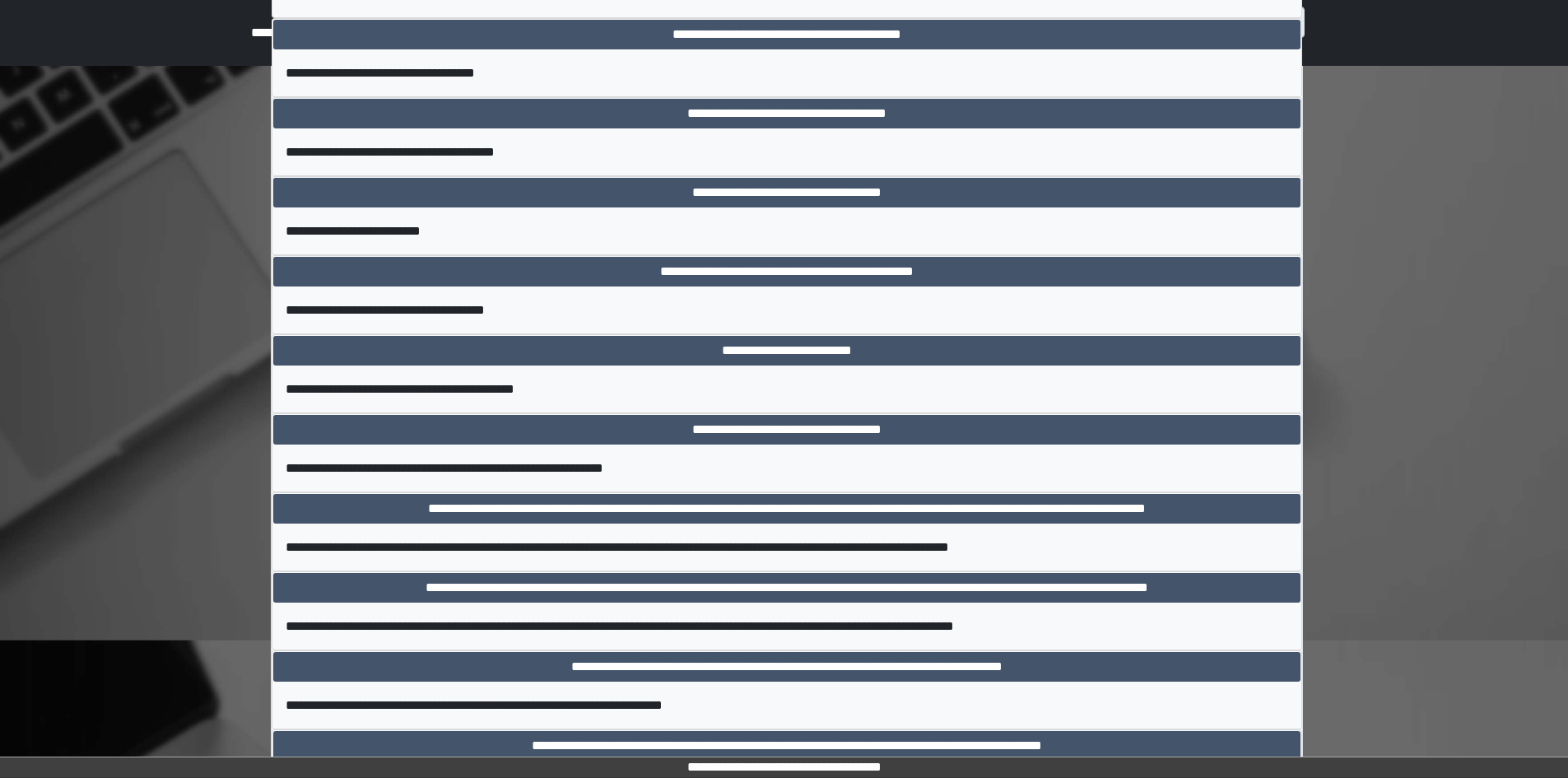 click on "**********" at bounding box center [787, 389] 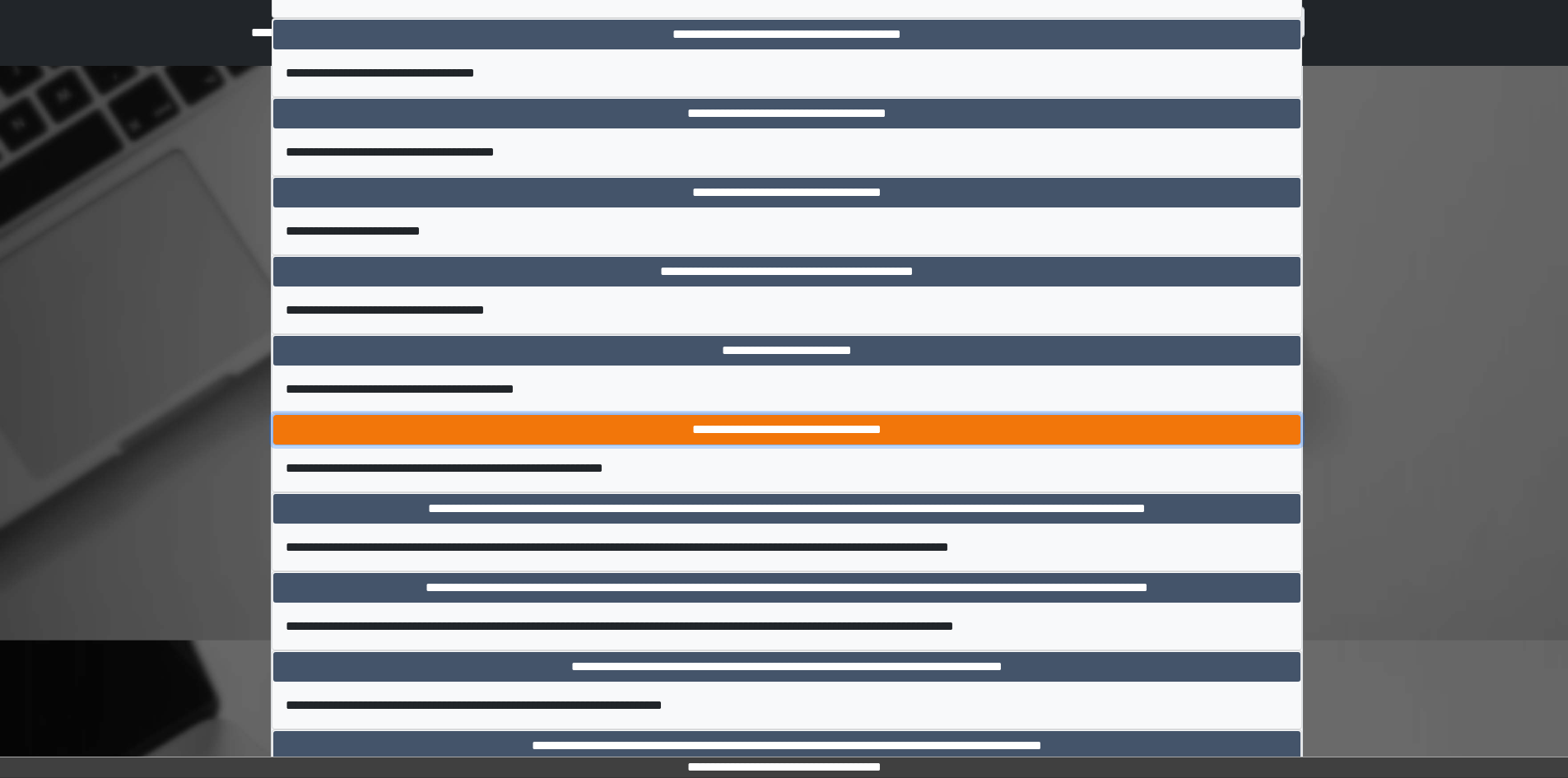click on "**********" at bounding box center [787, 430] 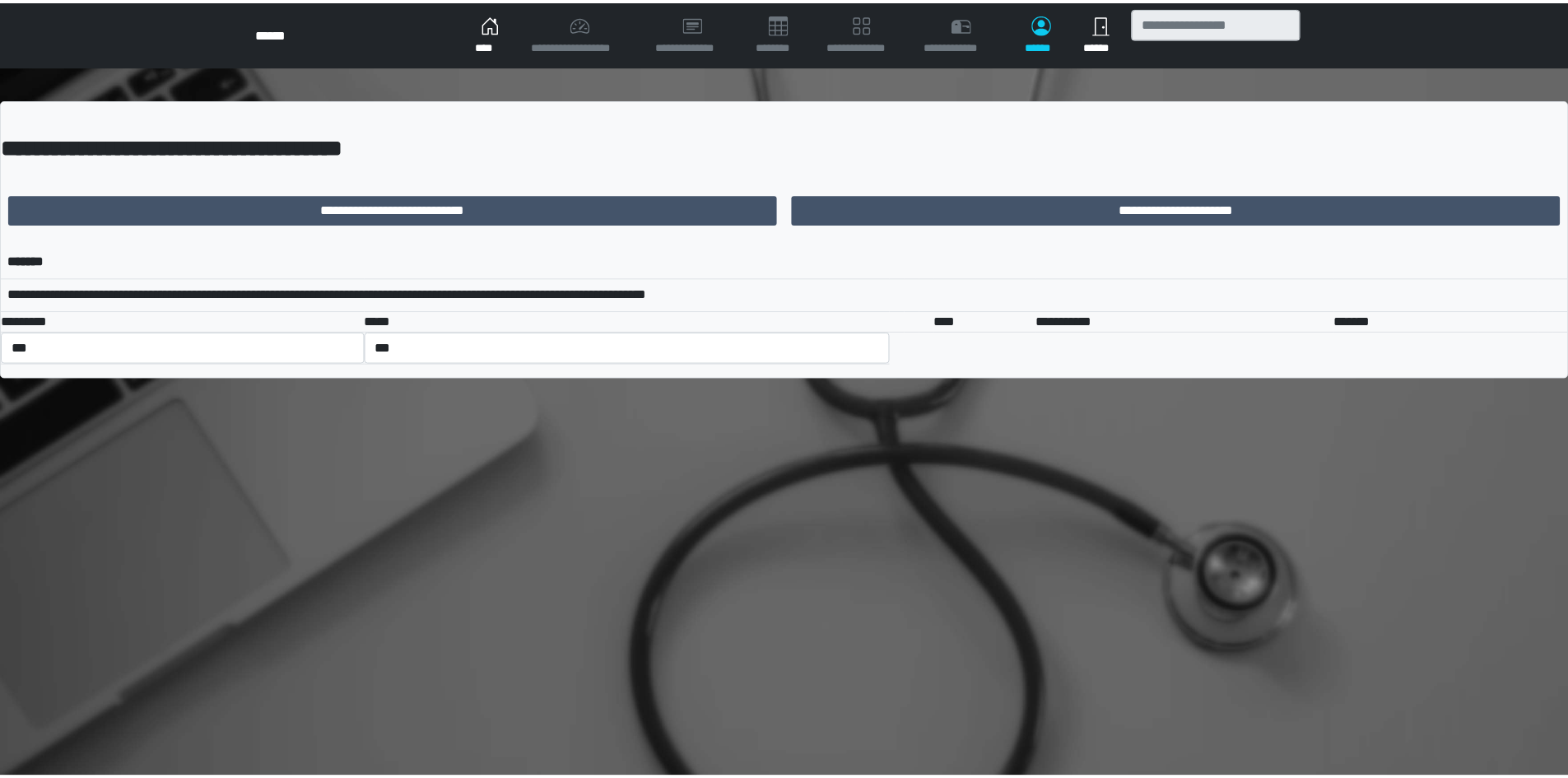 scroll, scrollTop: 0, scrollLeft: 0, axis: both 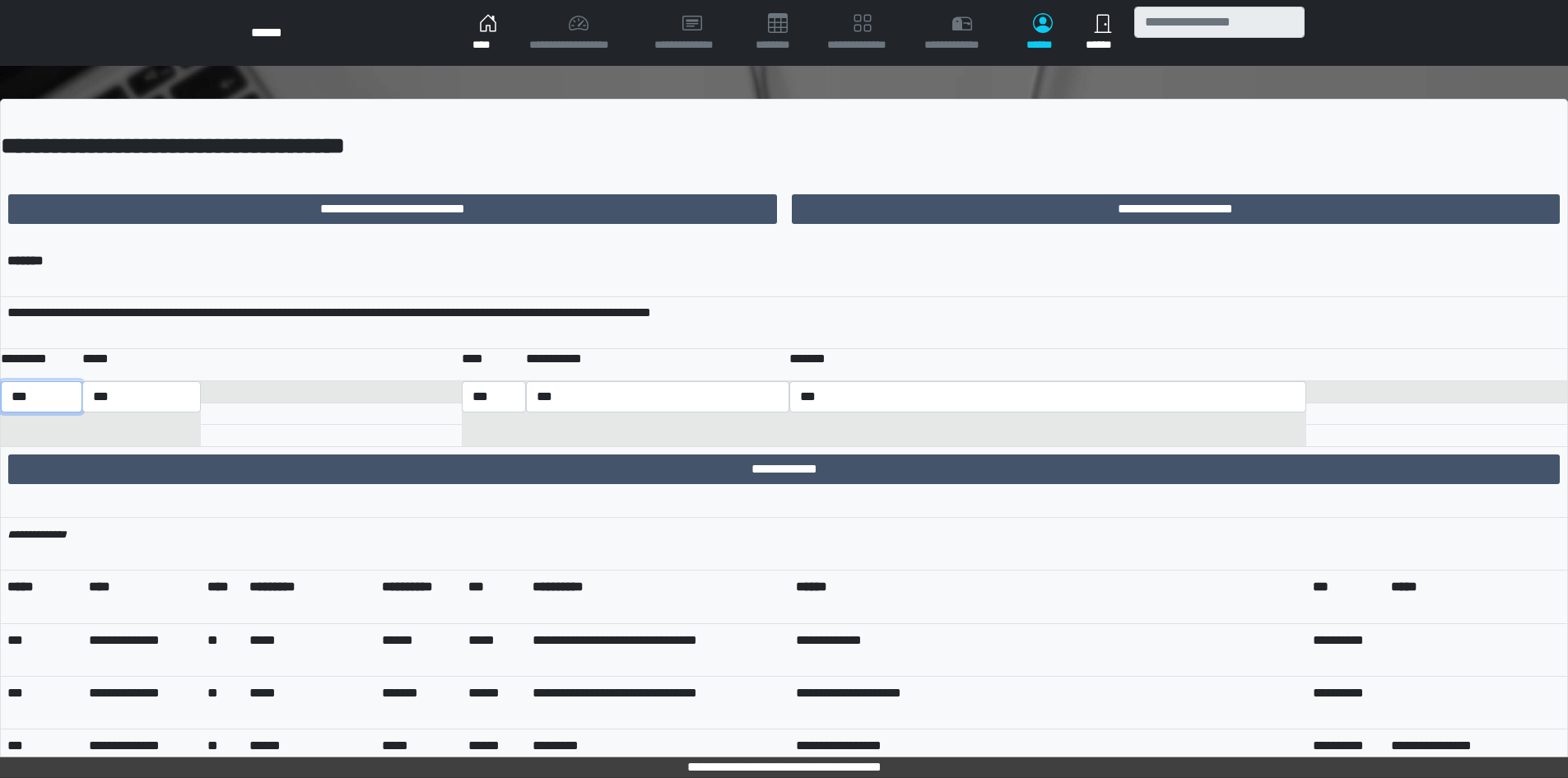 click on "*** *** ******** *** ******** ***** ***" at bounding box center [41, 397] 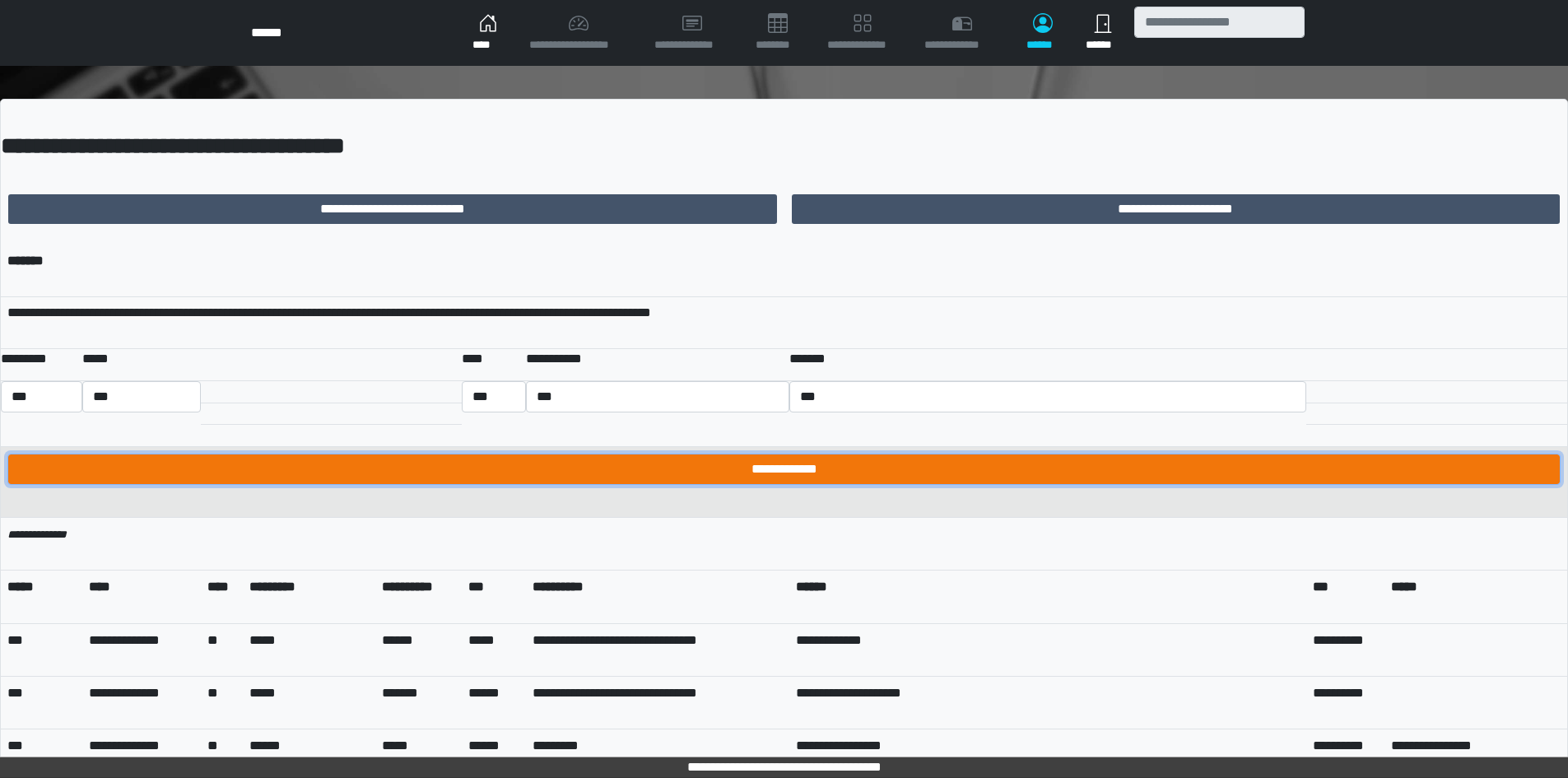 click on "**********" at bounding box center [784, 469] 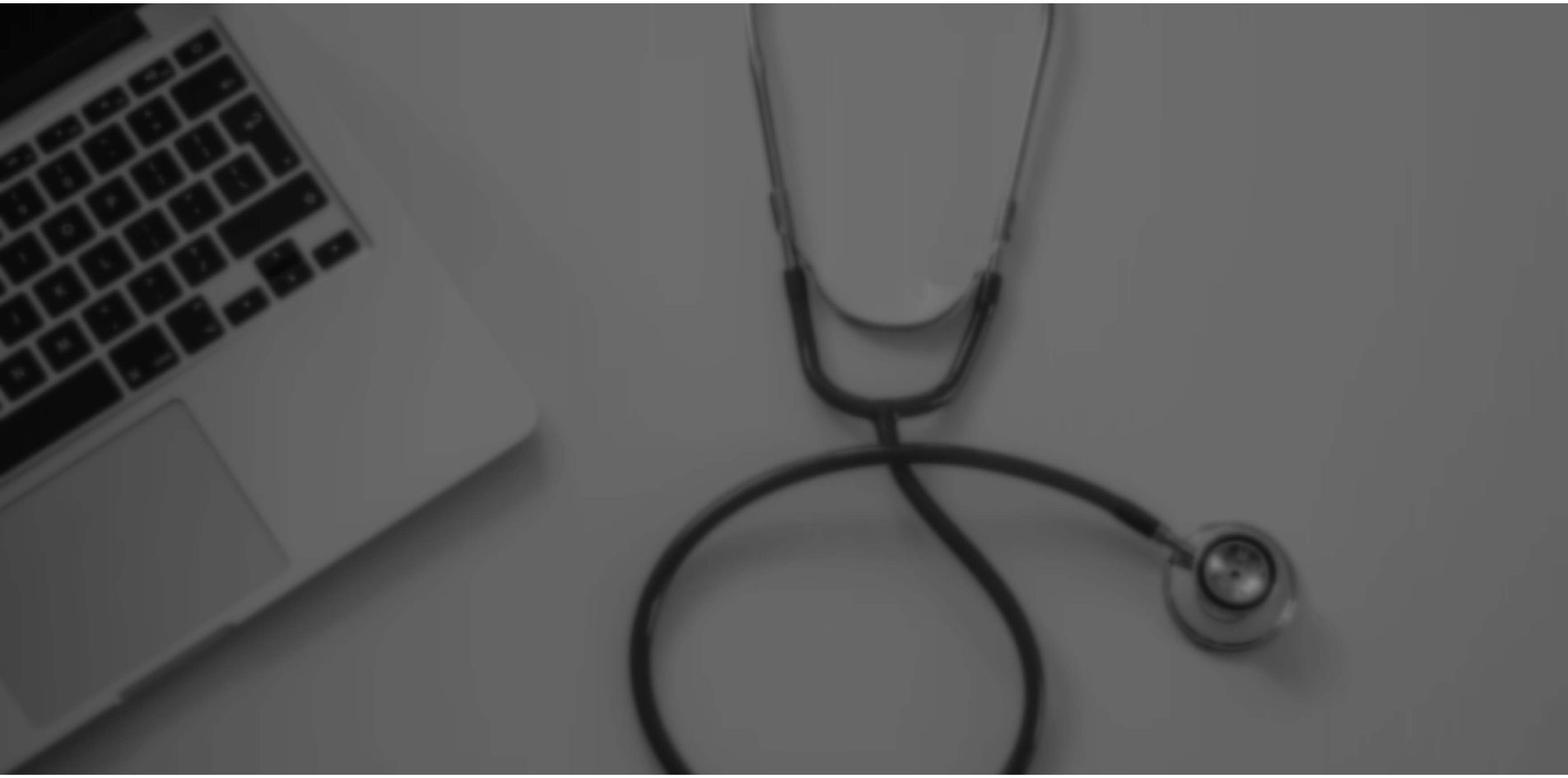 scroll, scrollTop: 0, scrollLeft: 0, axis: both 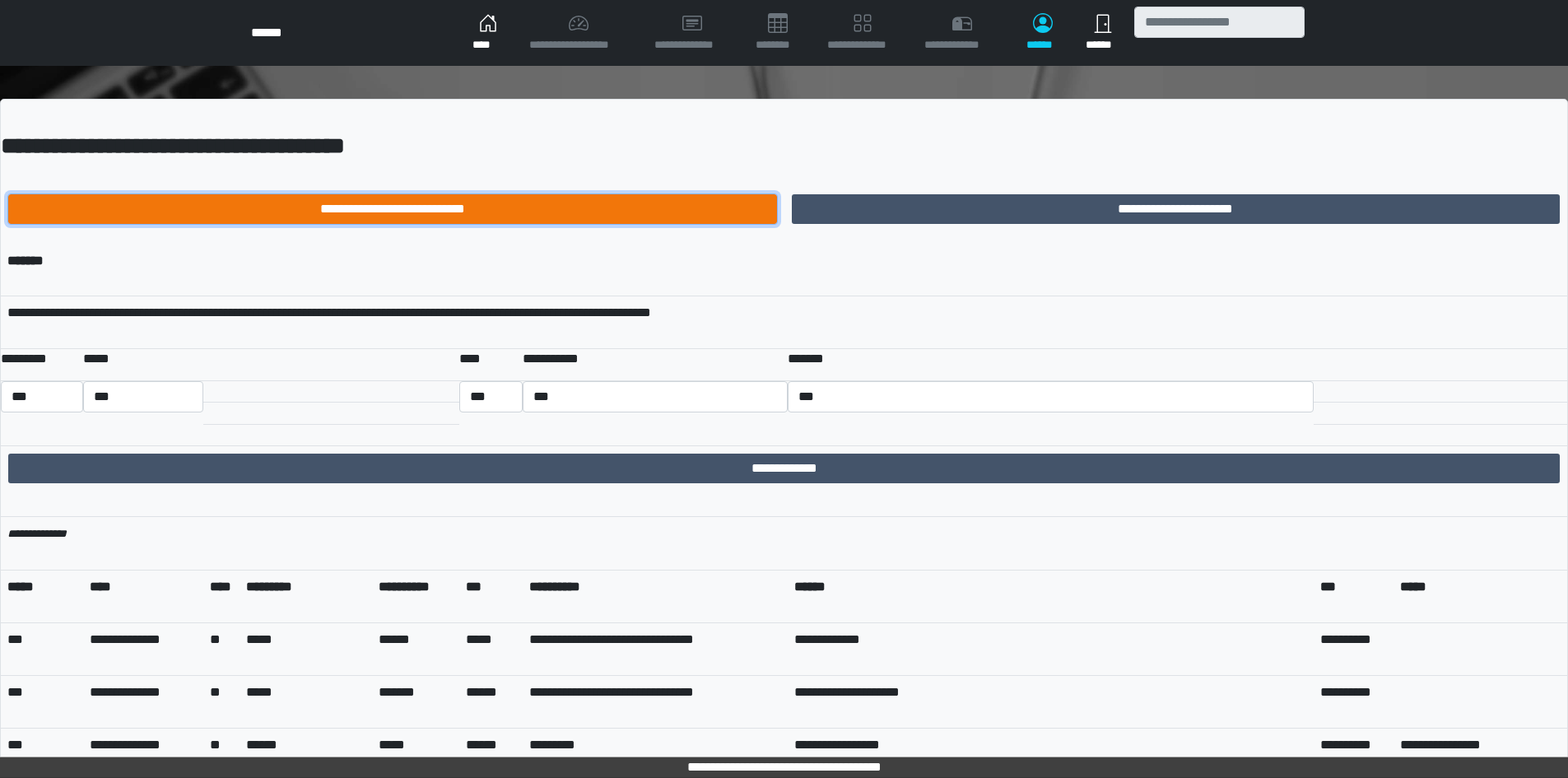 click on "**********" at bounding box center (393, 209) 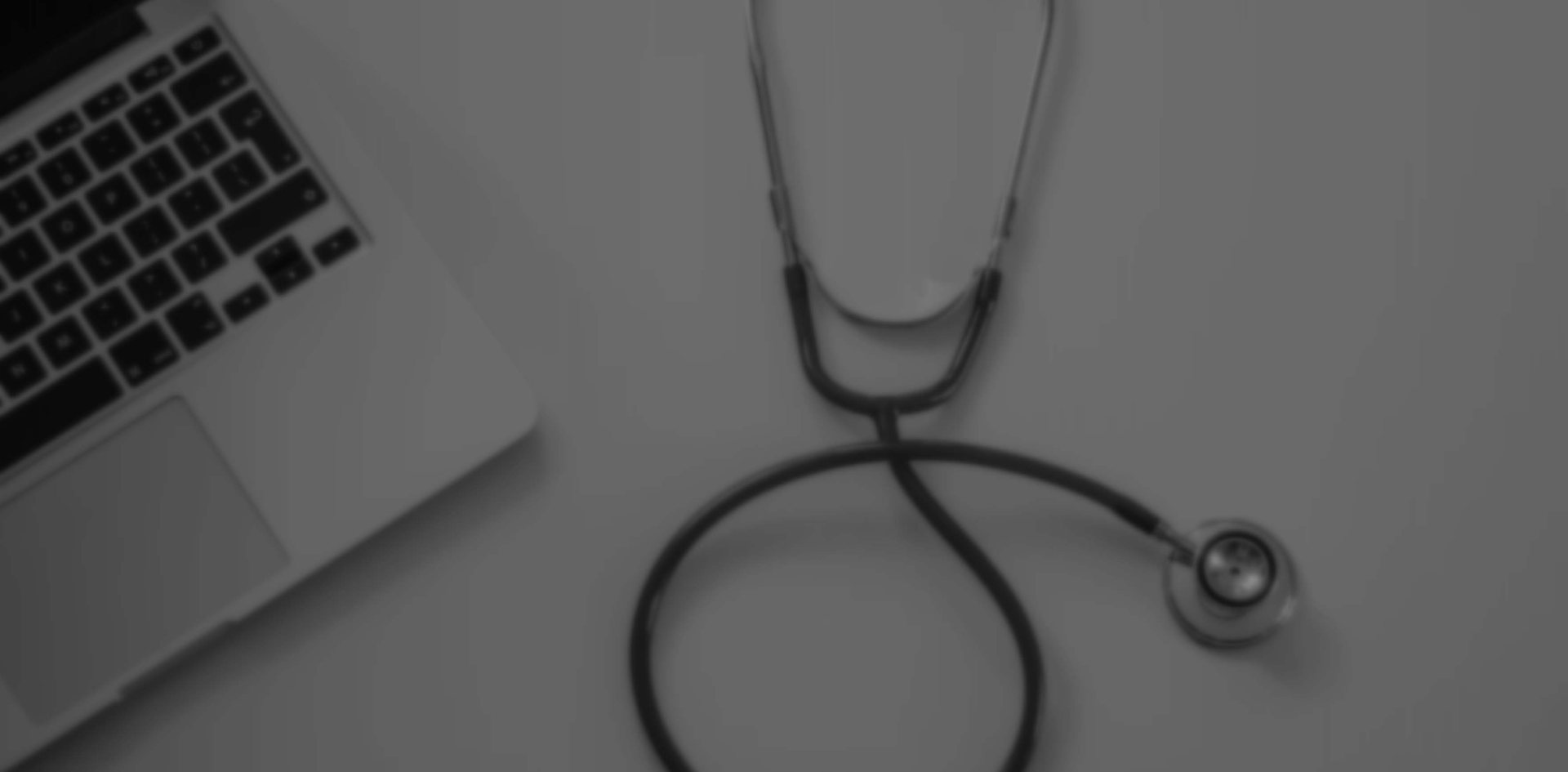 scroll, scrollTop: 0, scrollLeft: 0, axis: both 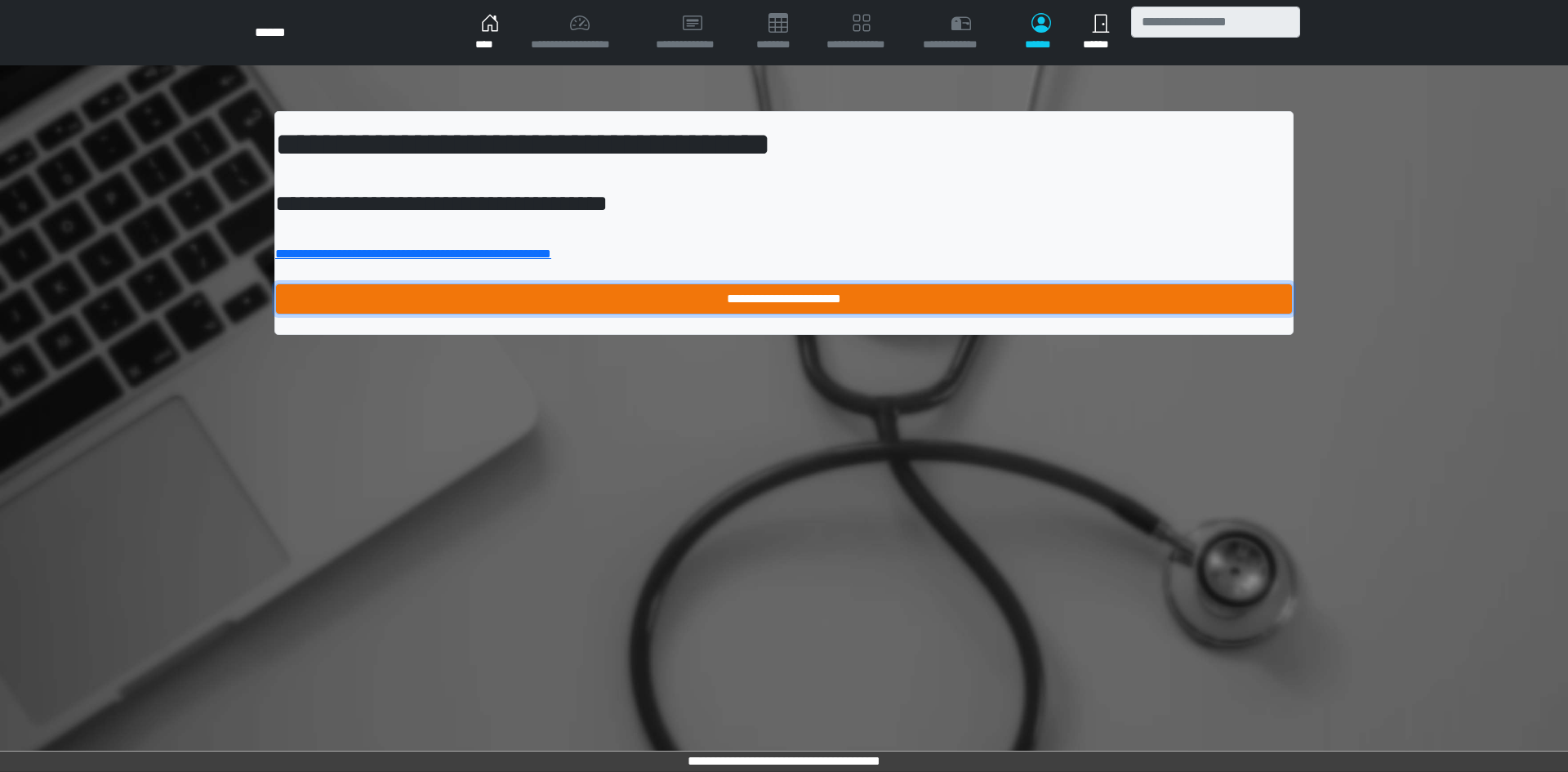 click on "**********" at bounding box center [784, 299] 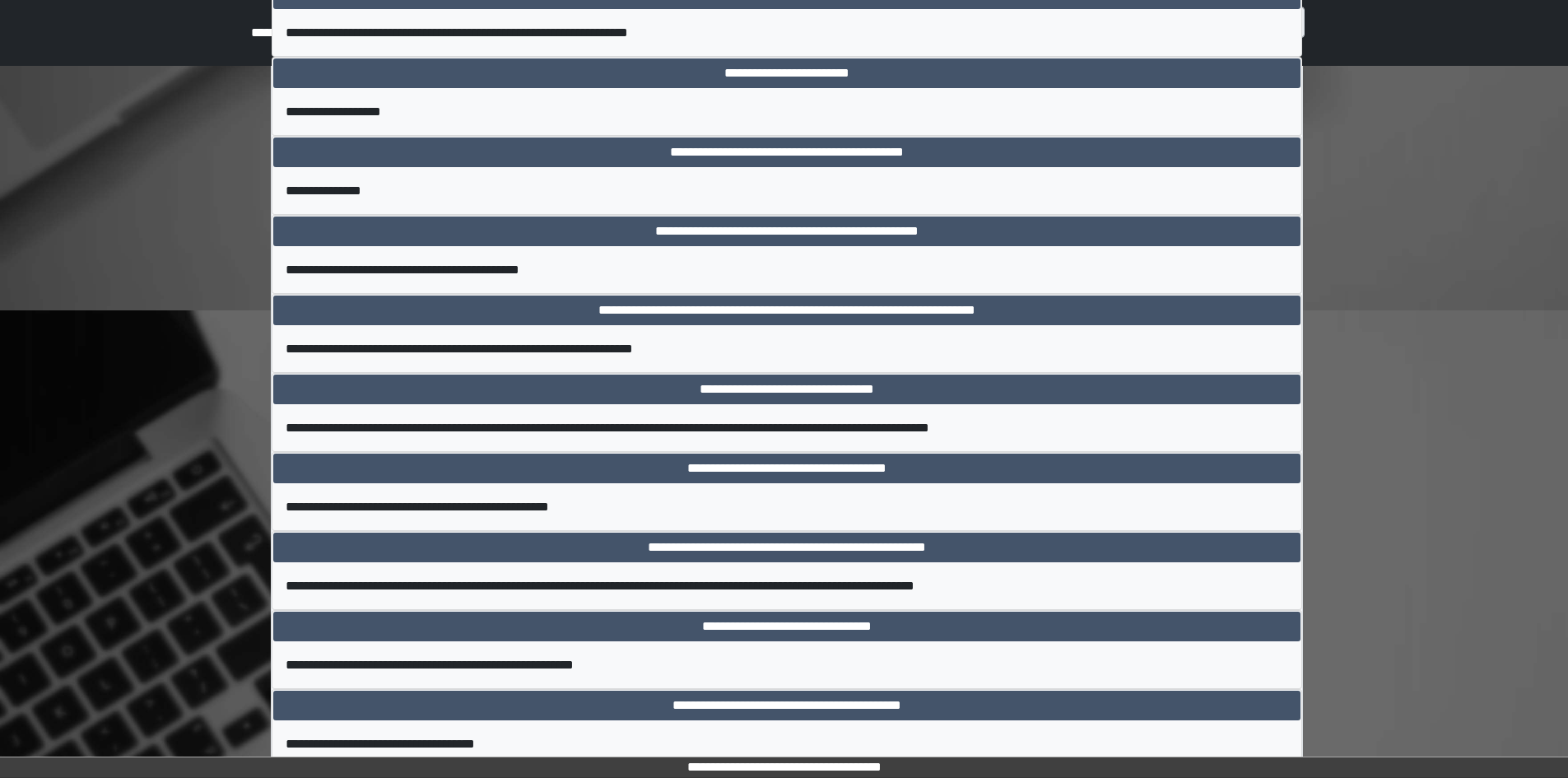scroll, scrollTop: 7255, scrollLeft: 0, axis: vertical 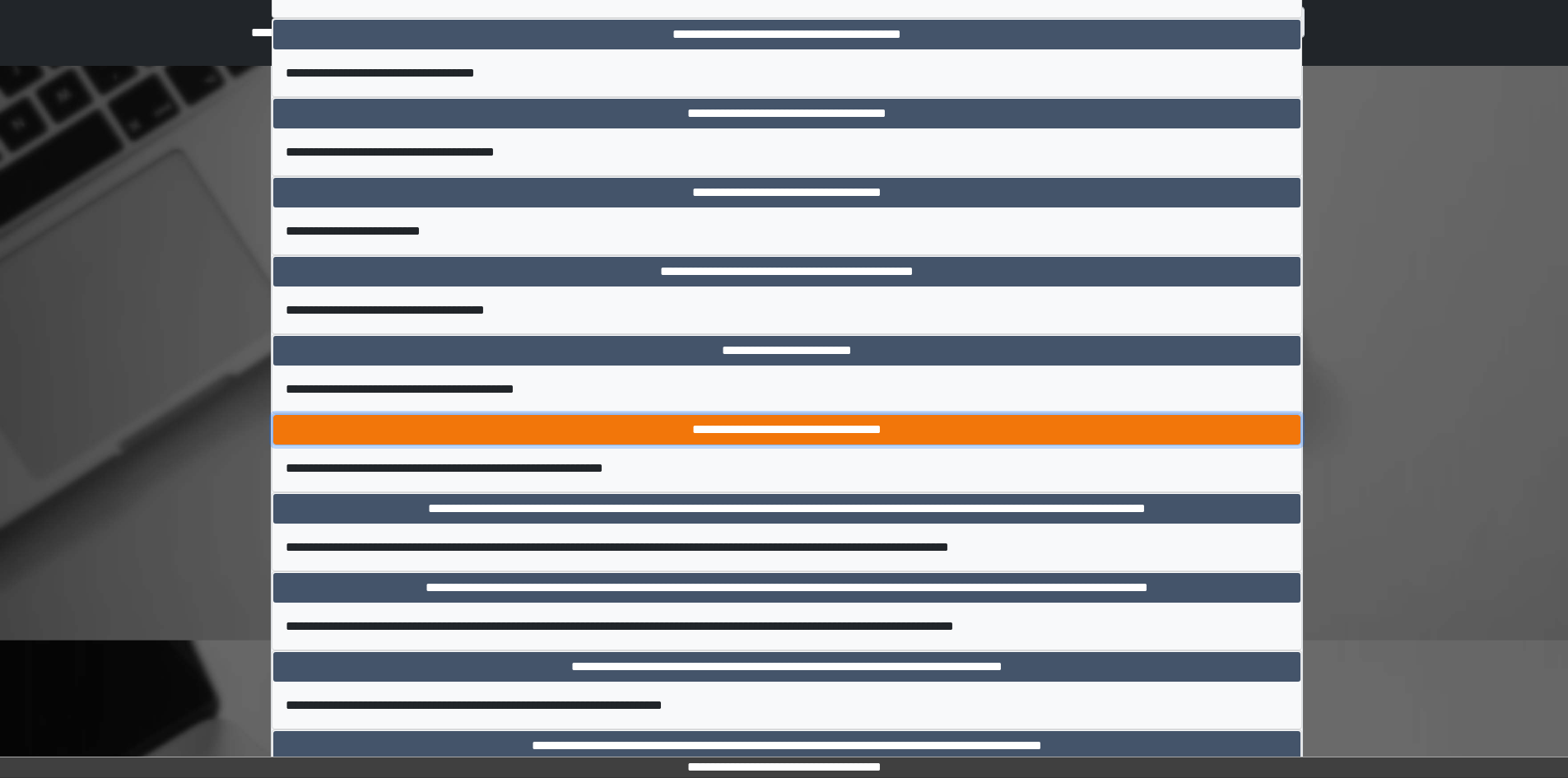 click on "**********" at bounding box center (787, 430) 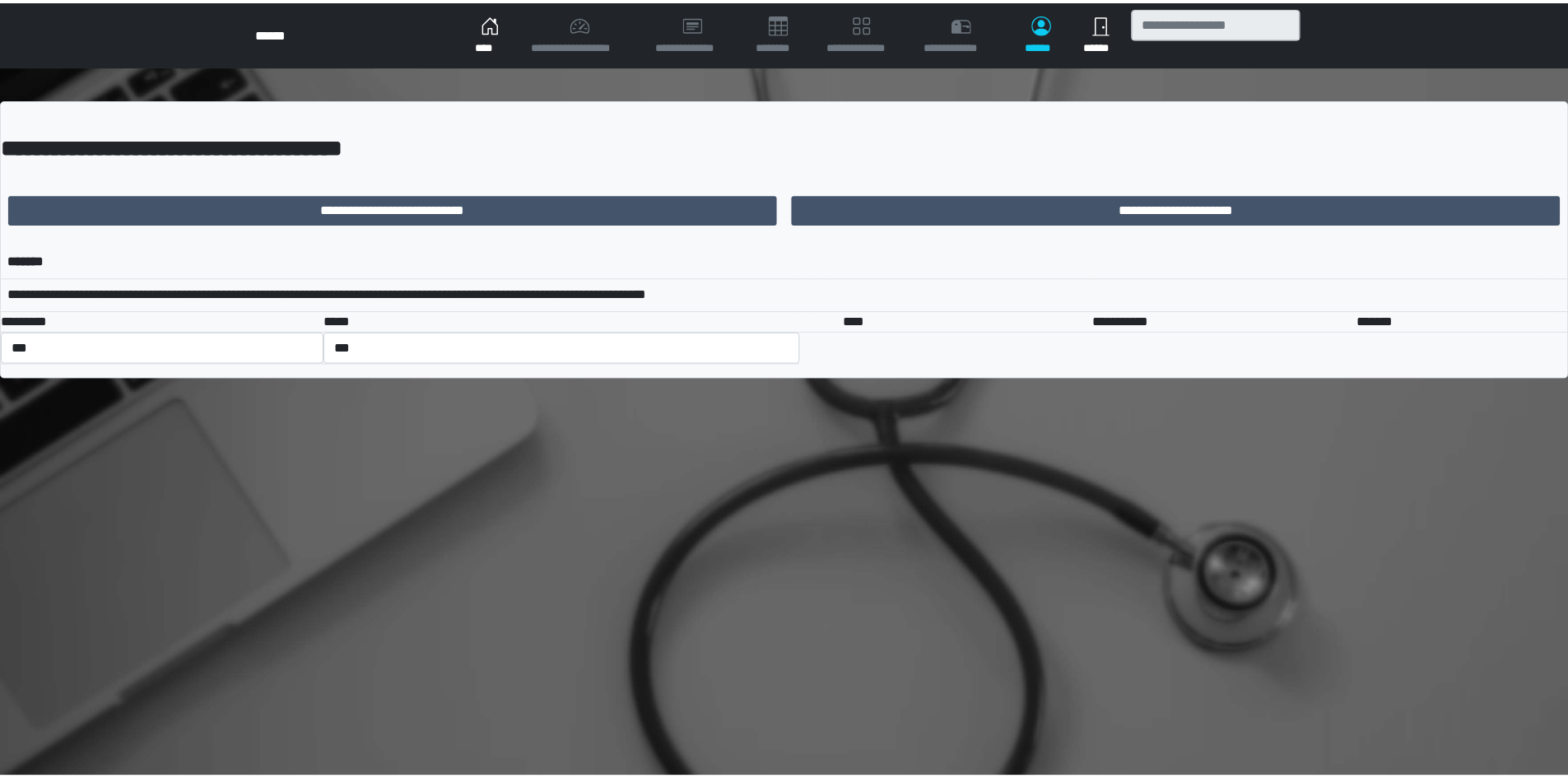 scroll, scrollTop: 0, scrollLeft: 0, axis: both 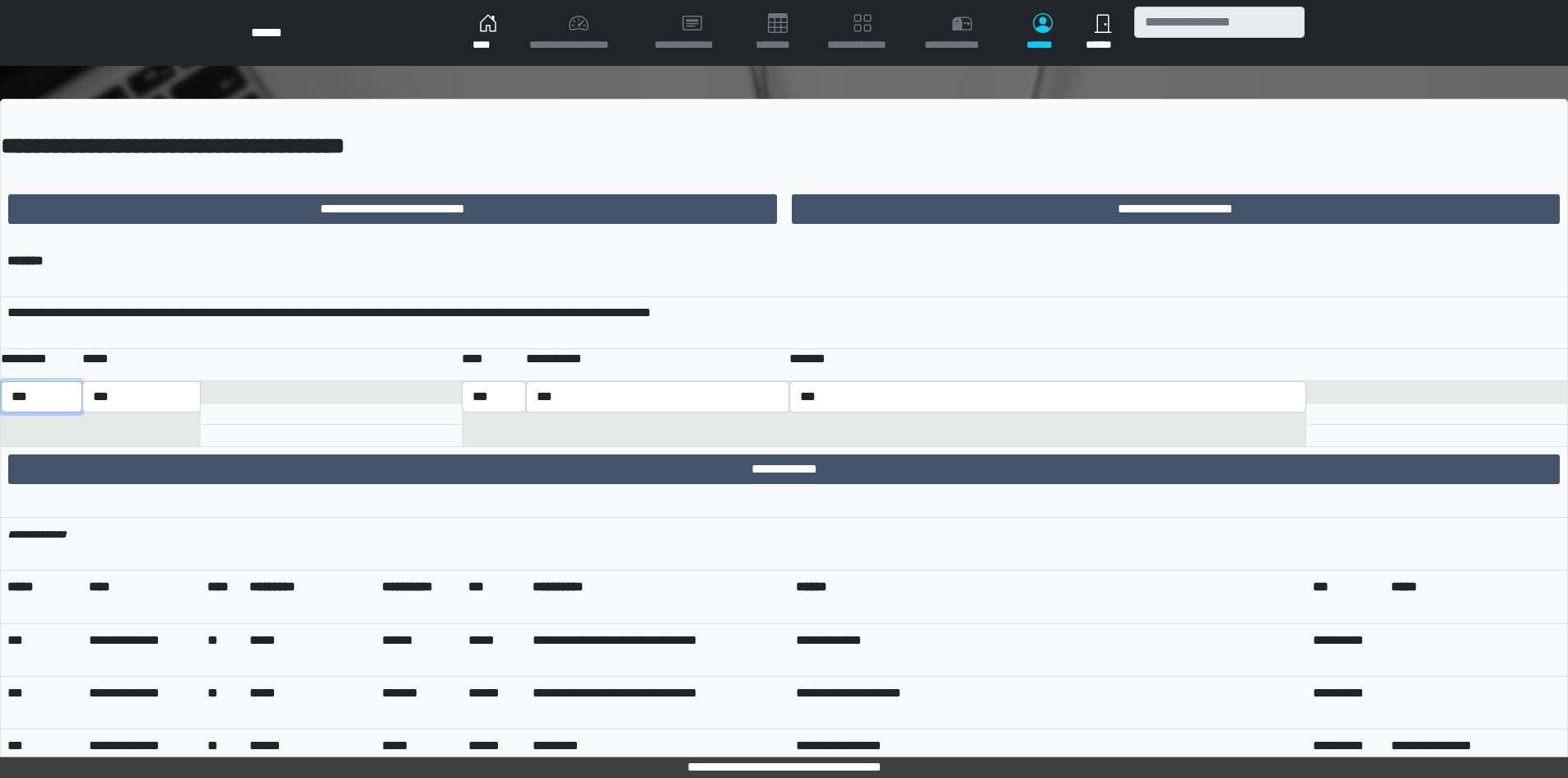 click on "*** *** ******** *** ******** ***** ***" at bounding box center [41, 397] 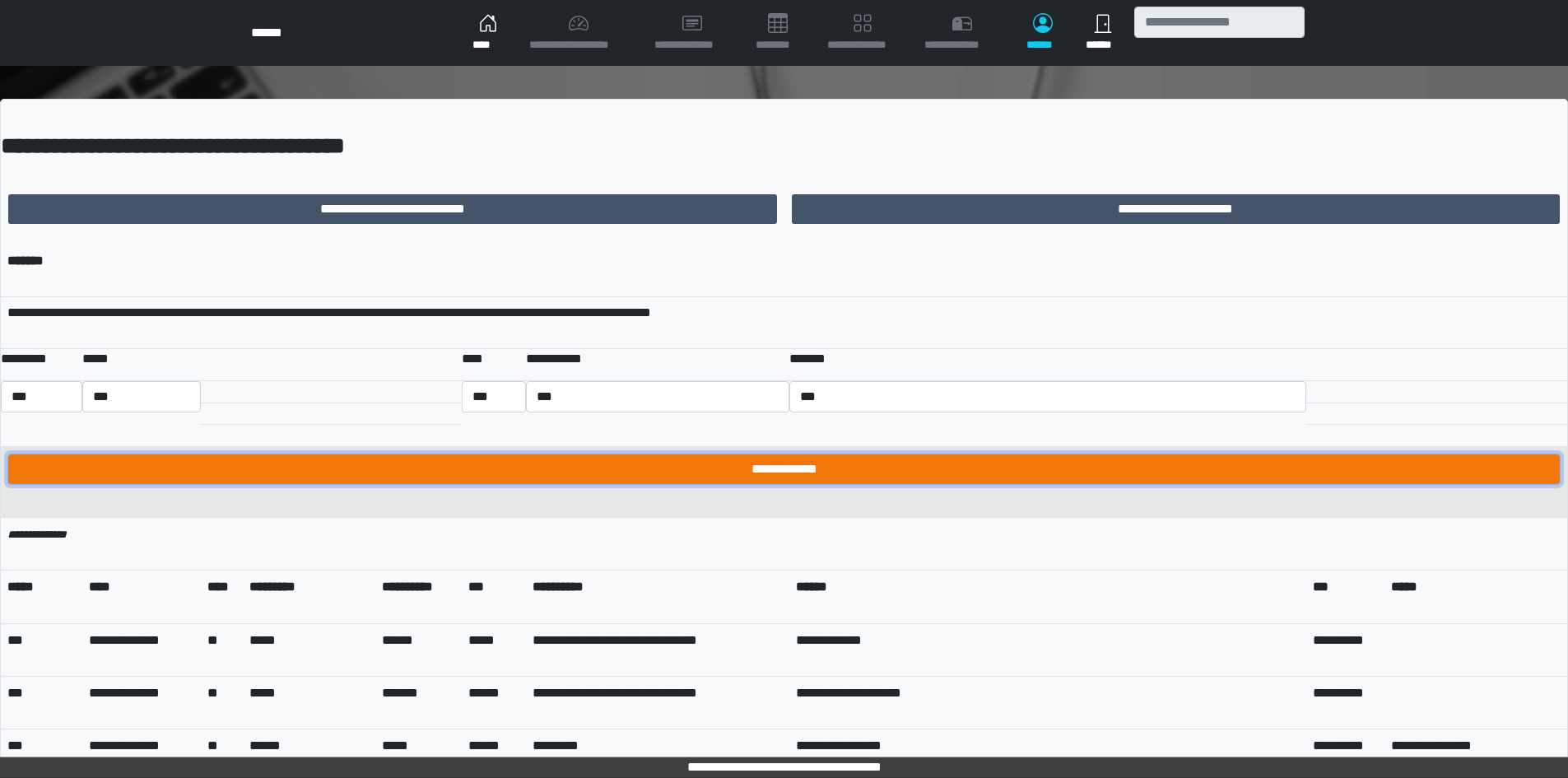click on "**********" at bounding box center (784, 469) 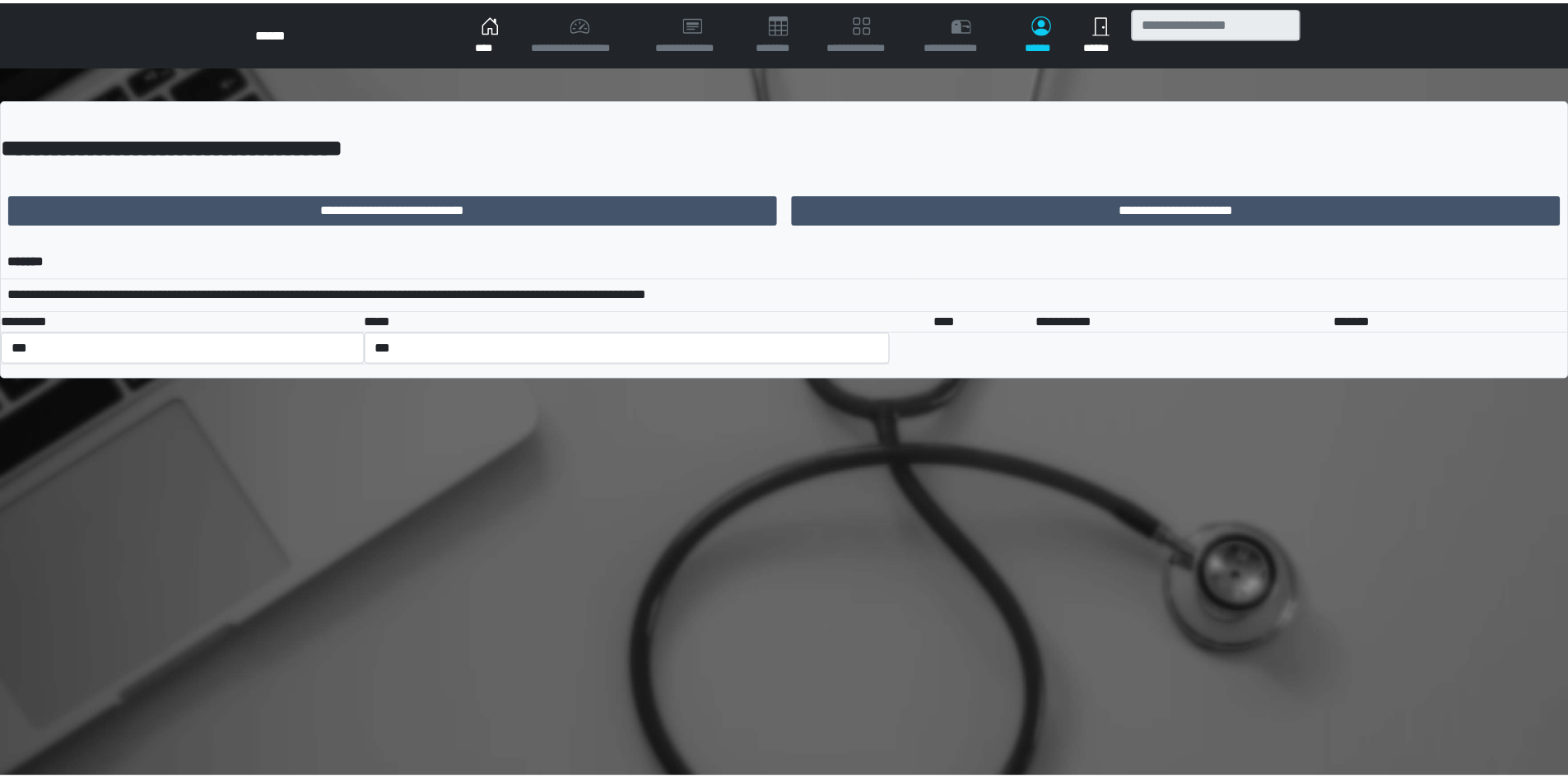 scroll, scrollTop: 0, scrollLeft: 0, axis: both 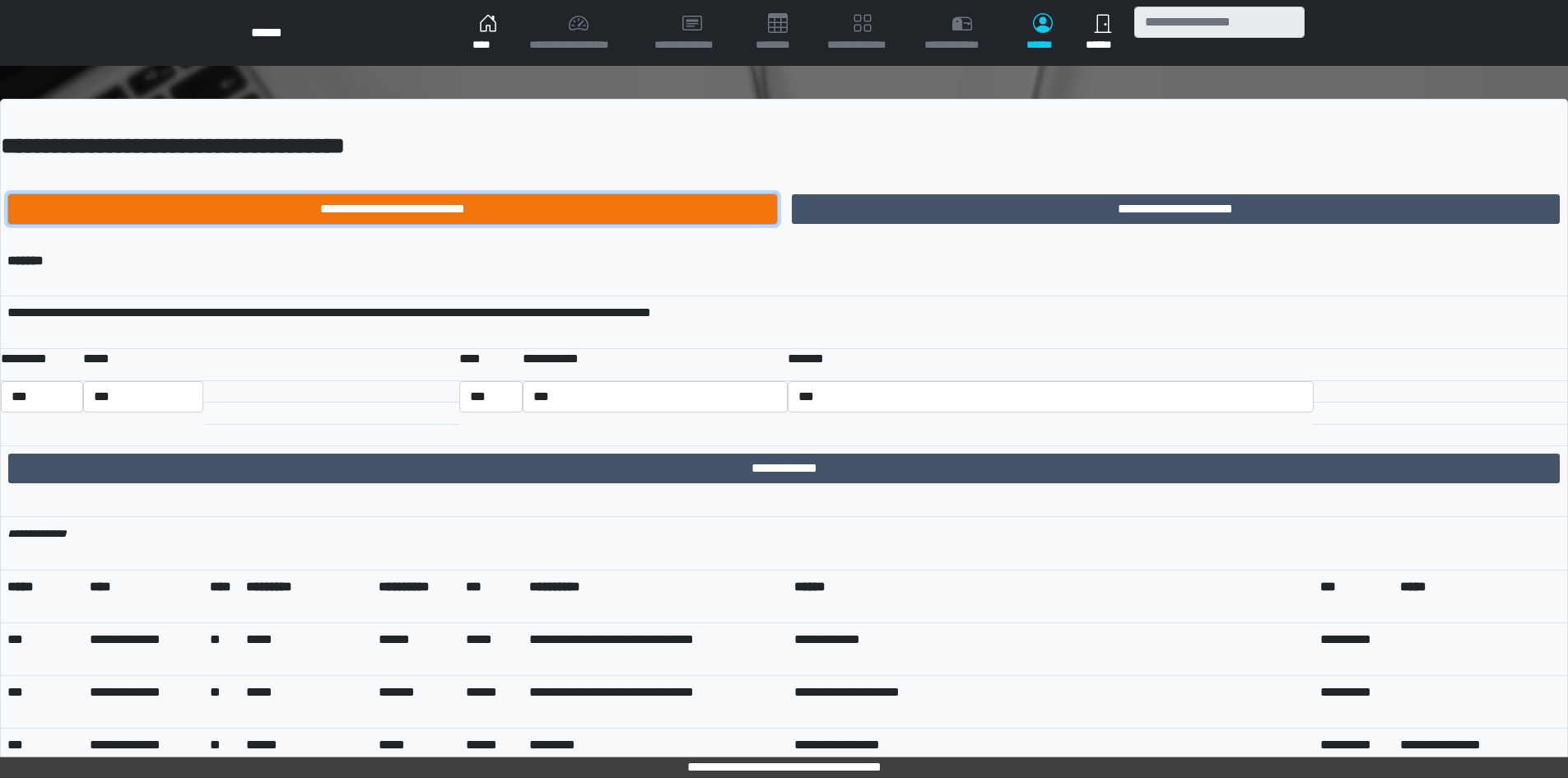 click on "**********" at bounding box center [393, 209] 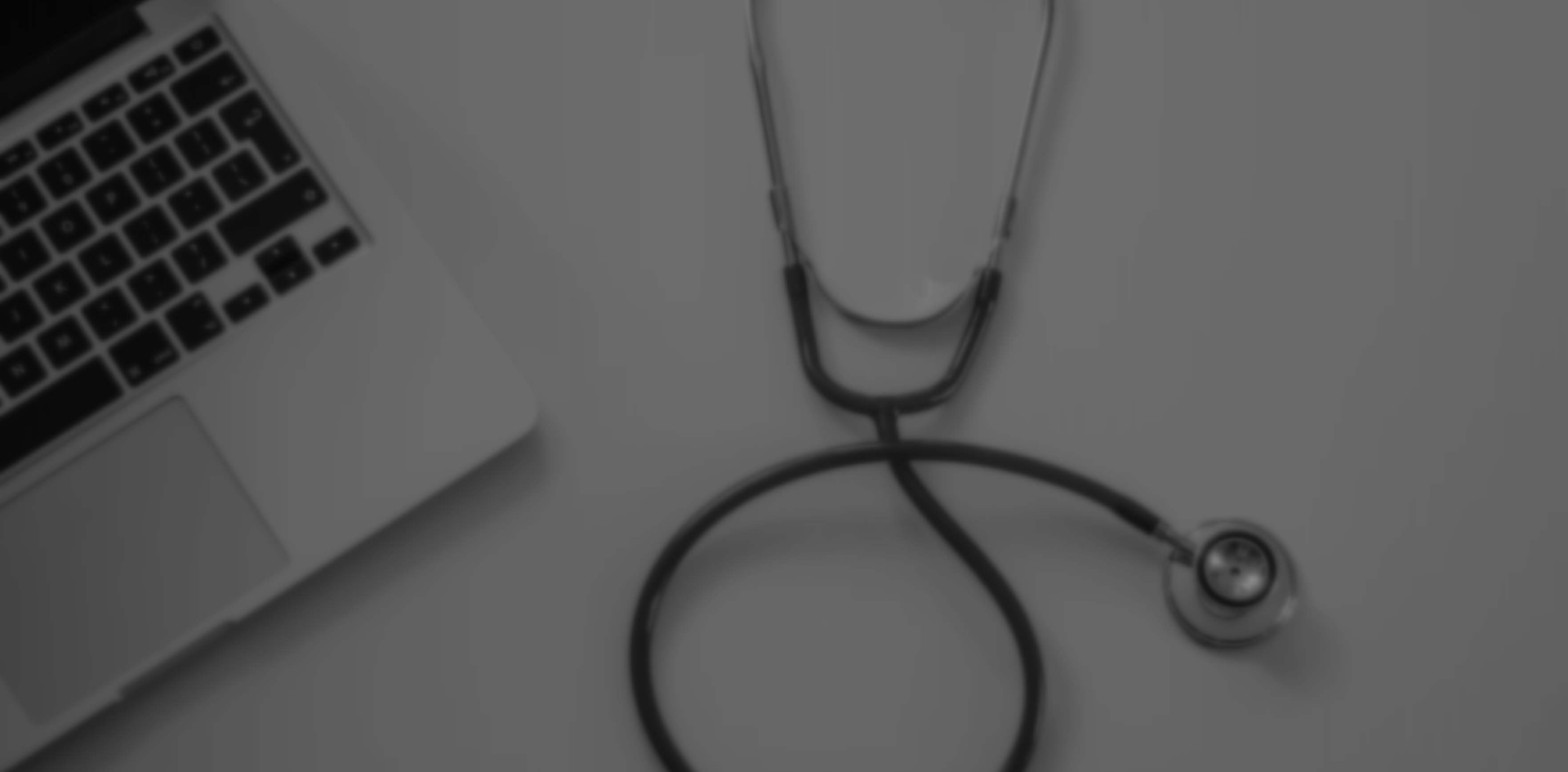 scroll, scrollTop: 0, scrollLeft: 0, axis: both 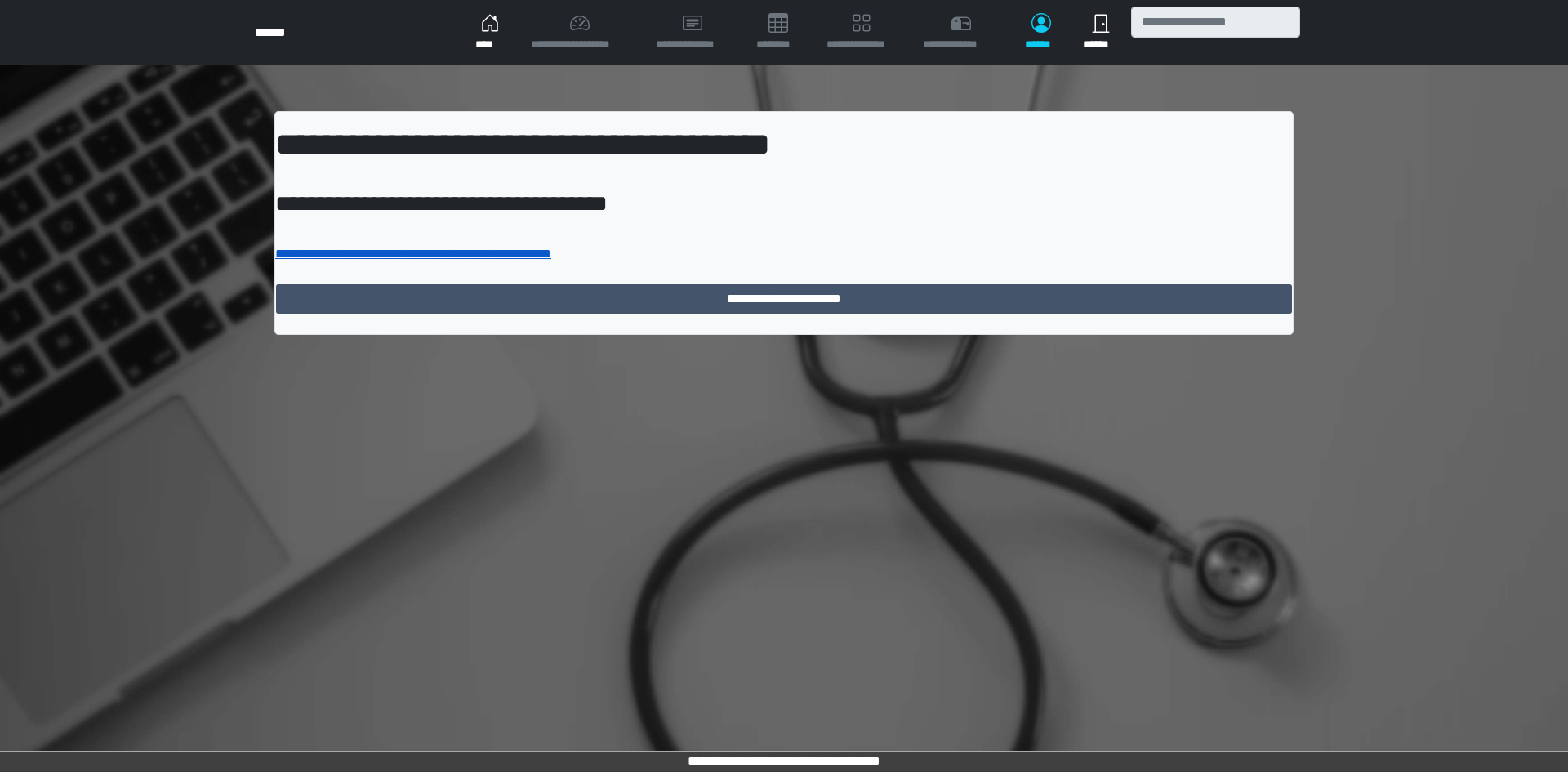 click on "**********" at bounding box center [413, 253] 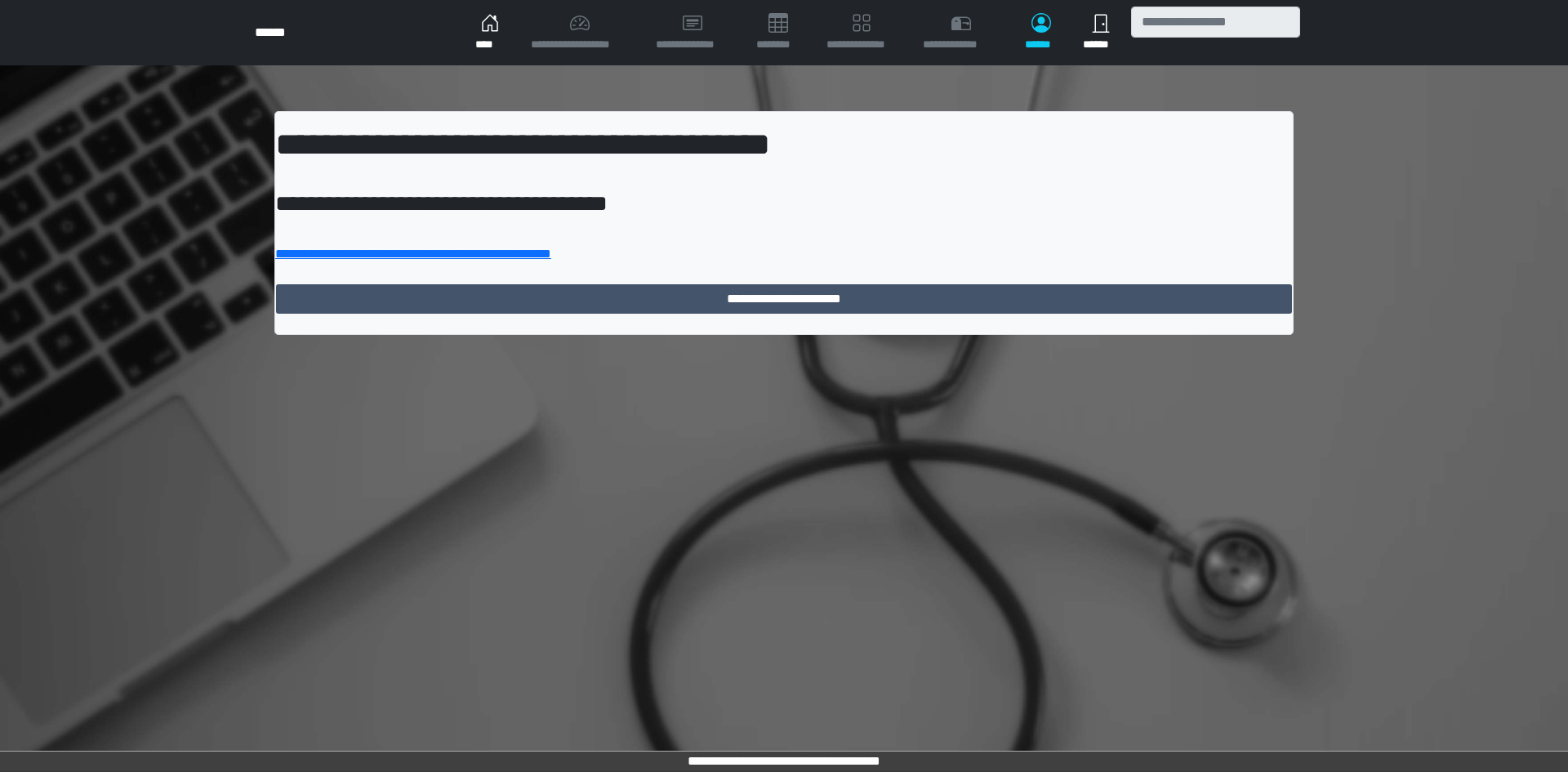 click on "****" at bounding box center [490, 33] 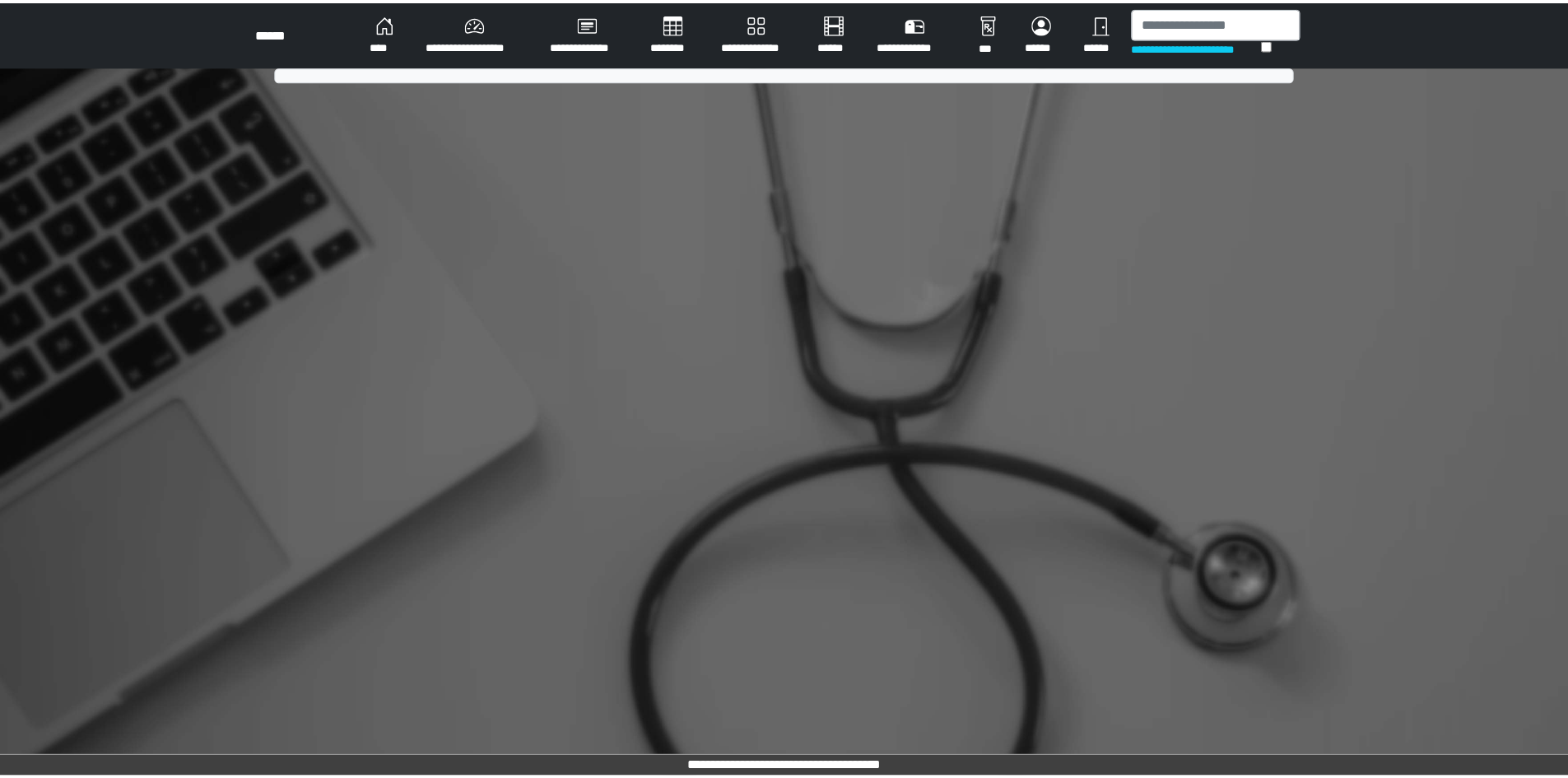 scroll, scrollTop: 0, scrollLeft: 0, axis: both 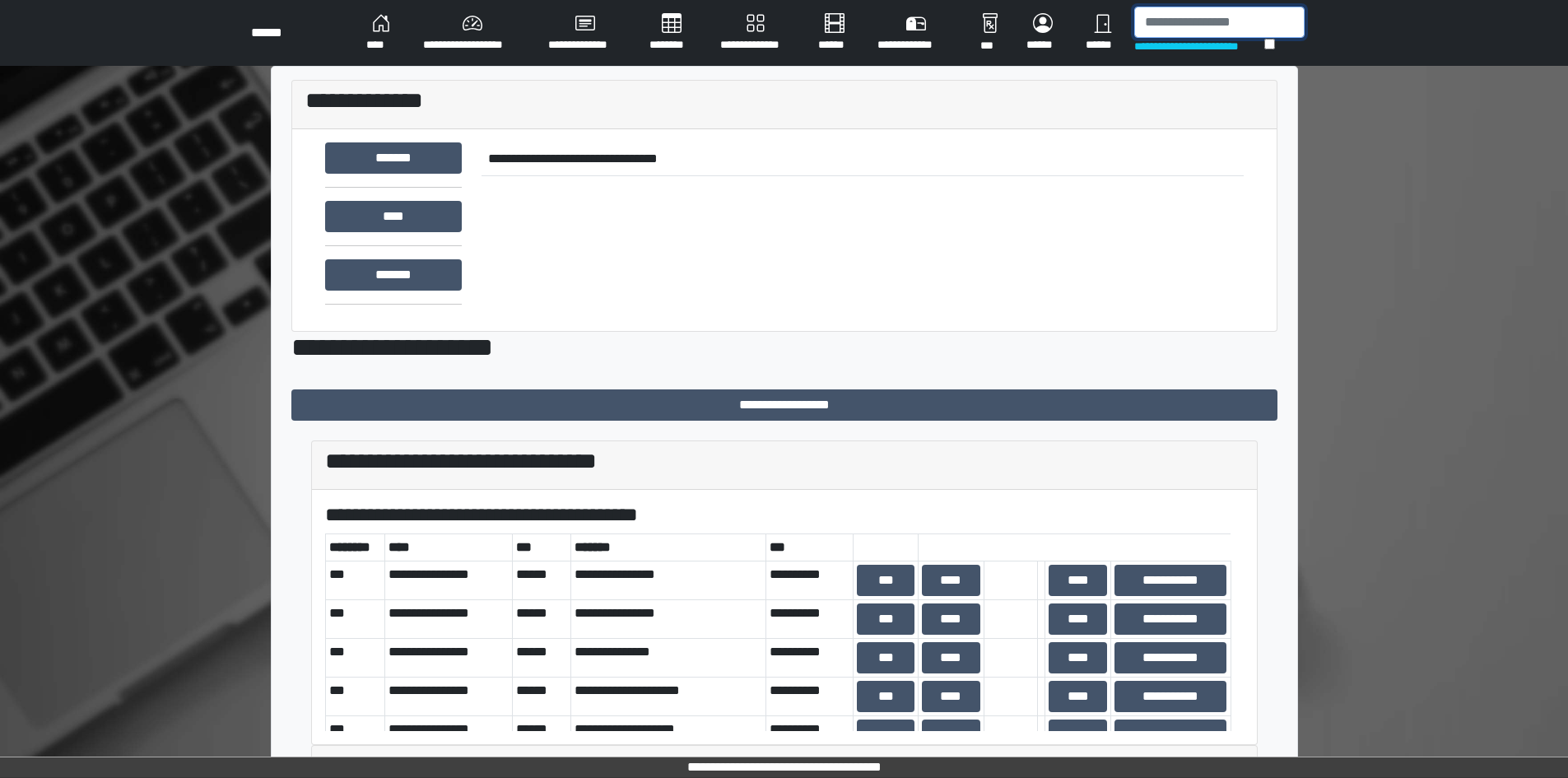 click at bounding box center [1219, 22] 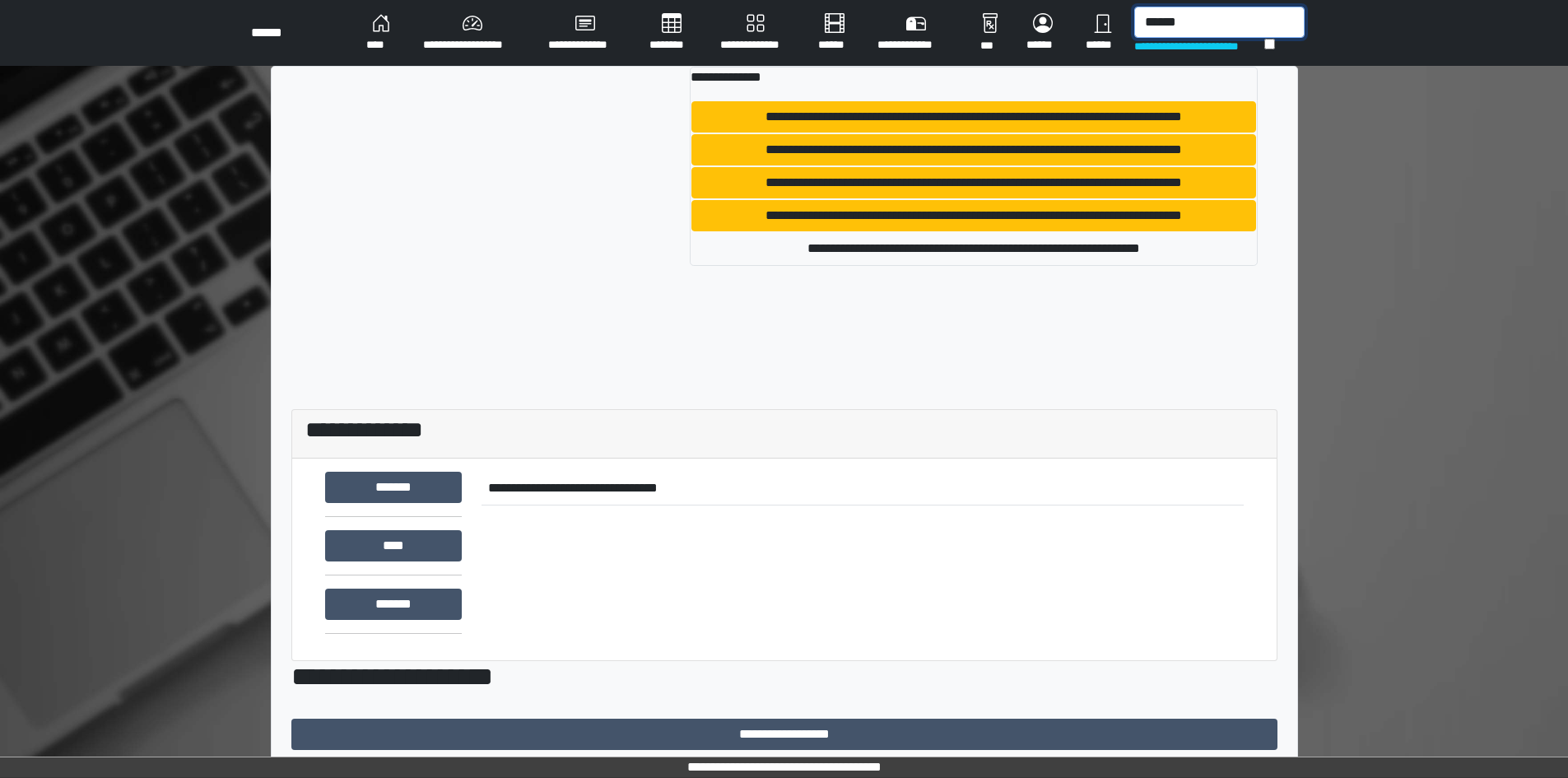 type on "******" 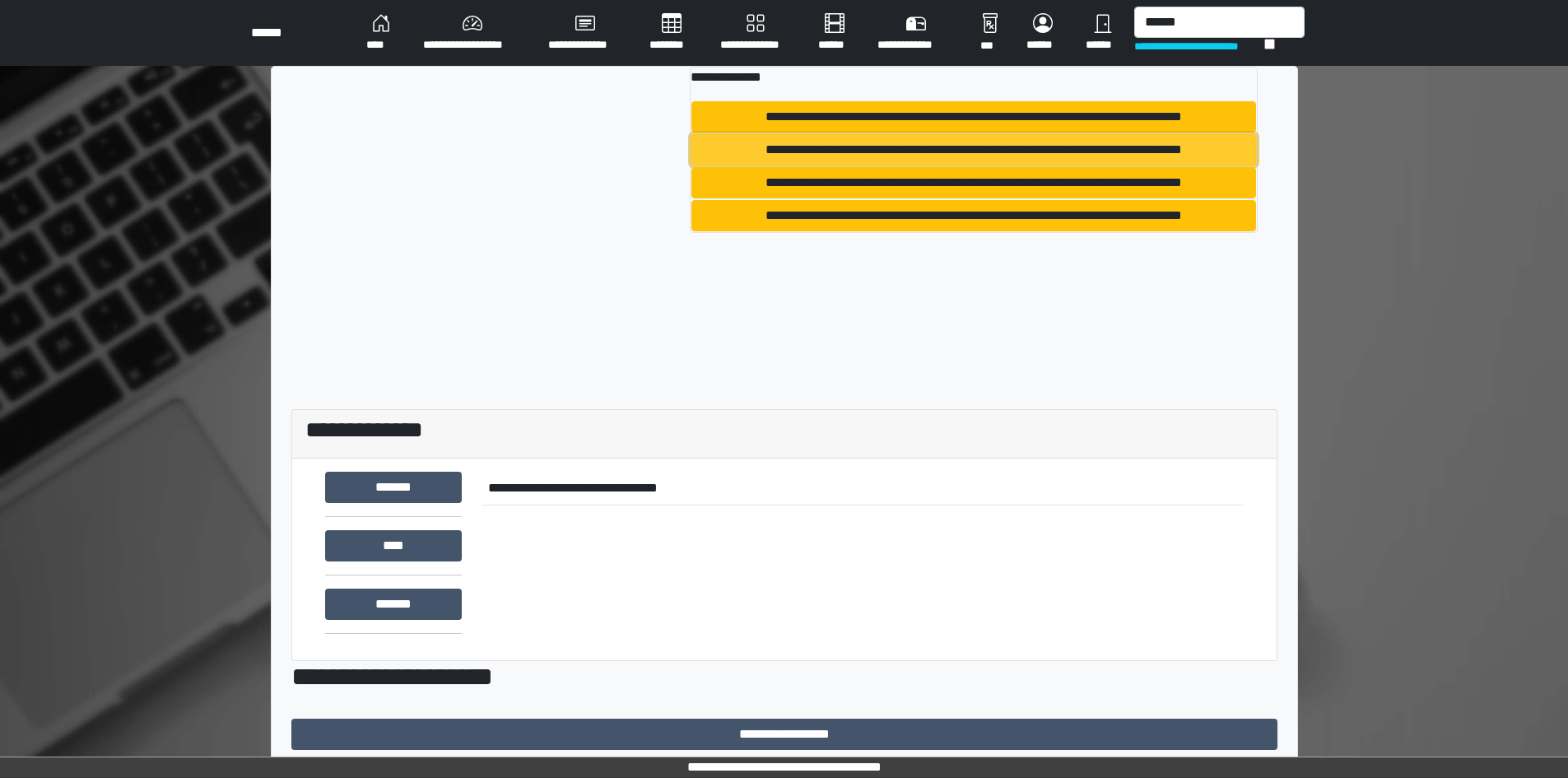 click on "**********" at bounding box center (973, 150) 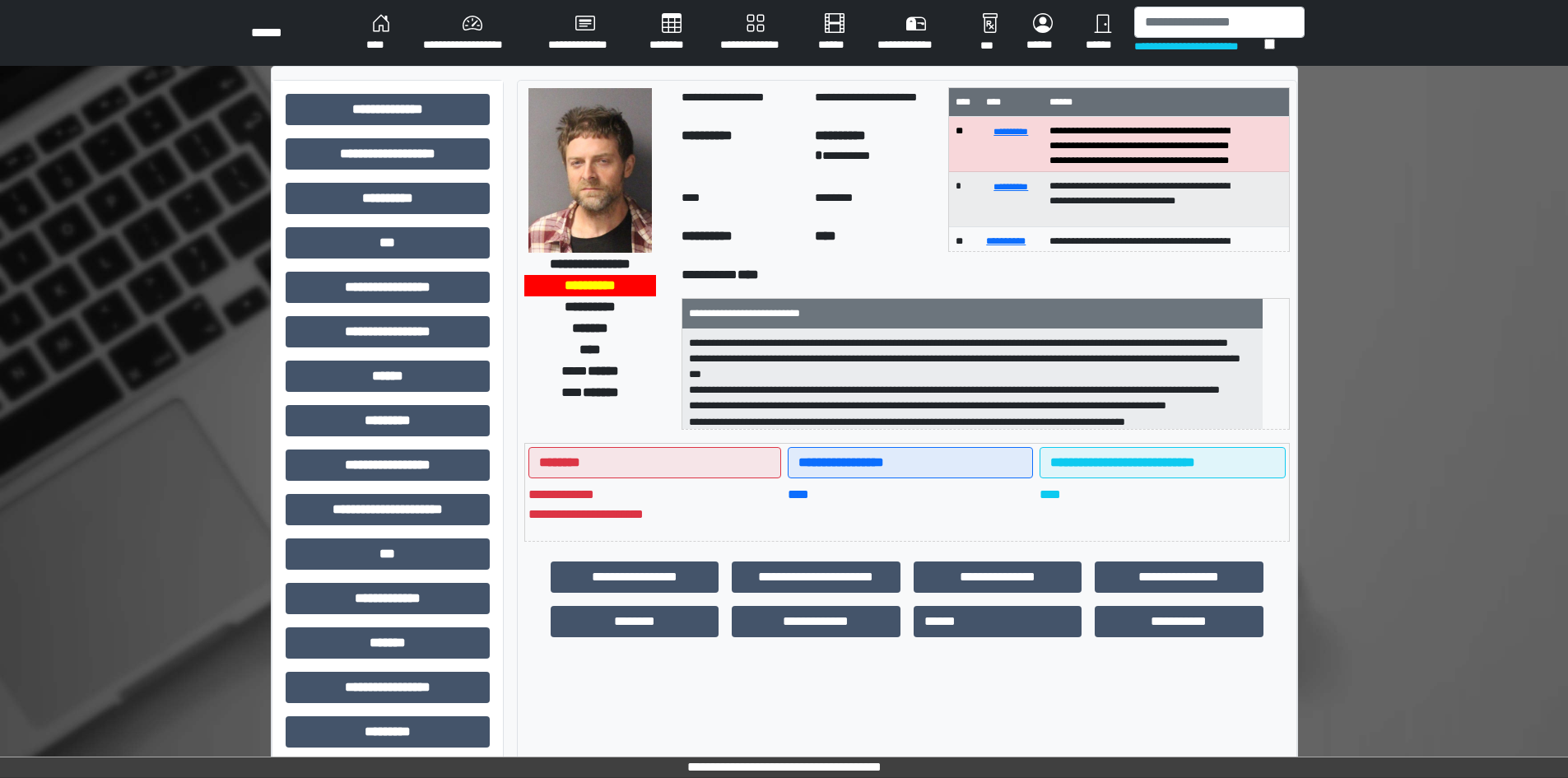 scroll, scrollTop: 84, scrollLeft: 0, axis: vertical 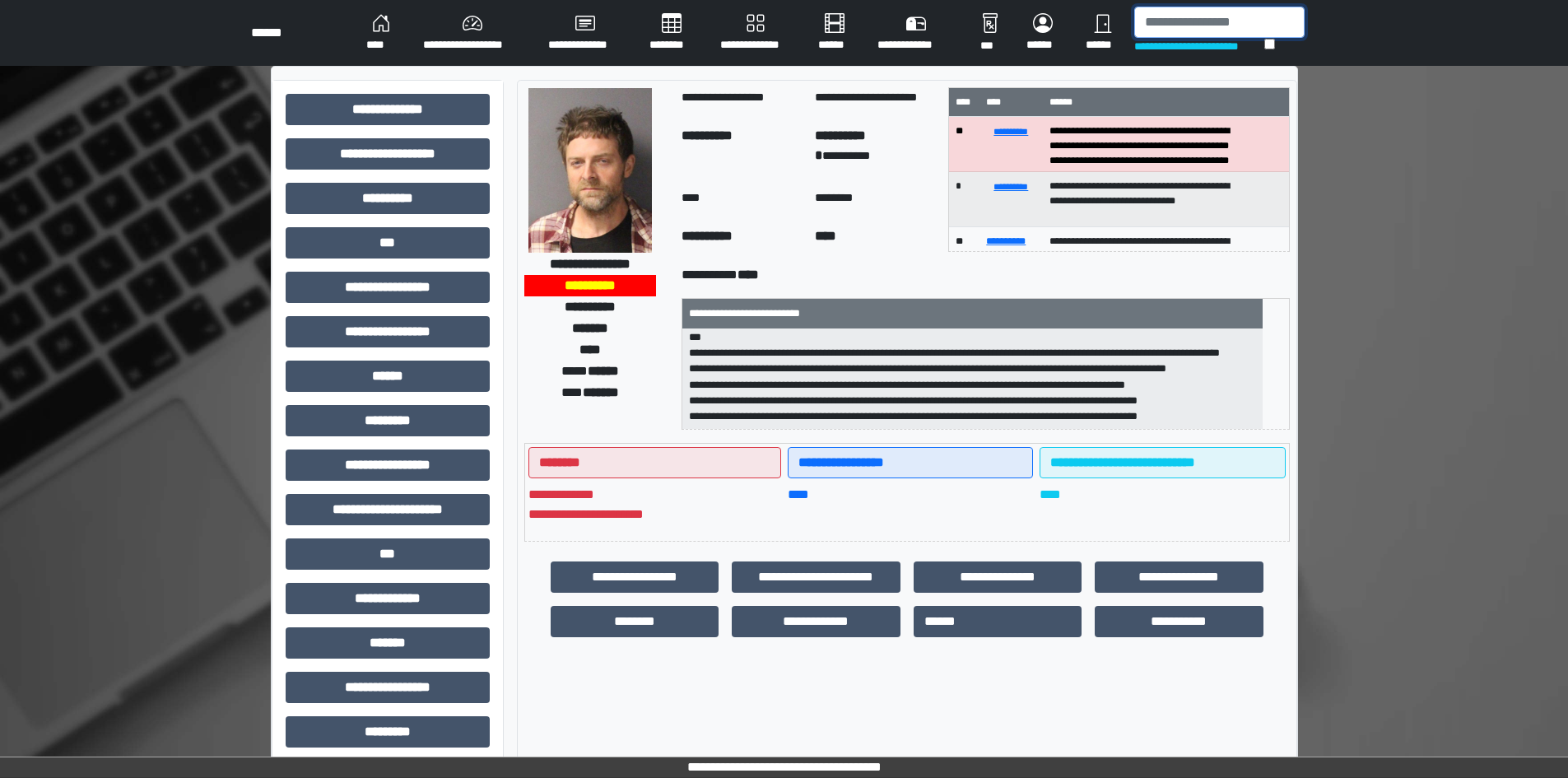 click at bounding box center (1219, 22) 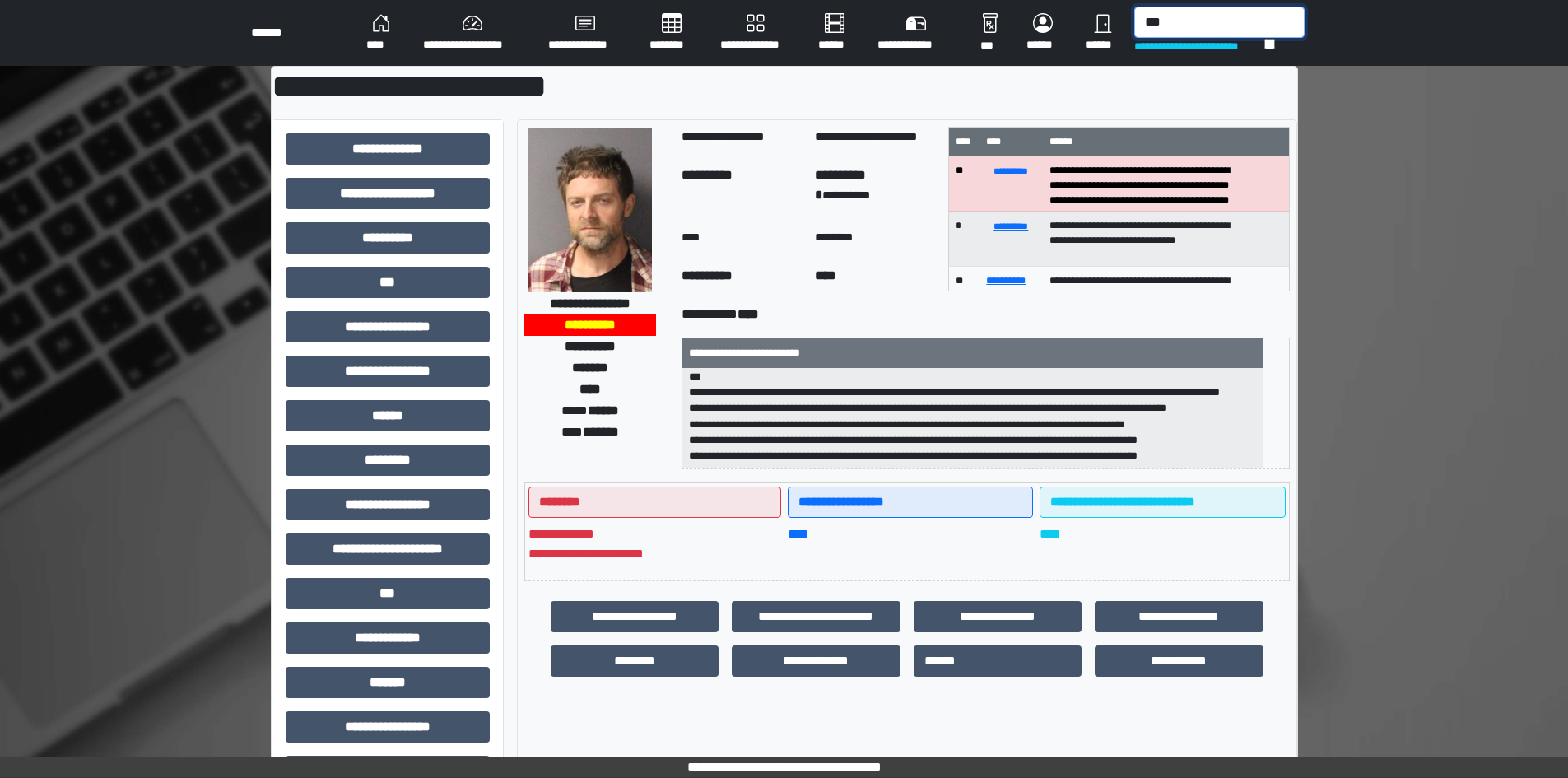 click on "***" at bounding box center (1219, 22) 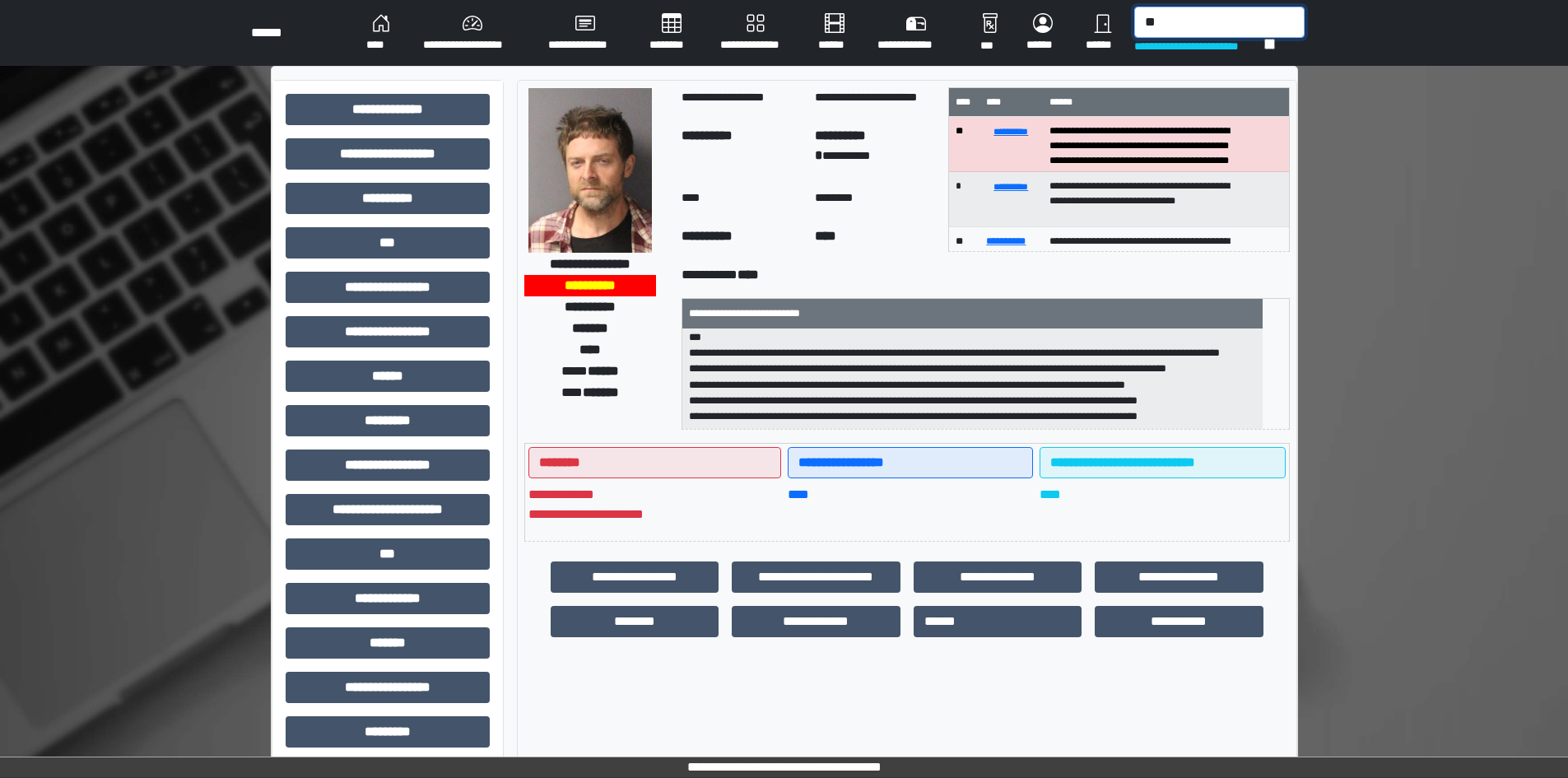 type on "*" 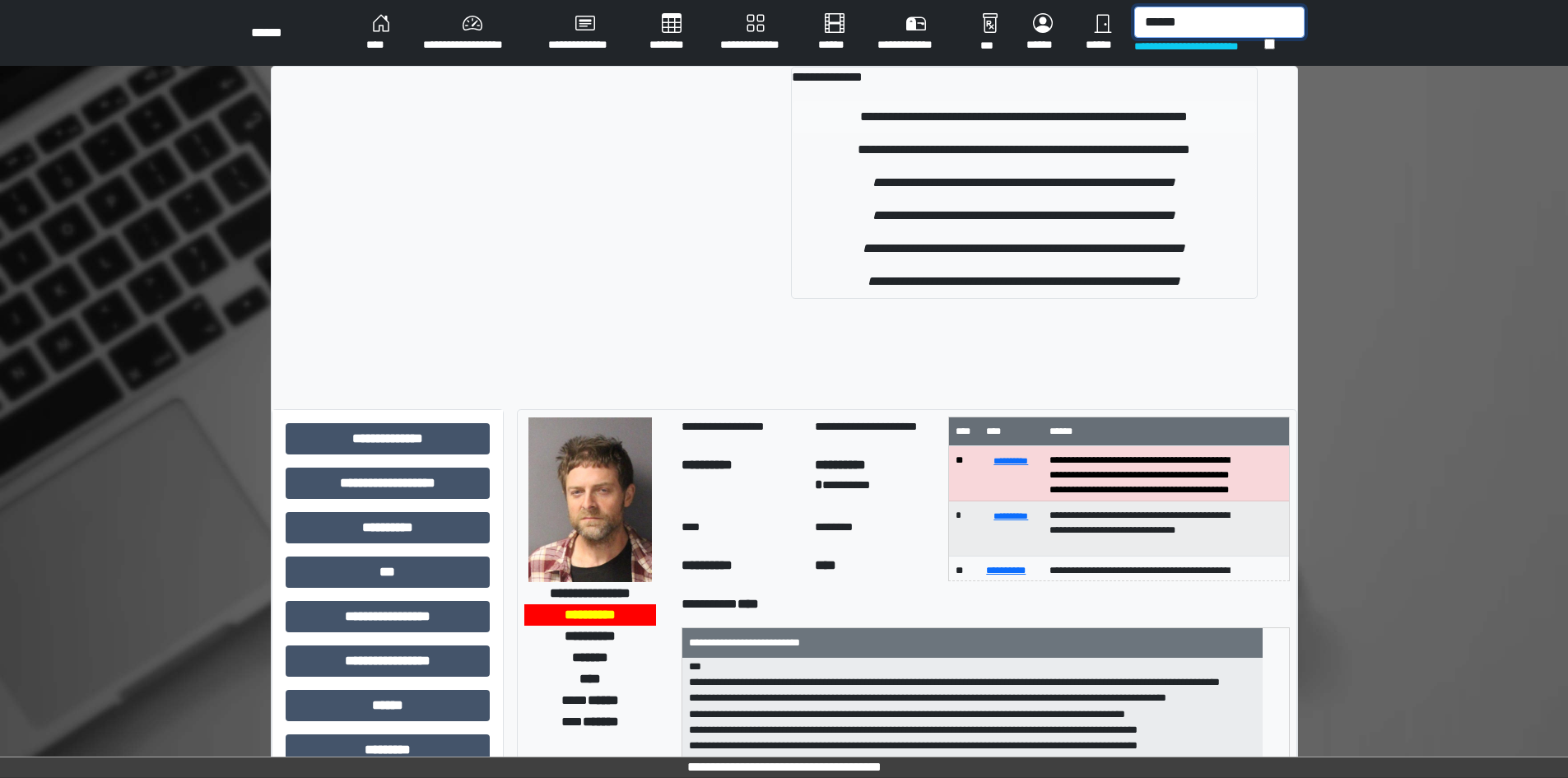 type on "******" 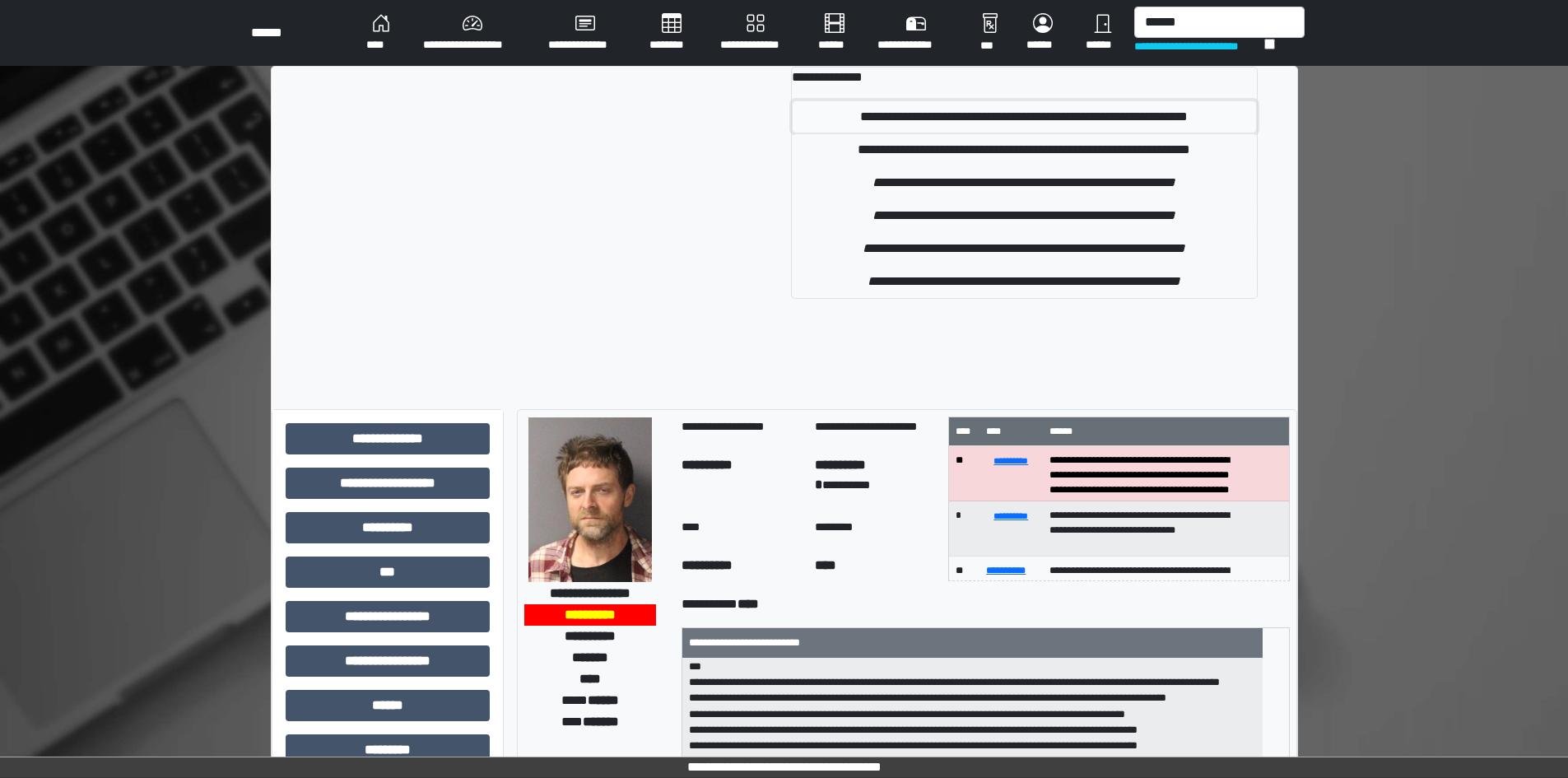 click on "**********" at bounding box center [1024, 117] 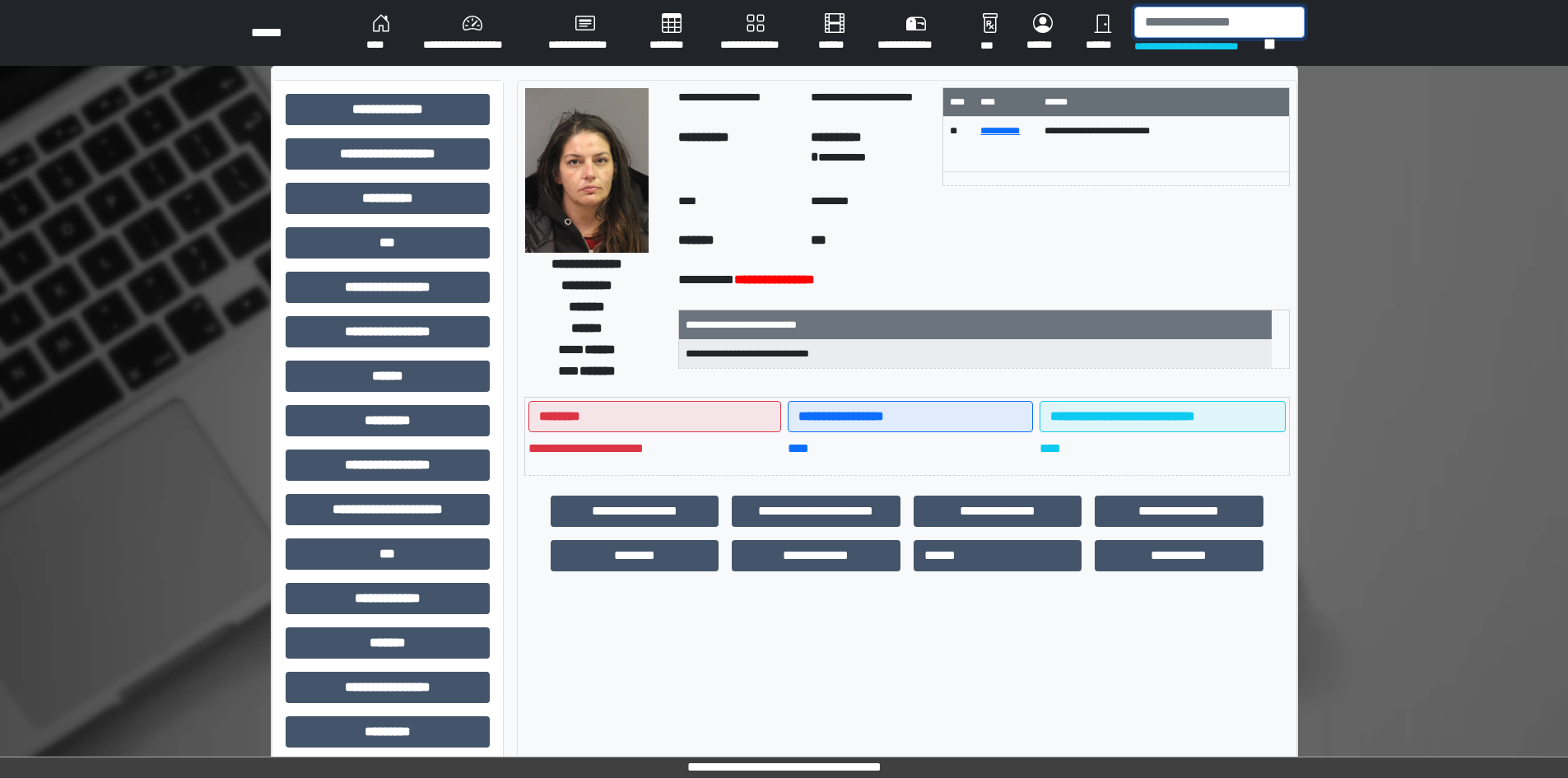 click at bounding box center (1219, 22) 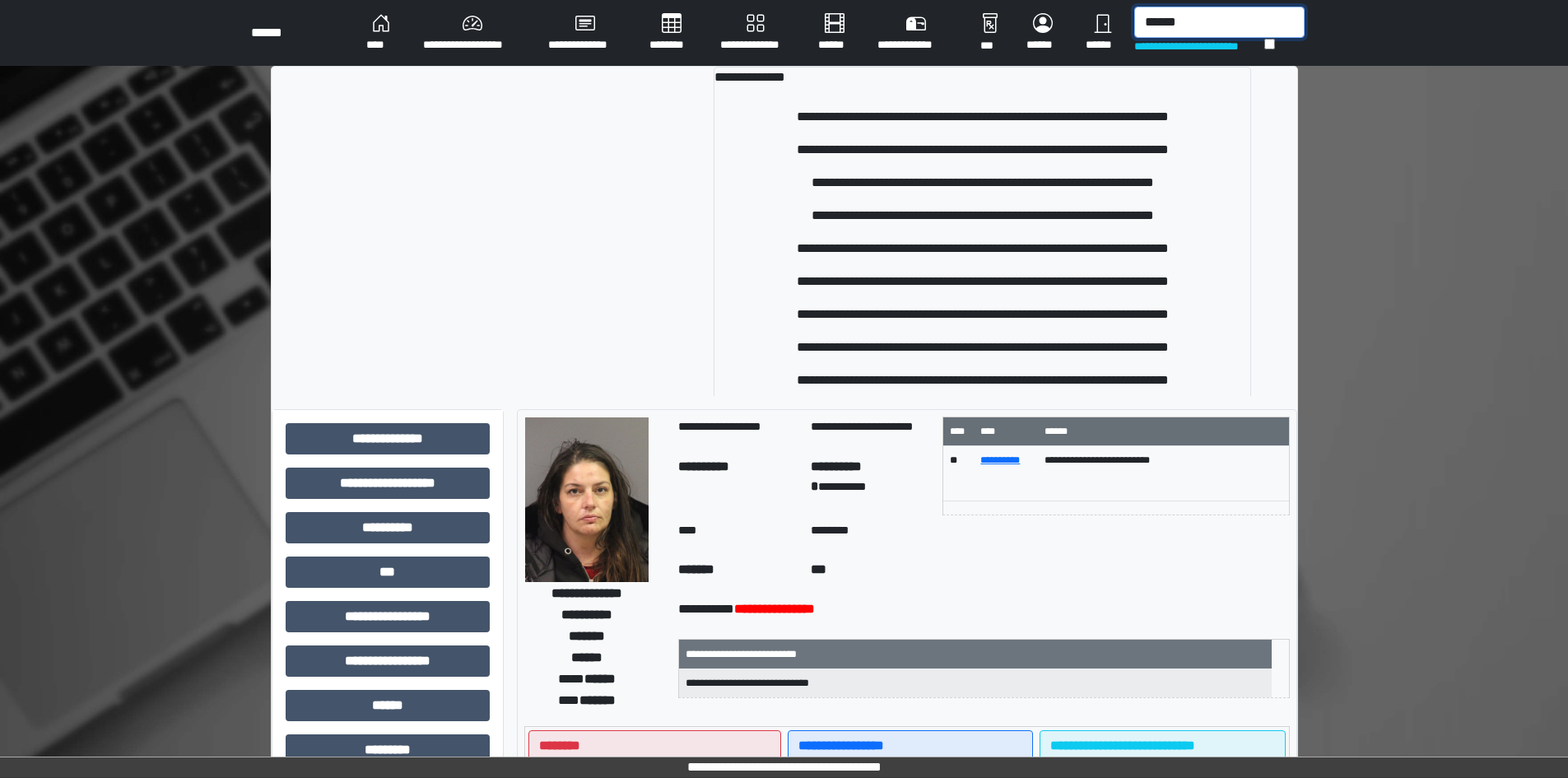 type on "******" 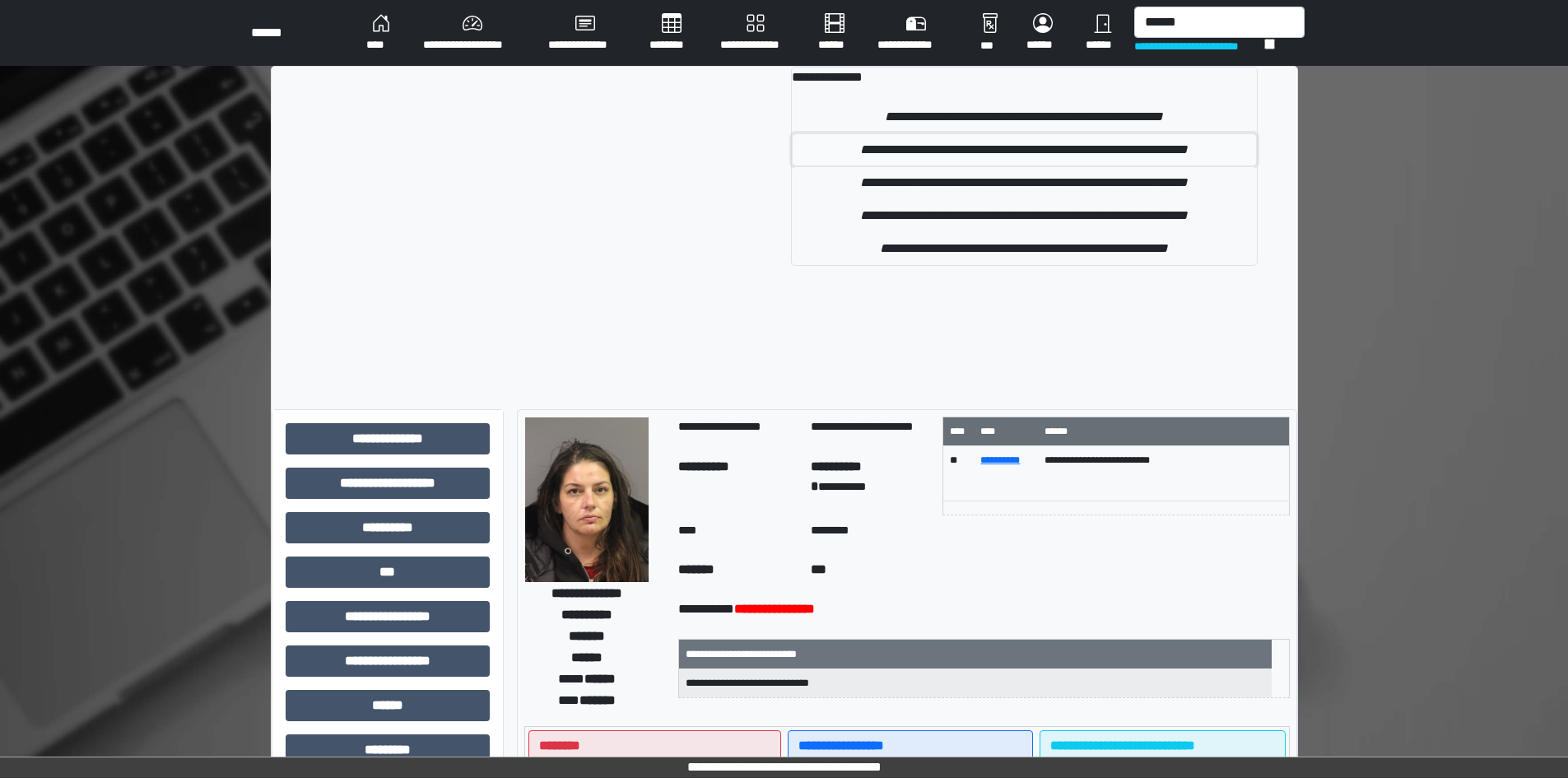 click on "**********" at bounding box center (1024, 150) 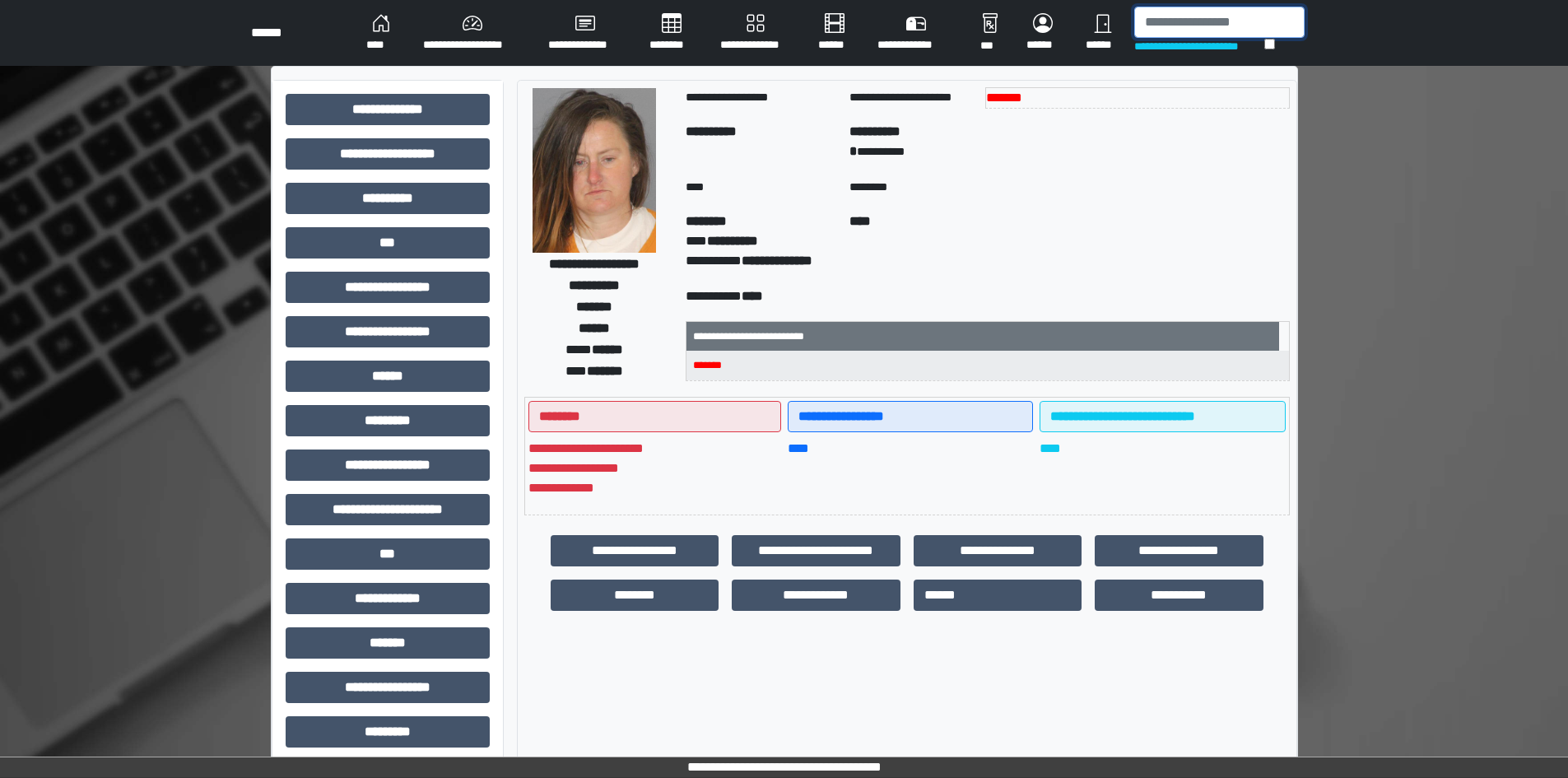 click at bounding box center [1219, 22] 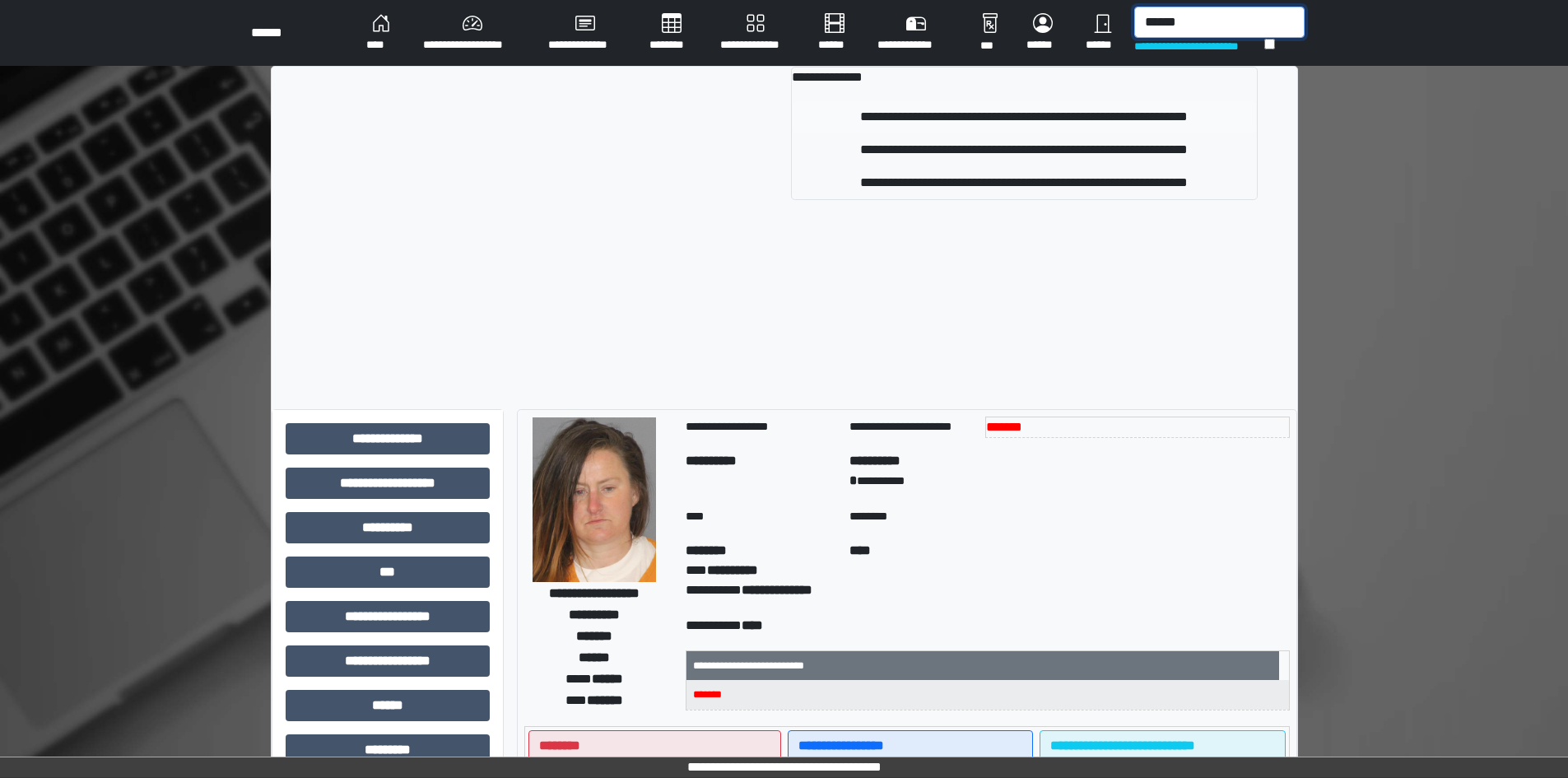 type on "******" 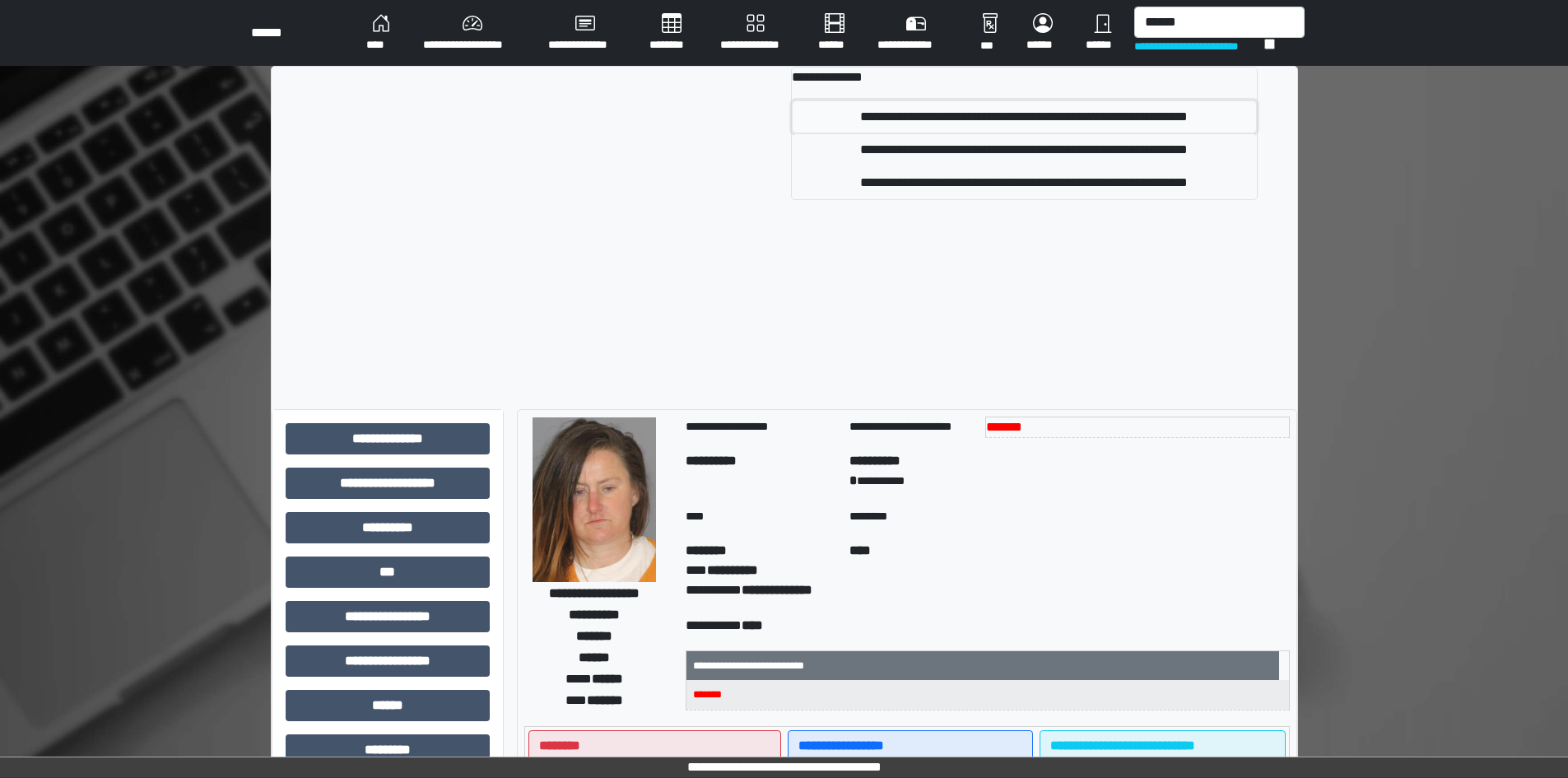 click on "**********" at bounding box center (1024, 117) 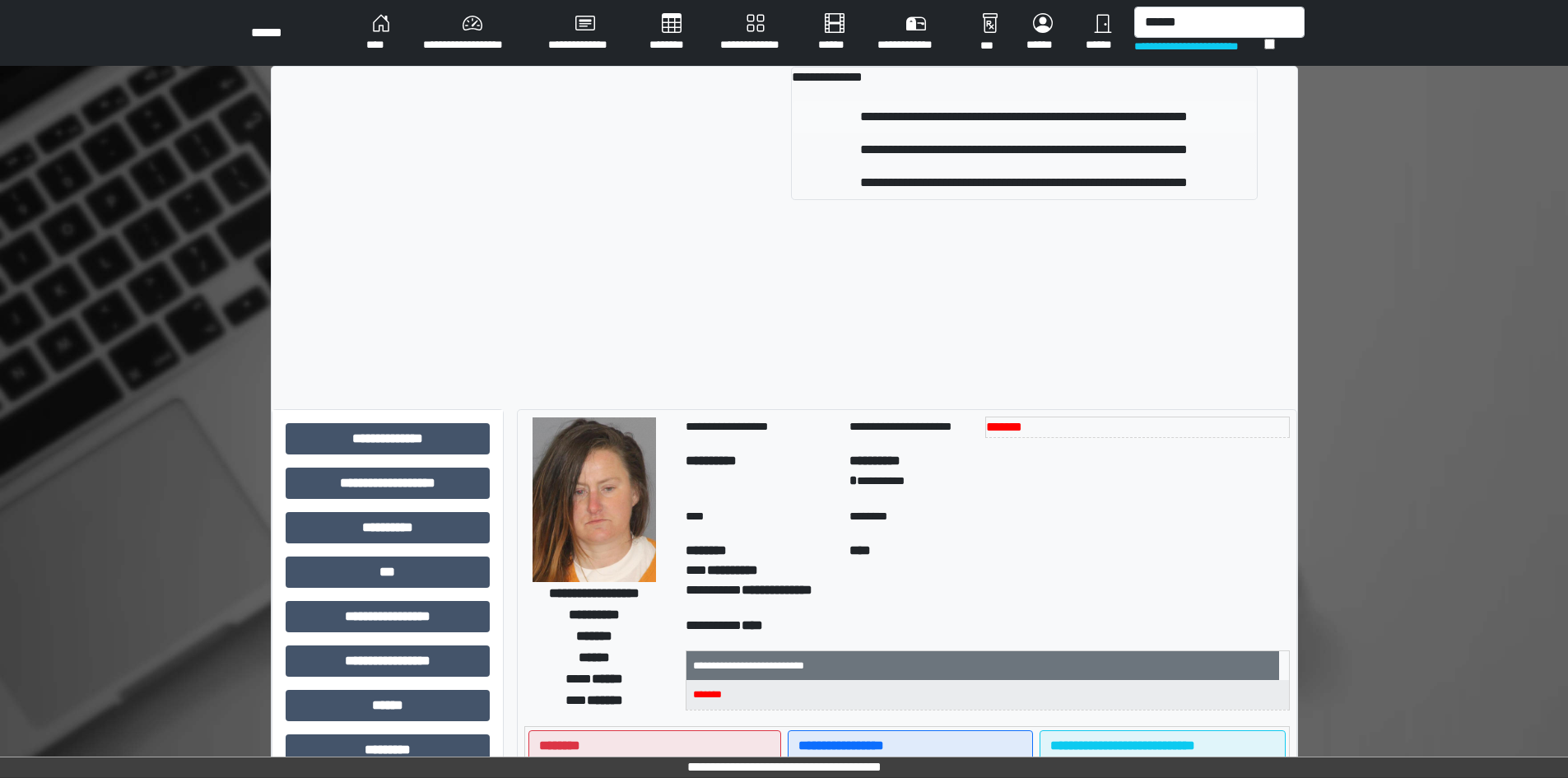 type 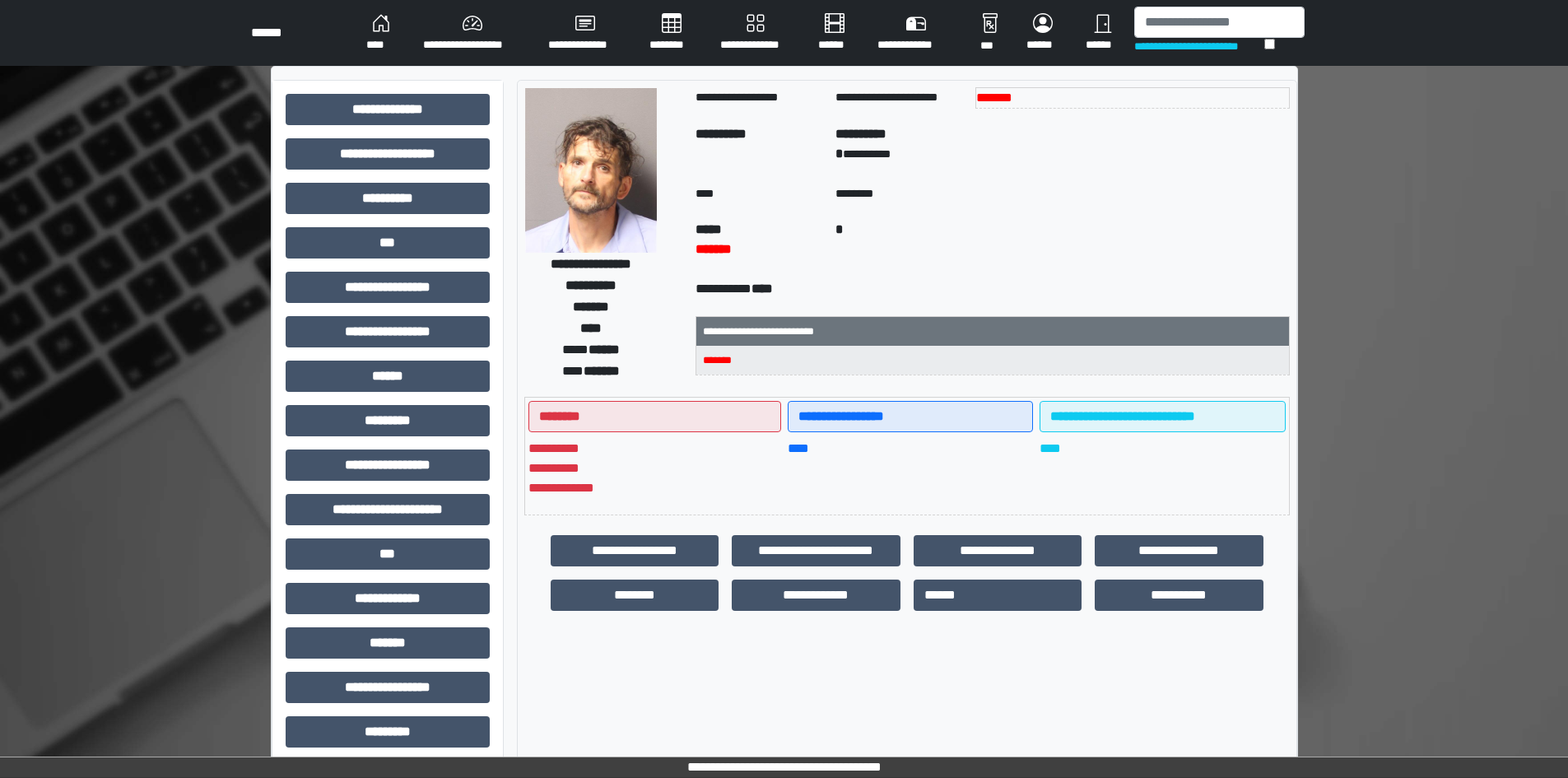 click on "**********" at bounding box center [907, 516] 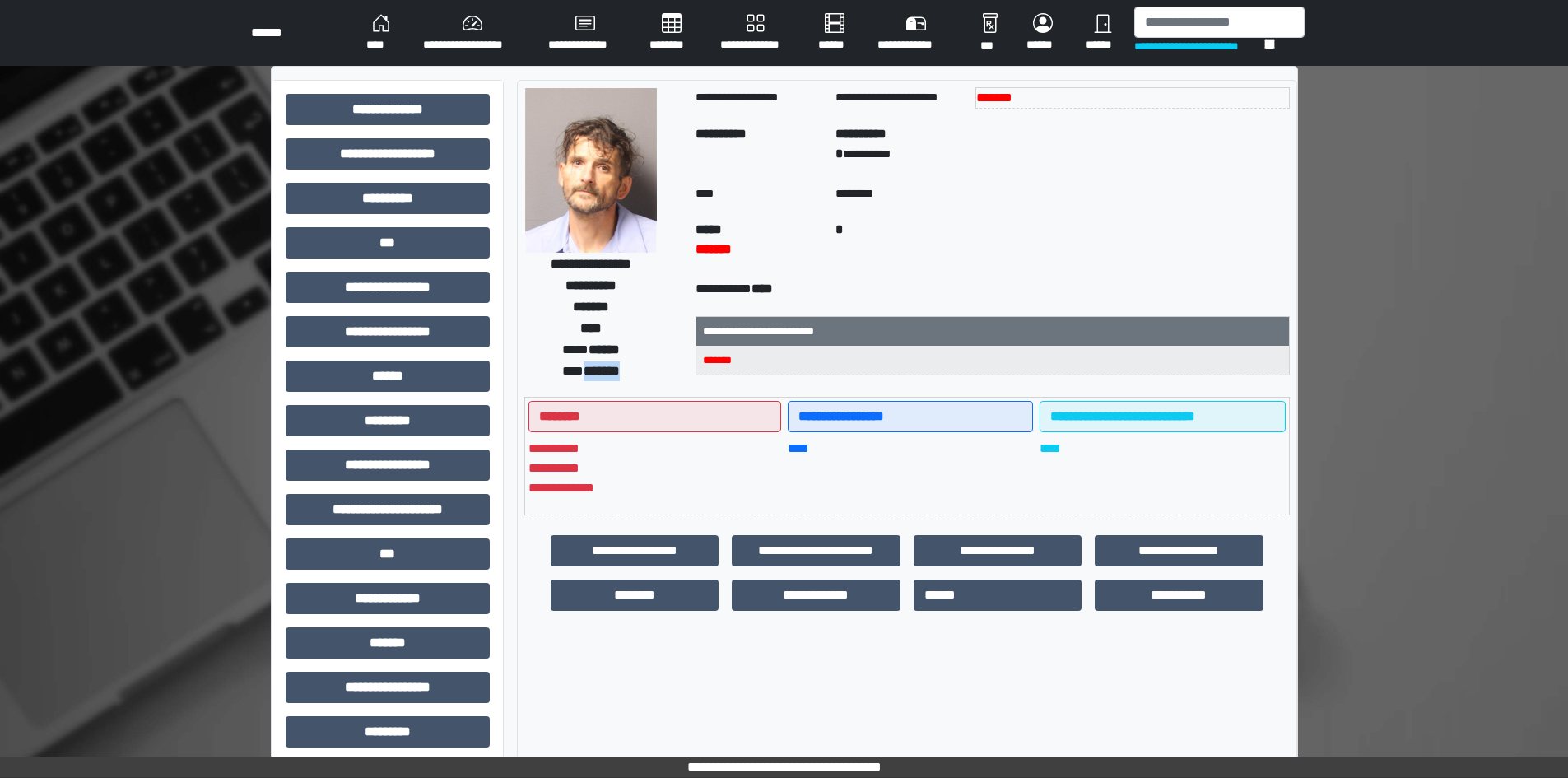drag, startPoint x: 577, startPoint y: 374, endPoint x: 628, endPoint y: 374, distance: 51 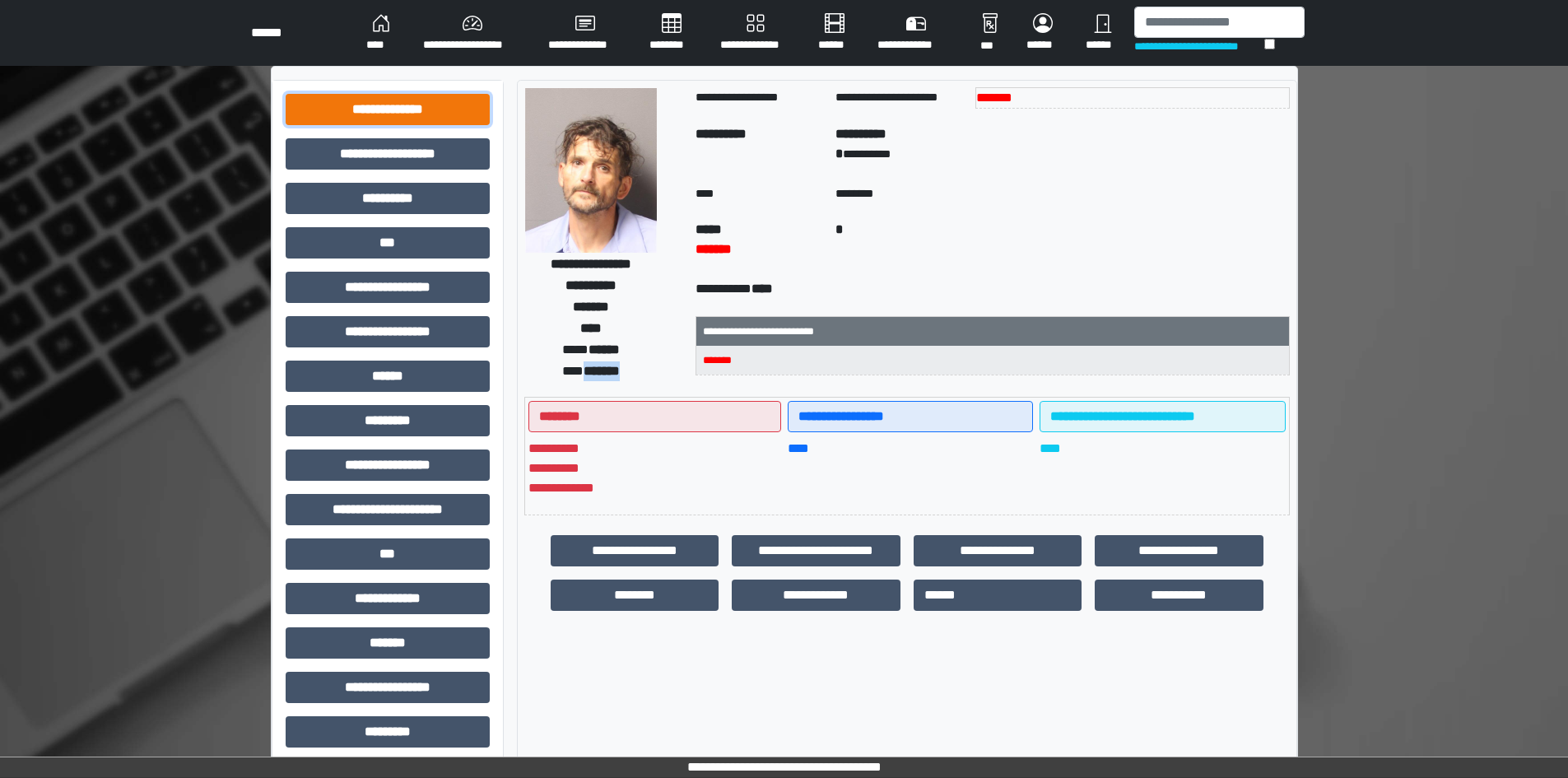 click on "**********" at bounding box center [388, 109] 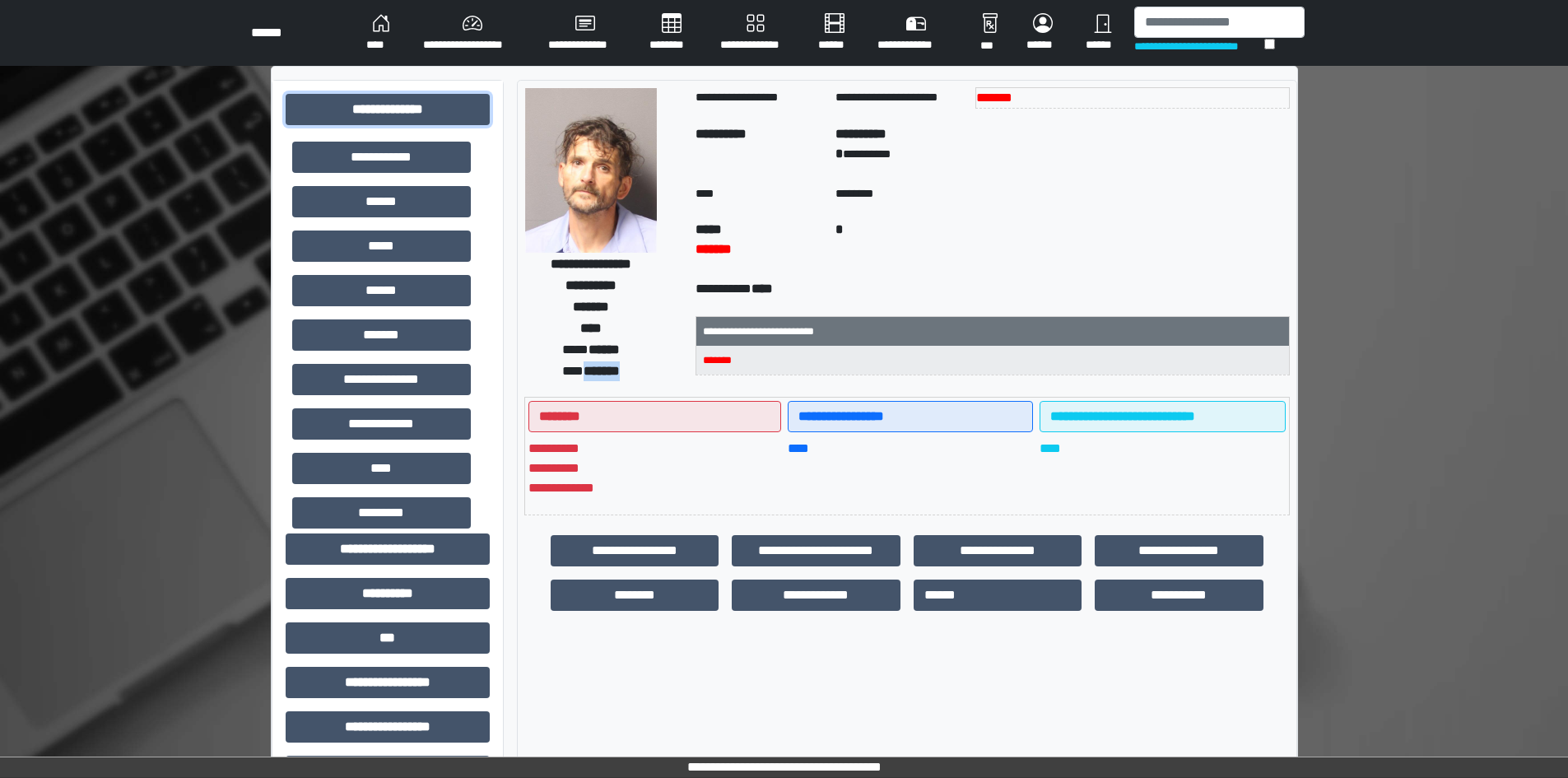 scroll, scrollTop: 478, scrollLeft: 0, axis: vertical 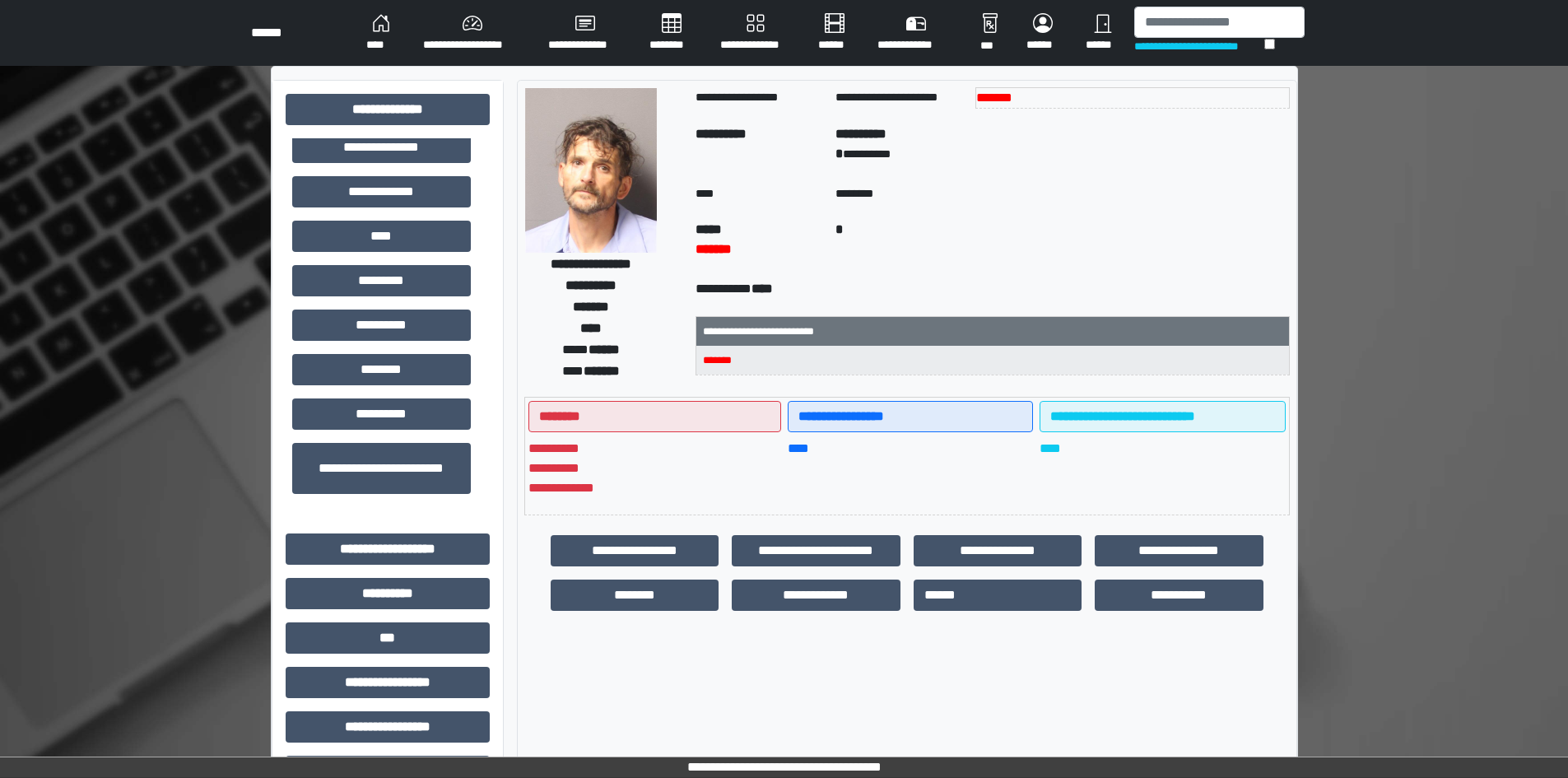 click on "****" at bounding box center [381, 236] 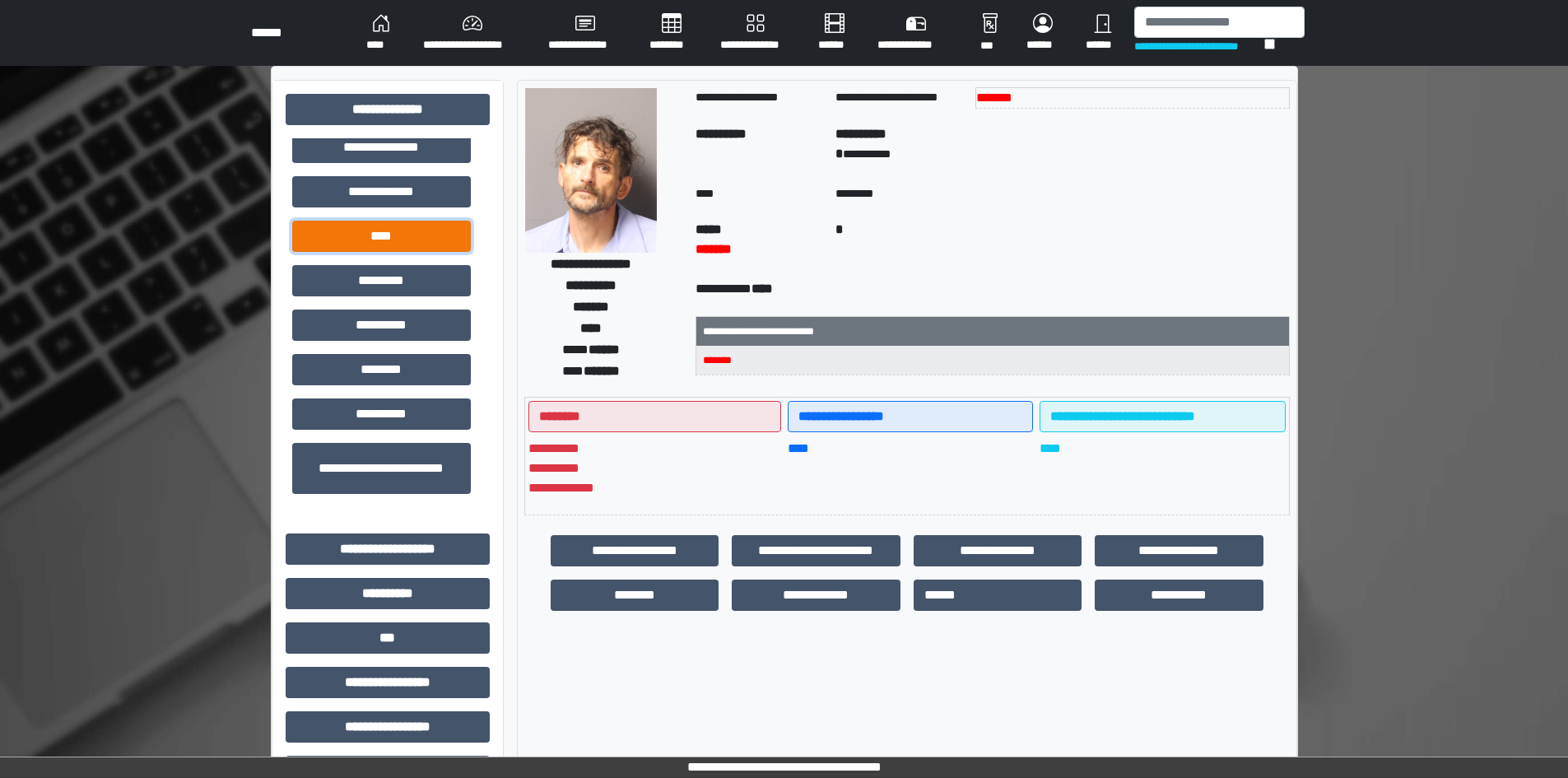 click on "****" at bounding box center (381, 236) 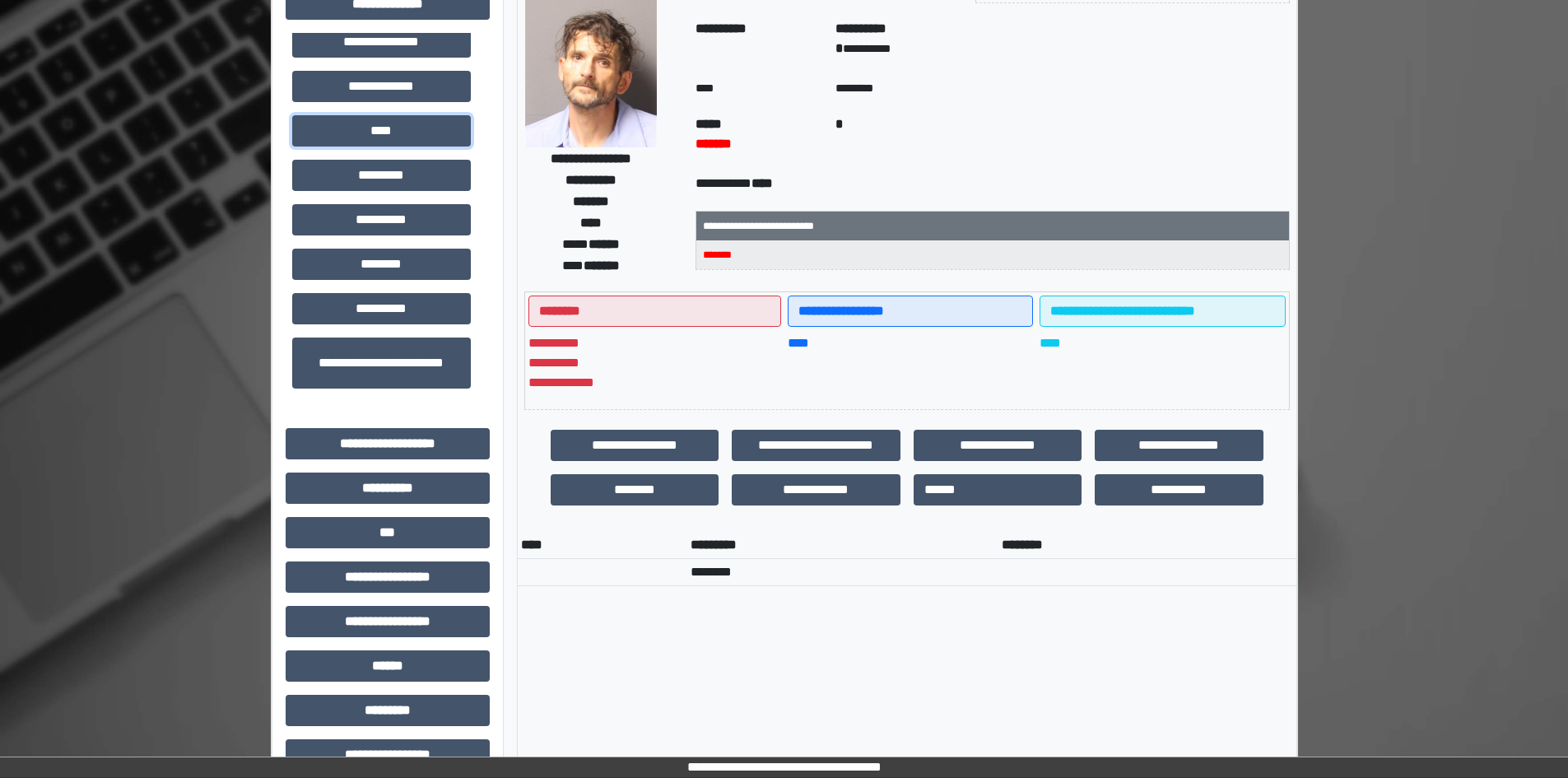 scroll, scrollTop: 0, scrollLeft: 0, axis: both 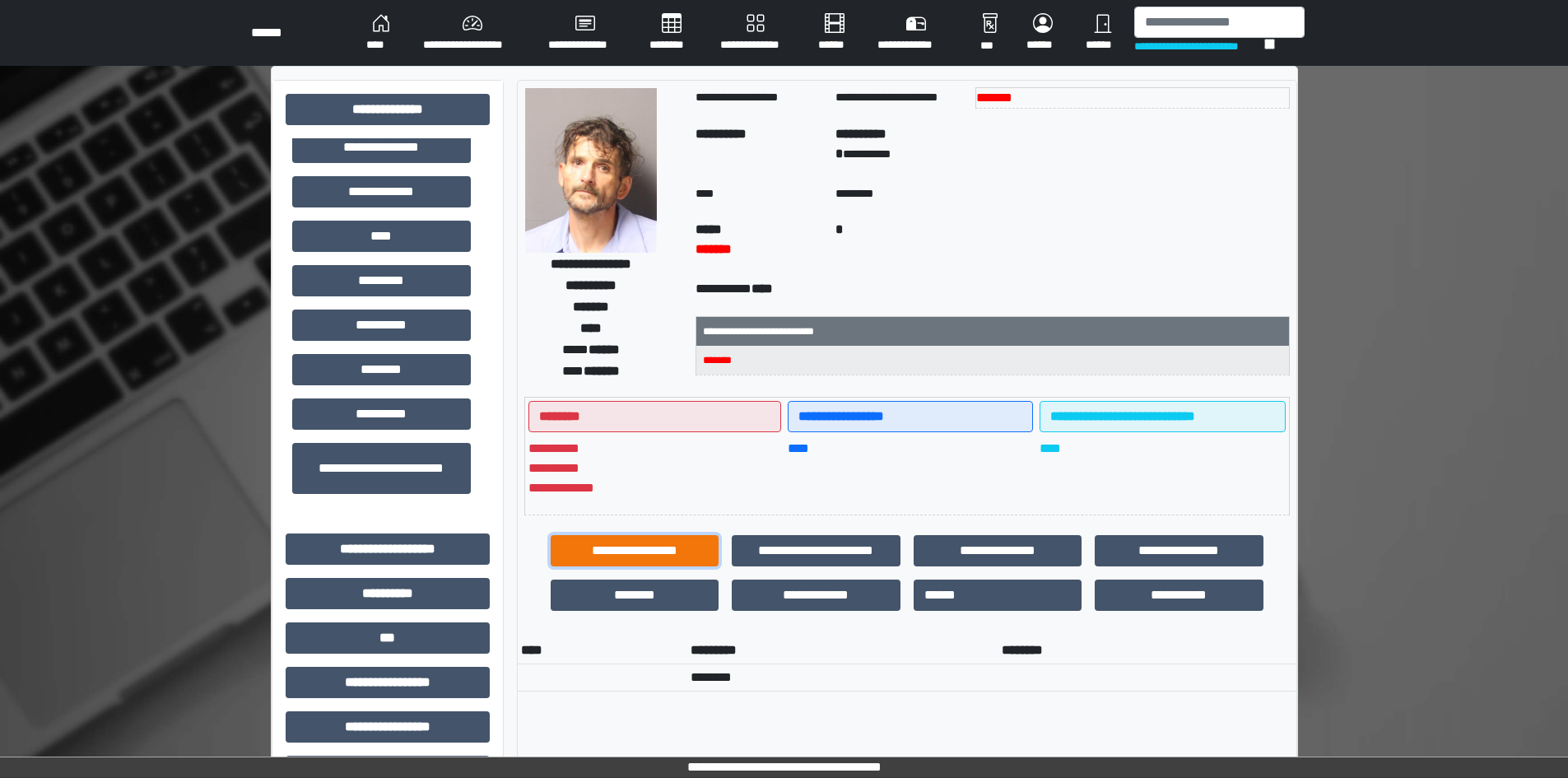 click on "**********" at bounding box center (635, 551) 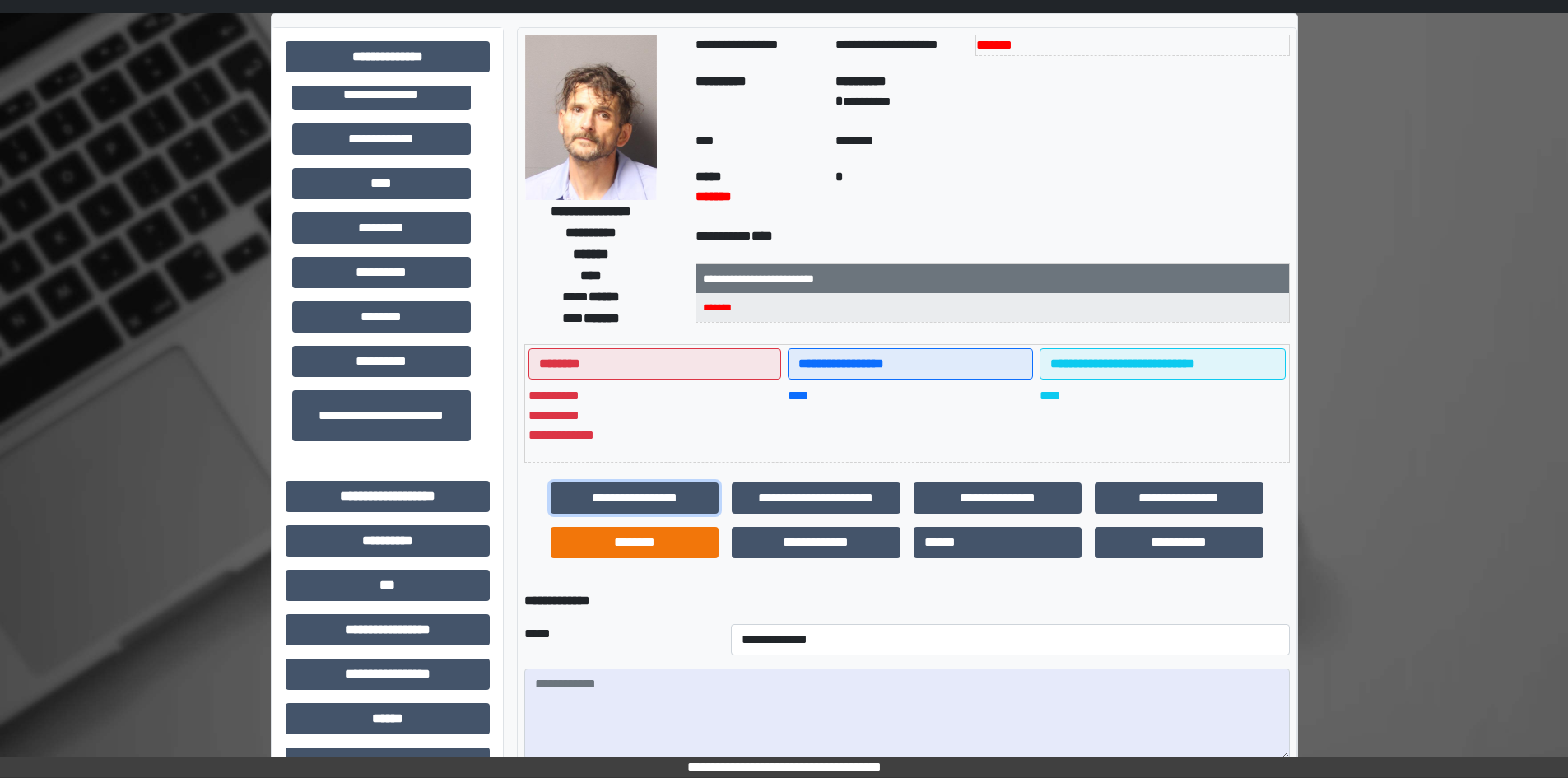 scroll, scrollTop: 165, scrollLeft: 0, axis: vertical 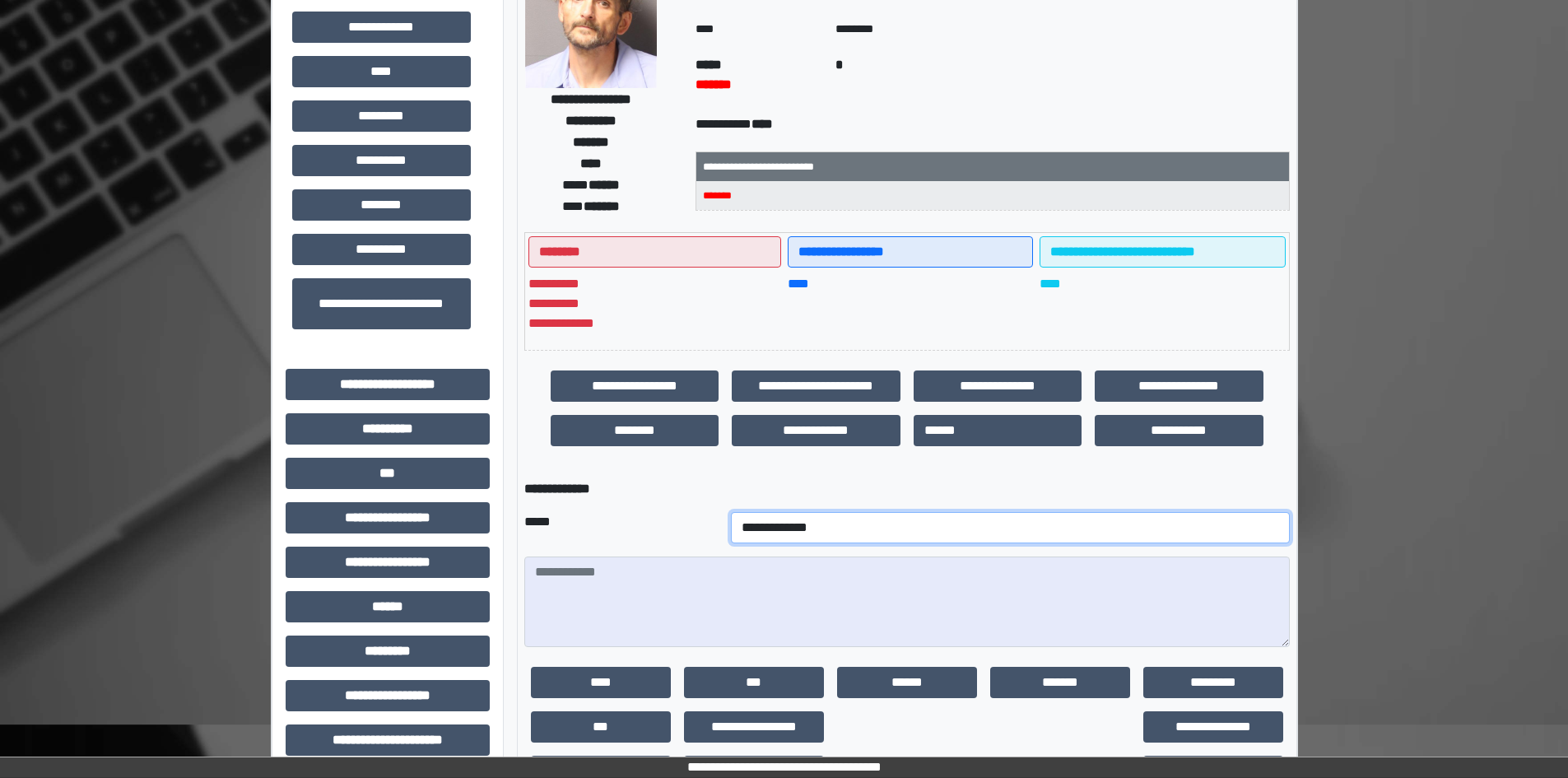 click on "**********" at bounding box center (1010, 528) 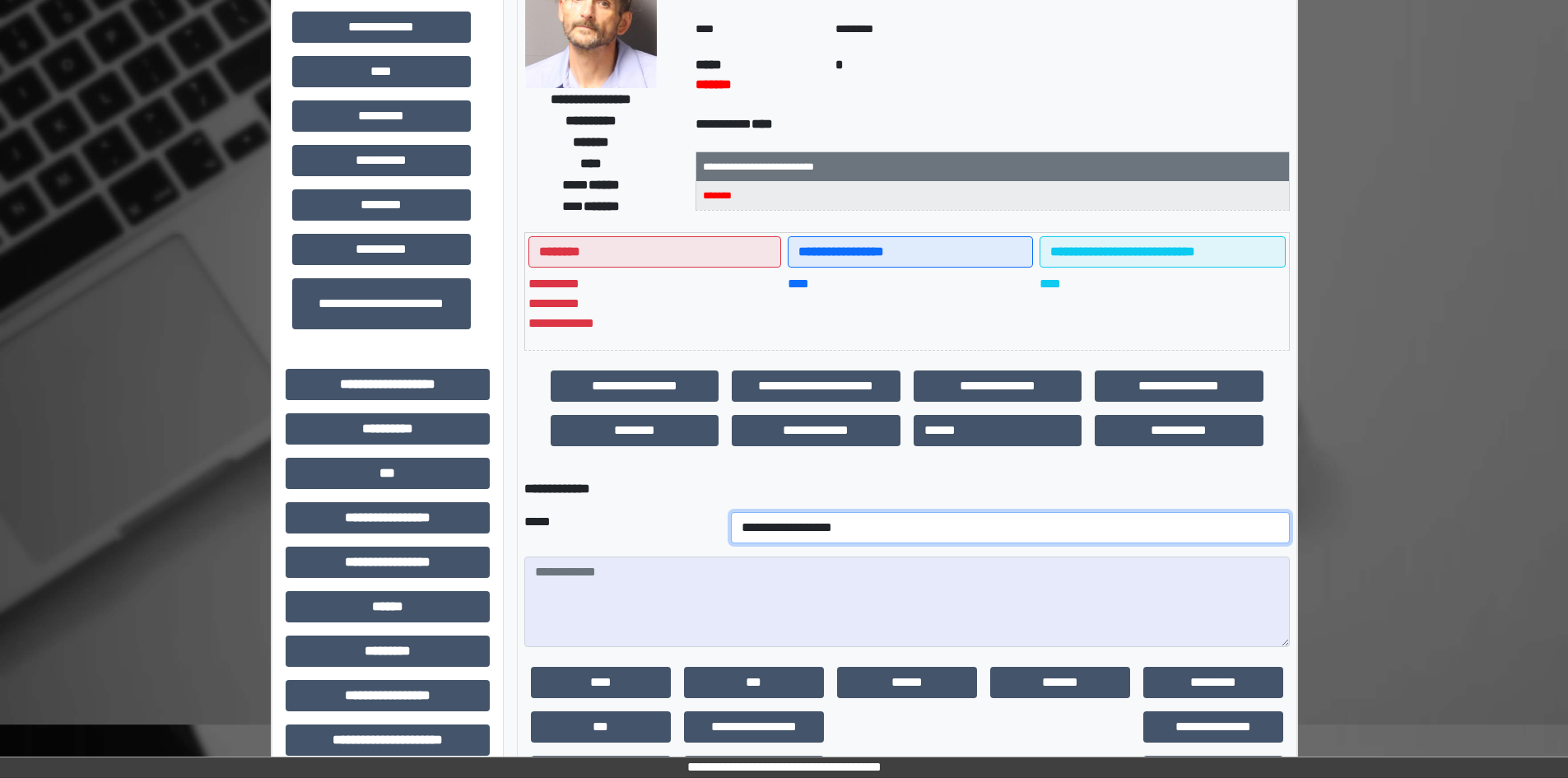 click on "**********" at bounding box center [1010, 528] 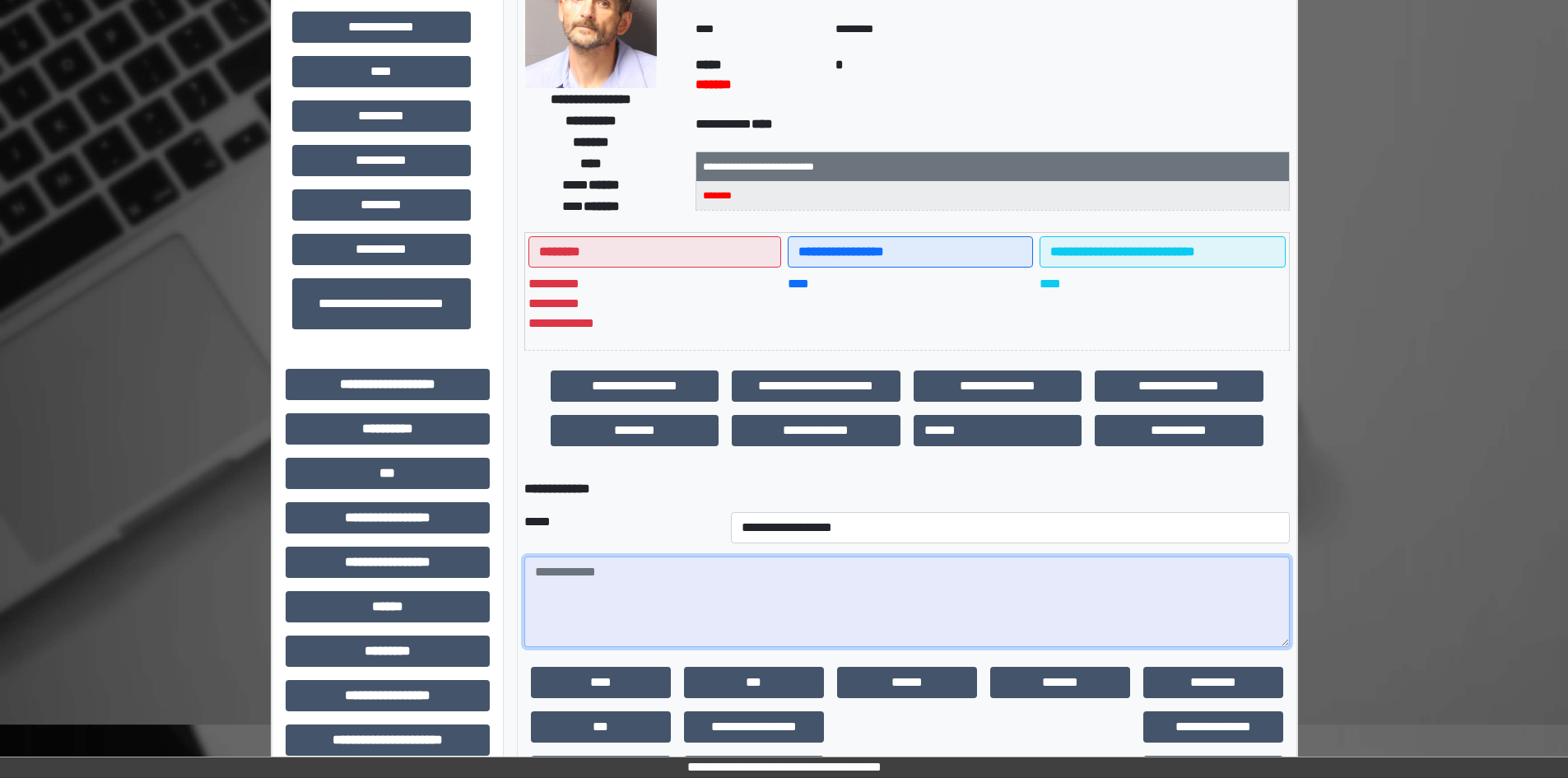 click at bounding box center (907, 602) 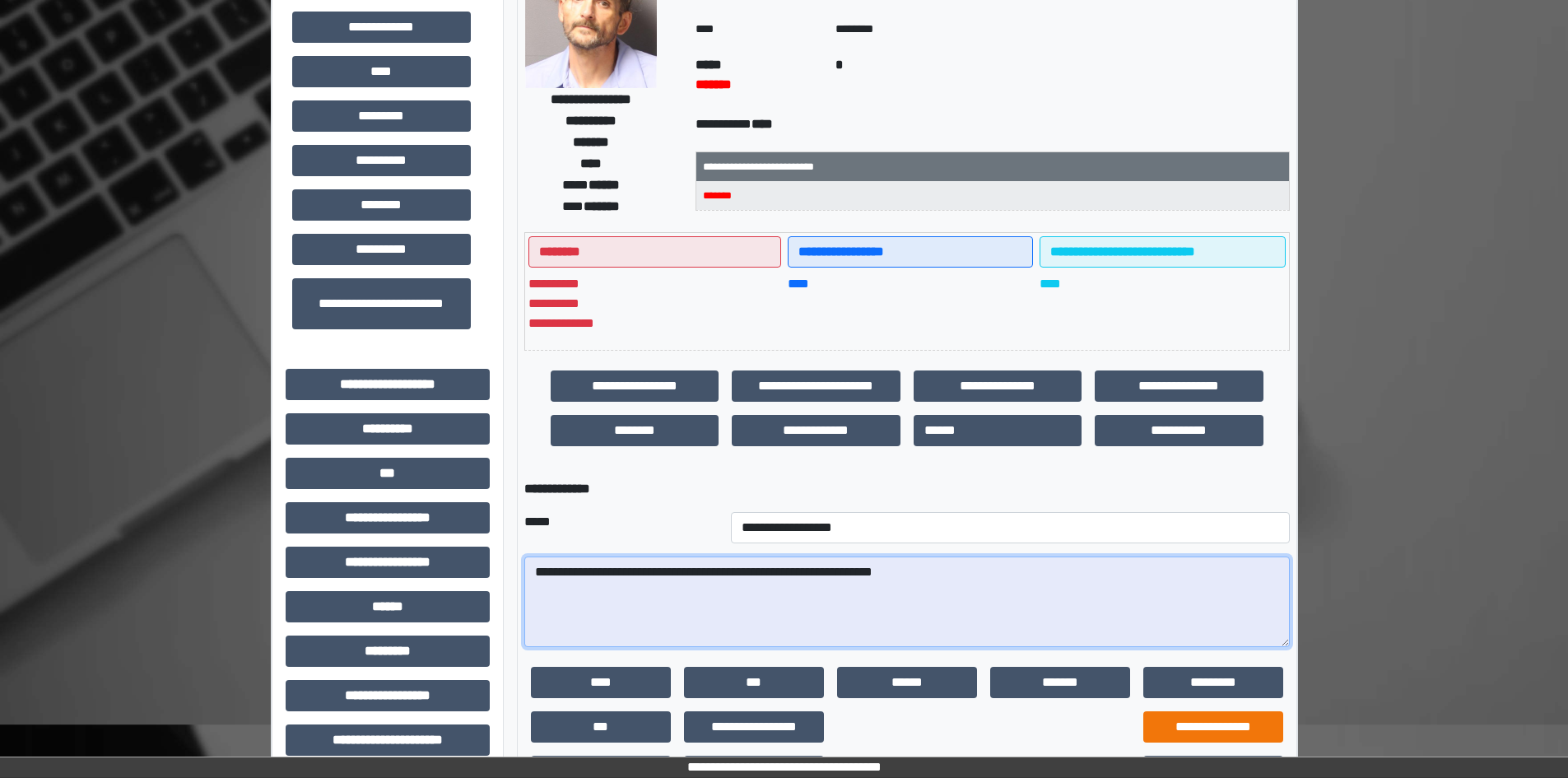 type on "**********" 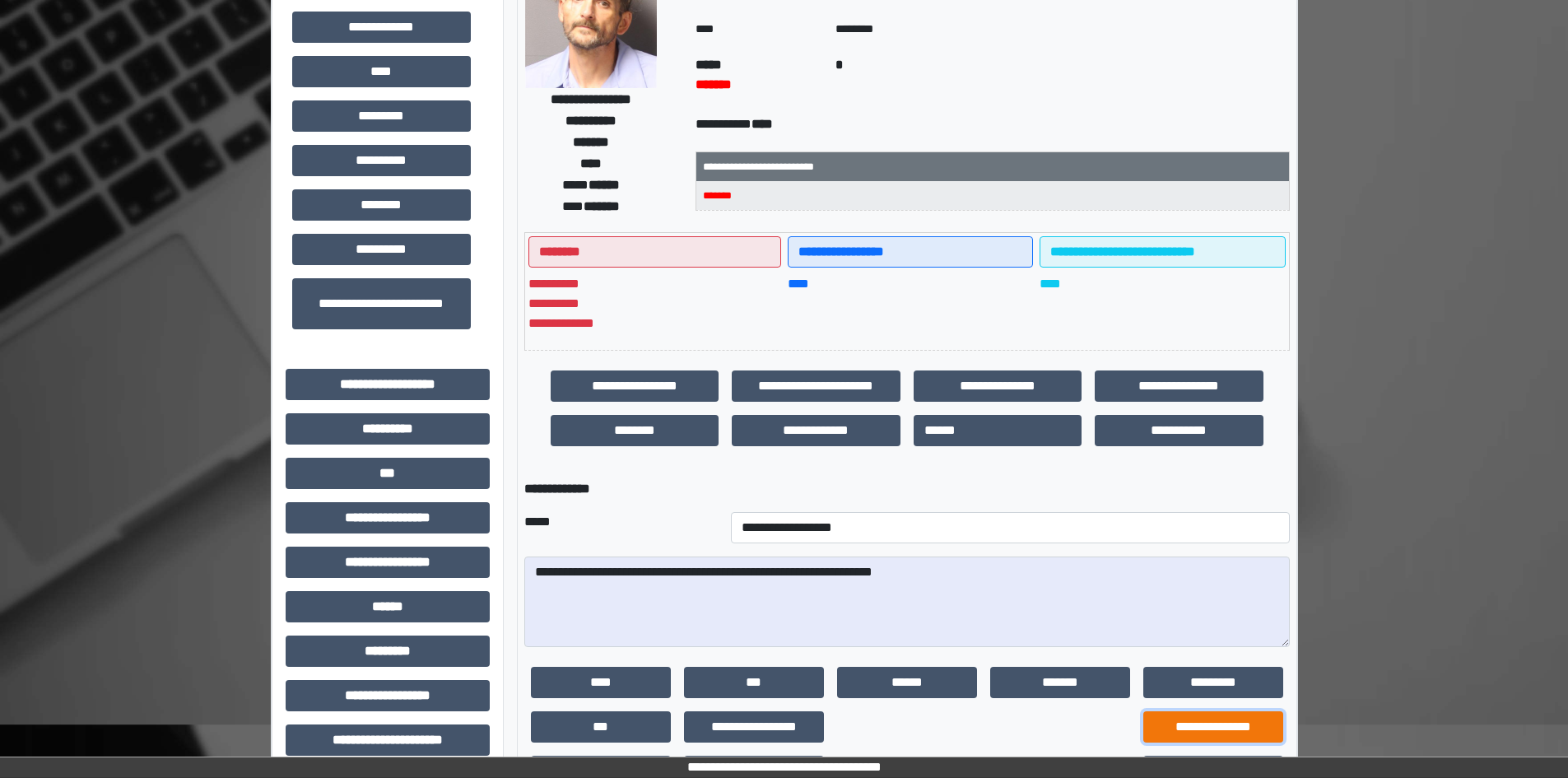 click on "**********" at bounding box center [1213, 727] 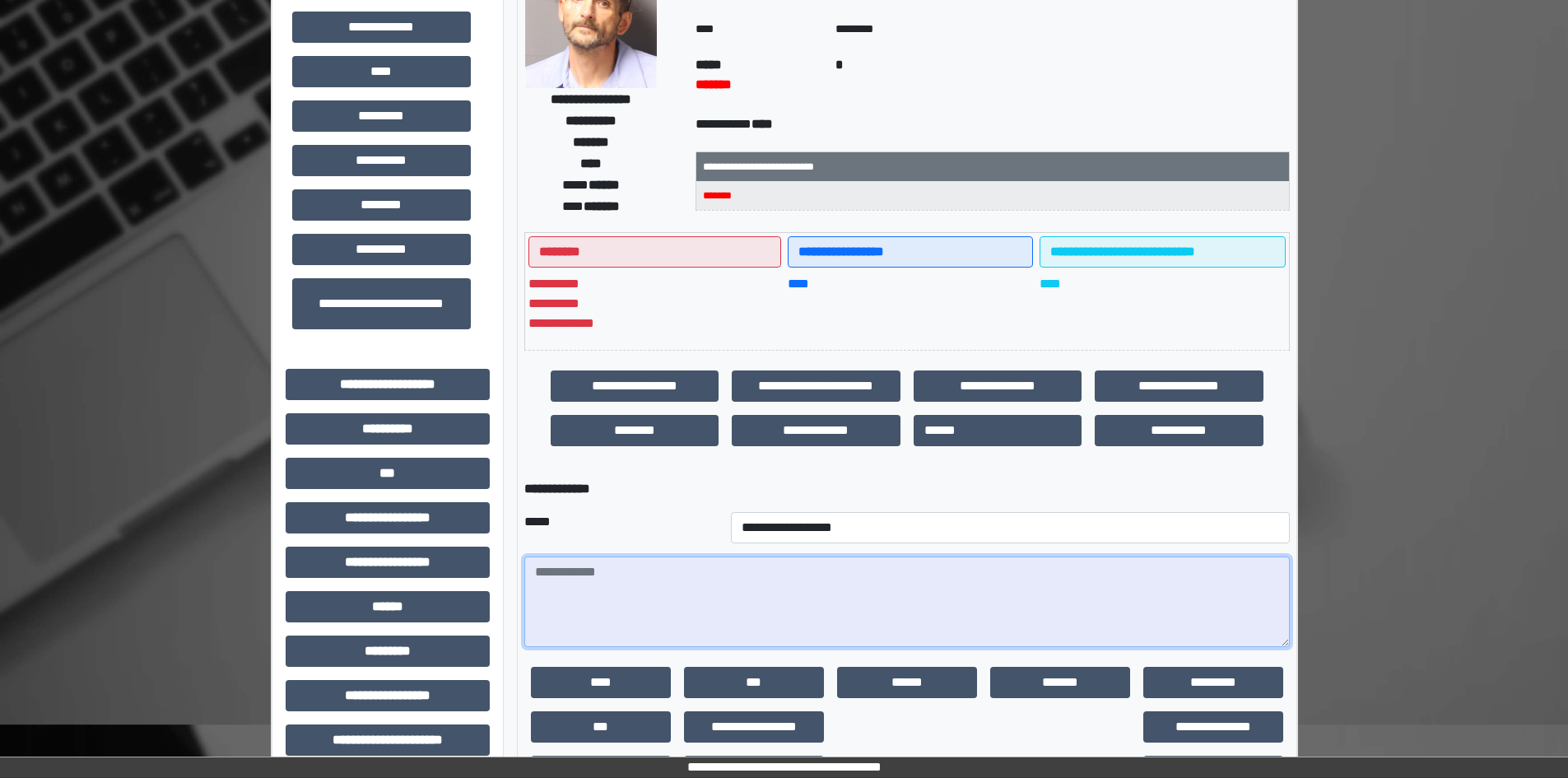 click at bounding box center [907, 602] 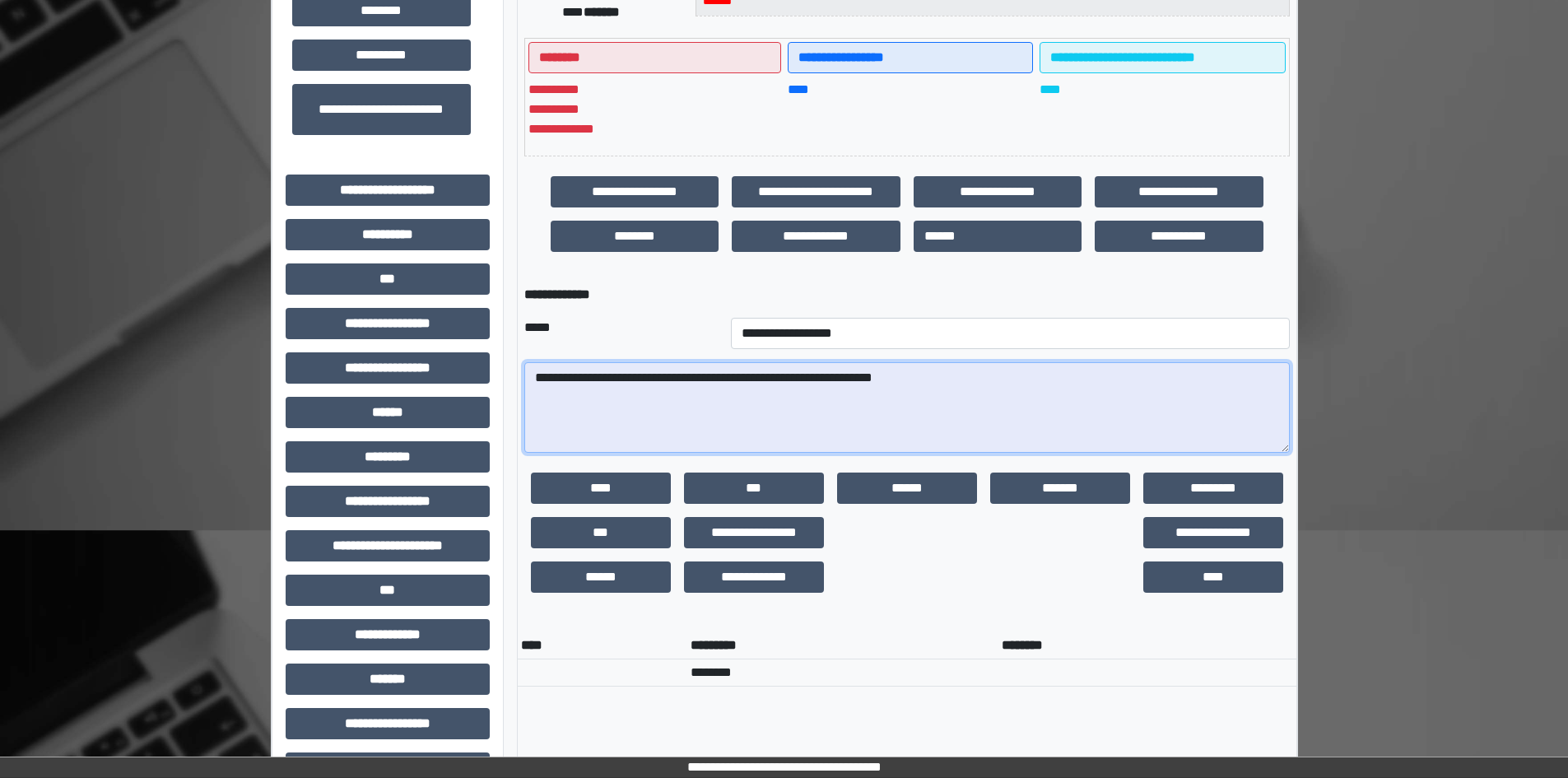 scroll, scrollTop: 412, scrollLeft: 0, axis: vertical 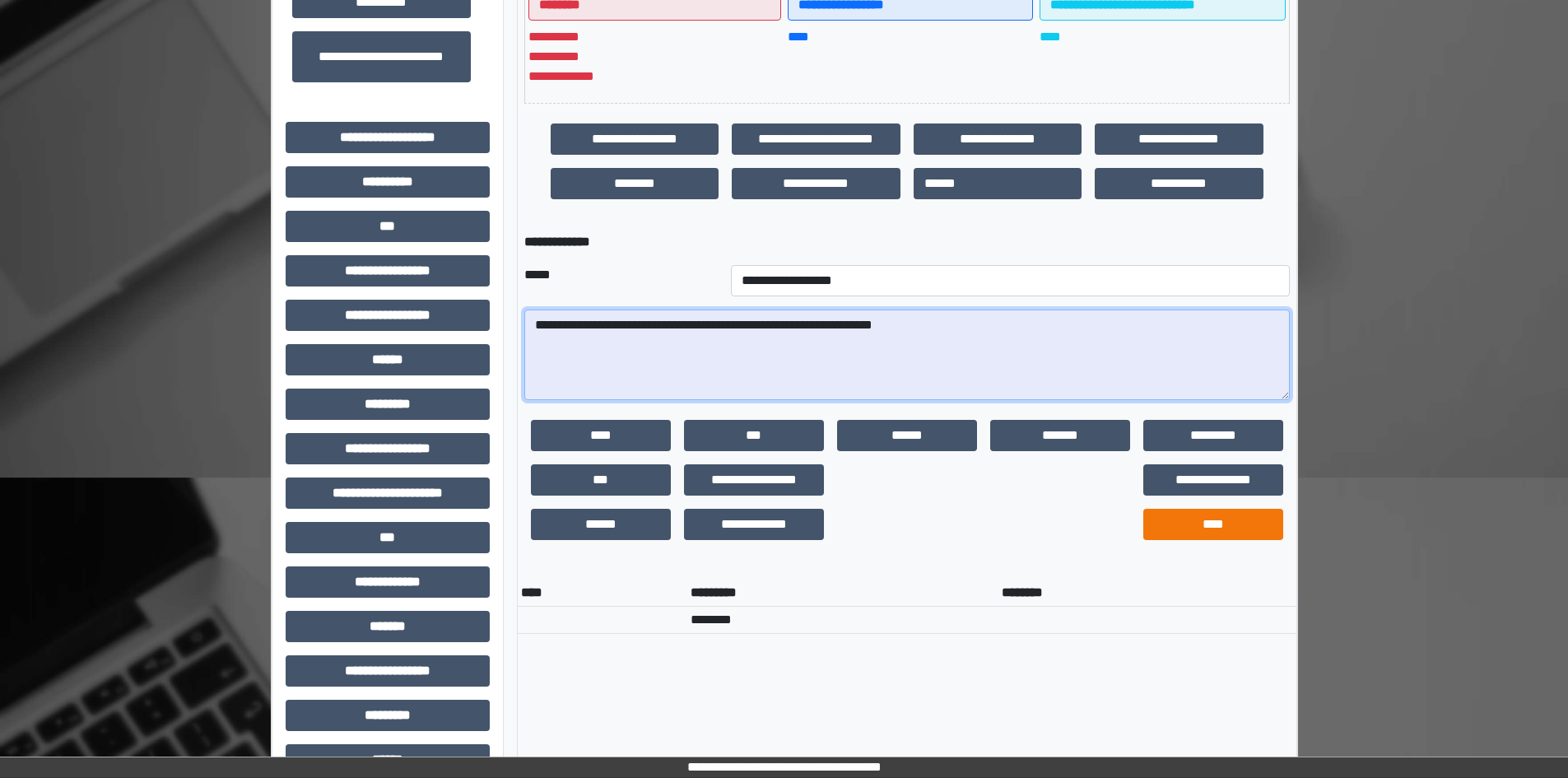 type on "**********" 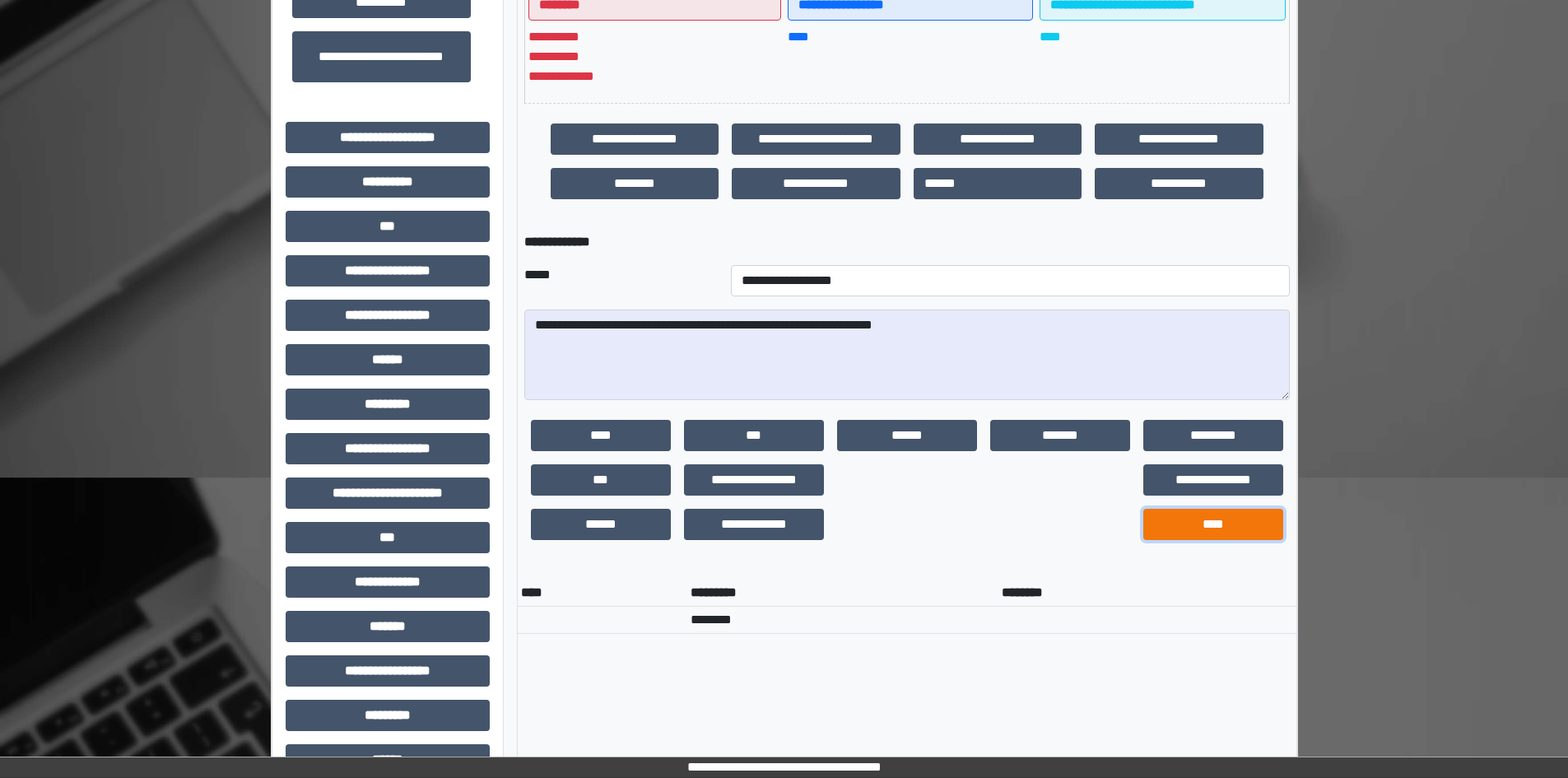 click on "****" at bounding box center (1213, 524) 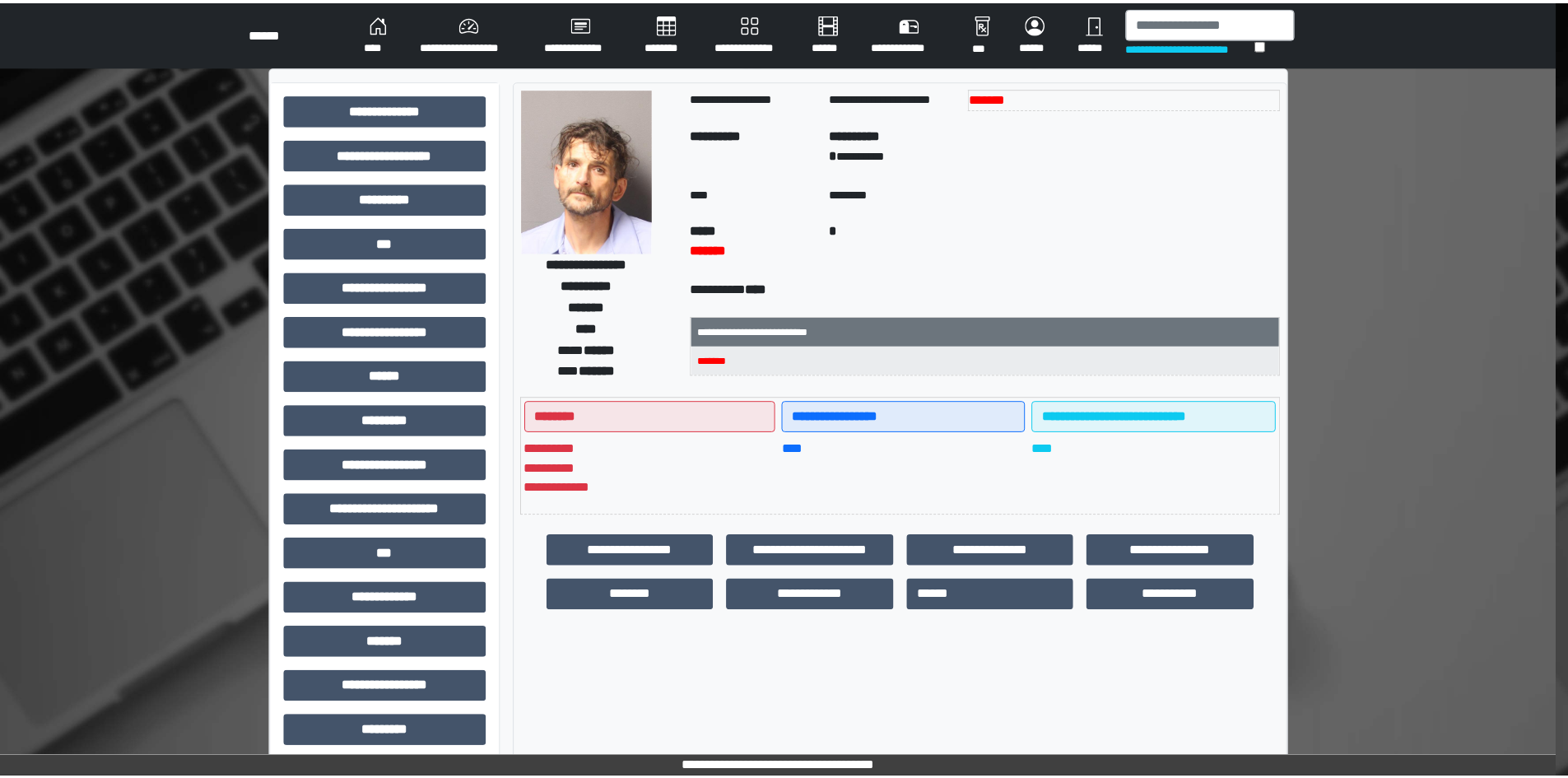 scroll, scrollTop: 0, scrollLeft: 0, axis: both 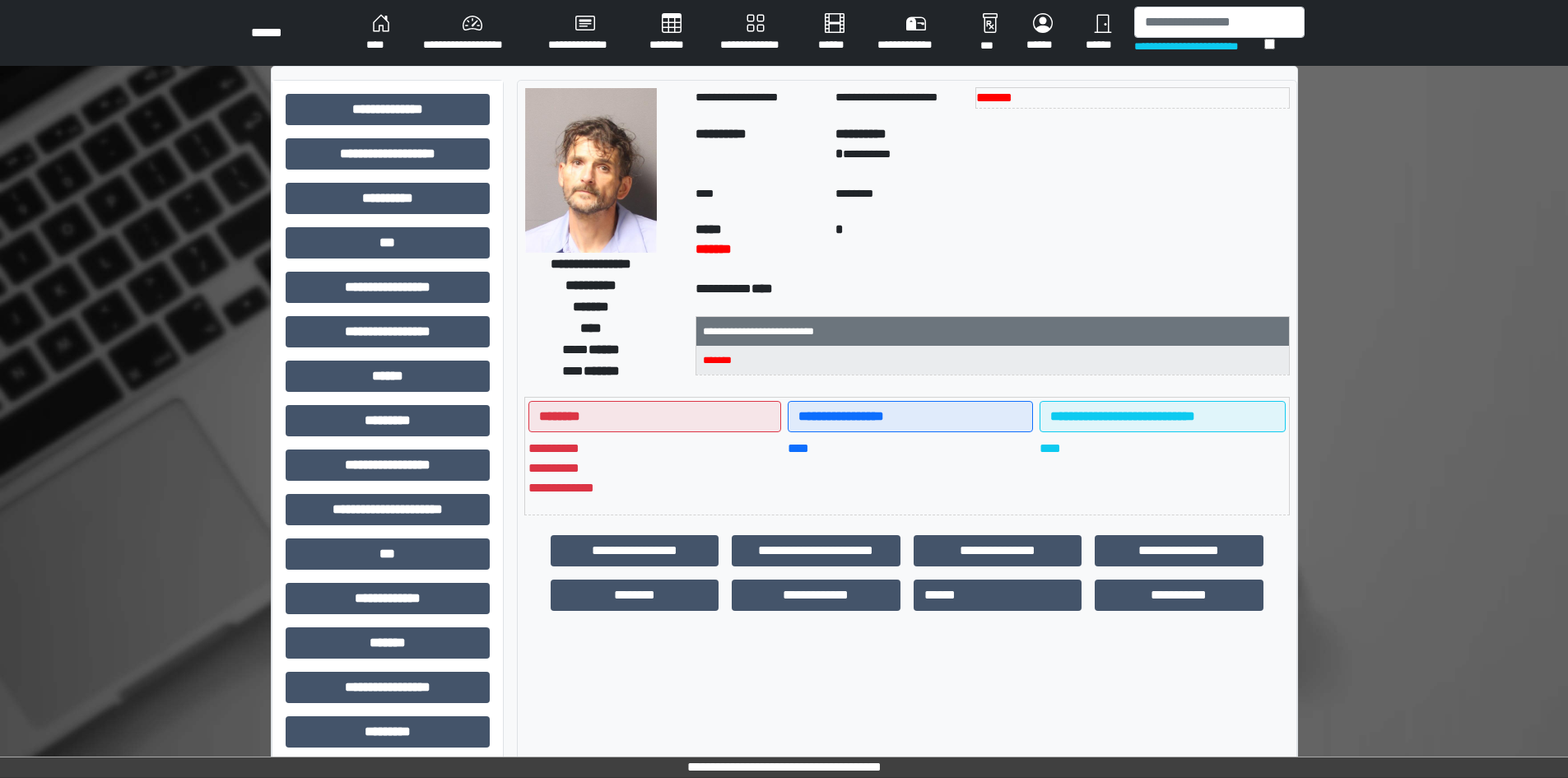 click on "****" at bounding box center (381, 33) 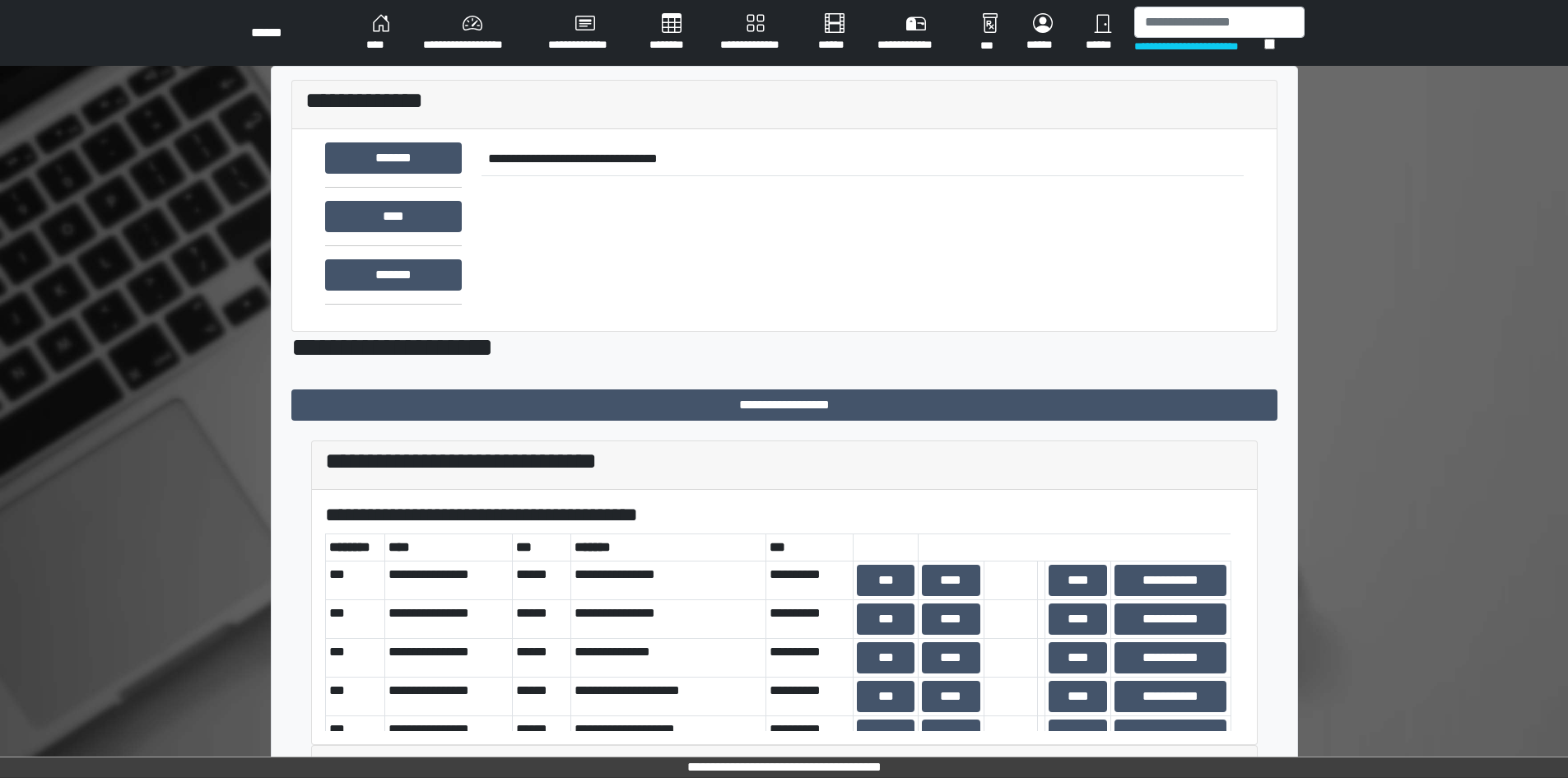 click on "**********" at bounding box center (472, 33) 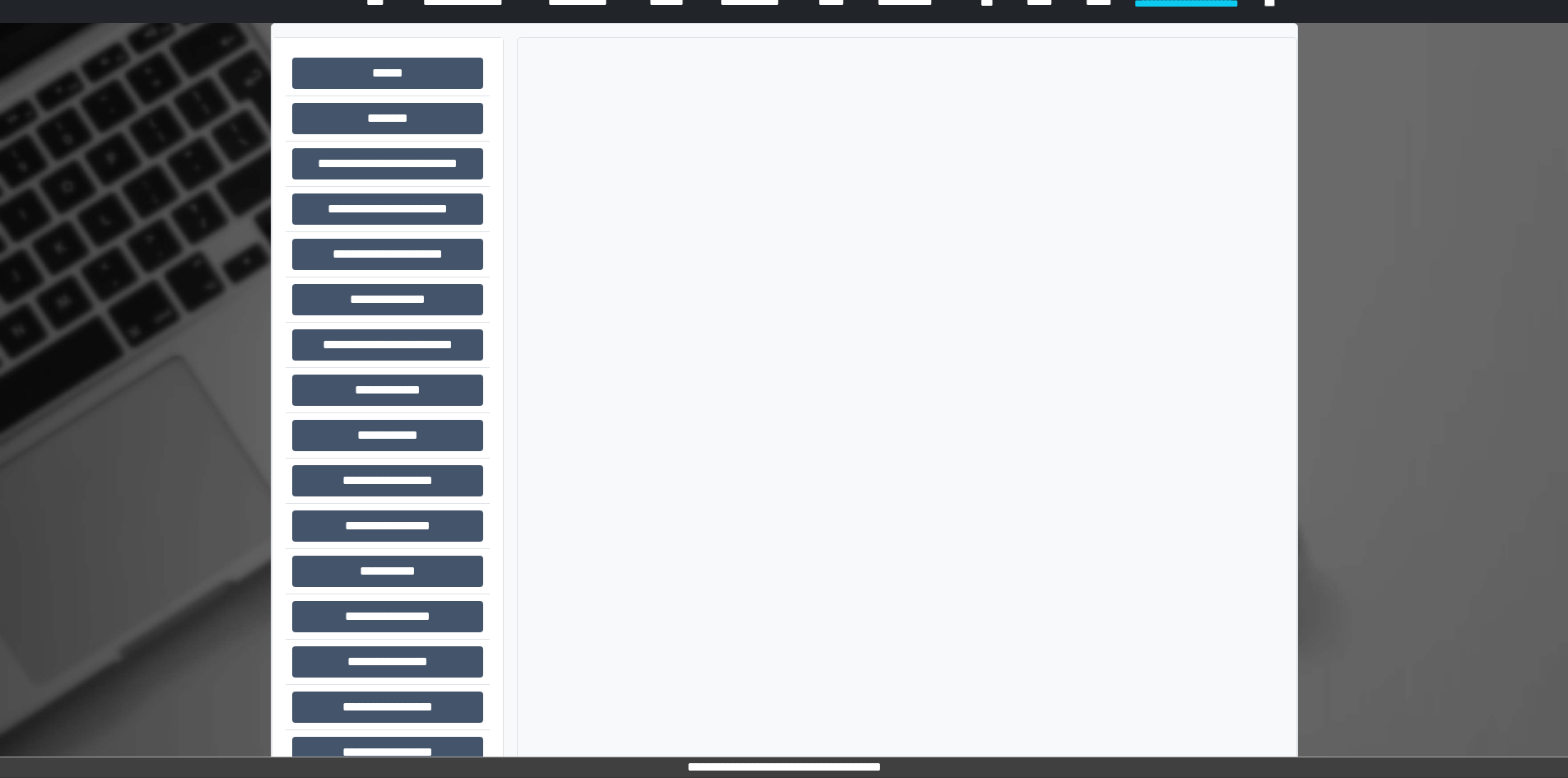 scroll, scrollTop: 82, scrollLeft: 0, axis: vertical 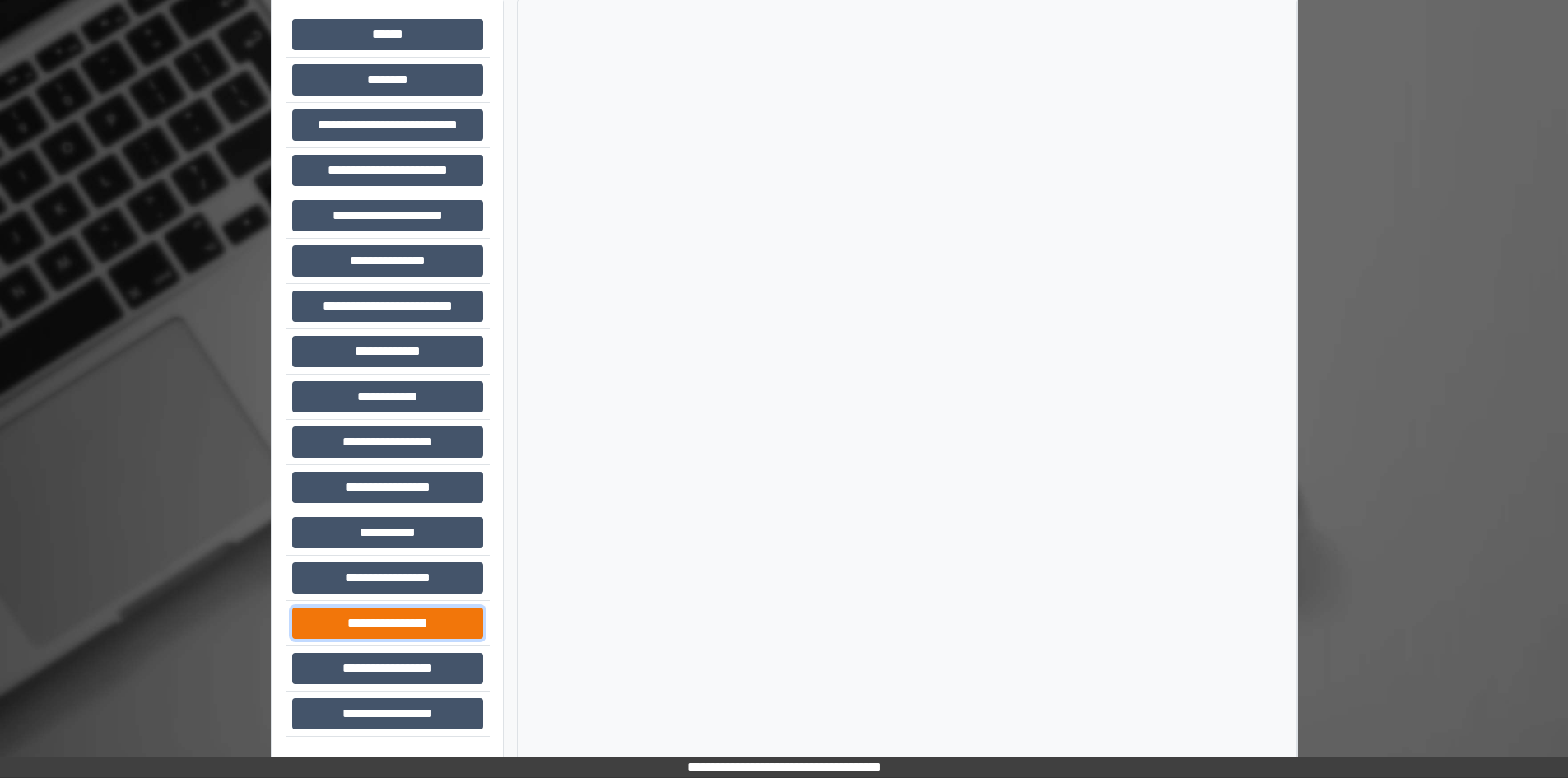 click on "**********" at bounding box center [388, 623] 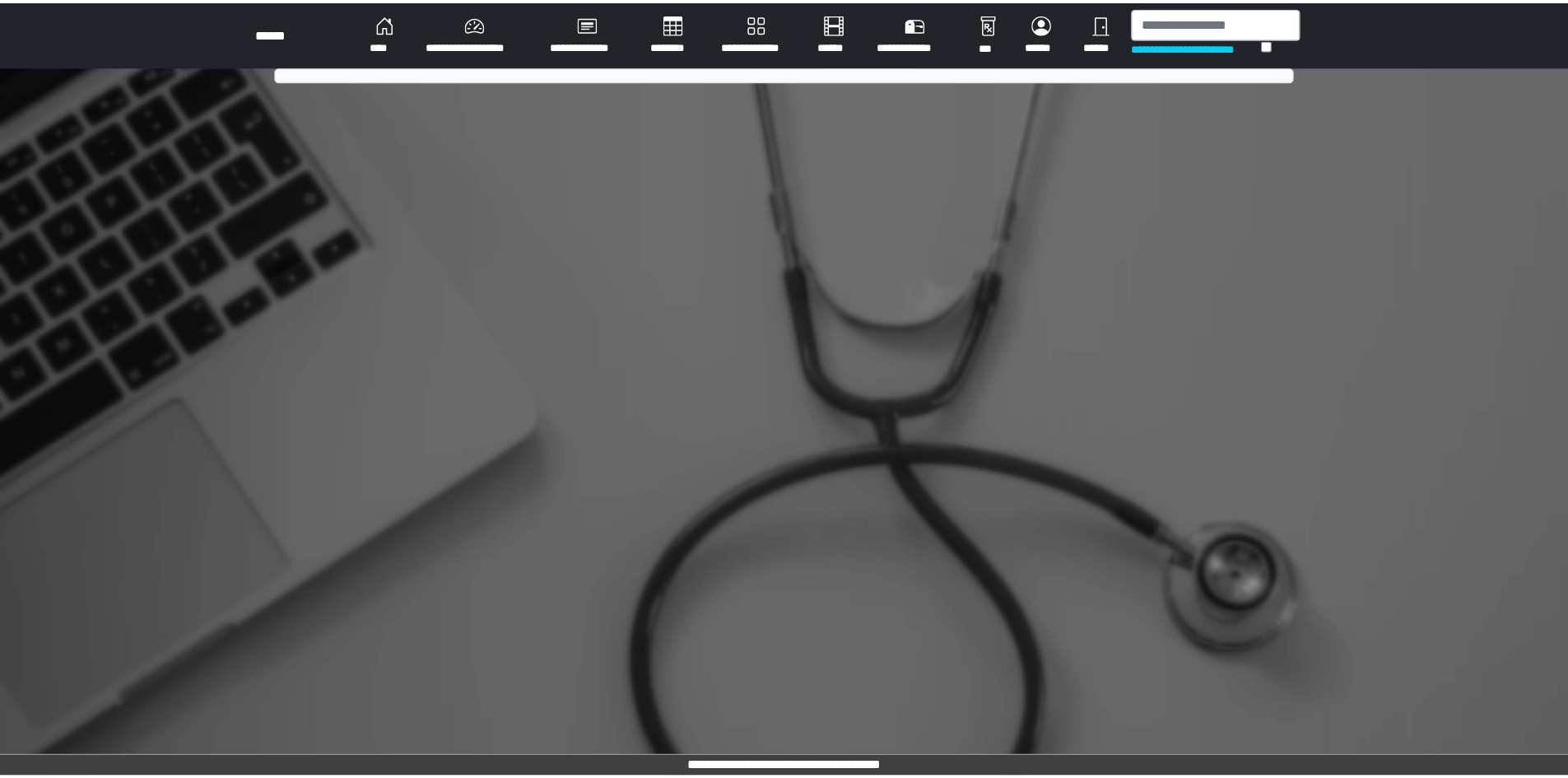 scroll, scrollTop: 0, scrollLeft: 0, axis: both 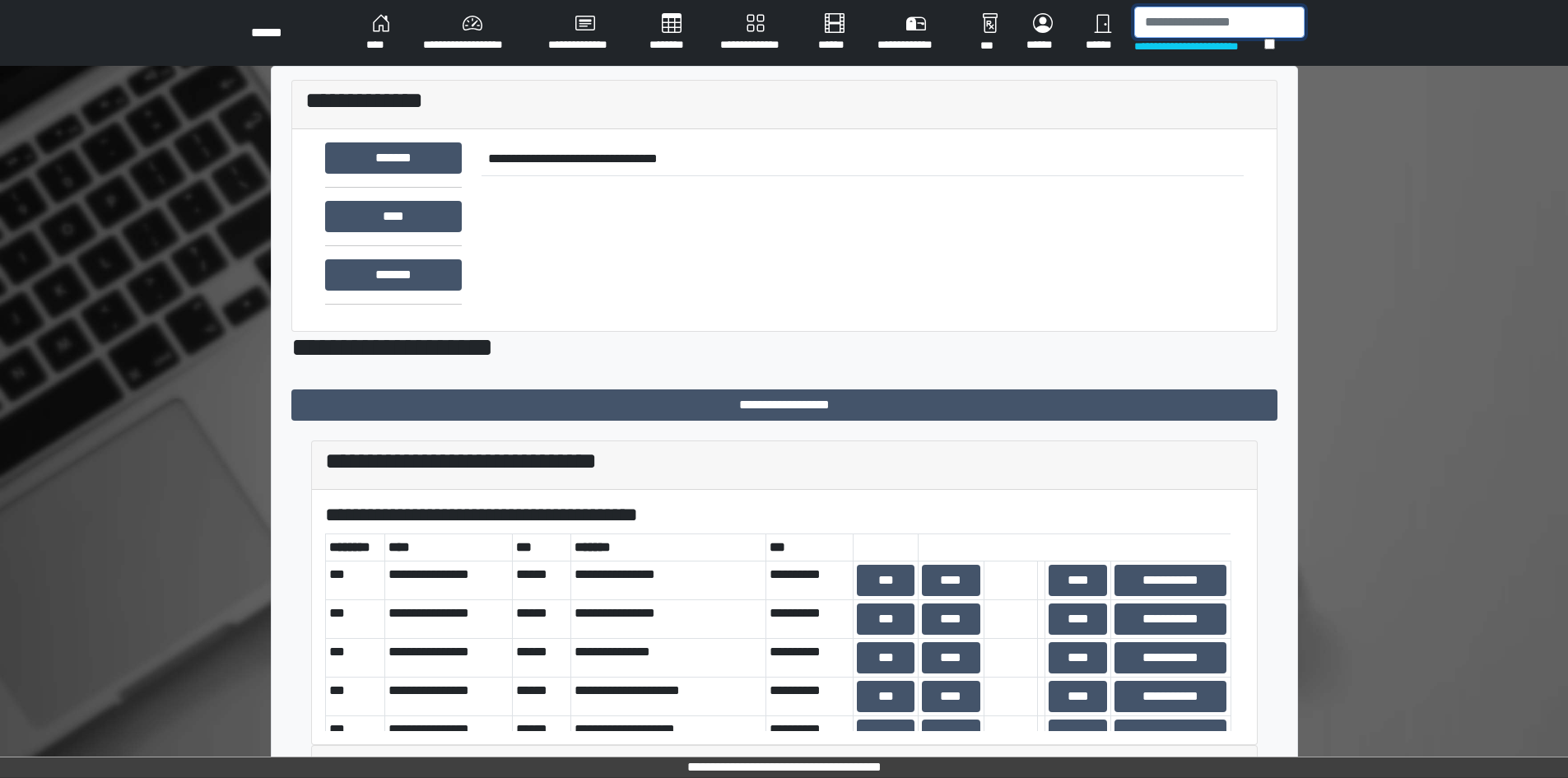 click at bounding box center (1219, 22) 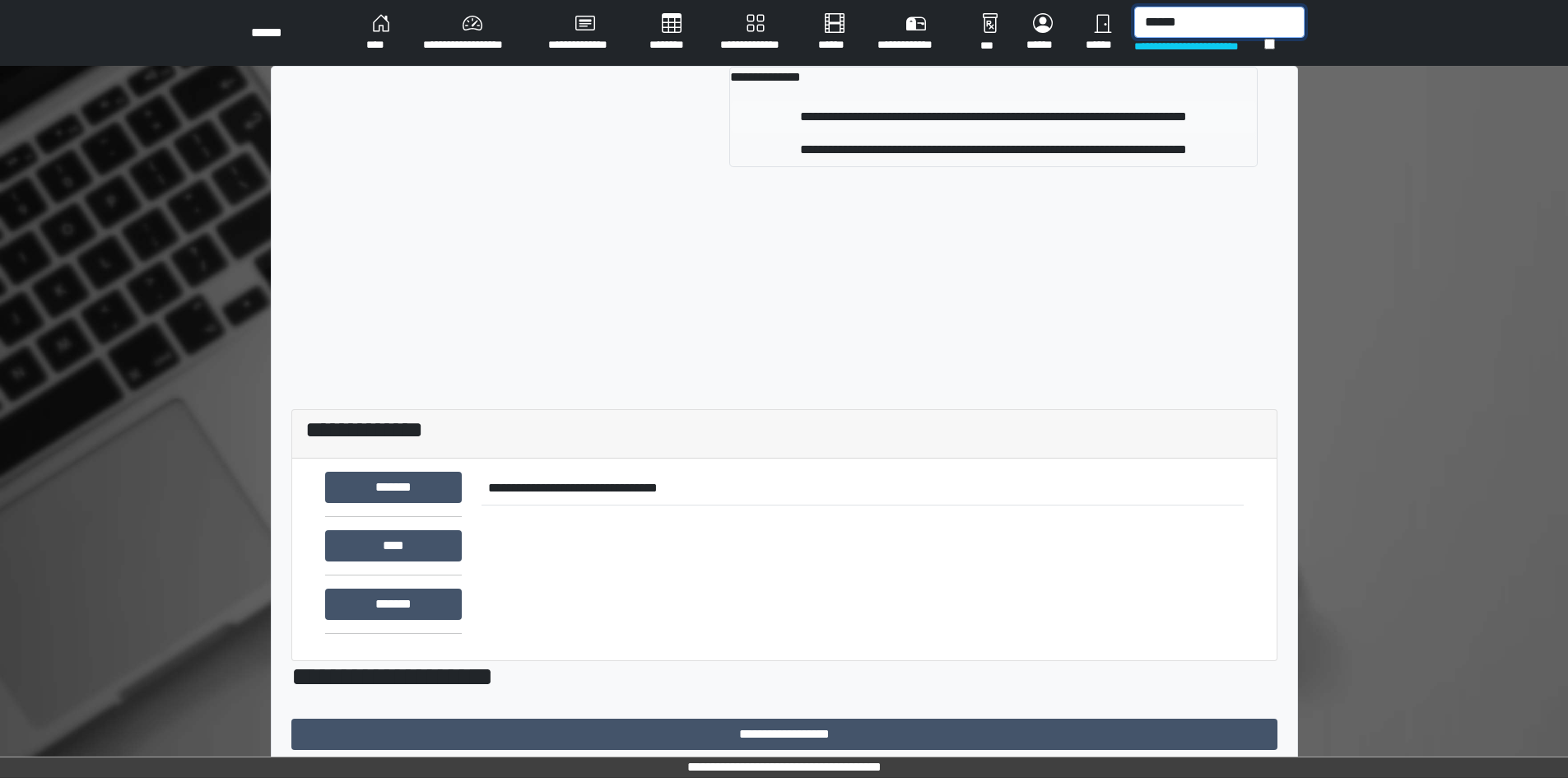 type on "******" 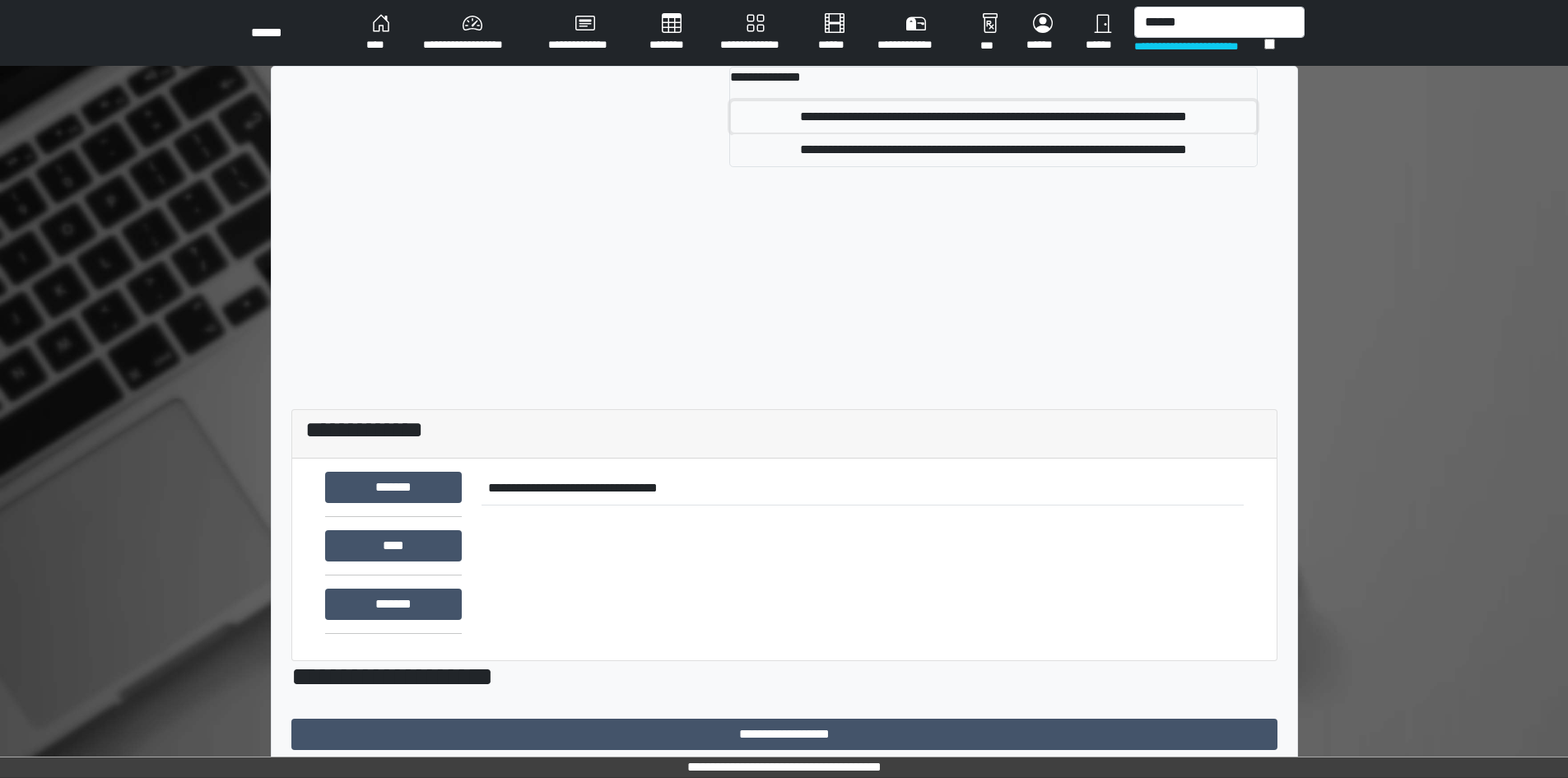 click on "**********" at bounding box center [993, 117] 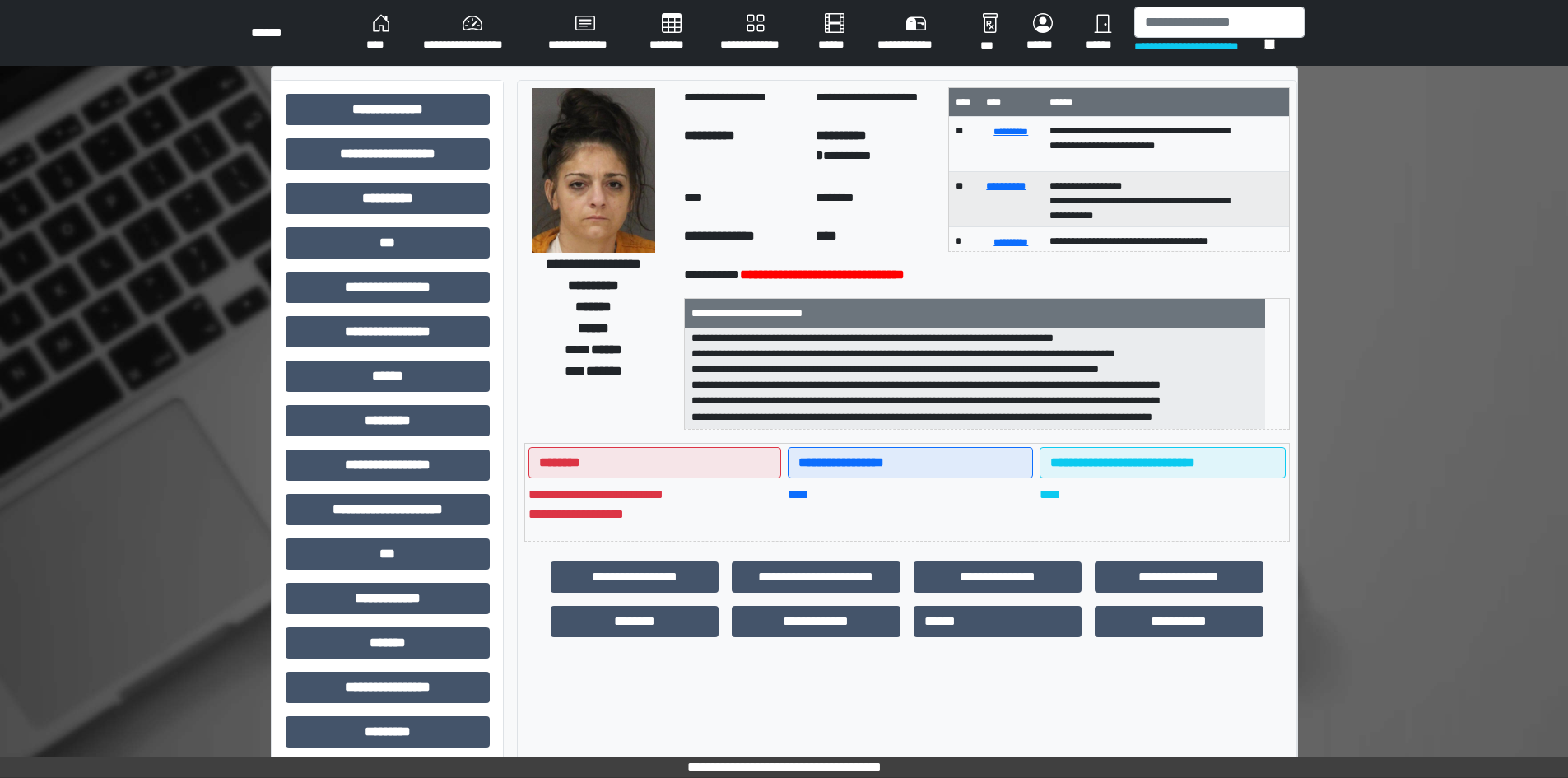 scroll, scrollTop: 21, scrollLeft: 0, axis: vertical 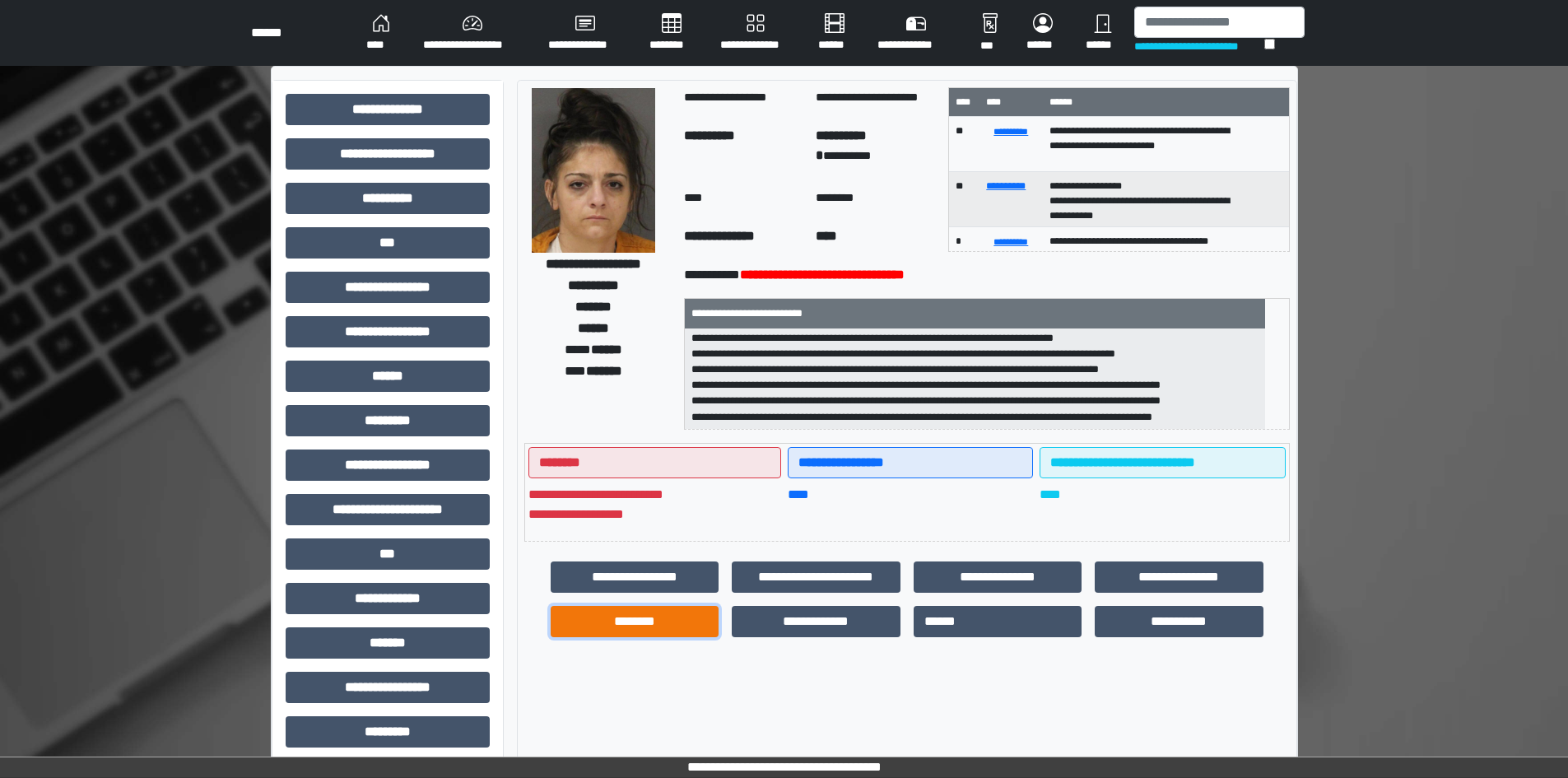 click on "********" at bounding box center [635, 622] 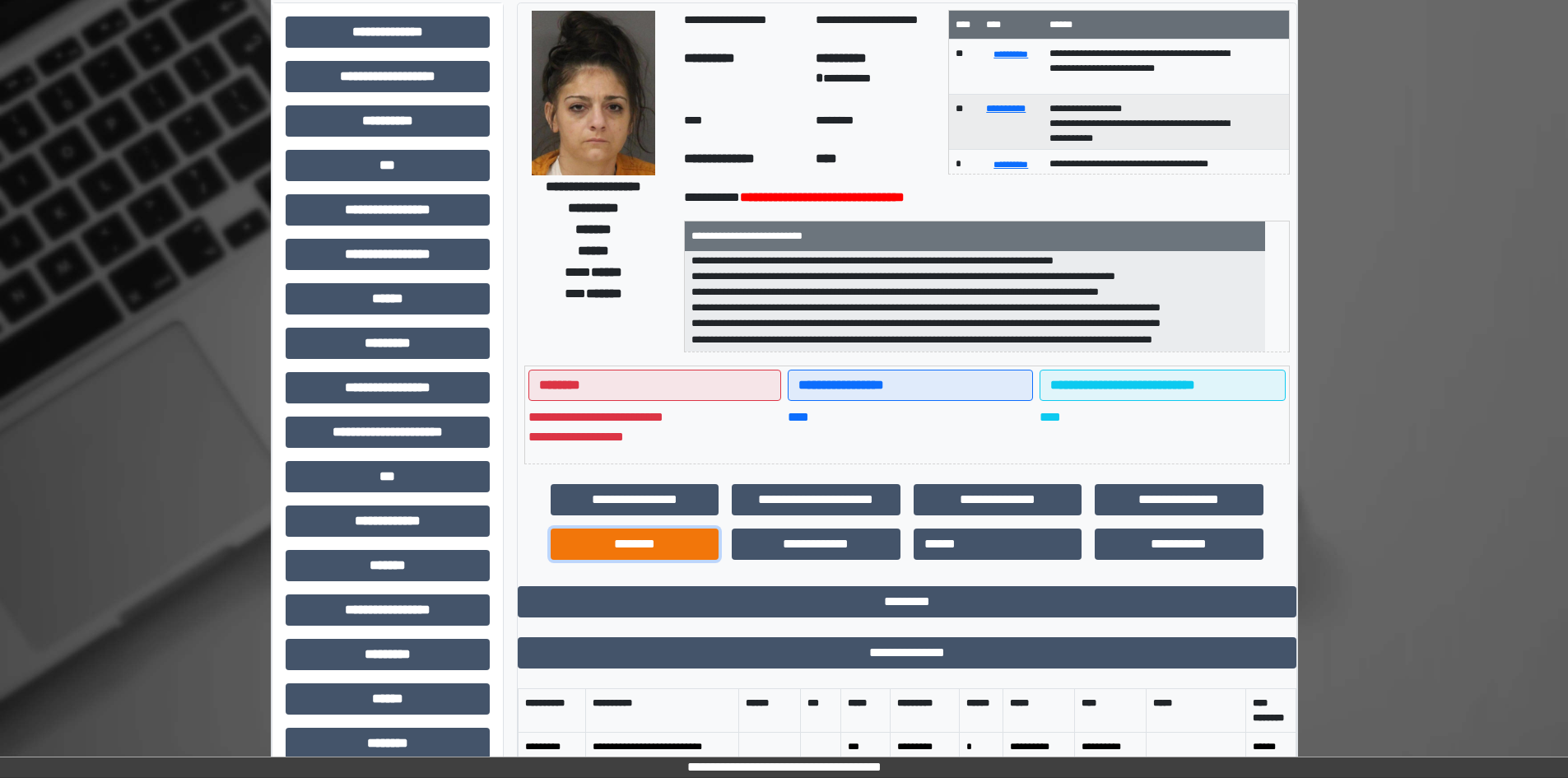 scroll, scrollTop: 398, scrollLeft: 0, axis: vertical 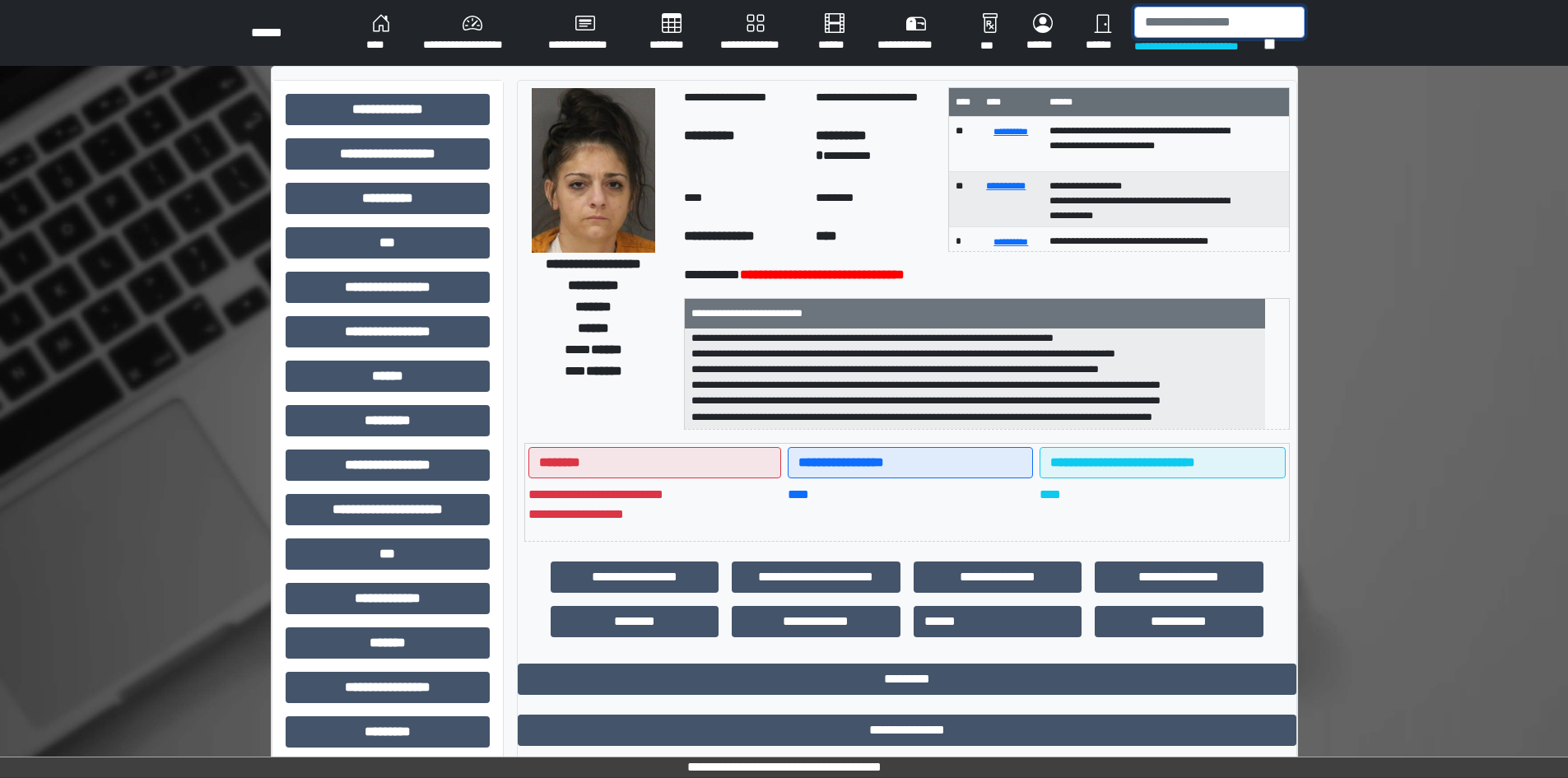 click at bounding box center [1219, 22] 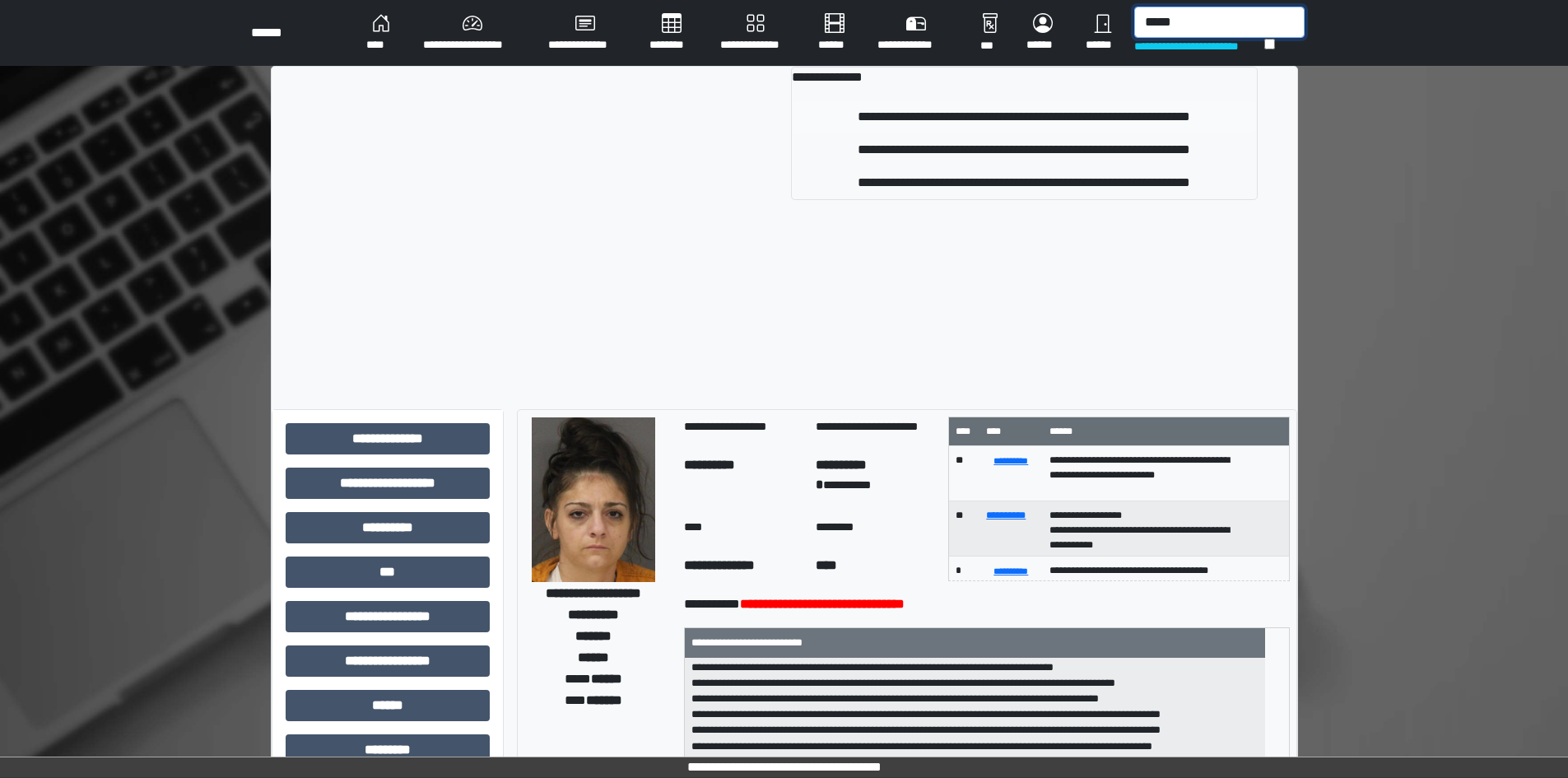 type on "*****" 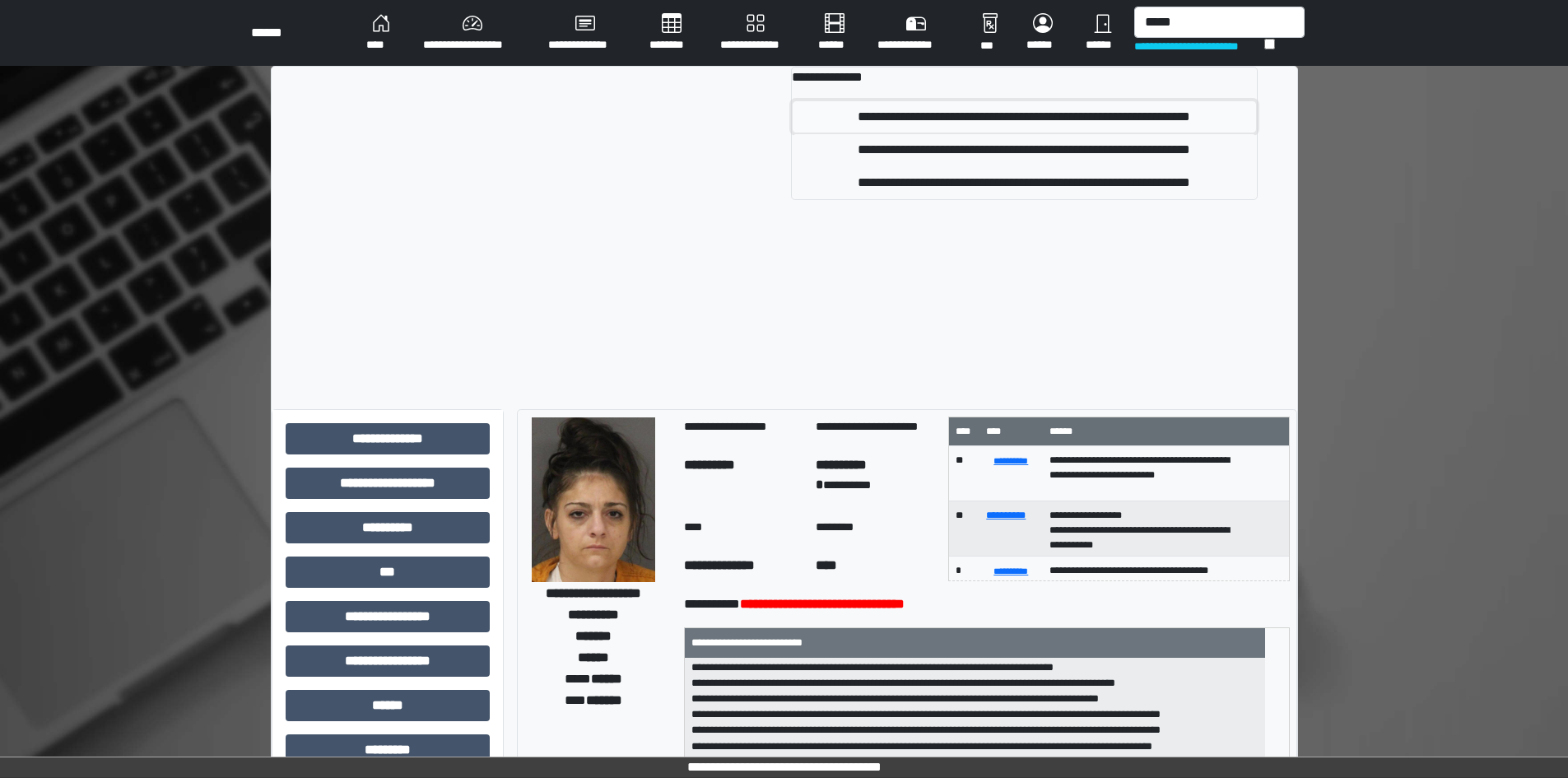 click on "**********" at bounding box center [1024, 117] 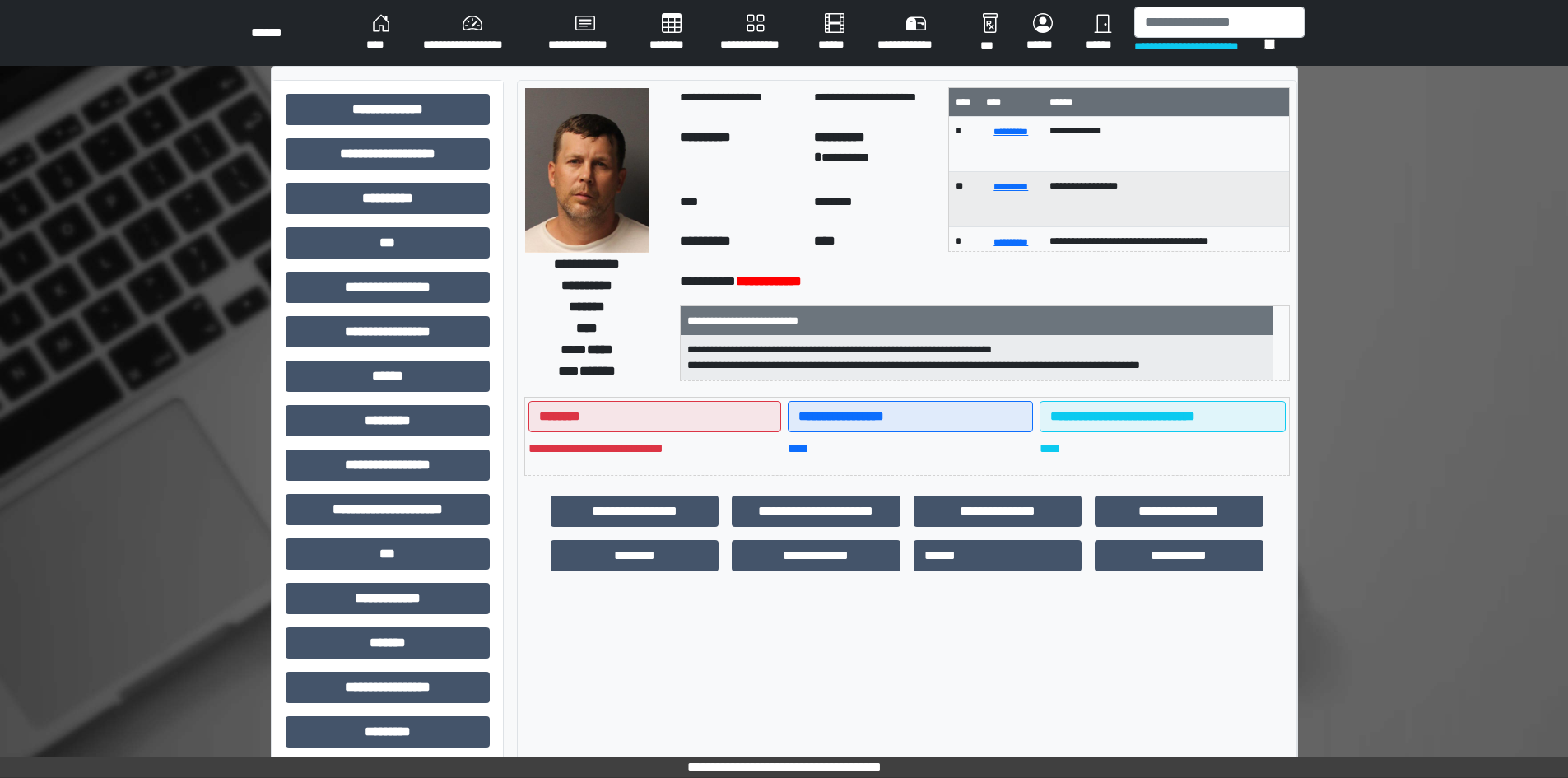 click on "**********" at bounding box center [784, 516] 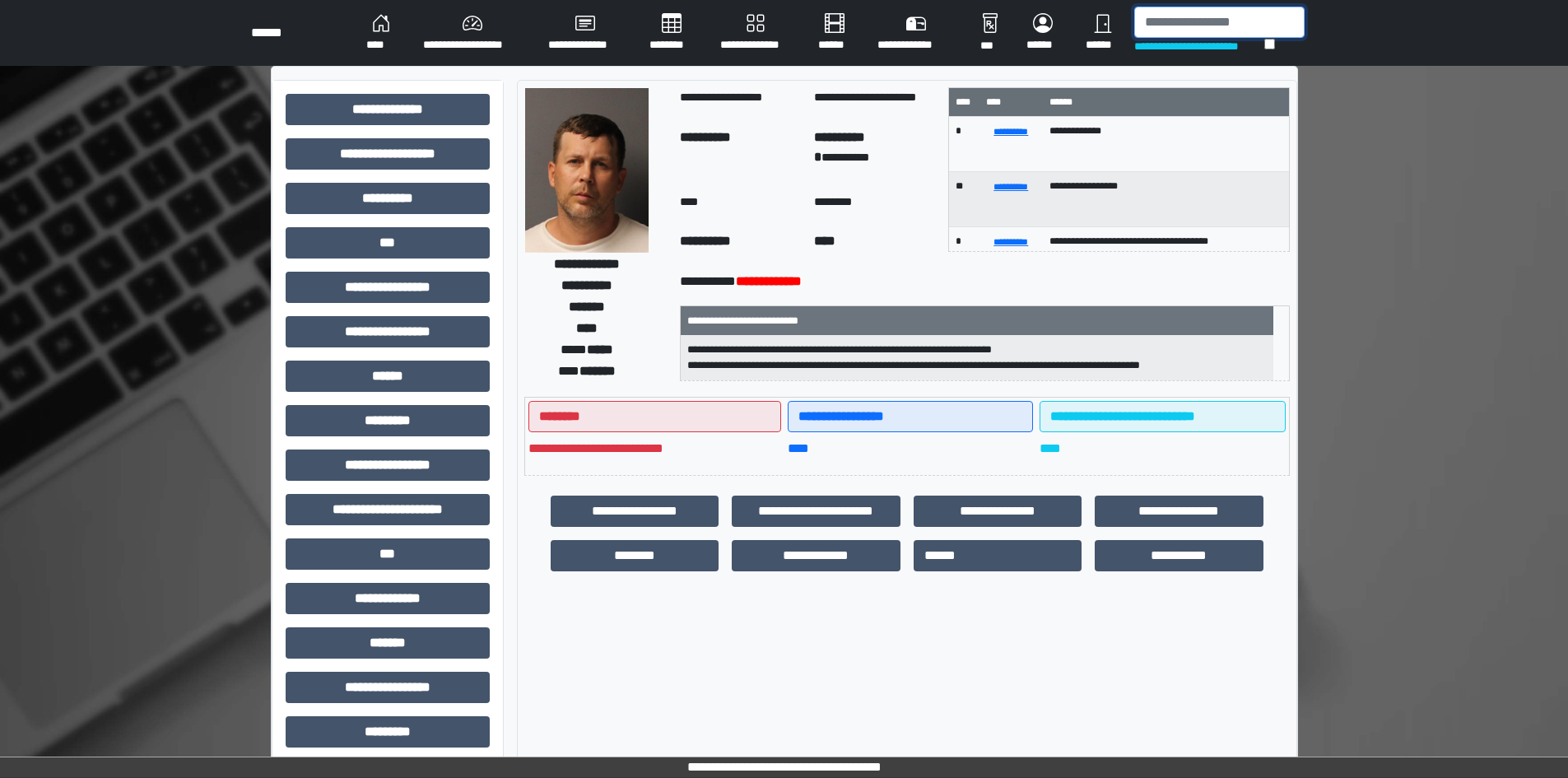click at bounding box center (1219, 22) 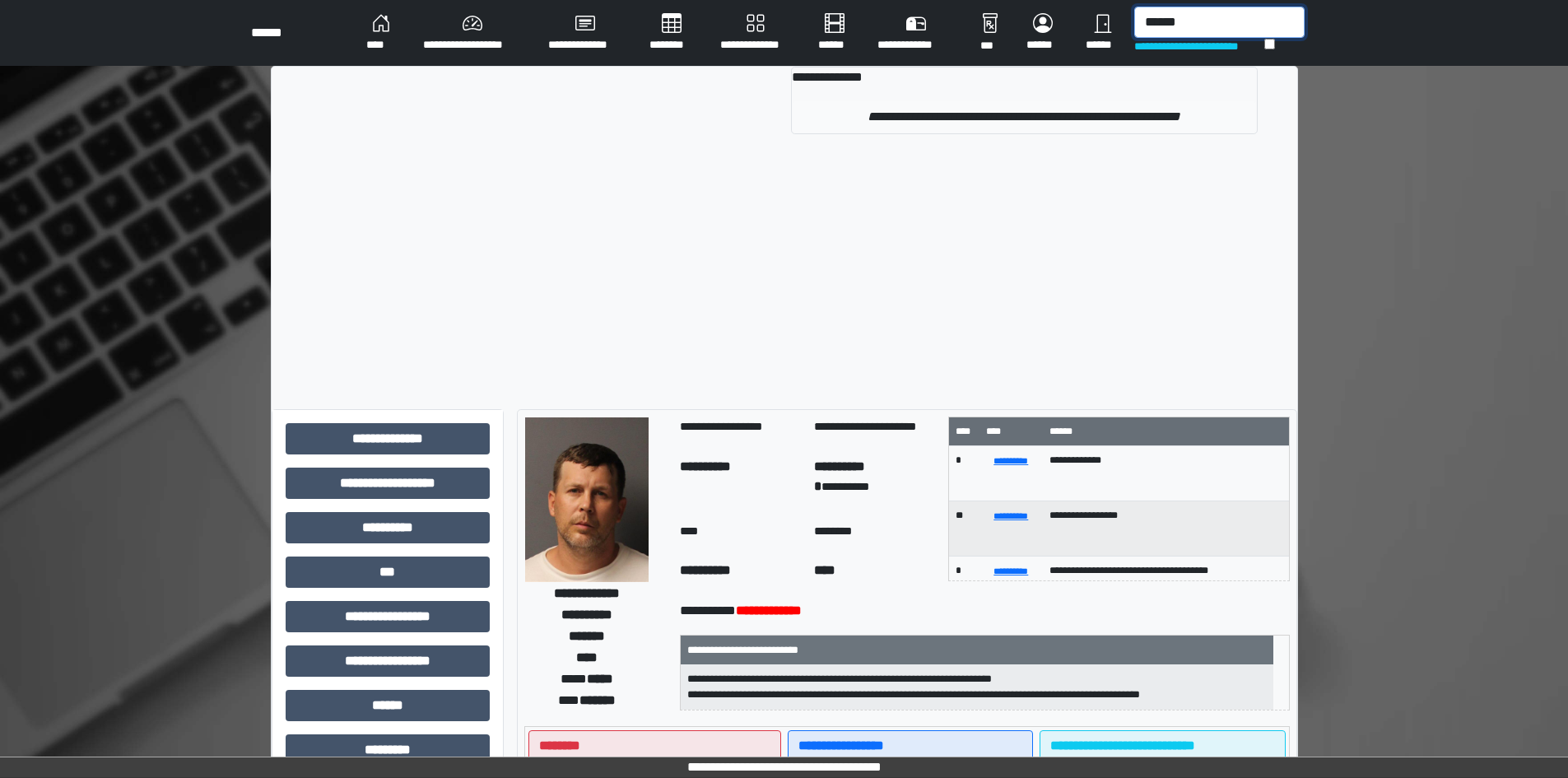 type on "******" 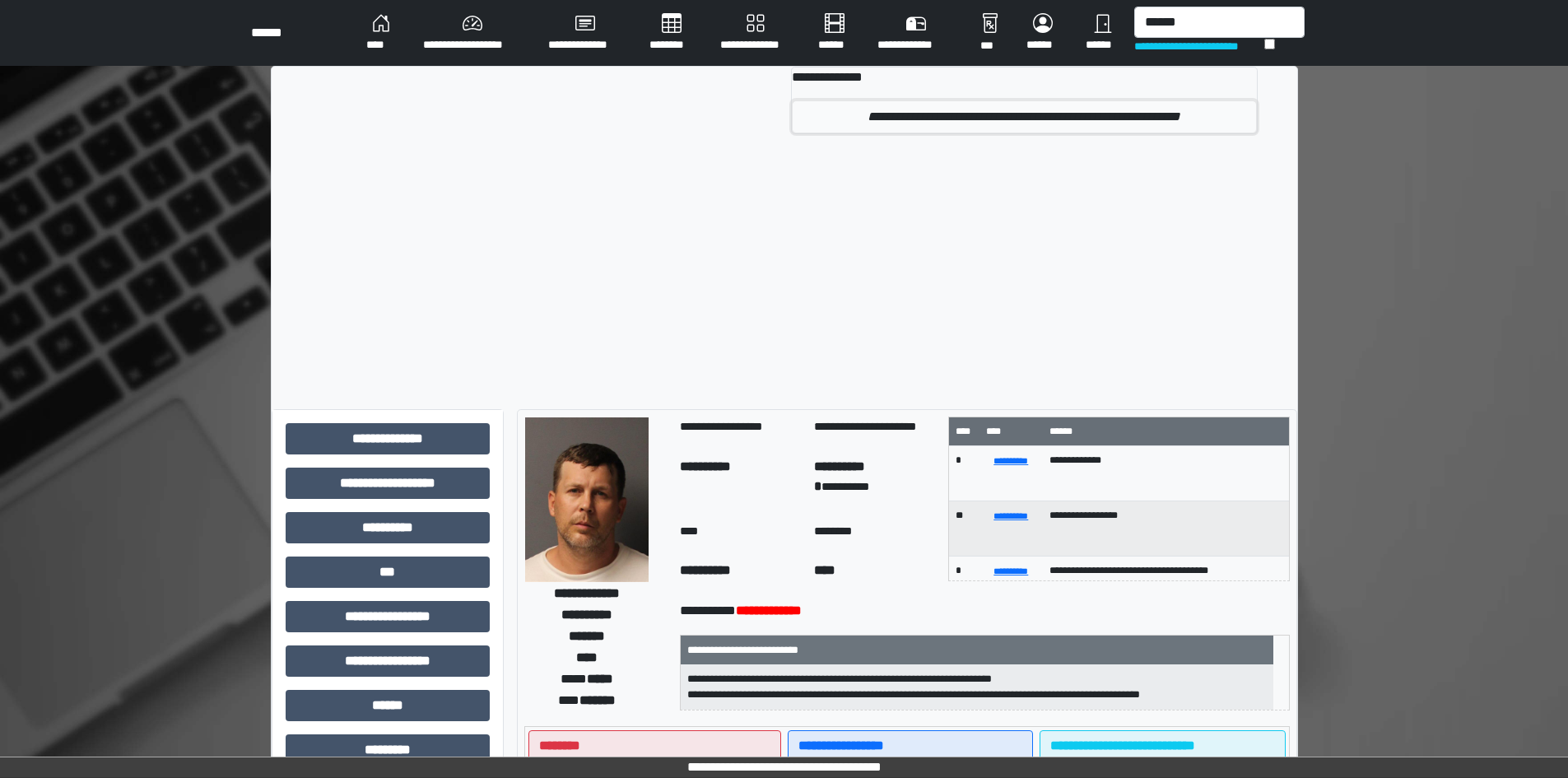 click on "**********" at bounding box center (1024, 117) 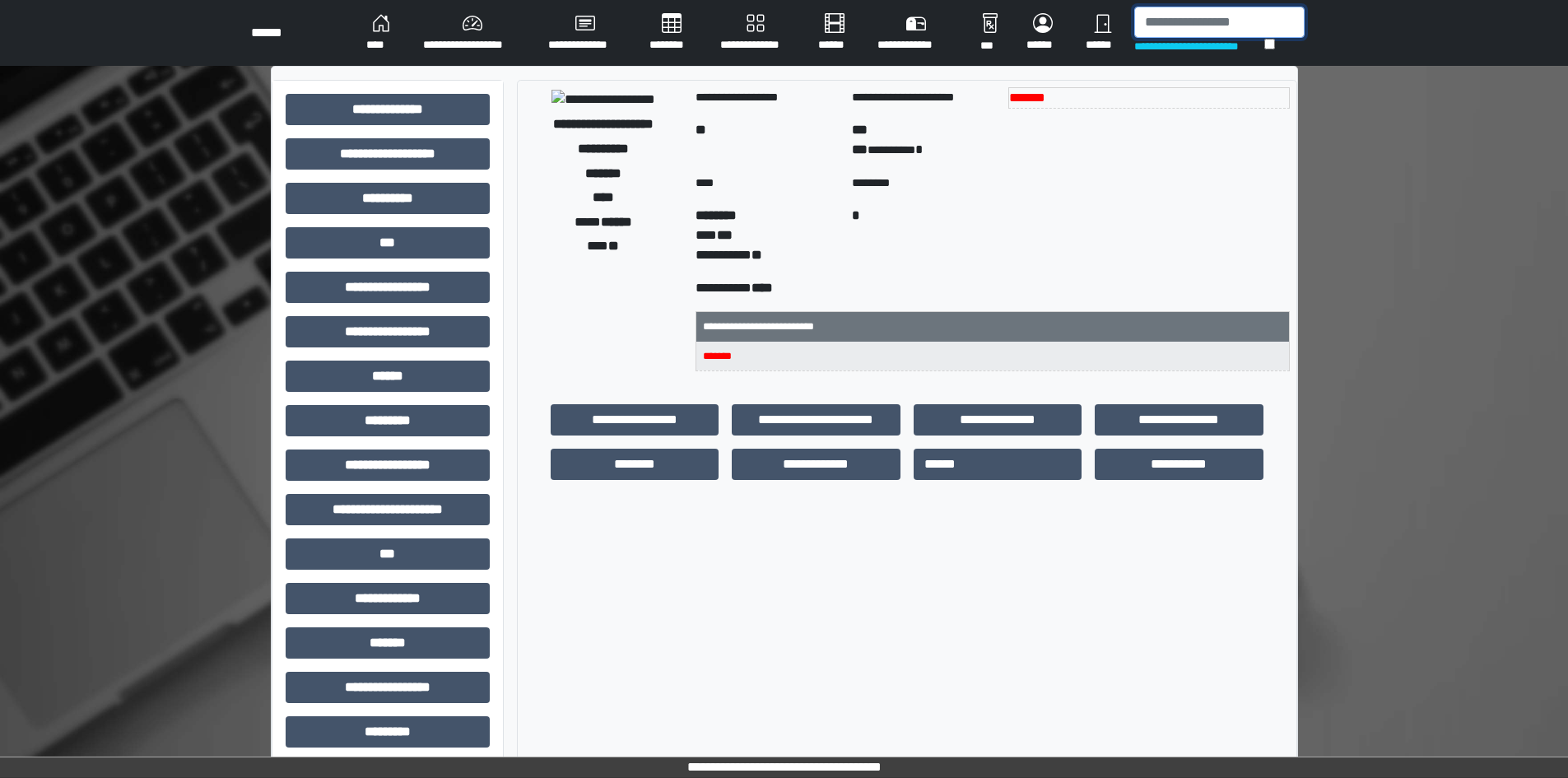 click at bounding box center [1219, 22] 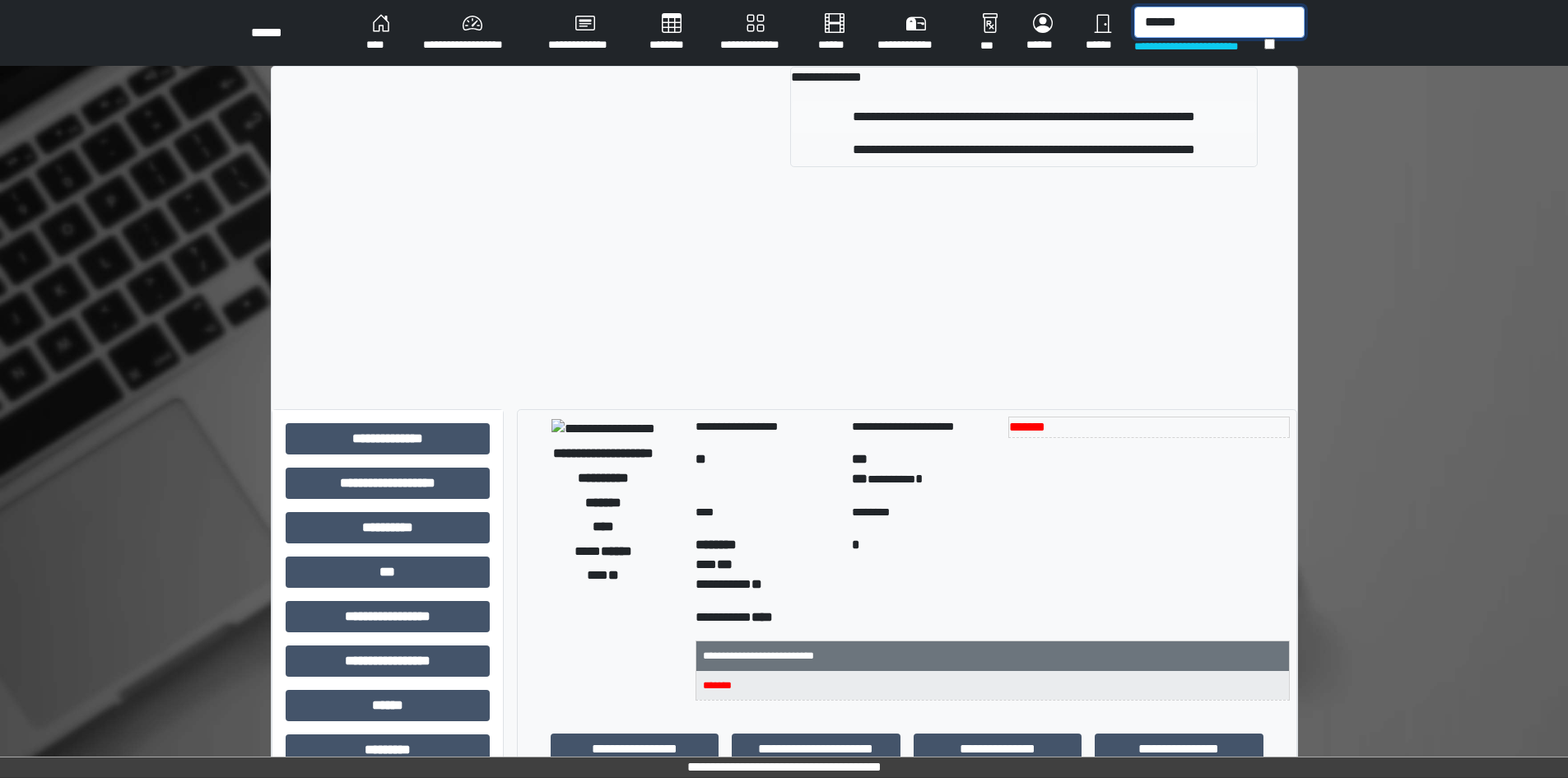 type on "******" 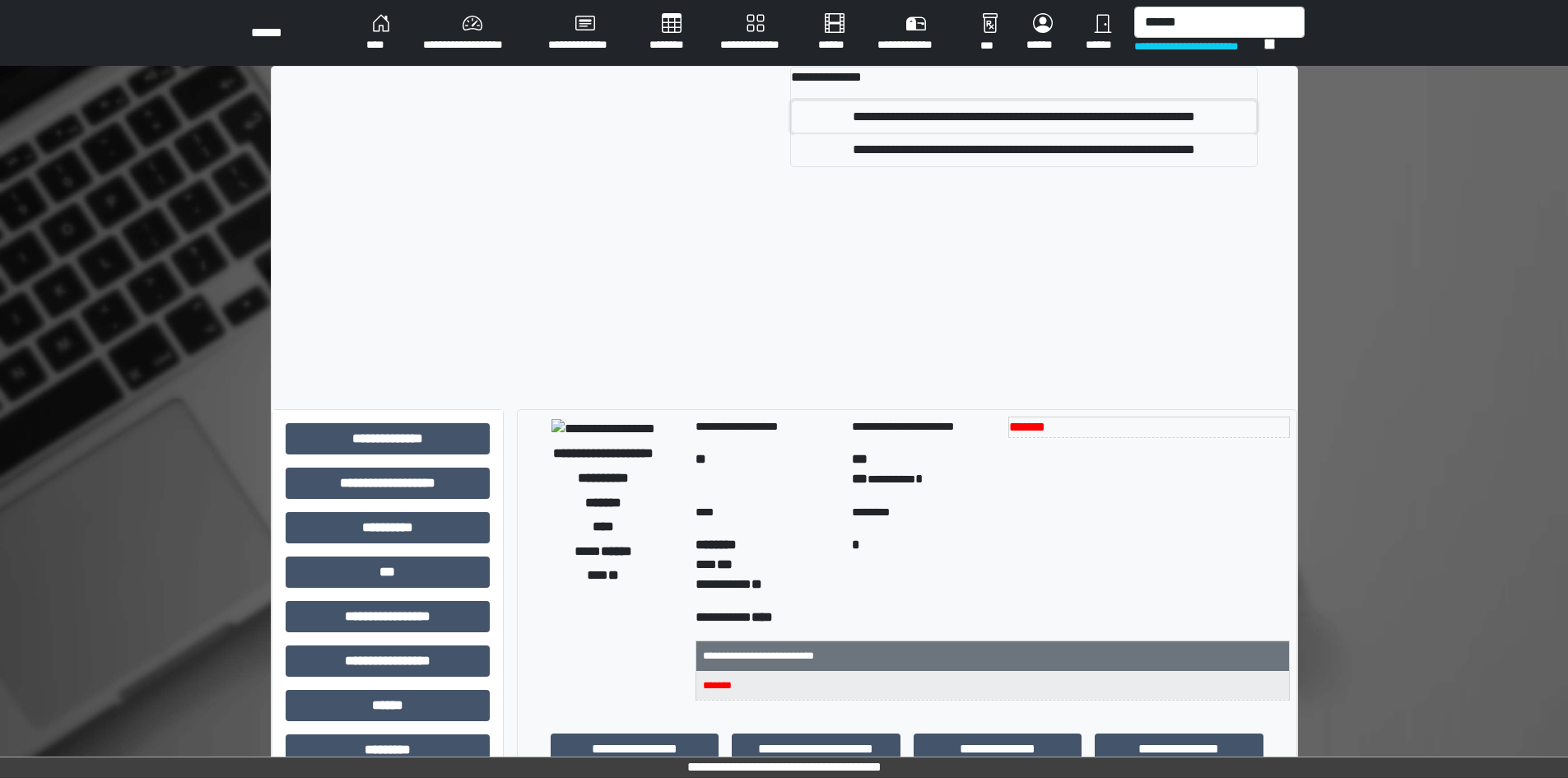 click on "**********" at bounding box center [1024, 117] 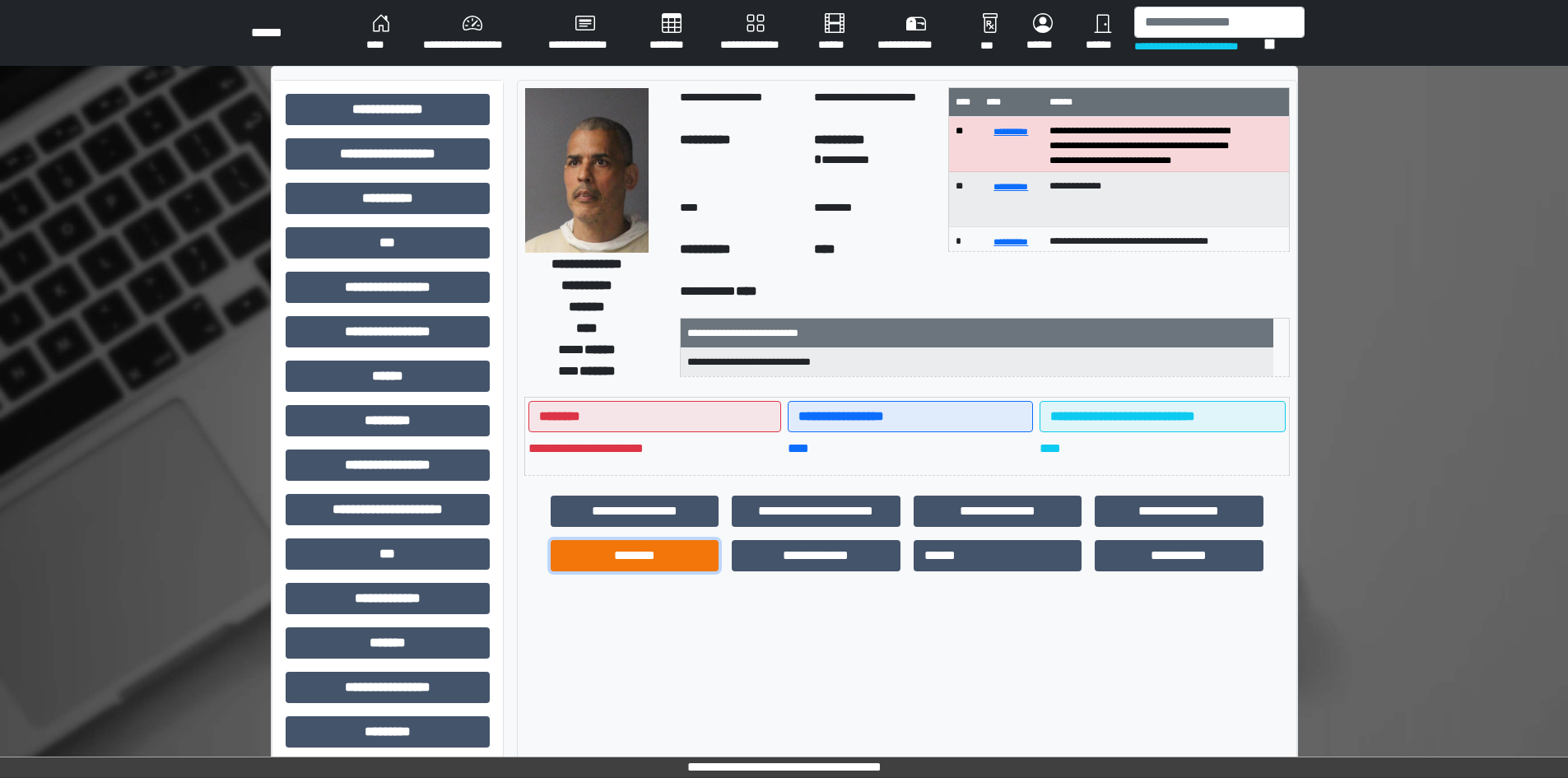 click on "********" at bounding box center [635, 556] 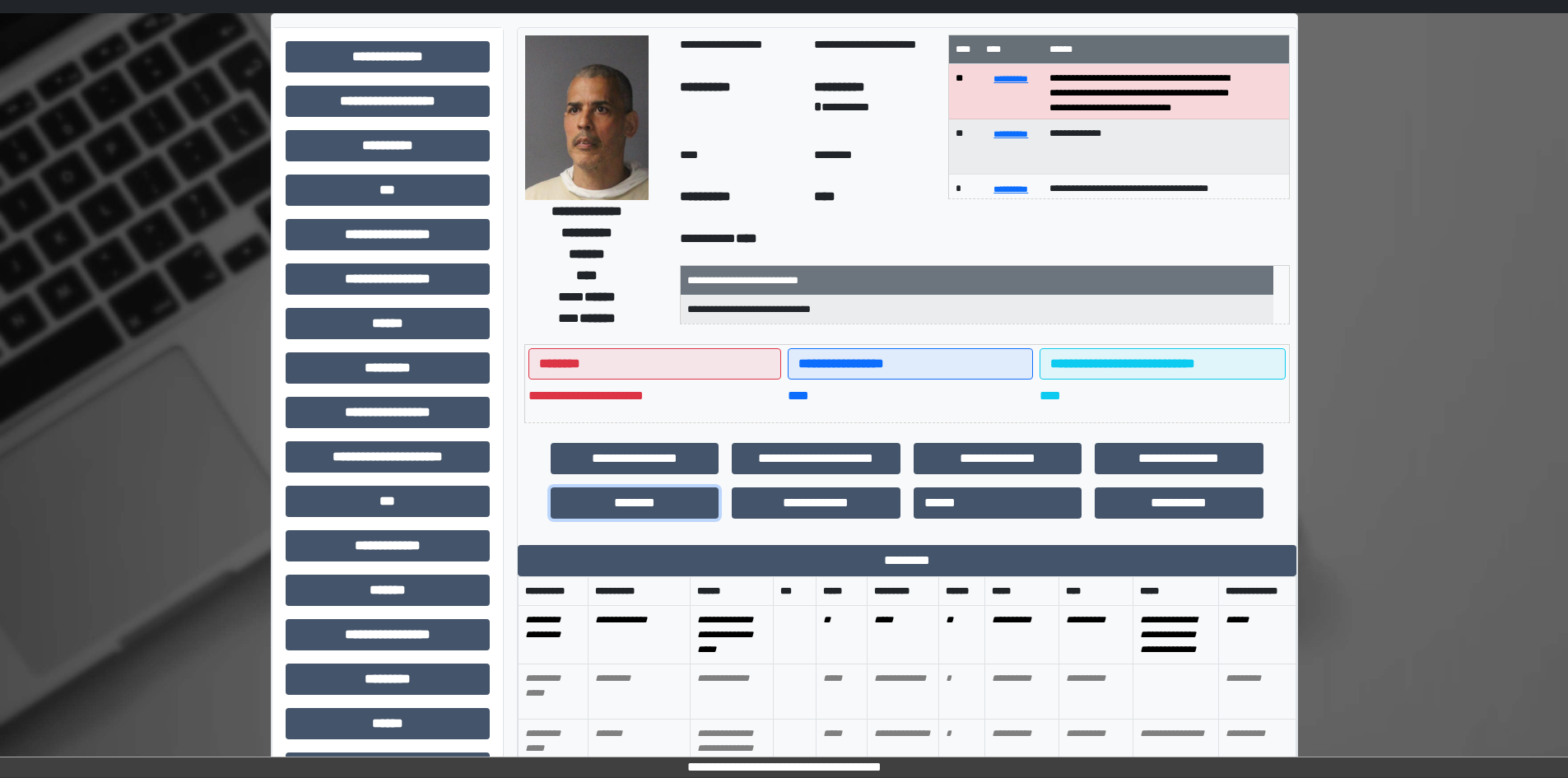 scroll, scrollTop: 0, scrollLeft: 0, axis: both 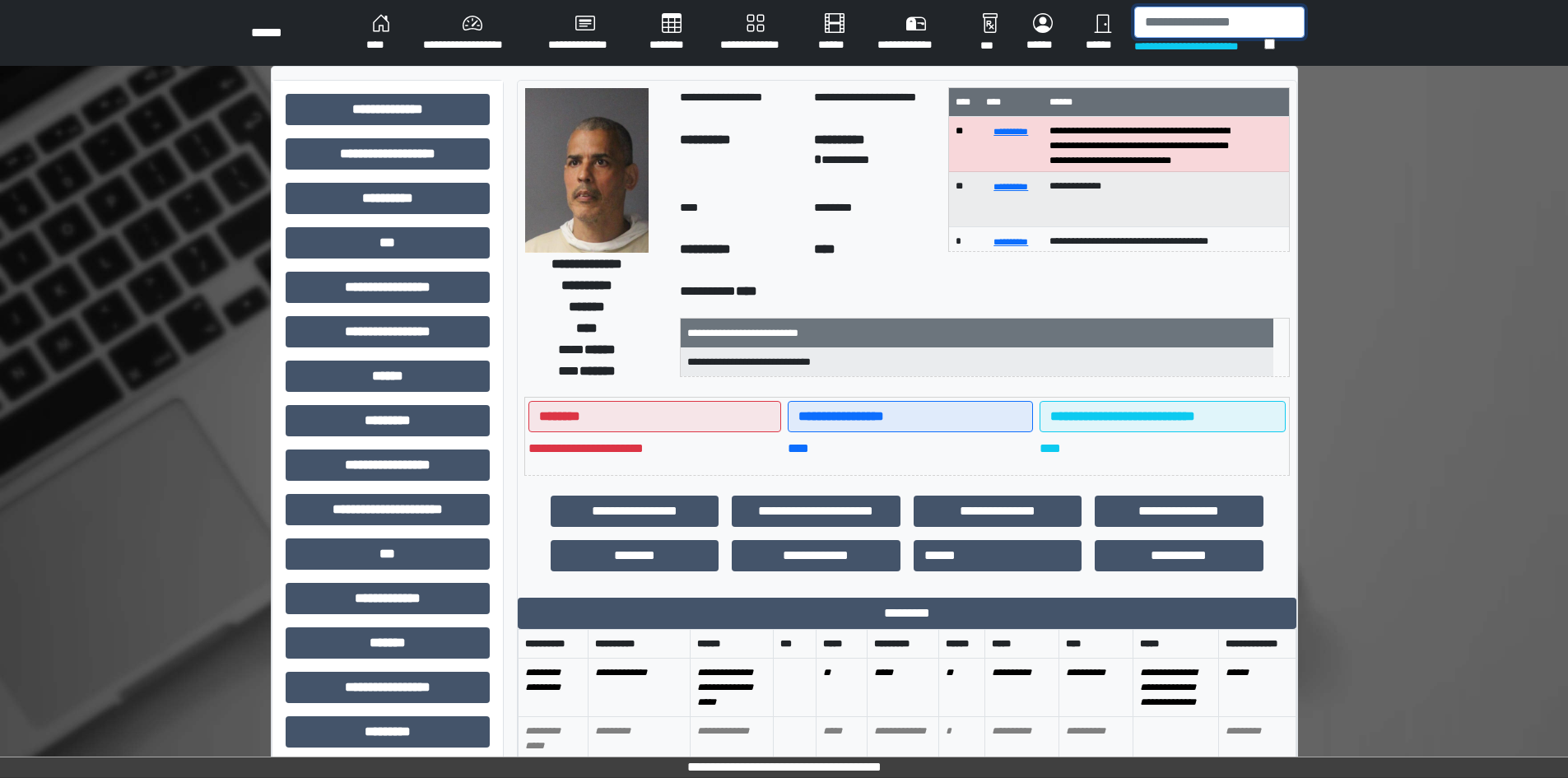 click at bounding box center (1219, 22) 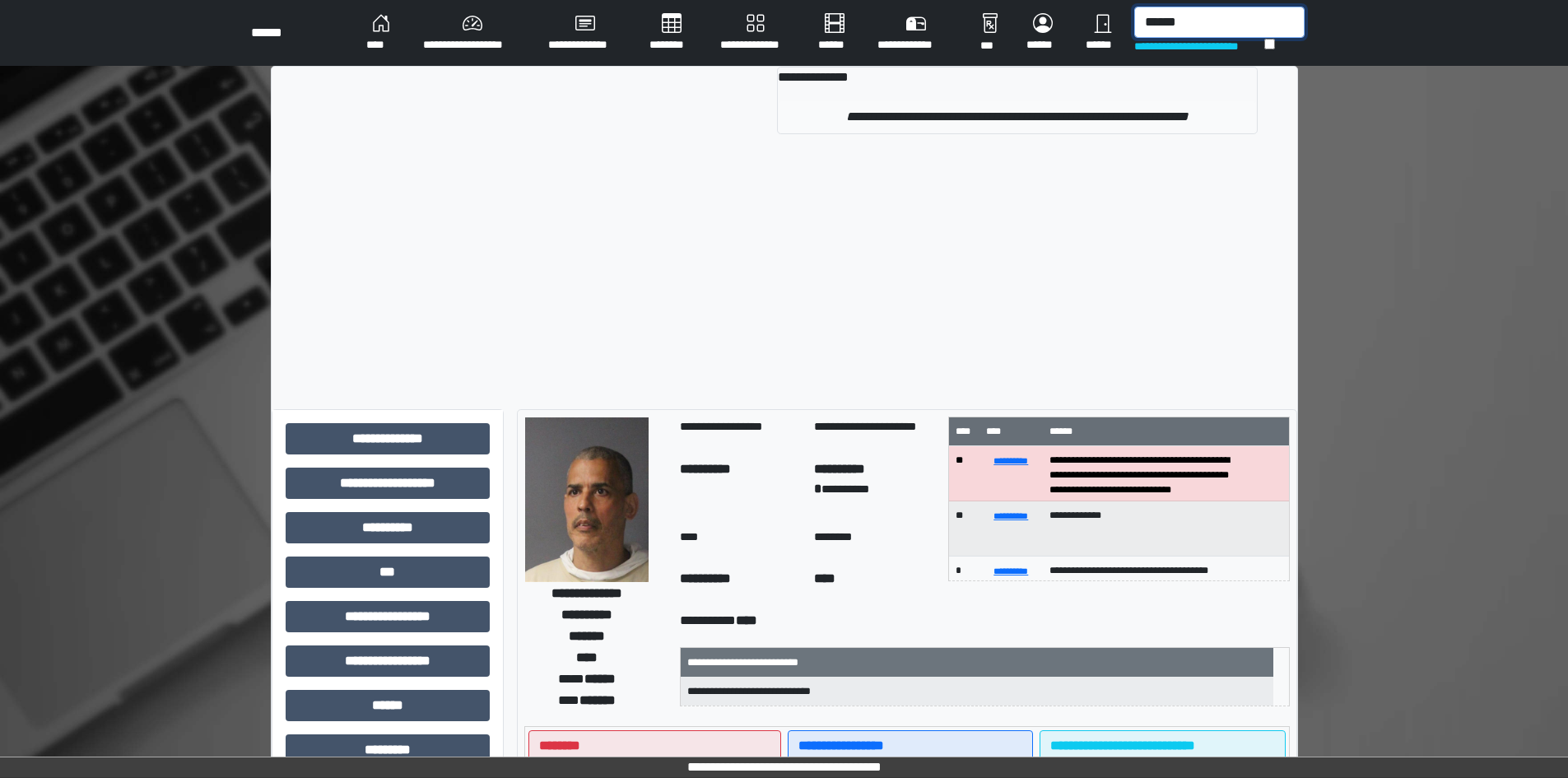 type on "******" 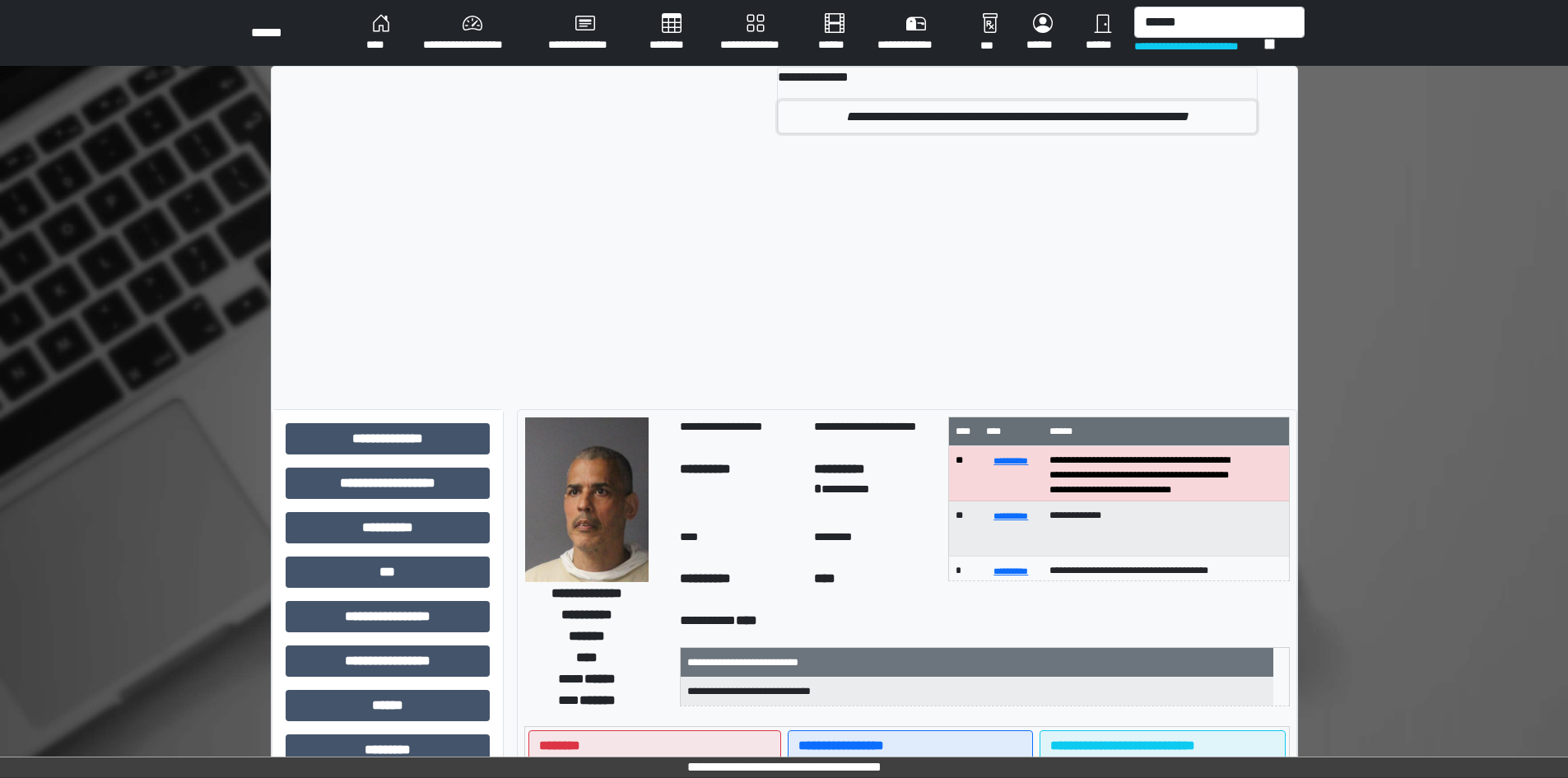click on "**********" at bounding box center (1017, 117) 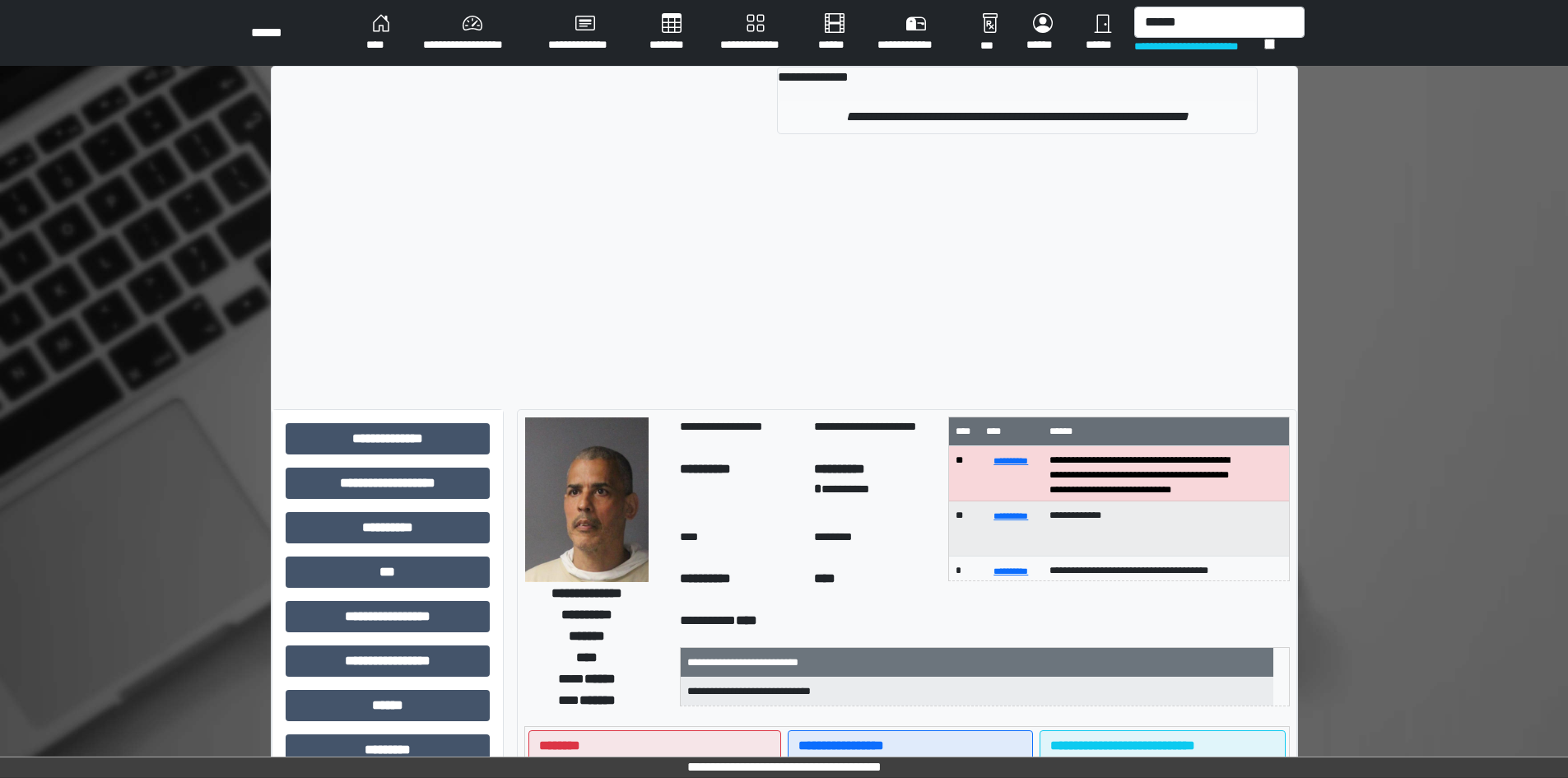type 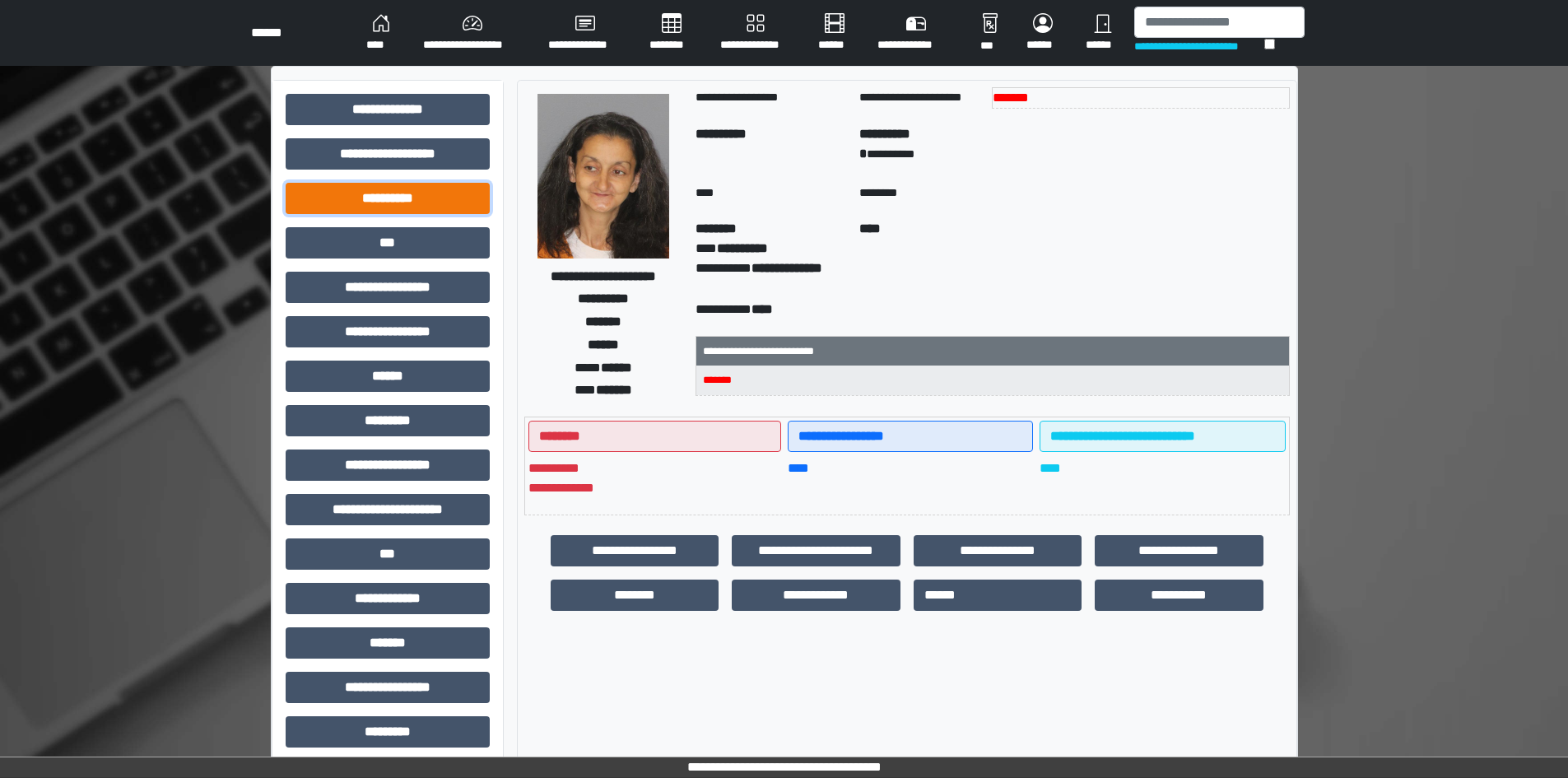 click on "**********" at bounding box center (388, 198) 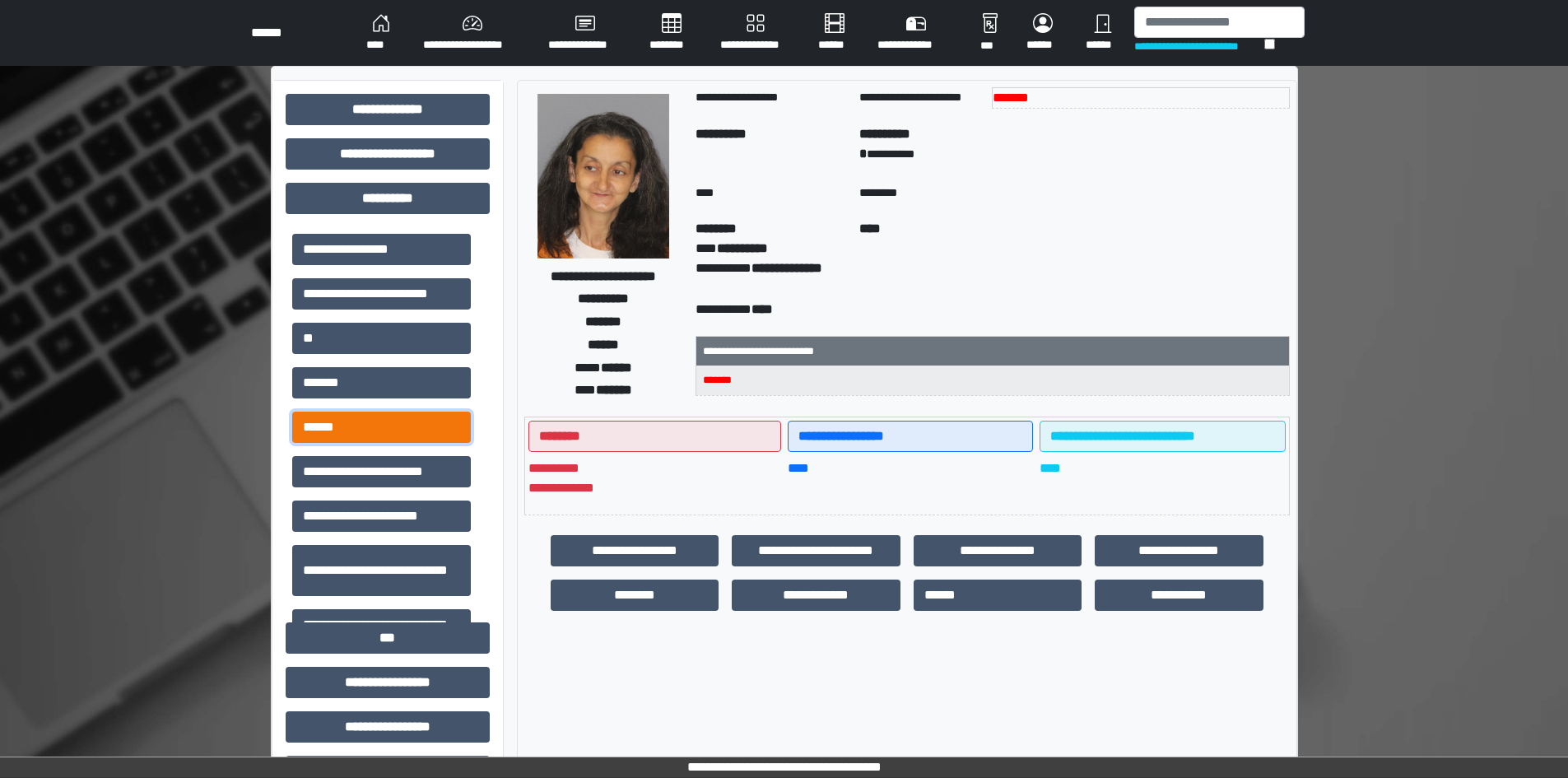 click on "******" at bounding box center (381, 427) 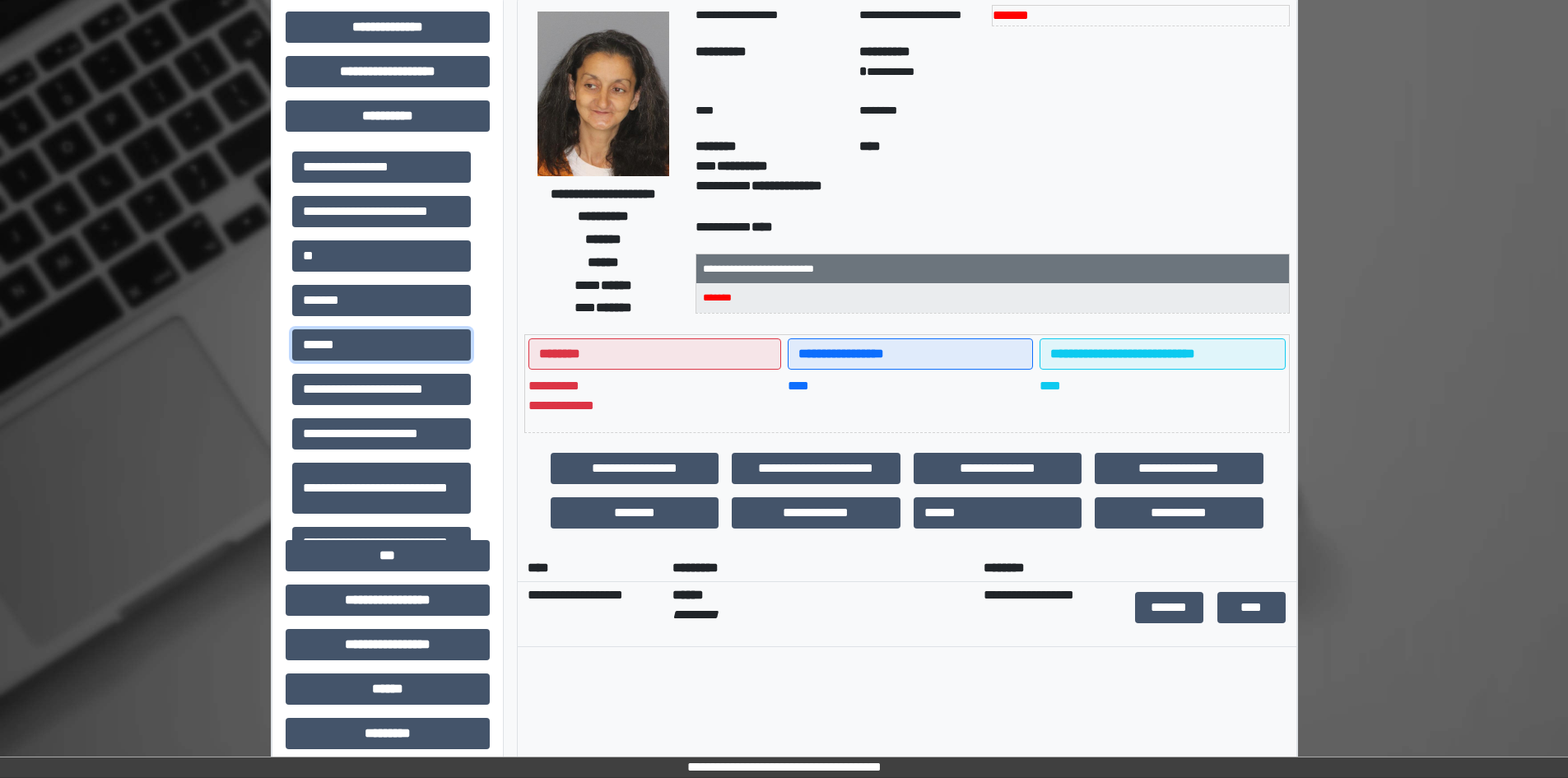 scroll, scrollTop: 0, scrollLeft: 0, axis: both 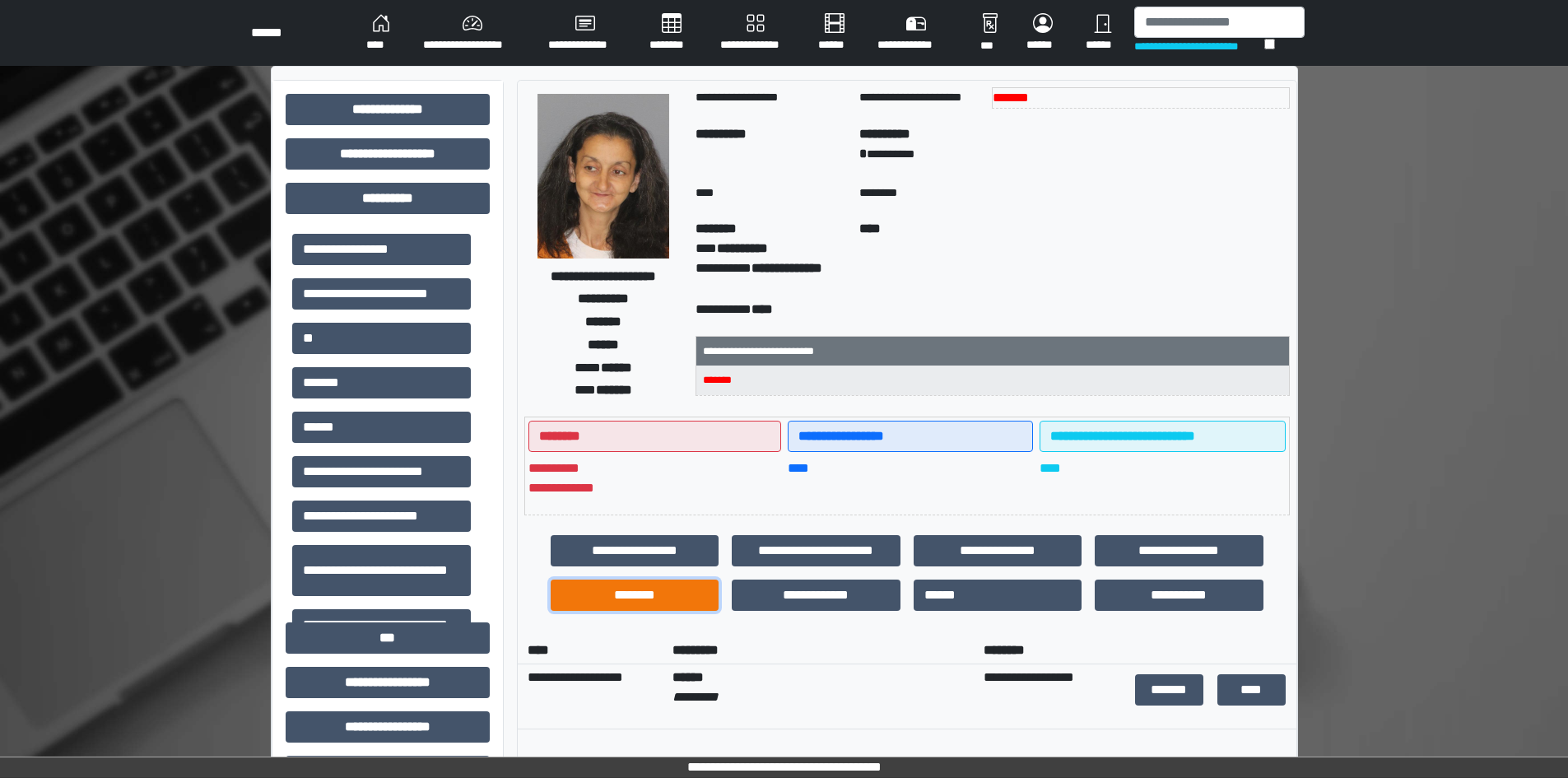 click on "********" at bounding box center (635, 595) 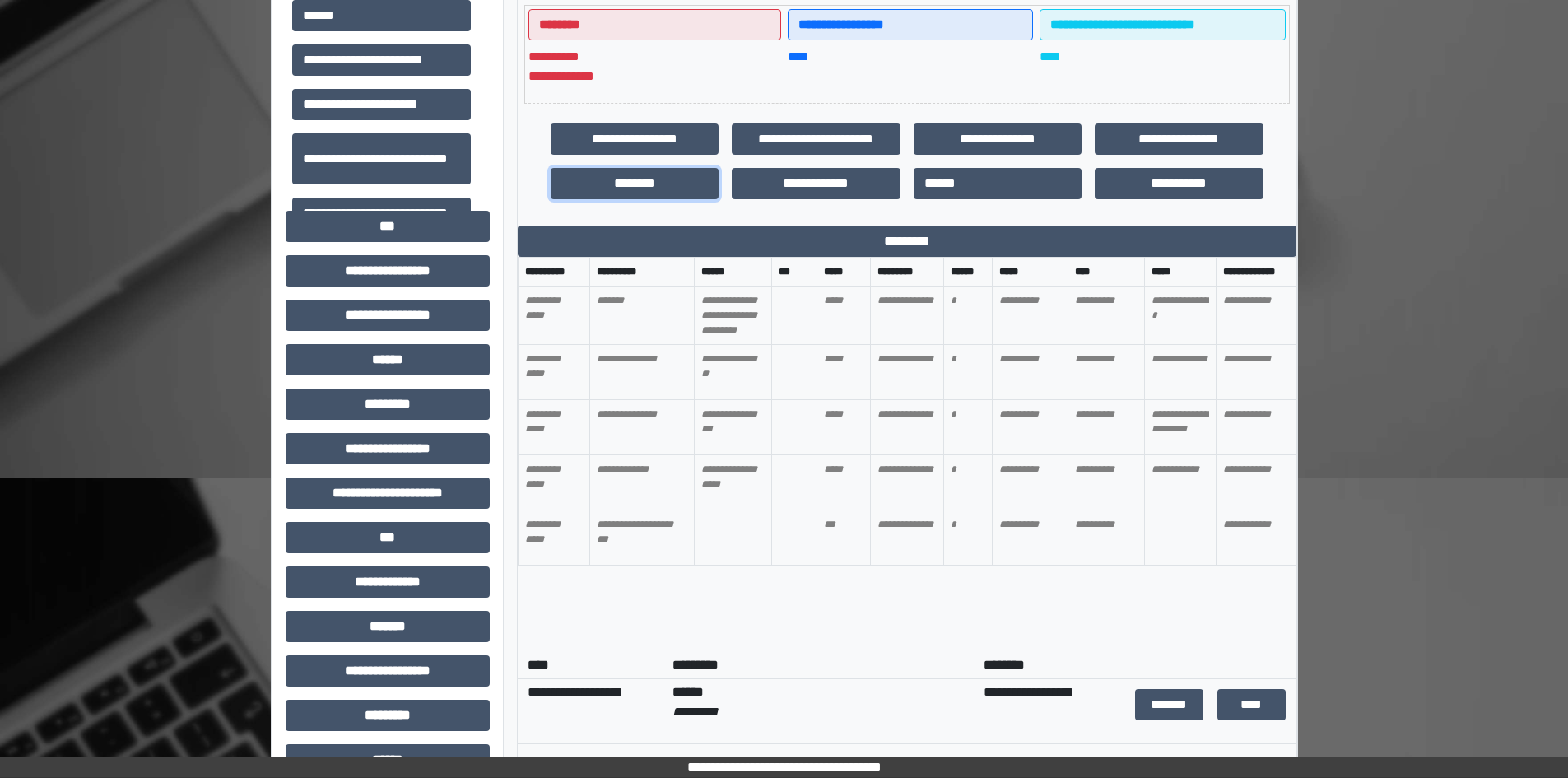 scroll, scrollTop: 329, scrollLeft: 0, axis: vertical 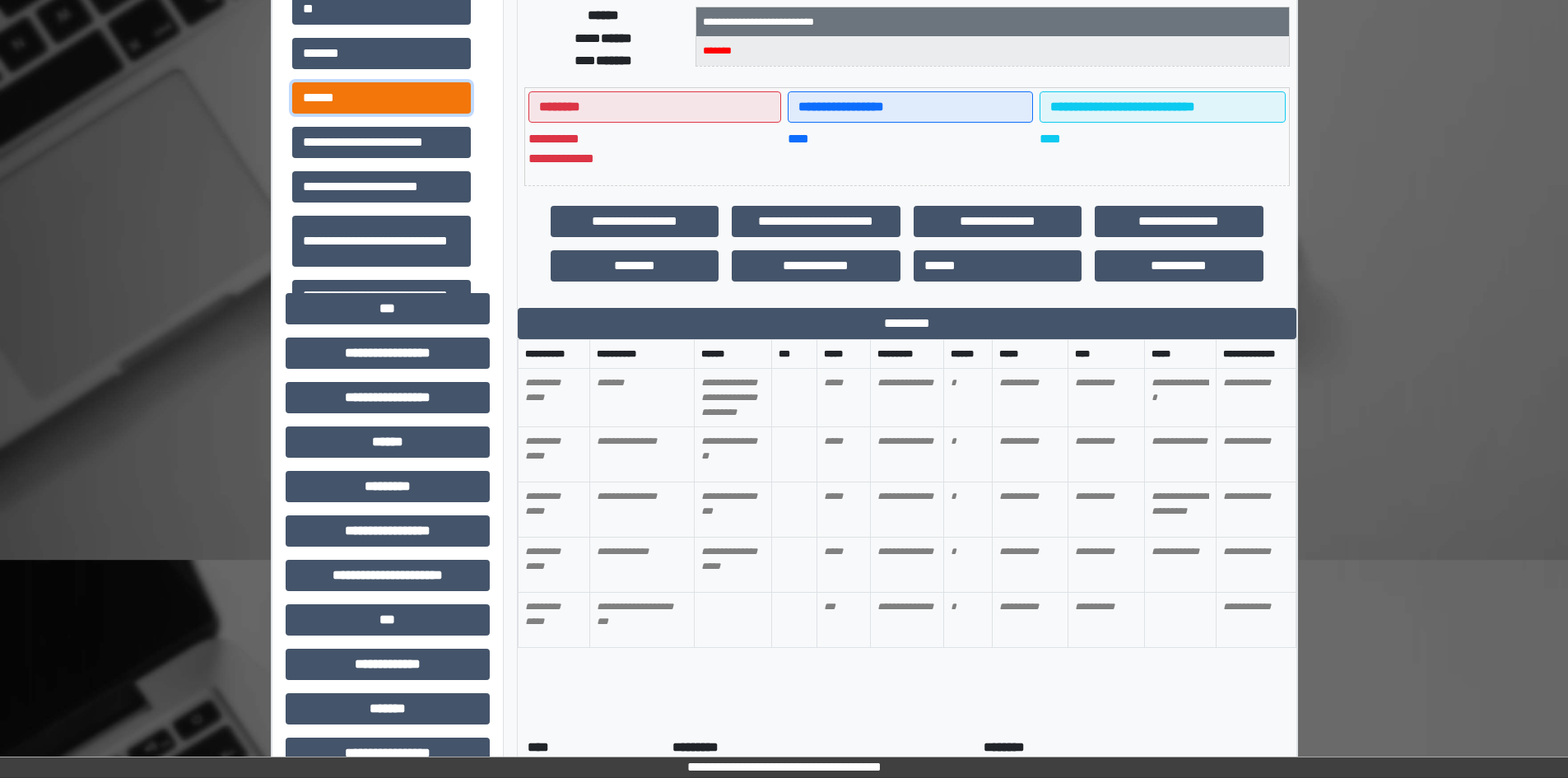 click on "******" at bounding box center [381, 98] 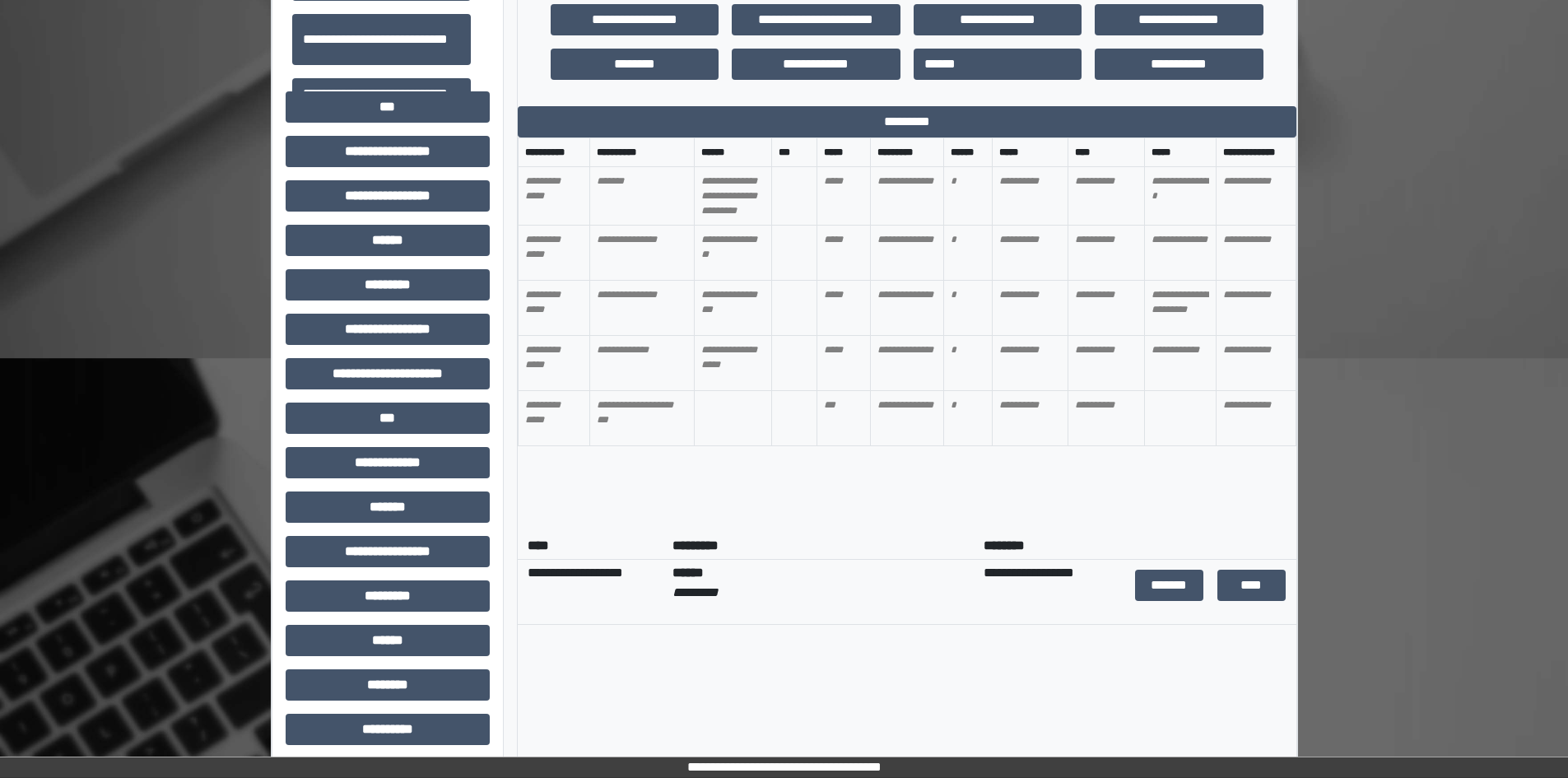 scroll, scrollTop: 576, scrollLeft: 0, axis: vertical 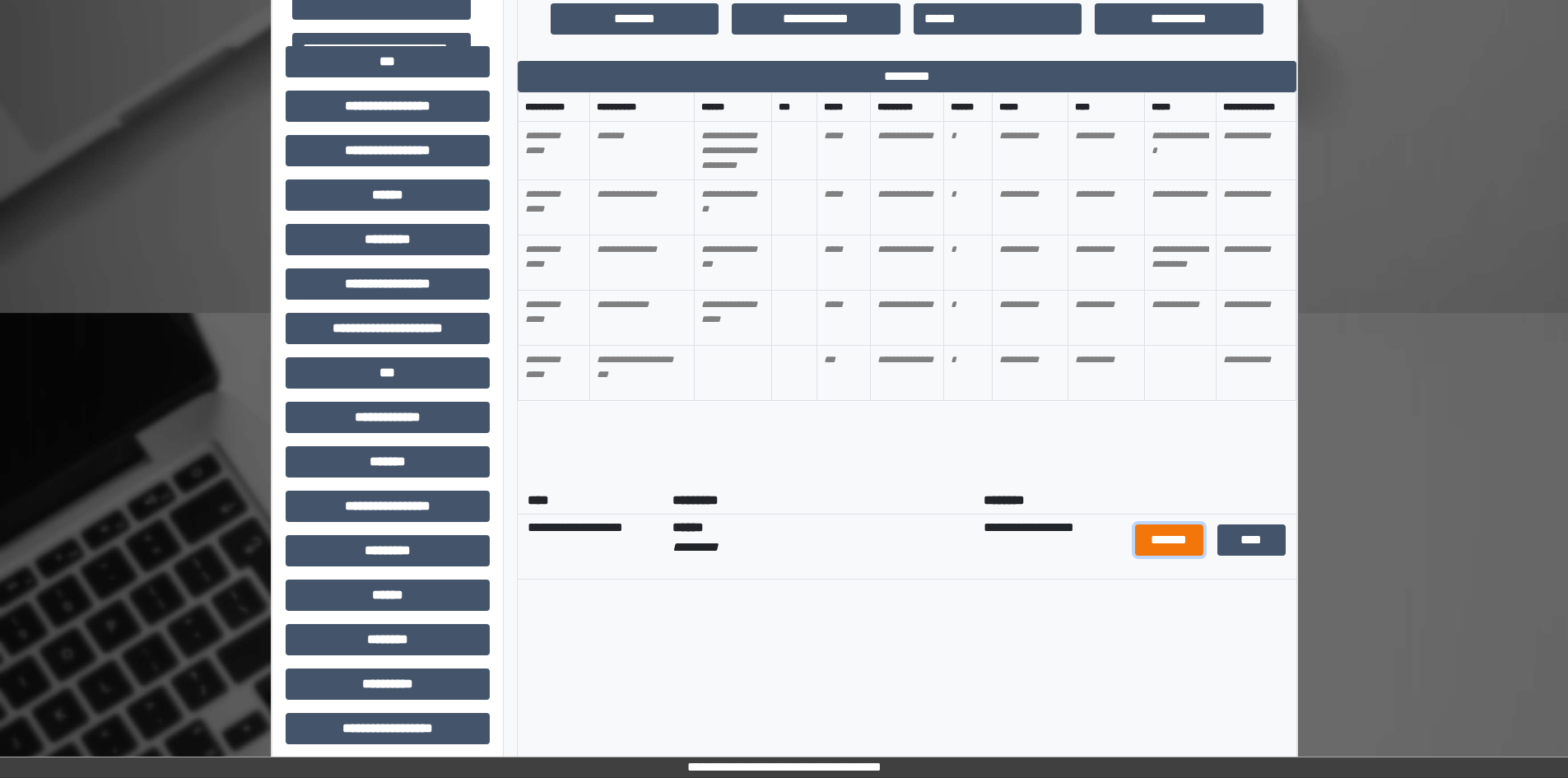 click on "*******" at bounding box center [1170, 540] 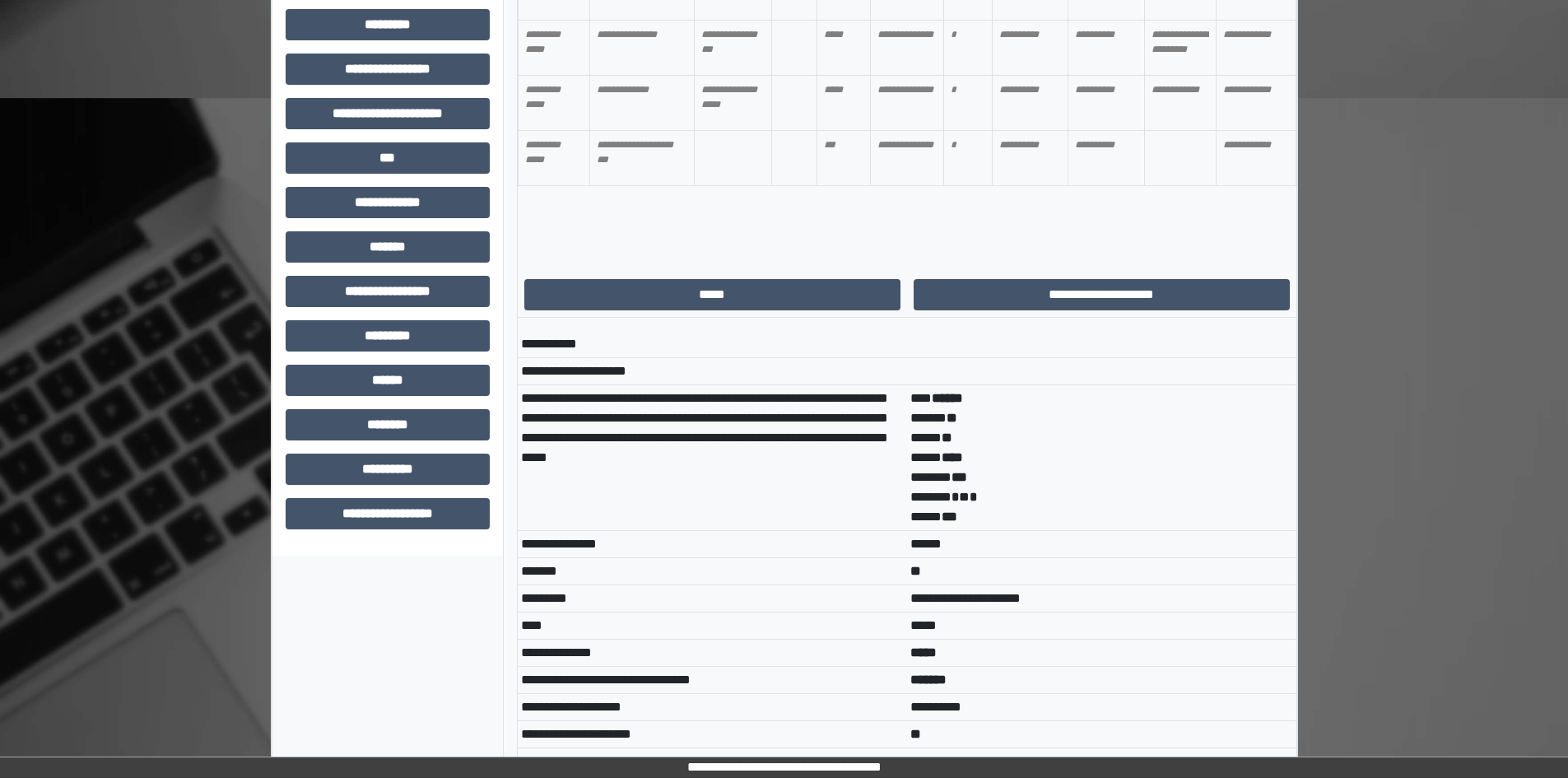 scroll, scrollTop: 412, scrollLeft: 0, axis: vertical 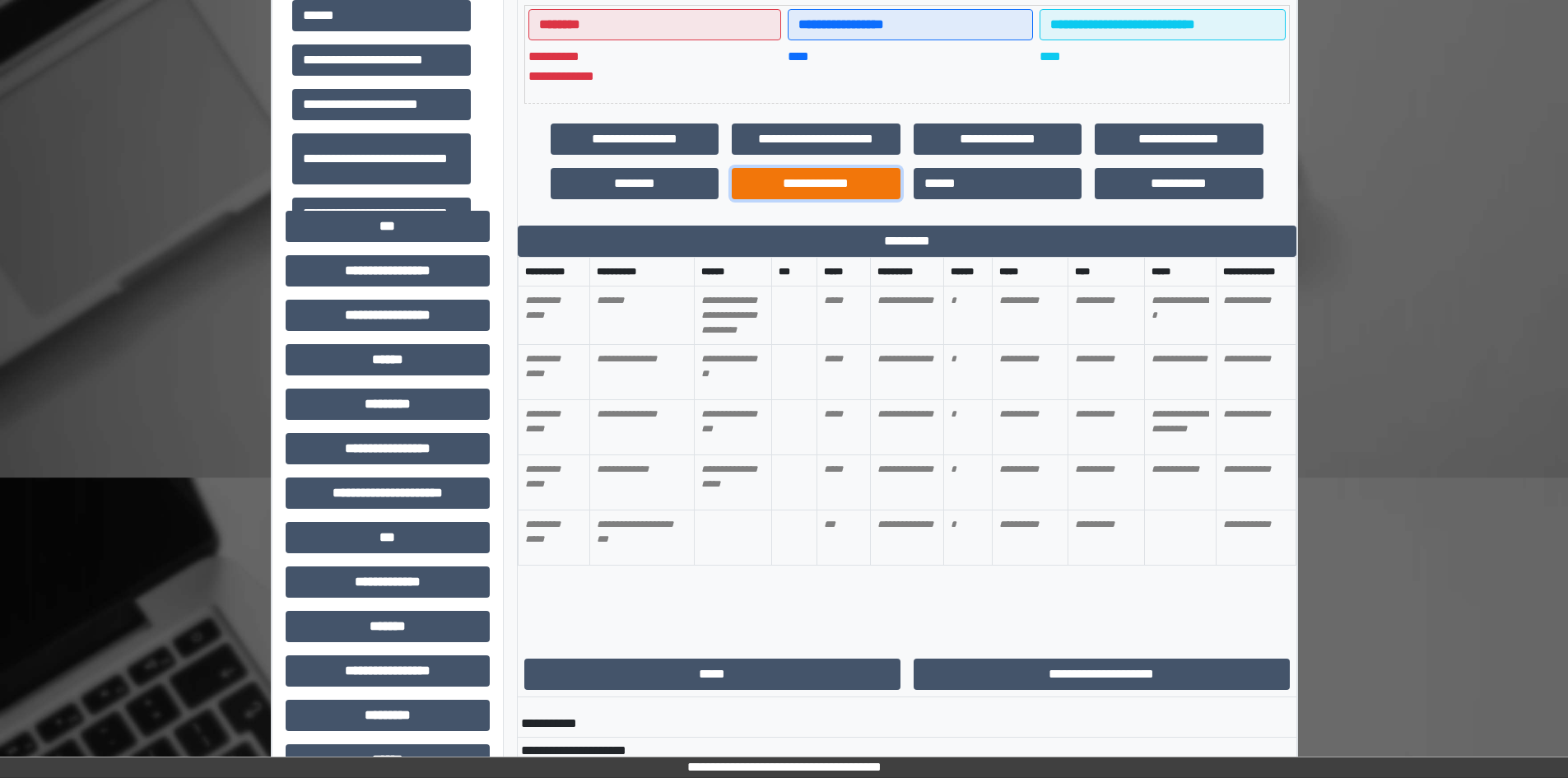 click on "**********" at bounding box center [816, 184] 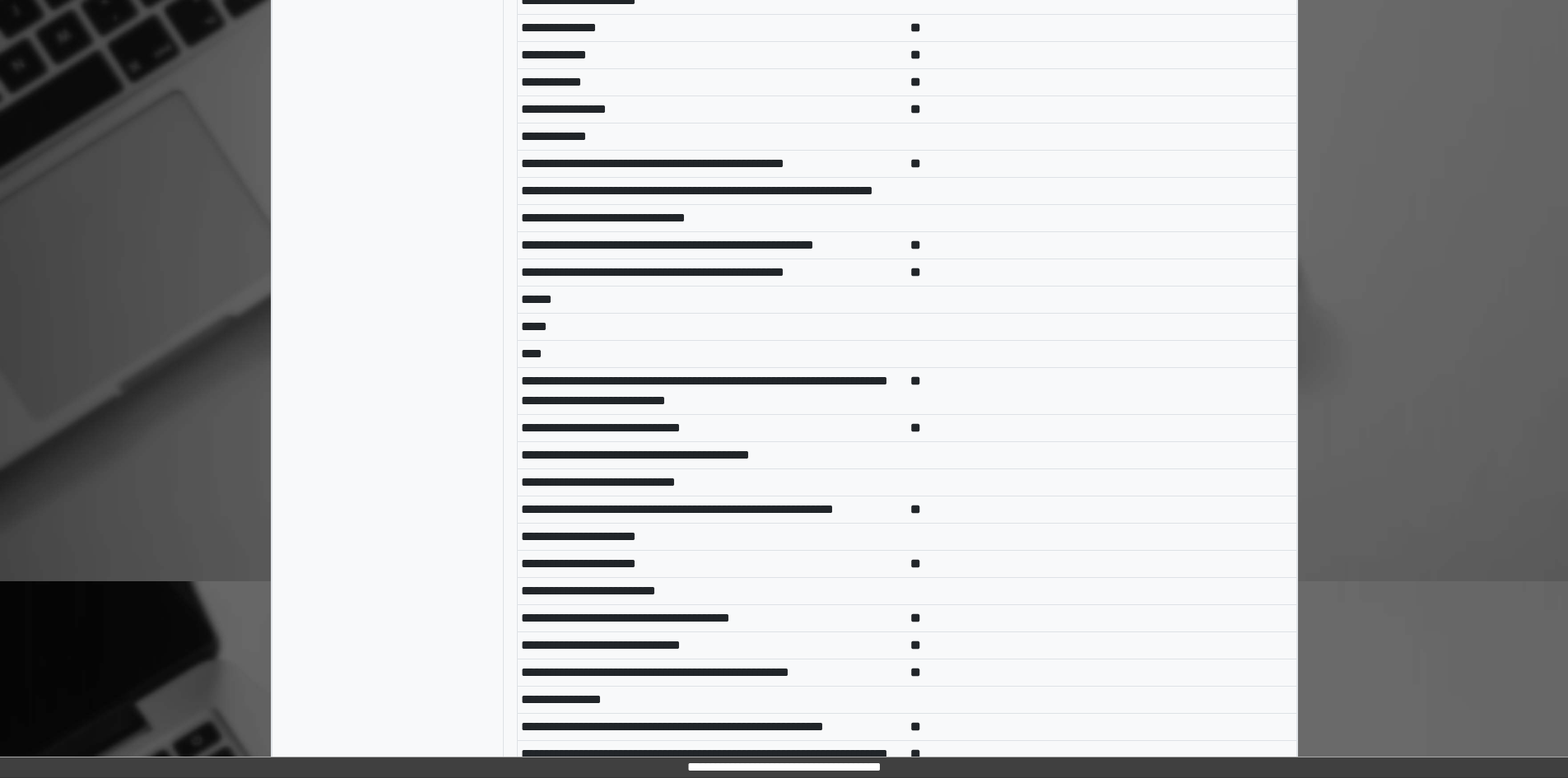 scroll, scrollTop: 6339, scrollLeft: 0, axis: vertical 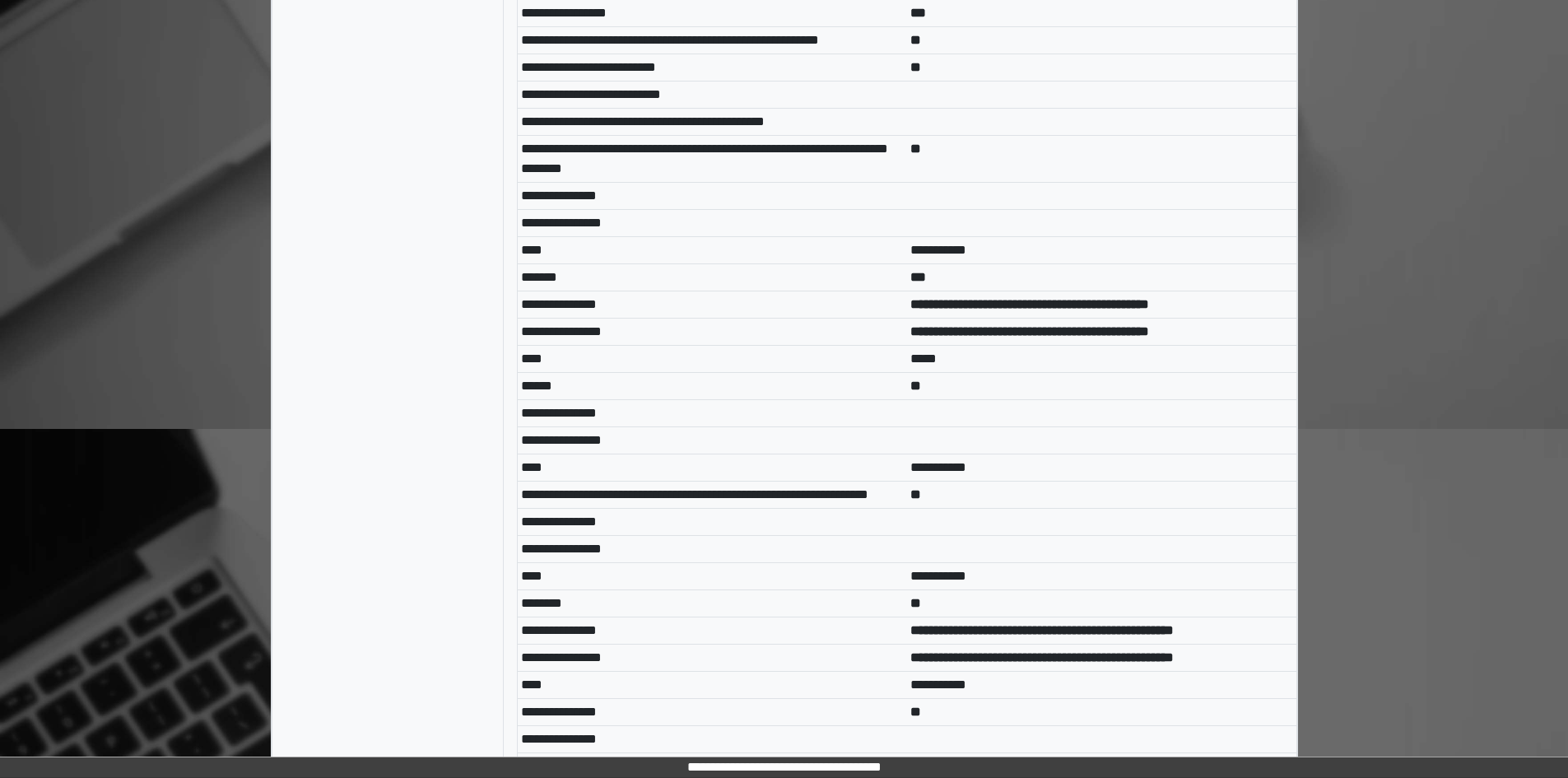 type 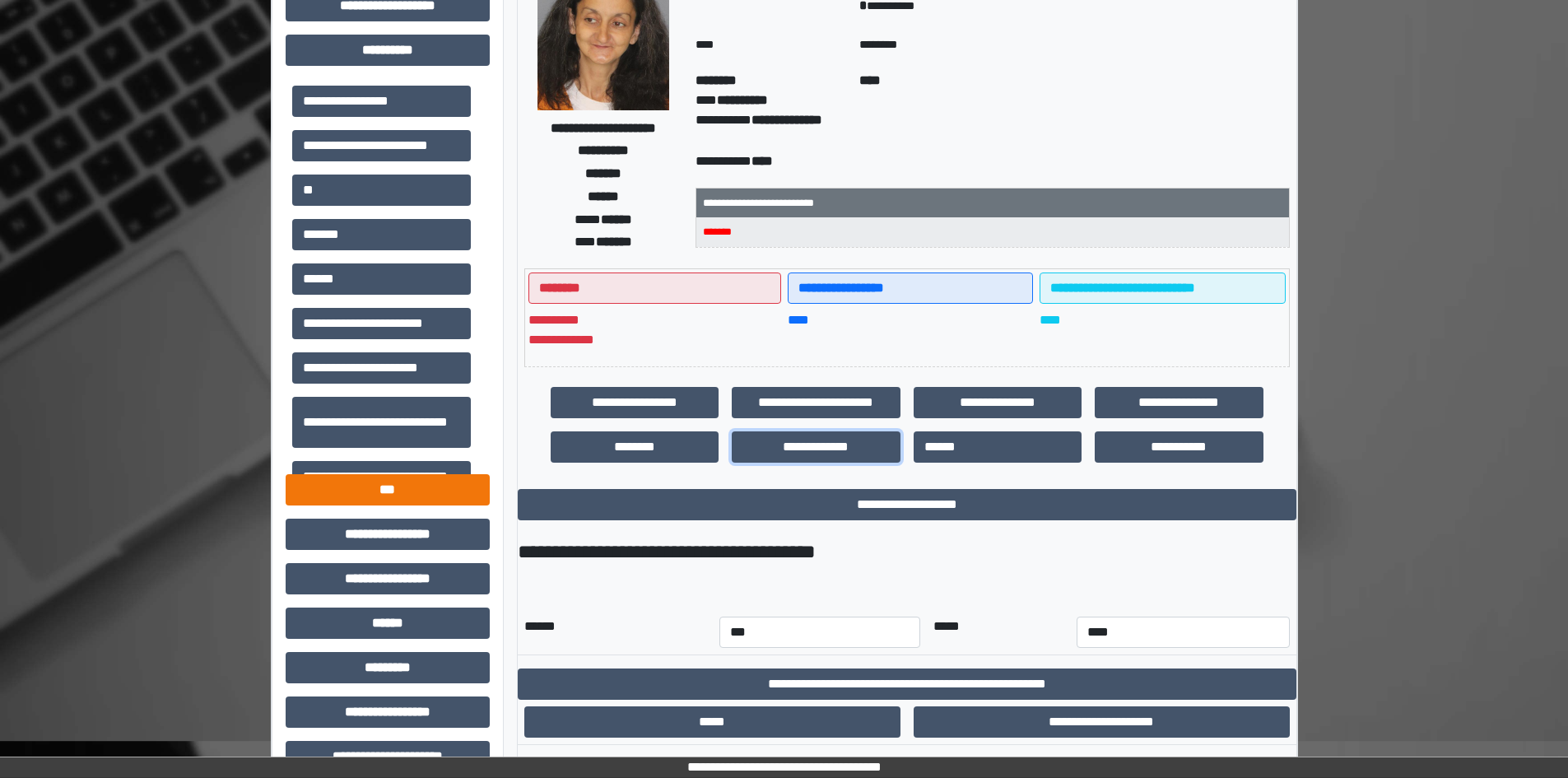scroll, scrollTop: 0, scrollLeft: 0, axis: both 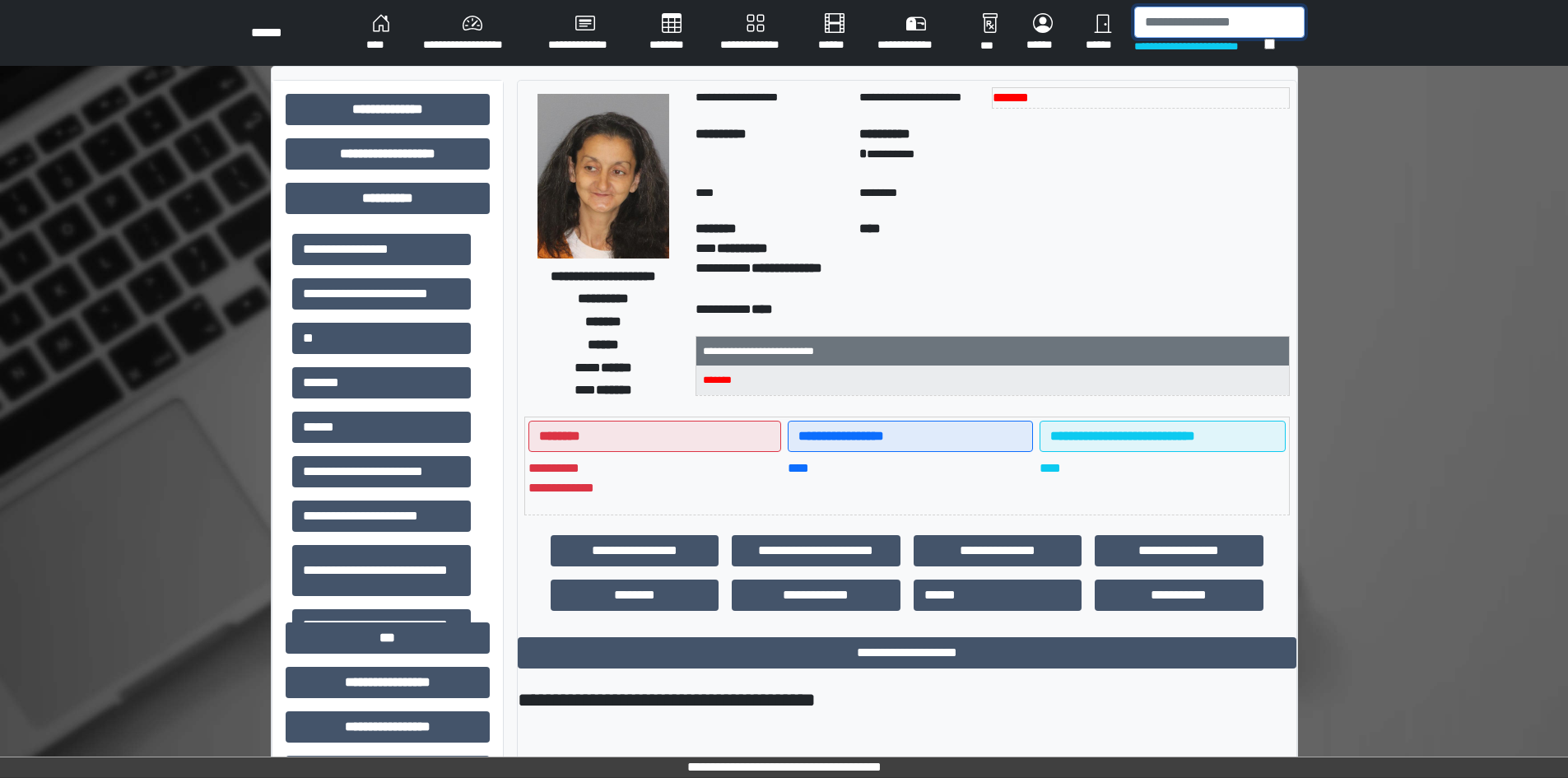 click at bounding box center [1219, 22] 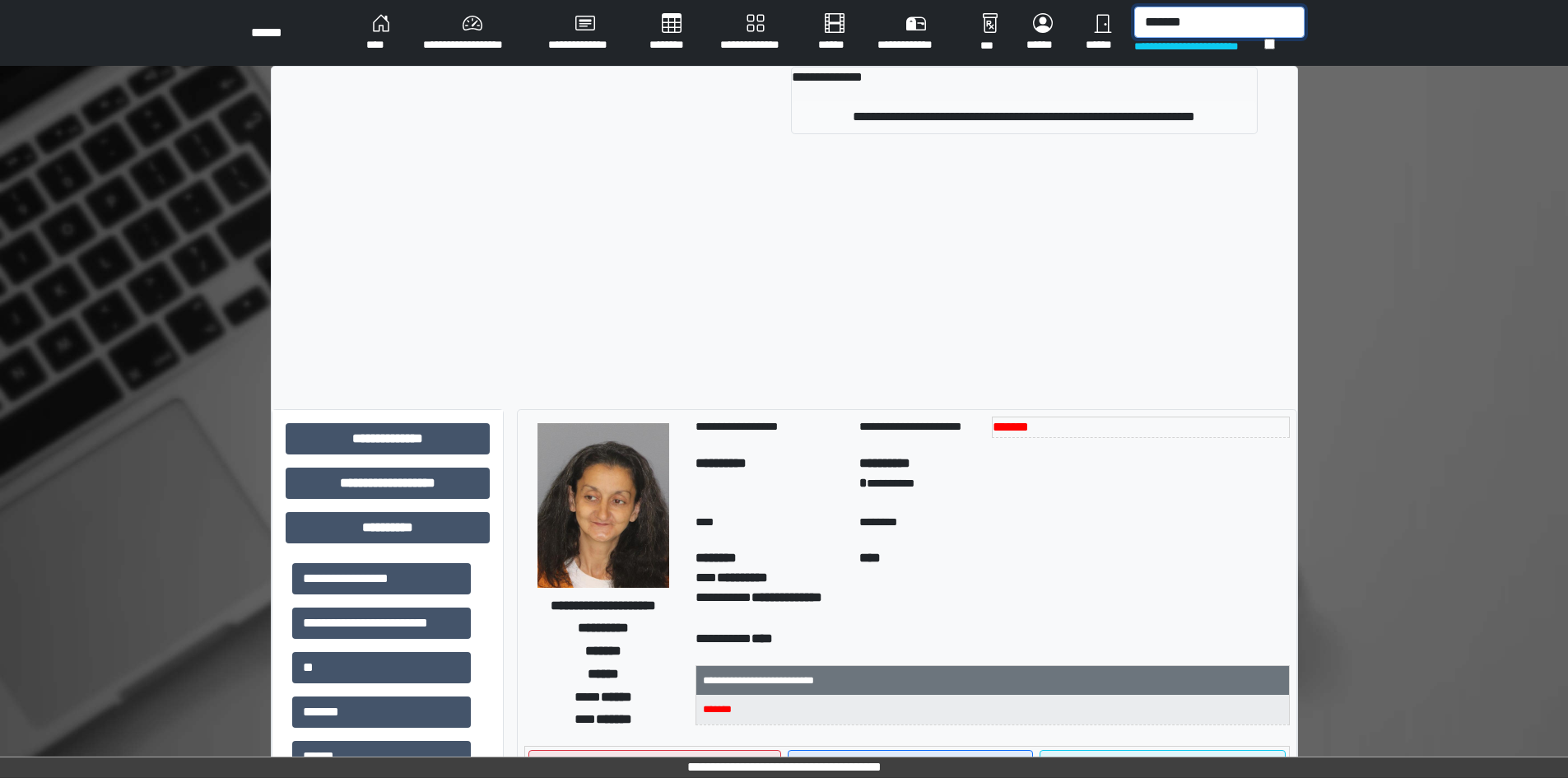 type on "*******" 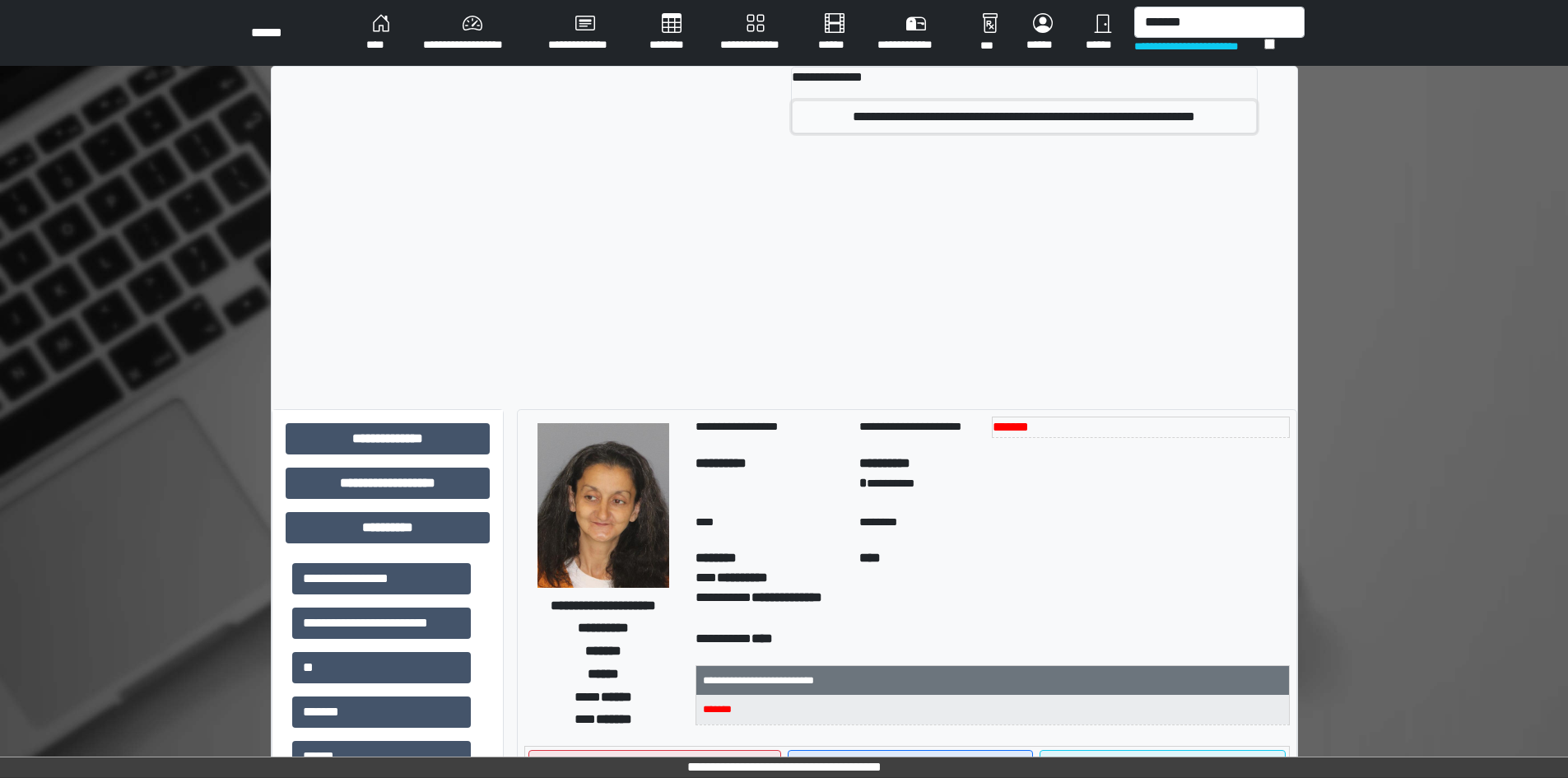 click on "**********" at bounding box center (1024, 117) 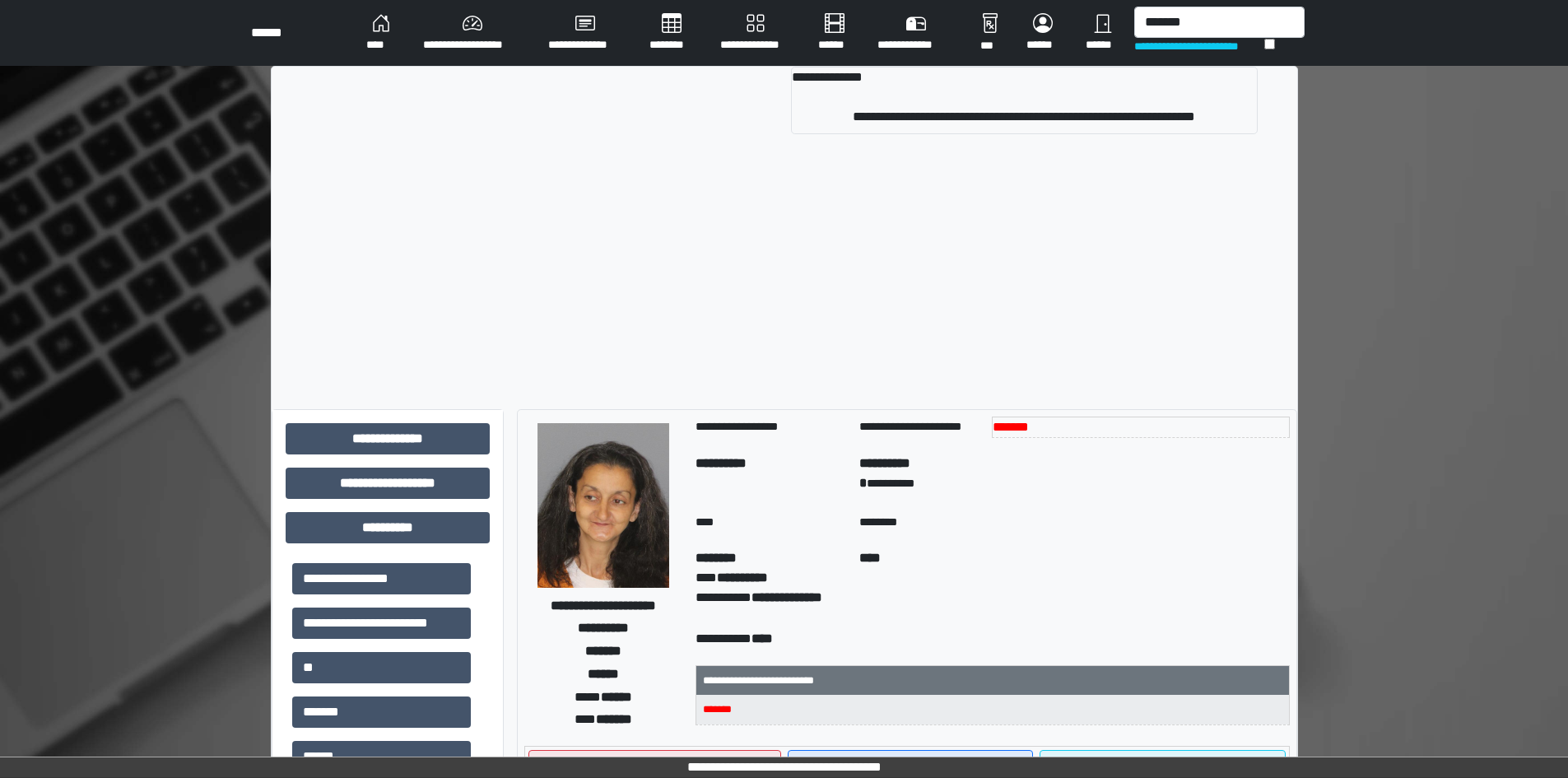 type 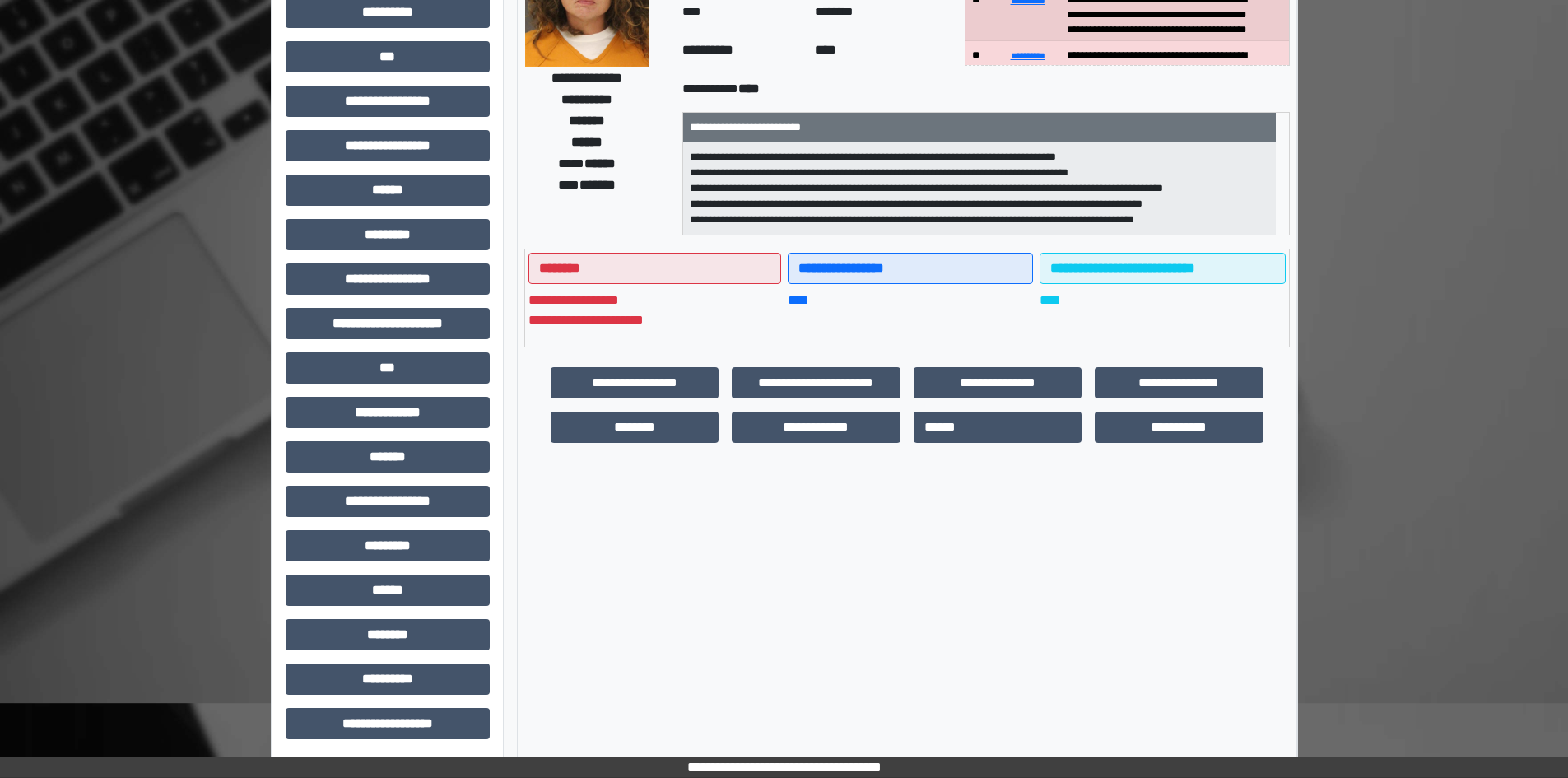 scroll, scrollTop: 189, scrollLeft: 0, axis: vertical 